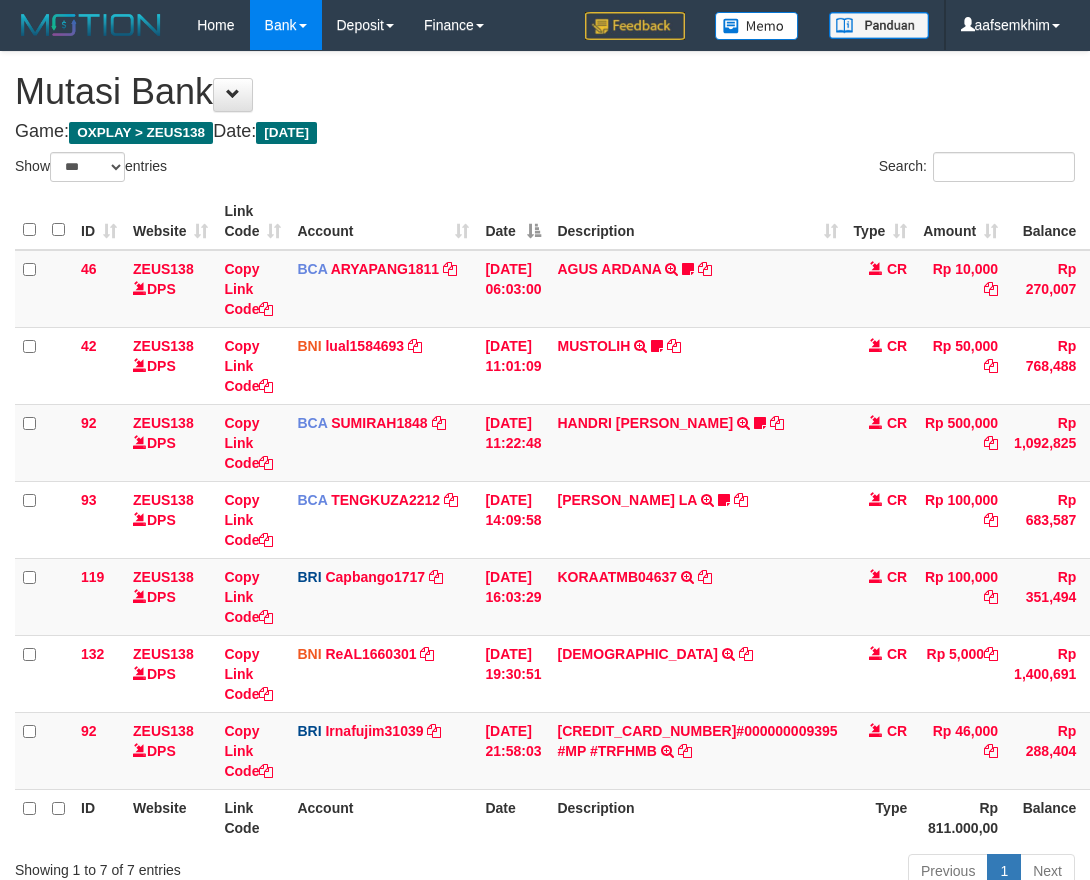 select on "***" 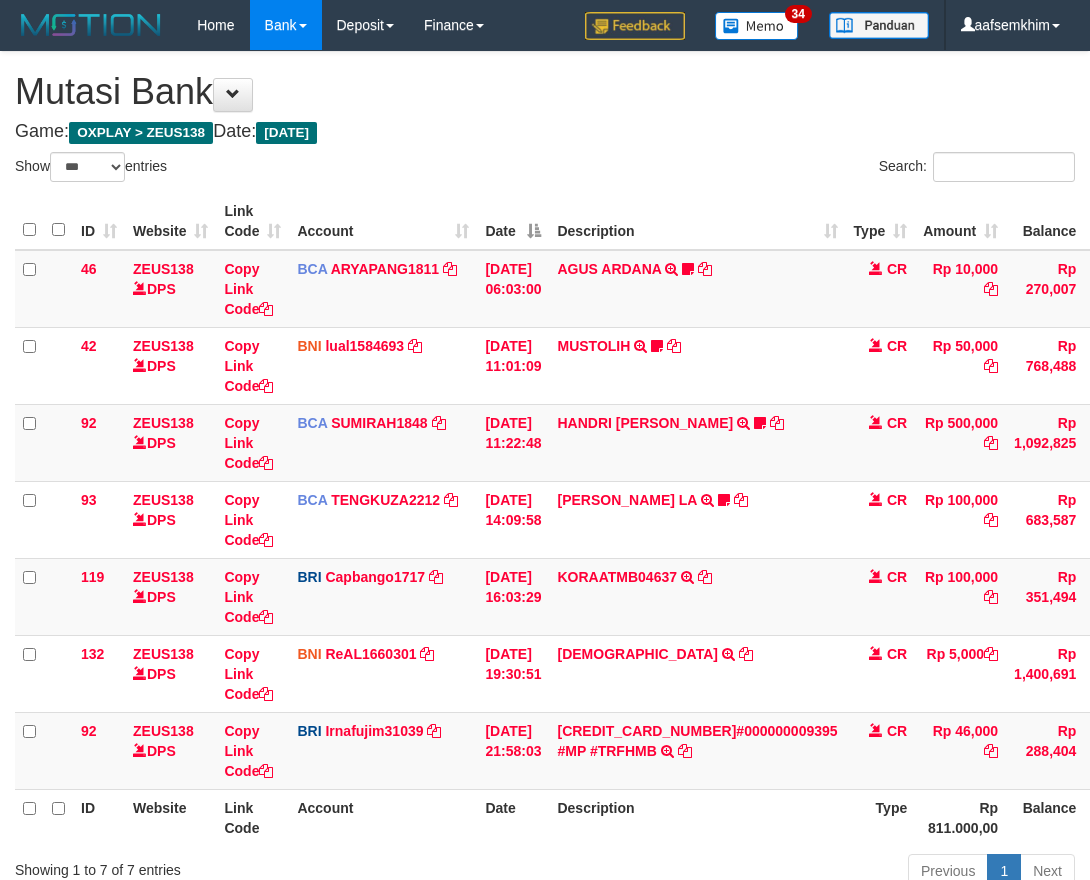 select on "***" 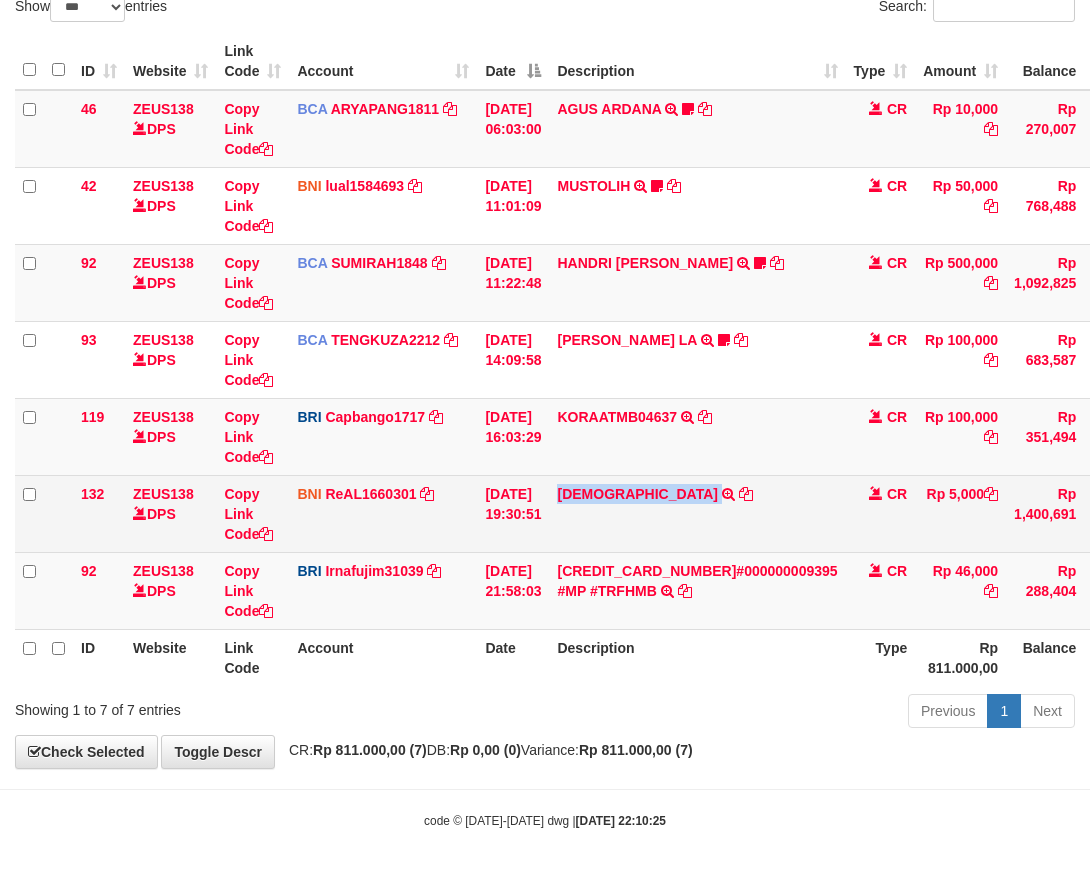 drag, startPoint x: 585, startPoint y: 511, endPoint x: 638, endPoint y: 502, distance: 53.75872 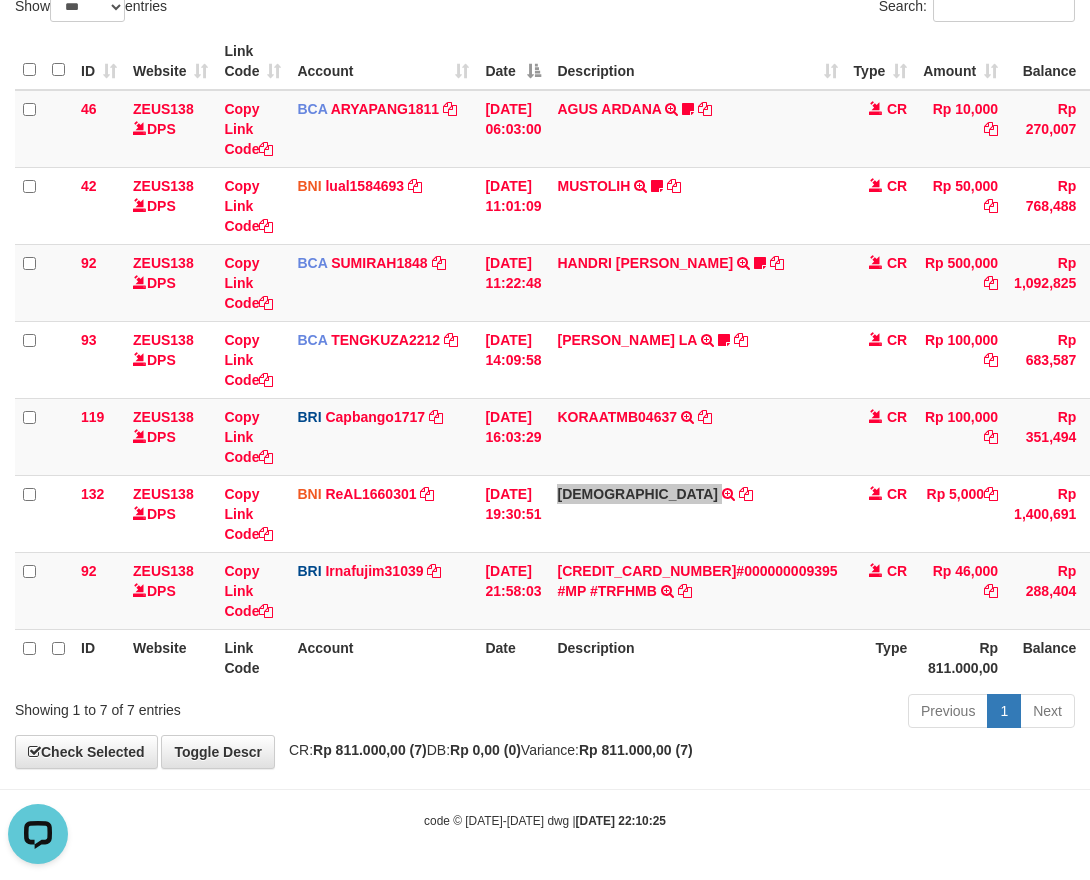 scroll, scrollTop: 0, scrollLeft: 0, axis: both 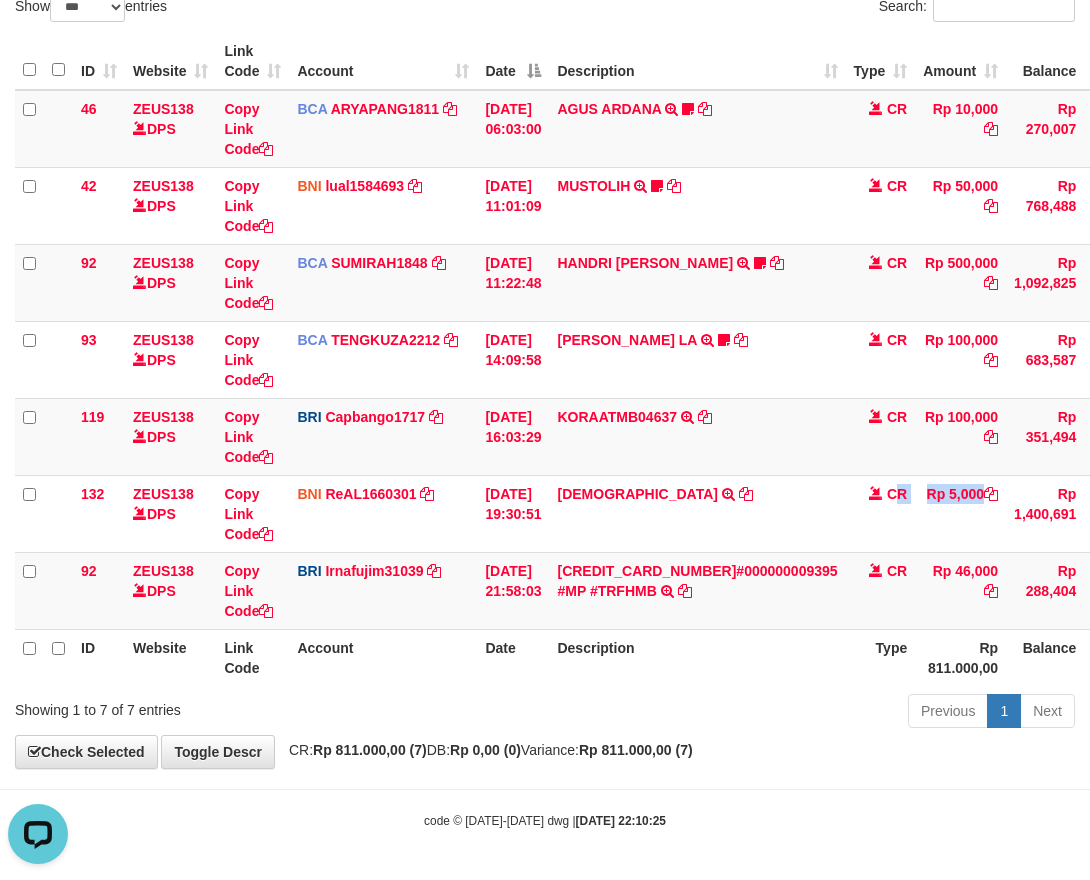drag, startPoint x: 832, startPoint y: 525, endPoint x: 1096, endPoint y: 516, distance: 264.15335 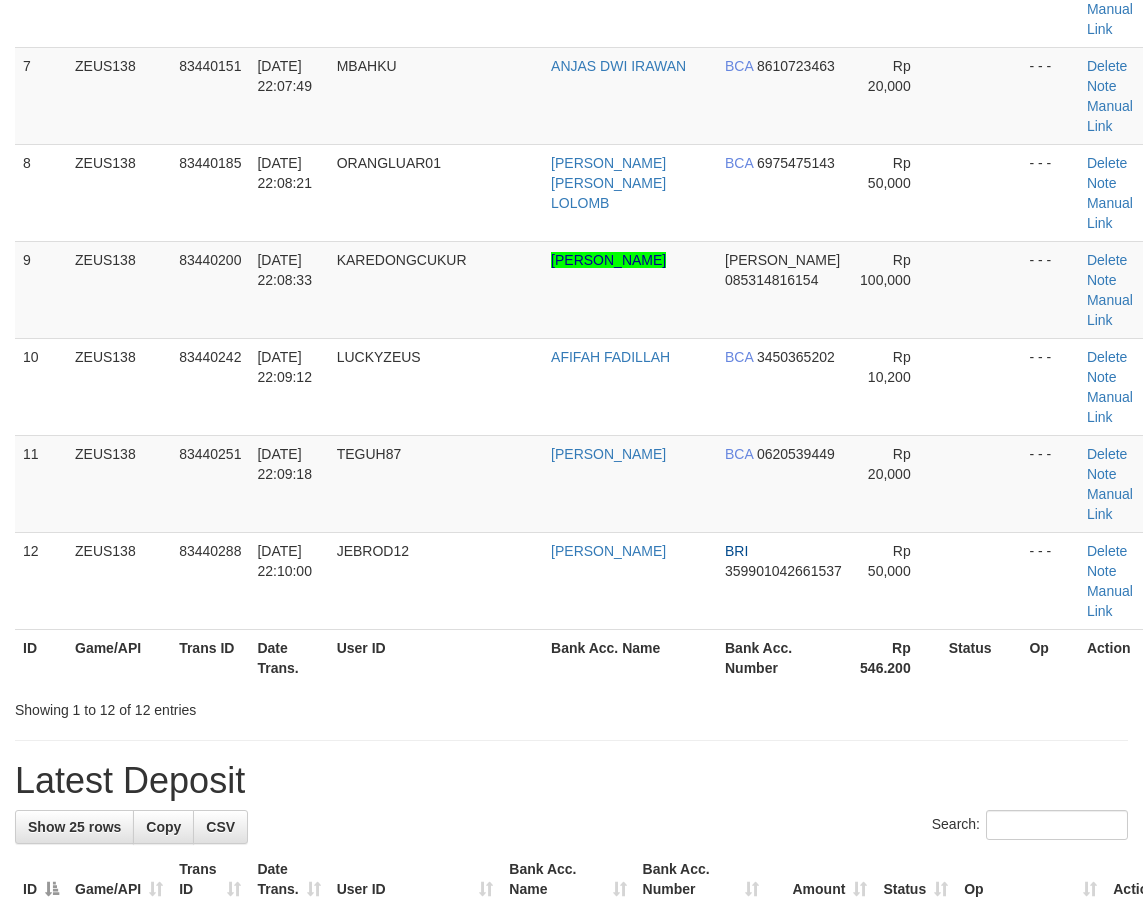 scroll, scrollTop: 960, scrollLeft: 0, axis: vertical 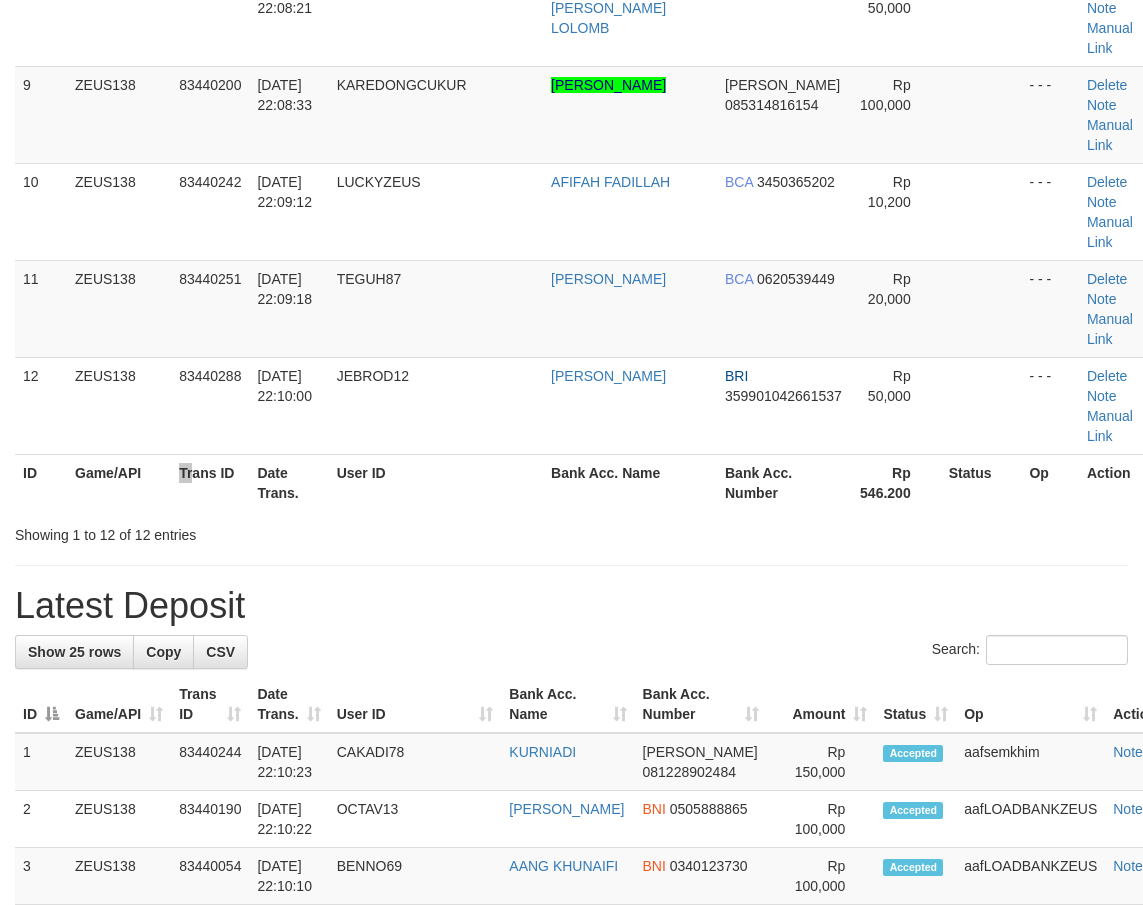click on "ID Game/API Trans ID Date Trans. User ID Bank Acc. Name Bank Acc. Number Rp 546.200 Status Op Action" at bounding box center [588, 482] 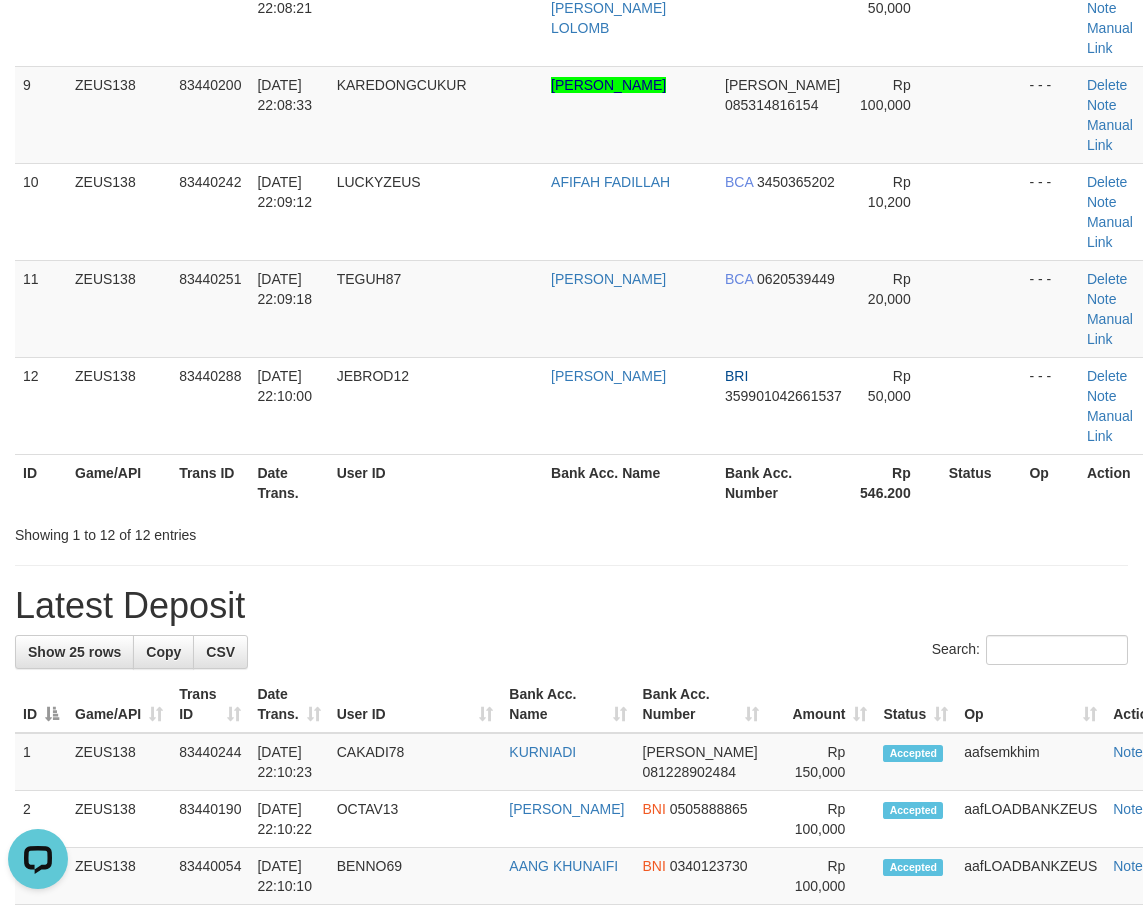 scroll, scrollTop: 0, scrollLeft: 0, axis: both 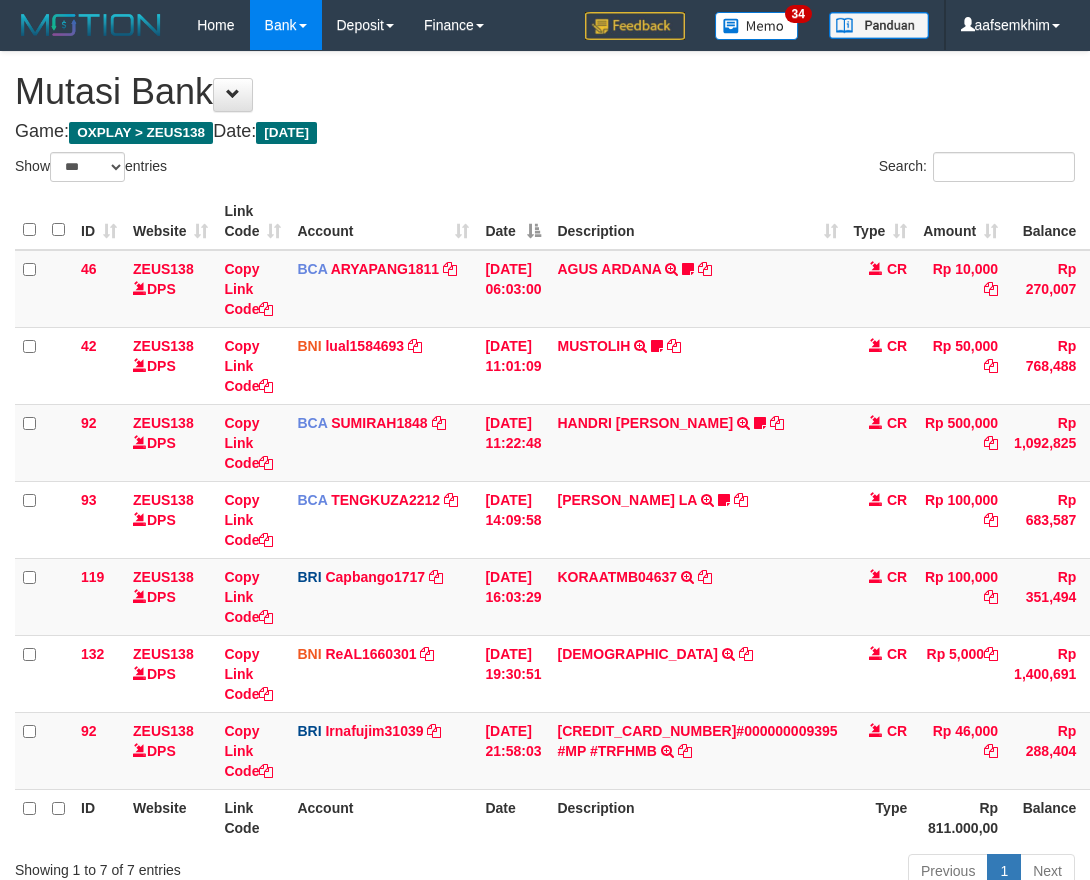 select on "***" 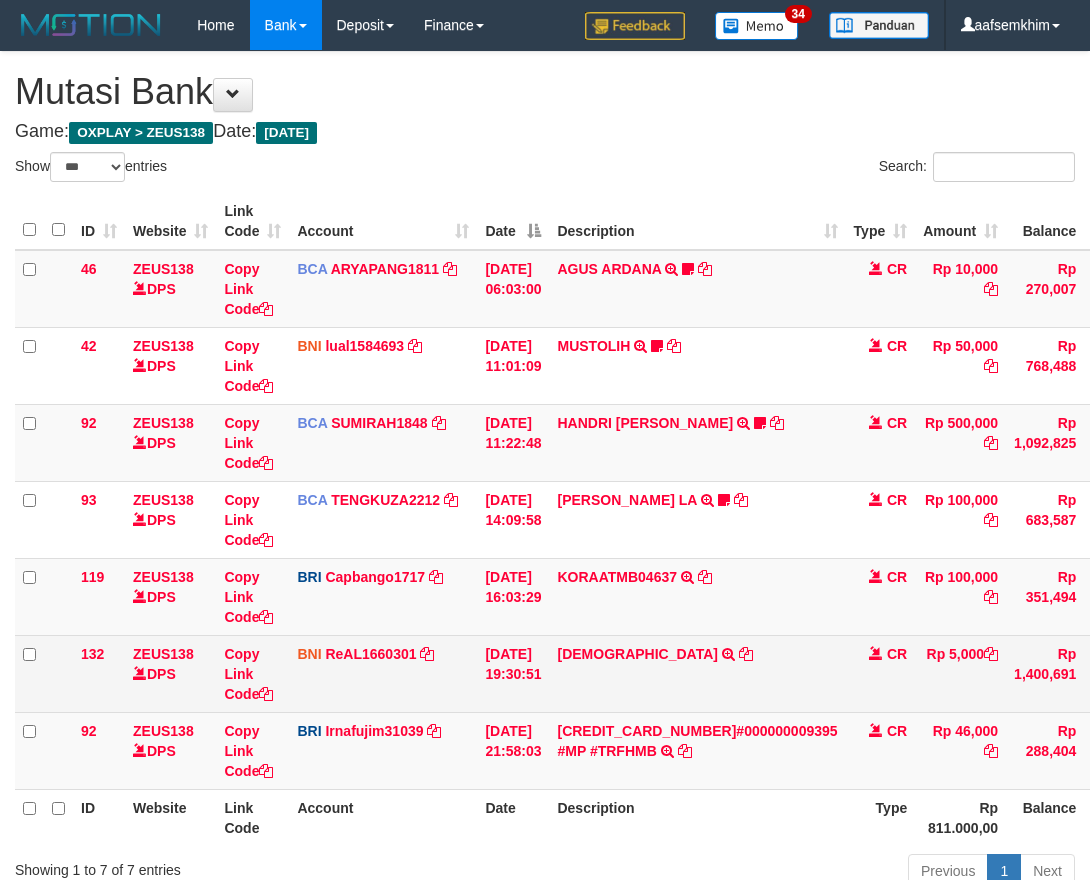scroll, scrollTop: 90, scrollLeft: 0, axis: vertical 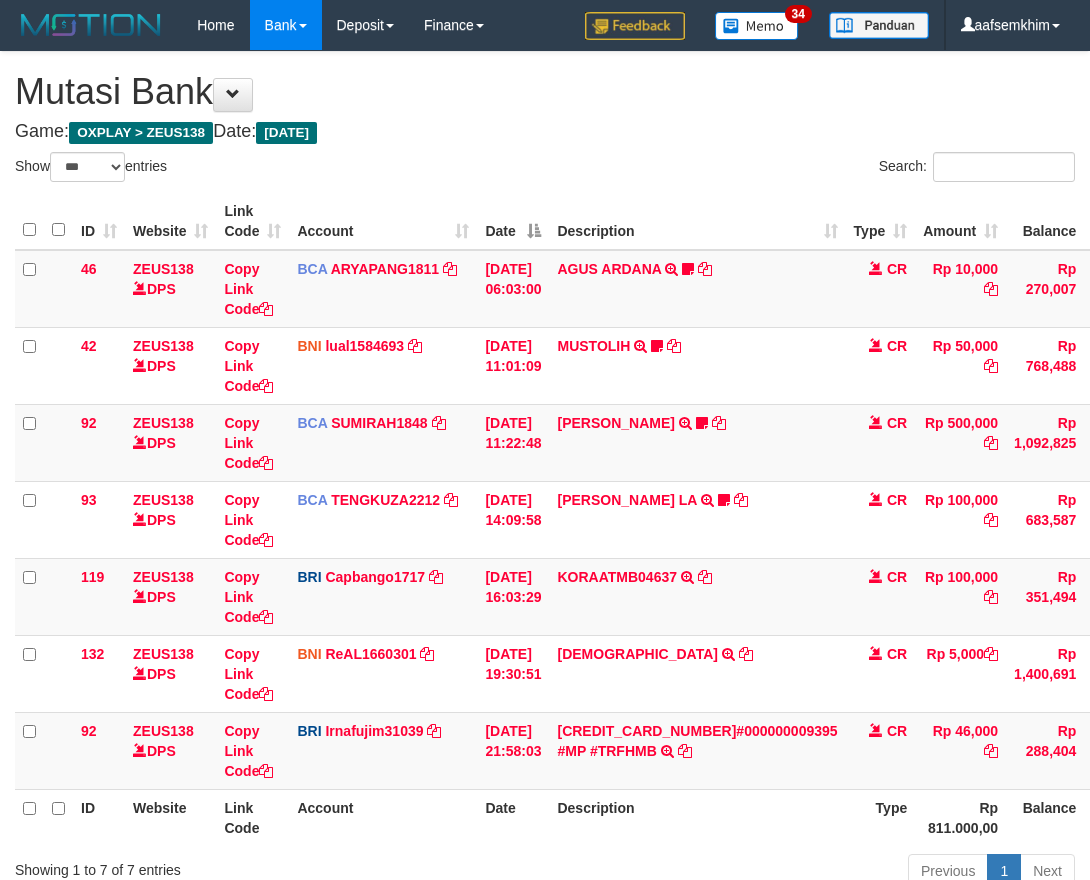 select on "***" 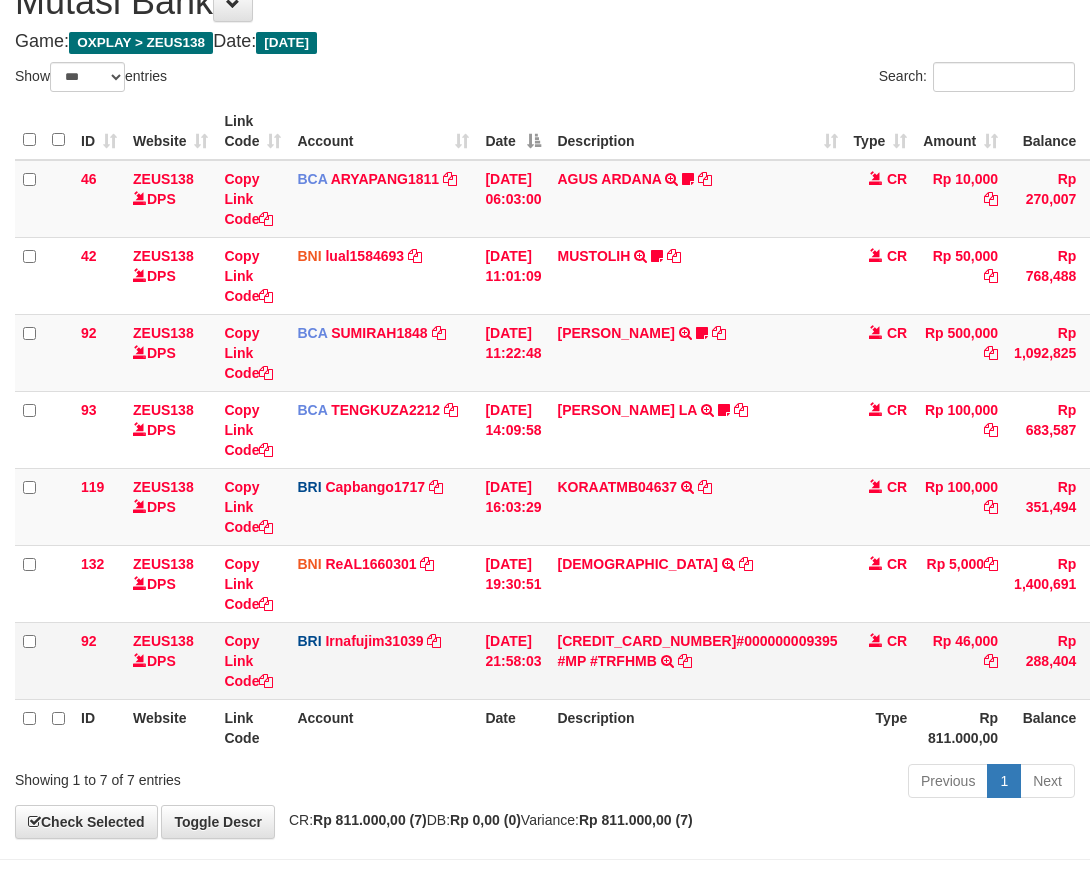 click on "Rp 46,000" at bounding box center [960, 660] 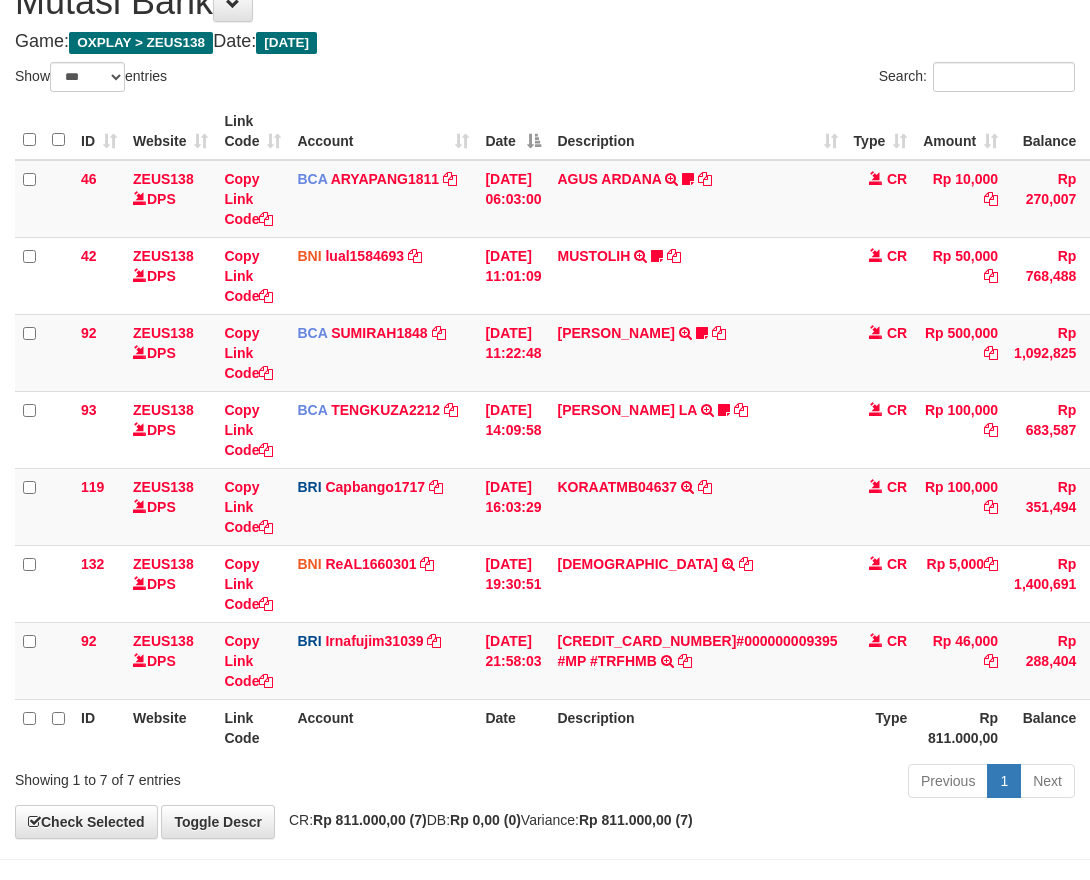 copy on "46,000" 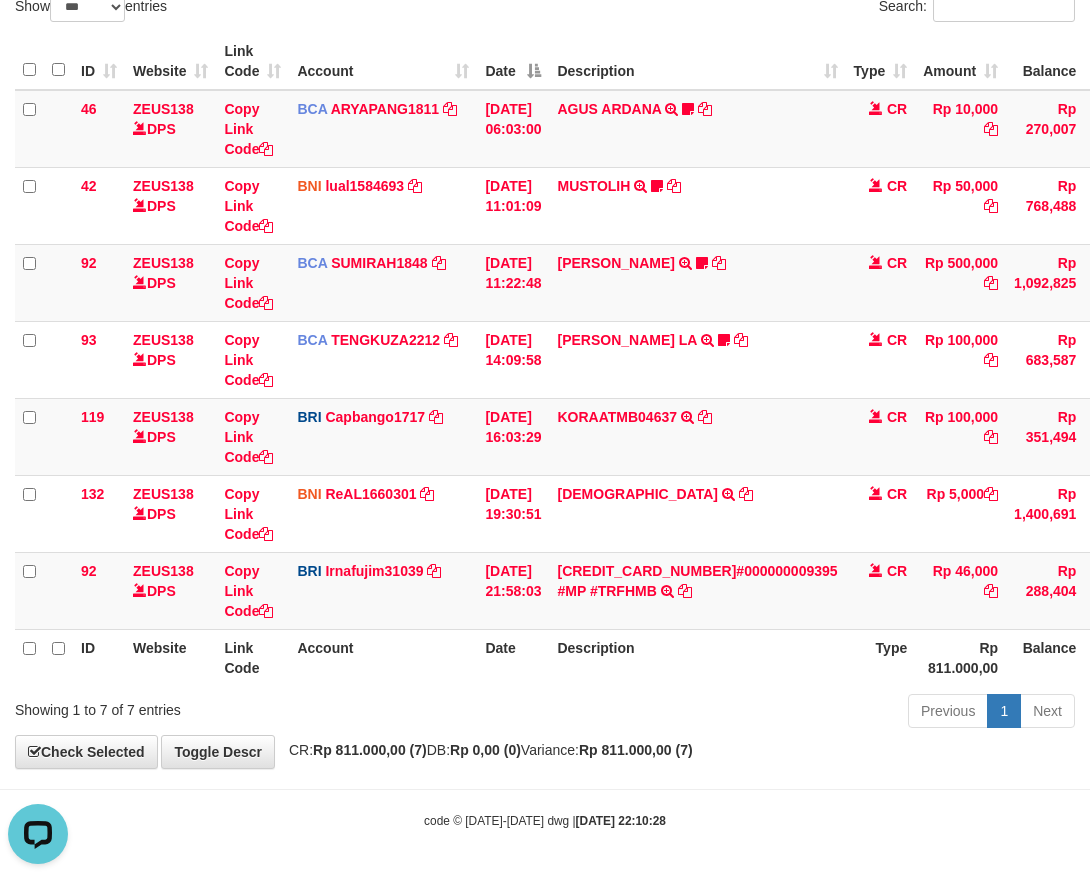 scroll, scrollTop: 0, scrollLeft: 0, axis: both 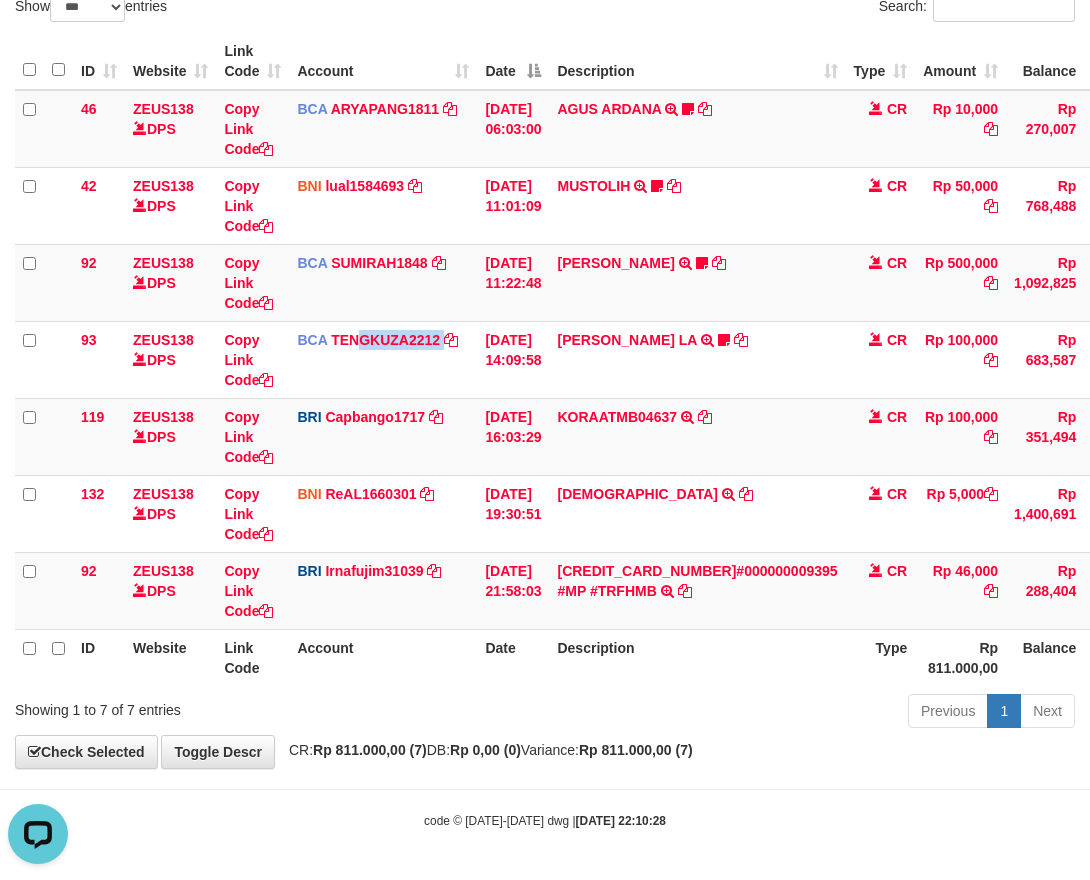 drag, startPoint x: 363, startPoint y: 376, endPoint x: 1102, endPoint y: 412, distance: 739.87634 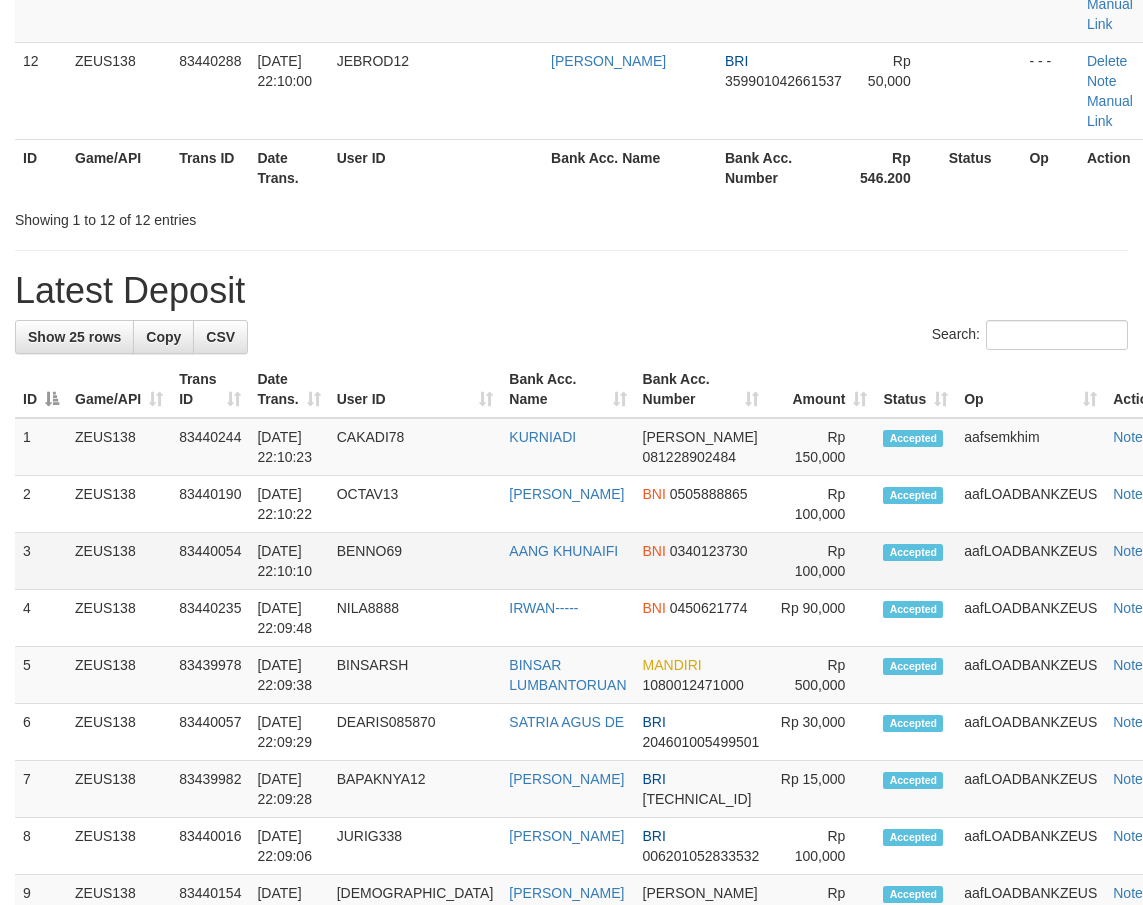drag, startPoint x: 456, startPoint y: 581, endPoint x: 475, endPoint y: 588, distance: 20.248457 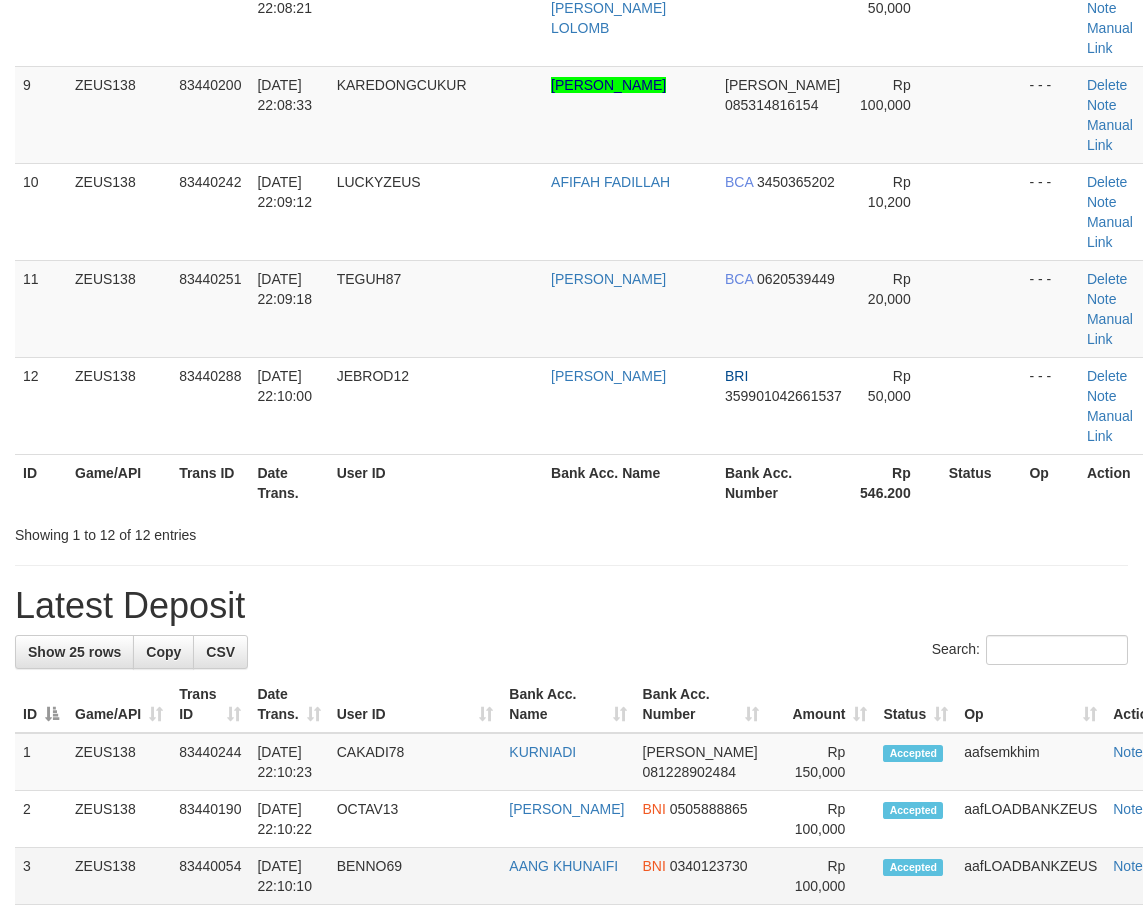 scroll, scrollTop: 0, scrollLeft: 0, axis: both 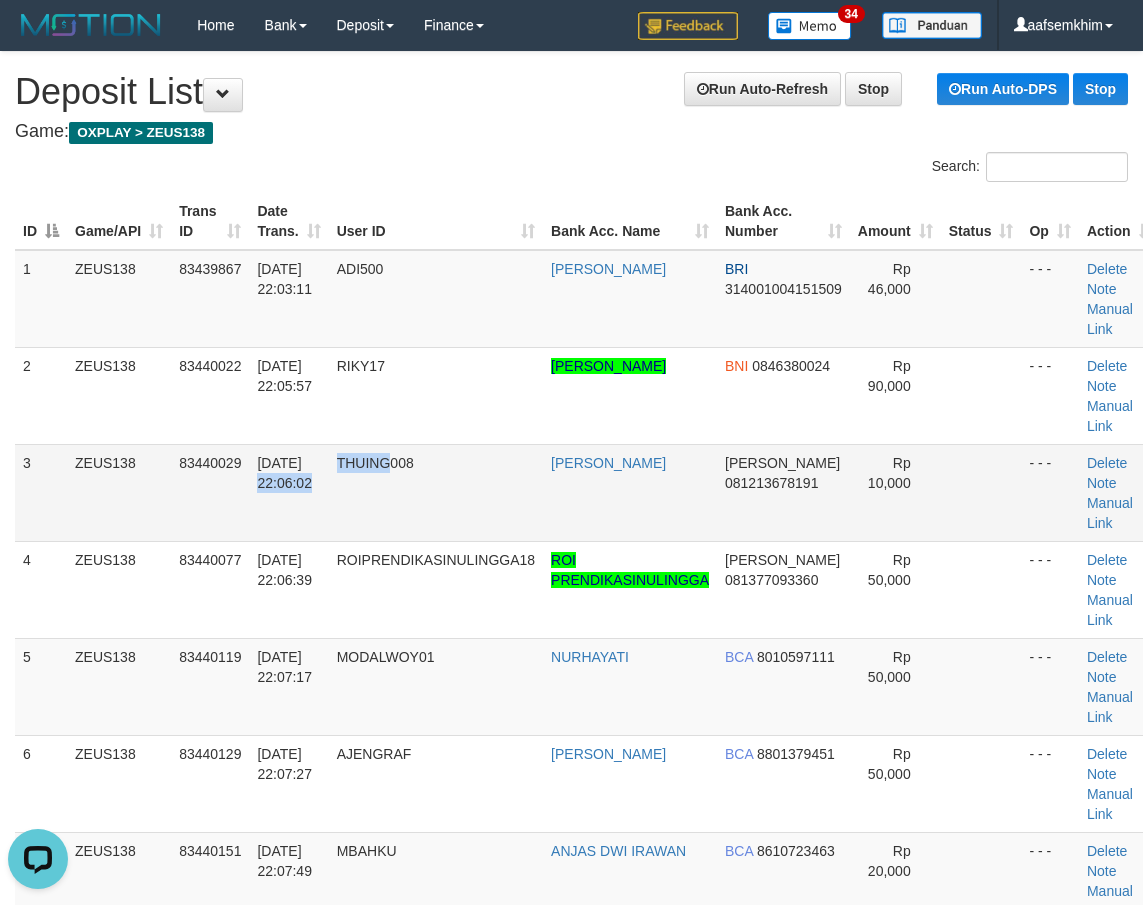 drag, startPoint x: 378, startPoint y: 461, endPoint x: 336, endPoint y: 452, distance: 42.953465 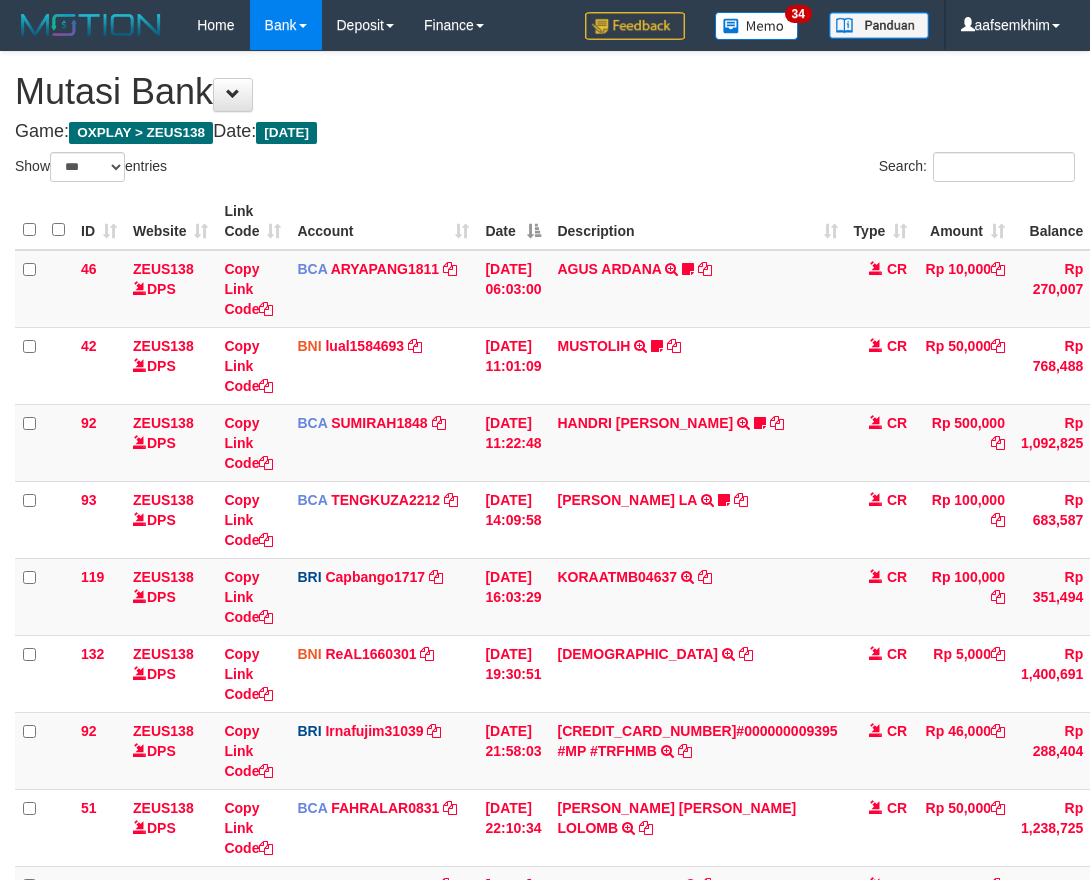 select on "***" 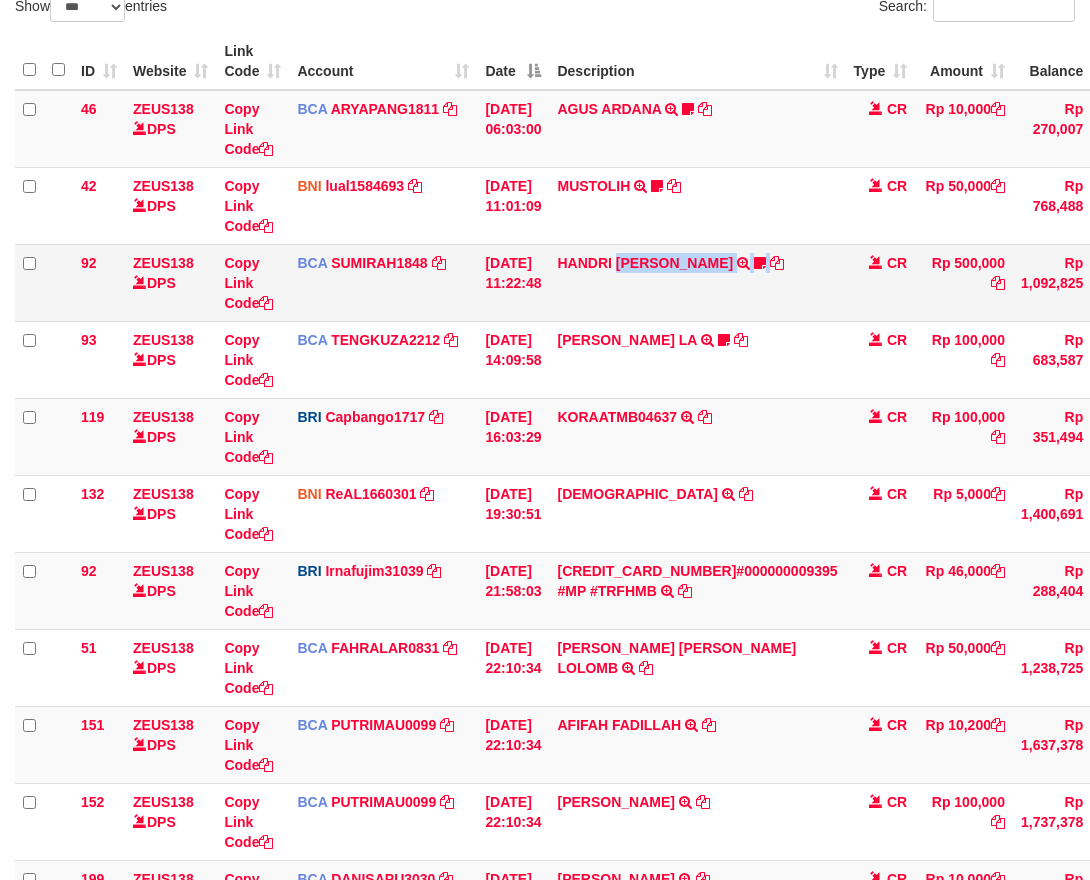 click on "92
ZEUS138    DPS
Copy Link Code
BCA
SUMIRAH1848
DPS
SUMIRAH
mutasi_20250711_4156 | 92
mutasi_20250711_4156 | 92
[DATE] 11:22:48
HANDRI [PERSON_NAME]            TRSF E-BANKING CR 1107/FTSCY/WS95031
500000.00HANDRI [PERSON_NAME]    Chen97
CR
Rp 500,000
Rp 1,092,825
N
Note
Check" at bounding box center [623, 282] 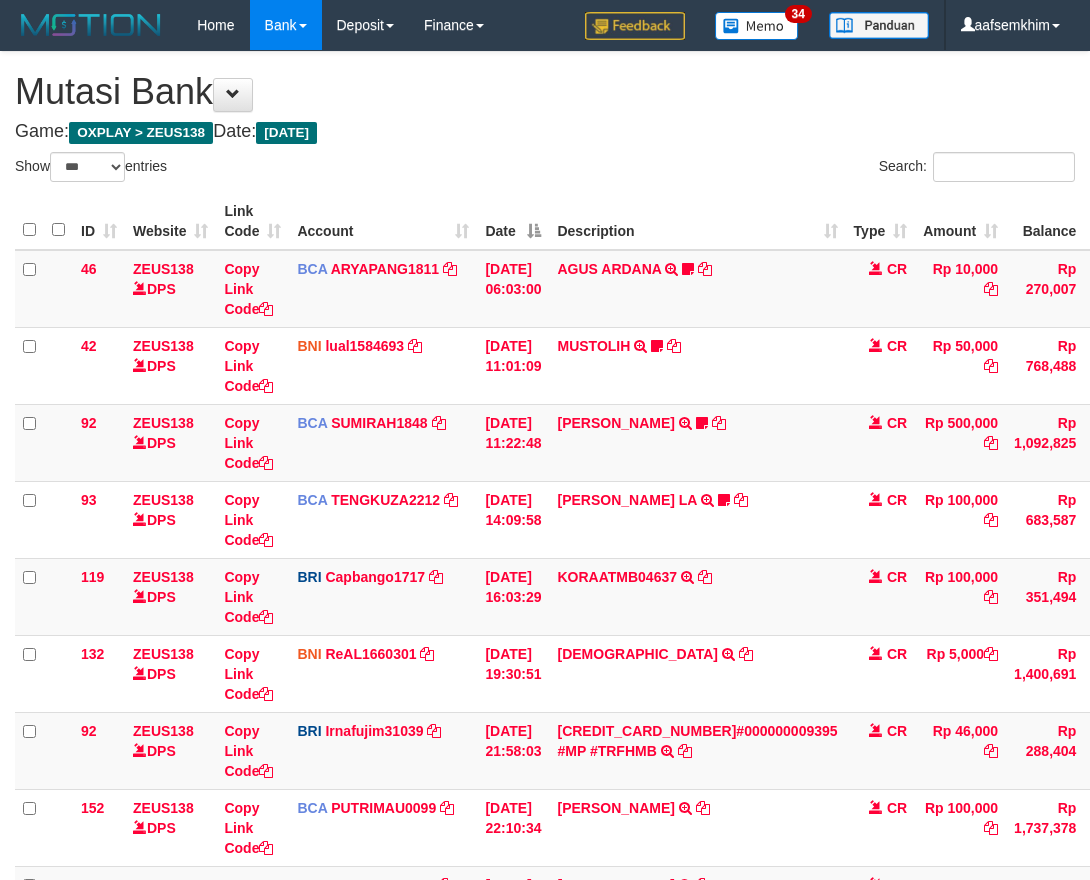select on "***" 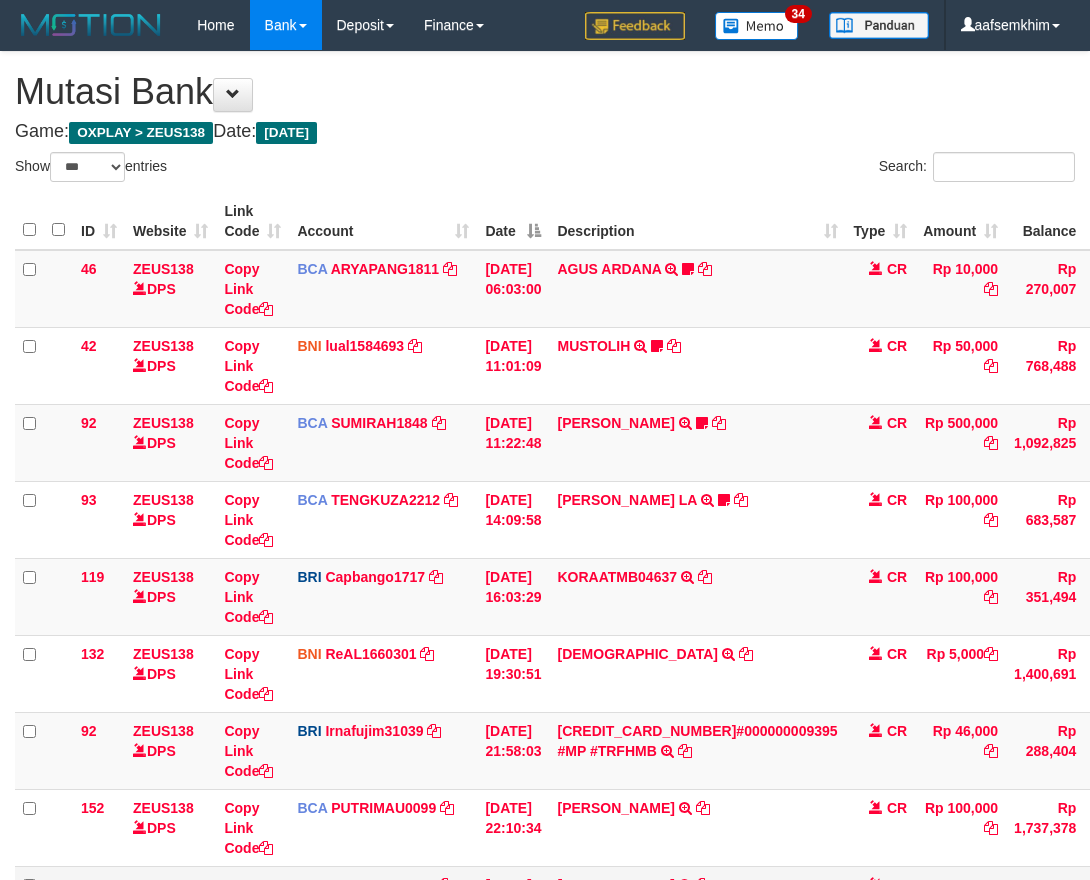 scroll, scrollTop: 391, scrollLeft: 0, axis: vertical 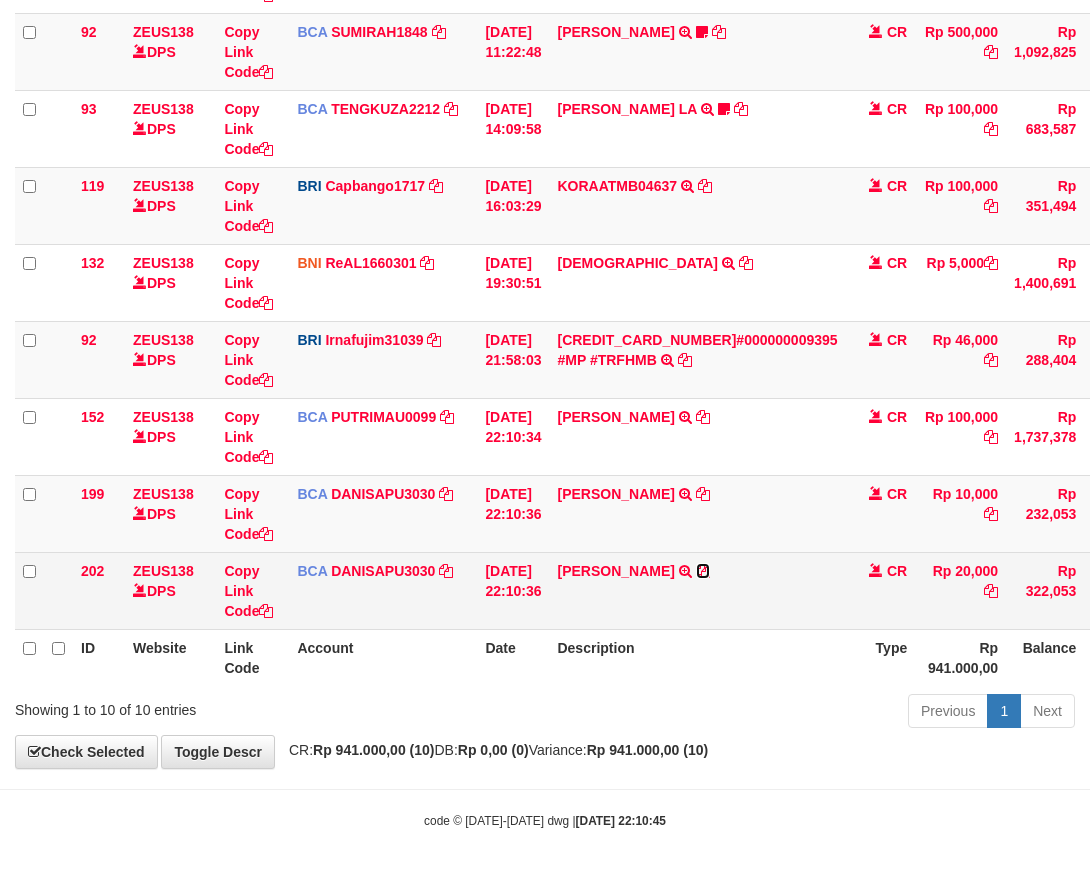 click at bounding box center (703, 571) 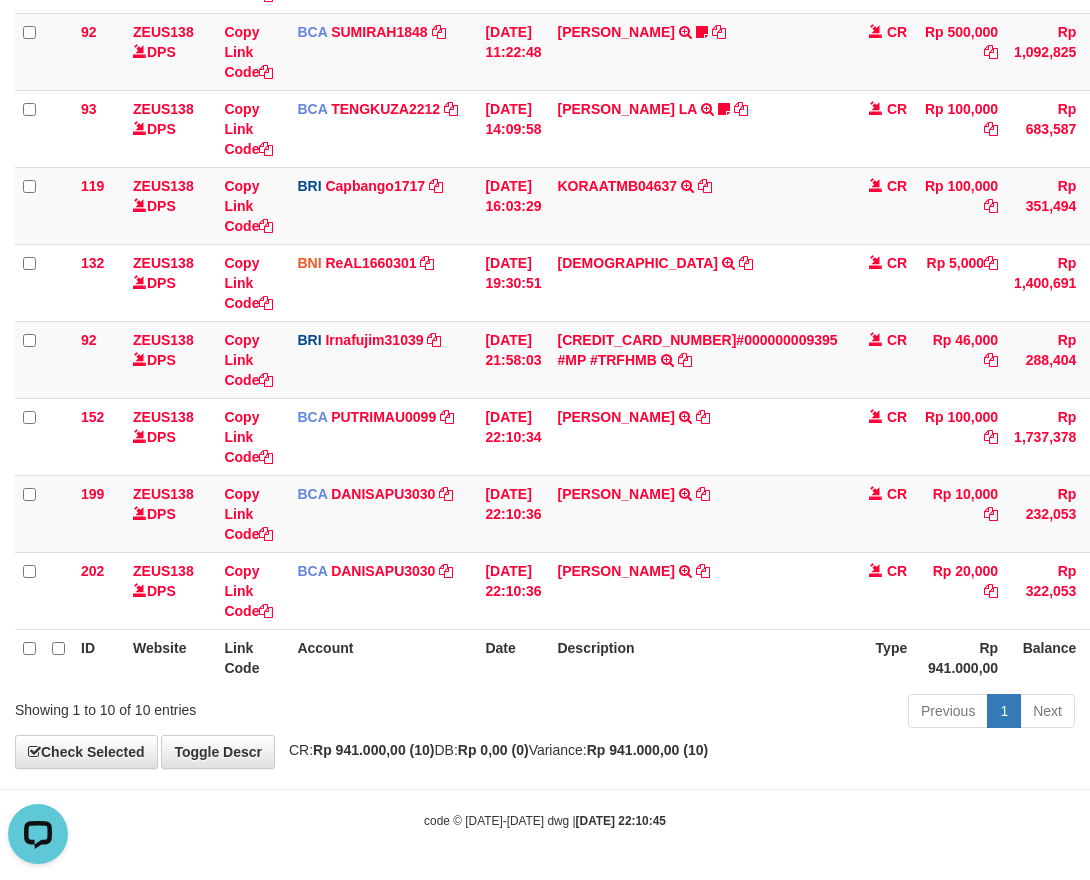 scroll, scrollTop: 0, scrollLeft: 0, axis: both 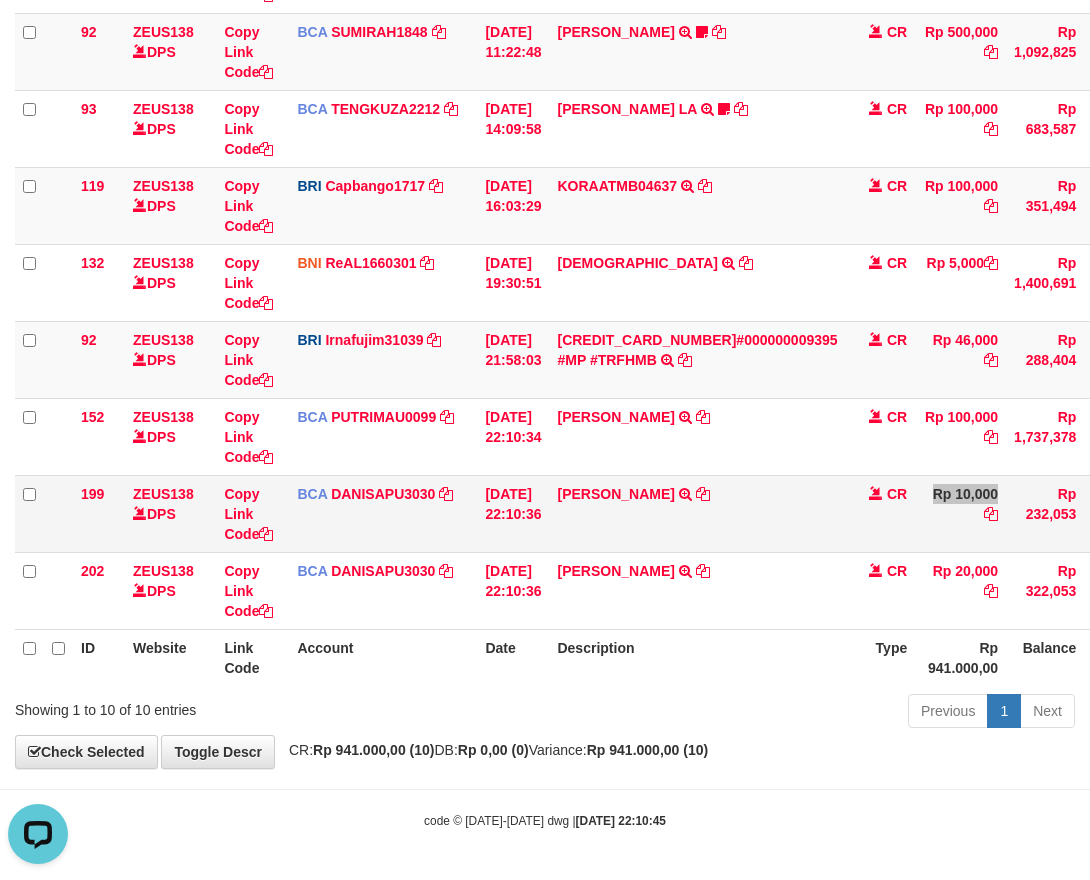 drag, startPoint x: 889, startPoint y: 505, endPoint x: 863, endPoint y: 505, distance: 26 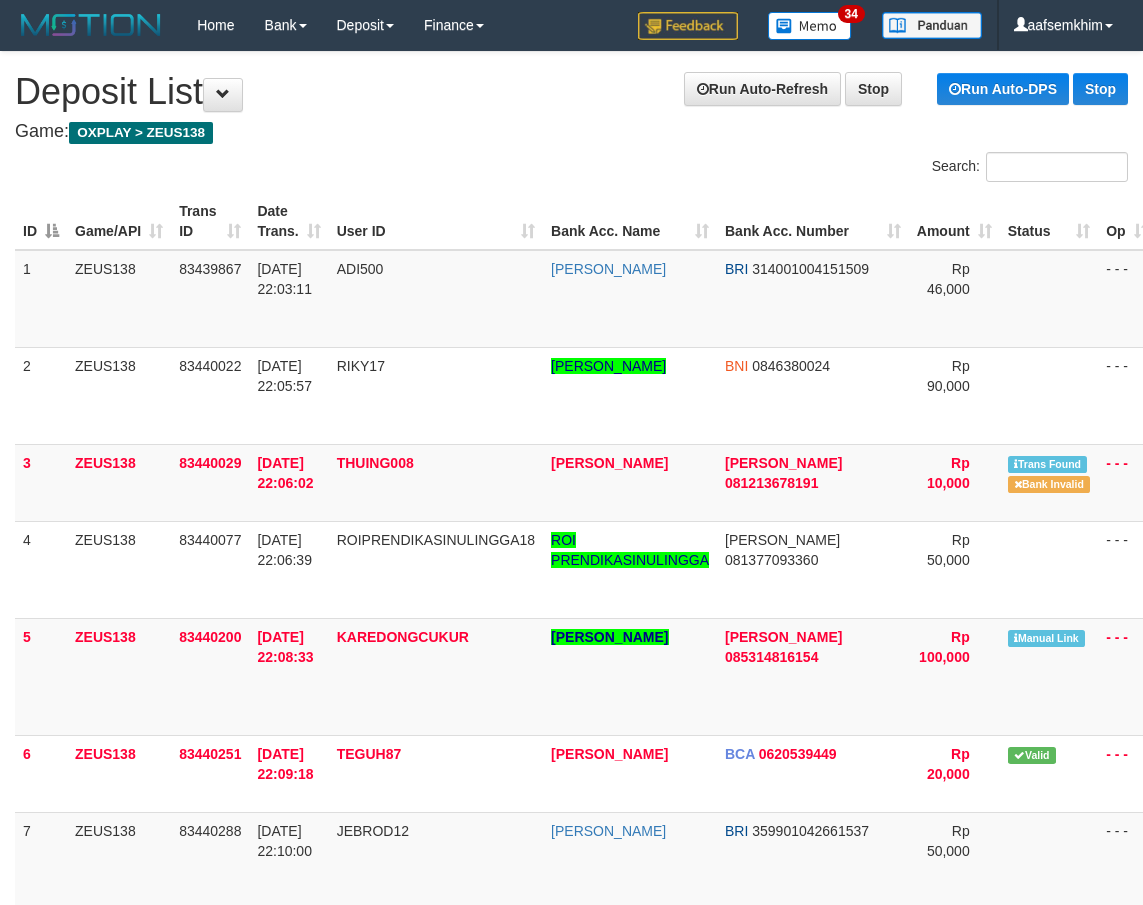 scroll, scrollTop: 0, scrollLeft: 0, axis: both 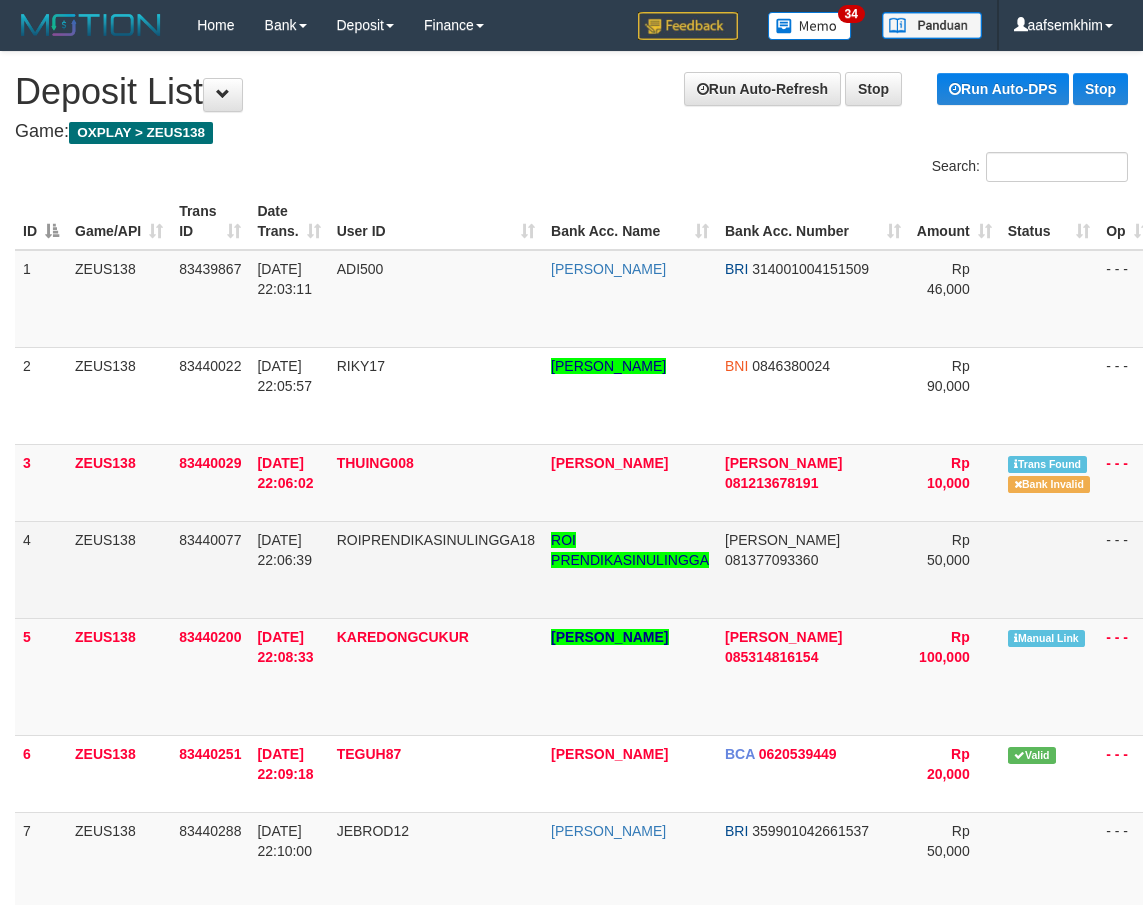 click on "1
ZEUS138
83439867
11/07/2025 22:03:11
ADI500
ADI SUGIARTO
BRI
314001004151509
Rp 46,000
- - -
Delete
Note
Manual Link
2
ZEUS138
83440022
11/07/2025 22:05:57
RIKY17
MUHAMMAD RIZKY MAULANA AL FALAH
BNI
0846380024
Rp 90,000
- - -
Delete
Note
Manual Link
BCA" at bounding box center [626, 628] 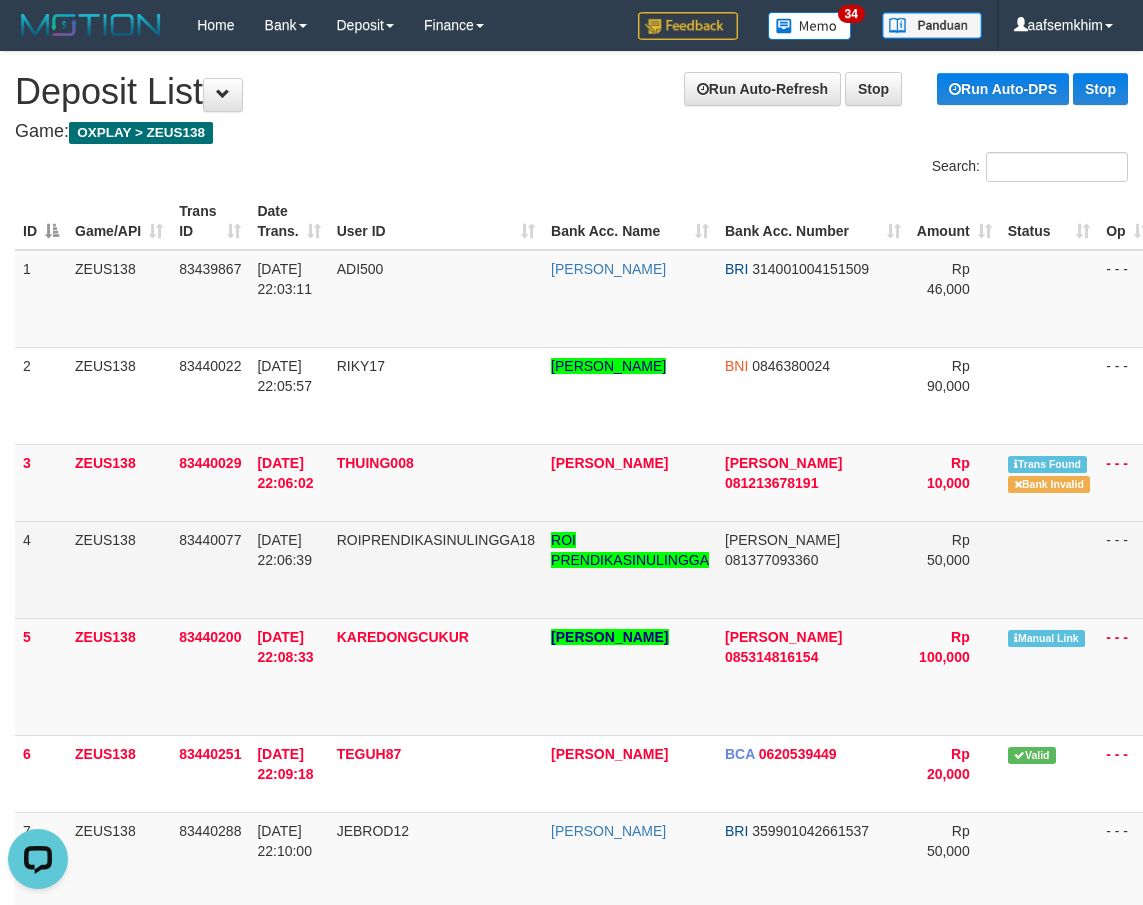 scroll, scrollTop: 0, scrollLeft: 0, axis: both 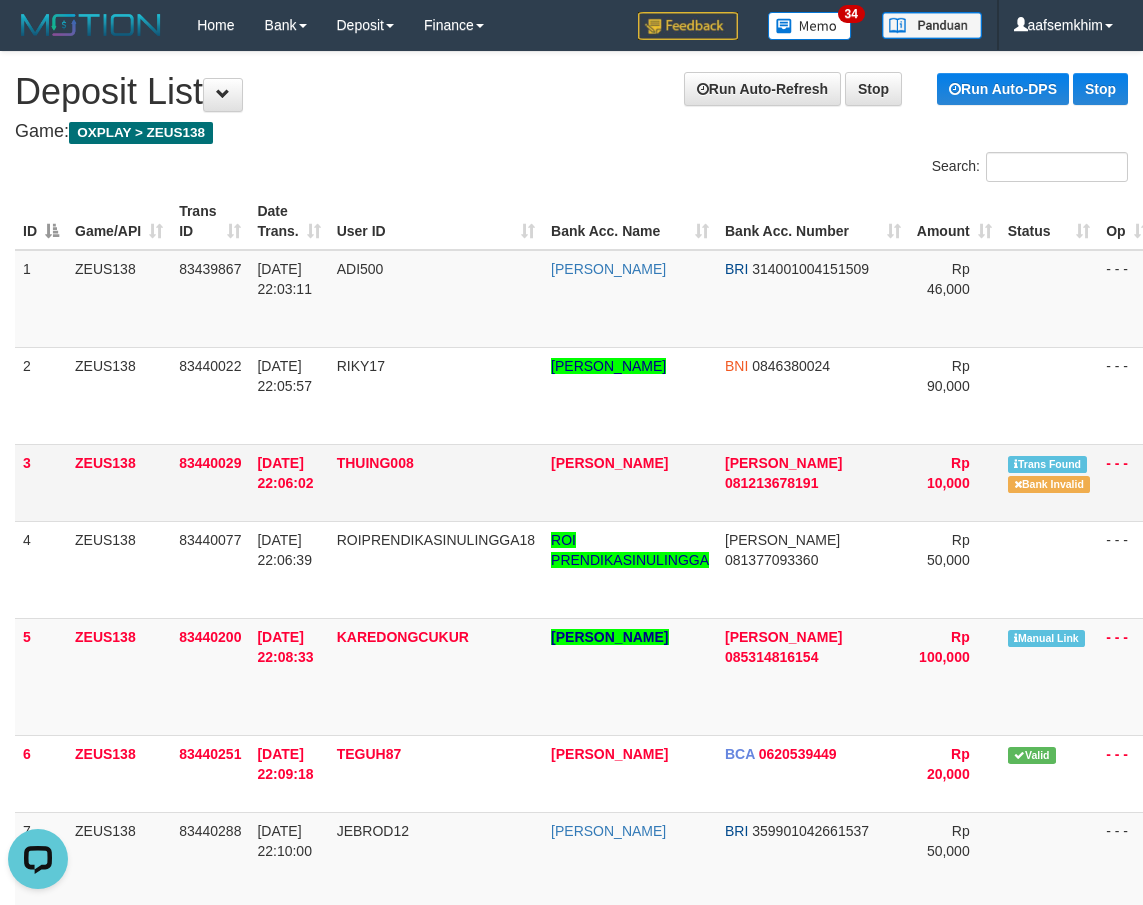 drag, startPoint x: 547, startPoint y: 475, endPoint x: 697, endPoint y: 472, distance: 150.03 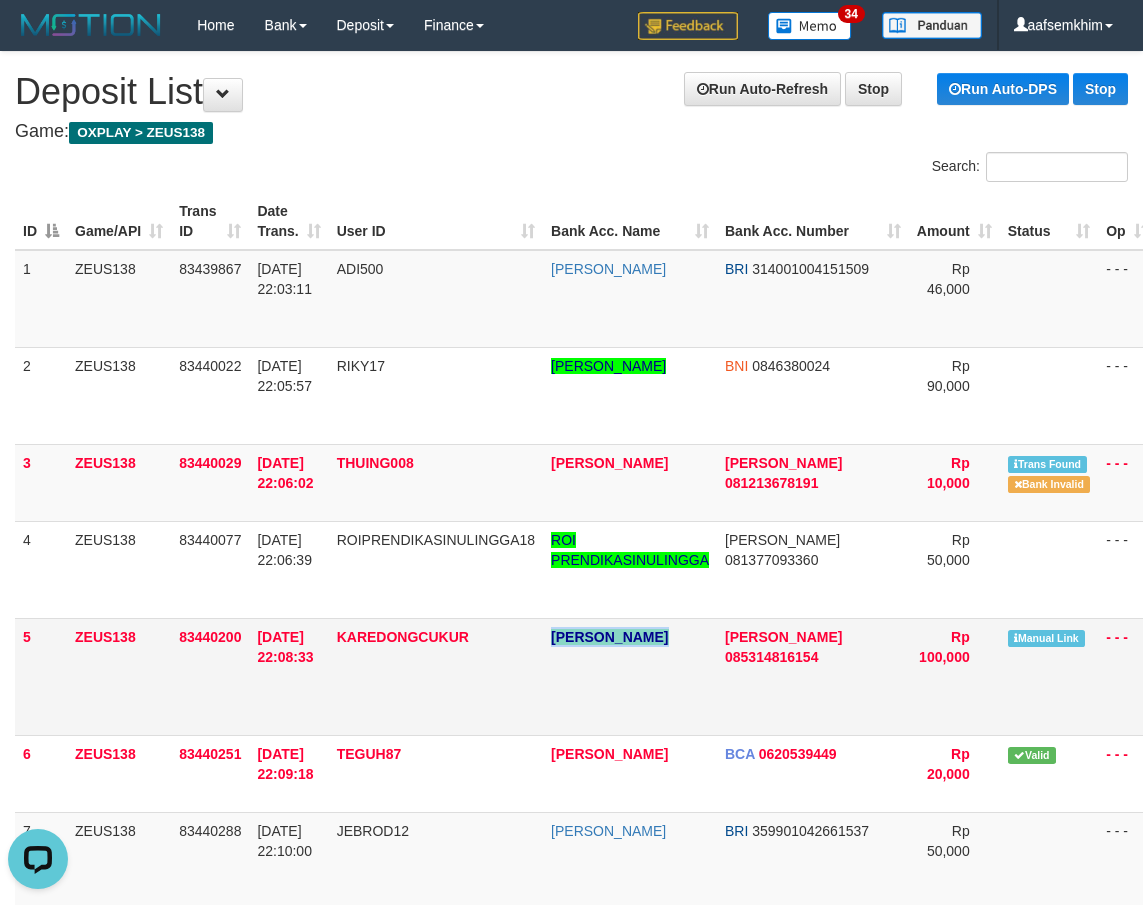 drag, startPoint x: 553, startPoint y: 629, endPoint x: 677, endPoint y: 624, distance: 124.10077 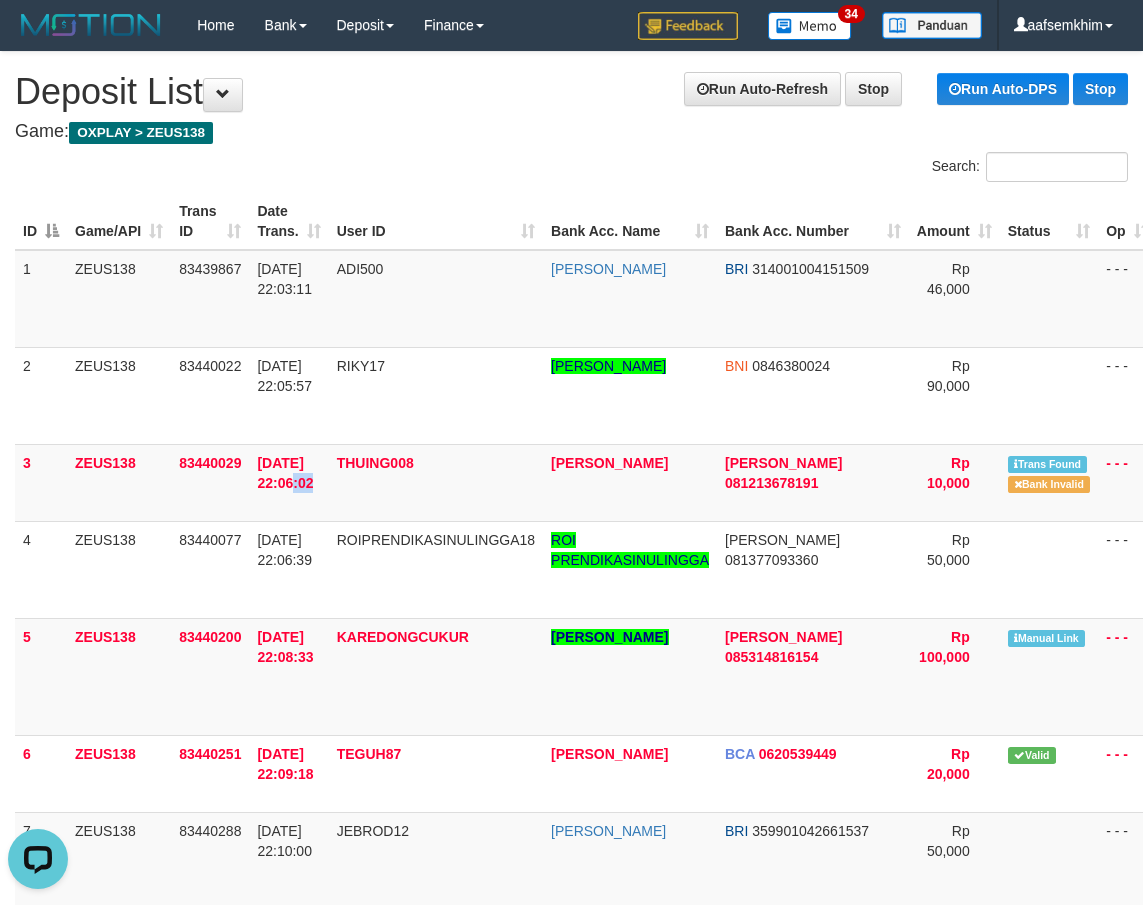 drag, startPoint x: 343, startPoint y: 498, endPoint x: 3, endPoint y: 491, distance: 340.07205 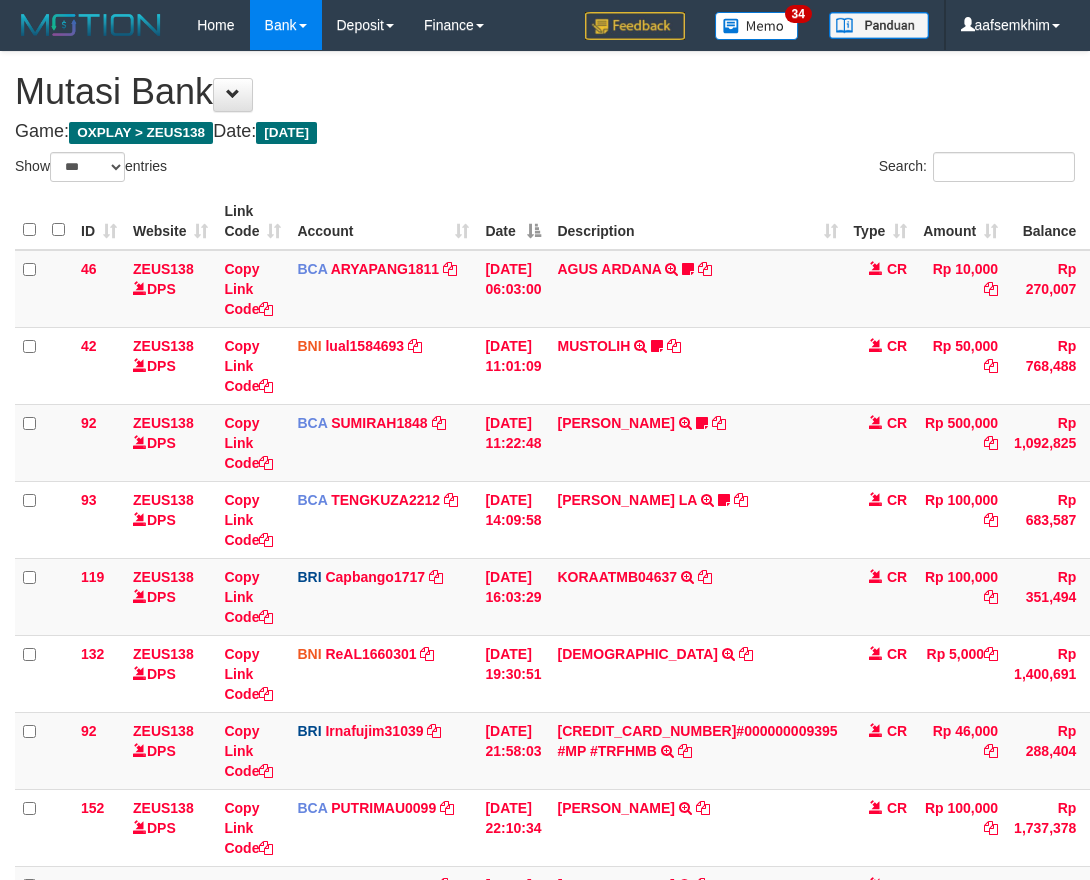 select on "***" 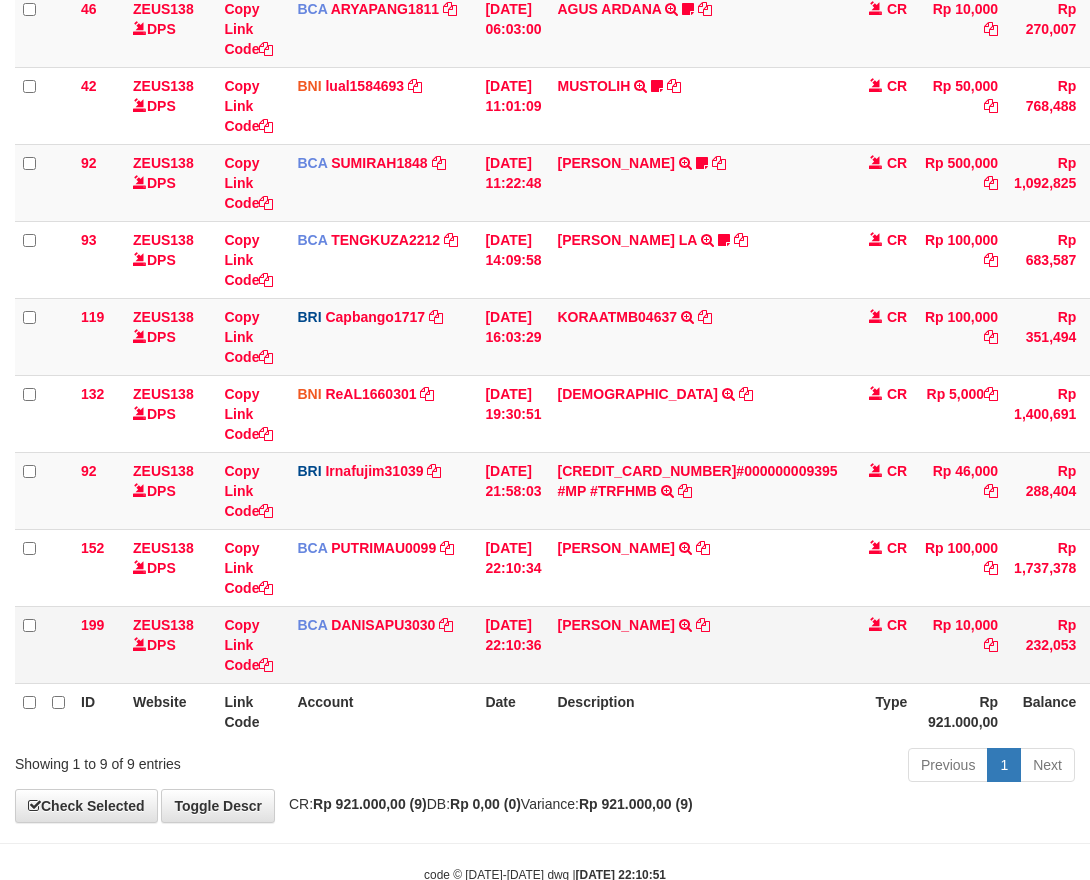 scroll, scrollTop: 314, scrollLeft: 0, axis: vertical 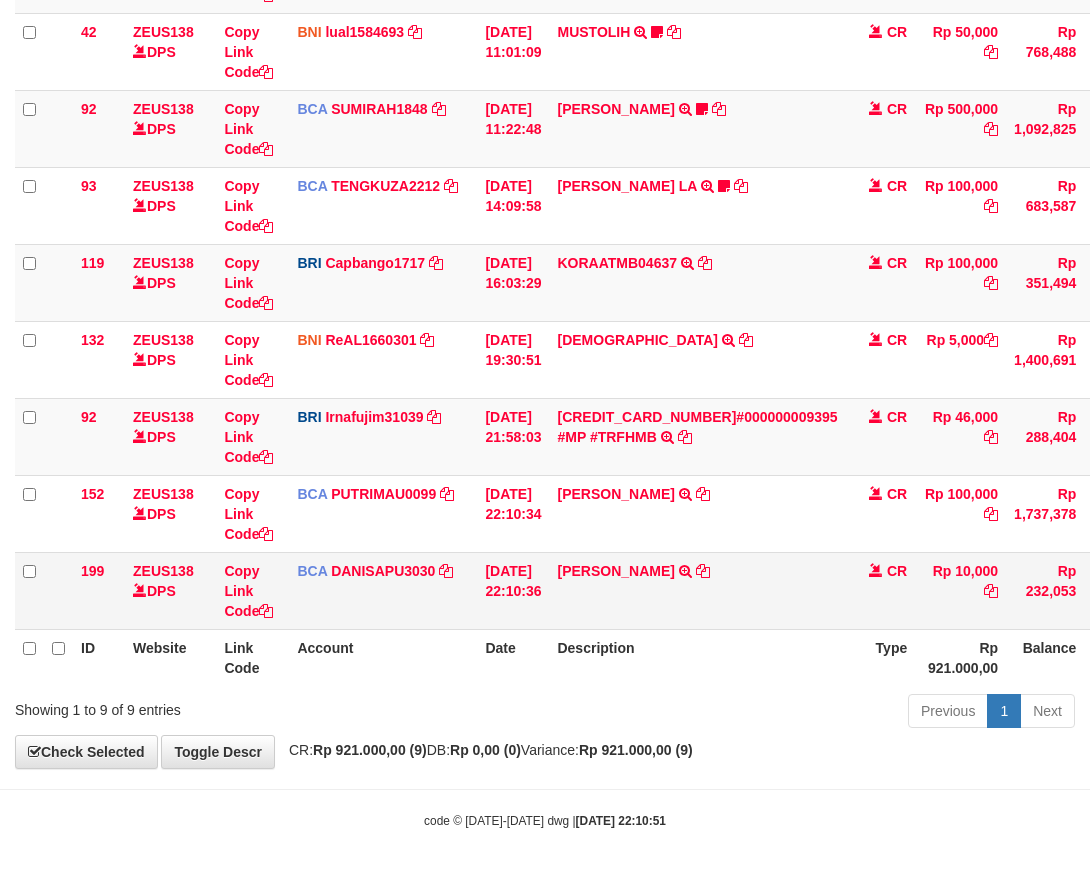 click on "AHMAD KHOIRUDIN         TRSF E-BANKING CR 1107/FTSCY/WS95031
10000.00AHMAD KHOIRUDIN" at bounding box center (697, 590) 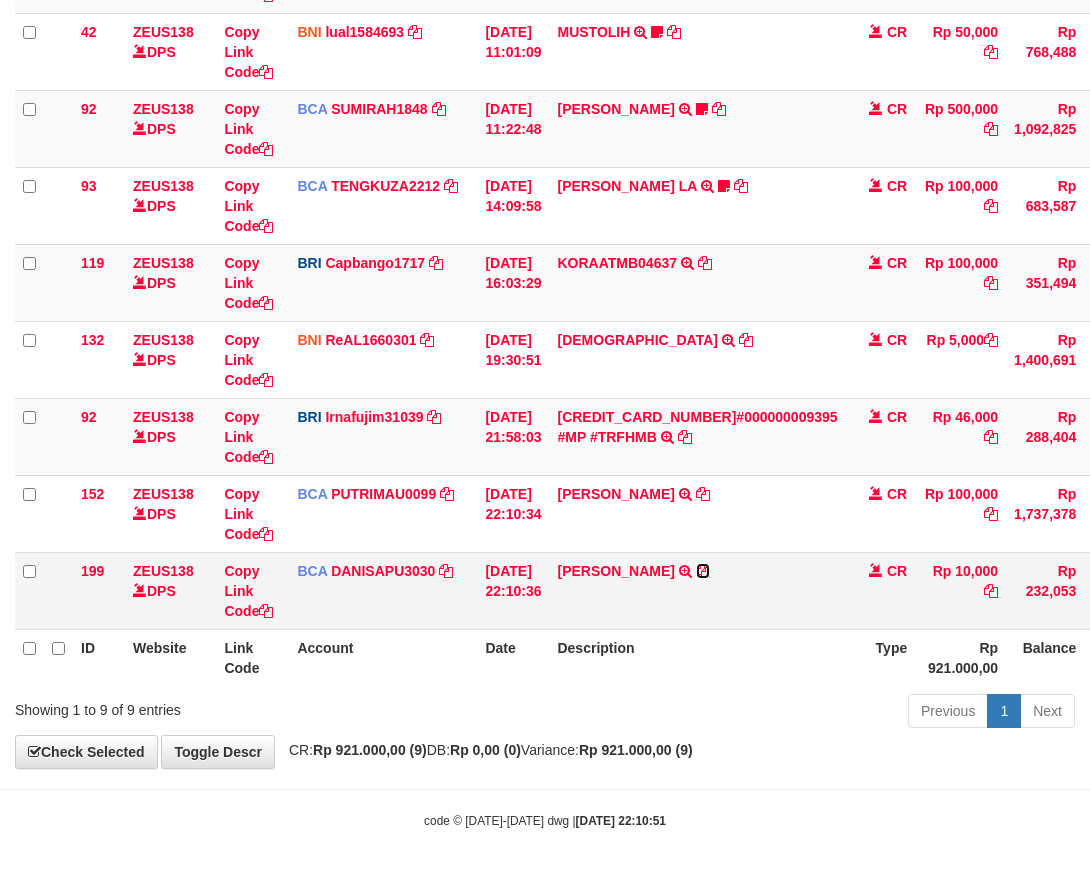 click at bounding box center (703, 571) 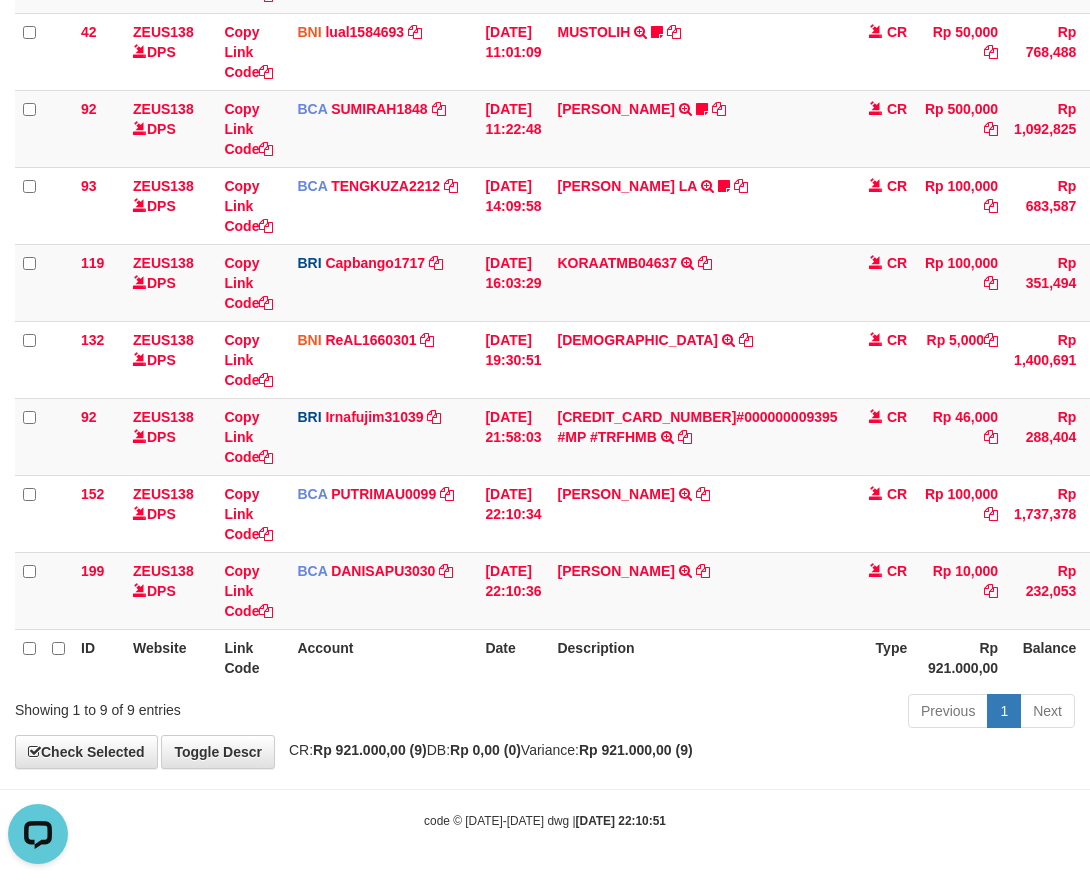scroll, scrollTop: 0, scrollLeft: 0, axis: both 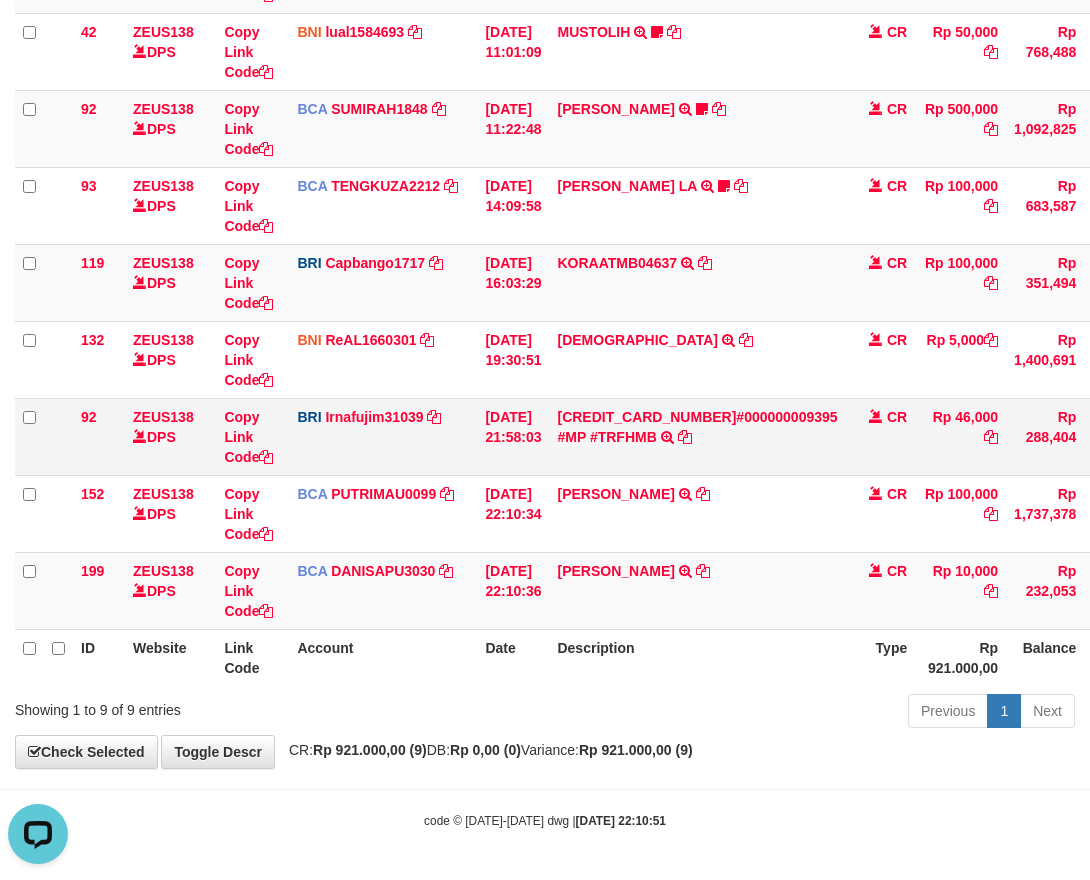 click on "92
ZEUS138    DPS
Copy Link Code
BRI
Irnafujim31039
DPS
IRNA FUJI M
mutasi_20250711_3777 | 92
mutasi_20250711_3777 | 92
11/07/2025 21:58:03
5221842150116595#000000009395 #MP #TRFHMB         TRANSAKSI KREDIT DARI BANK LAIN 5221842150116595#000000009395 #MP #TRFHMB
CR
Rp 46,000
Rp 288,404
Note
Check" at bounding box center [620, 436] 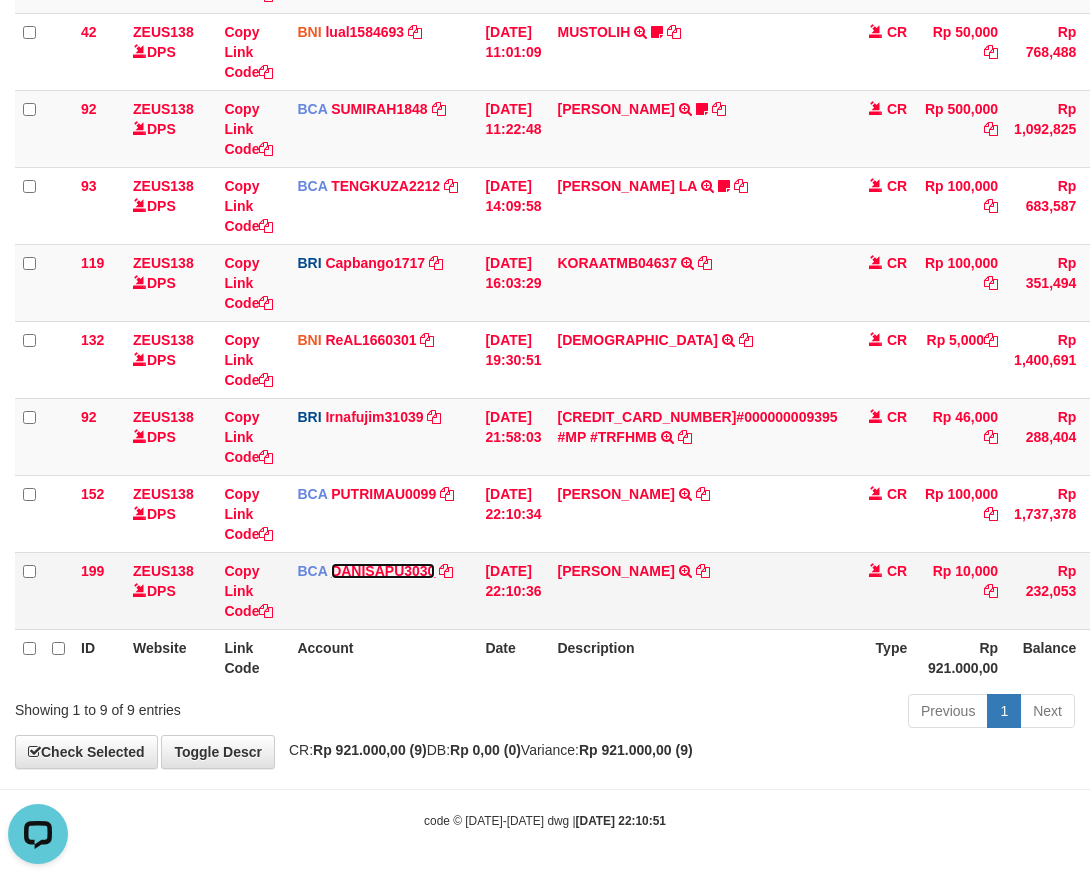 click on "DANISAPU3030" at bounding box center [383, 571] 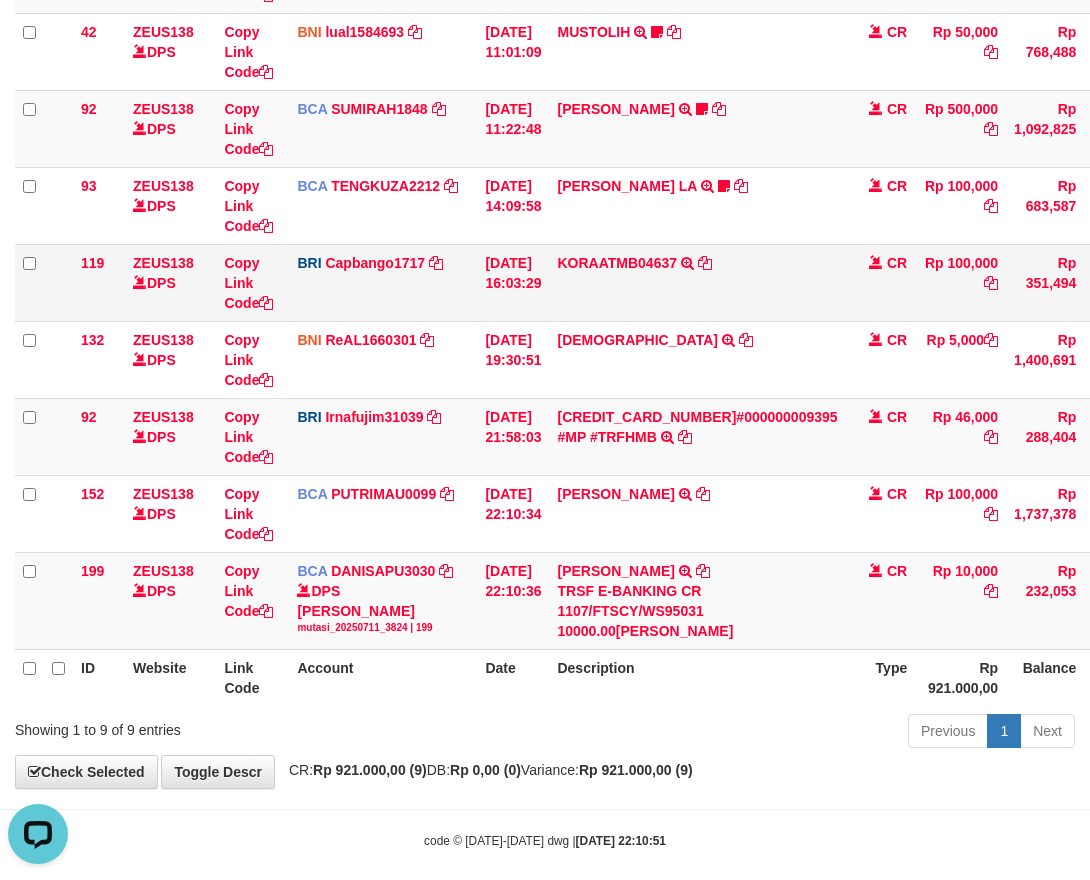 drag, startPoint x: 477, startPoint y: 242, endPoint x: 963, endPoint y: 303, distance: 489.81323 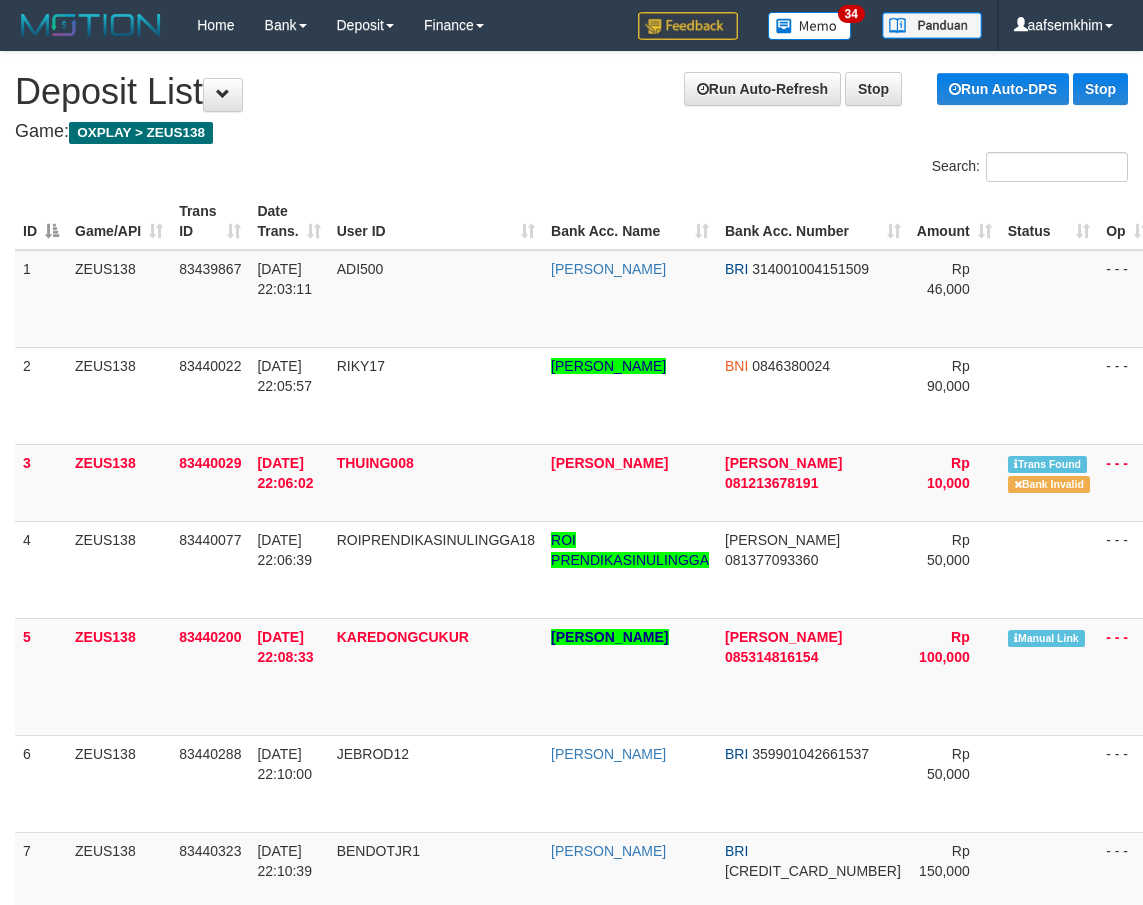 scroll, scrollTop: 0, scrollLeft: 0, axis: both 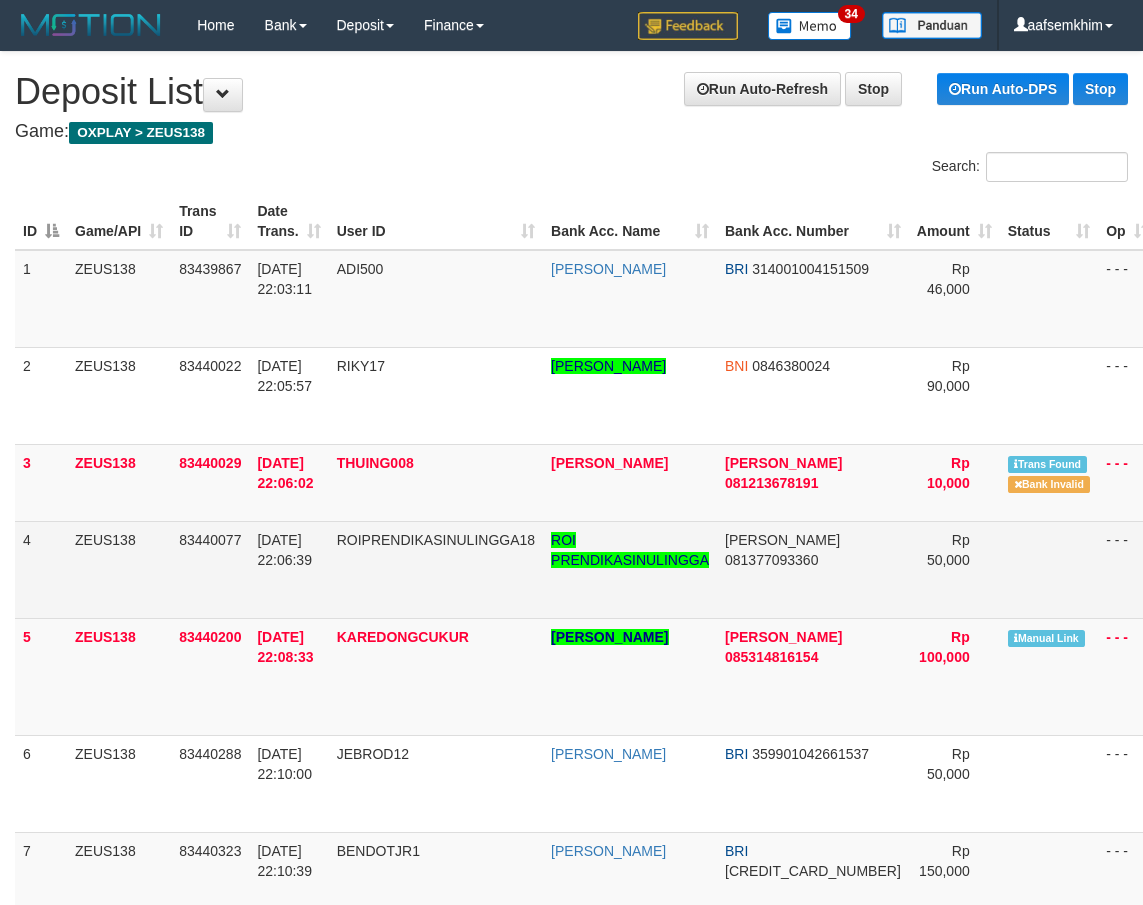 drag, startPoint x: 337, startPoint y: 536, endPoint x: 357, endPoint y: 536, distance: 20 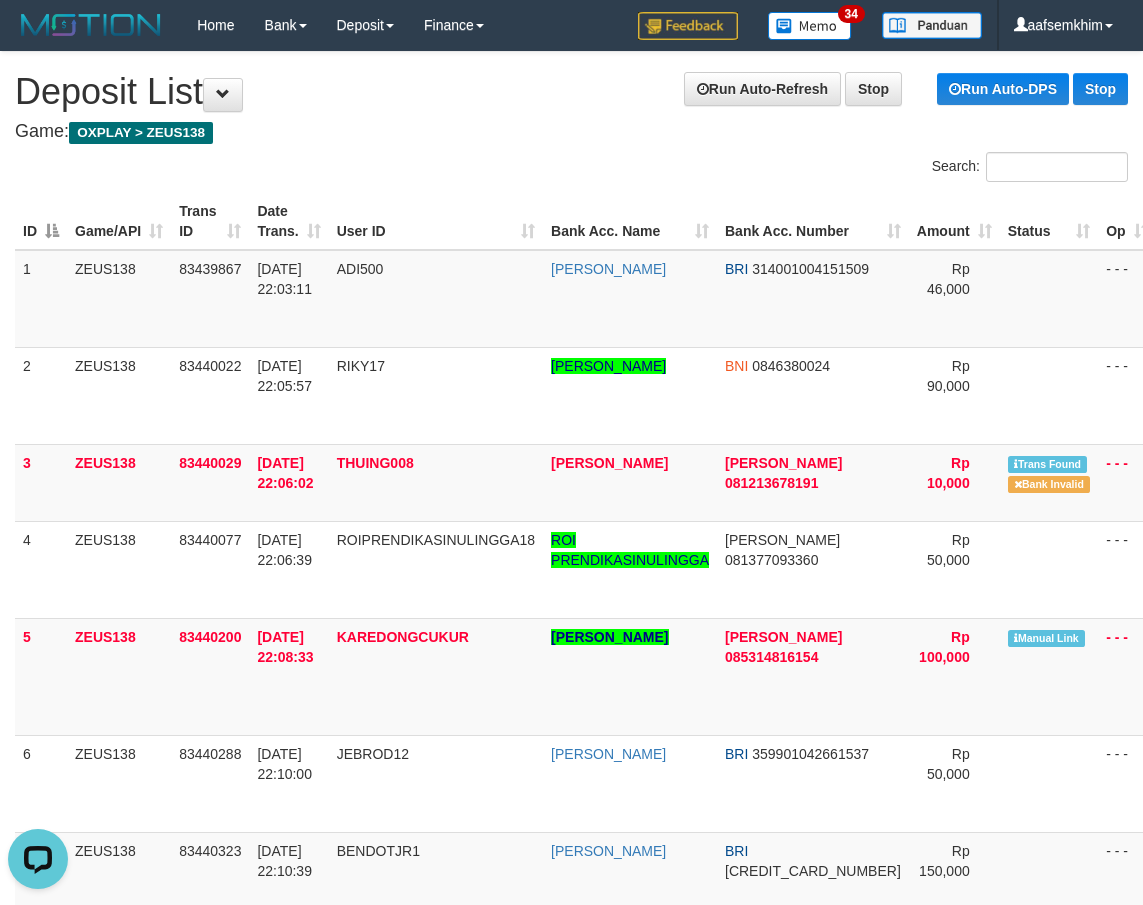 scroll, scrollTop: 0, scrollLeft: 0, axis: both 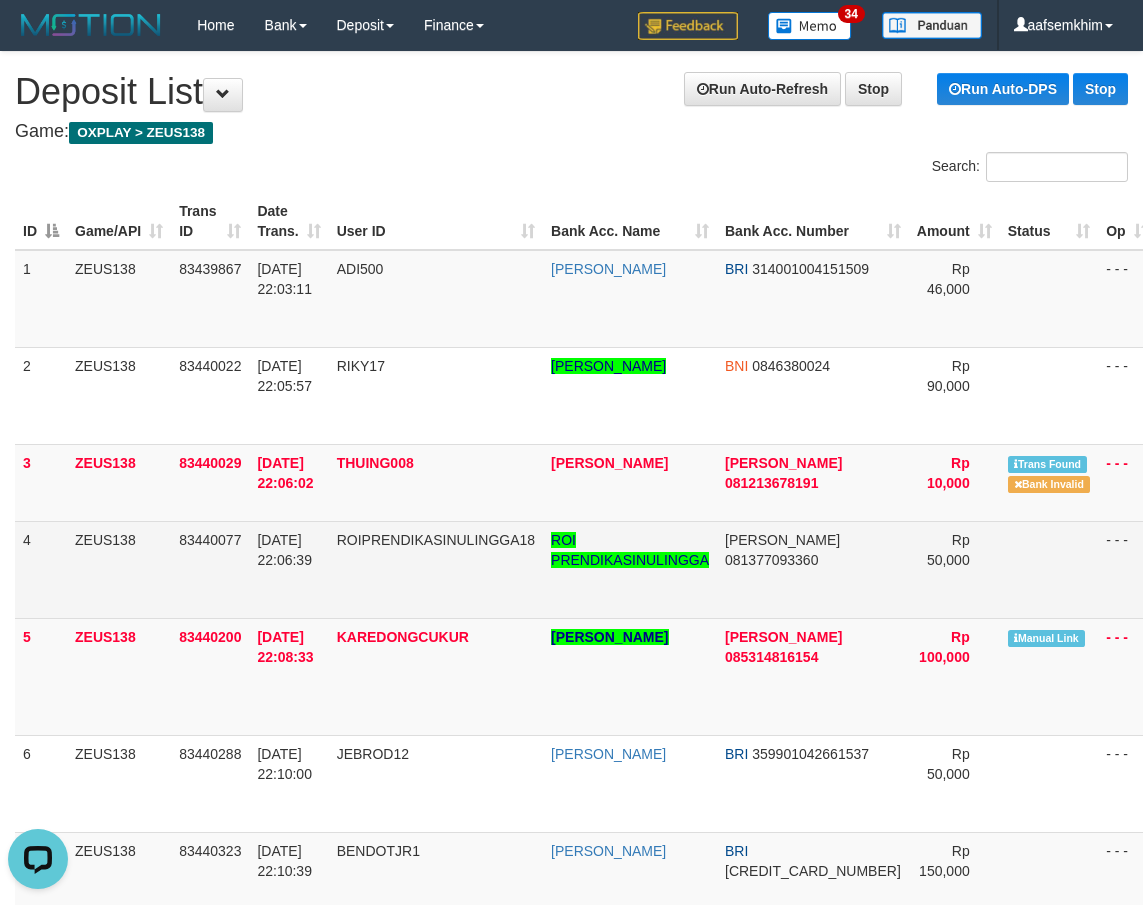 click on "1
ZEUS138
83439867
11/07/2025 22:03:11
ADI500
ADI SUGIARTO
BRI
314001004151509
Rp 46,000
- - -
Delete
Note
Manual Link
2
ZEUS138
83440022
11/07/2025 22:05:57
RIKY17
MUHAMMAD RIZKY MAULANA AL FALAH
BNI
0846380024
Rp 90,000
- - -
Delete
Note
Manual Link
3" at bounding box center (626, 590) 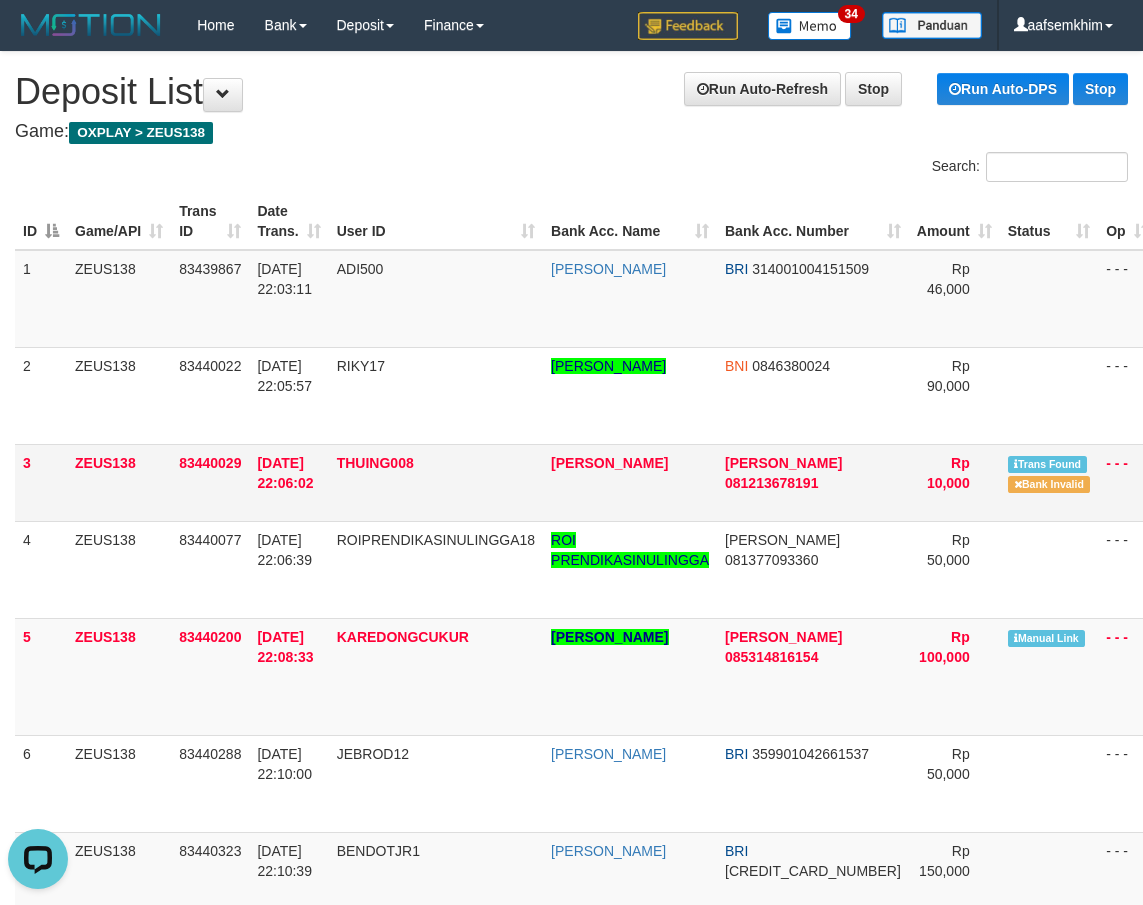 click on "Approve" at bounding box center [1192, 463] 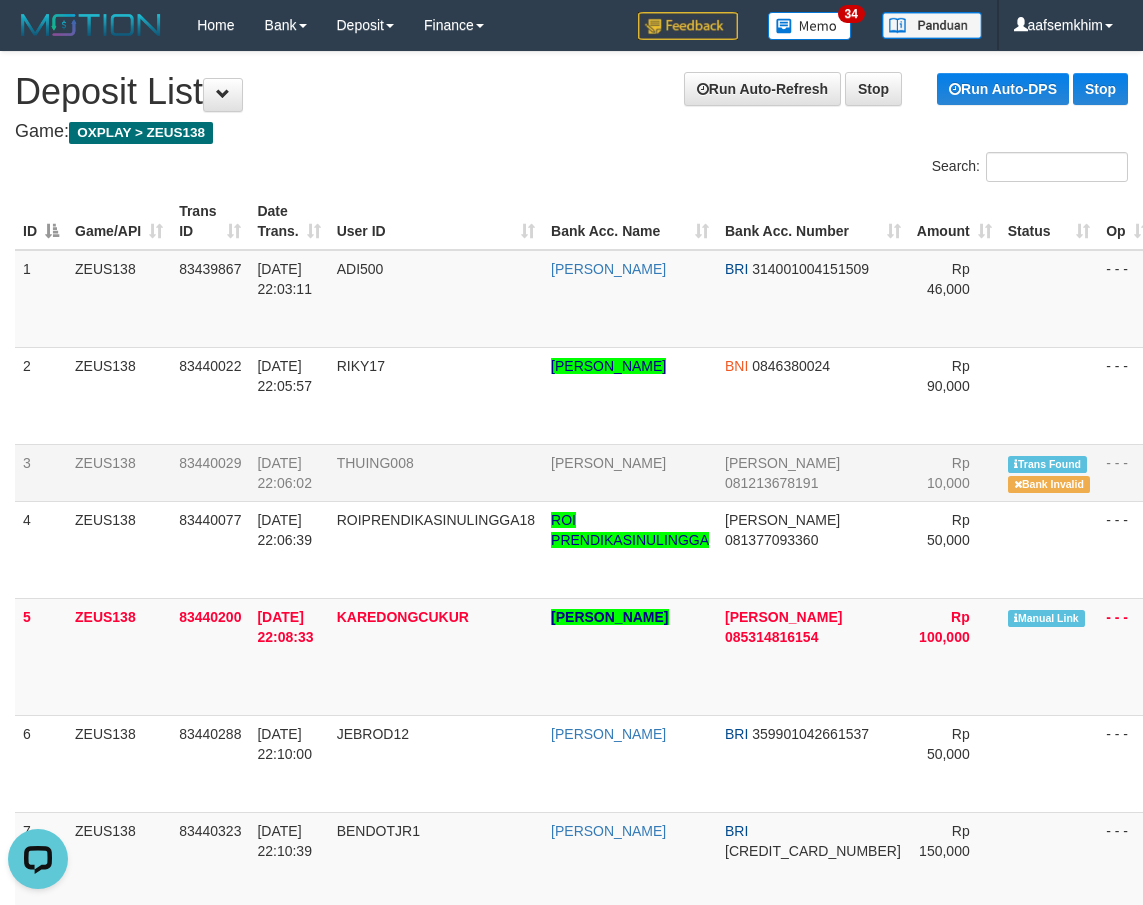 drag, startPoint x: 310, startPoint y: 437, endPoint x: 480, endPoint y: 479, distance: 175.11139 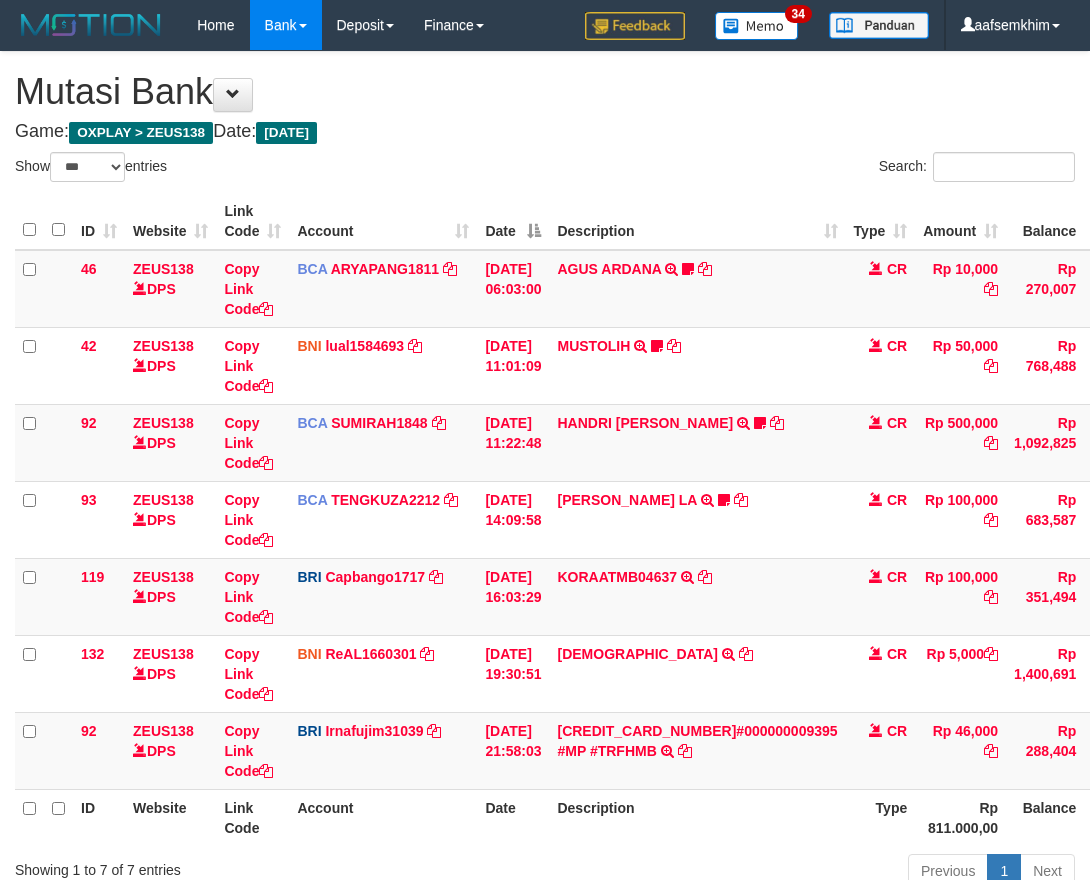 select on "***" 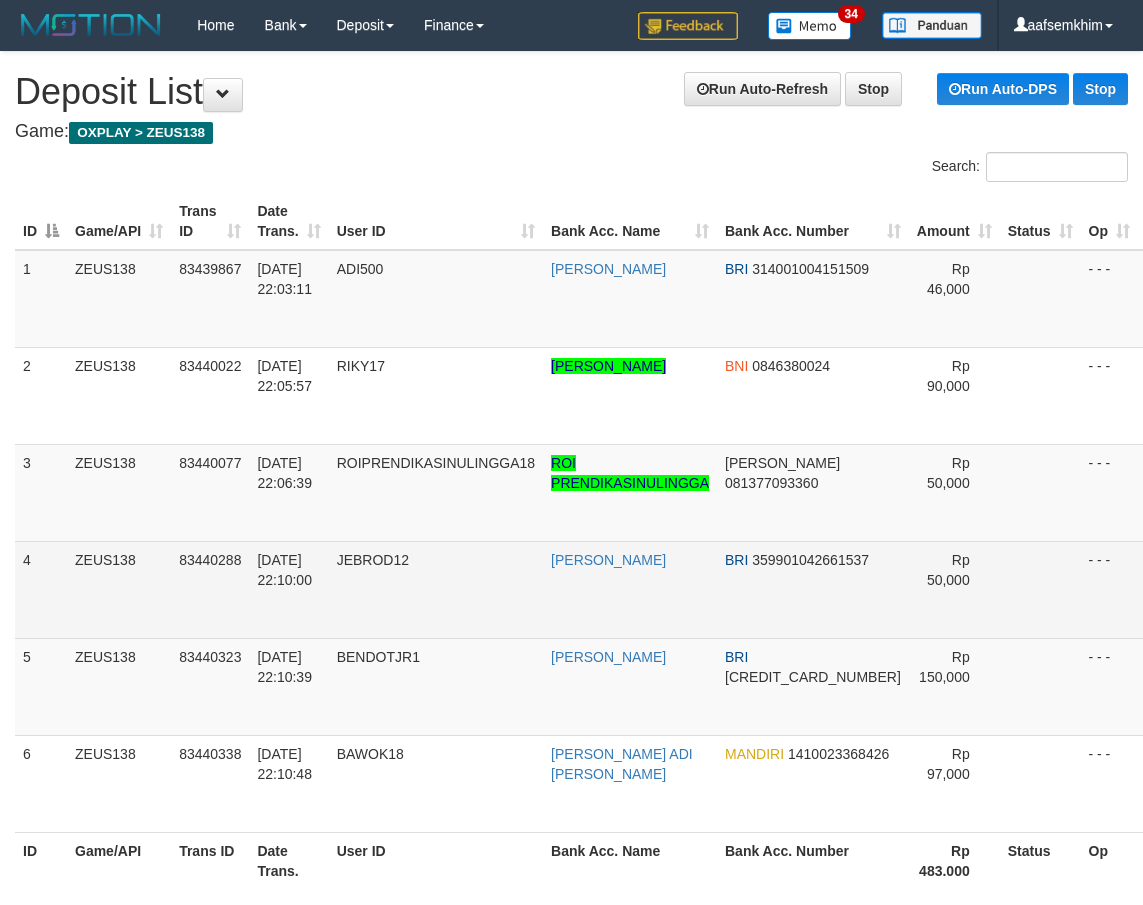 scroll, scrollTop: 0, scrollLeft: 0, axis: both 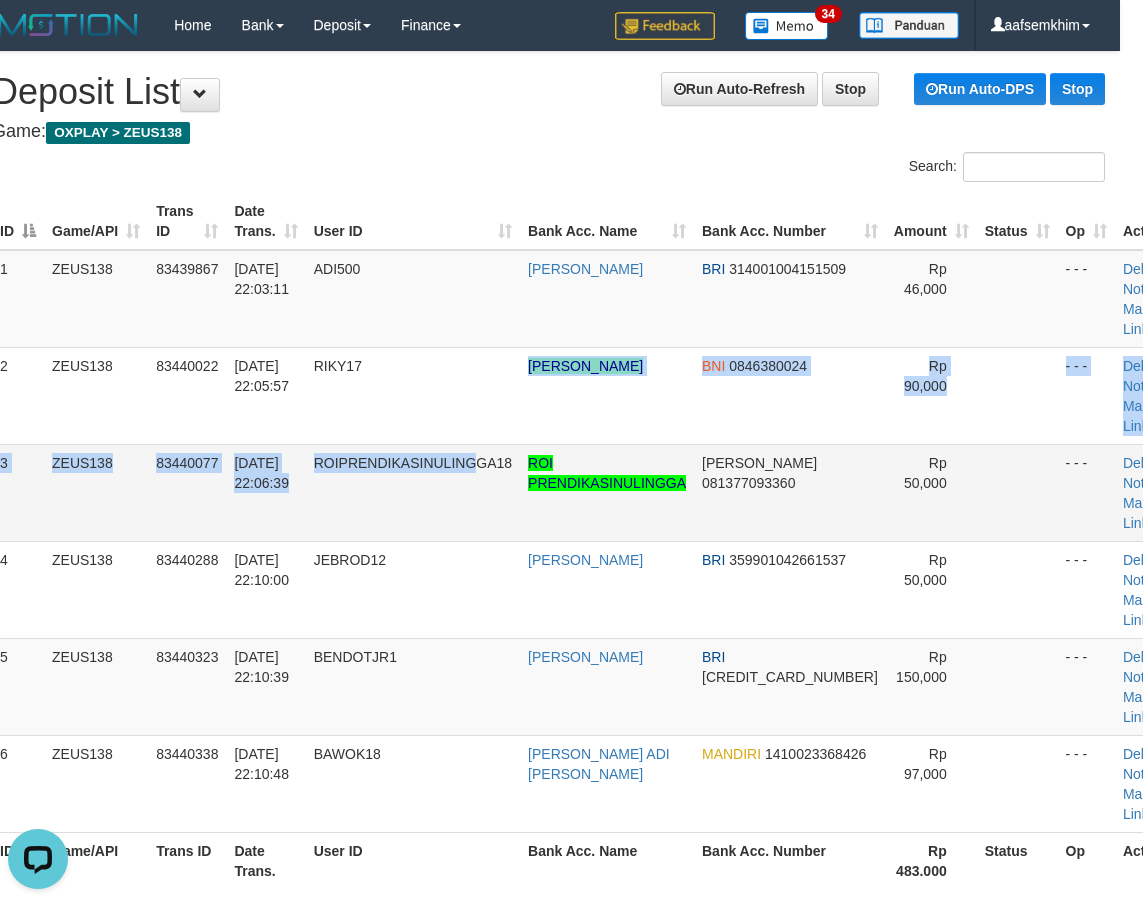 drag, startPoint x: 481, startPoint y: 447, endPoint x: 101, endPoint y: 463, distance: 380.3367 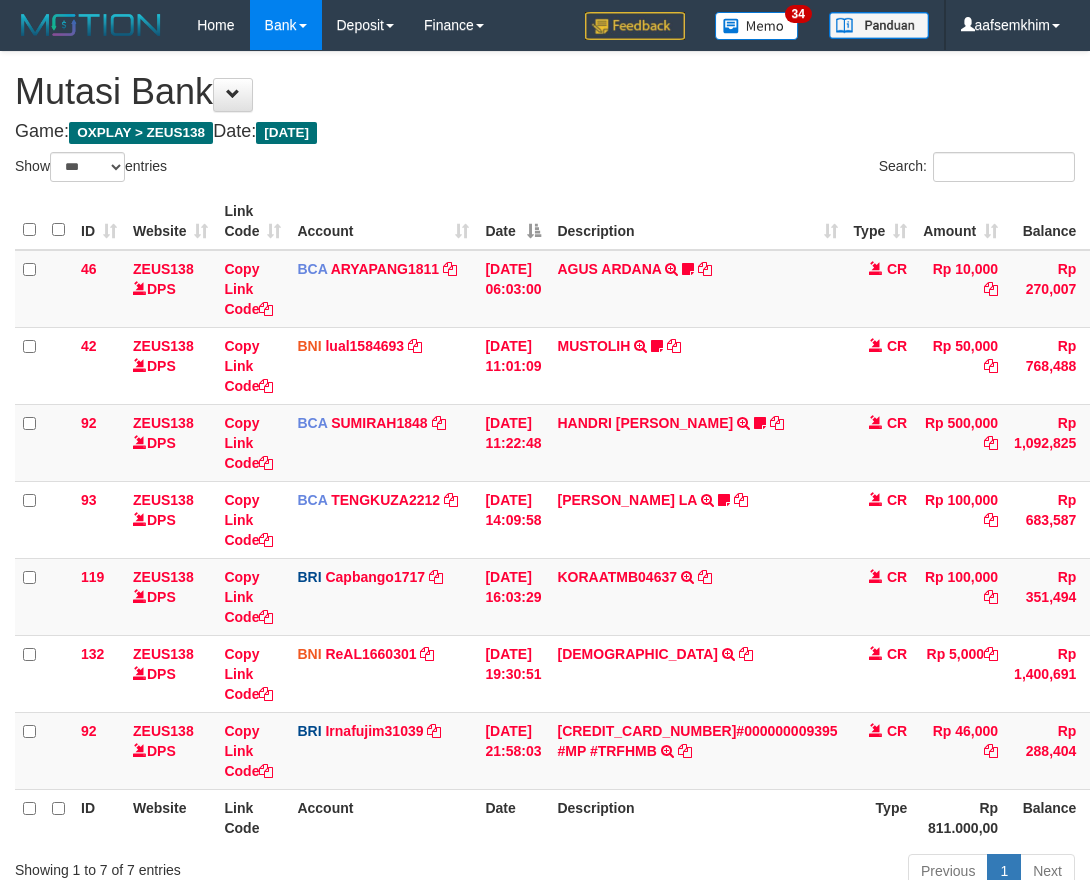 select on "***" 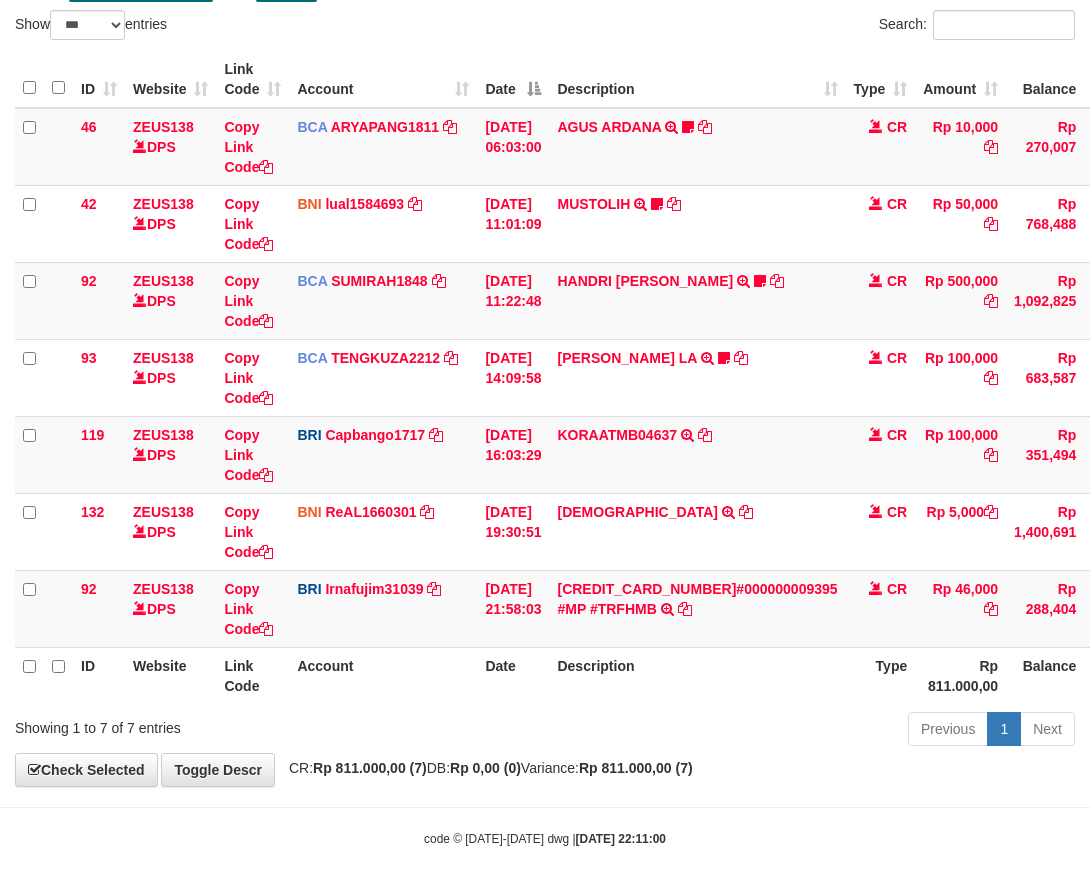 scroll, scrollTop: 160, scrollLeft: 0, axis: vertical 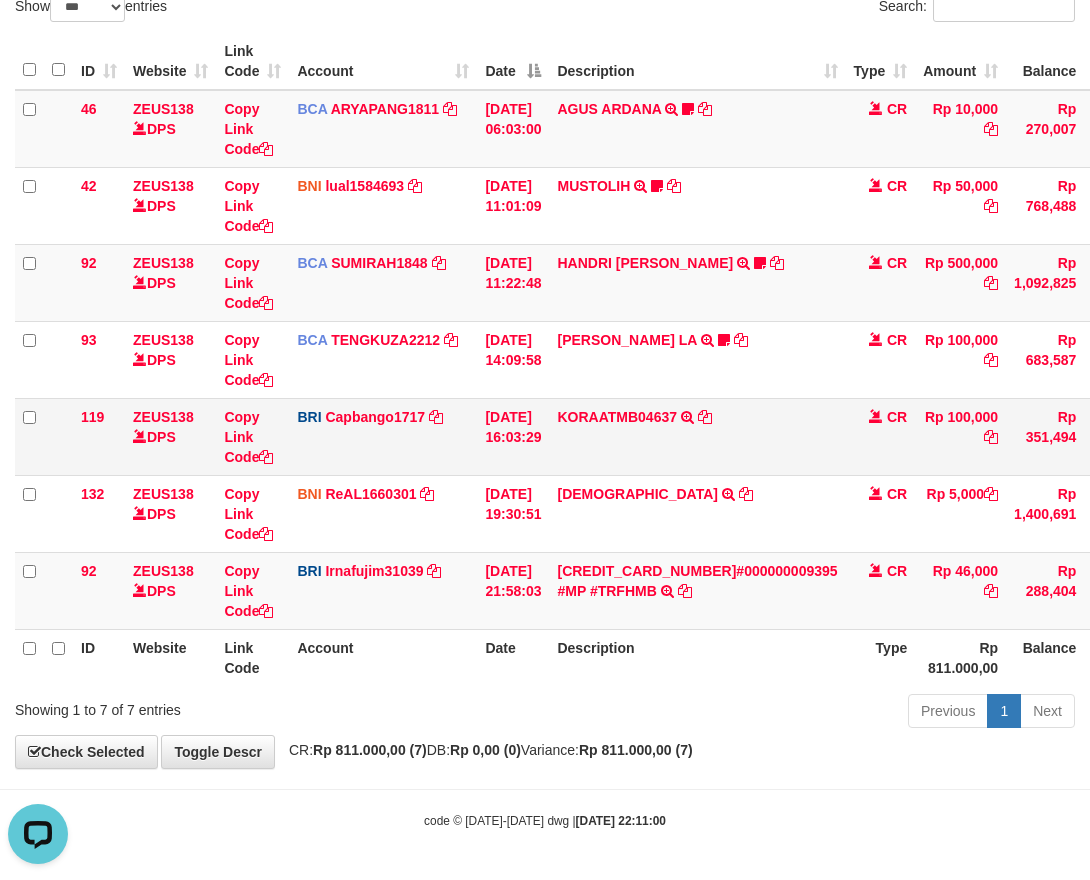 drag, startPoint x: 316, startPoint y: 438, endPoint x: 456, endPoint y: 404, distance: 144.06943 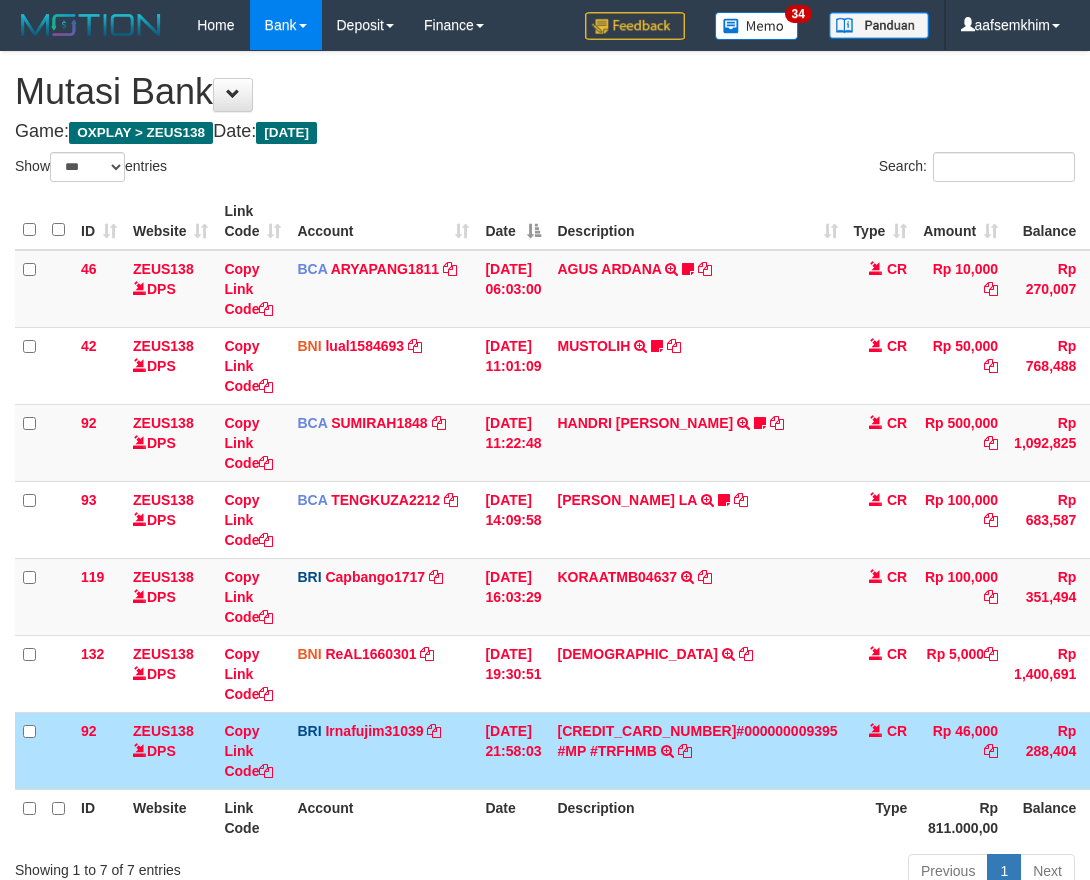 select on "***" 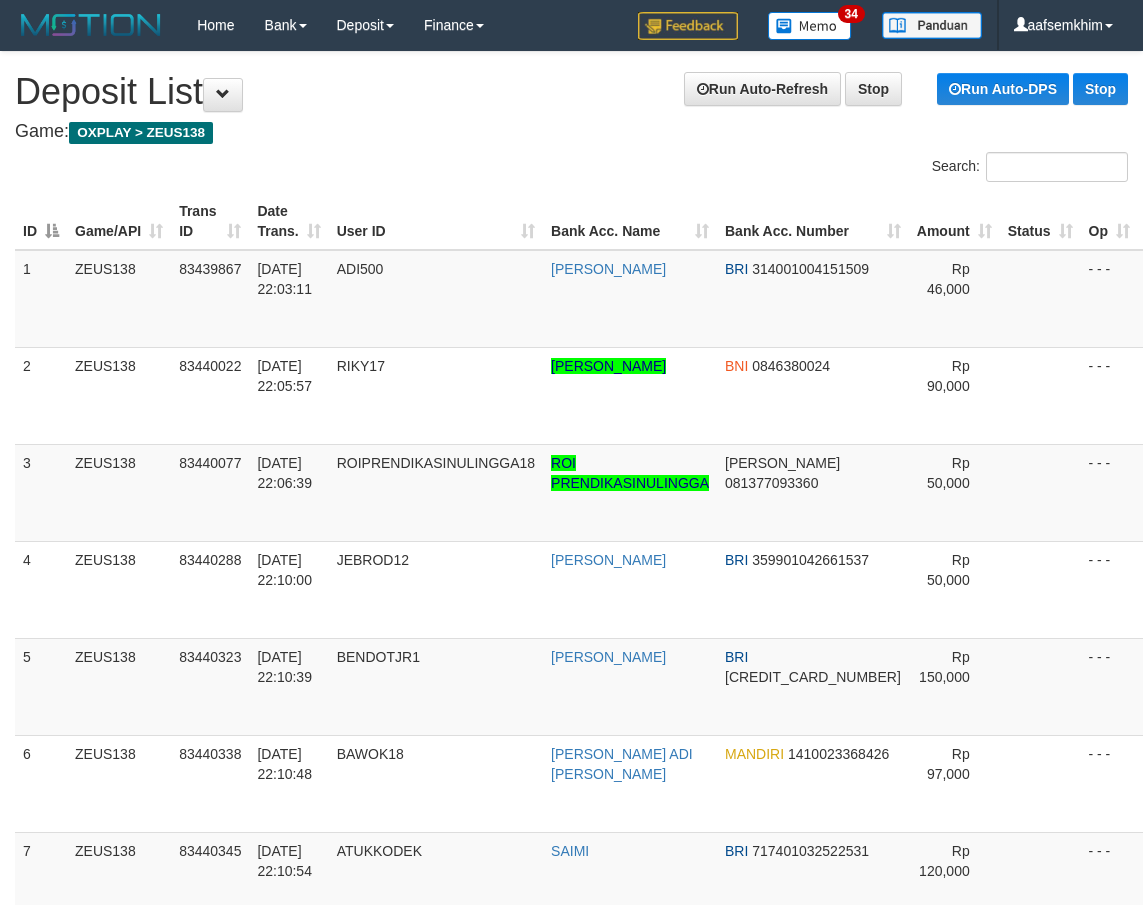 scroll, scrollTop: 0, scrollLeft: 23, axis: horizontal 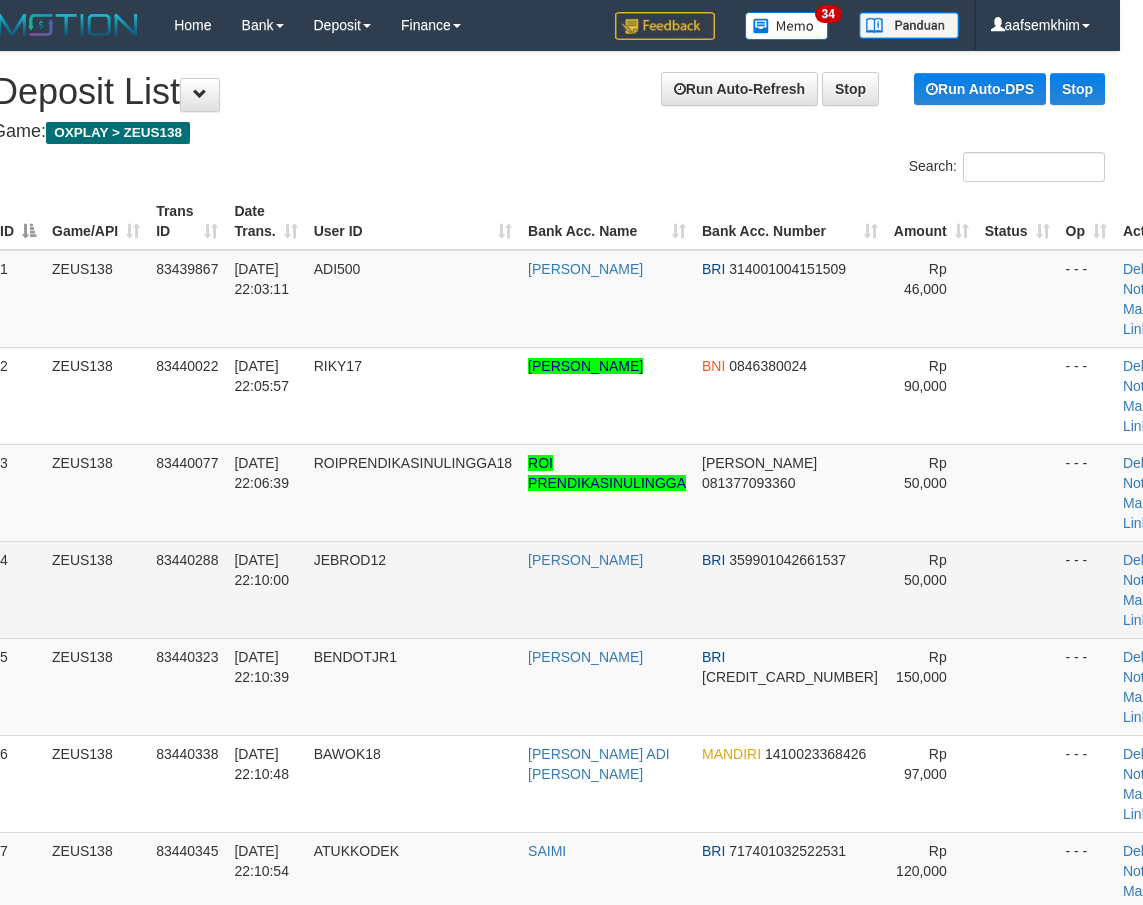 drag, startPoint x: 307, startPoint y: 569, endPoint x: 241, endPoint y: 550, distance: 68.68042 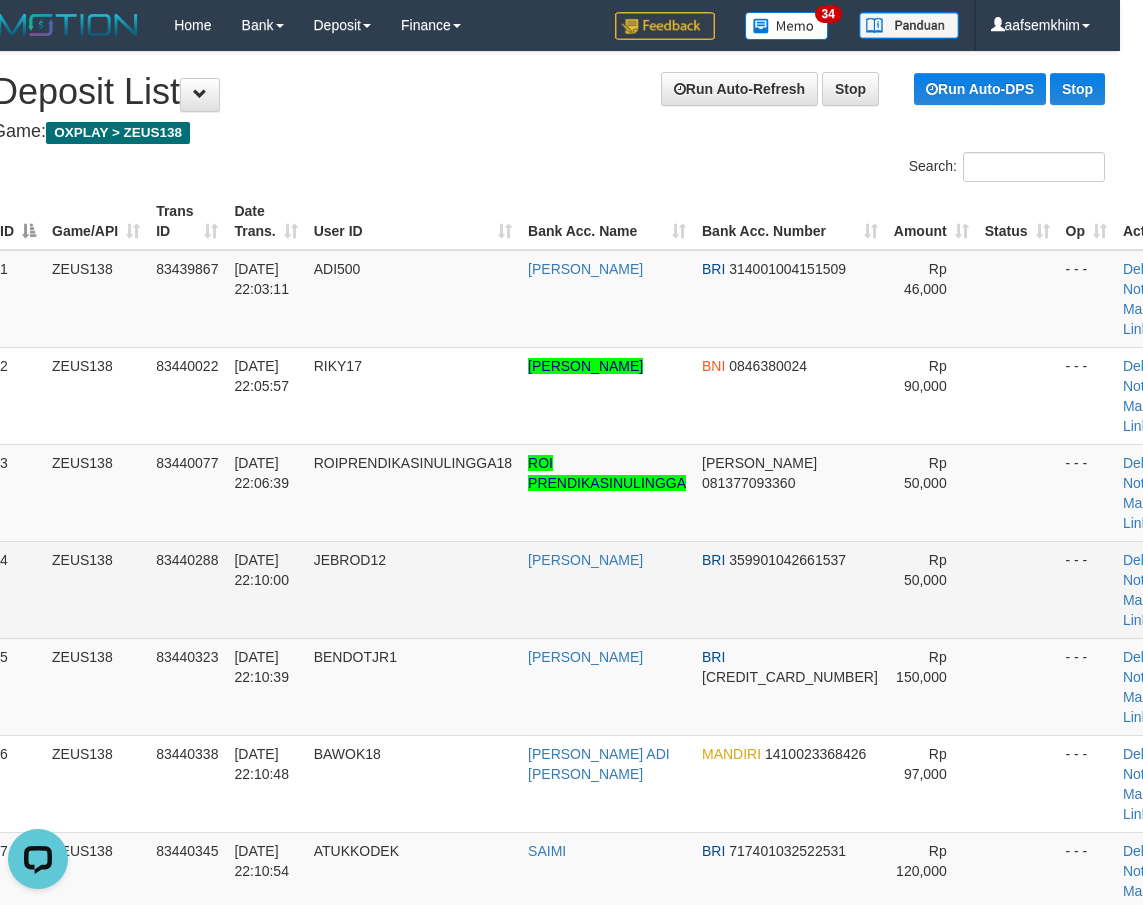 scroll, scrollTop: 0, scrollLeft: 0, axis: both 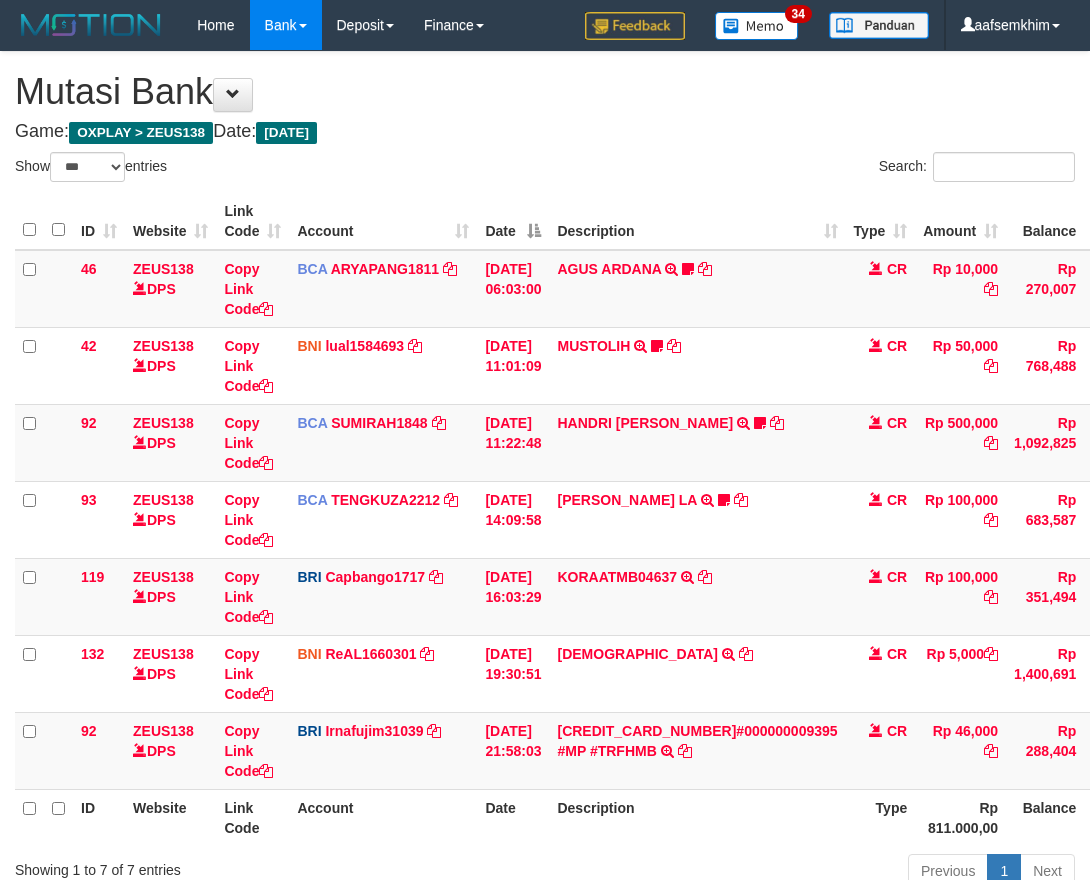 select on "***" 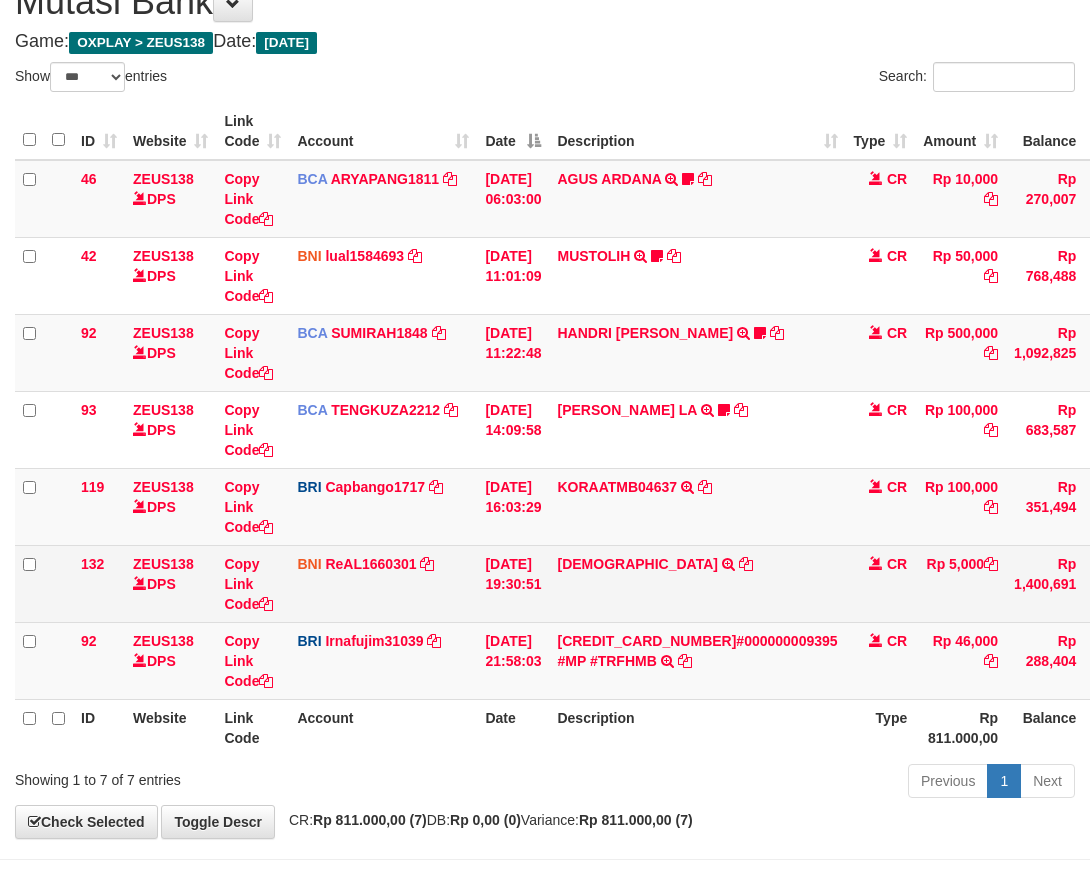 click on "SAMSUL         TRANSFER DARI SDR SAMSUL" at bounding box center [697, 583] 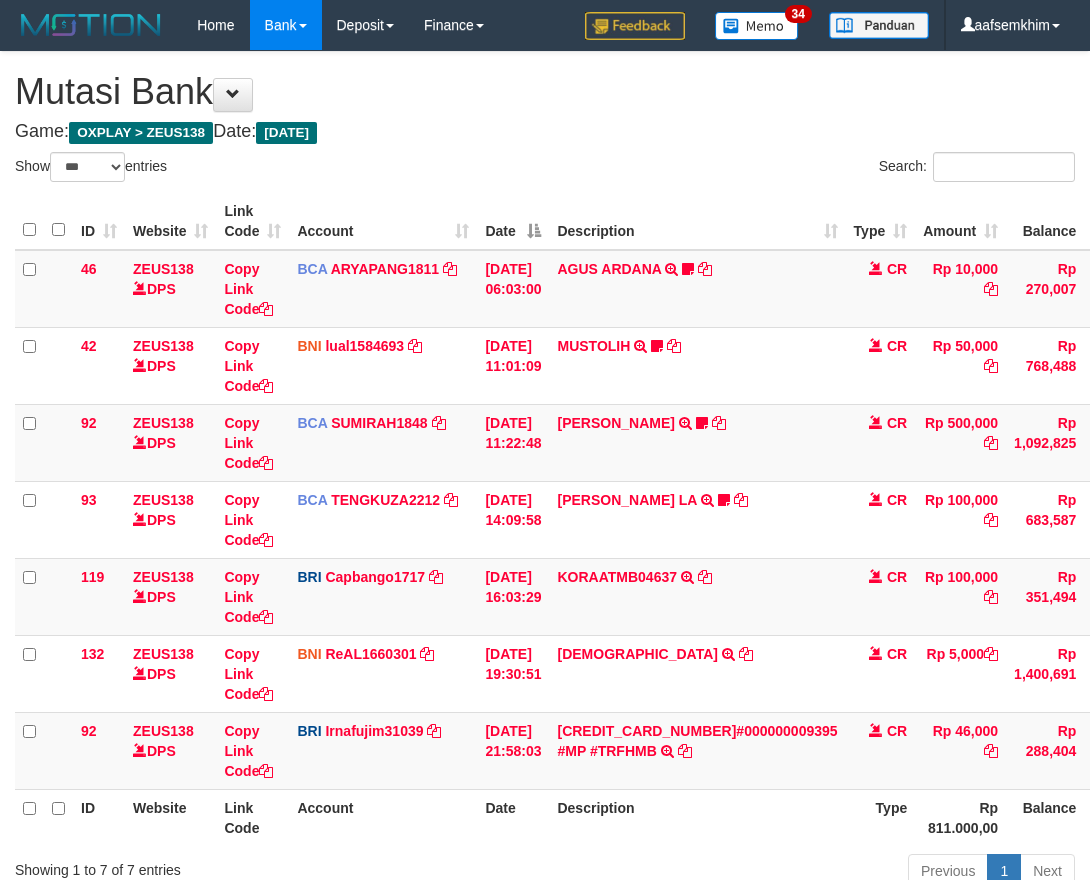 select on "***" 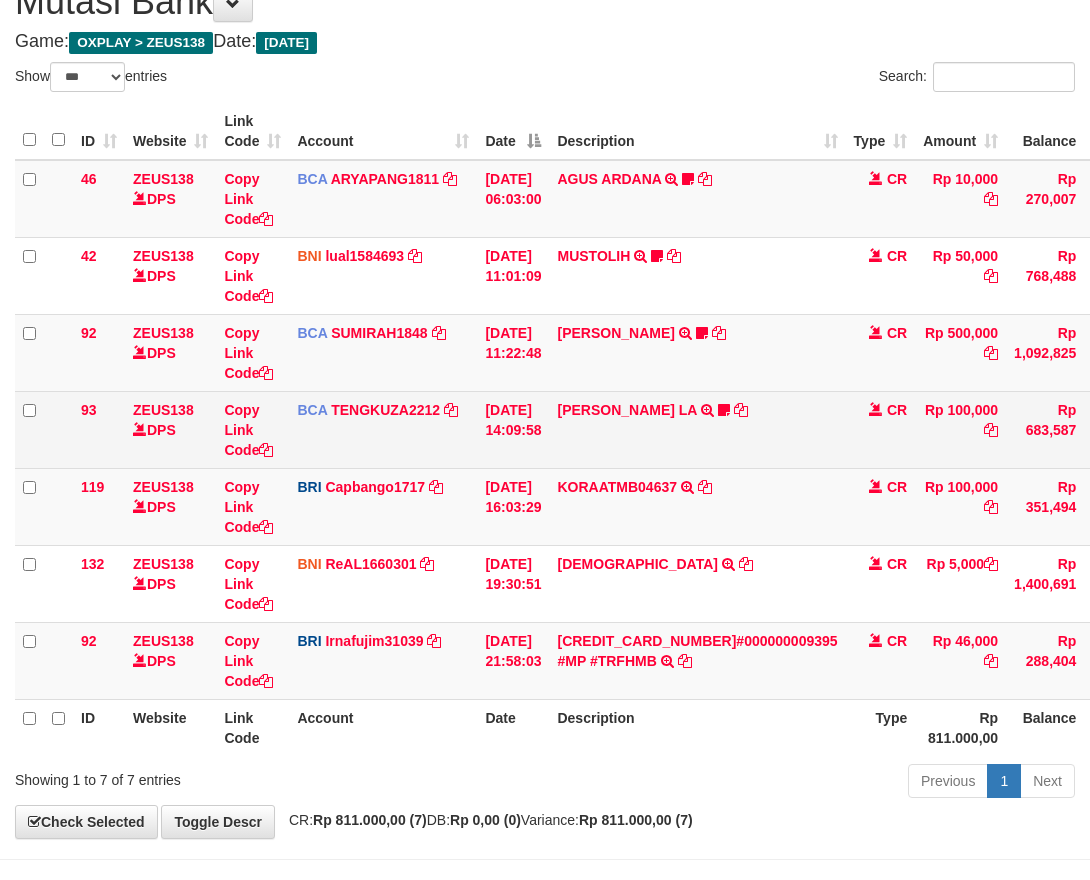 scroll, scrollTop: 160, scrollLeft: 0, axis: vertical 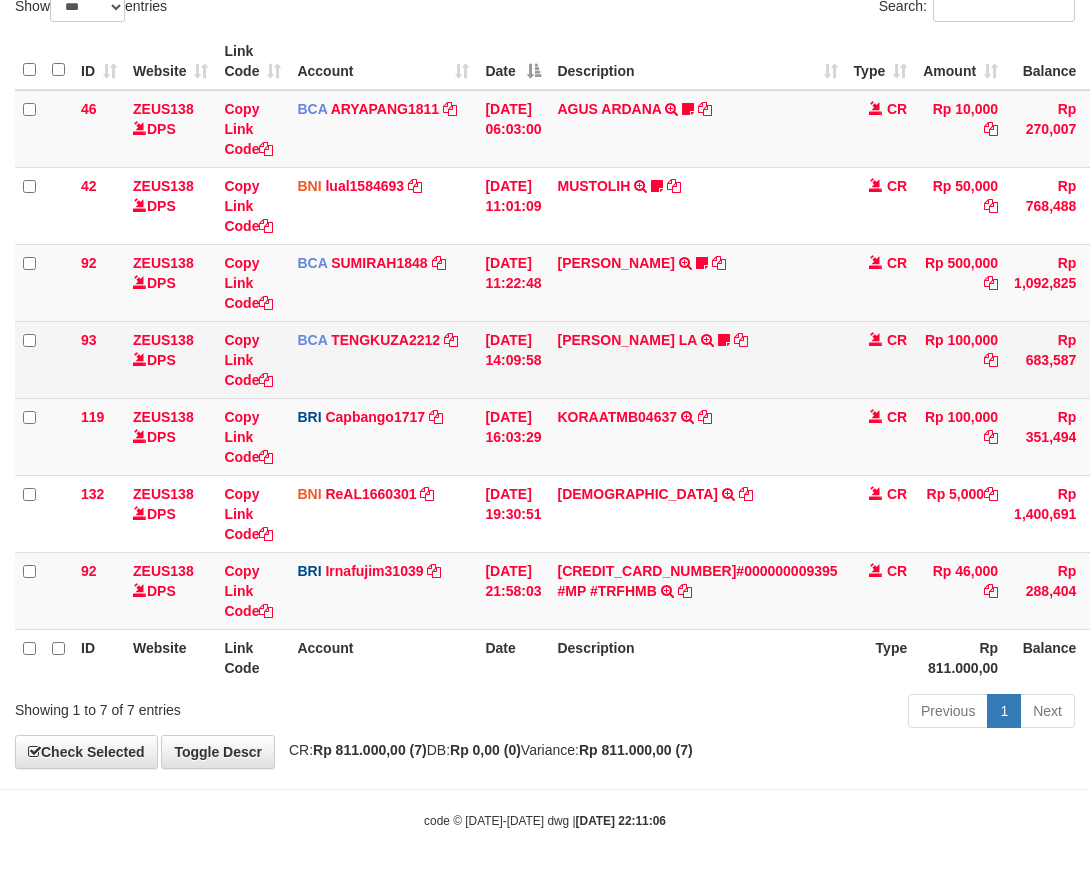 click on "46
ZEUS138    DPS
Copy Link Code
BCA
ARYAPANG1811
DPS
ARYA PANGESTU
mutasi_20250711_2620 | 46
mutasi_20250711_2620 | 46
11/07/2025 06:03:00
AGUS ARDANA            TRSF E-BANKING CR 1107/FTSCY/WS95051
10000.002025071158167087 TRFDN-AGUS ARDANA ESPAY DEBIT INDONE    Aguslike
tunggu bukti tranfer
CR
Rp 10,000
Rp 270,007
N
Note
Check
42
ZEUS138    DPS
Copy Link Code
BNI
lual1584693
DPS
LUCKY ALAMSYAH" at bounding box center (620, 360) 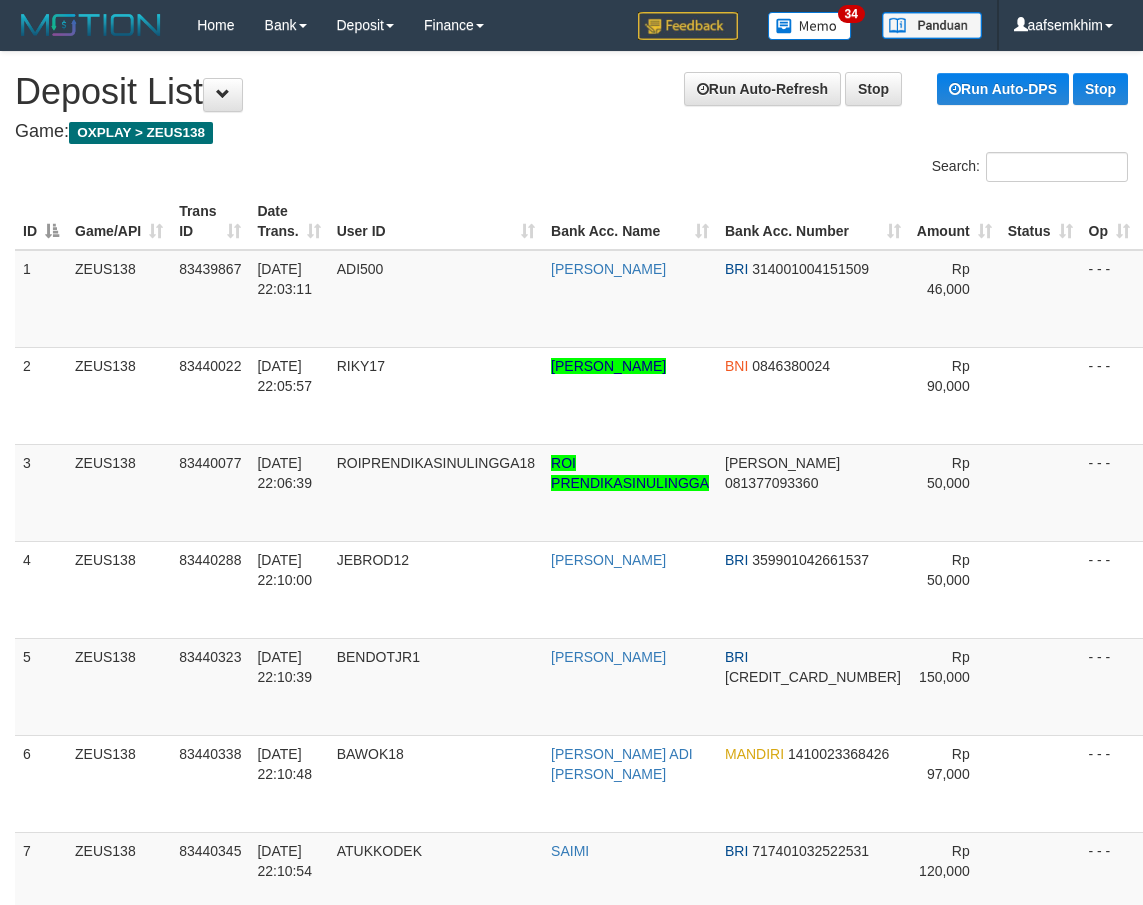 scroll, scrollTop: 0, scrollLeft: 23, axis: horizontal 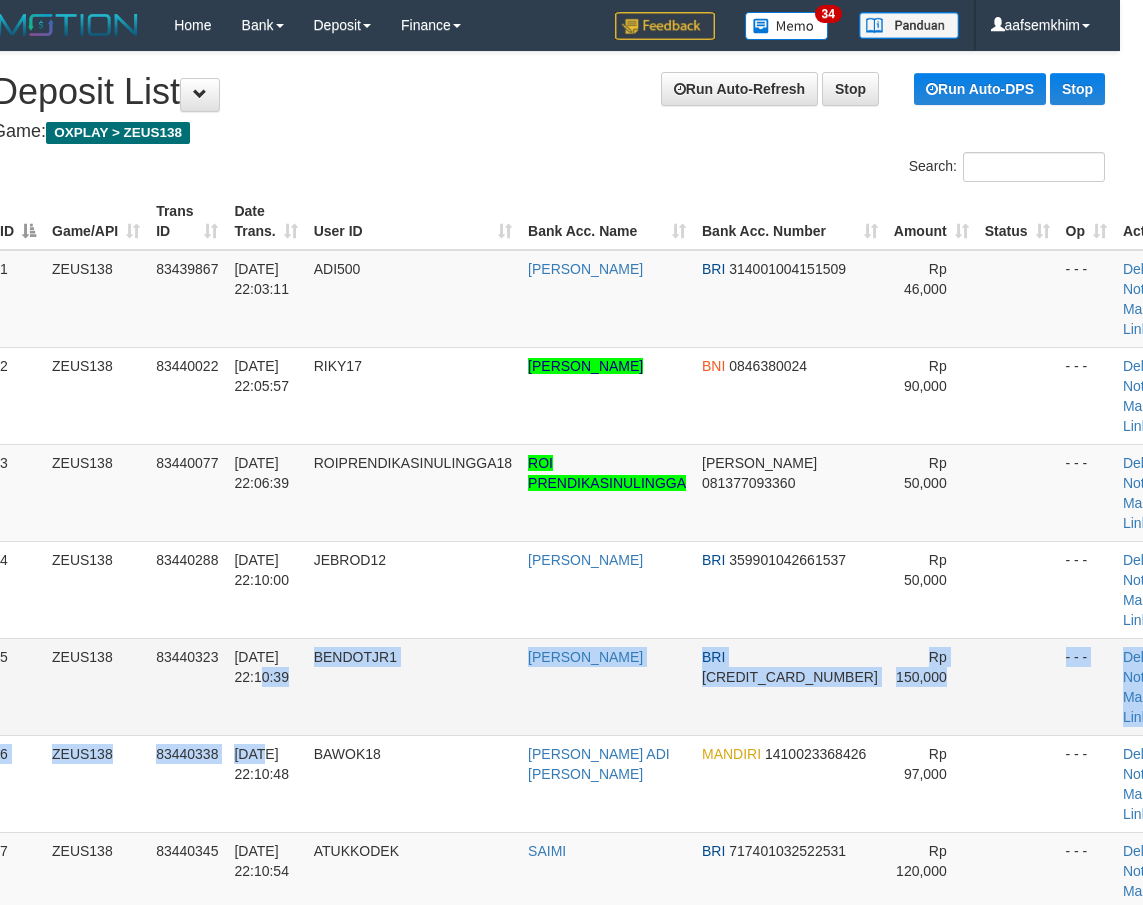 drag, startPoint x: 259, startPoint y: 743, endPoint x: 2, endPoint y: 663, distance: 269.1635 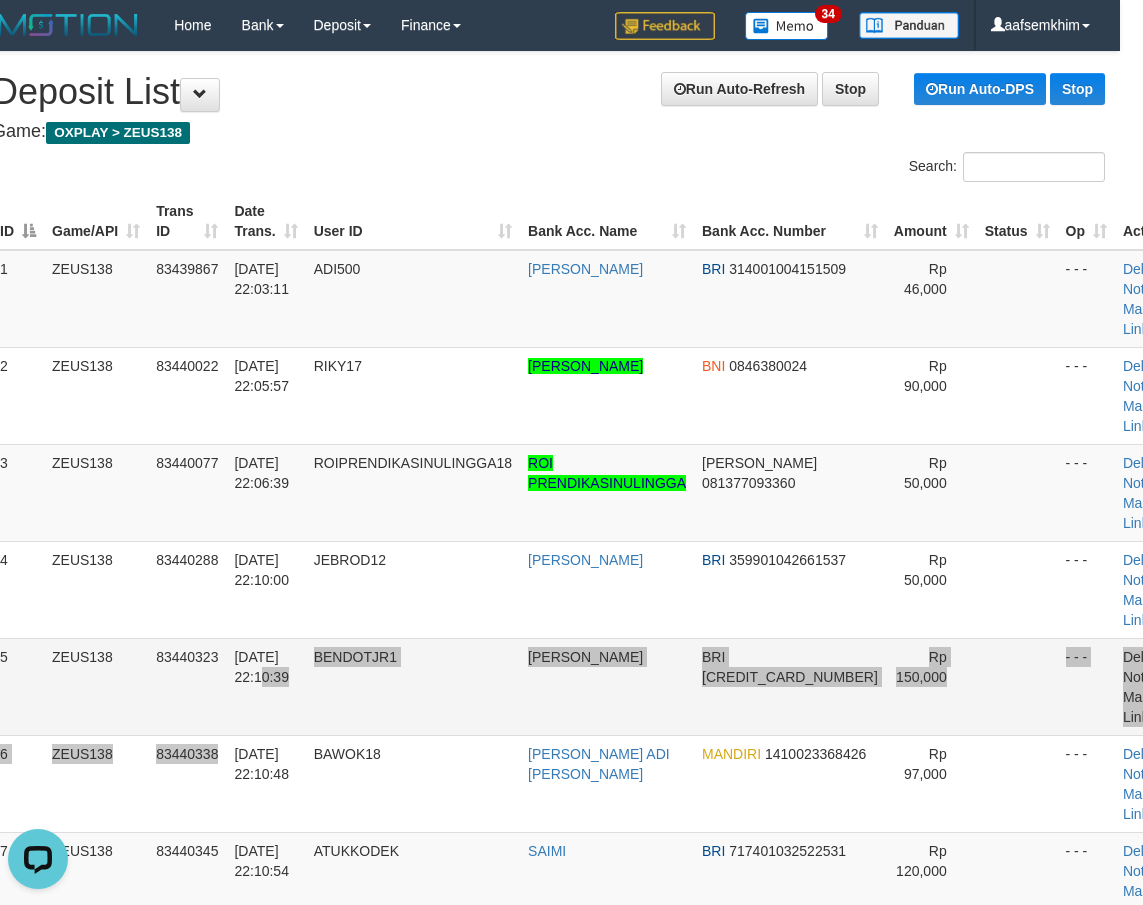 scroll, scrollTop: 0, scrollLeft: 0, axis: both 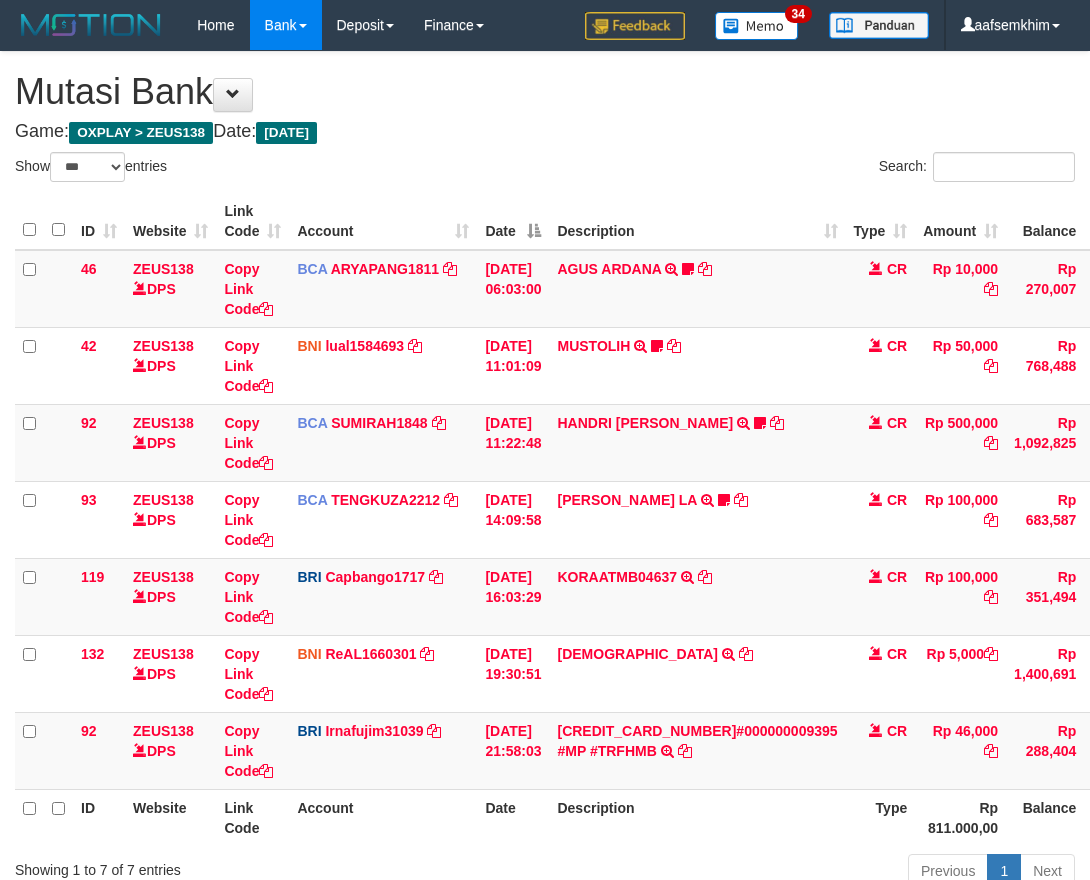 select on "***" 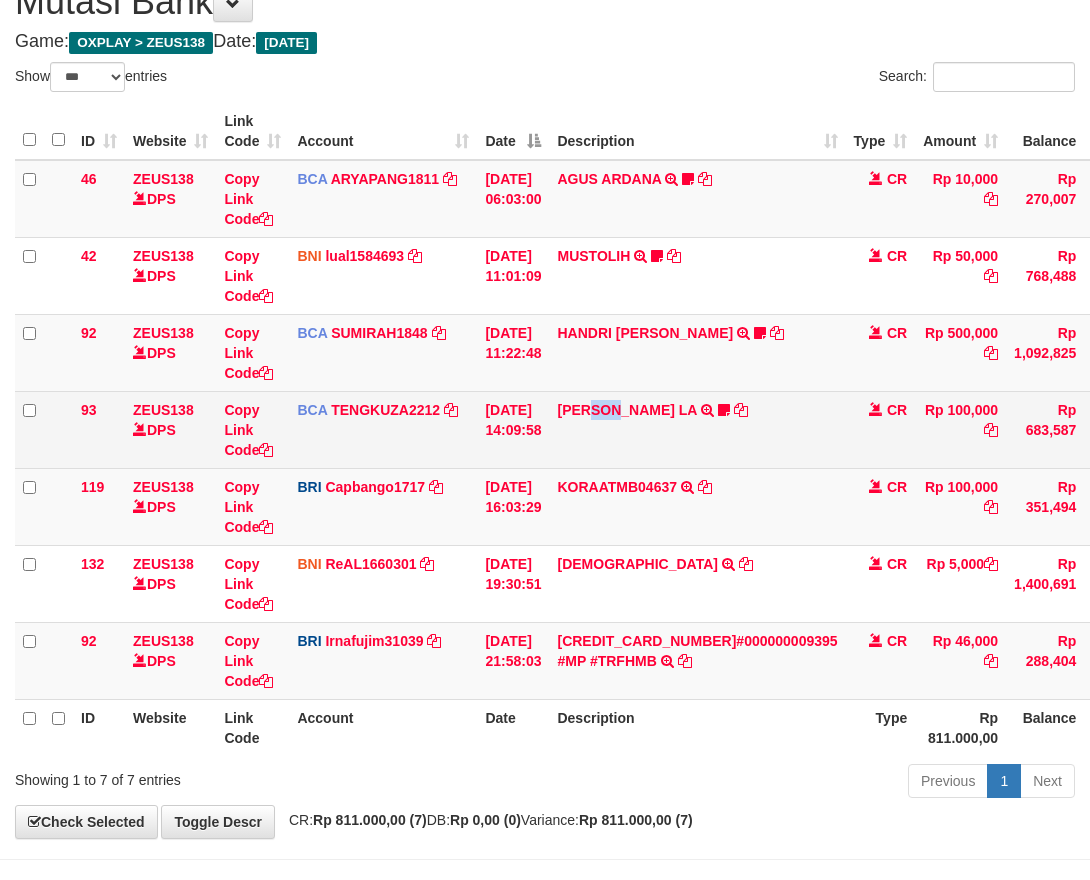 click on "DICKSON JOURDAN LA            TRSF E-BANKING CR 1107/FTSCY/WS95031
100000.00DICKSON JOURDAN LA    gacormania16A" at bounding box center (697, 429) 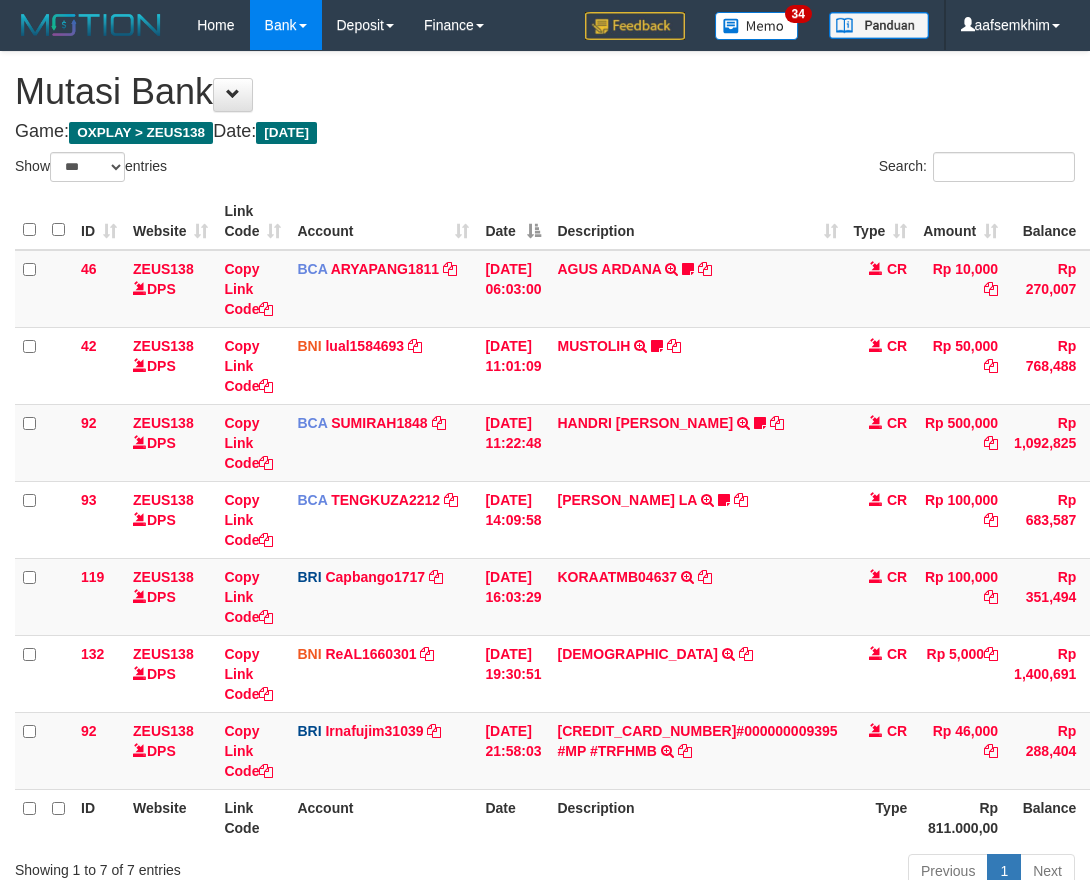 select on "***" 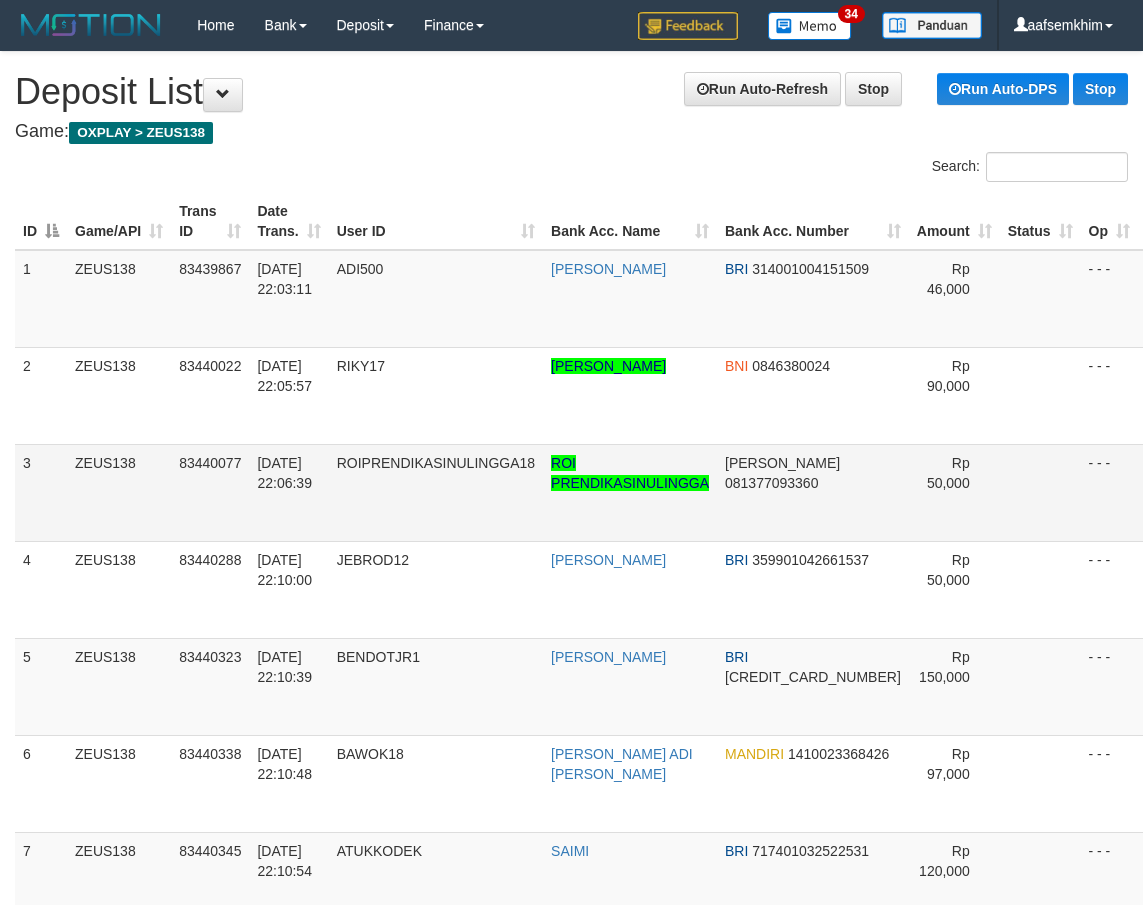 scroll, scrollTop: 0, scrollLeft: 23, axis: horizontal 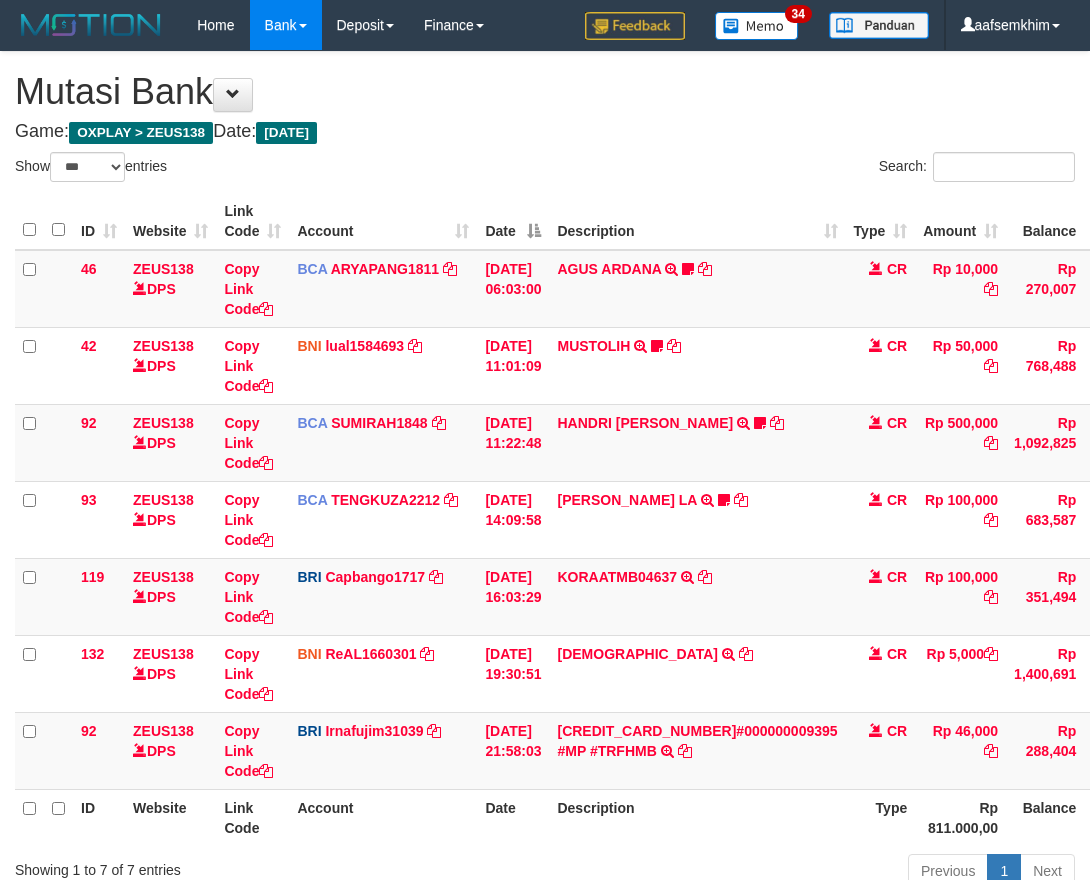 select on "***" 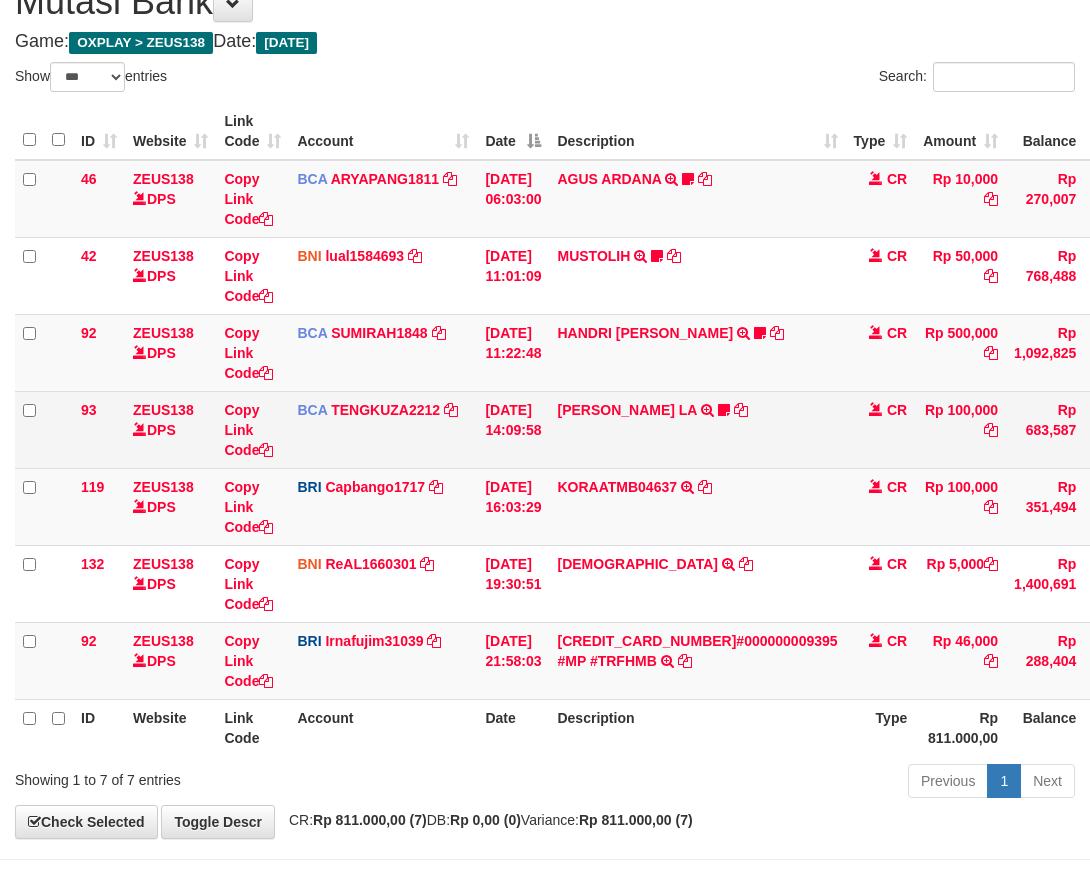 click on "DICKSON JOURDAN LA            TRSF E-BANKING CR 1107/FTSCY/WS95031
100000.00DICKSON JOURDAN LA    gacormania16A" at bounding box center [697, 429] 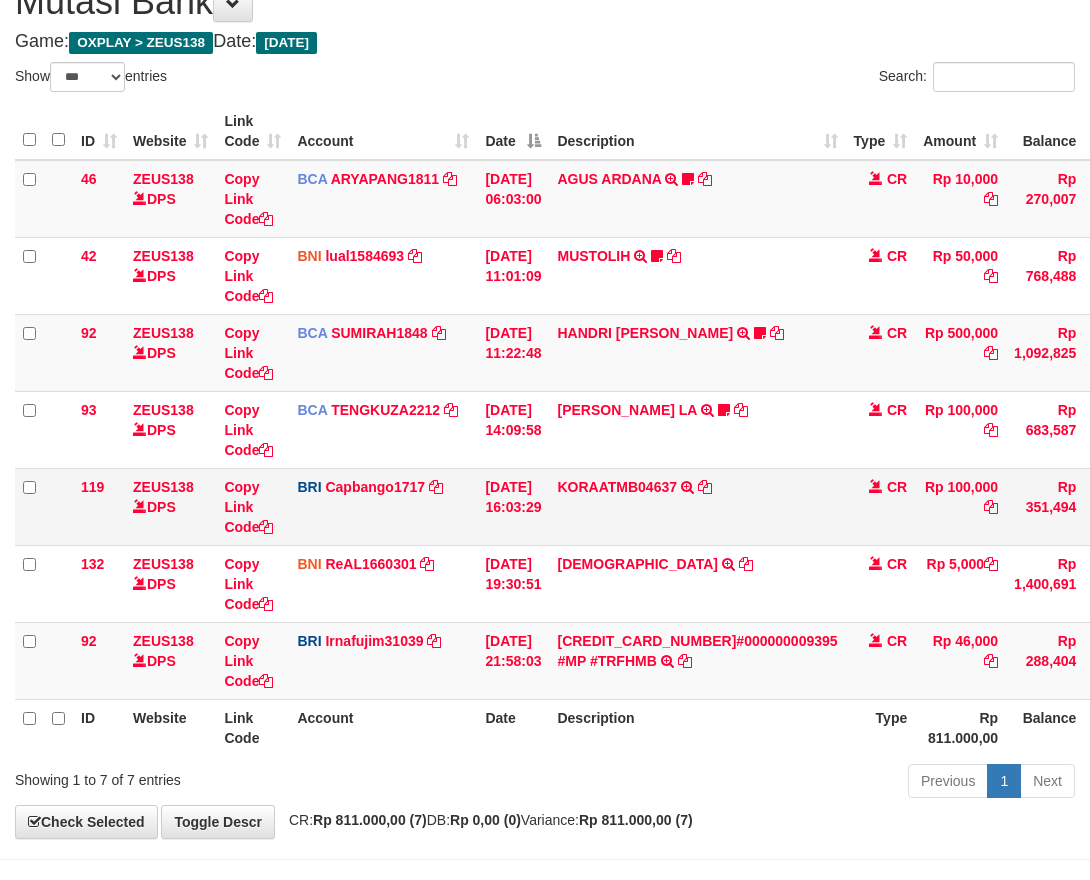 scroll, scrollTop: 160, scrollLeft: 0, axis: vertical 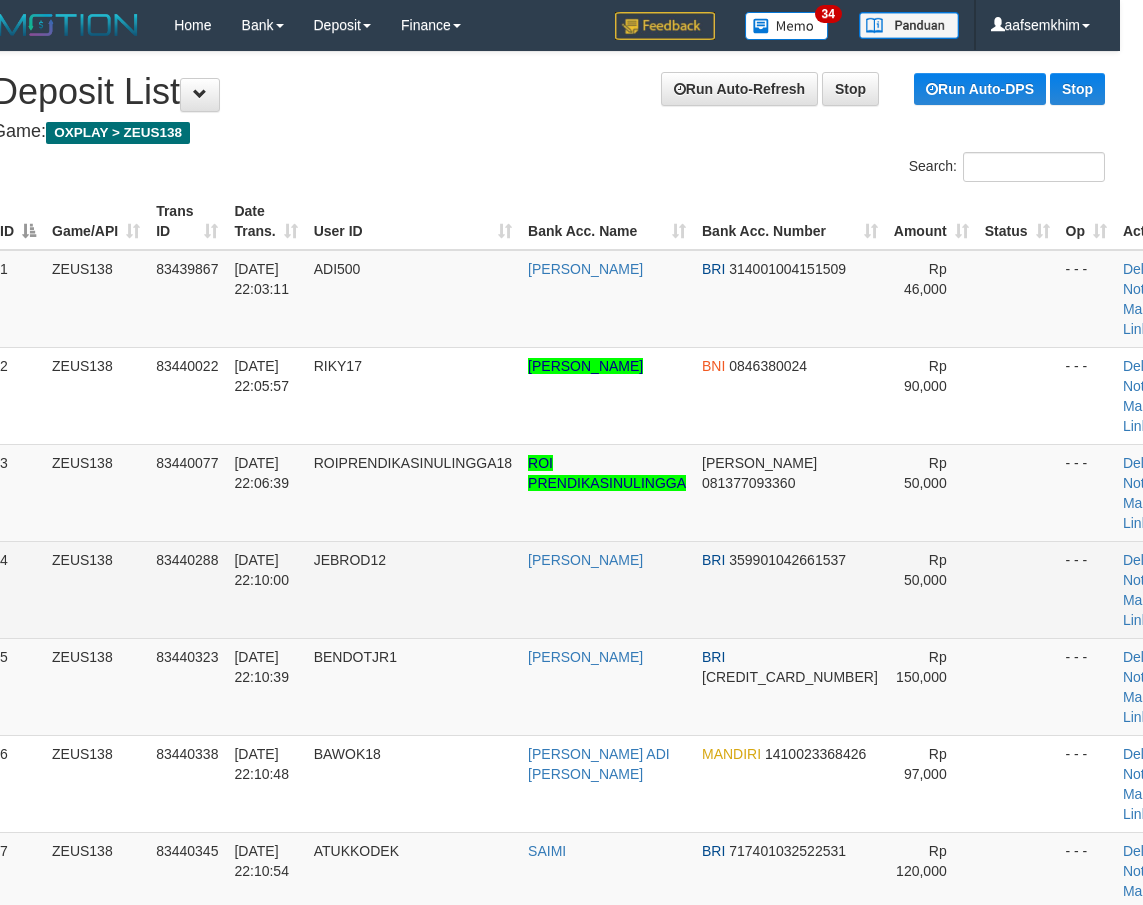 drag, startPoint x: 542, startPoint y: 594, endPoint x: 530, endPoint y: 596, distance: 12.165525 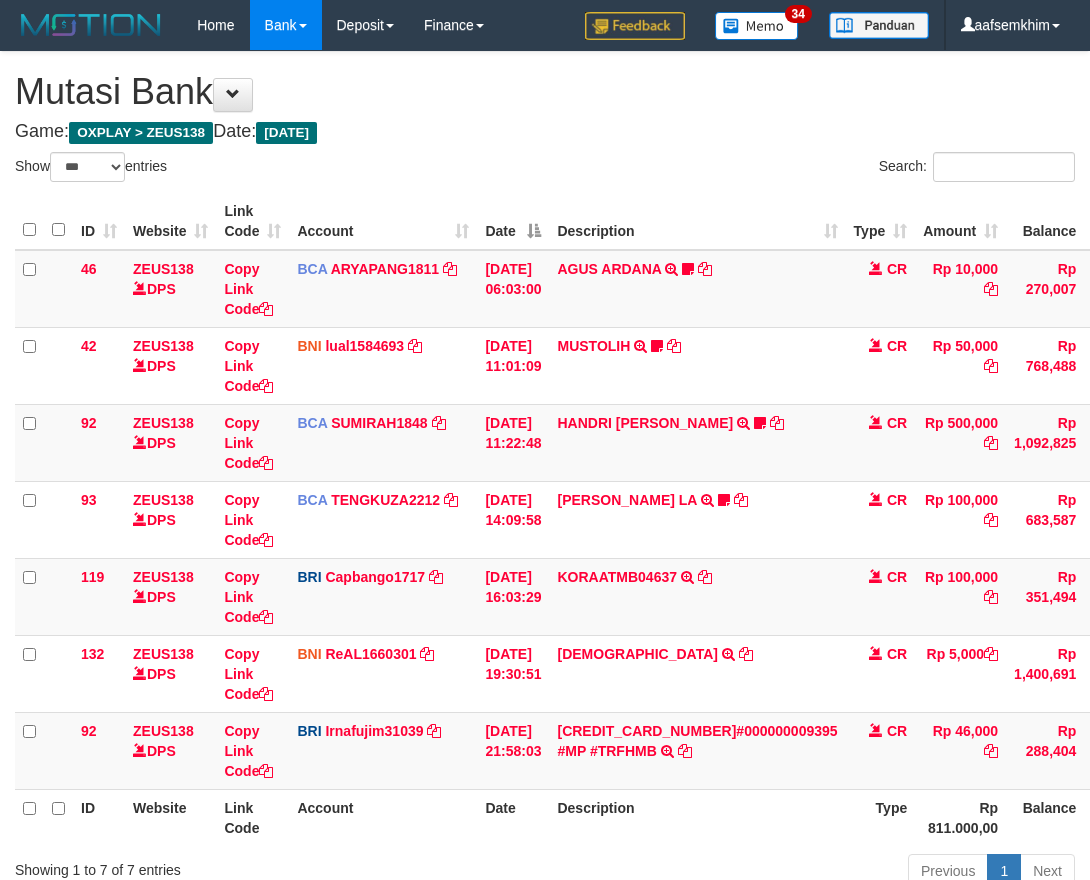 select on "***" 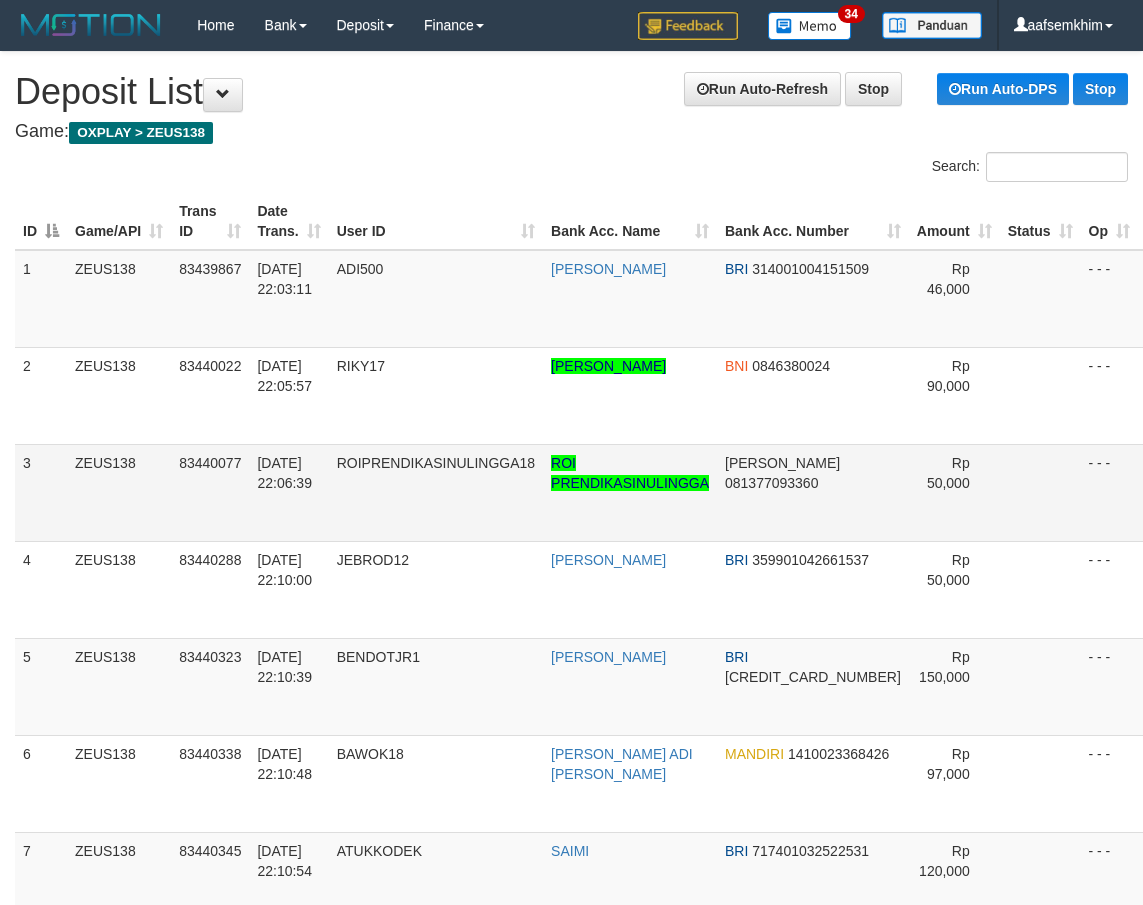 scroll, scrollTop: 0, scrollLeft: 23, axis: horizontal 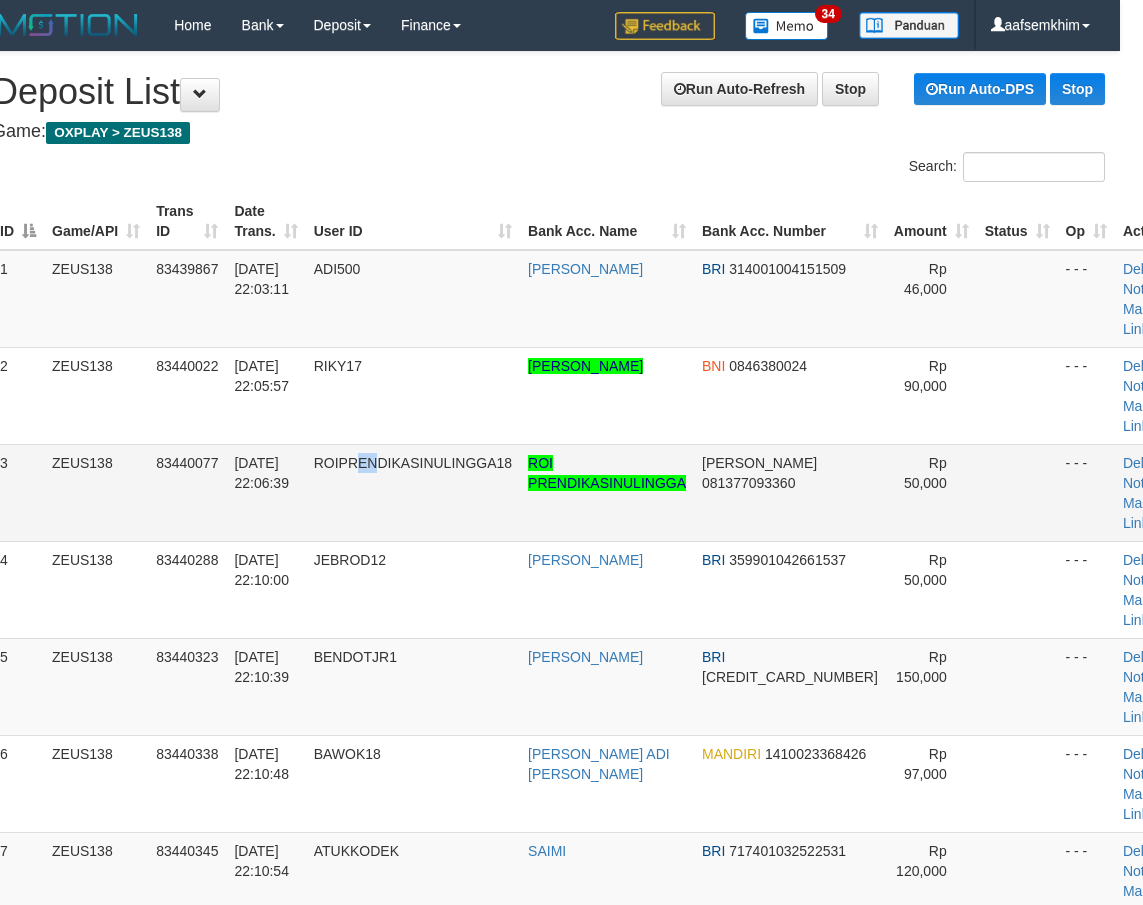 click on "ROIPRENDIKASINULINGGA18" at bounding box center (413, 492) 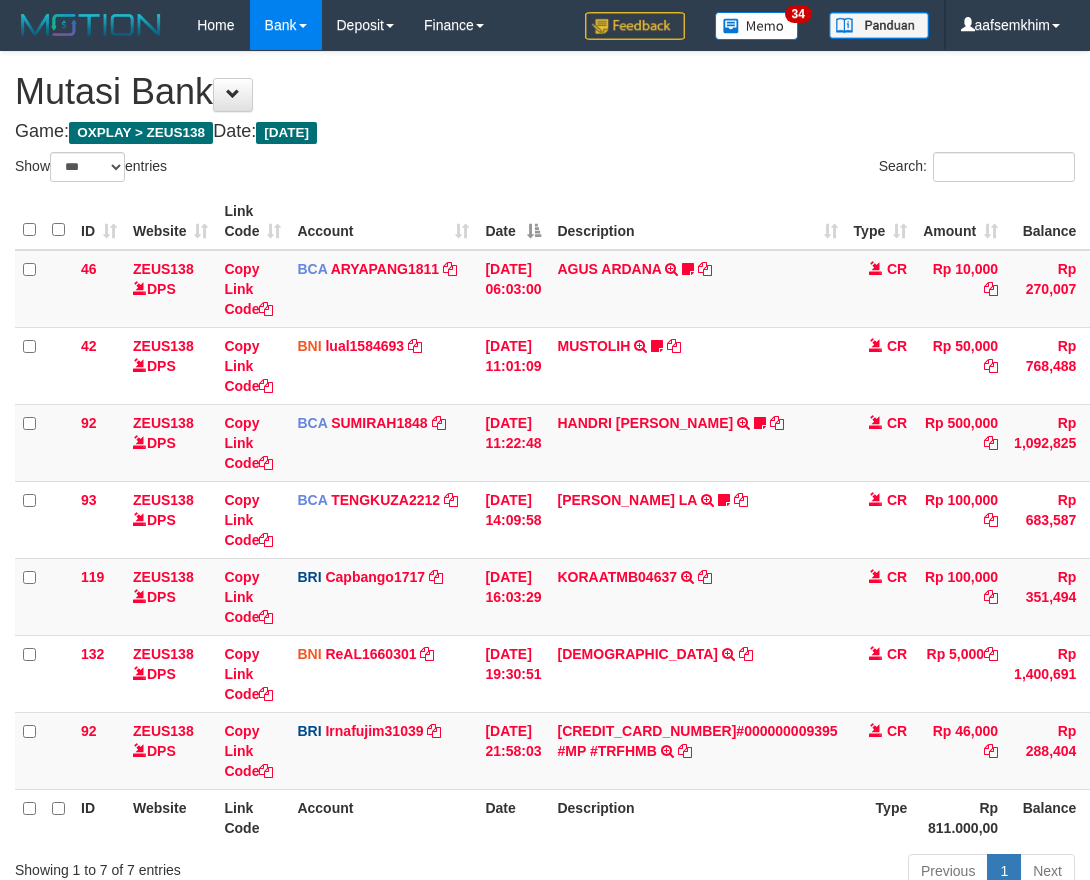 select on "***" 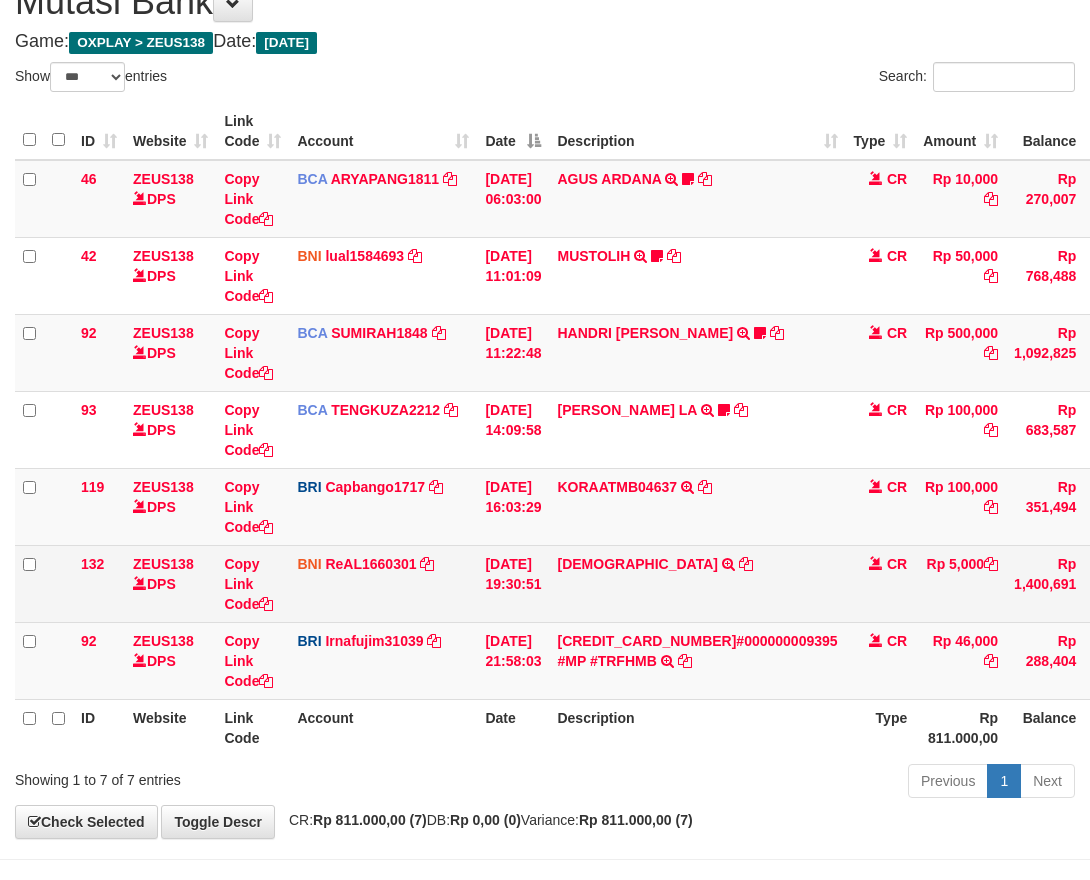 click on "SAMSUL         TRANSFER DARI SDR SAMSUL" at bounding box center [697, 583] 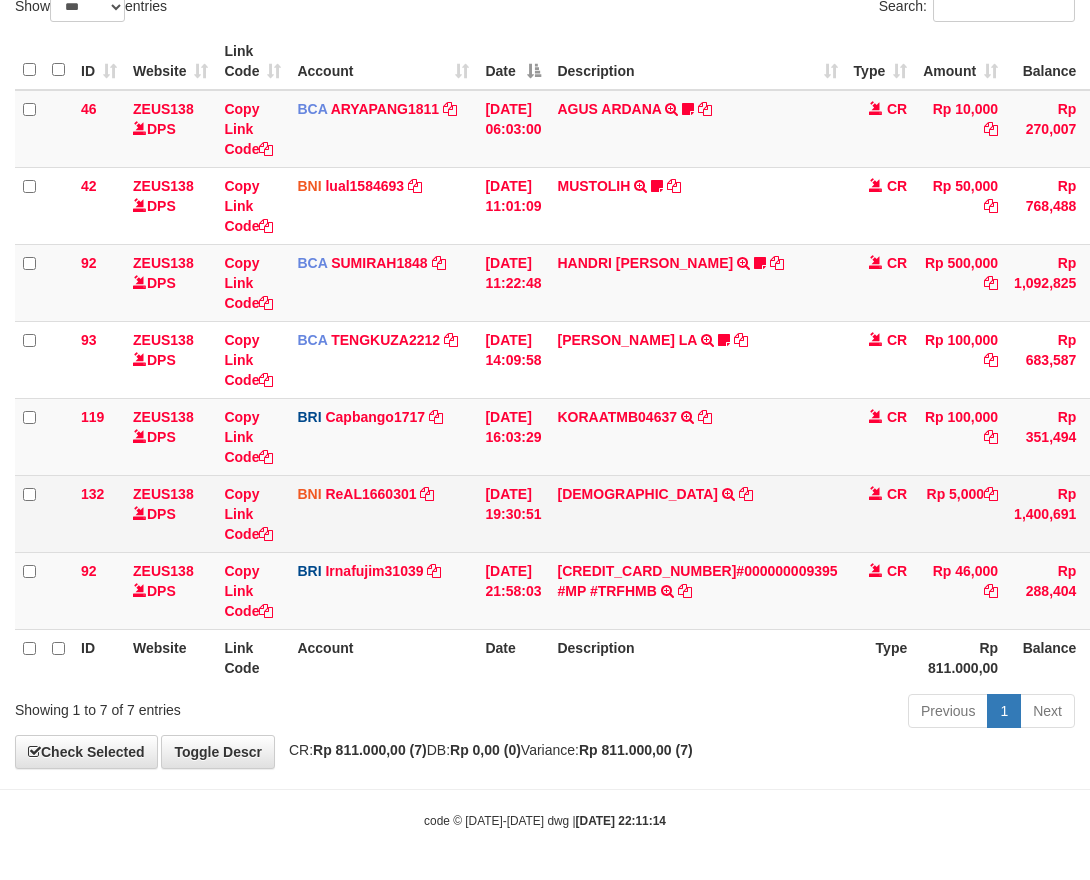 click on "SAMSUL         TRANSFER DARI SDR SAMSUL" at bounding box center [697, 513] 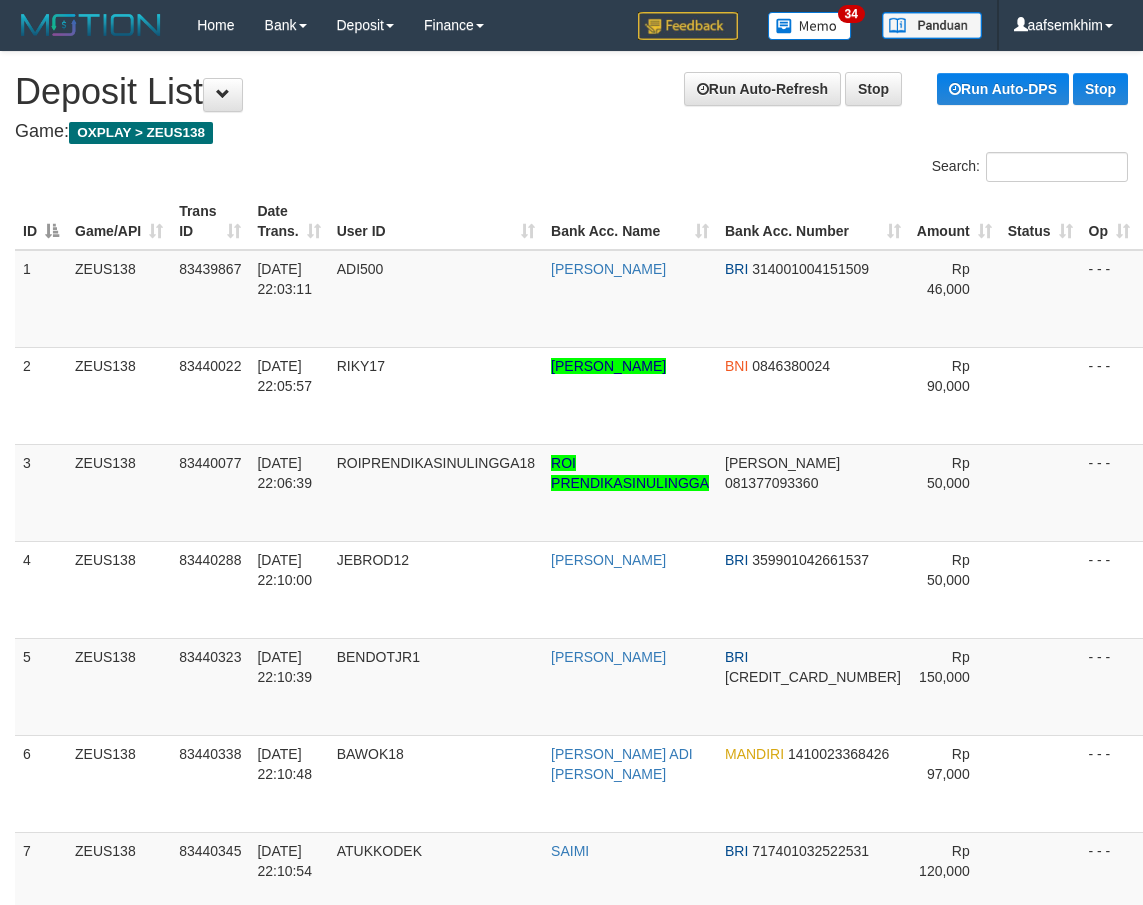 scroll, scrollTop: 0, scrollLeft: 23, axis: horizontal 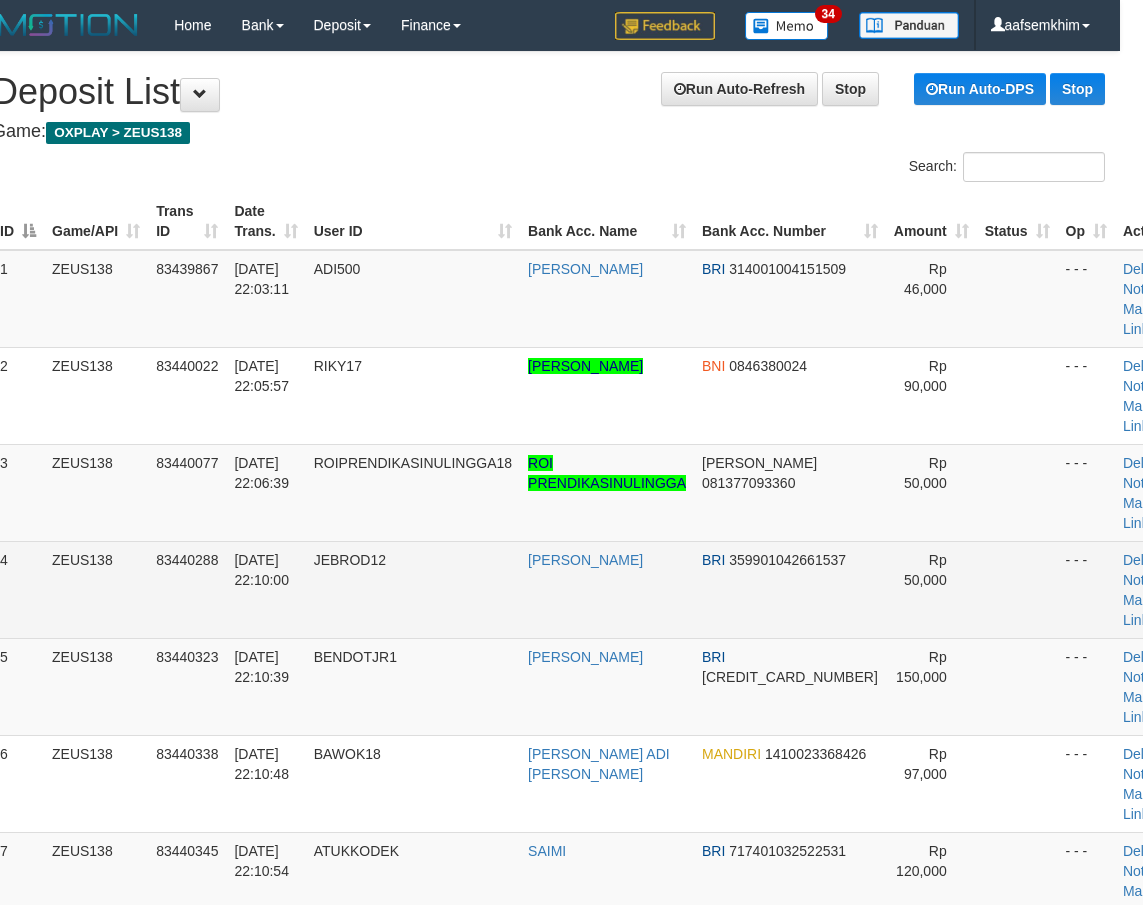 click on "ZEUS138" at bounding box center [96, 589] 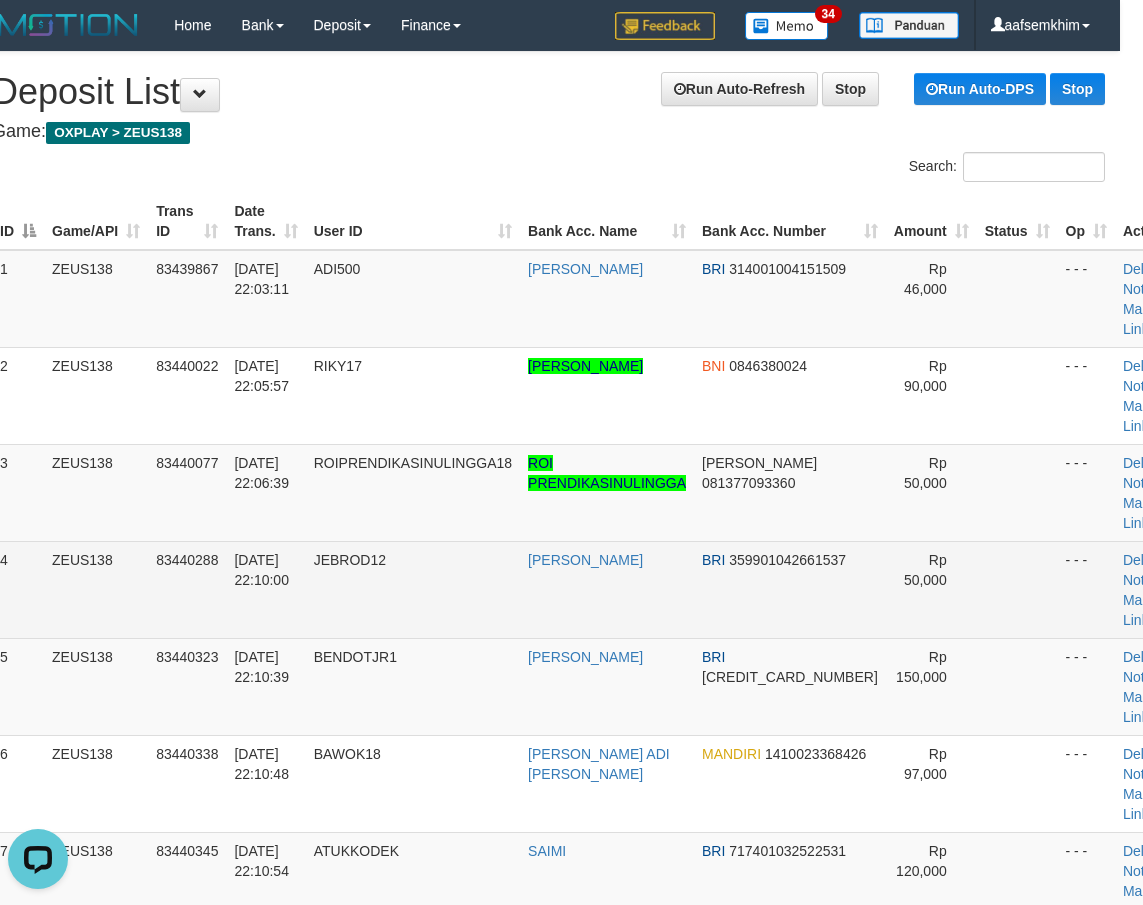 scroll, scrollTop: 0, scrollLeft: 0, axis: both 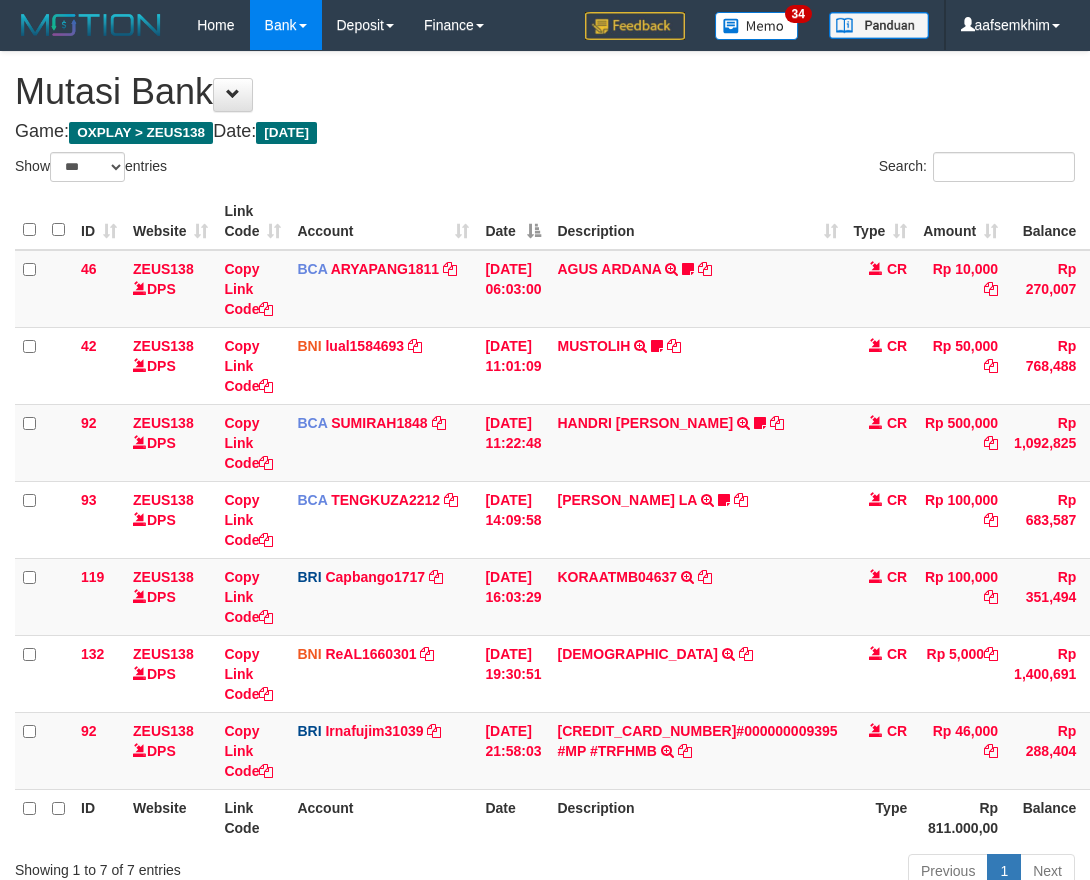 select on "***" 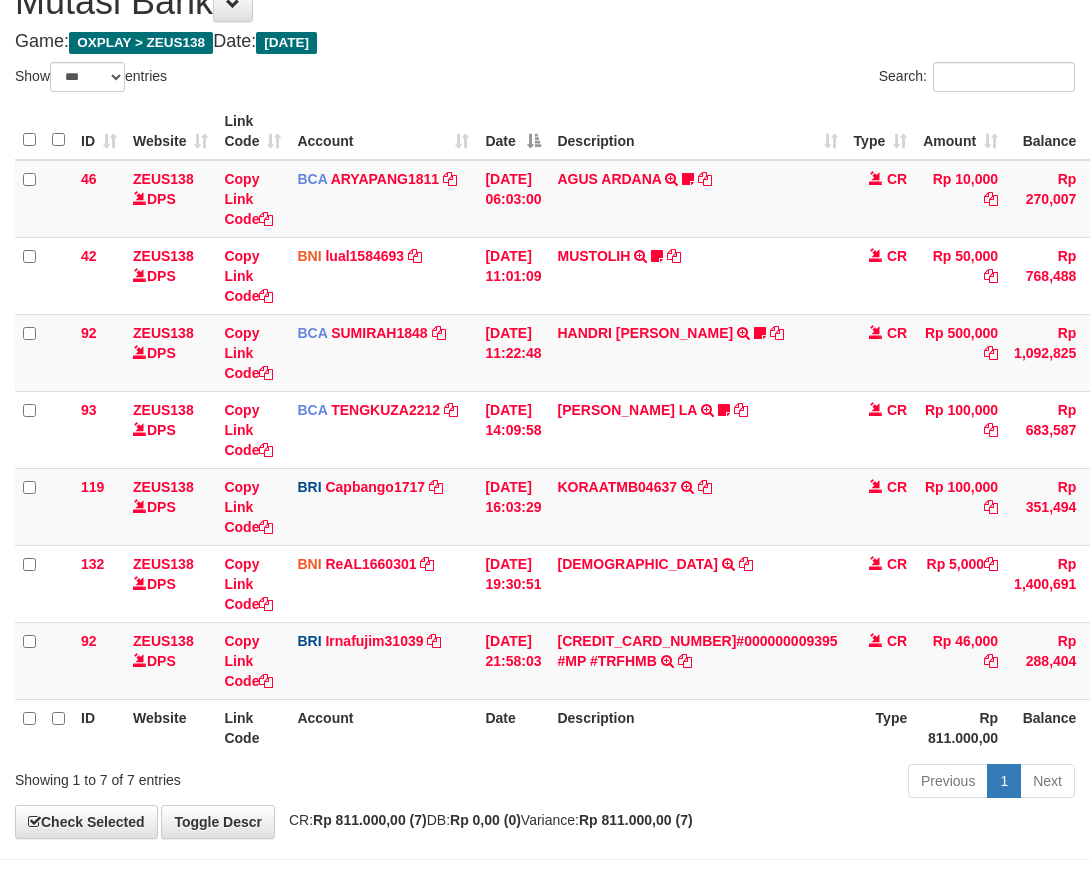 scroll, scrollTop: 160, scrollLeft: 0, axis: vertical 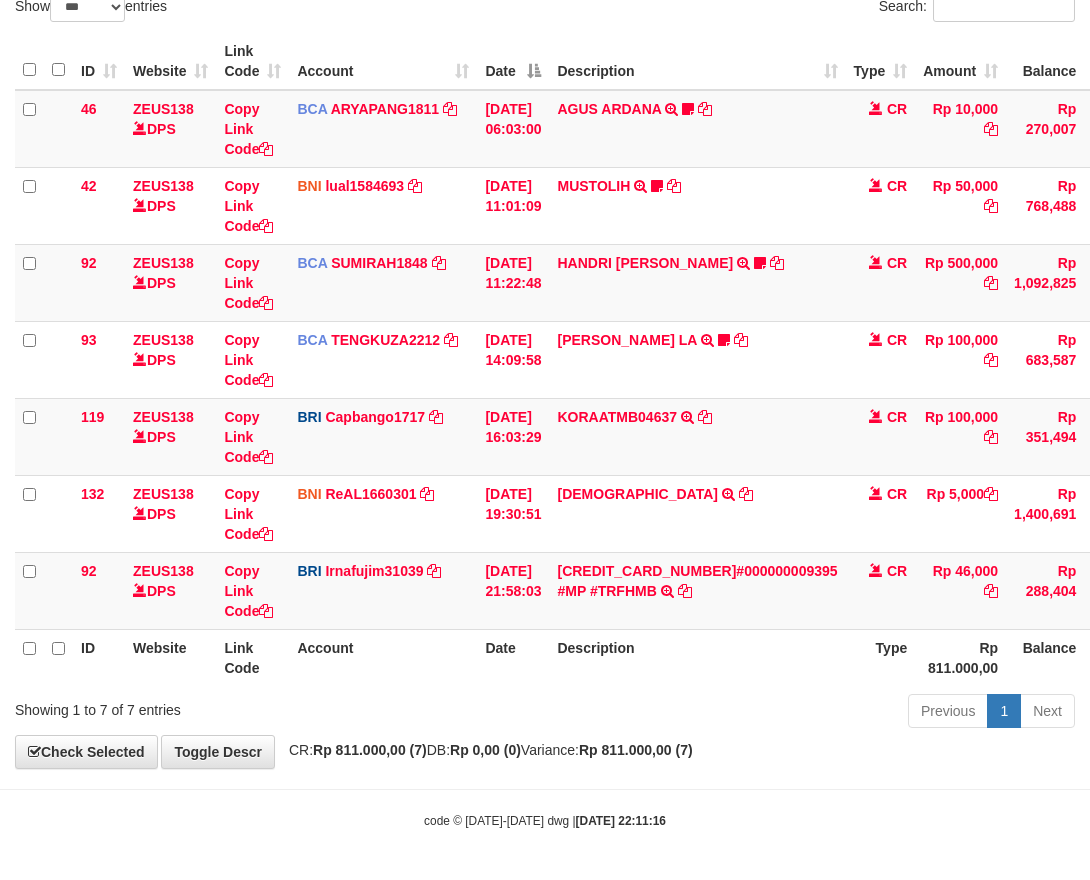 click on "Description" at bounding box center (697, 657) 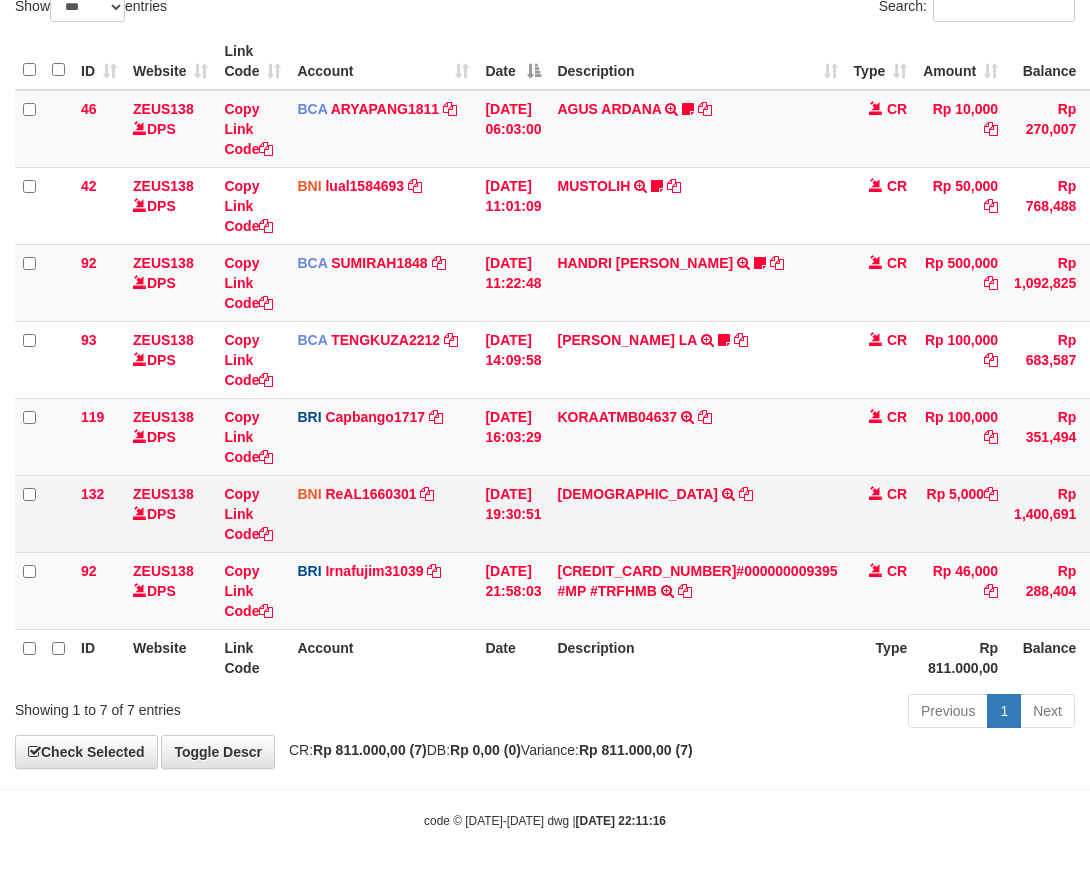 click on "SAMSUL         TRANSFER DARI SDR SAMSUL" at bounding box center [697, 513] 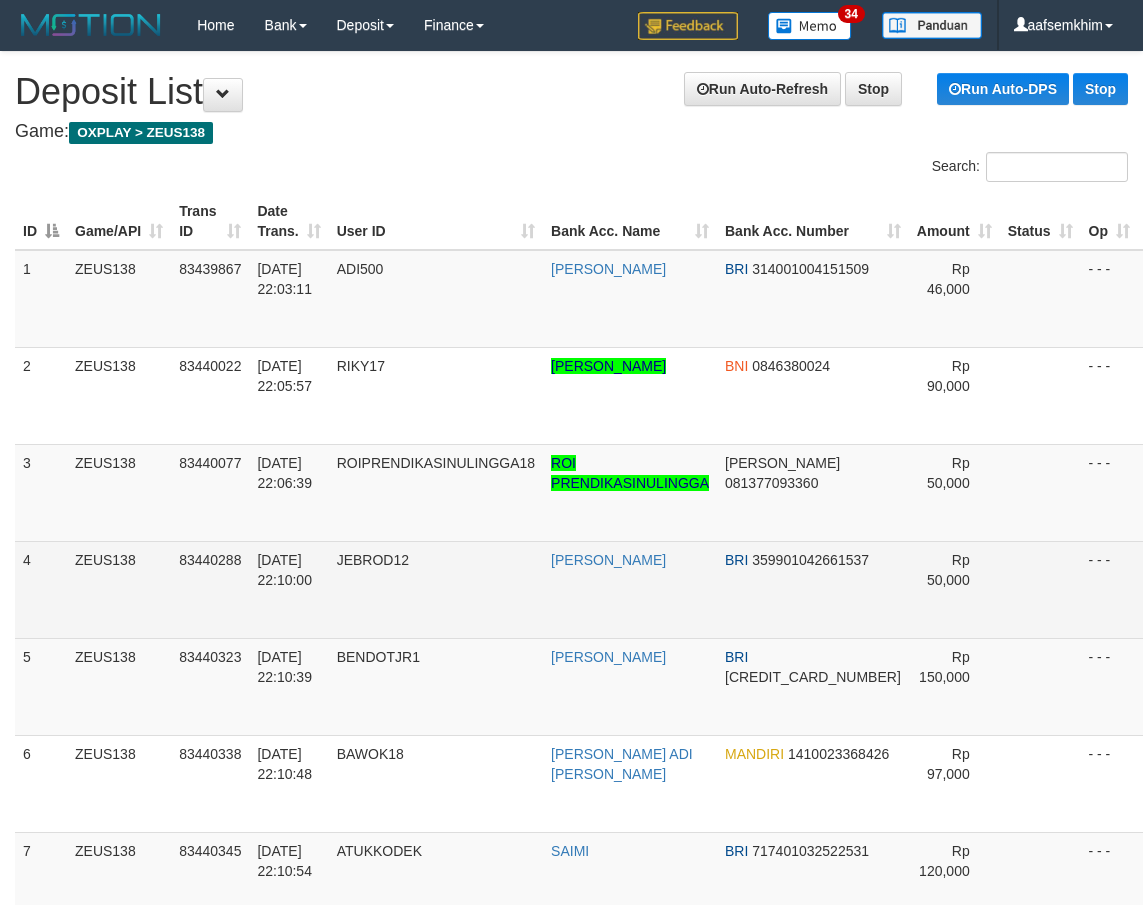 scroll, scrollTop: 0, scrollLeft: 23, axis: horizontal 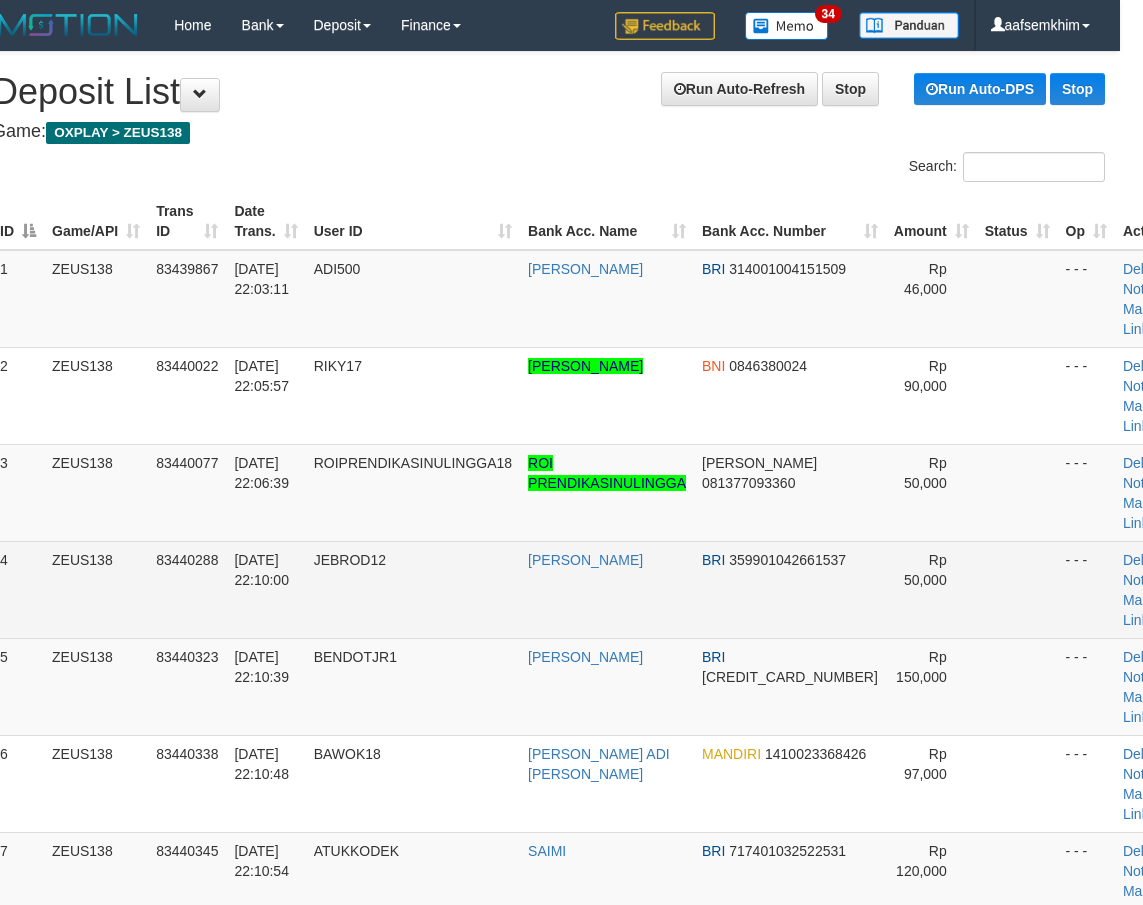 click on "ZEUS138" at bounding box center (96, 589) 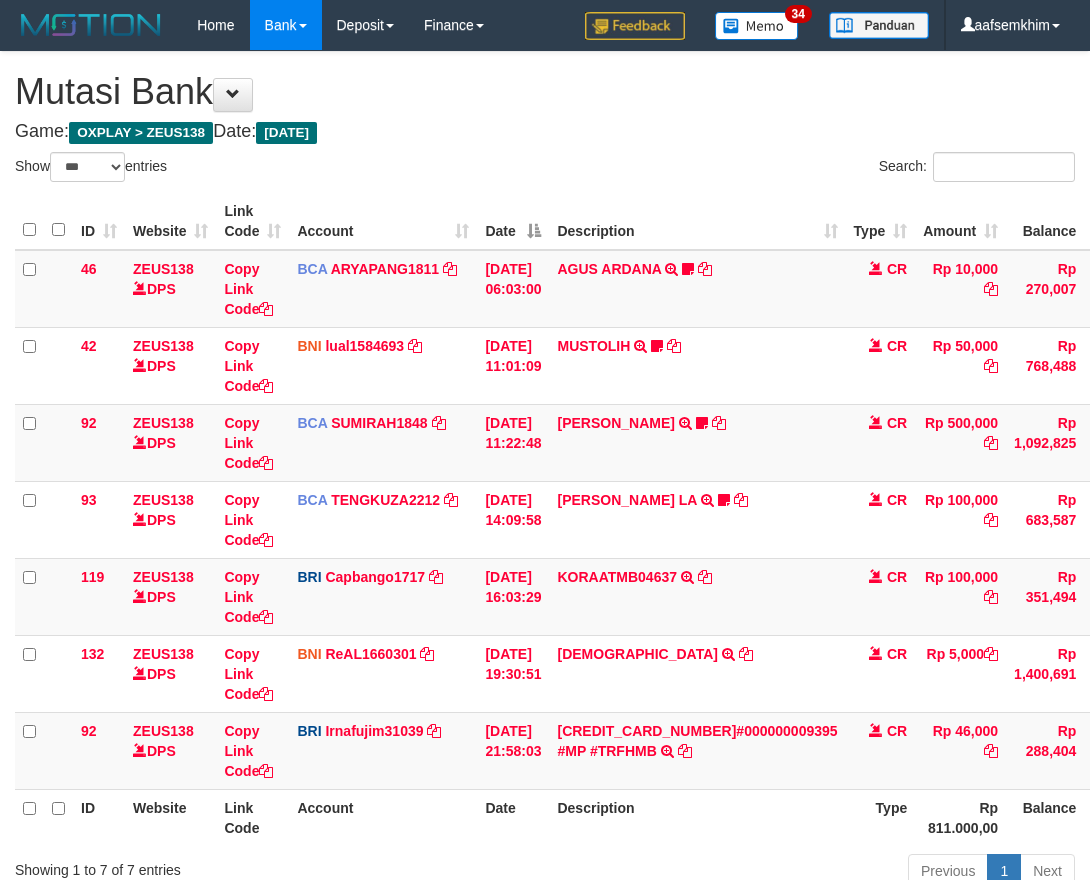 select on "***" 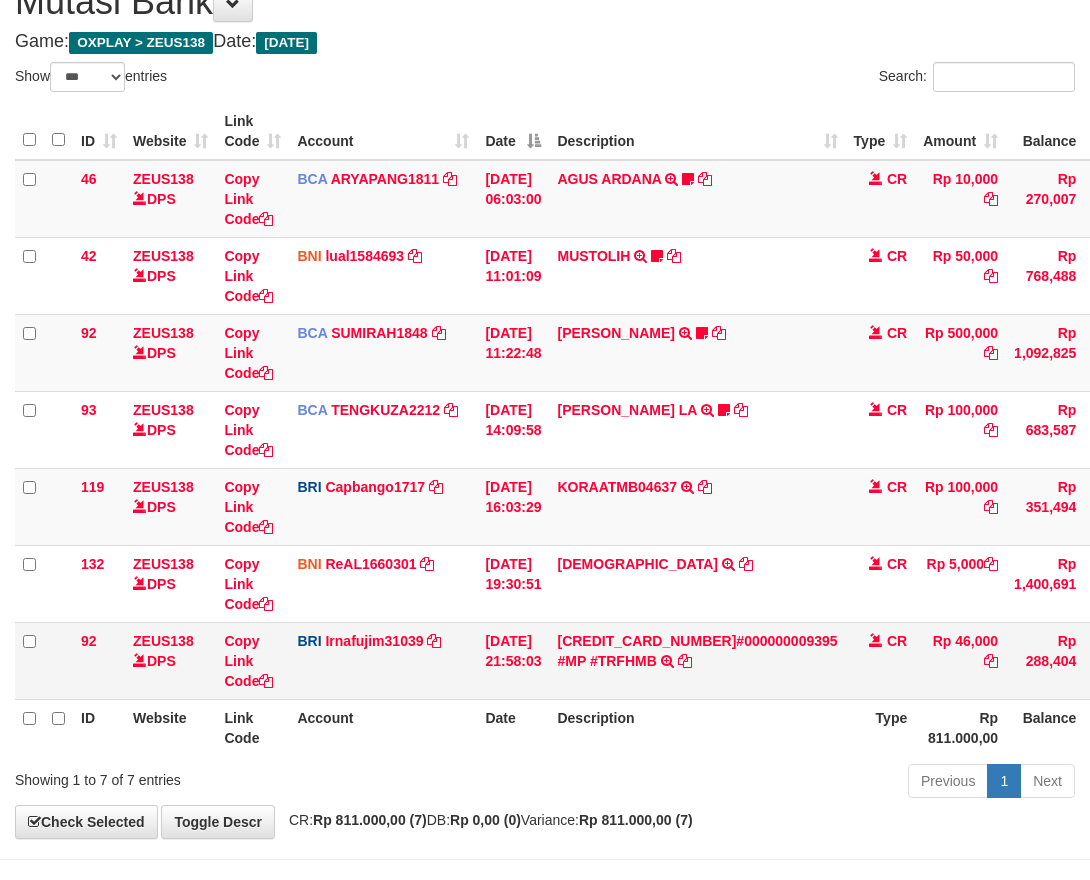 click on "46
ZEUS138    DPS
Copy Link Code
BCA
ARYAPANG1811
DPS
[PERSON_NAME]
mutasi_20250711_2620 | 46
mutasi_20250711_2620 | 46
[DATE] 06:03:00
[PERSON_NAME]            TRSF E-BANKING CR 1107/FTSCY/WS95051
10000.002025071158167087 TRFDN-[PERSON_NAME] ESPAY DEBIT INDONE    Aguslike
tunggu bukti tranfer
CR
Rp 10,000
Rp 270,007
N
Note
Check
42
ZEUS138    DPS
Copy Link Code
BNI
lual1584693
DPS
[PERSON_NAME]" at bounding box center [620, 430] 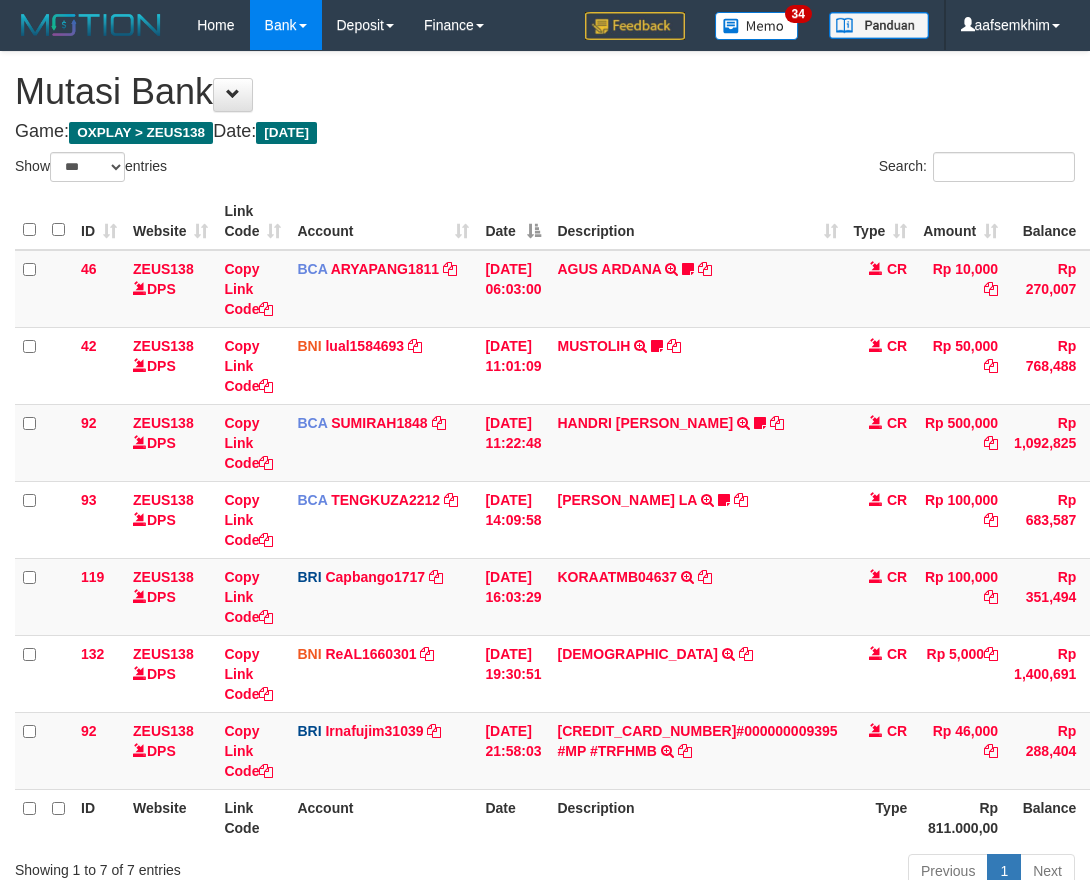 select on "***" 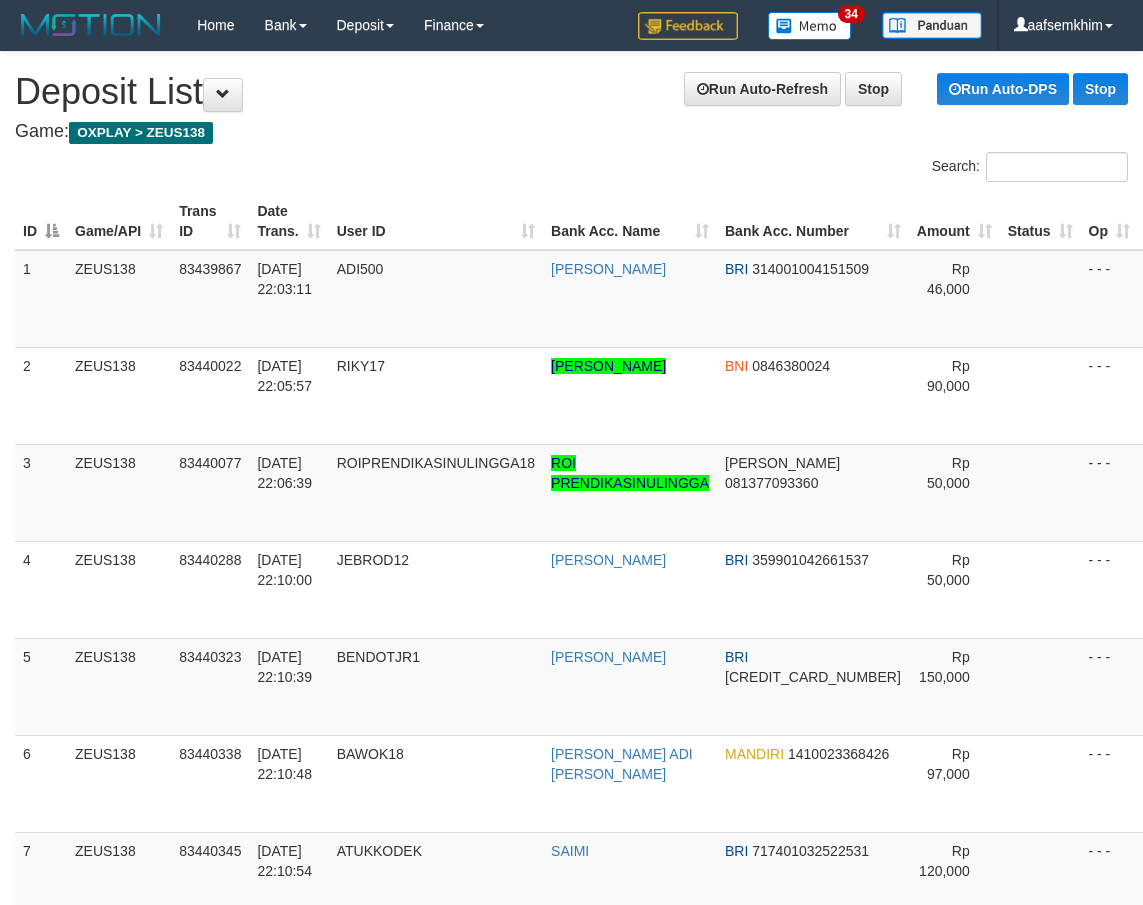 scroll, scrollTop: 0, scrollLeft: 23, axis: horizontal 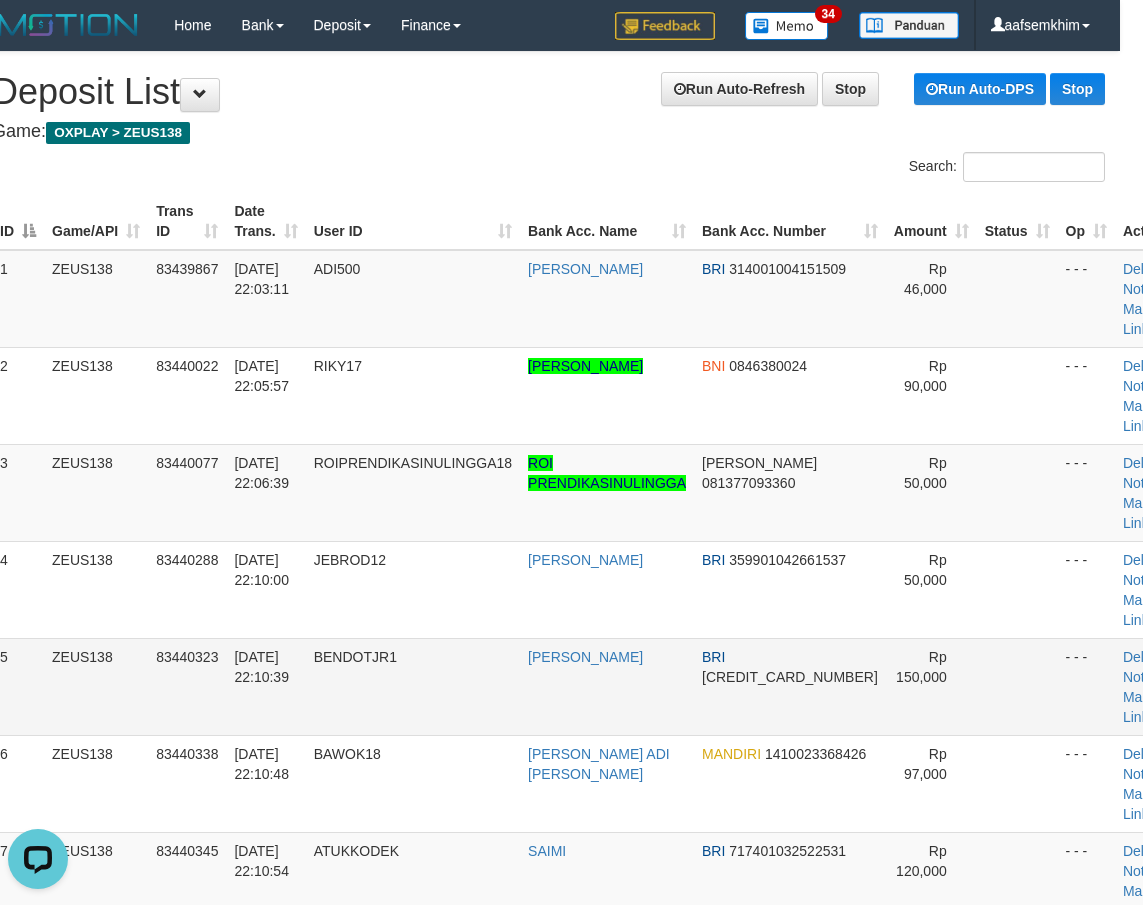 drag, startPoint x: 321, startPoint y: 661, endPoint x: 398, endPoint y: 645, distance: 78.64477 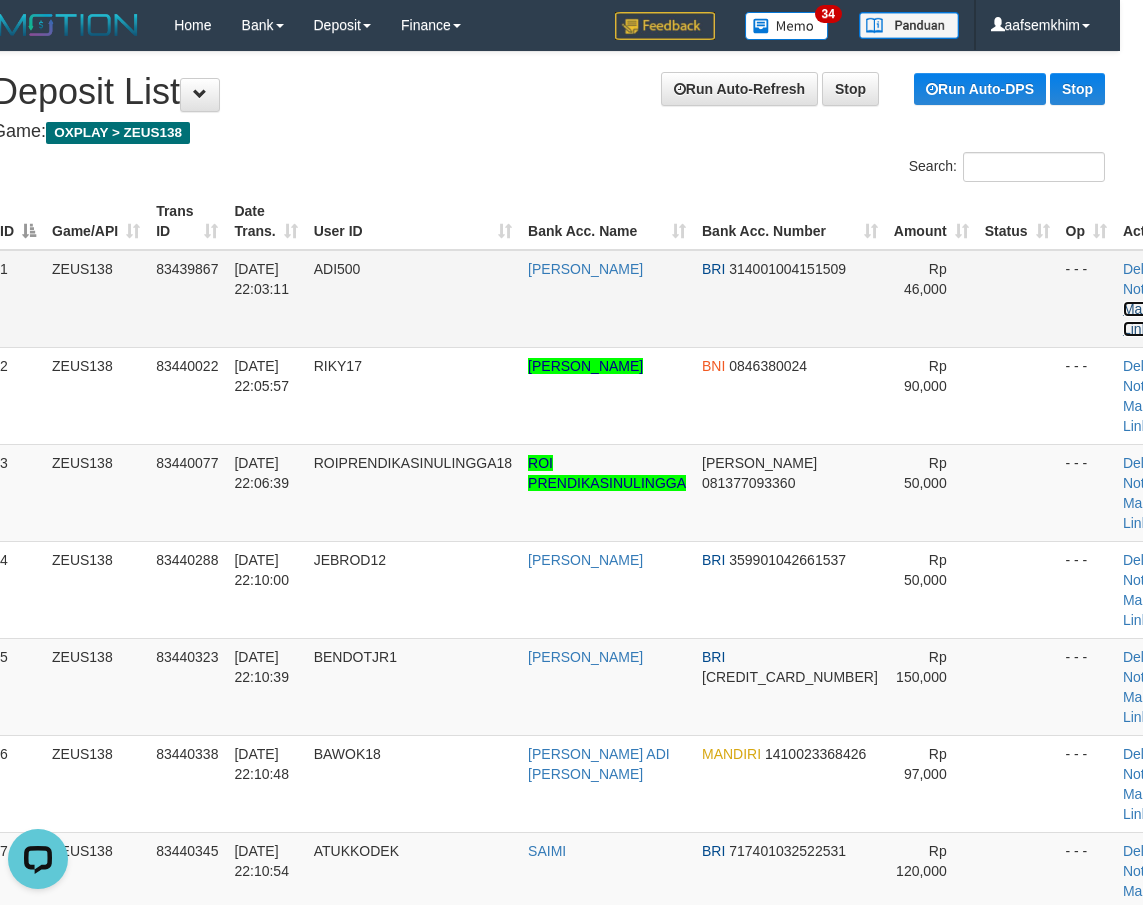 click on "Manual Link" at bounding box center [1146, 319] 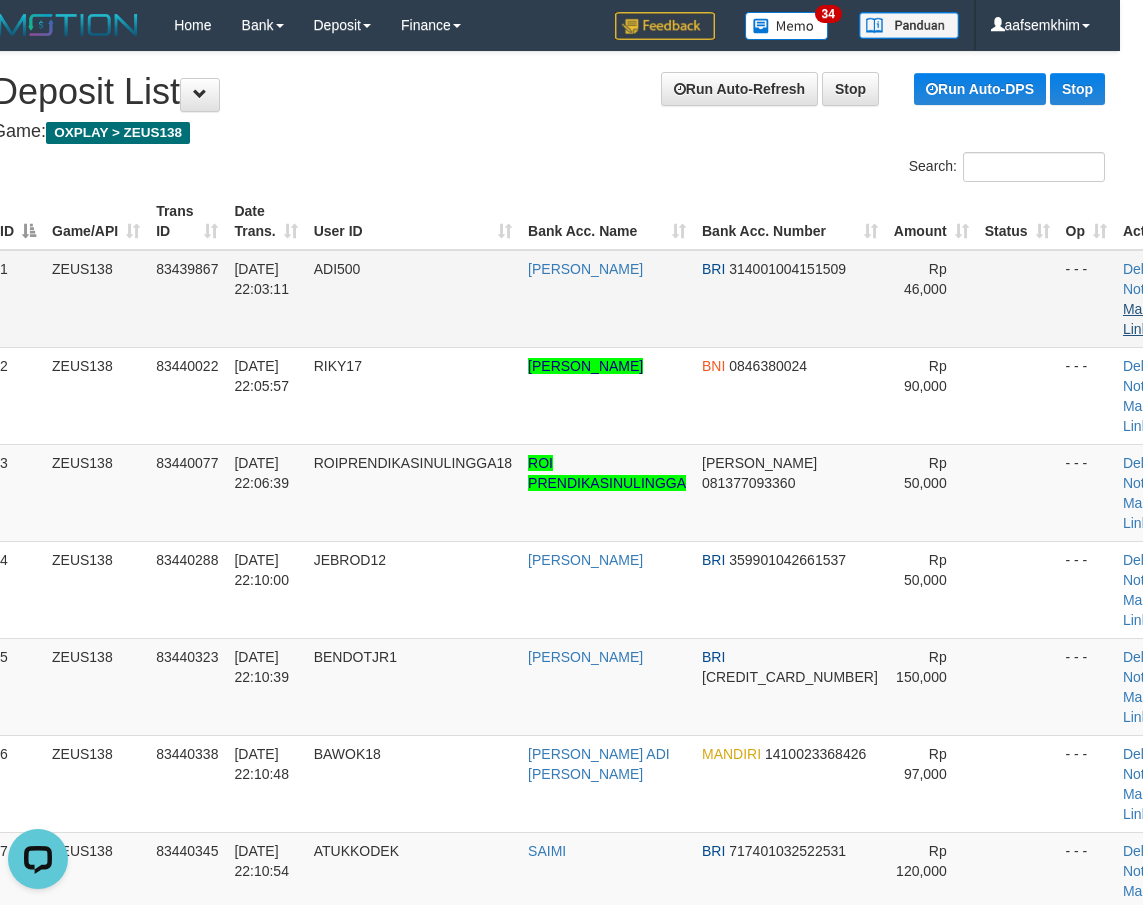 click on "Delete
Note
Manual Link" at bounding box center (1156, 299) 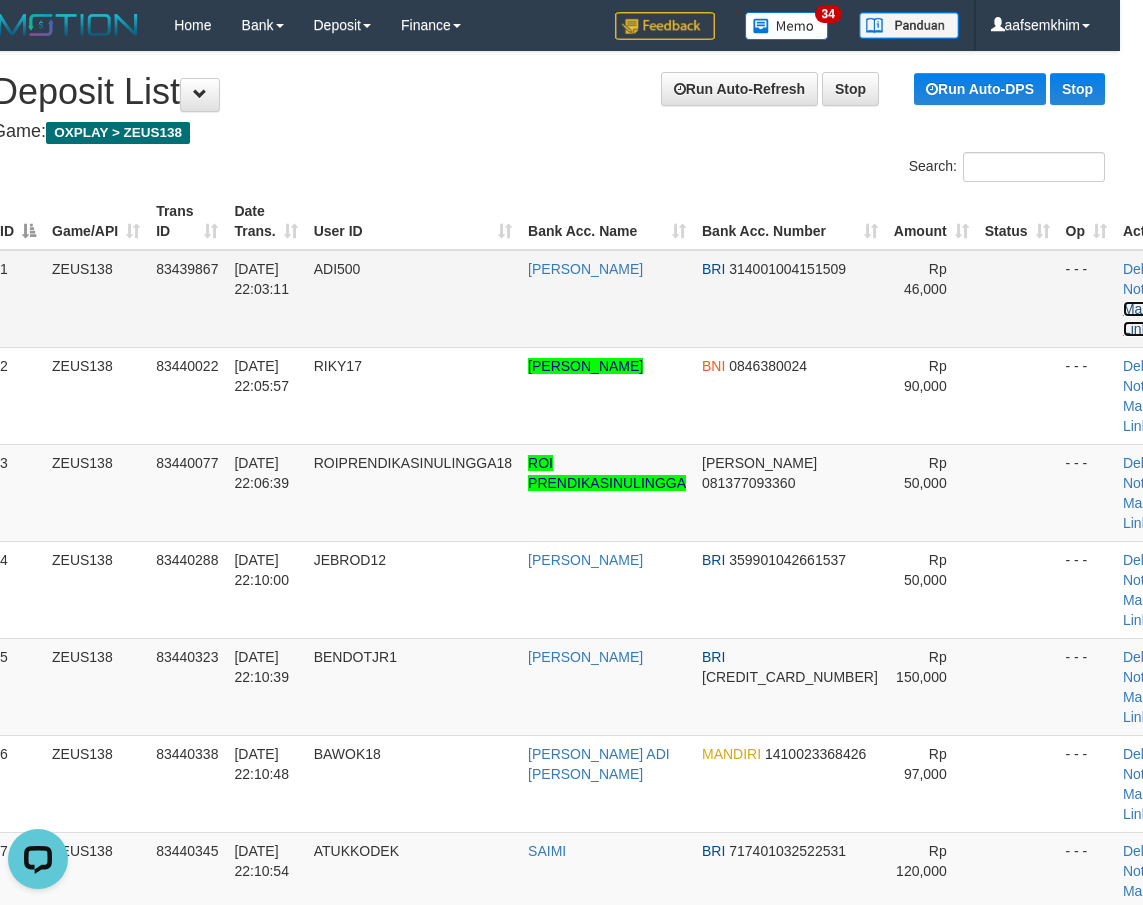 click on "Manual Link" at bounding box center (1146, 319) 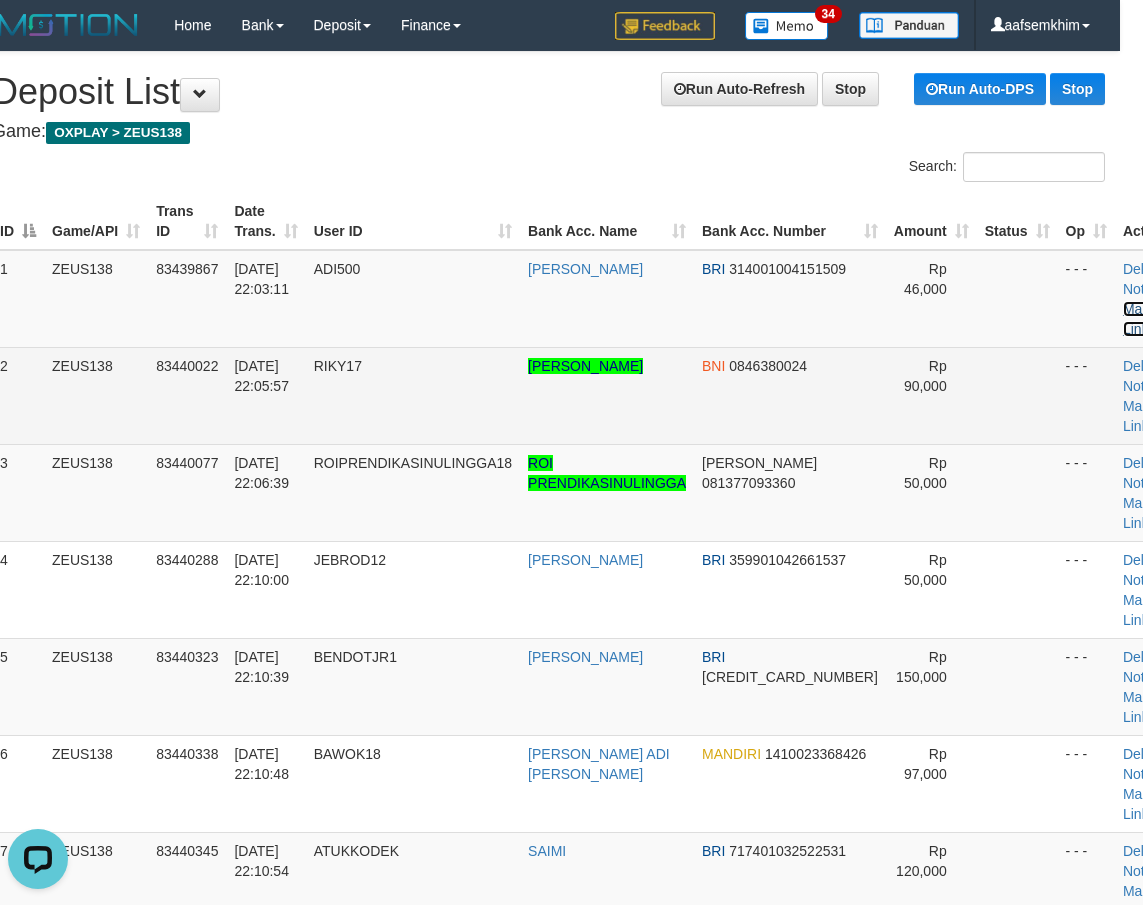 click on "Manual Link" at bounding box center (1146, 319) 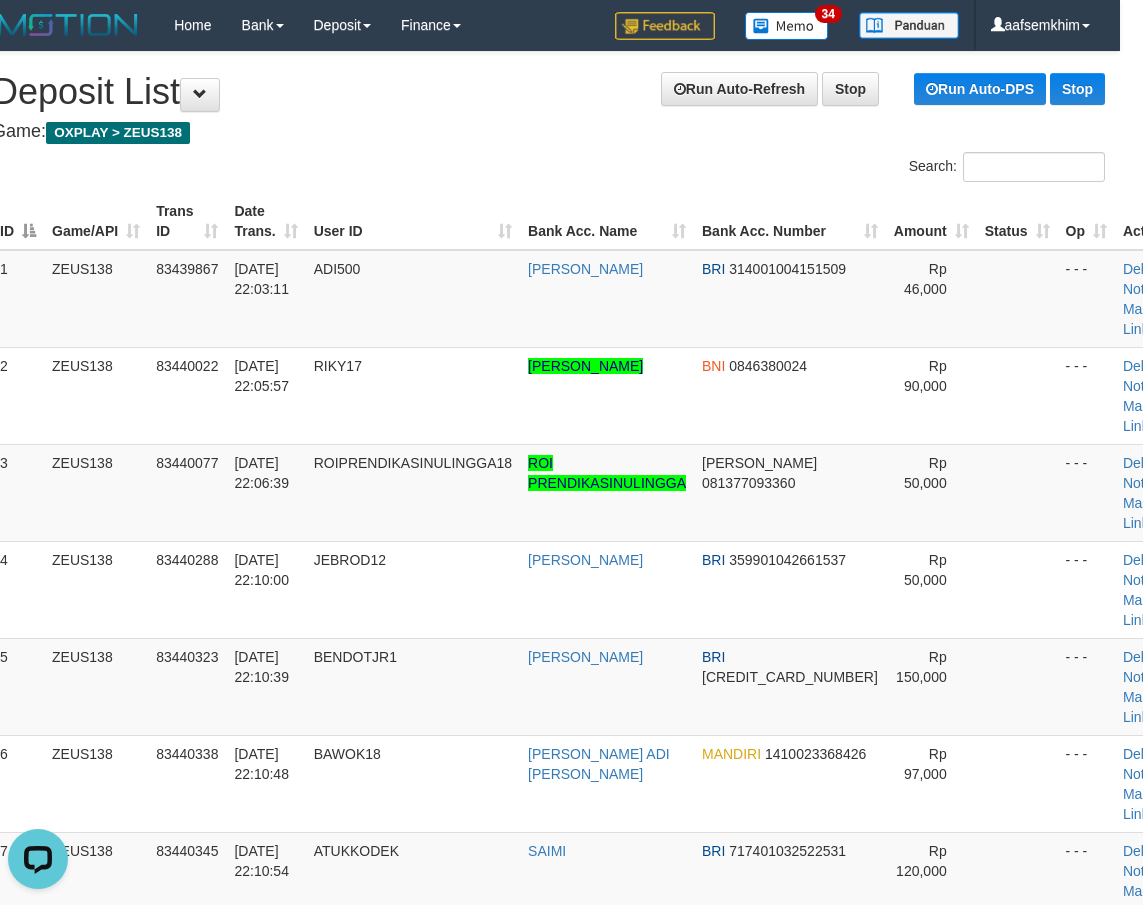 drag, startPoint x: 544, startPoint y: 238, endPoint x: 438, endPoint y: 166, distance: 128.14055 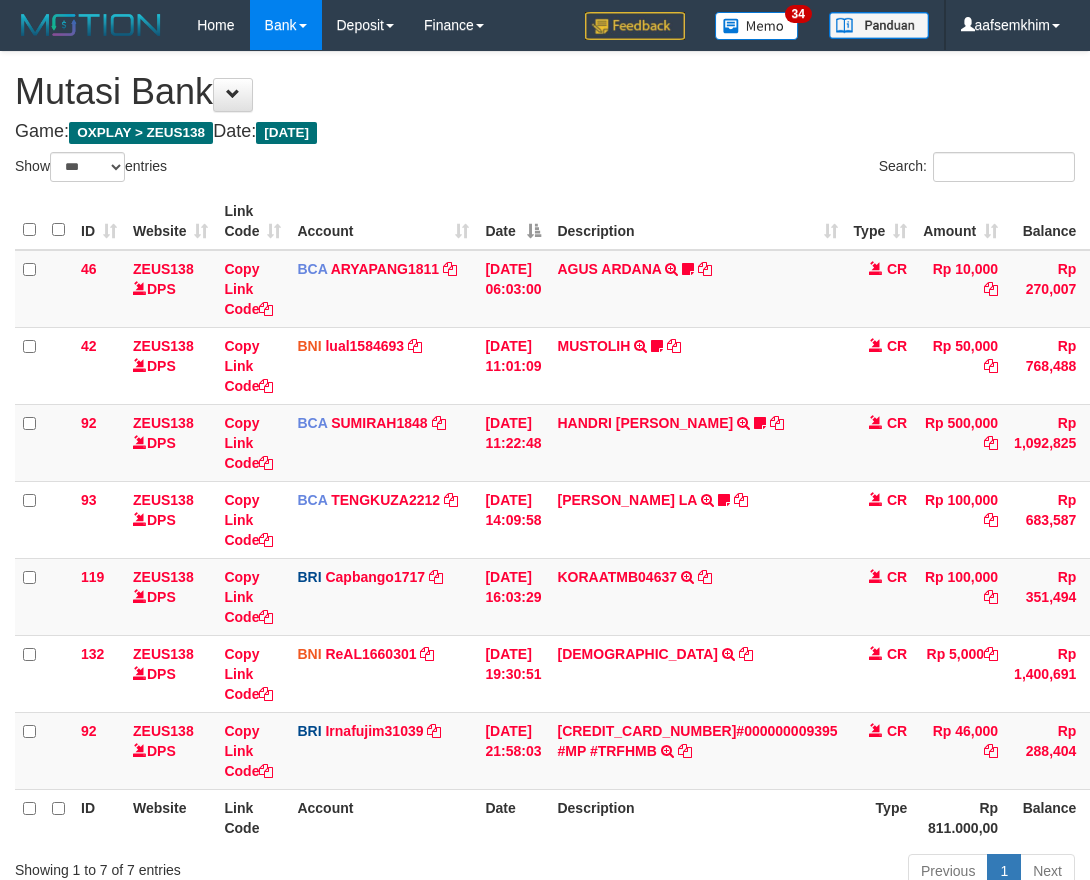 select on "***" 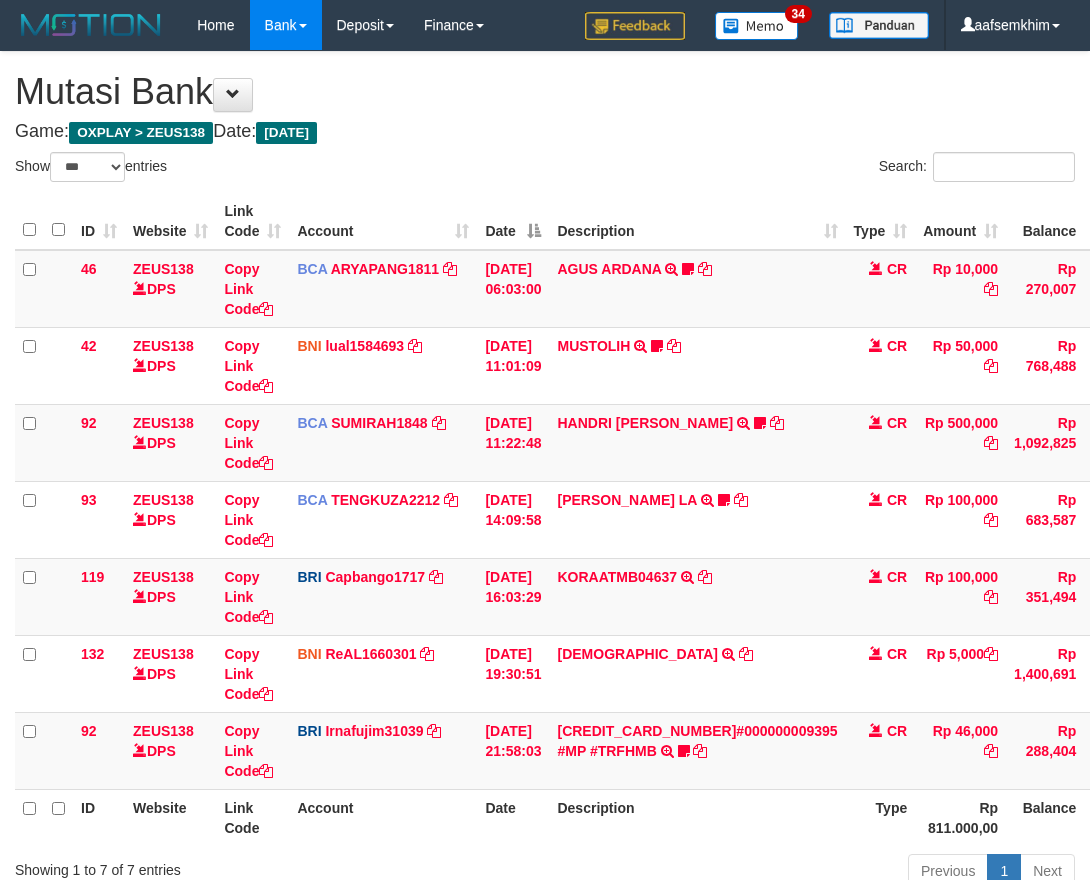 select on "***" 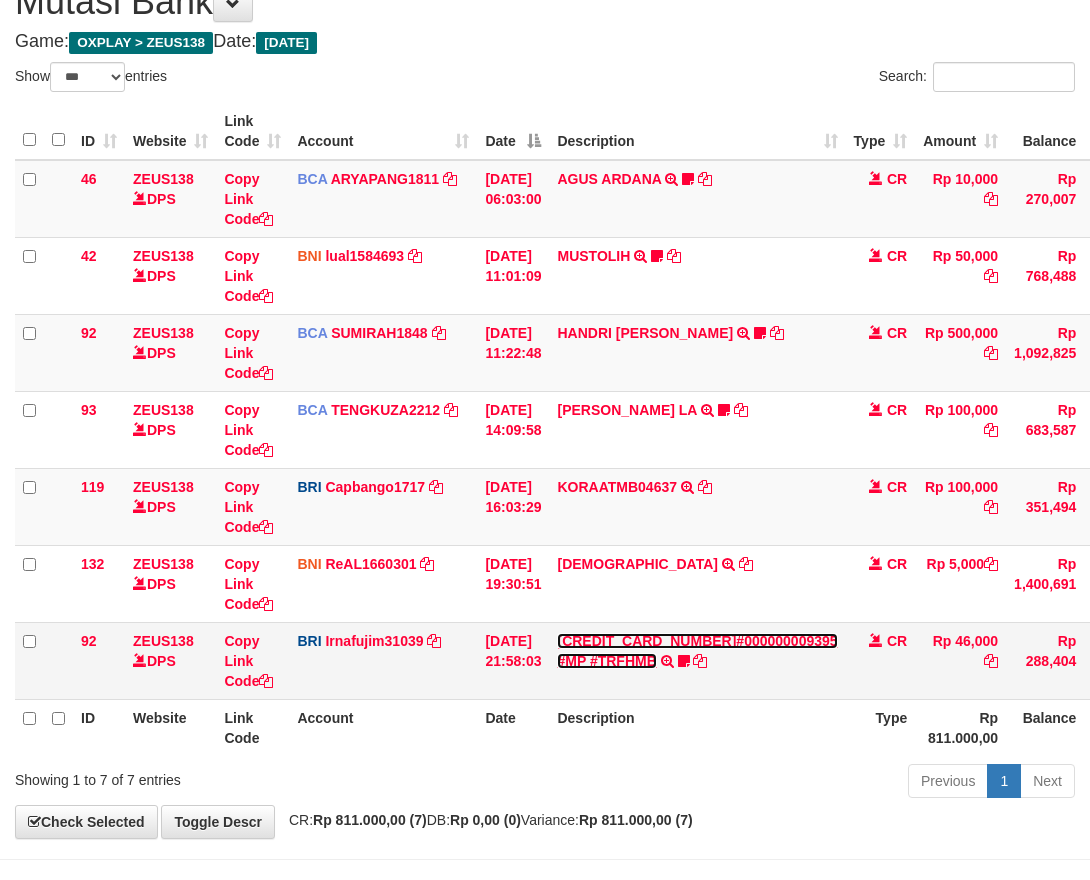 click on "5221842150116595#000000009395 #MP #TRFHMB" at bounding box center (697, 651) 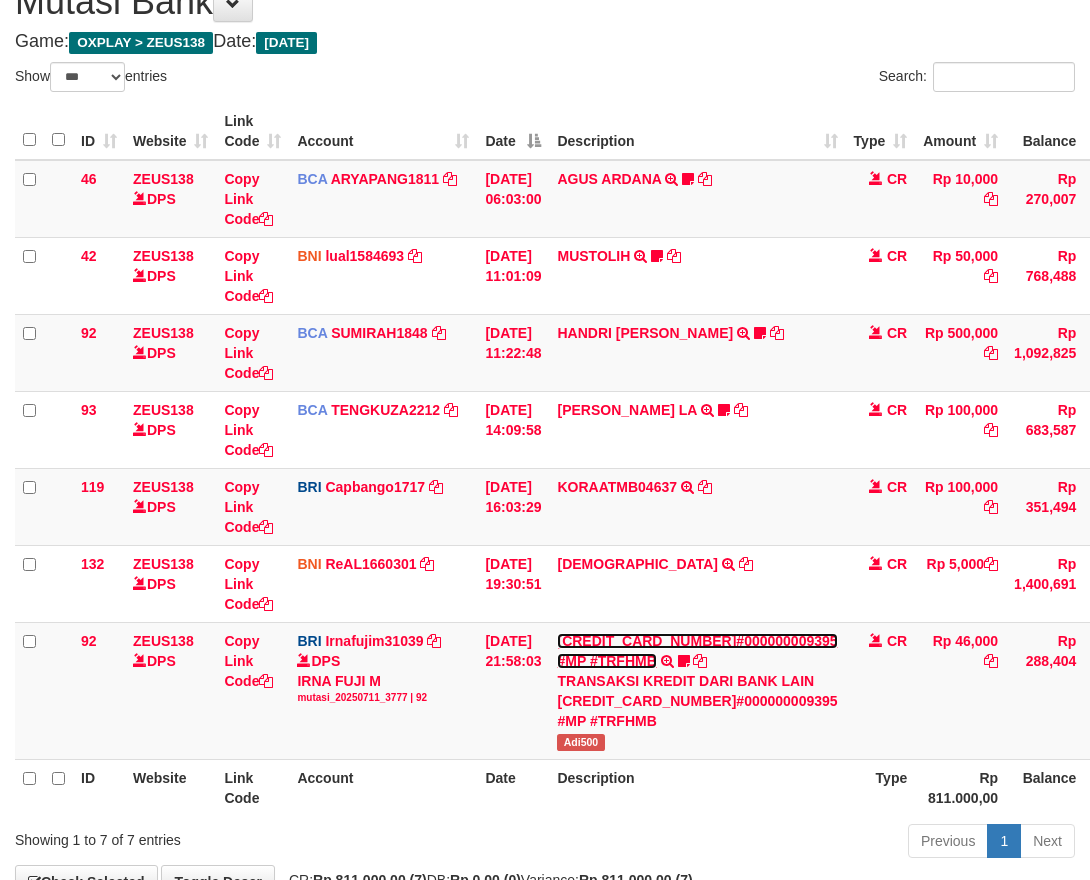 scroll, scrollTop: 160, scrollLeft: 0, axis: vertical 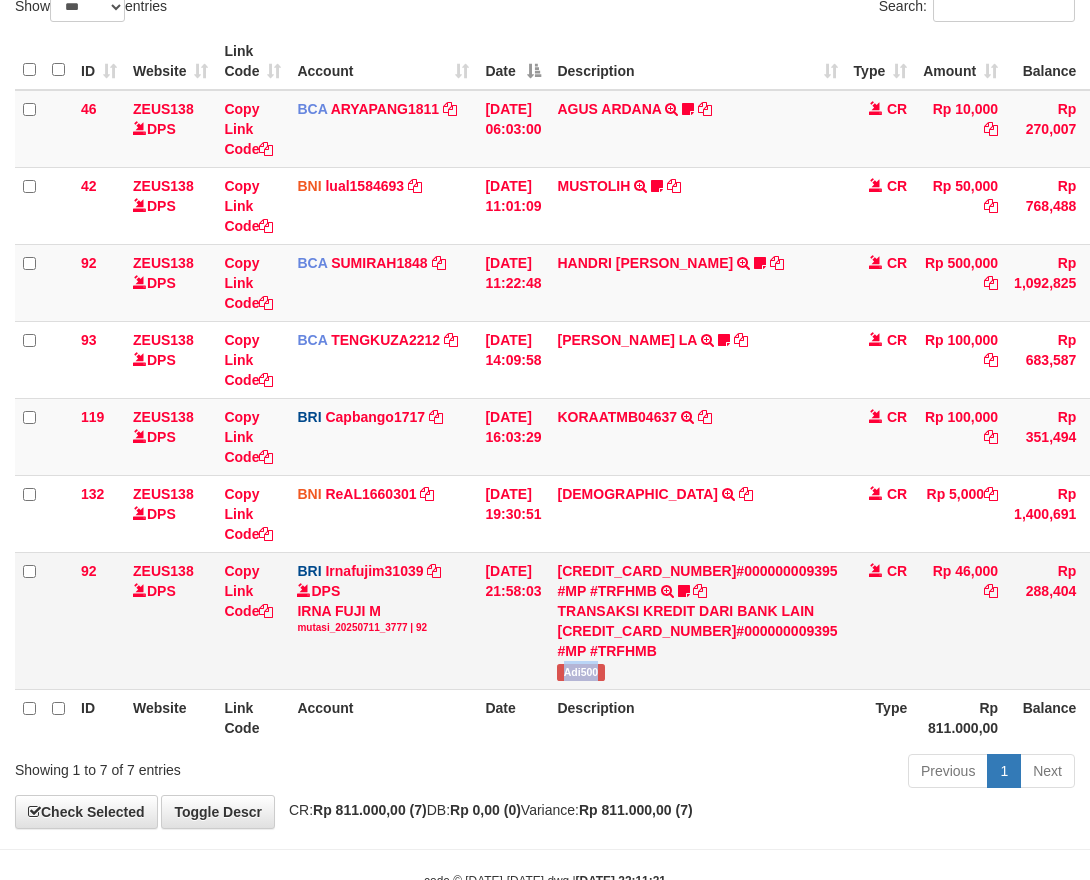 drag, startPoint x: 576, startPoint y: 699, endPoint x: 713, endPoint y: 676, distance: 138.91724 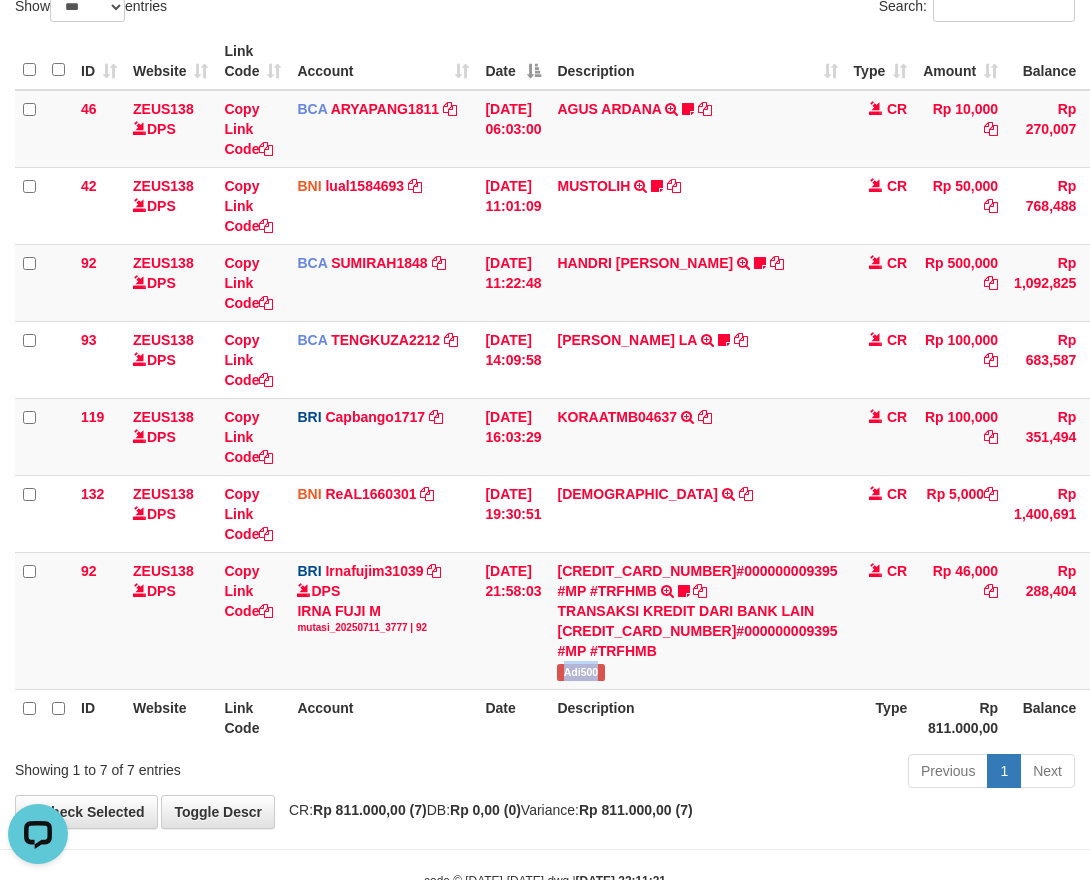 scroll, scrollTop: 0, scrollLeft: 0, axis: both 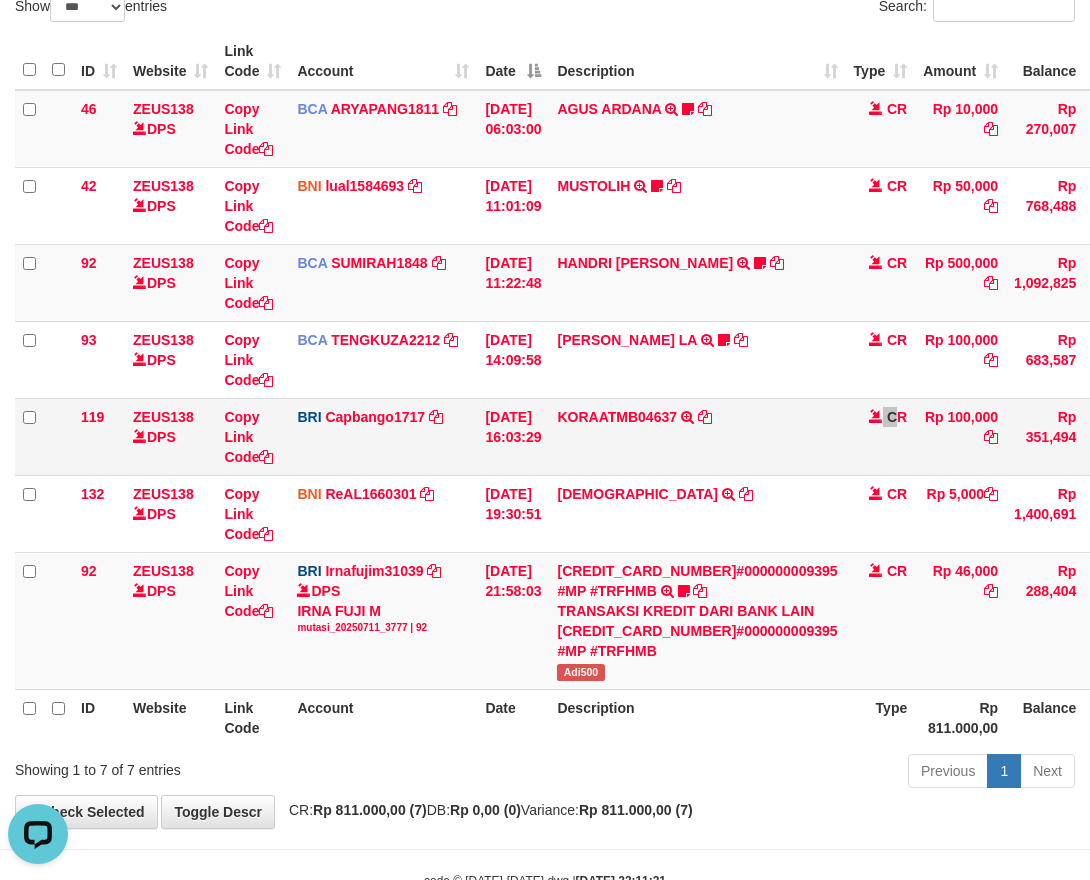 drag, startPoint x: 837, startPoint y: 448, endPoint x: 849, endPoint y: 449, distance: 12.0415945 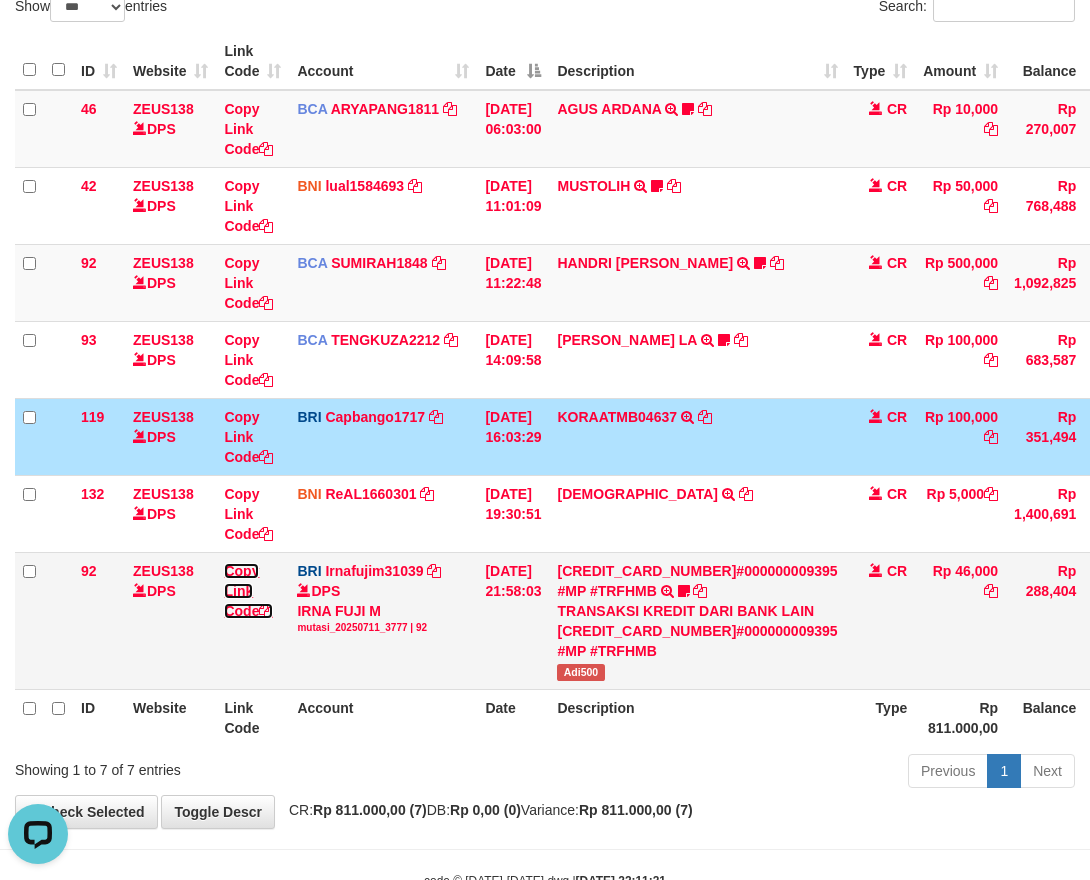 click on "Copy Link Code" at bounding box center [248, 591] 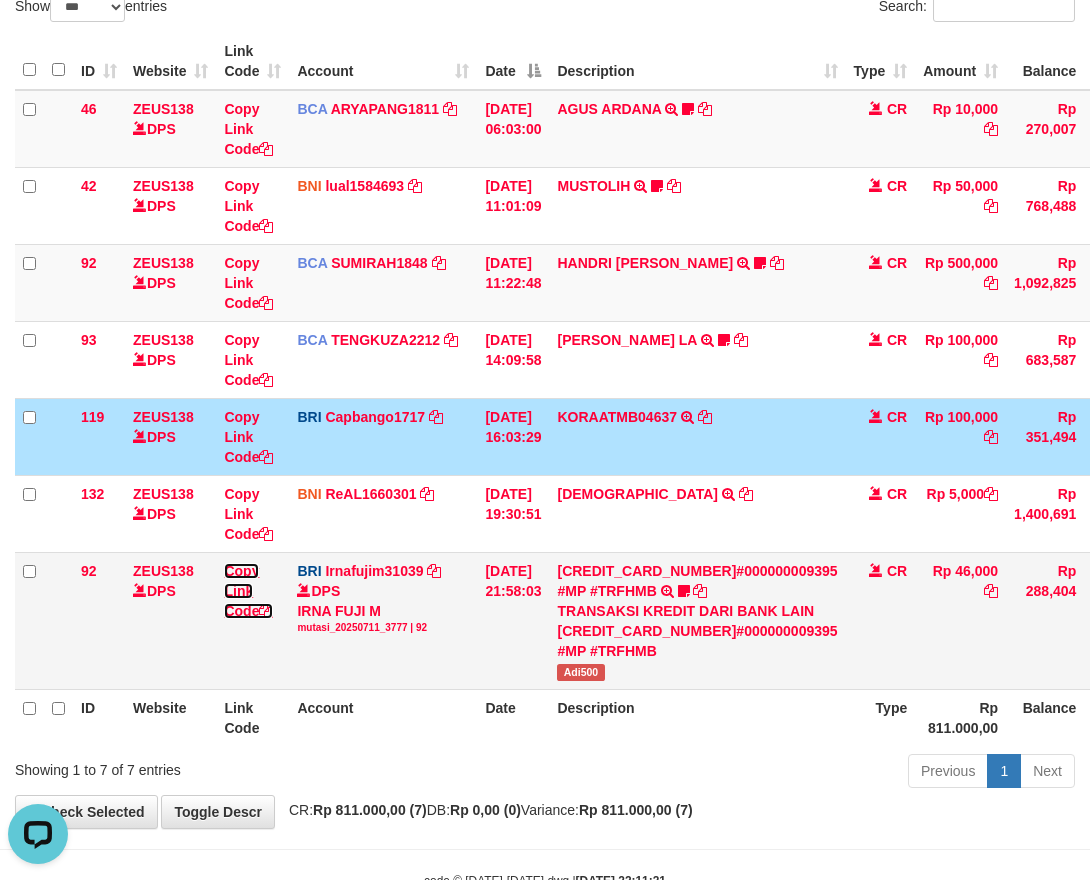 click on "Copy Link Code" at bounding box center (248, 591) 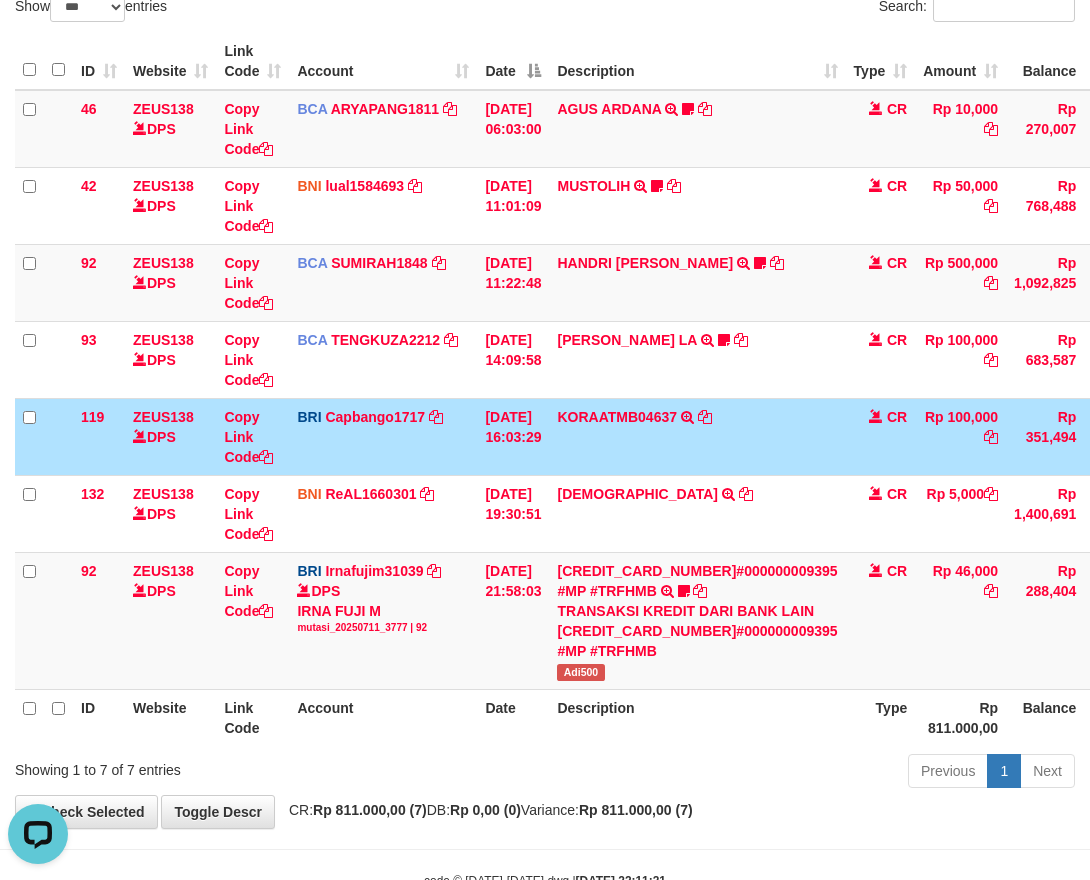 scroll, scrollTop: 0, scrollLeft: 0, axis: both 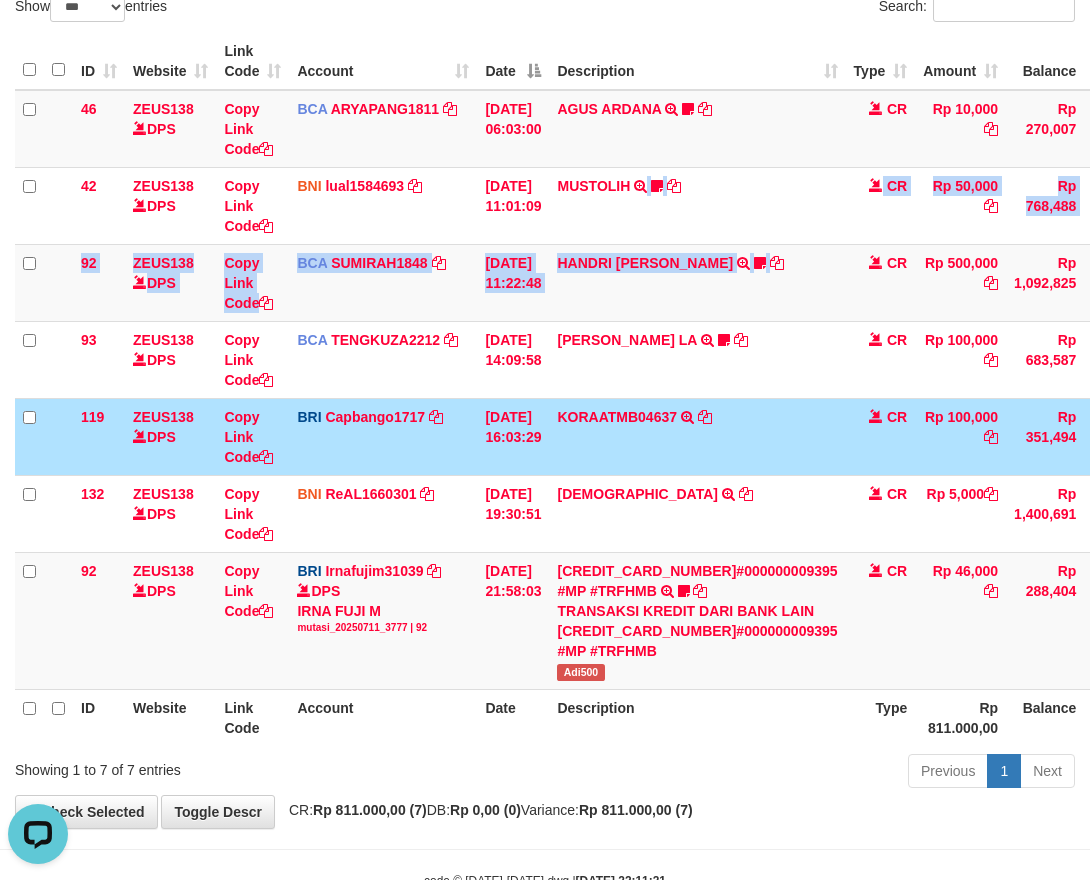 drag, startPoint x: 659, startPoint y: 233, endPoint x: 1100, endPoint y: 239, distance: 441.0408 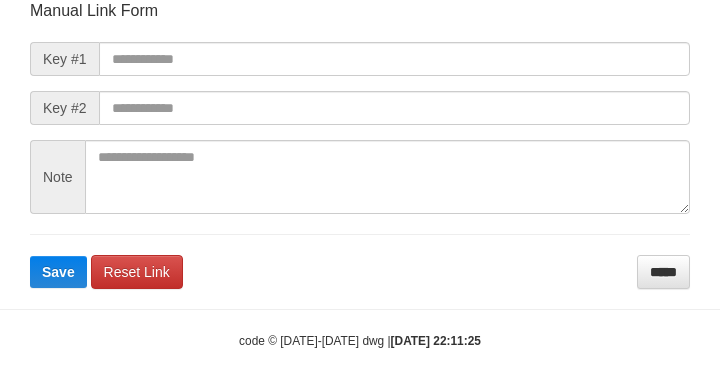 scroll, scrollTop: 233, scrollLeft: 0, axis: vertical 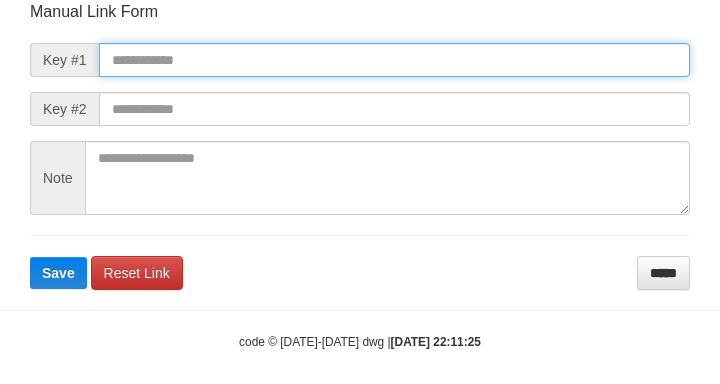 click at bounding box center (394, 60) 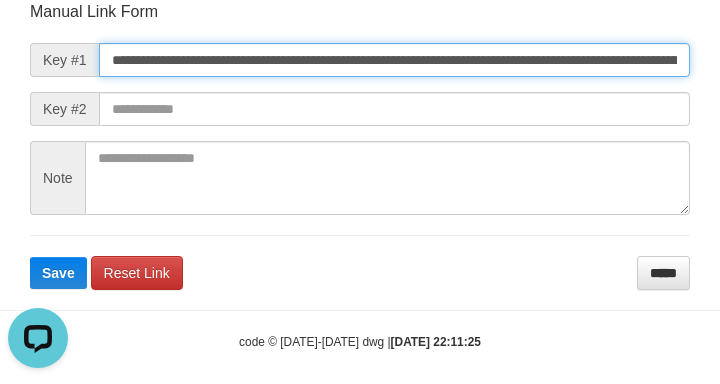 scroll, scrollTop: 0, scrollLeft: 0, axis: both 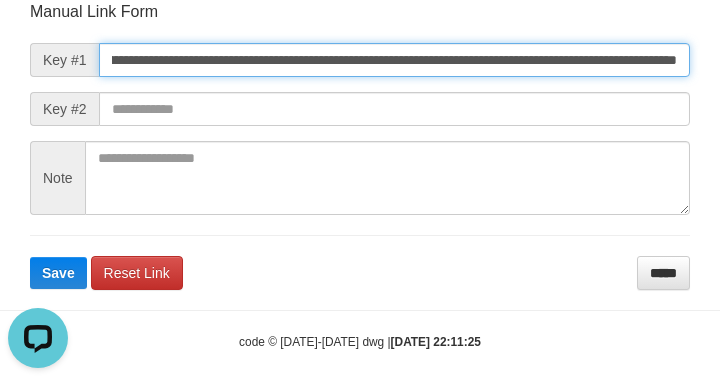 type on "**********" 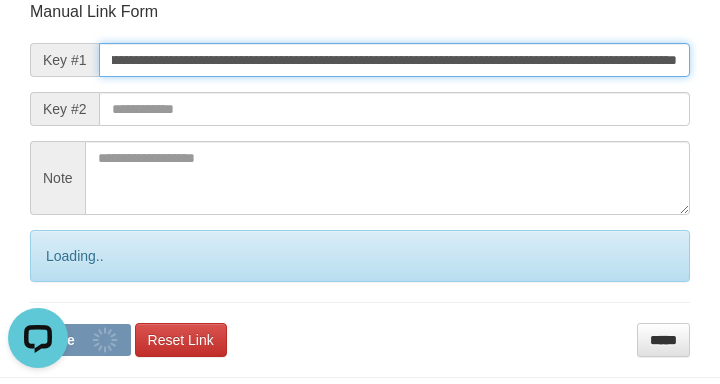 click on "Save" at bounding box center (80, 340) 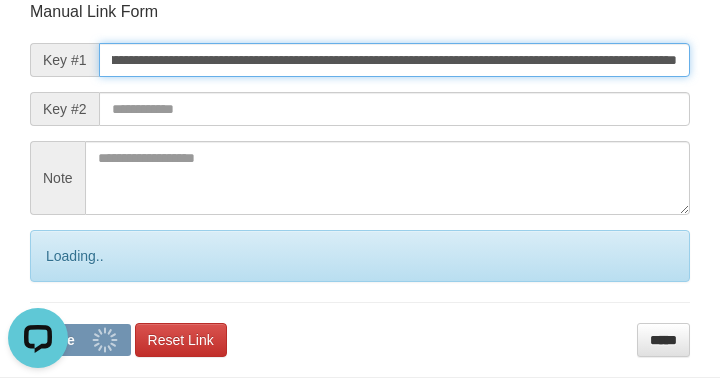 click on "Save" at bounding box center (80, 340) 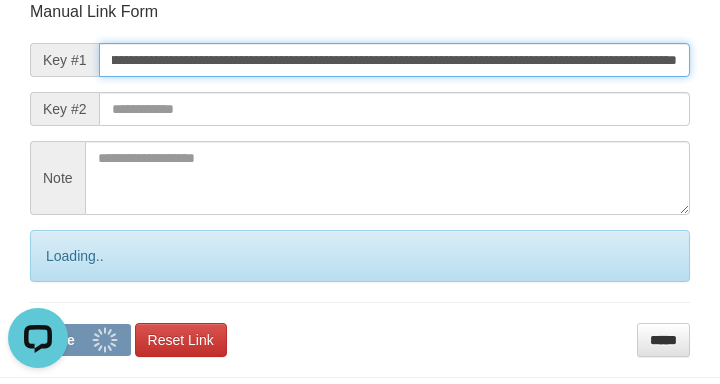 click on "Save" at bounding box center (80, 340) 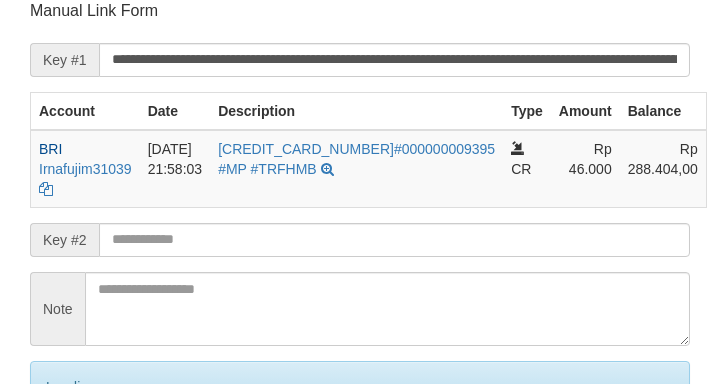 click on "Save" at bounding box center [80, 471] 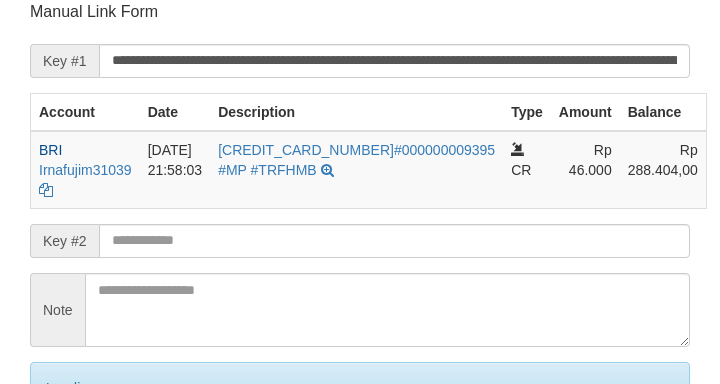 click on "Save" at bounding box center (80, 472) 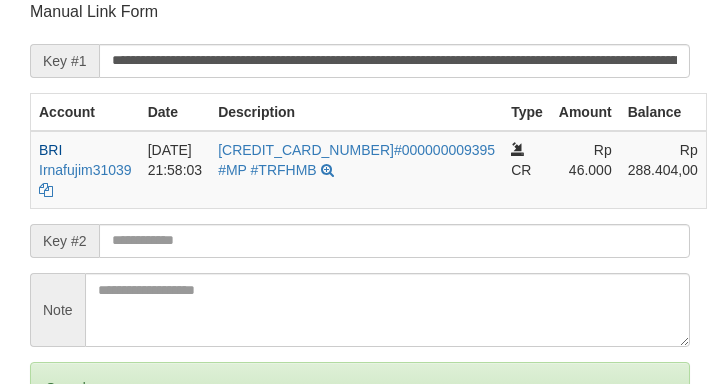 click on "Save" at bounding box center [58, 472] 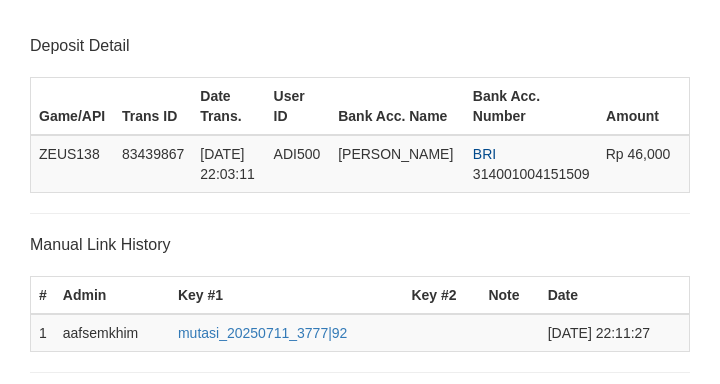 click on "Save" at bounding box center [58, 797] 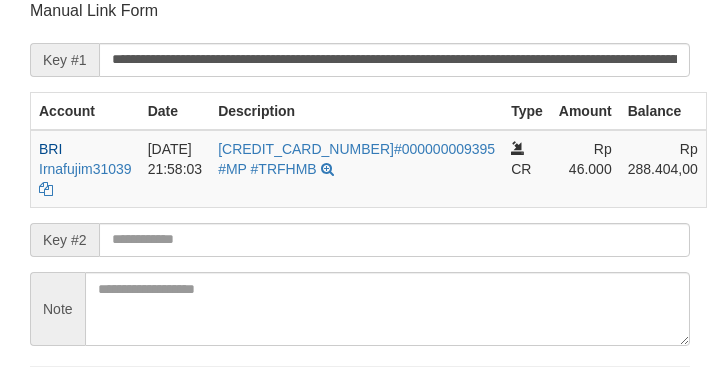click on "**********" at bounding box center (394, 60) 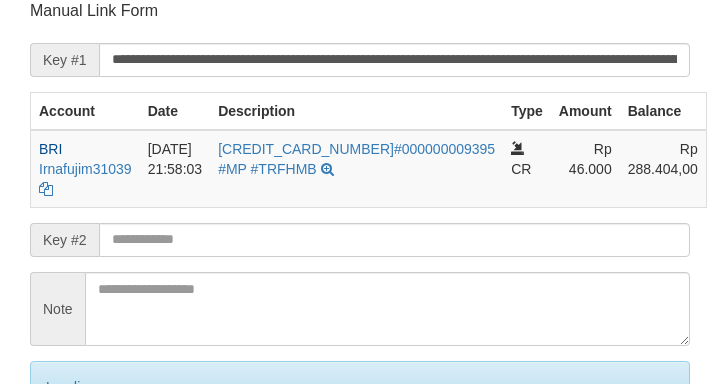 click on "Save" at bounding box center [80, 471] 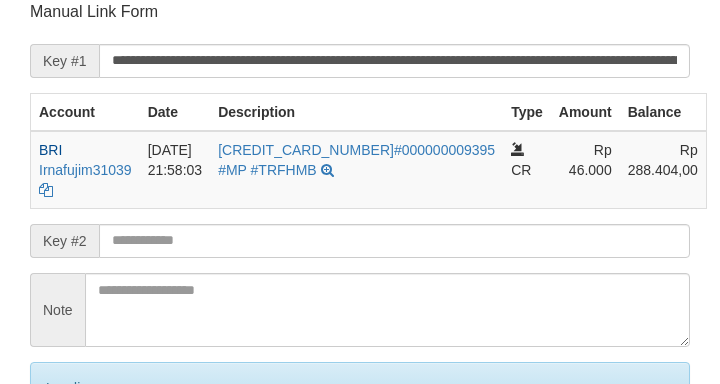 click on "Save" at bounding box center (80, 472) 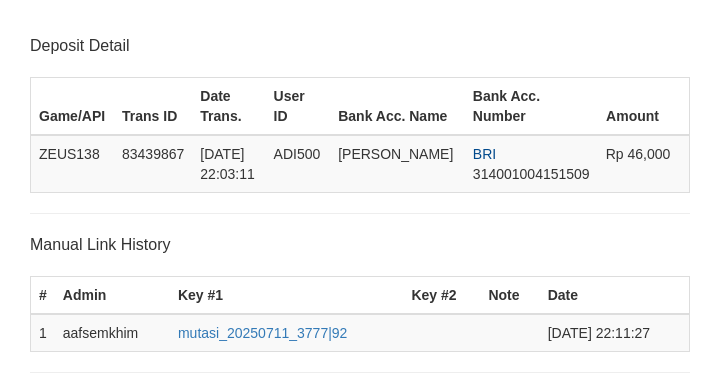 click on "Save" at bounding box center [58, 864] 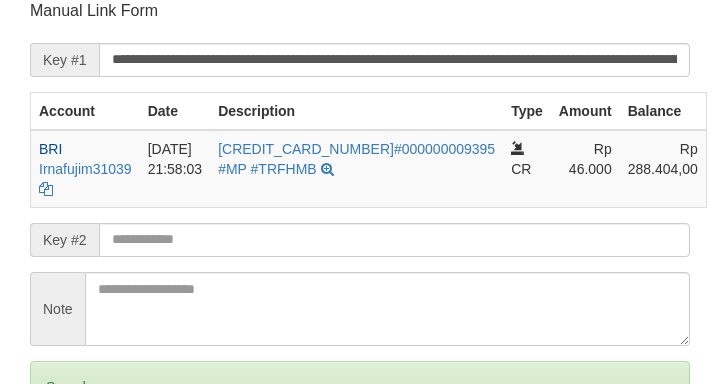 click on "**********" at bounding box center [394, 60] 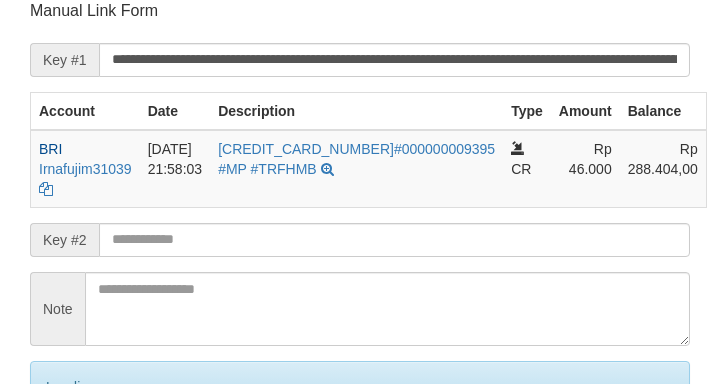 click on "Save" at bounding box center [80, 471] 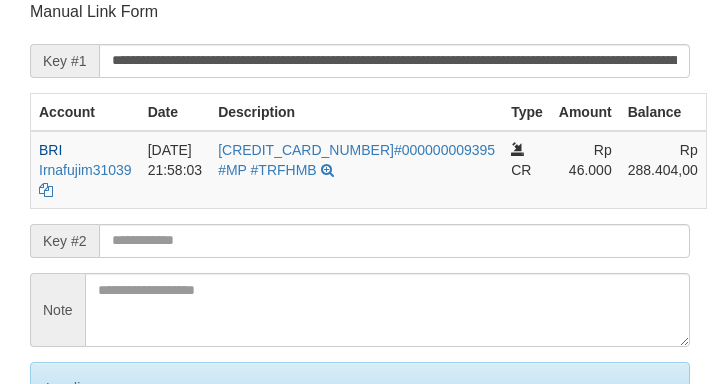click on "Save" at bounding box center (80, 472) 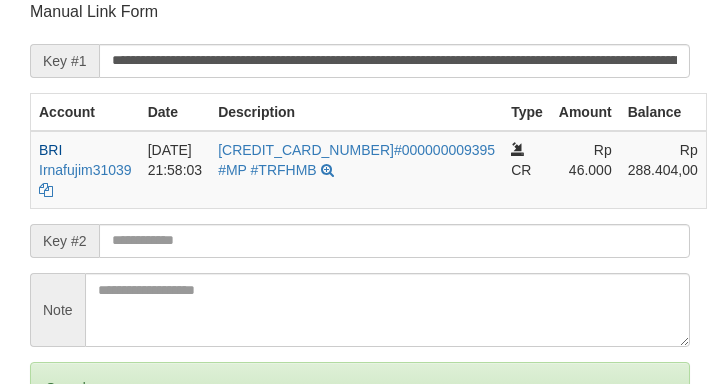 click on "Save" at bounding box center [58, 472] 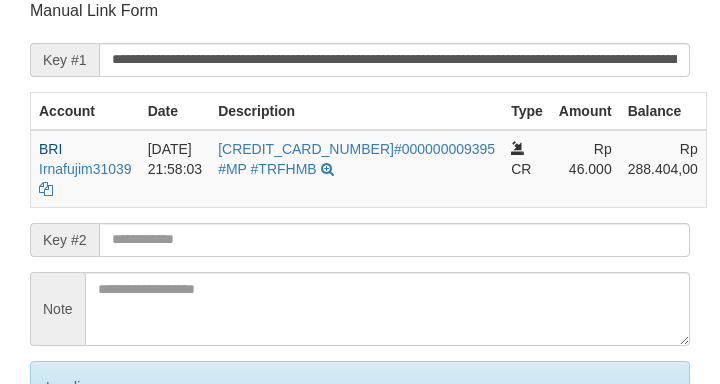 click on "Save" at bounding box center (80, 471) 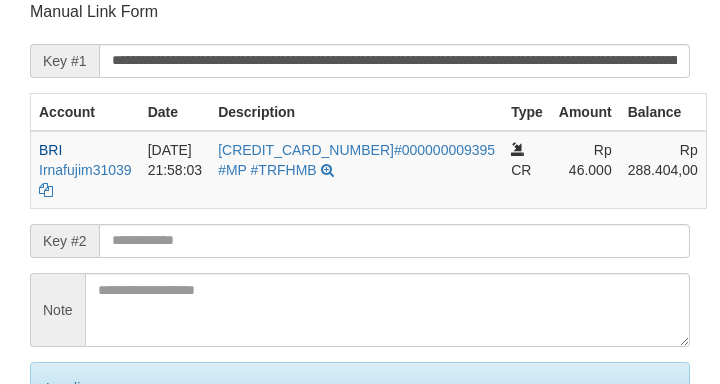 click on "Save" at bounding box center [80, 472] 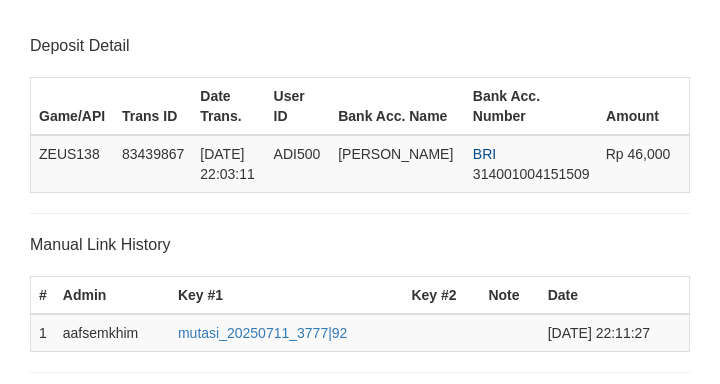click on "Save" at bounding box center (58, 864) 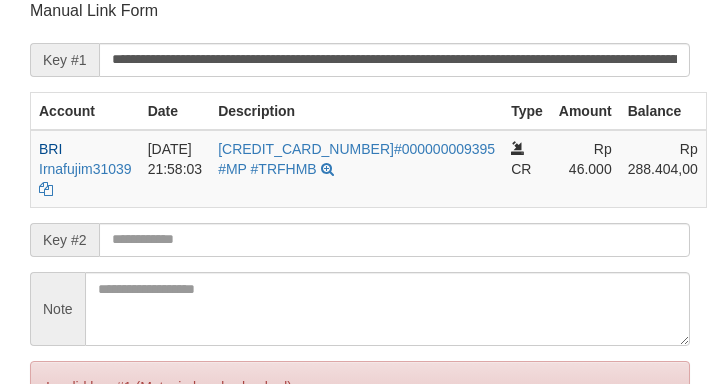 click on "Save" at bounding box center (58, 471) 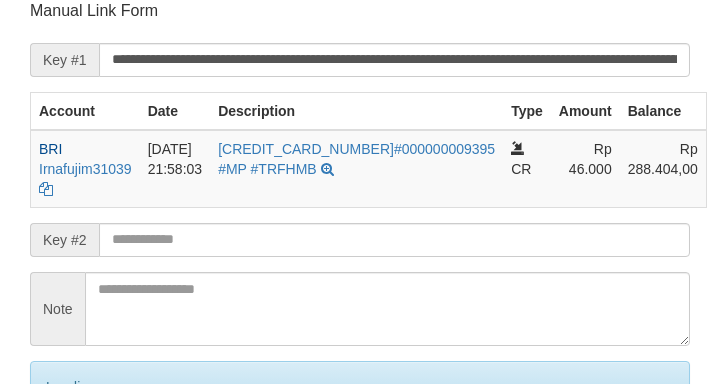 click on "Save" at bounding box center [80, 471] 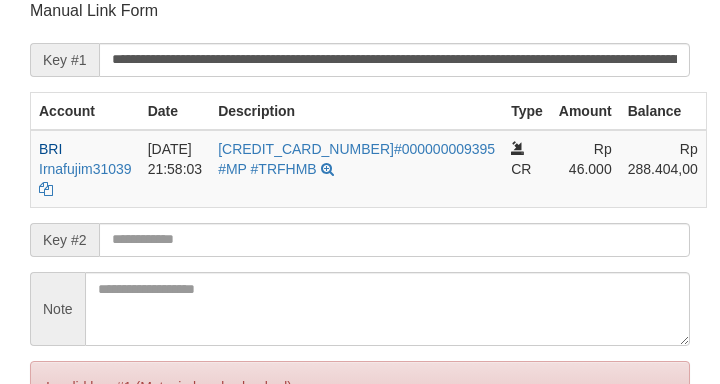 scroll, scrollTop: 392, scrollLeft: 0, axis: vertical 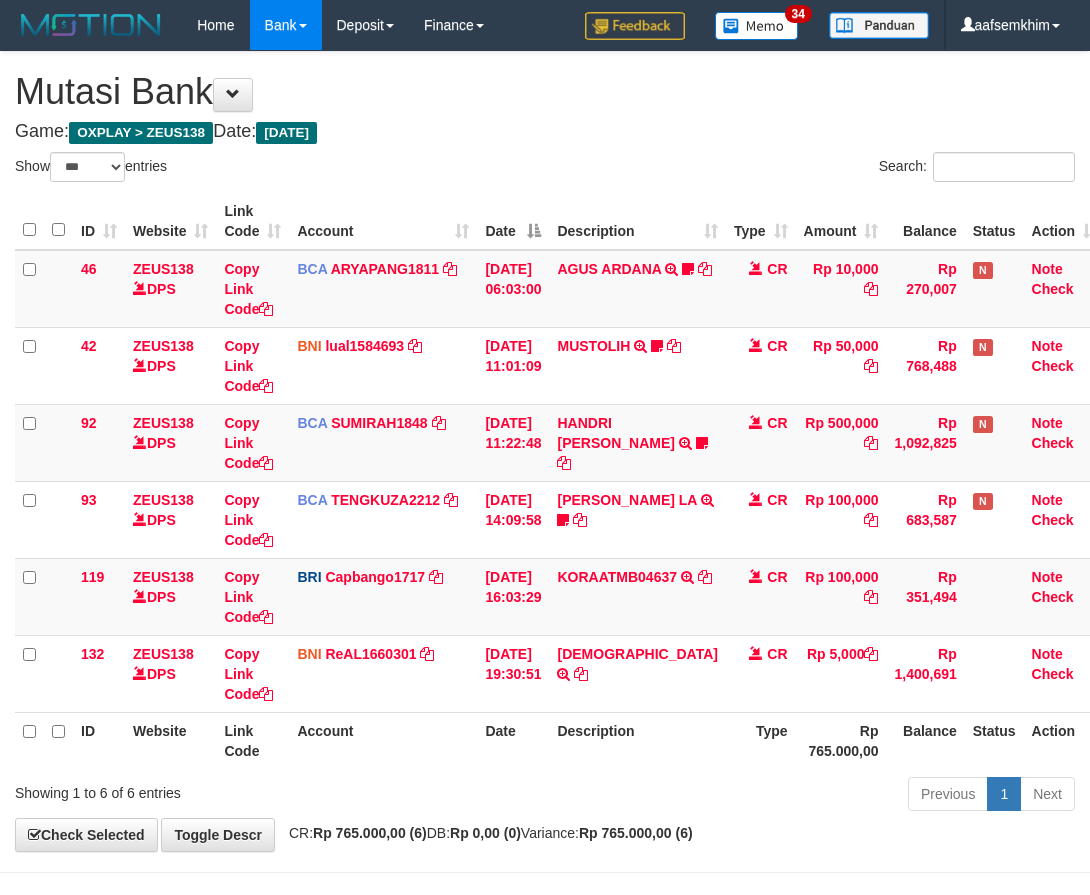 select on "***" 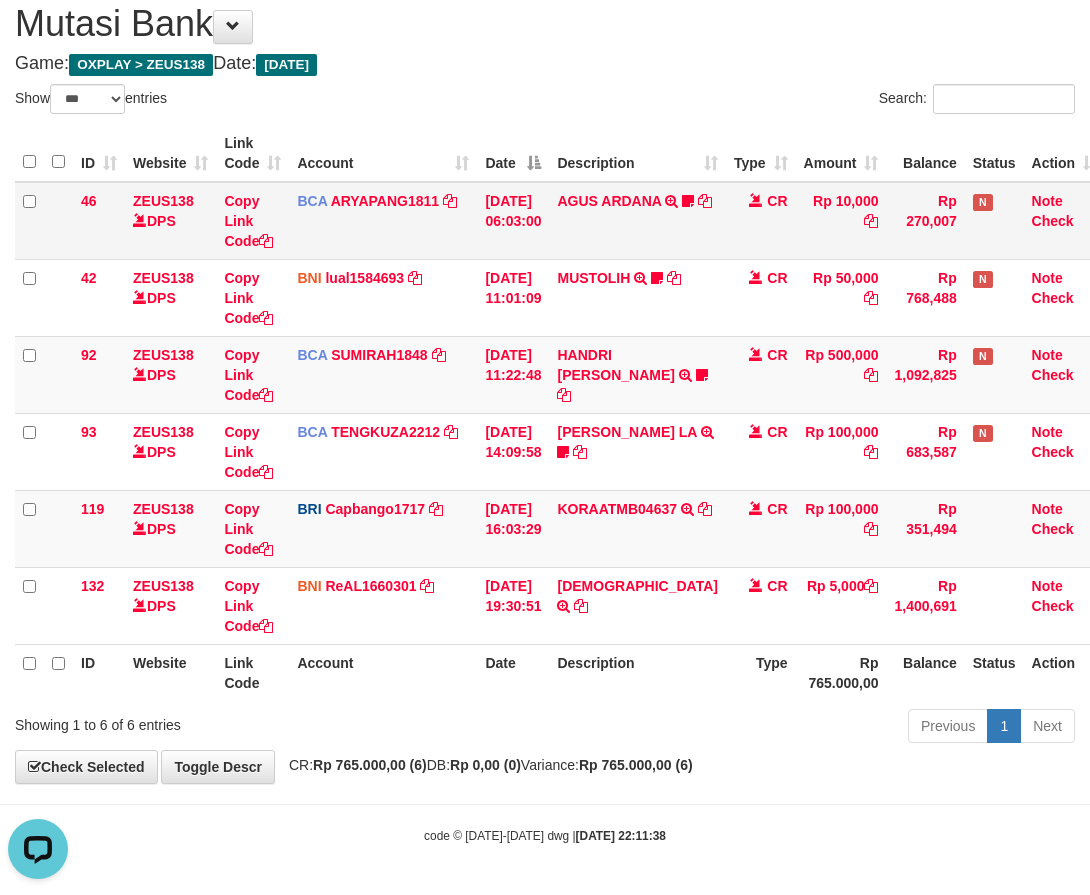 scroll, scrollTop: 0, scrollLeft: 0, axis: both 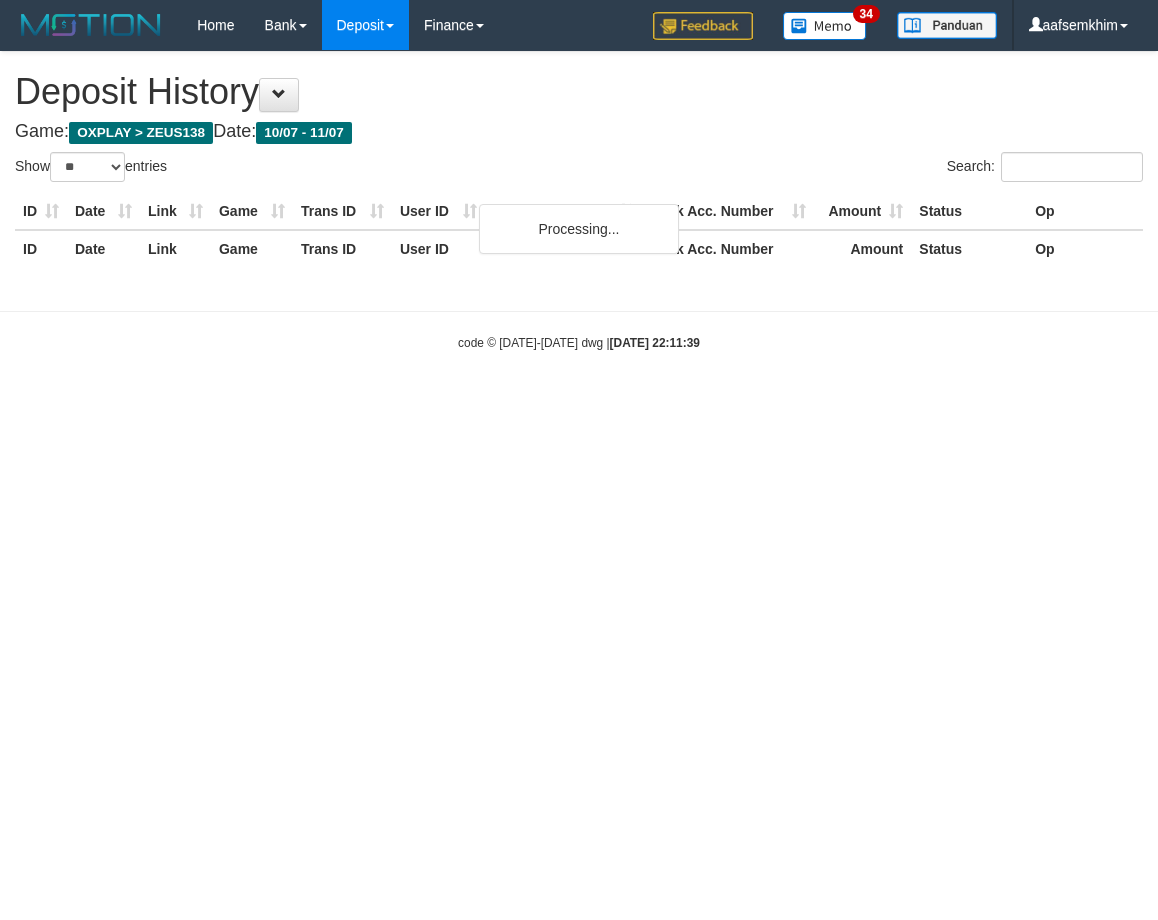 select on "**" 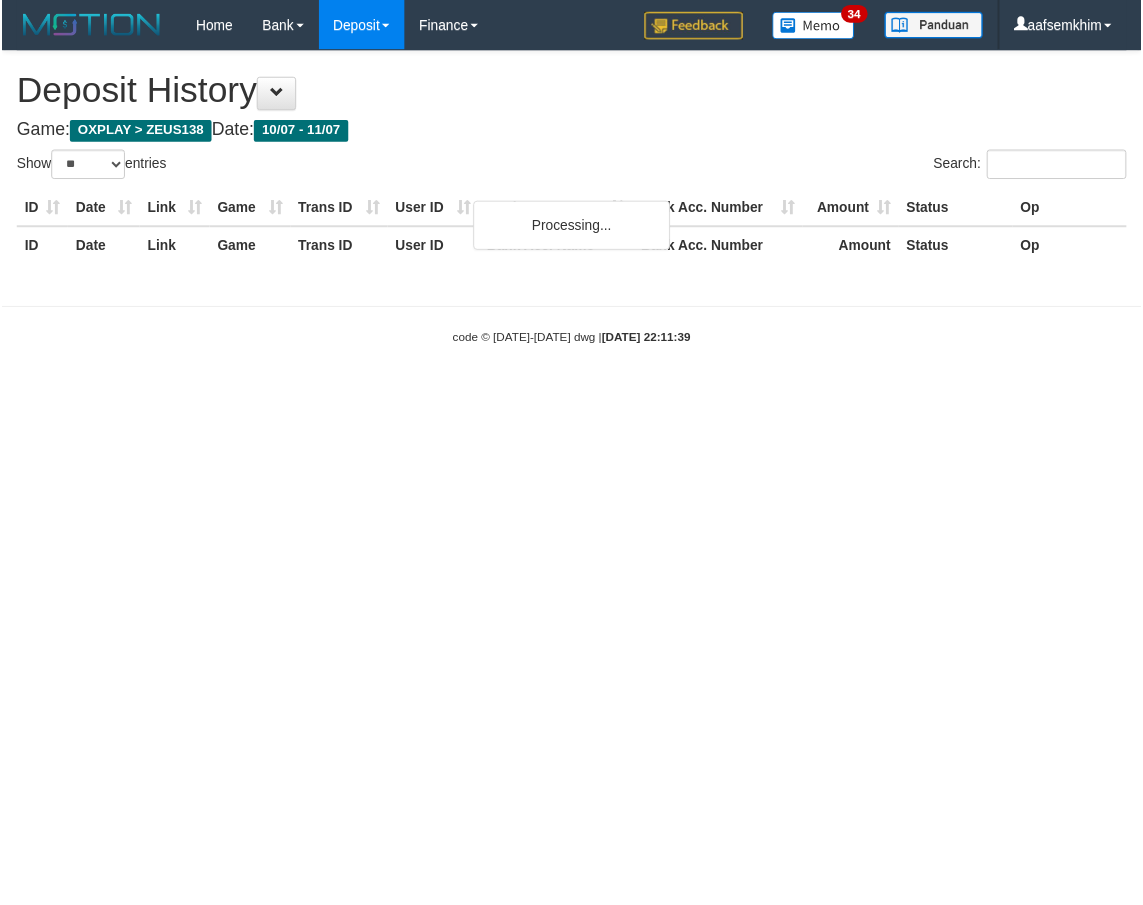 scroll, scrollTop: 0, scrollLeft: 0, axis: both 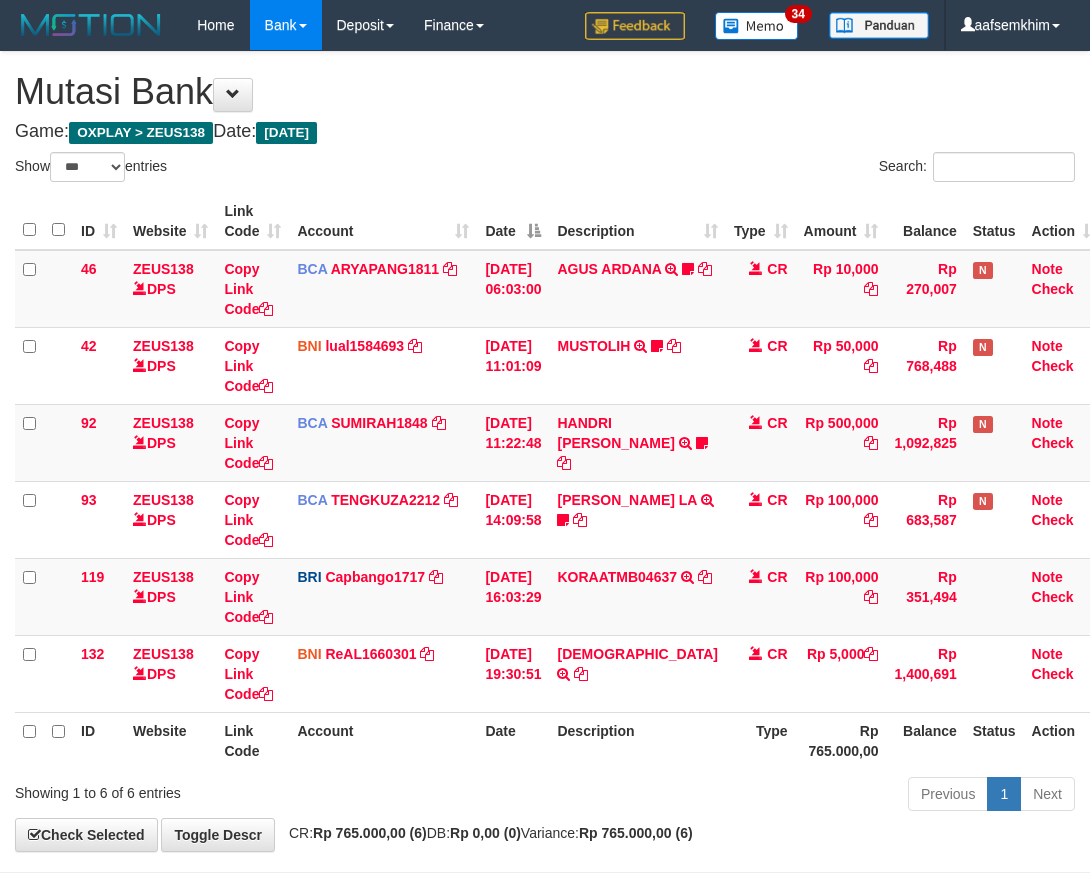 select on "***" 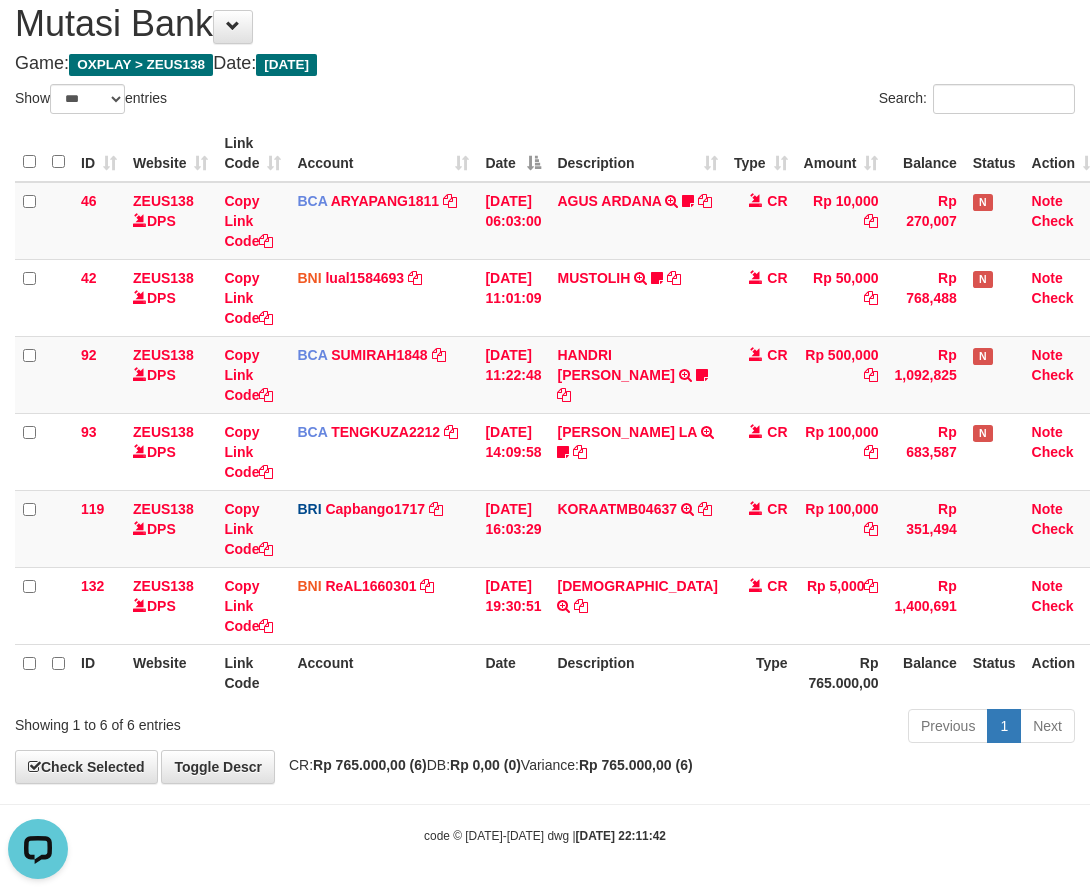 scroll, scrollTop: 0, scrollLeft: 0, axis: both 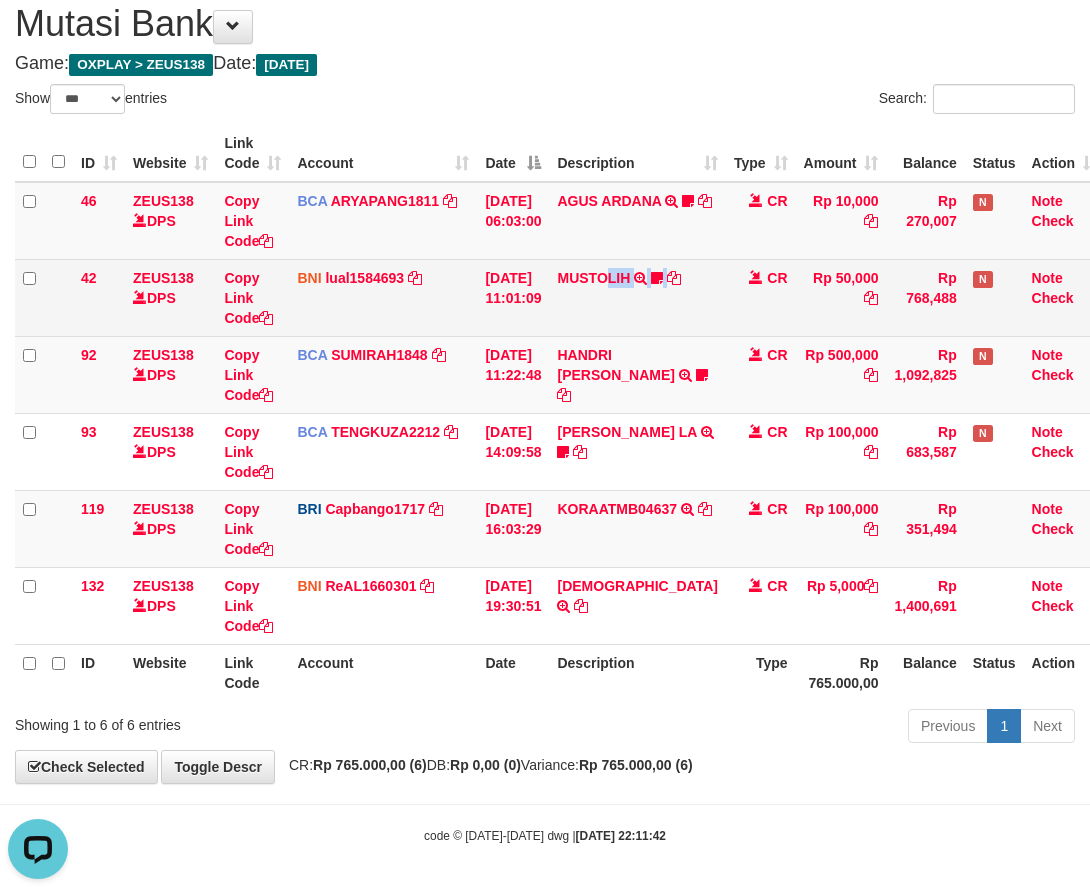 drag, startPoint x: 653, startPoint y: 292, endPoint x: 622, endPoint y: 263, distance: 42.44997 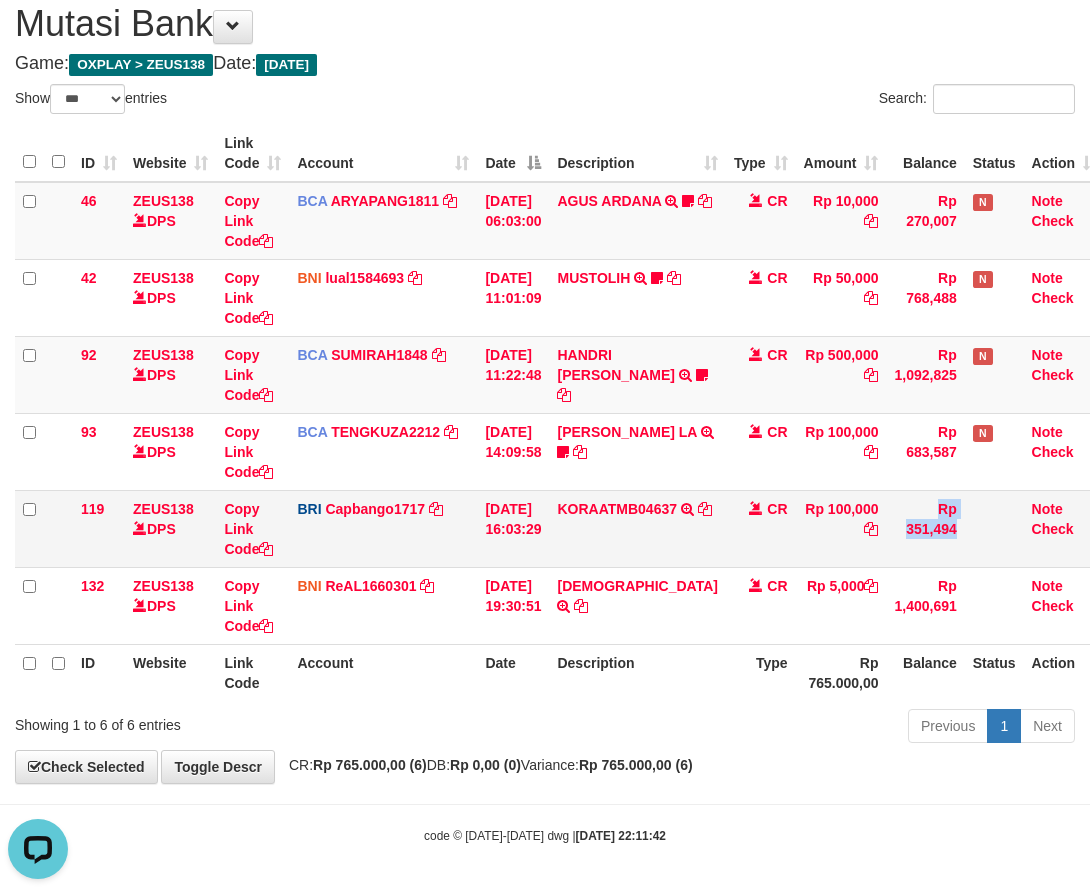 click on "119
ZEUS138    DPS
Copy Link Code
BRI
Capbango1717
DPS
HELMI
mutasi_20250711_2435 | 119
mutasi_20250711_2435 | 119
11/07/2025 16:03:29
KORAATMB04637         KORAATMB04:637215011156650 2:250710:61892
CR
Rp 100,000
Rp 351,494
Note
Check" at bounding box center [560, 528] 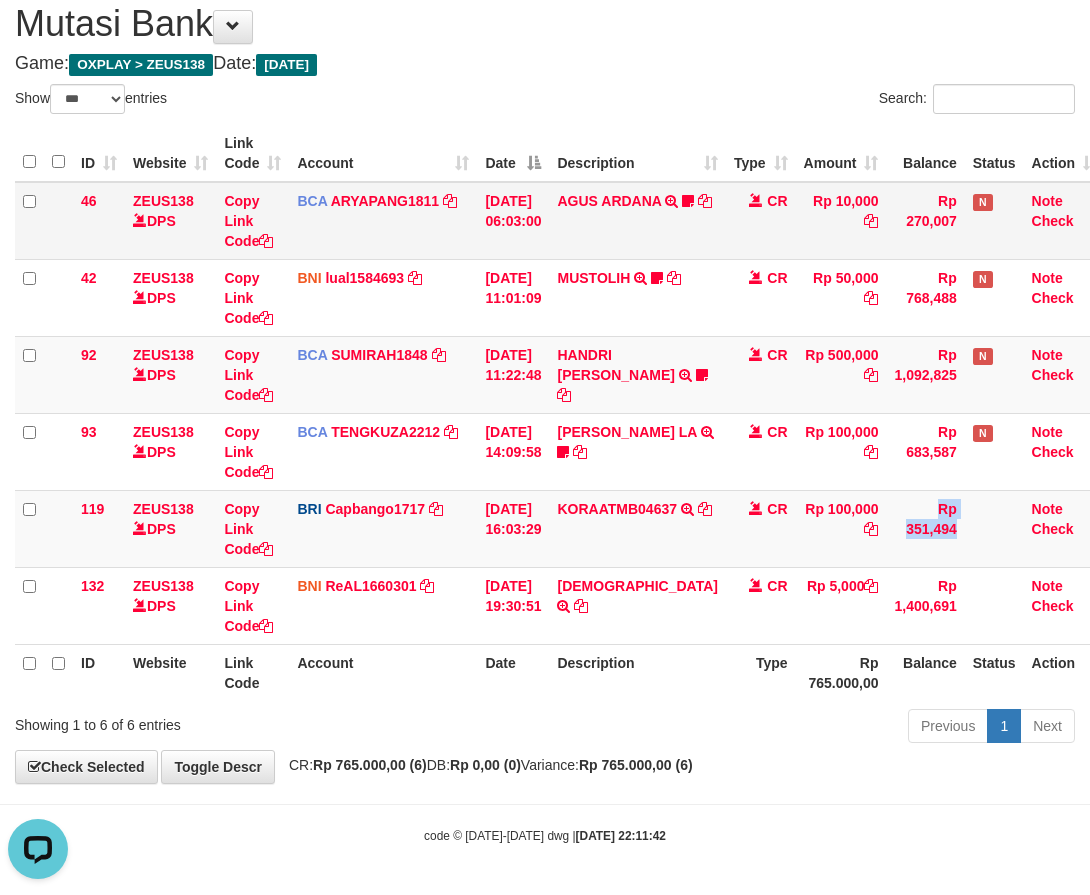 click on "46
ZEUS138    DPS
Copy Link Code
BCA
ARYAPANG1811
DPS
ARYA PANGESTU
mutasi_20250711_2620 | 46
mutasi_20250711_2620 | 46
11/07/2025 06:03:00
AGUS ARDANA            TRSF E-BANKING CR 1107/FTSCY/WS95051
10000.002025071158167087 TRFDN-AGUS ARDANA ESPAY DEBIT INDONE    Aguslike
tunggu bukti tranfer
CR
Rp 10,000
Rp 270,007
N
Note
Check
42
ZEUS138    DPS
Copy Link Code
BNI
lual1584693
DPS
LUCKY ALAMSYAH" at bounding box center [560, 413] 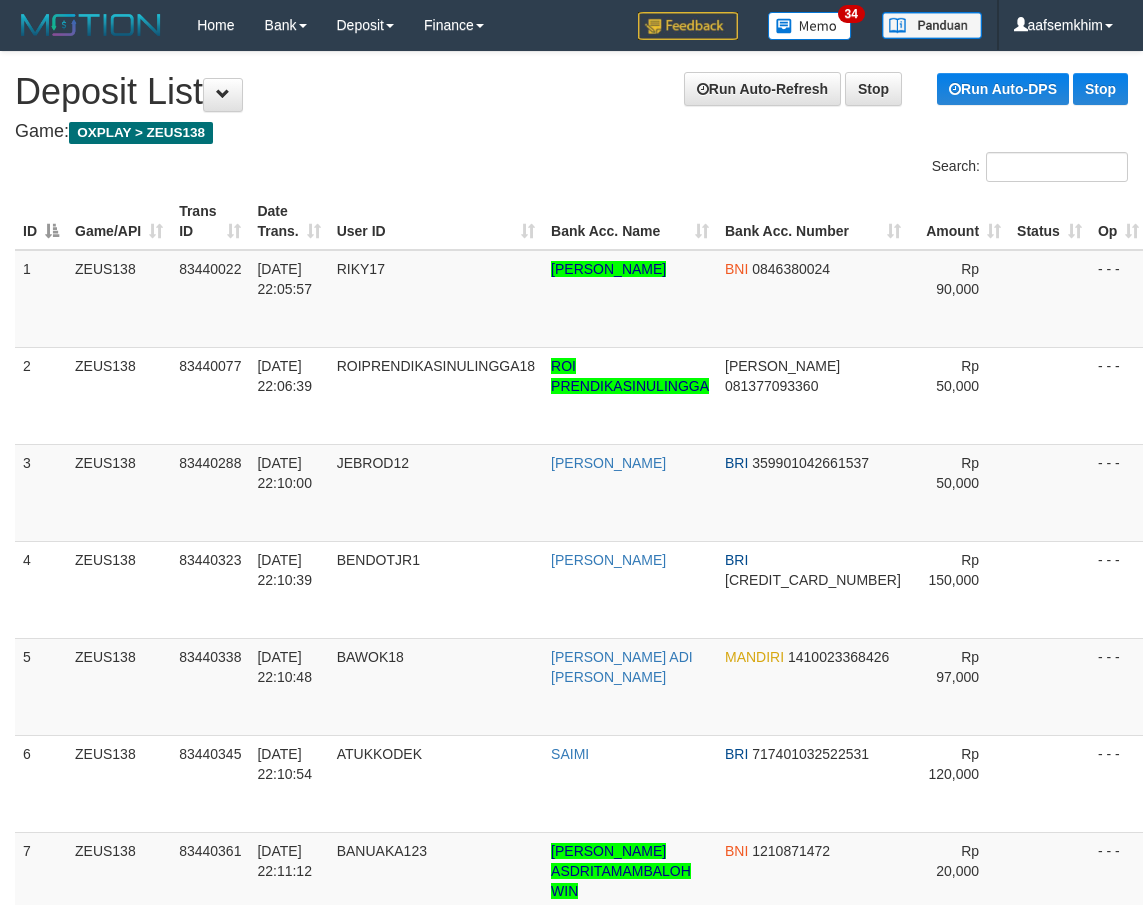 scroll, scrollTop: 1066, scrollLeft: 23, axis: both 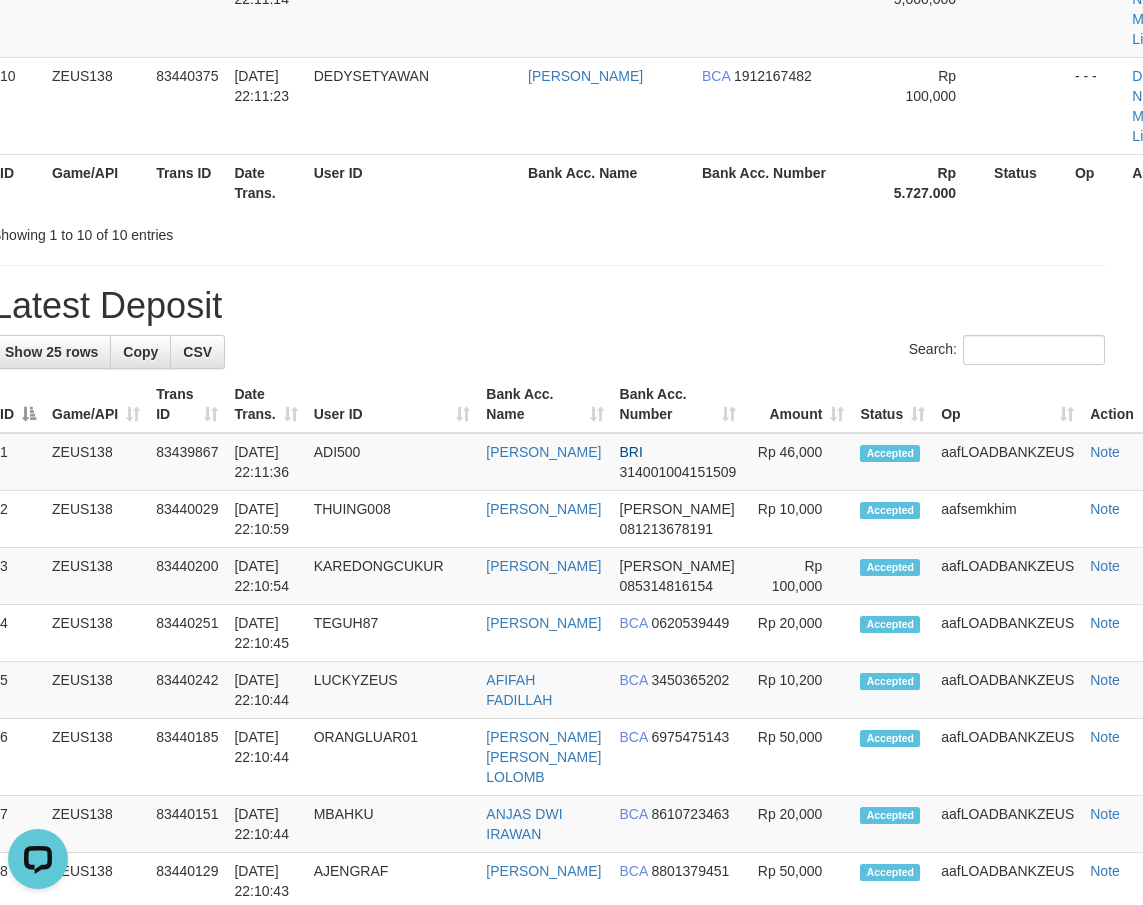 drag, startPoint x: 229, startPoint y: 239, endPoint x: 201, endPoint y: 240, distance: 28.01785 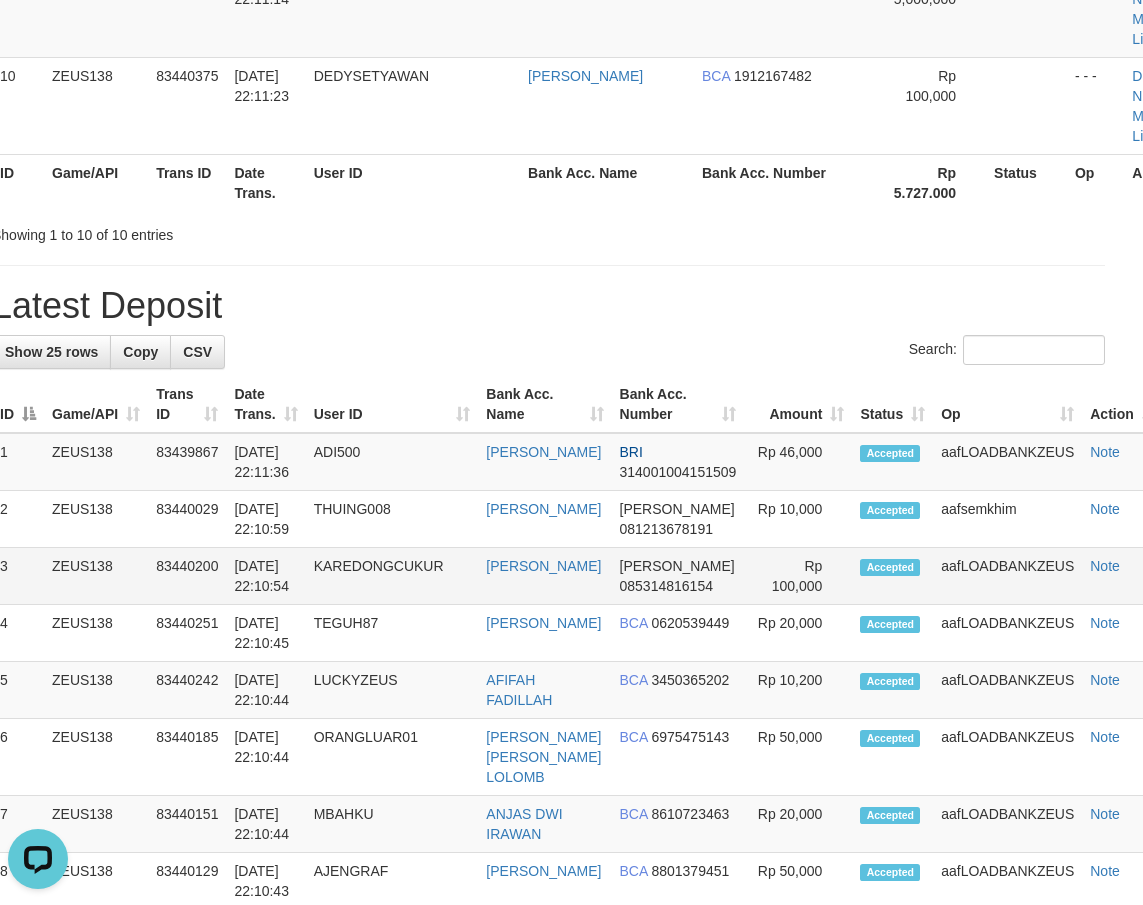 drag, startPoint x: 544, startPoint y: 537, endPoint x: 230, endPoint y: 566, distance: 315.33633 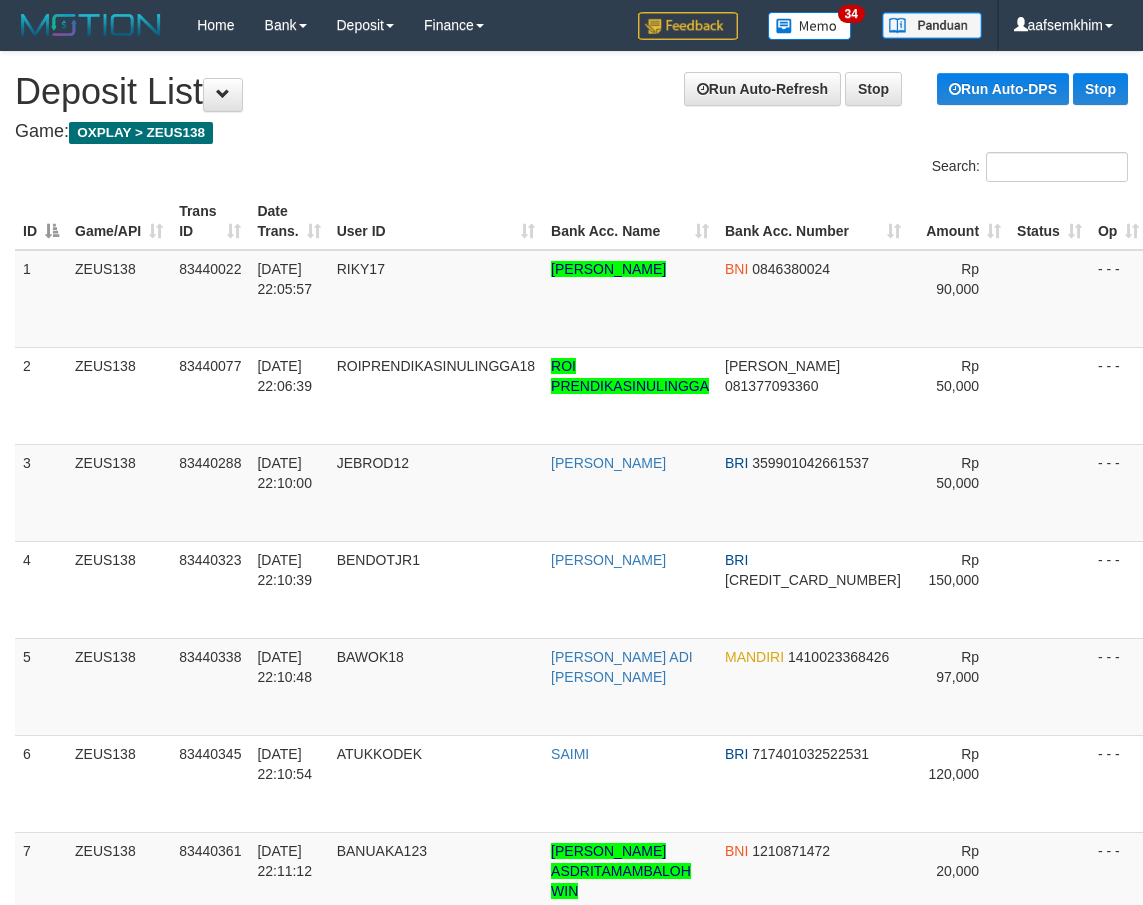 scroll, scrollTop: 1066, scrollLeft: 23, axis: both 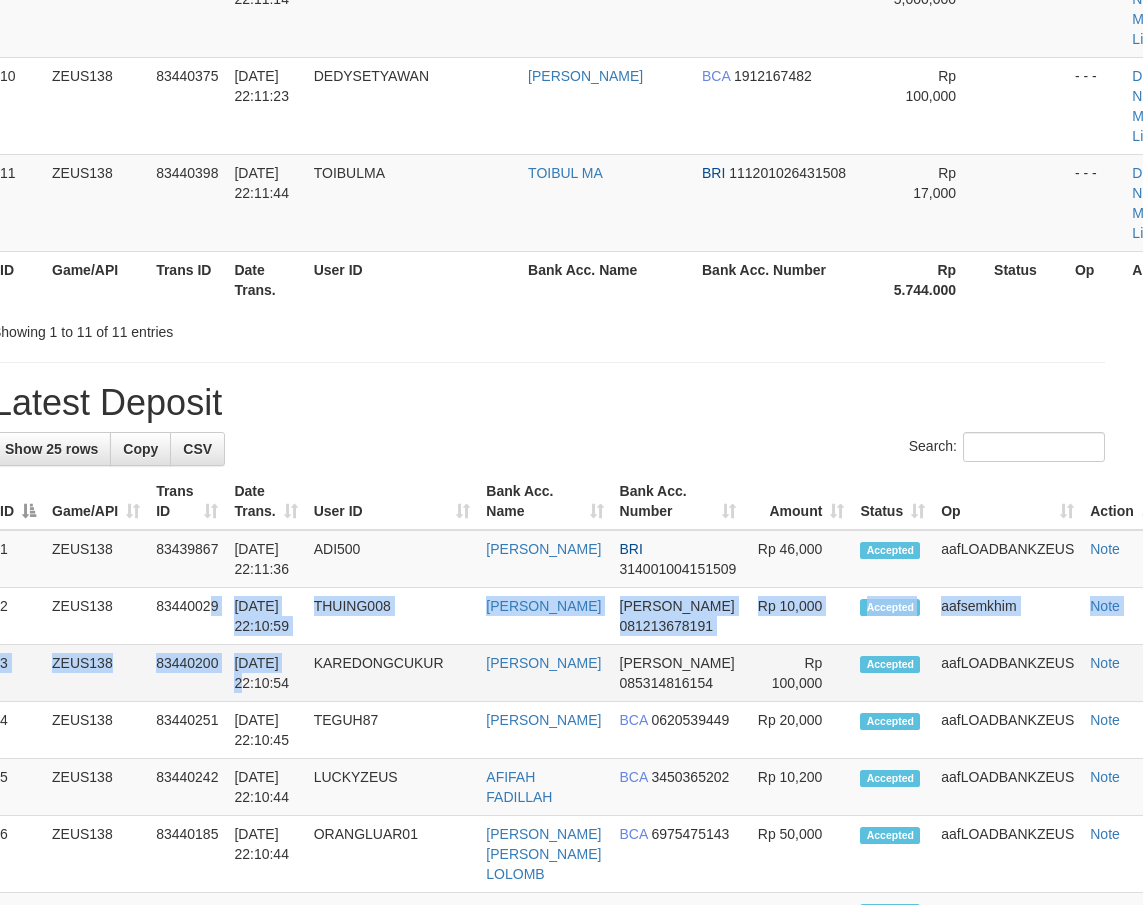 drag, startPoint x: 286, startPoint y: 665, endPoint x: 253, endPoint y: 646, distance: 38.078865 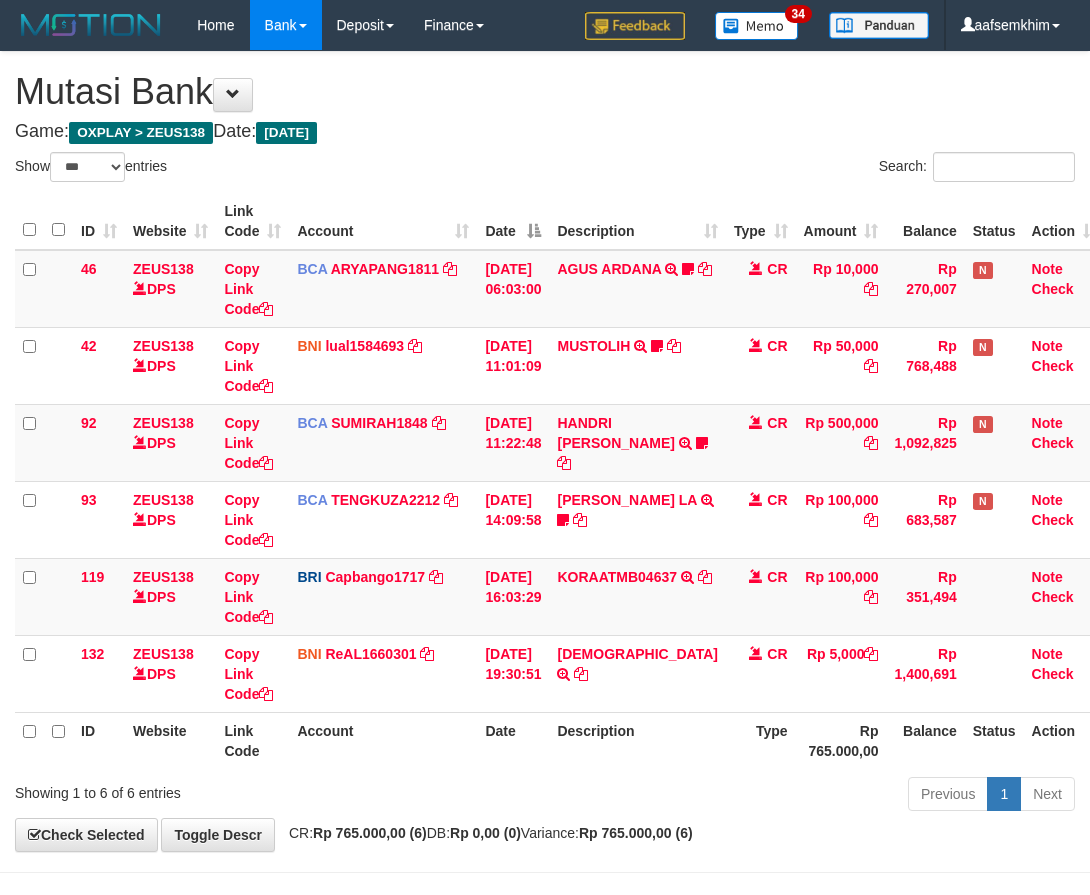 select on "***" 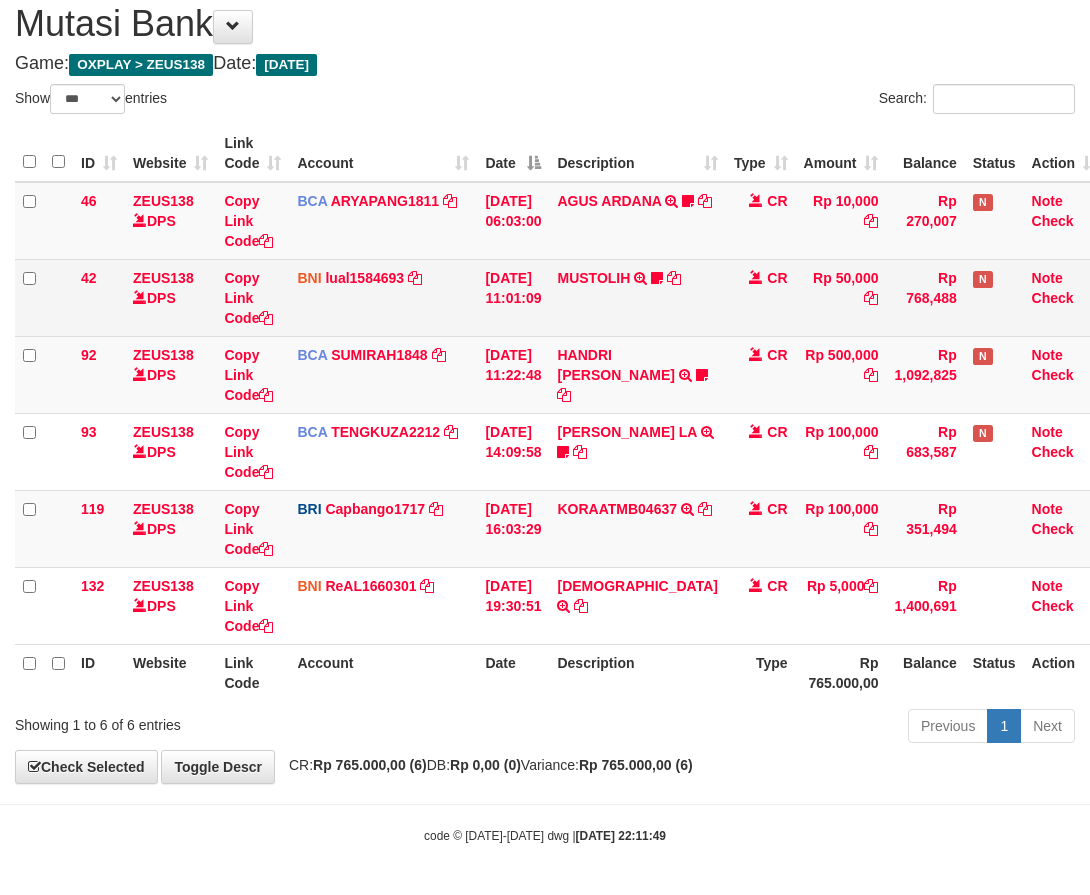 click on "MUSTOLIH            TRF/PAY/TOP-UP ECHANNEL BPK MUSTOLIH    TOLIH88EDC1X24JAM
[URL][DOMAIN_NAME]" at bounding box center [637, 297] 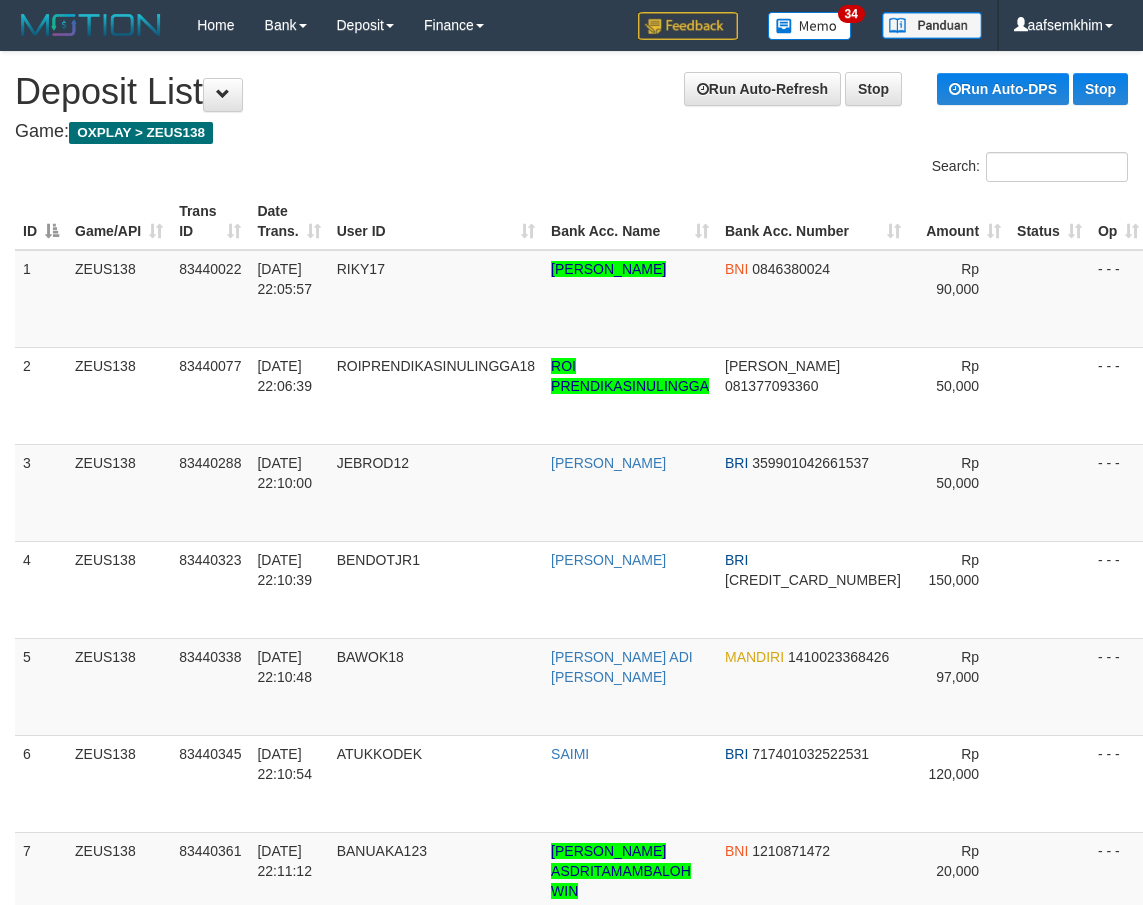 scroll, scrollTop: 1066, scrollLeft: 23, axis: both 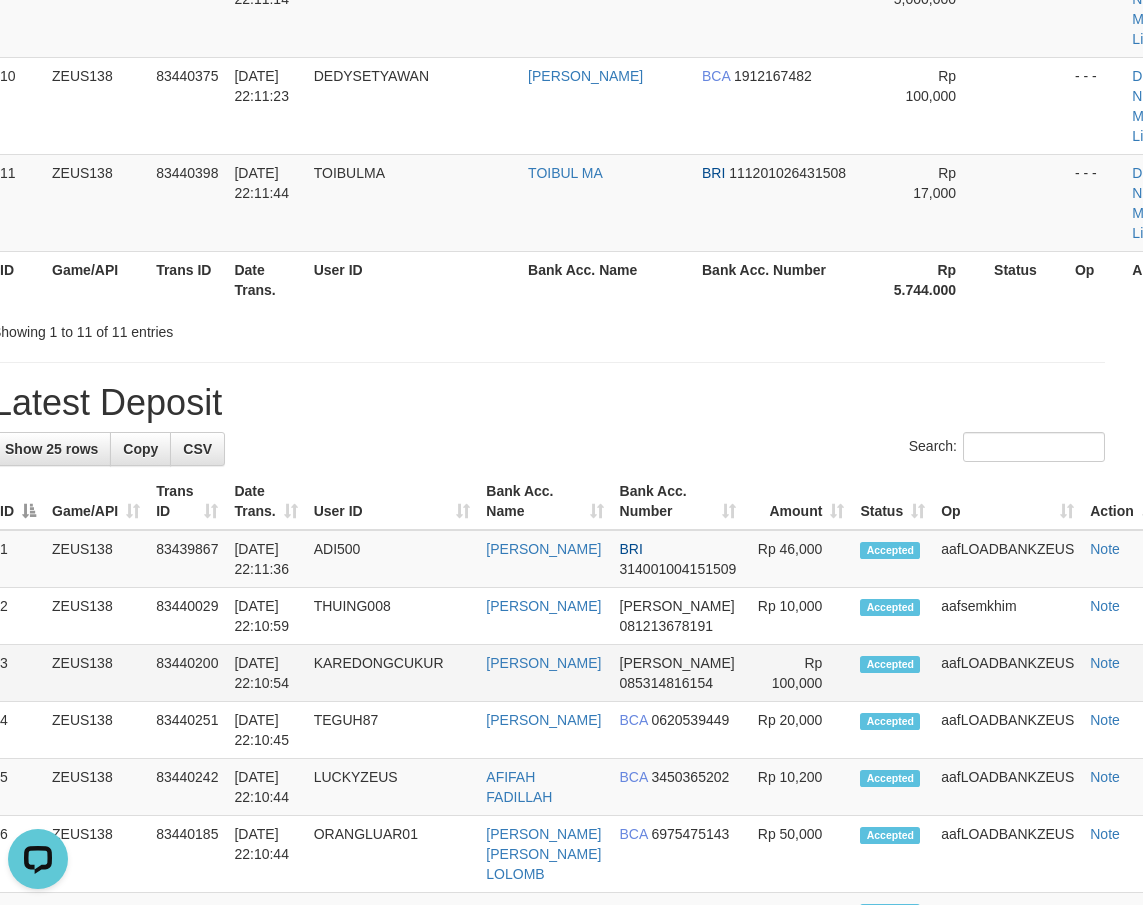 drag, startPoint x: 312, startPoint y: 694, endPoint x: 260, endPoint y: 683, distance: 53.15073 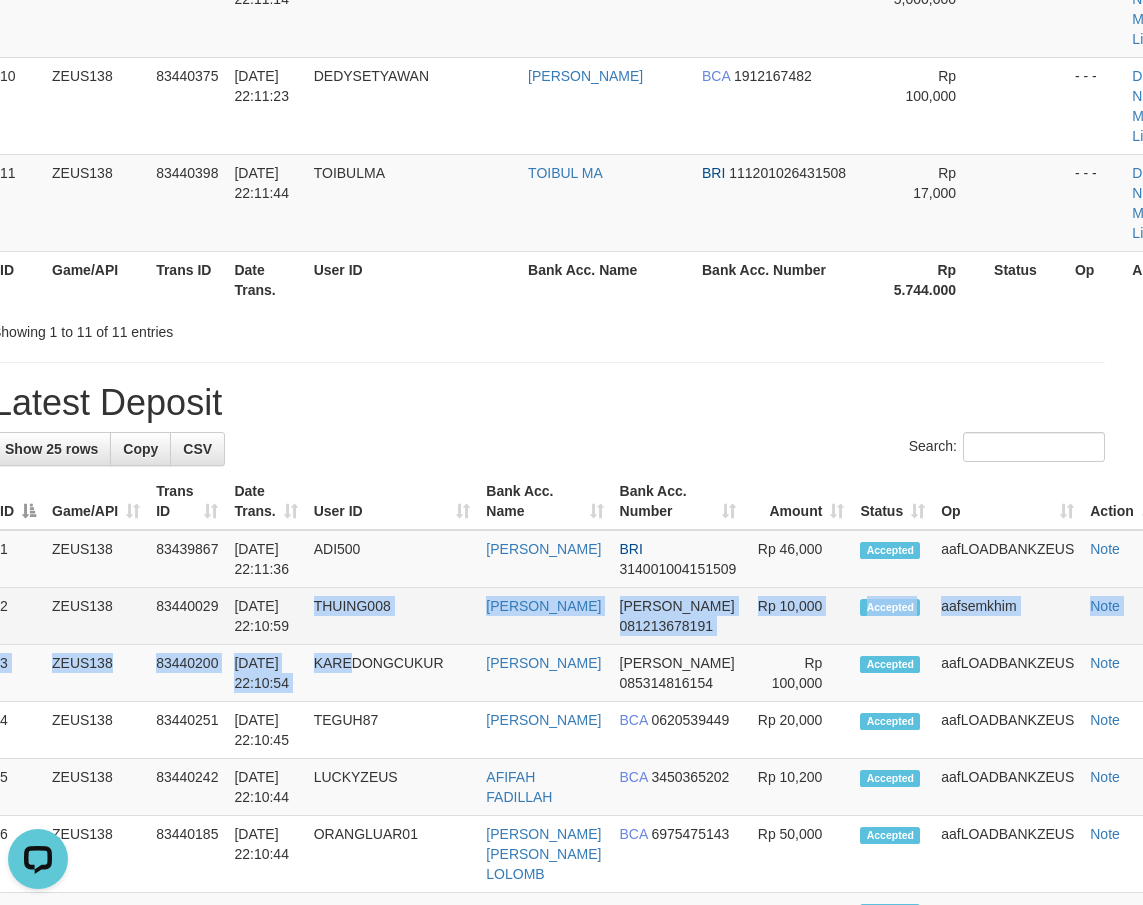 drag, startPoint x: 363, startPoint y: 647, endPoint x: 2, endPoint y: 619, distance: 362.08426 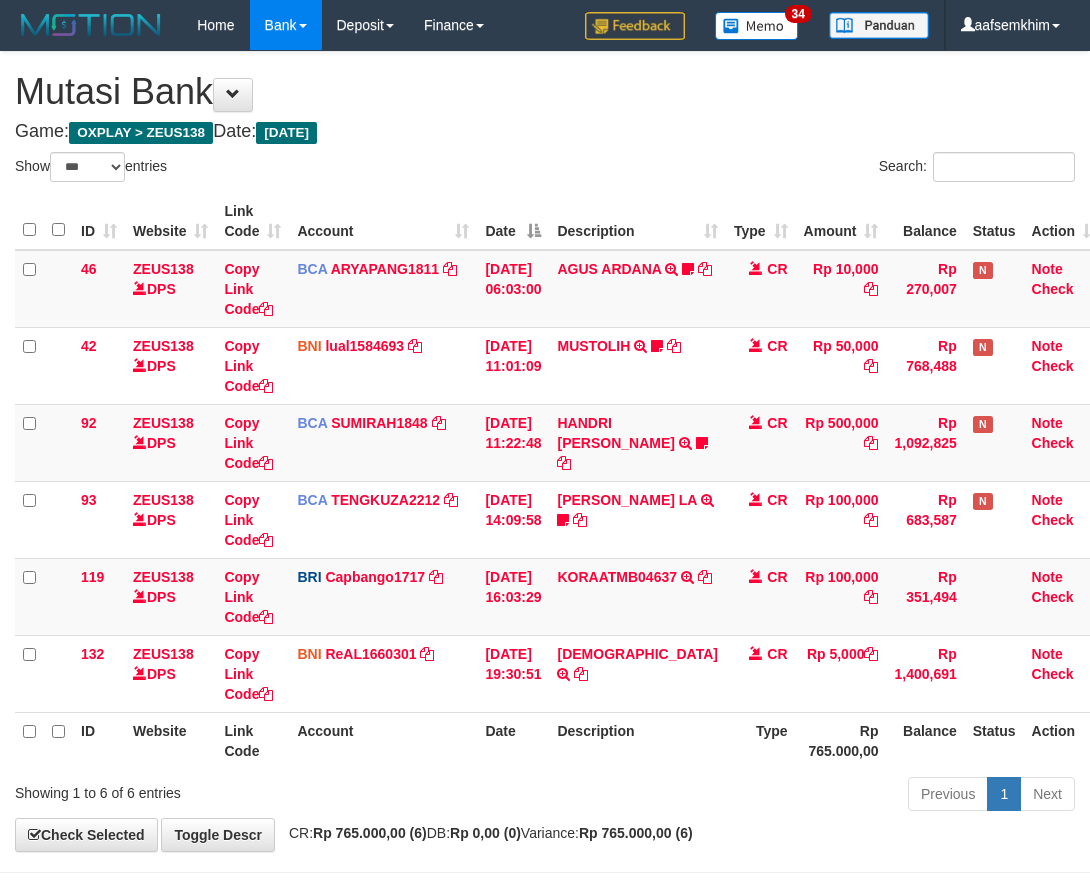 select on "***" 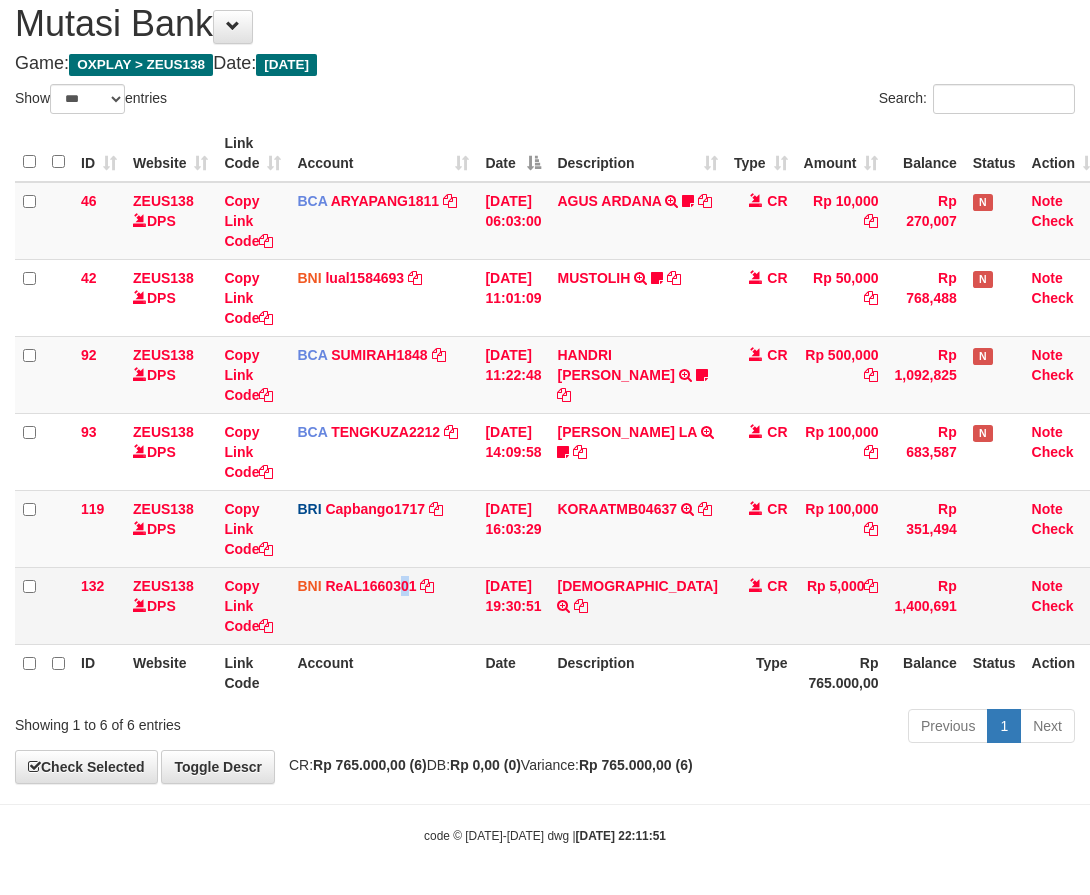 click on "BNI
ReAL1660301
DPS
REYHAN ALMANSYAH
mutasi_20250711_4647 | 132
mutasi_20250711_4647 | 132" at bounding box center [383, 605] 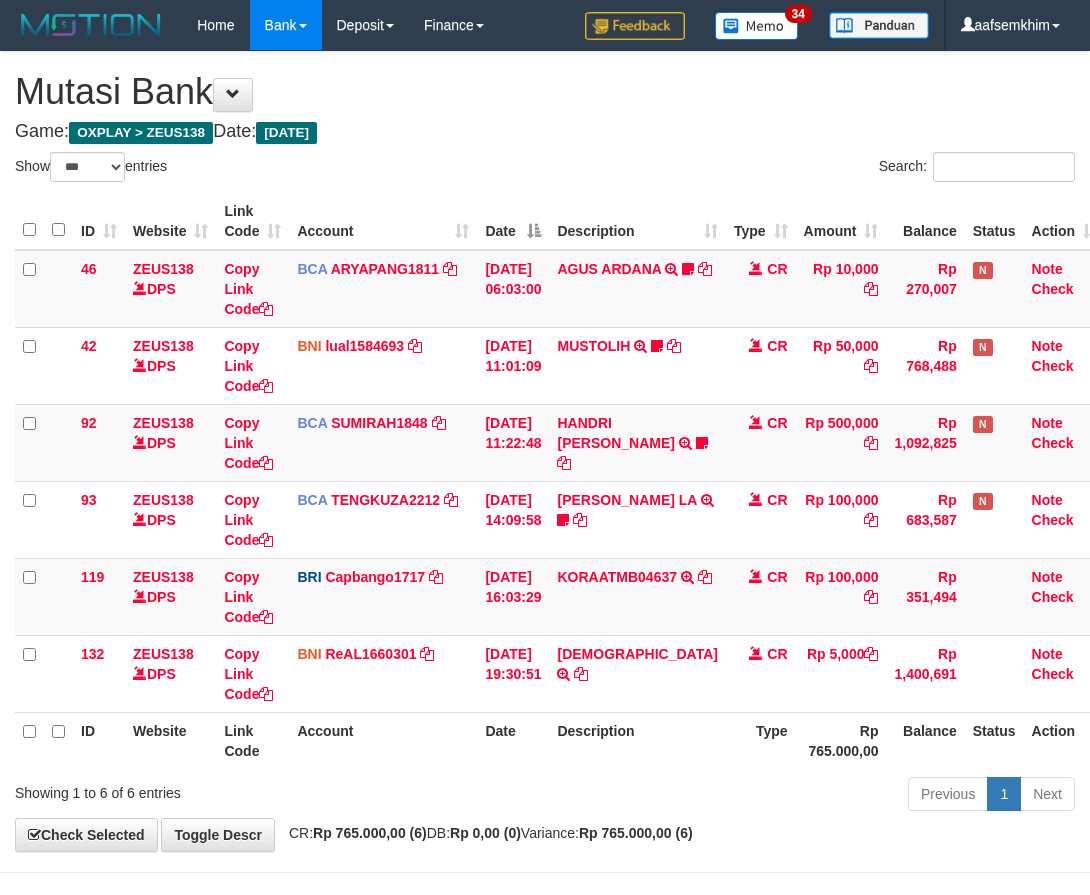 select on "***" 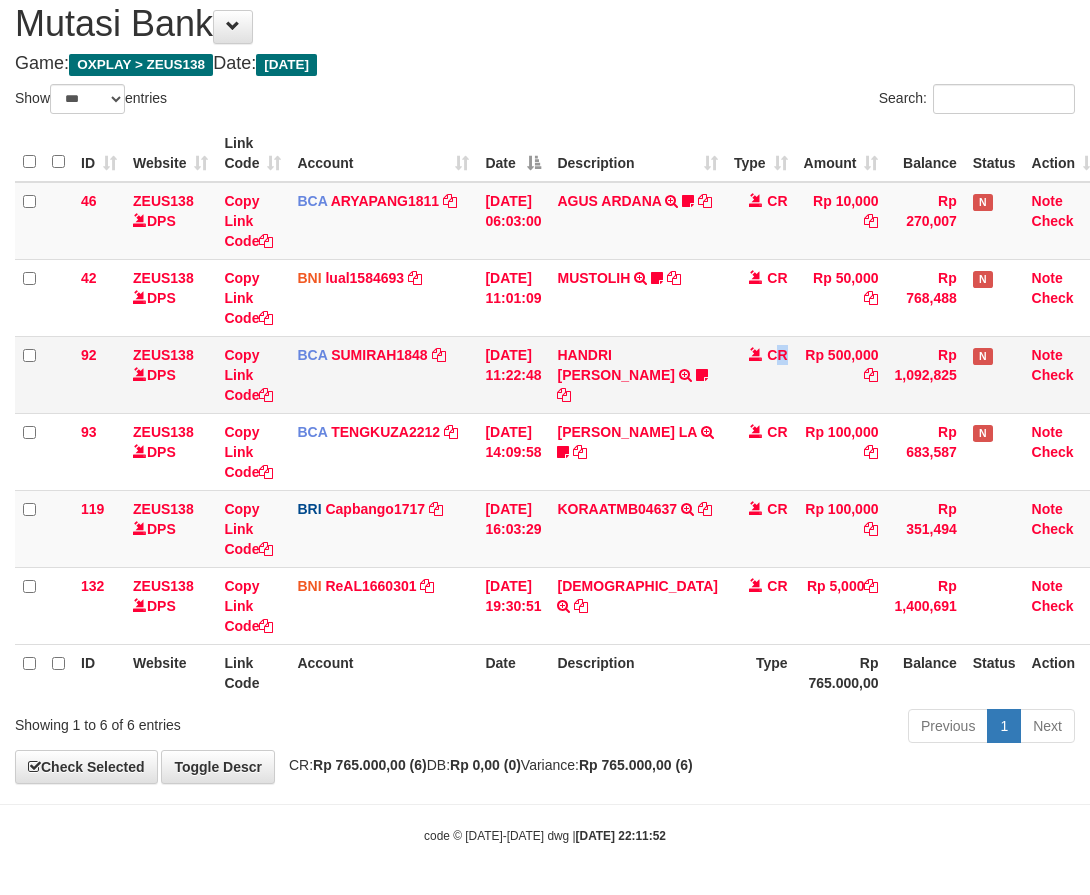 click on "CR" at bounding box center [761, 374] 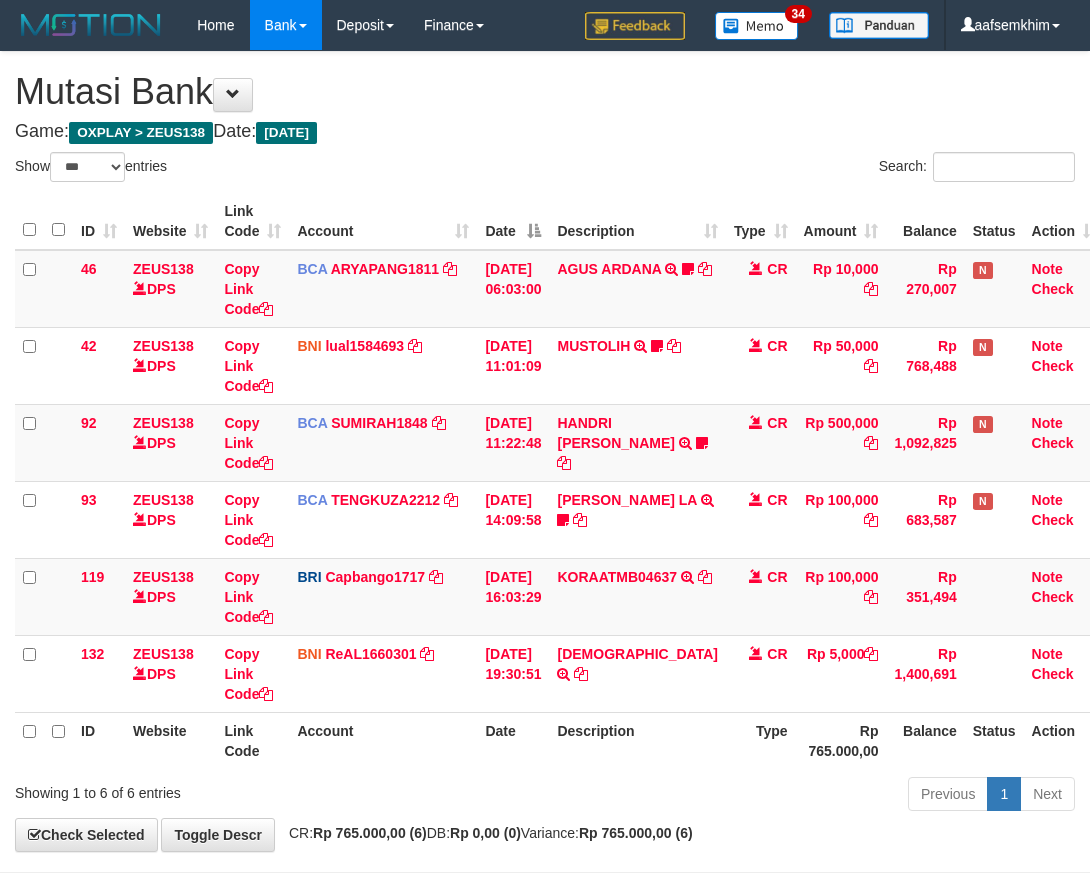 select on "***" 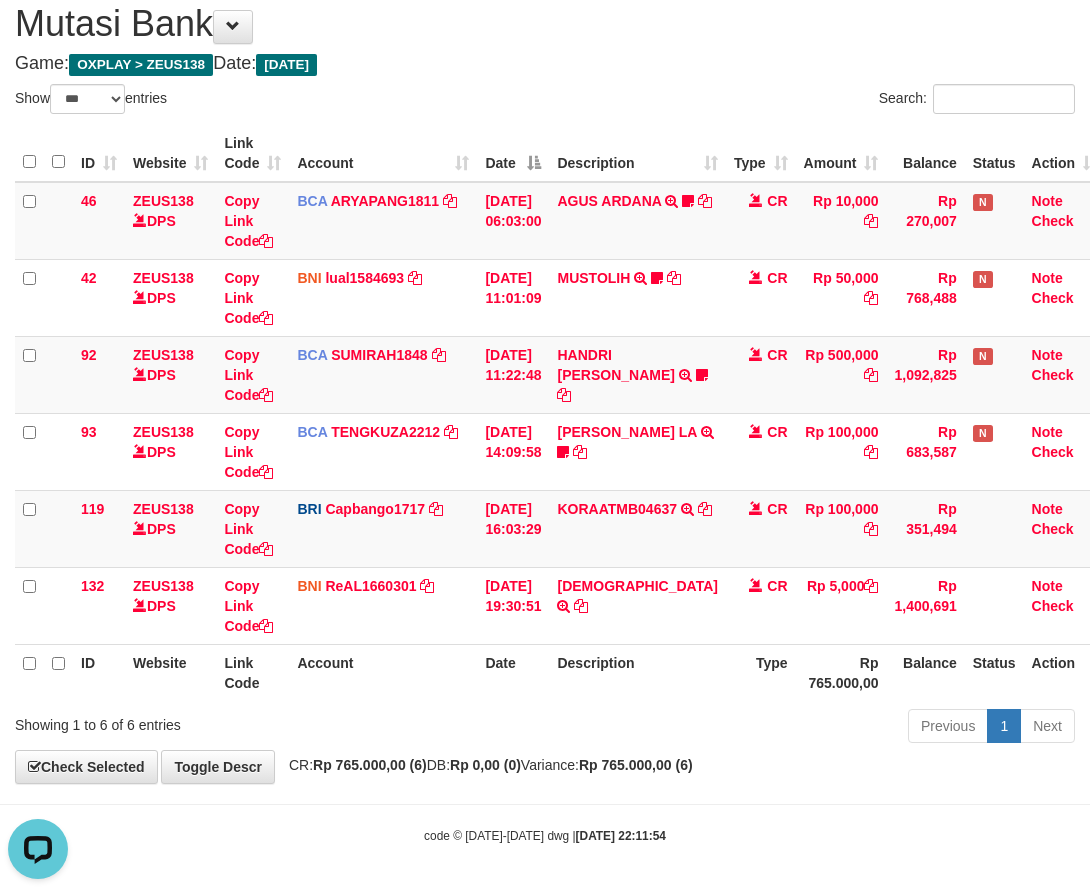 scroll, scrollTop: 0, scrollLeft: 0, axis: both 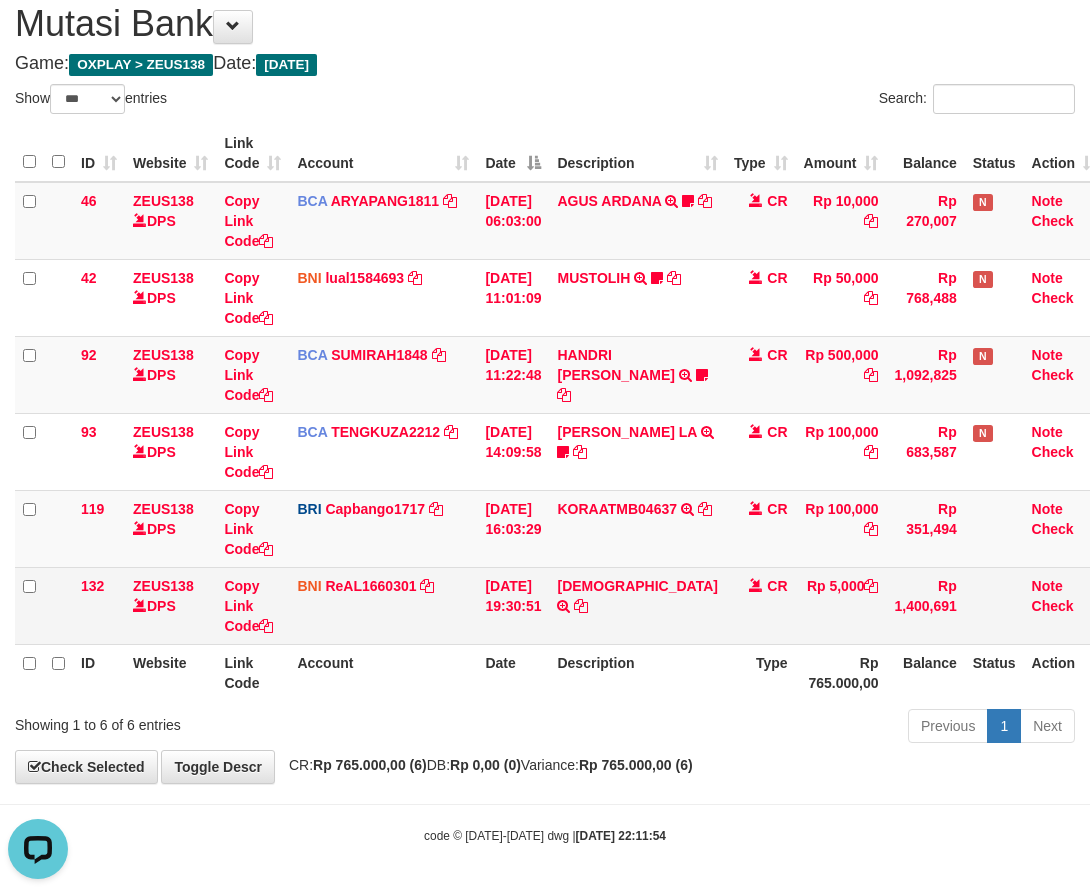 click on "[DATE] 19:30:51" at bounding box center (513, 605) 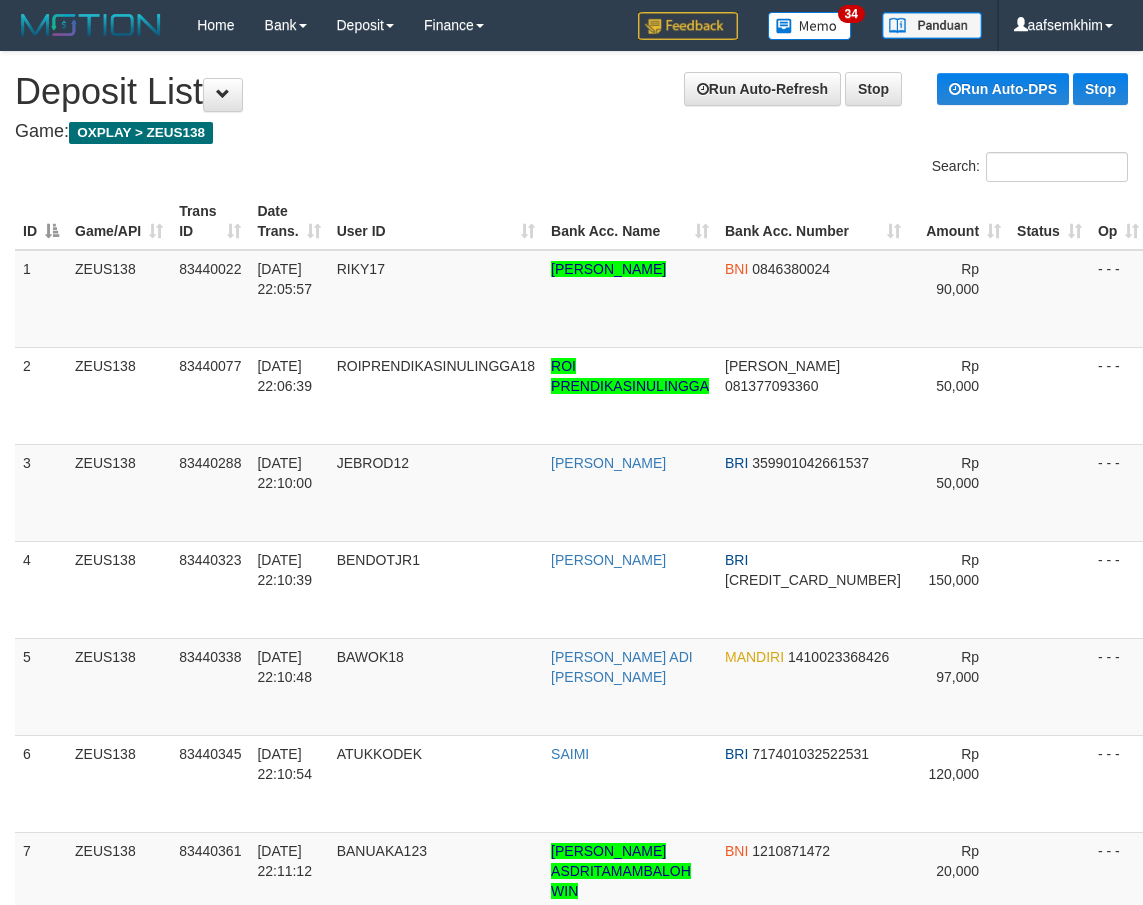 scroll, scrollTop: 1066, scrollLeft: 23, axis: both 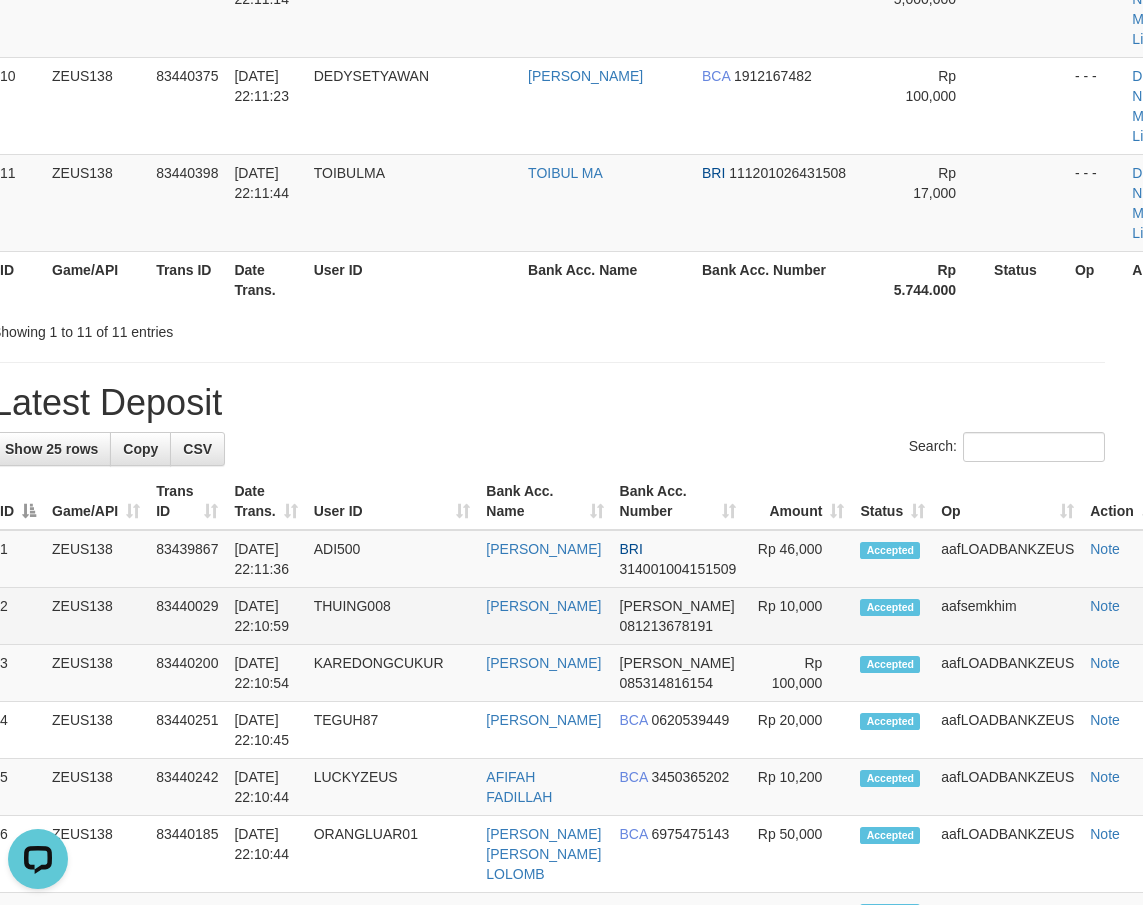 drag, startPoint x: 453, startPoint y: 631, endPoint x: 421, endPoint y: 630, distance: 32.01562 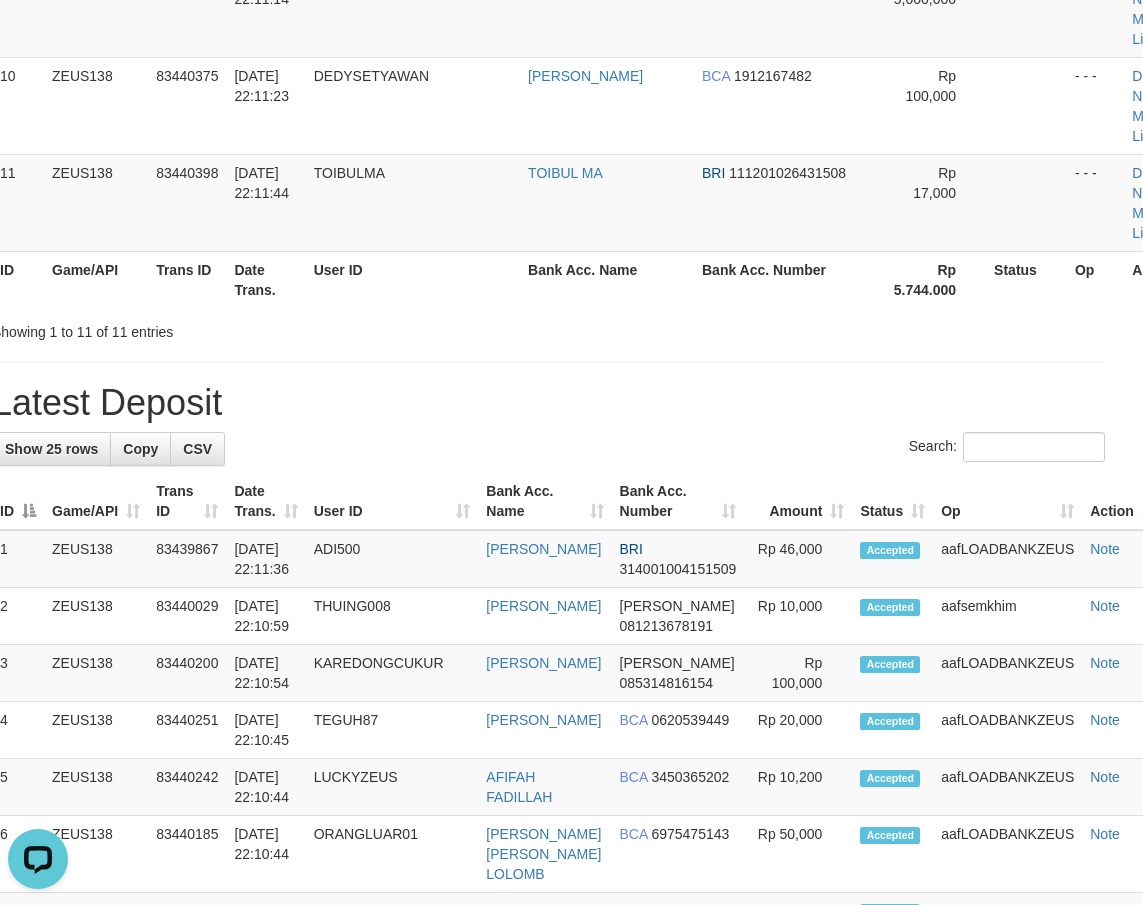 drag, startPoint x: 782, startPoint y: 387, endPoint x: 695, endPoint y: 389, distance: 87.02299 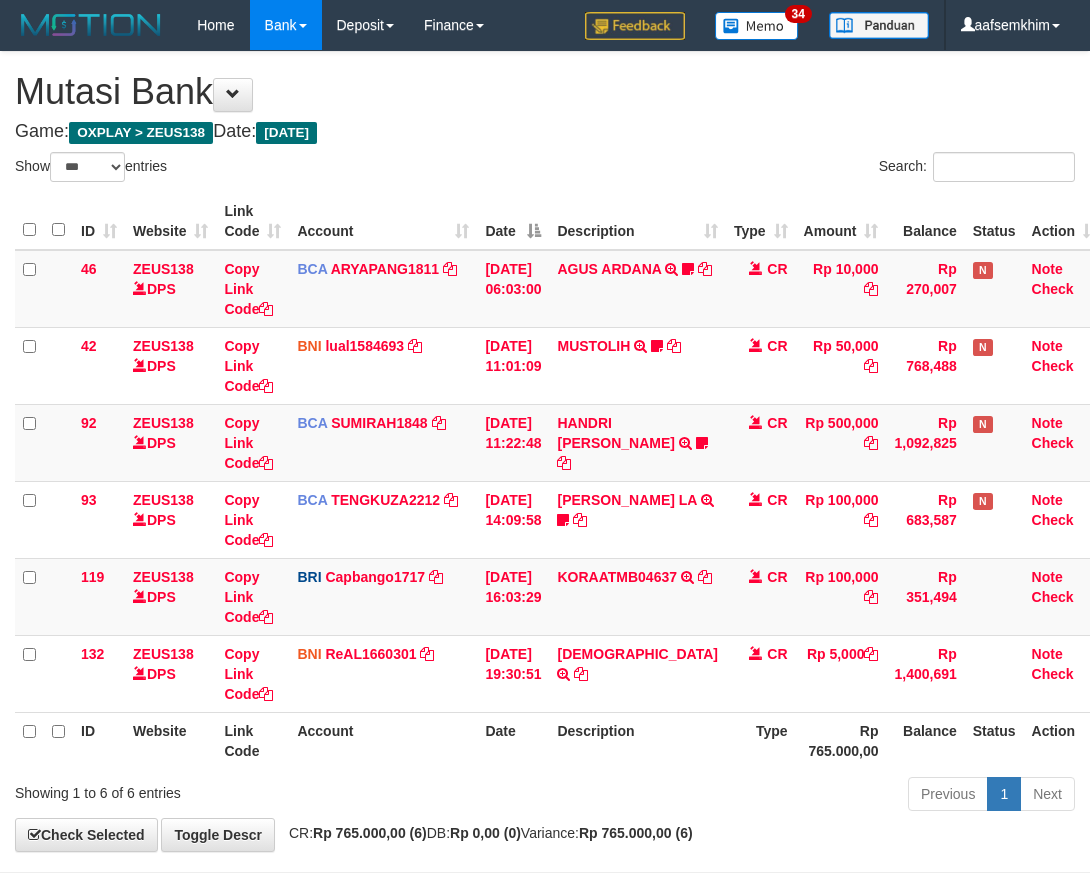 select on "***" 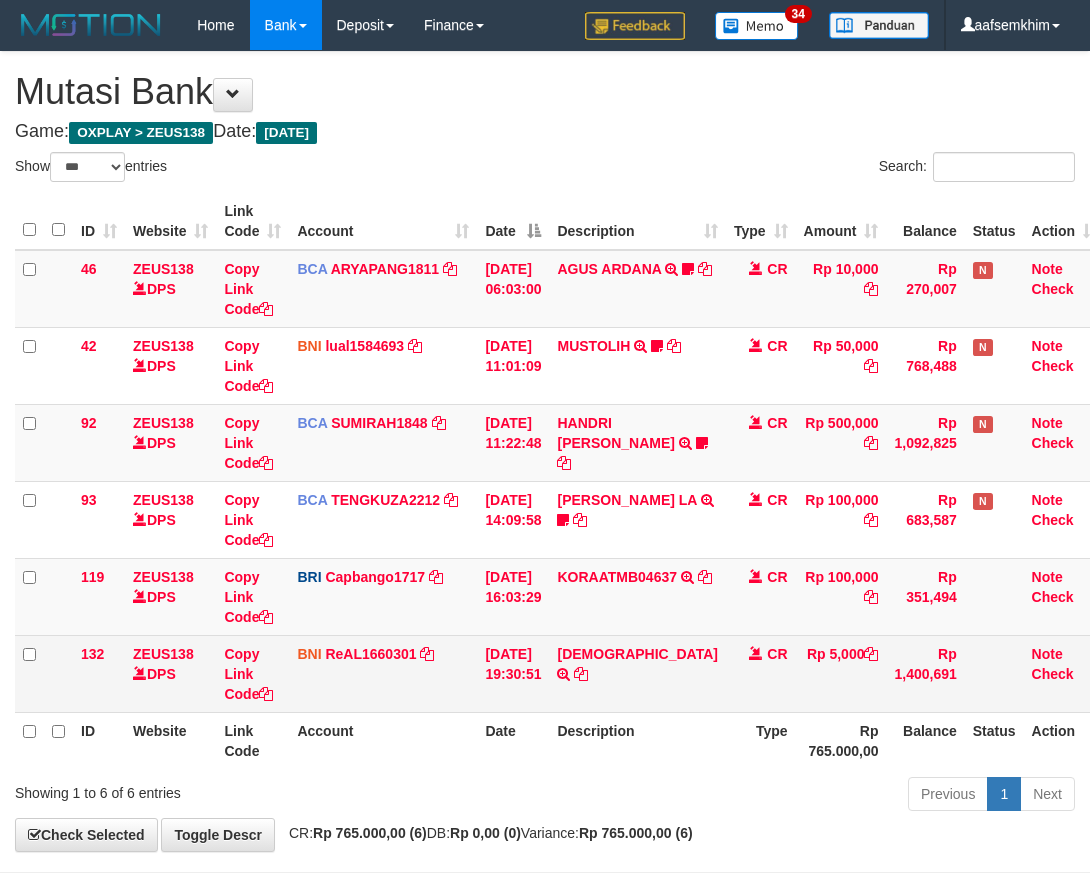 scroll, scrollTop: 68, scrollLeft: 0, axis: vertical 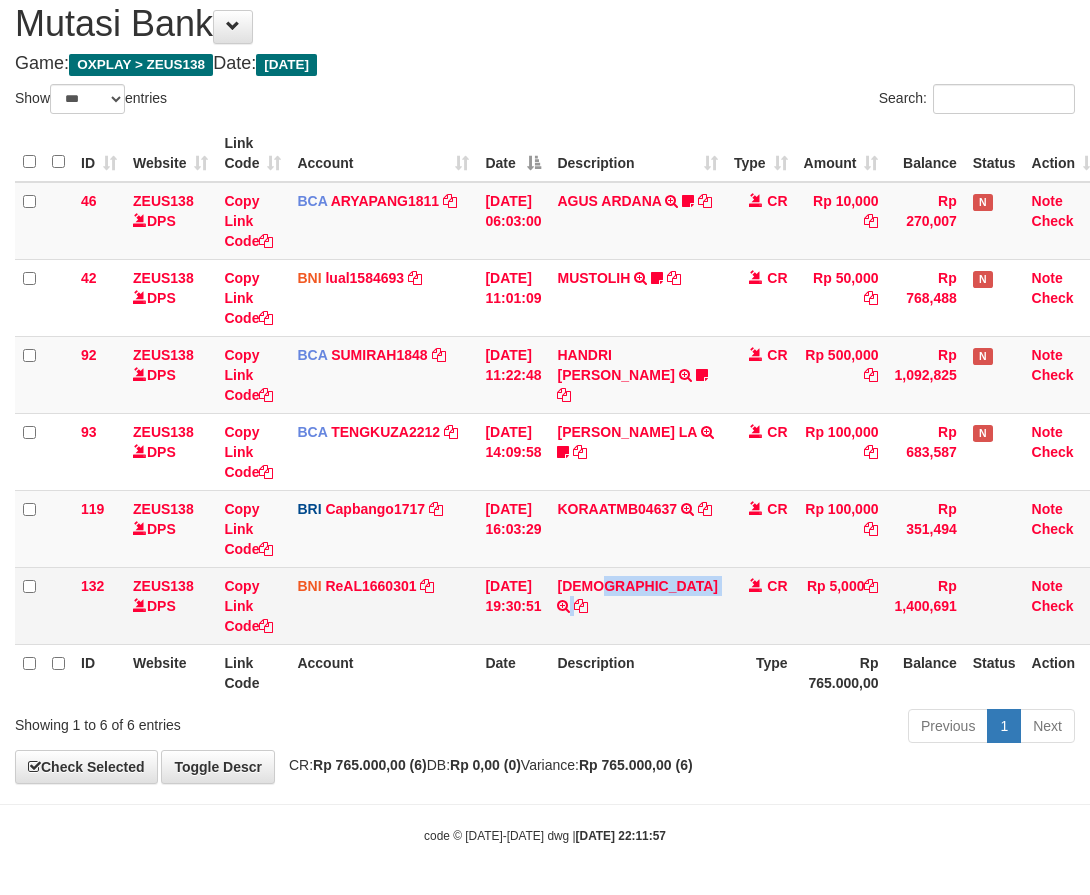 click on "SAMSUL         TRANSFER DARI SDR SAMSUL" at bounding box center (637, 605) 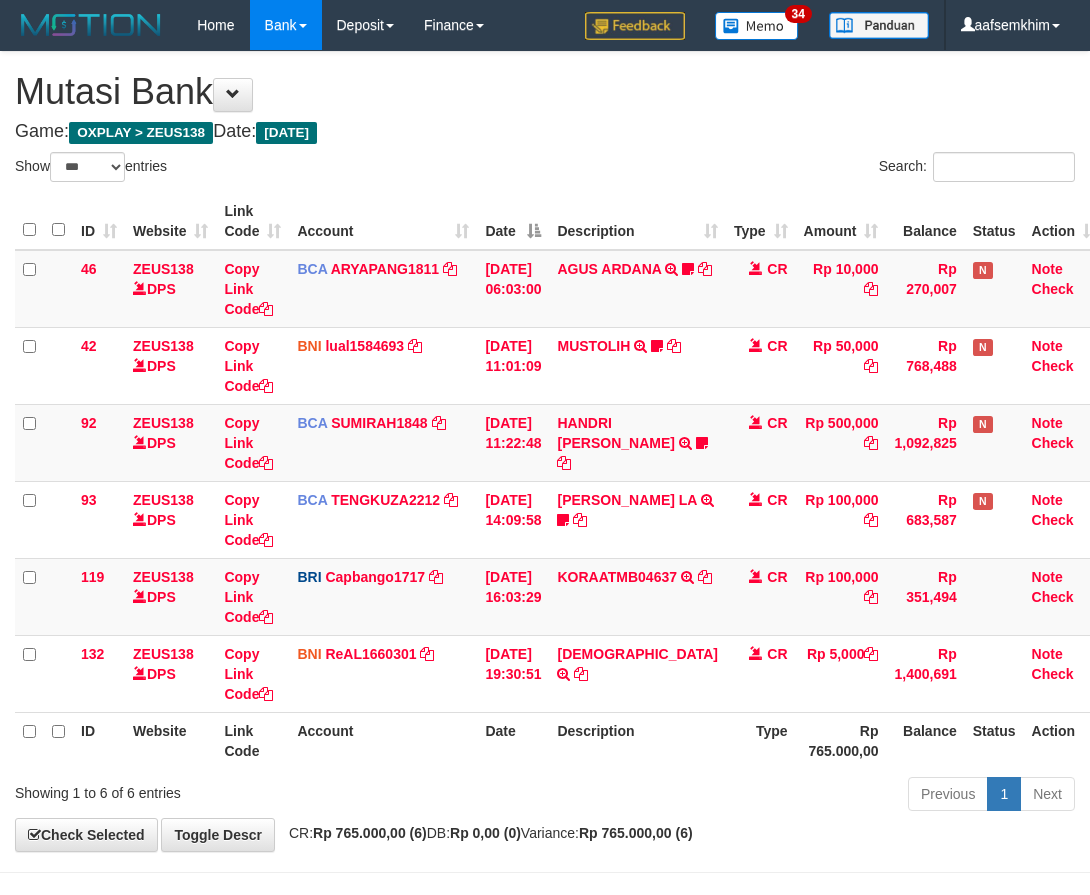 select on "***" 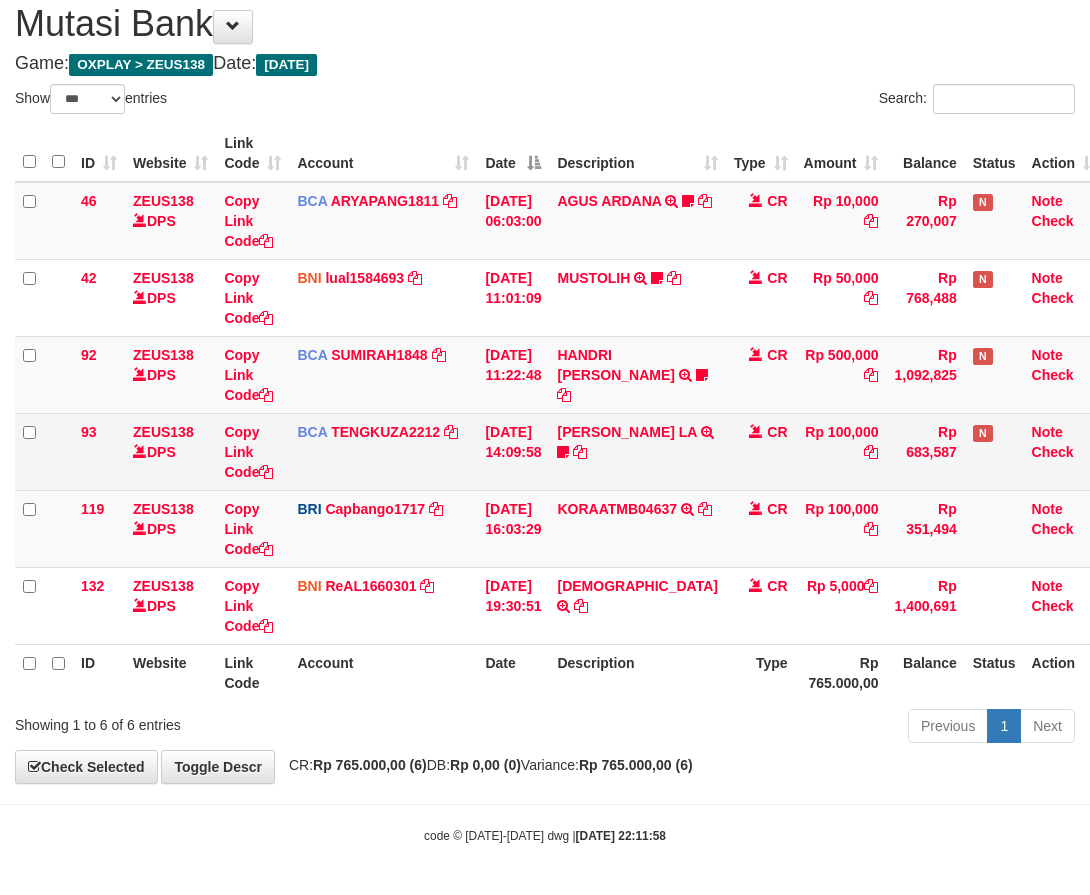 click on "Rp 683,587" at bounding box center [925, 451] 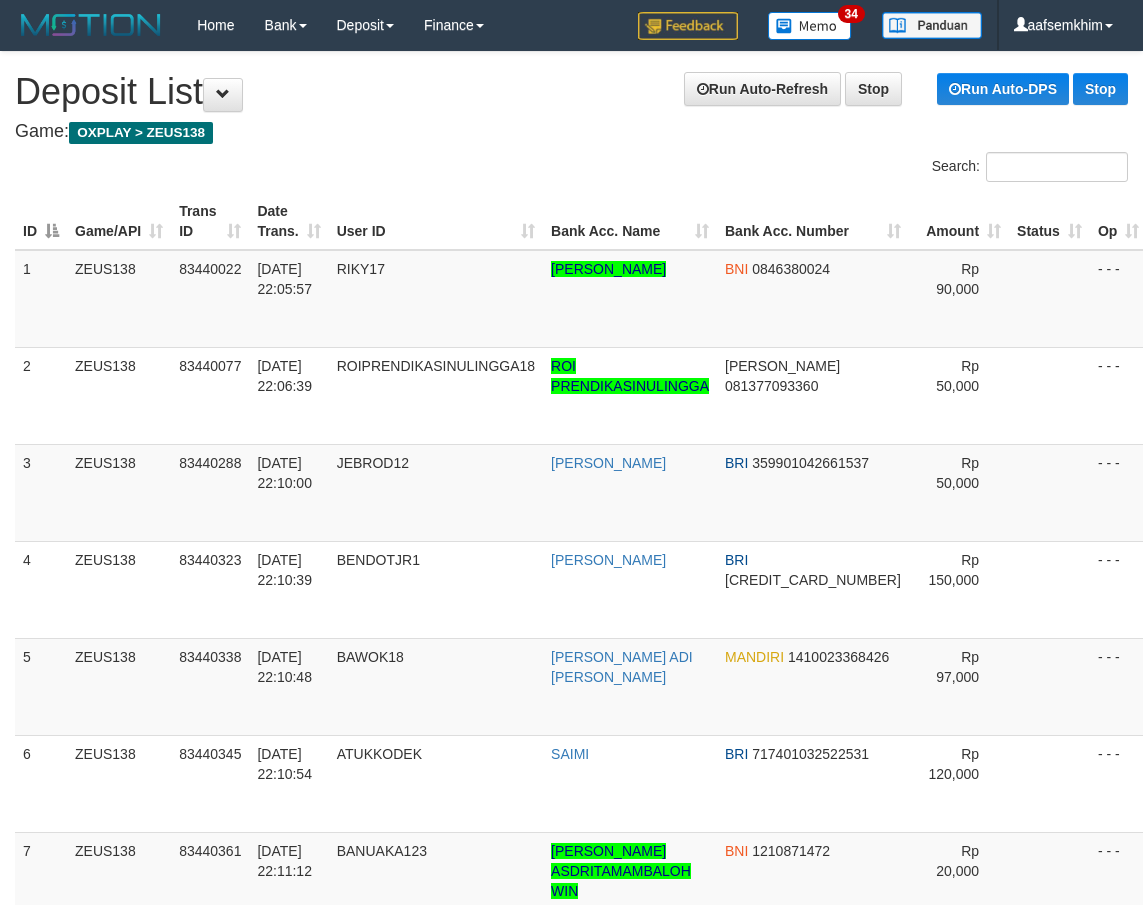 scroll, scrollTop: 1066, scrollLeft: 23, axis: both 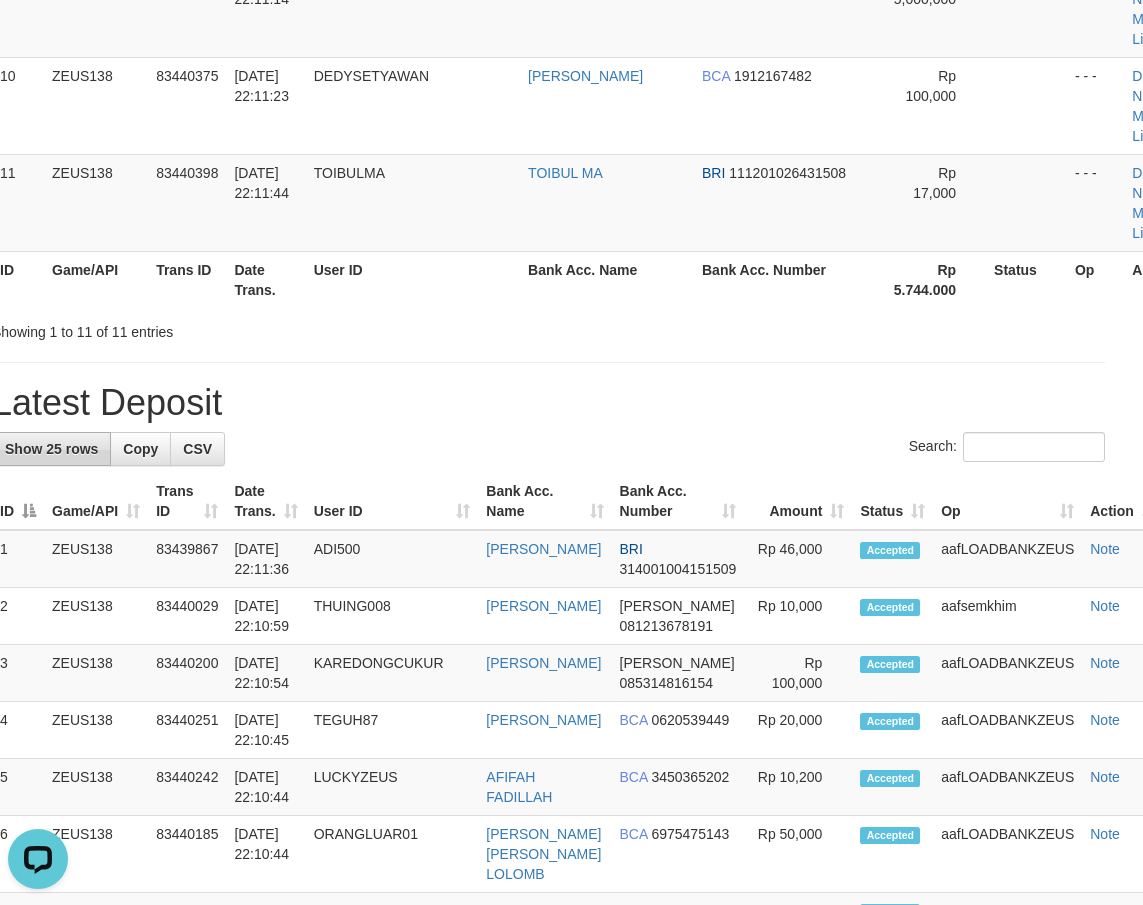 drag, startPoint x: 298, startPoint y: 443, endPoint x: 5, endPoint y: 449, distance: 293.06143 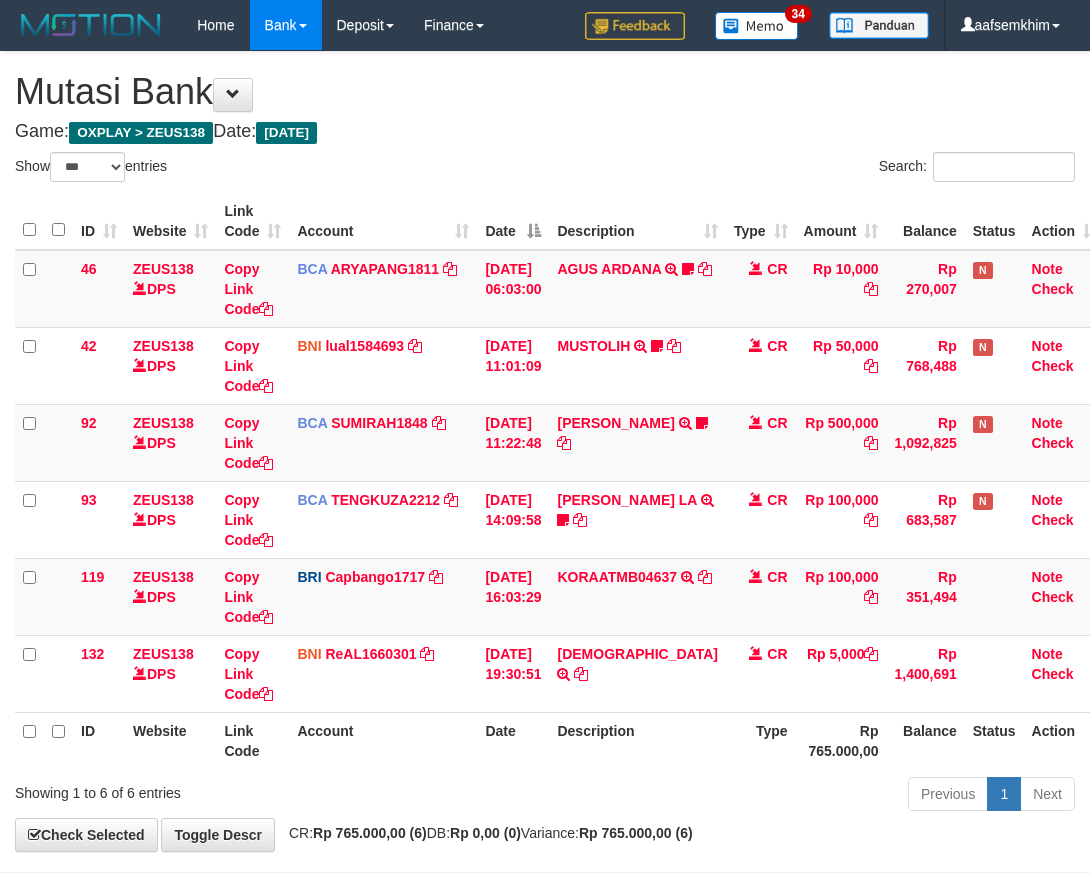 select on "***" 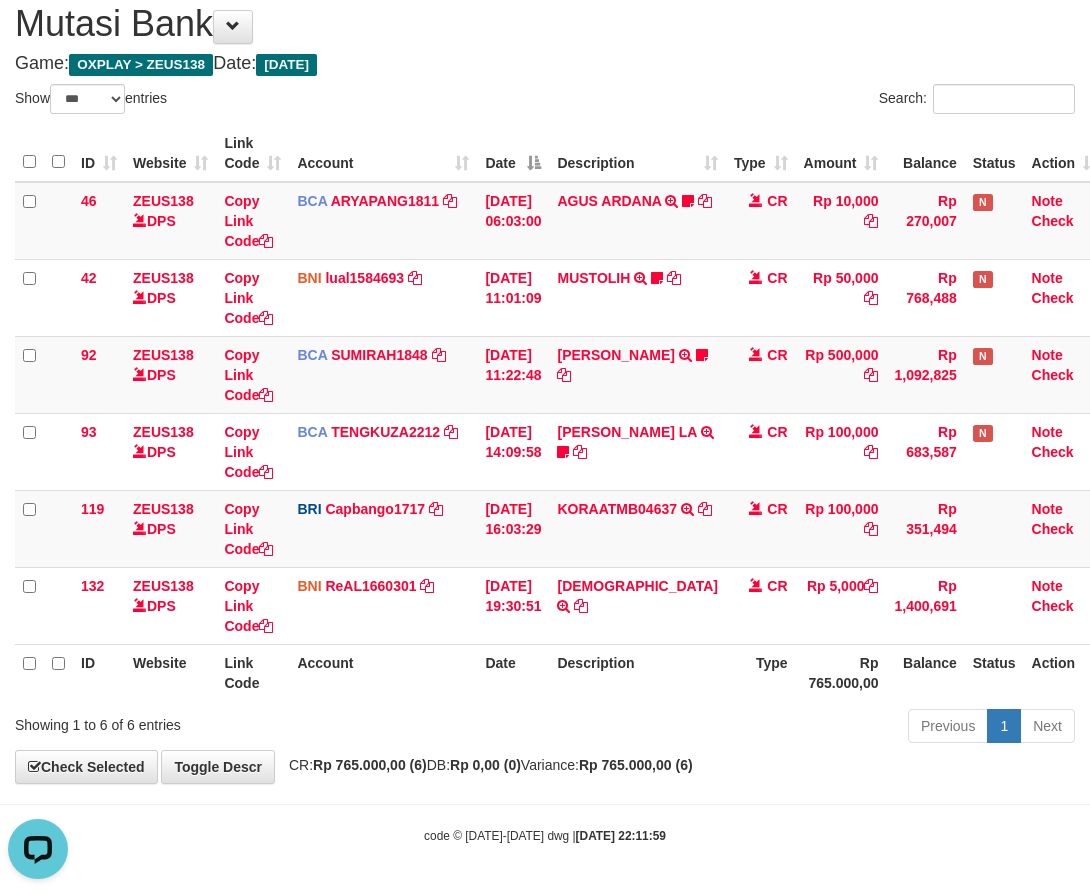scroll, scrollTop: 0, scrollLeft: 0, axis: both 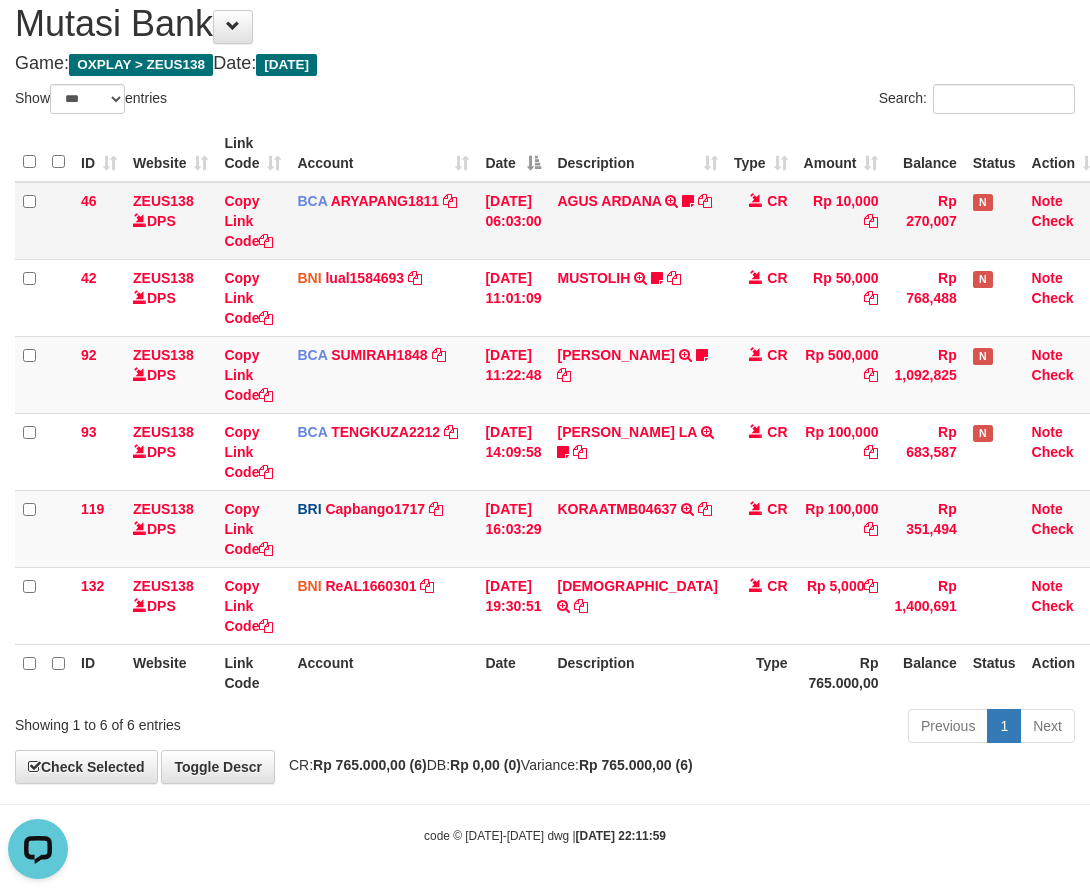 drag, startPoint x: 496, startPoint y: 221, endPoint x: 630, endPoint y: 224, distance: 134.03358 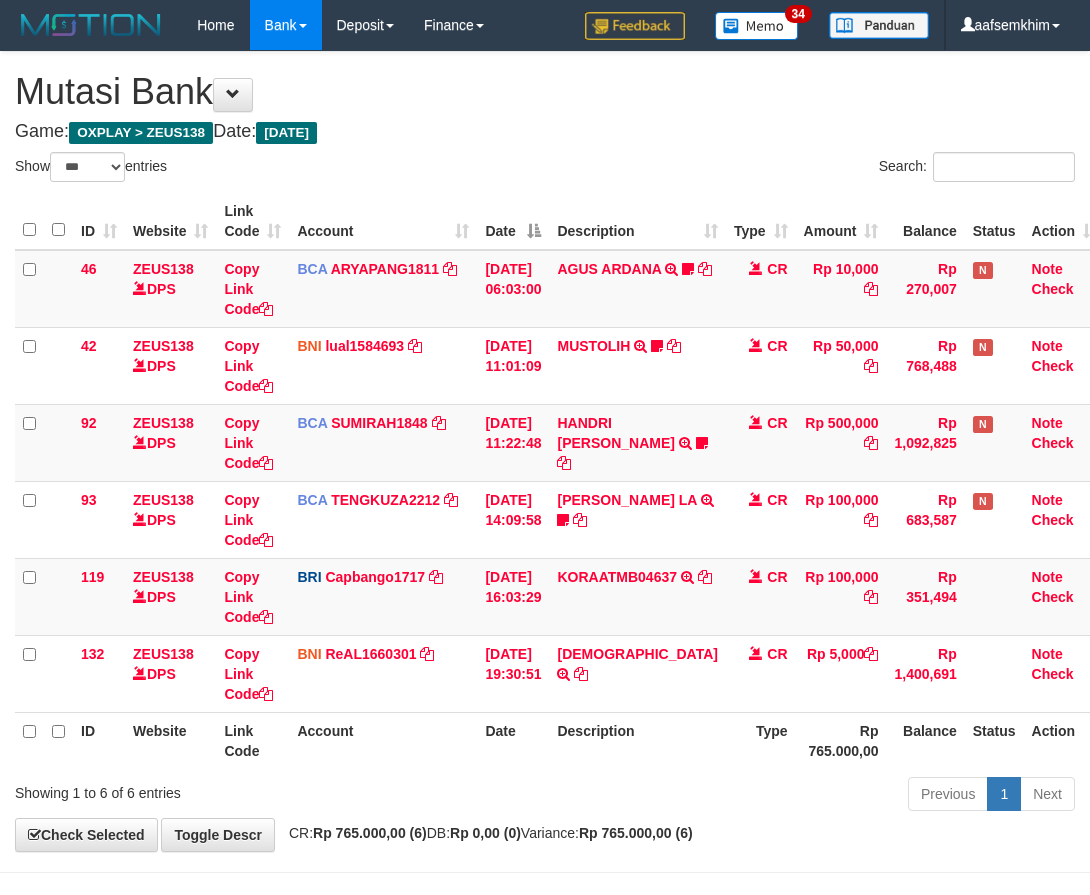 select on "***" 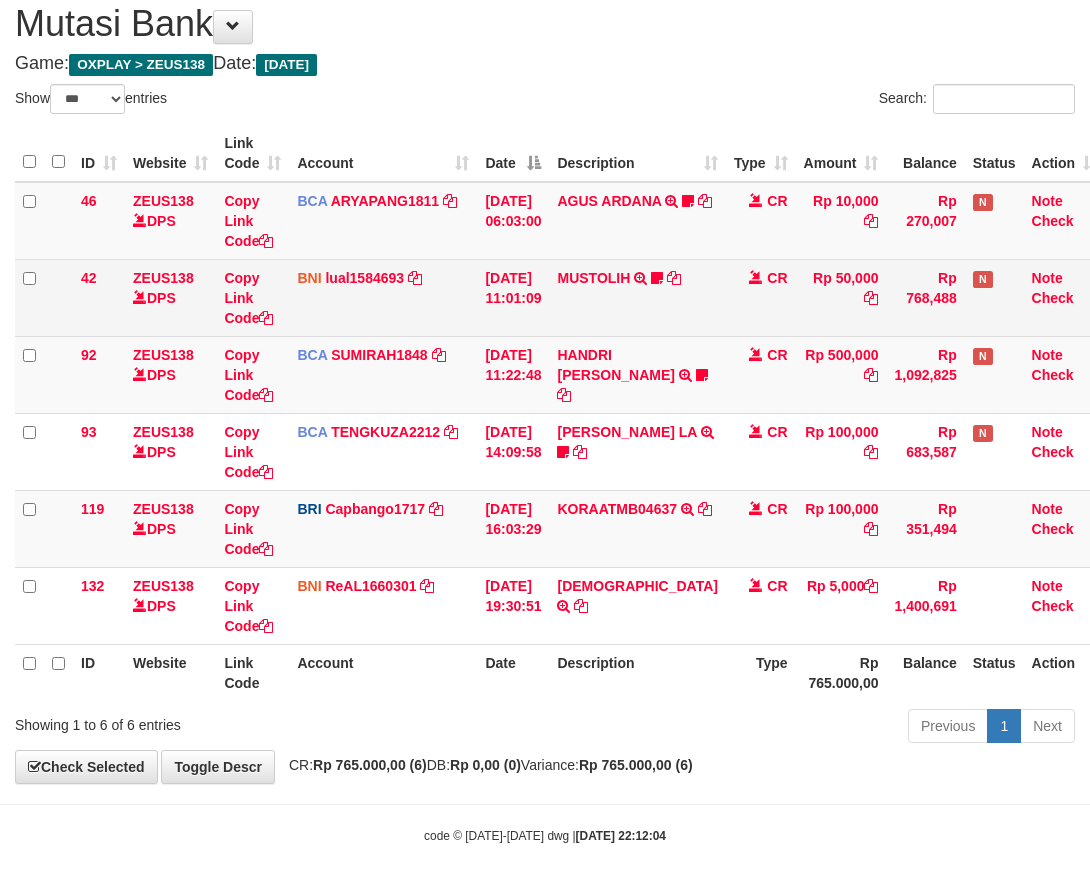 drag, startPoint x: 542, startPoint y: 335, endPoint x: 584, endPoint y: 324, distance: 43.416588 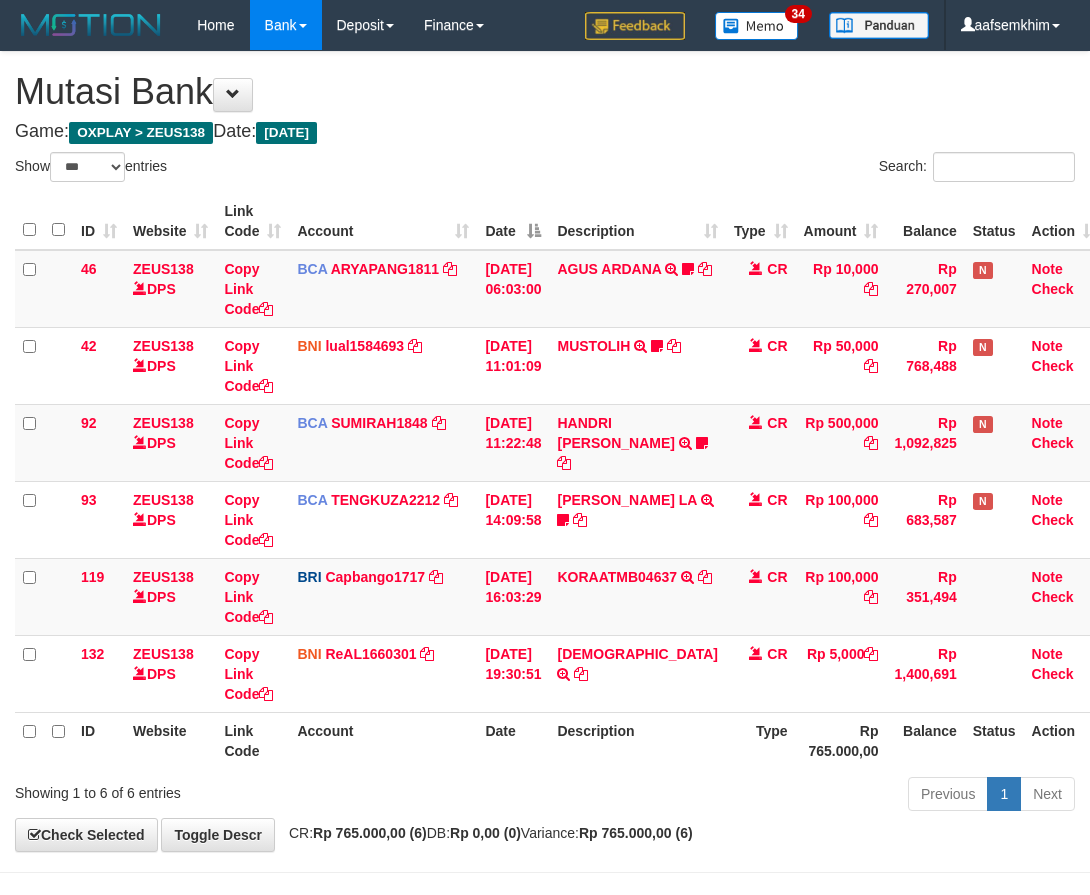 select on "***" 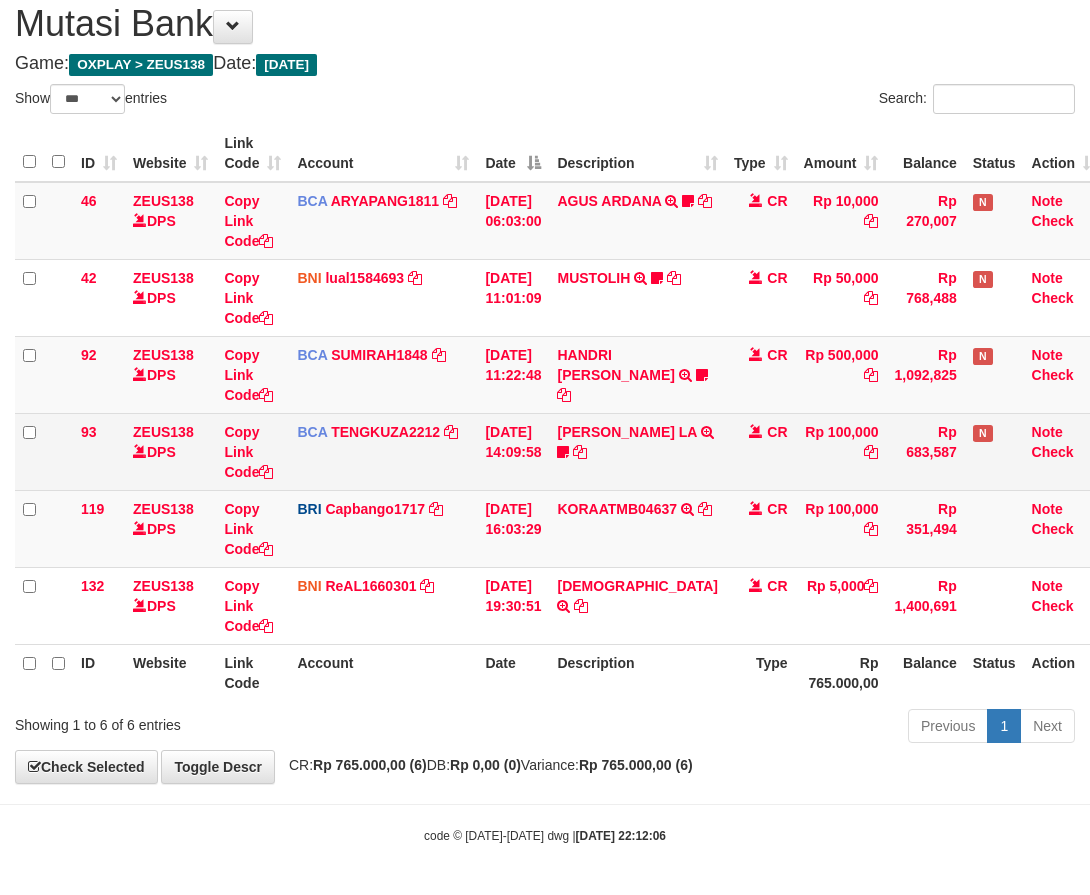 drag, startPoint x: 799, startPoint y: 465, endPoint x: 768, endPoint y: 487, distance: 38.013157 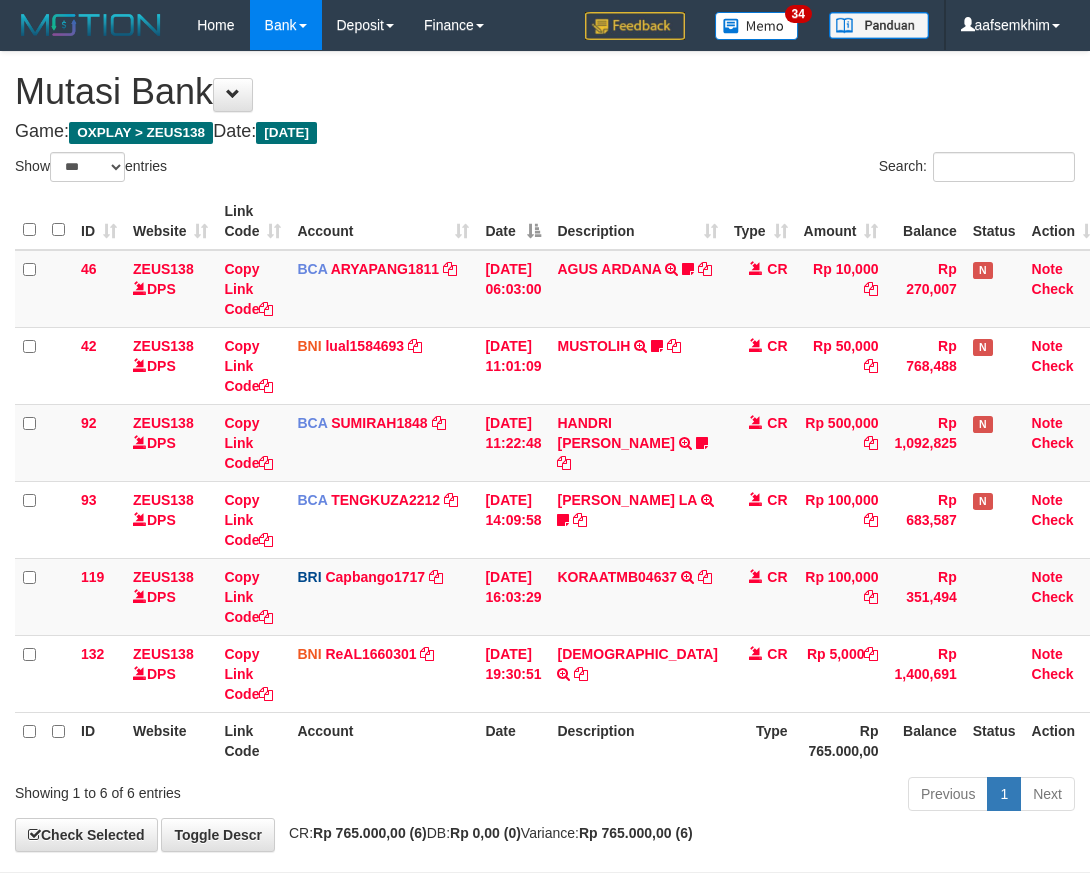 select on "***" 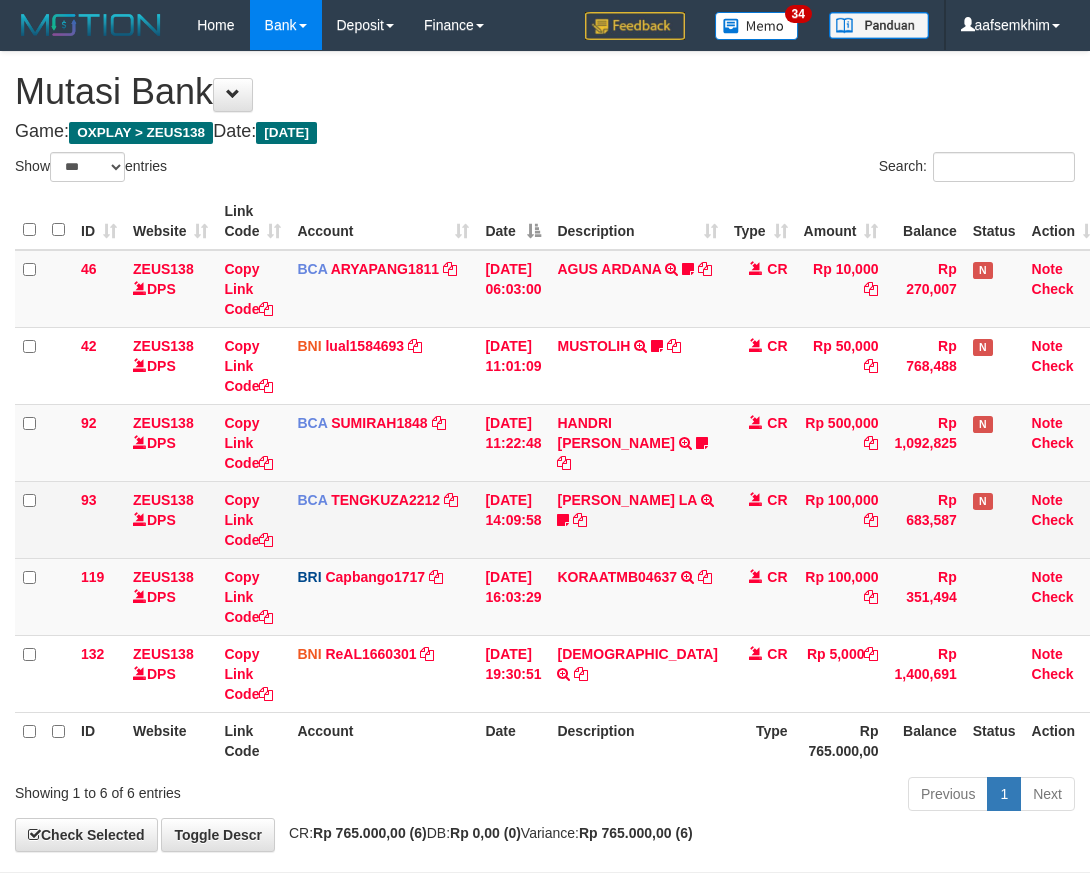 scroll, scrollTop: 68, scrollLeft: 0, axis: vertical 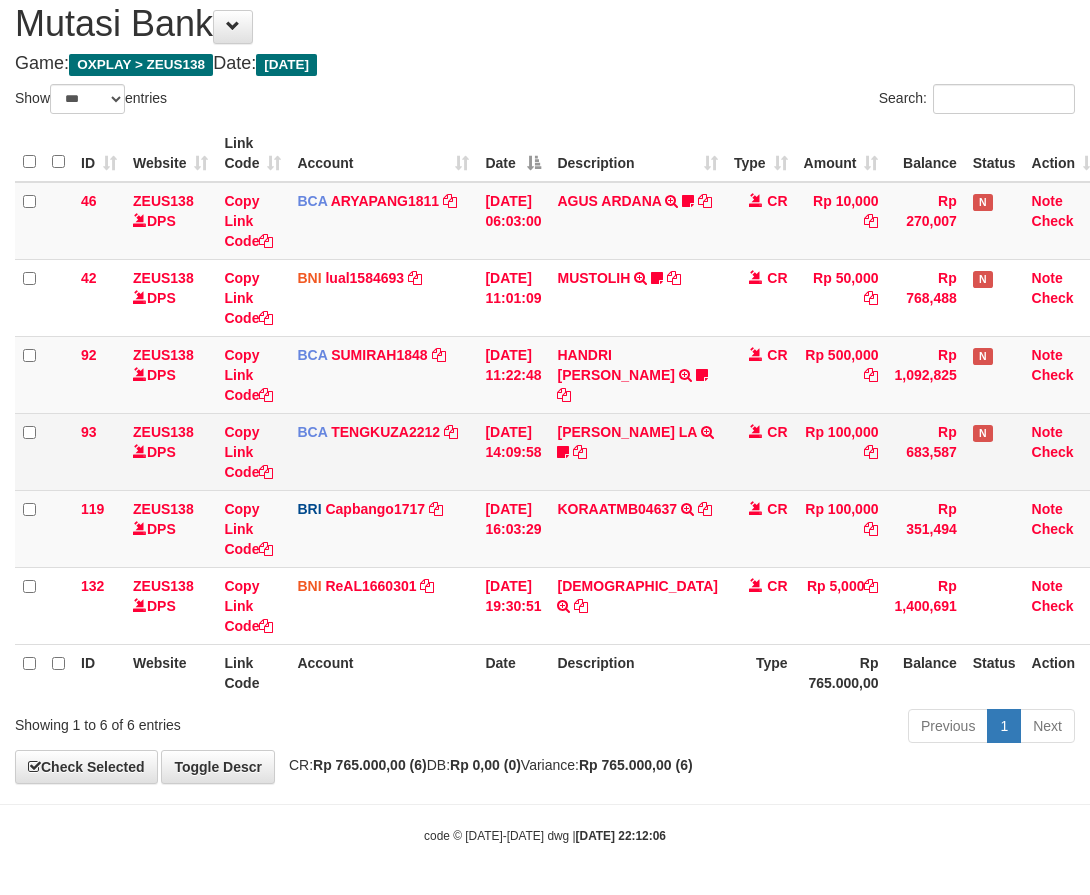 drag, startPoint x: 0, startPoint y: 0, endPoint x: 659, endPoint y: 479, distance: 814.69135 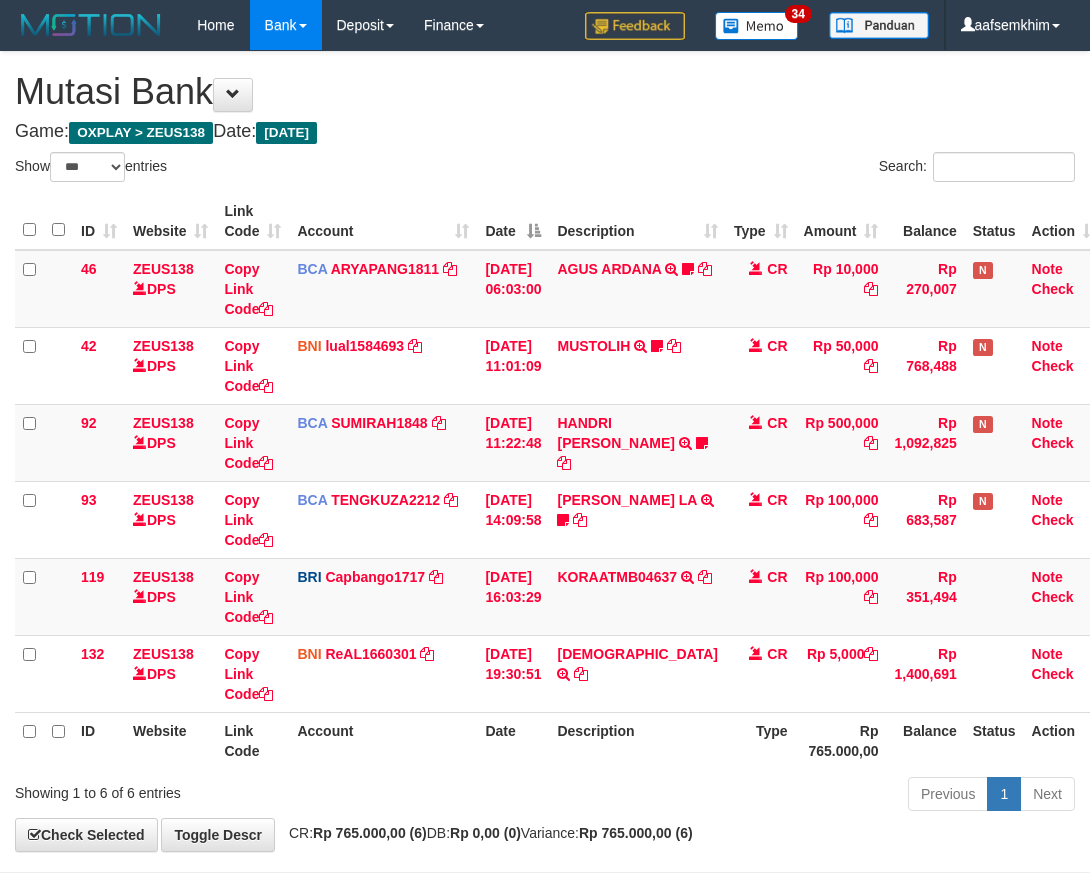 select on "***" 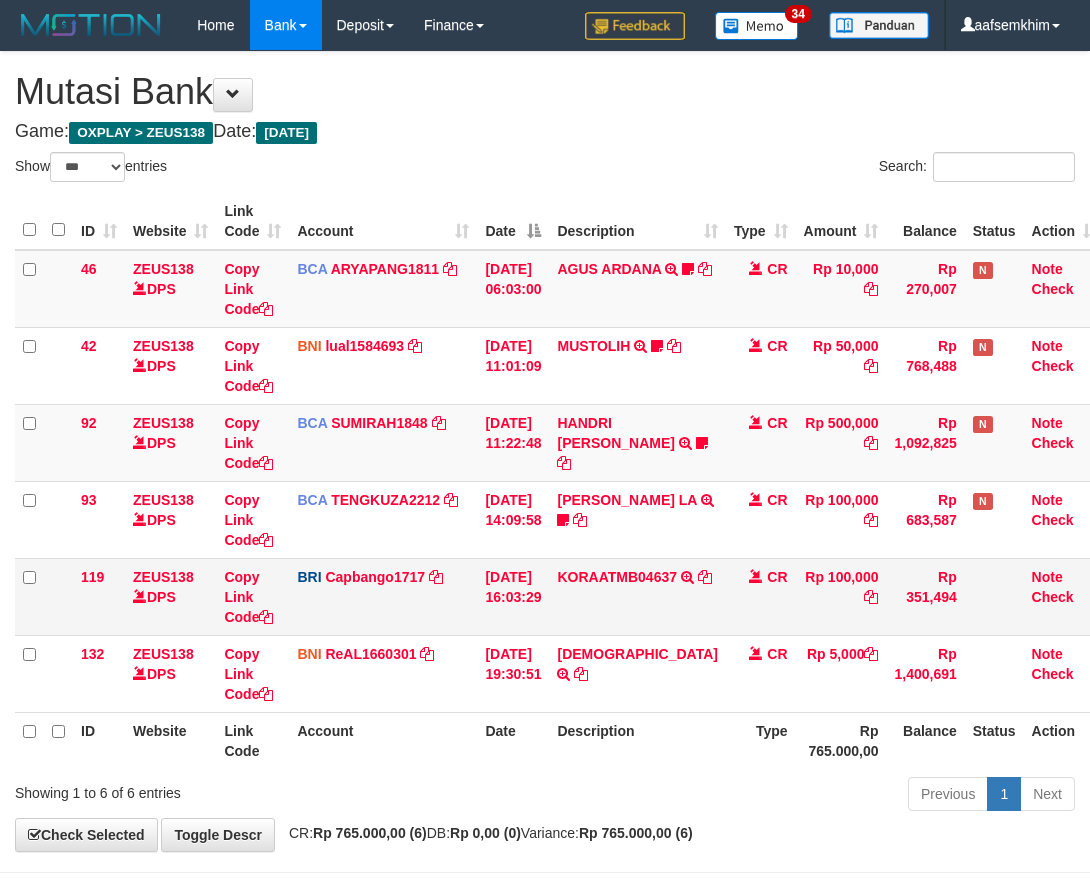 scroll, scrollTop: 68, scrollLeft: 0, axis: vertical 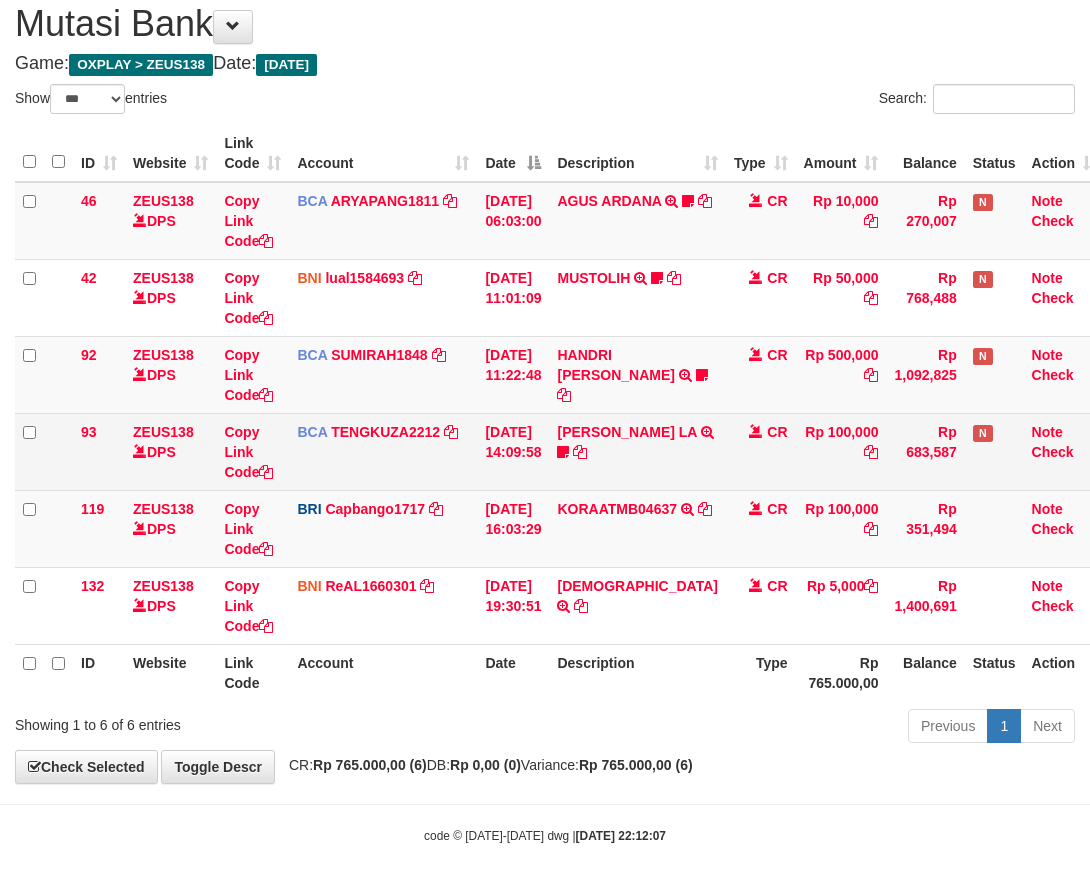 drag, startPoint x: 529, startPoint y: 529, endPoint x: 986, endPoint y: 420, distance: 469.81912 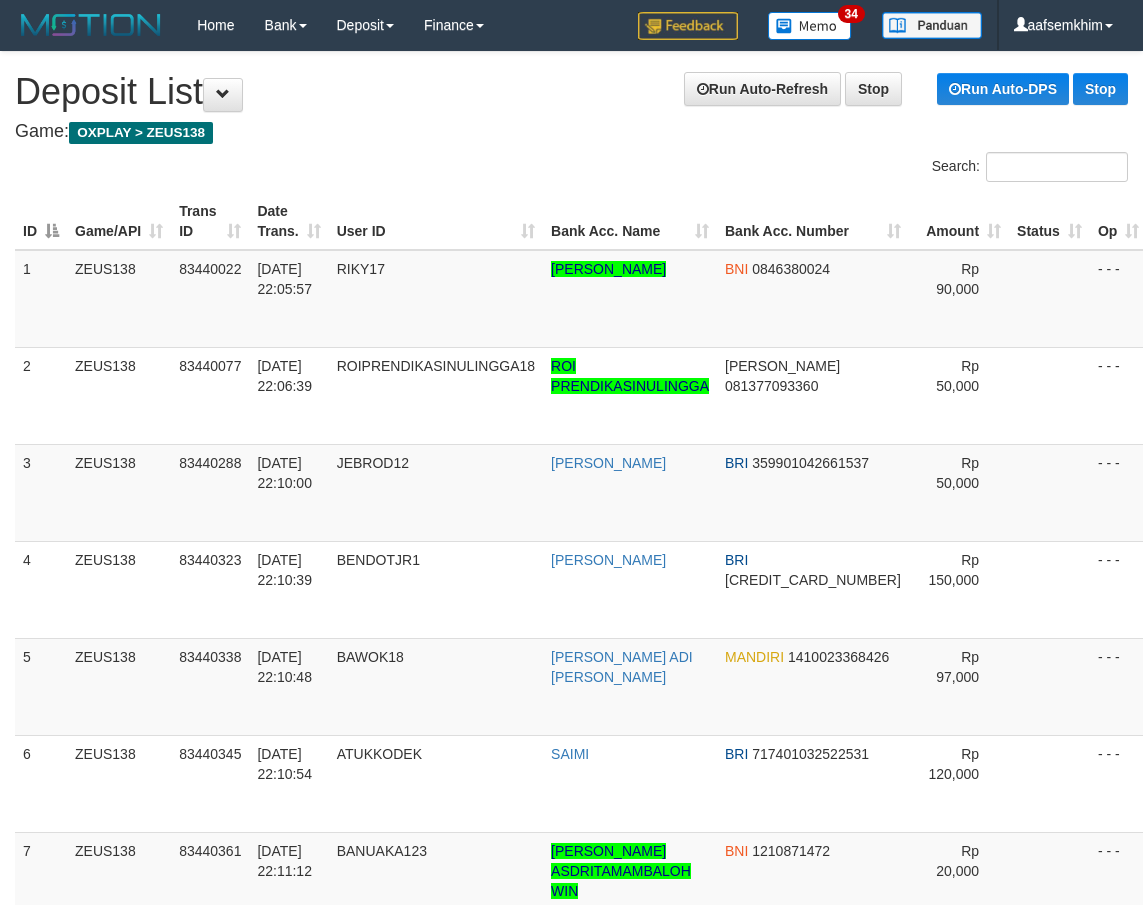 scroll, scrollTop: 1066, scrollLeft: 23, axis: both 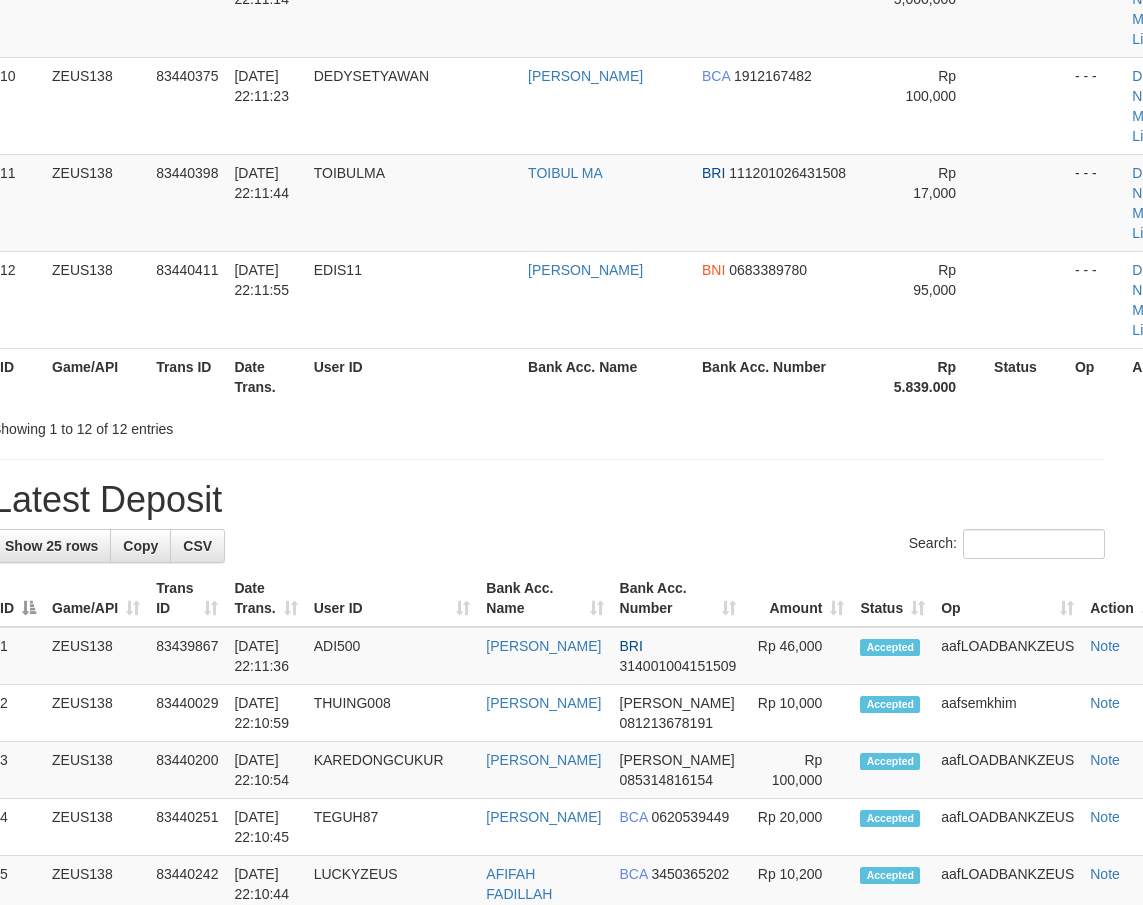 drag, startPoint x: 206, startPoint y: 417, endPoint x: 0, endPoint y: 453, distance: 209.12198 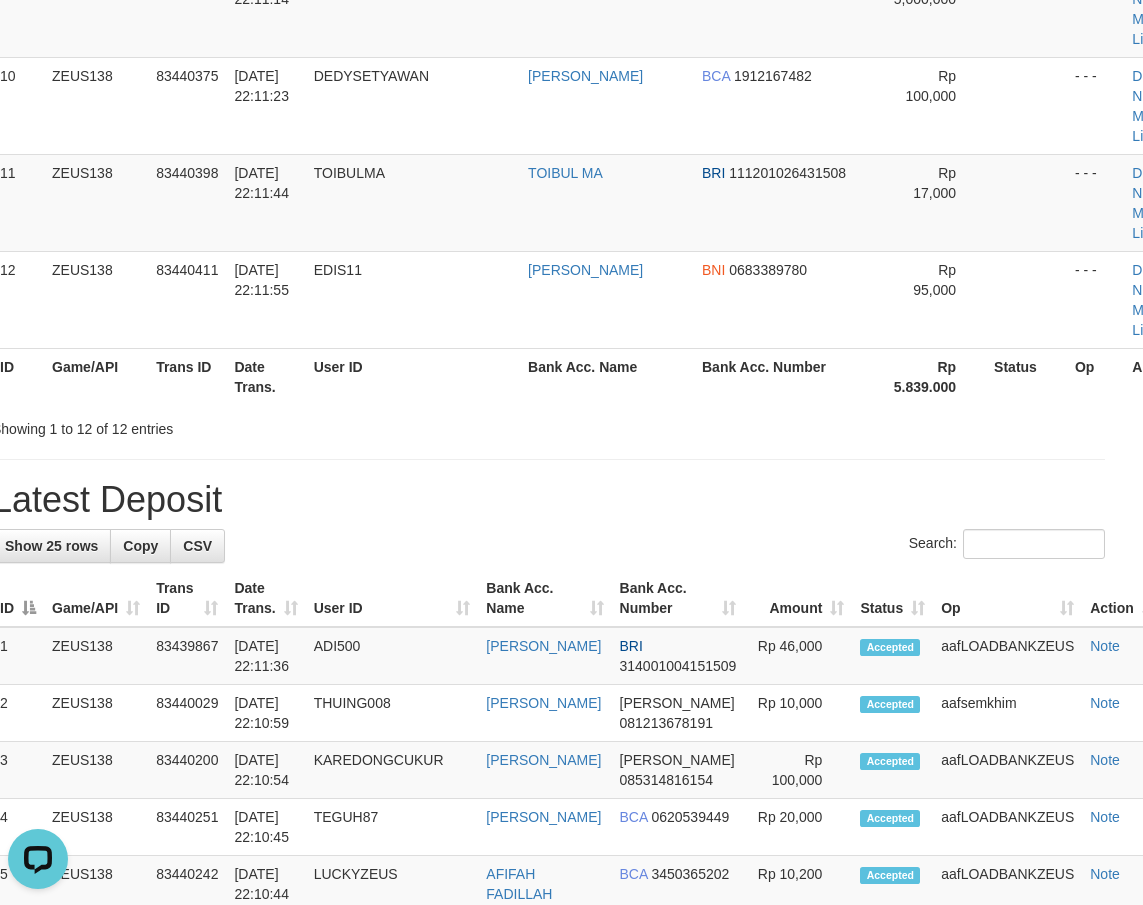 scroll, scrollTop: 0, scrollLeft: 0, axis: both 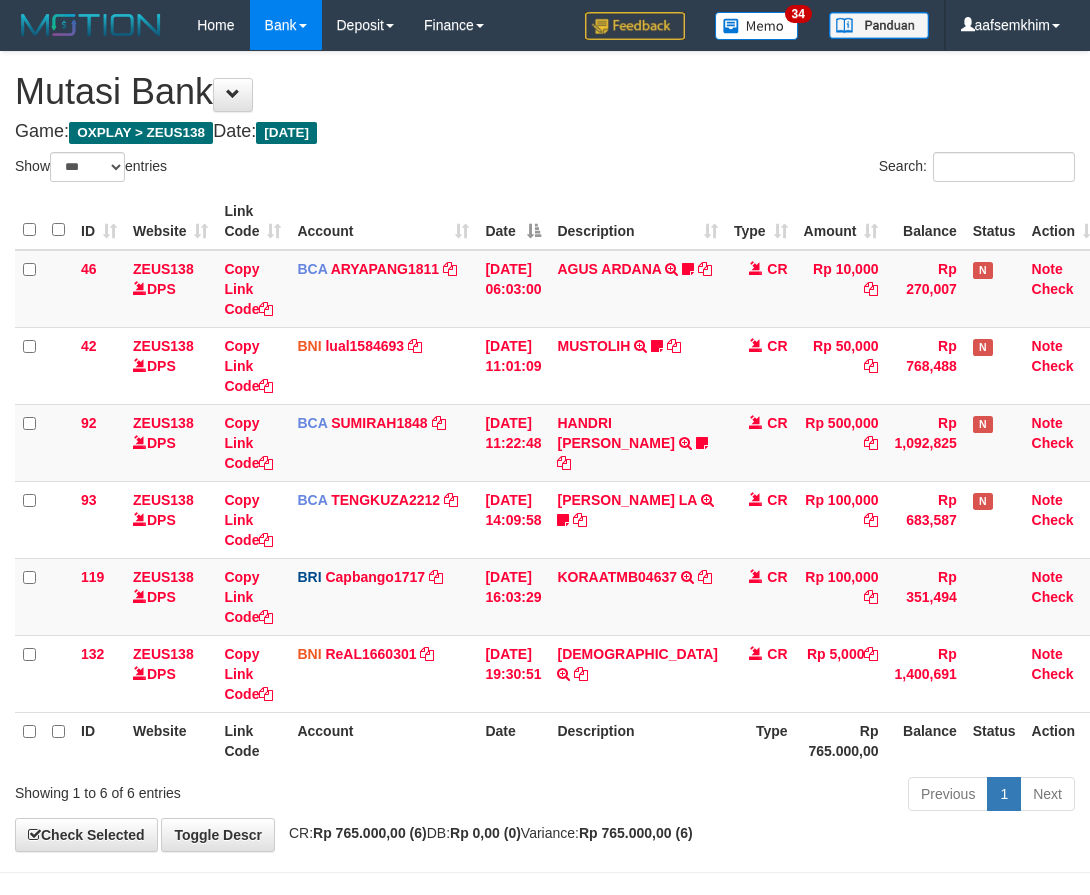 select on "***" 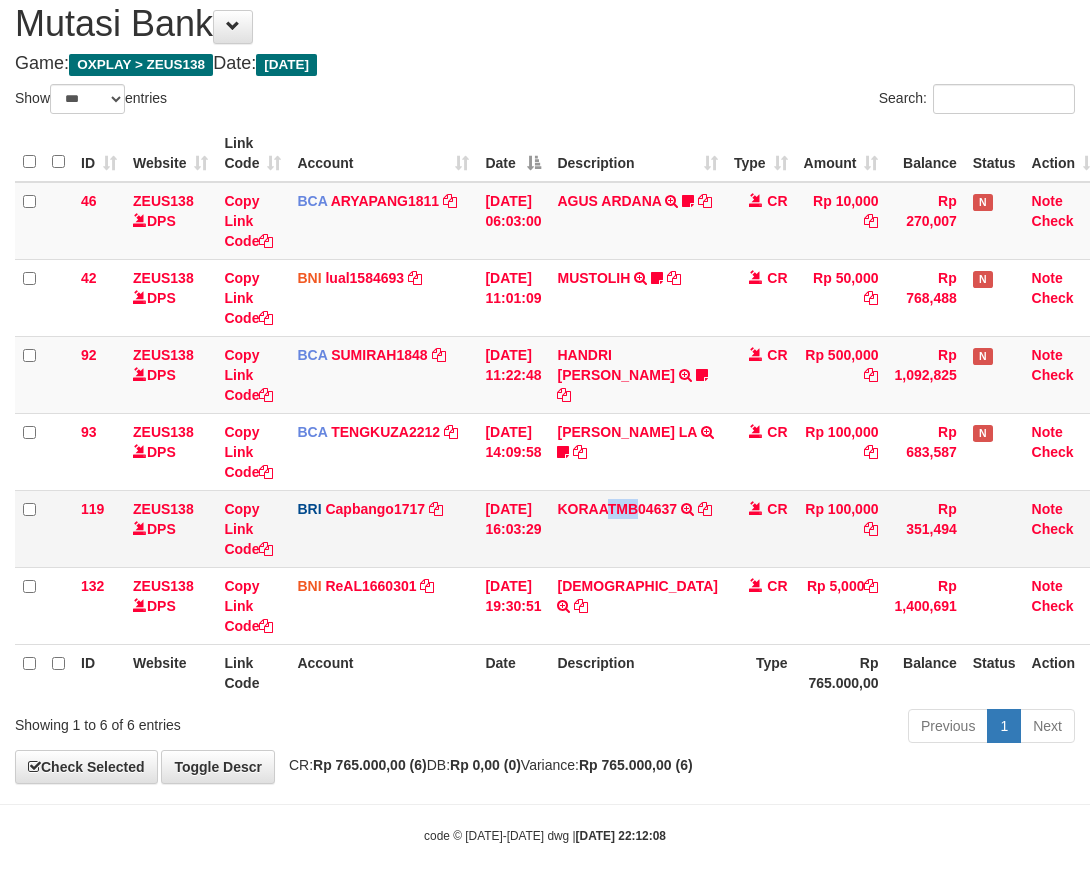 click on "KORAATMB04637         KORAATMB04:637215011156650 2:250710:61892" at bounding box center [637, 528] 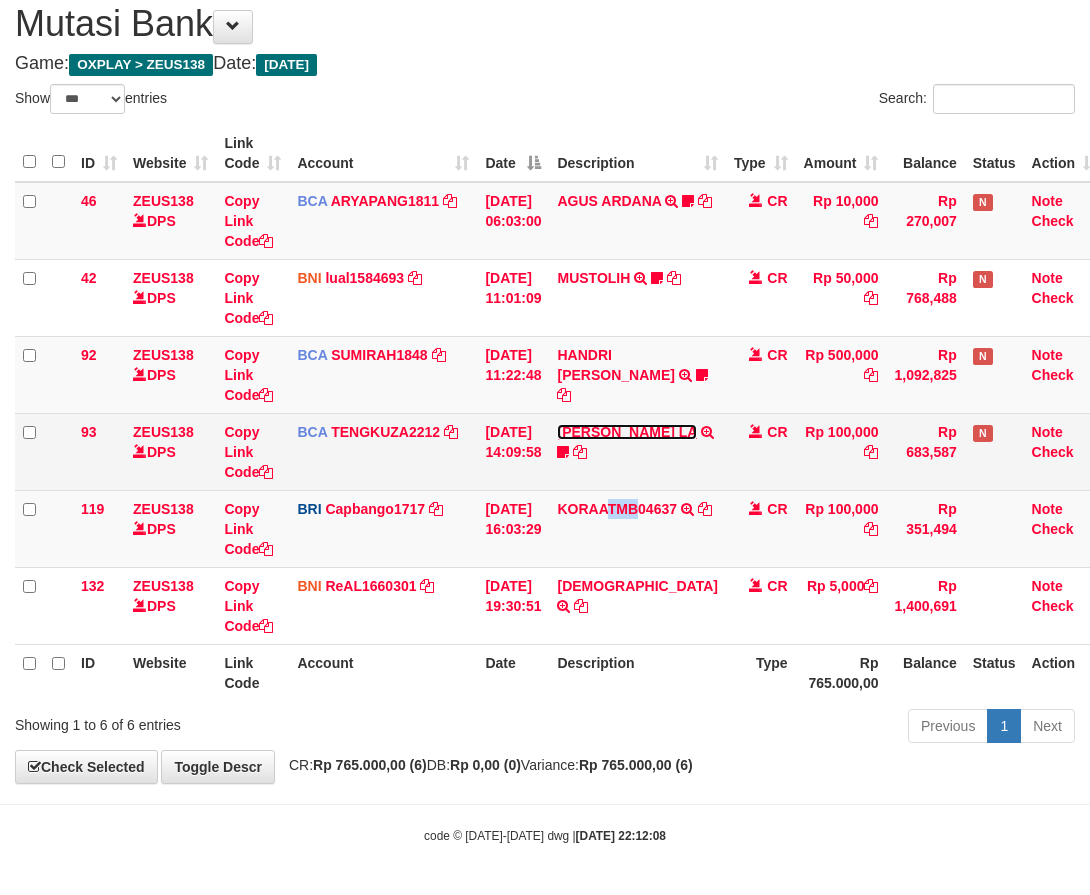 click on "[PERSON_NAME] LA" at bounding box center (627, 432) 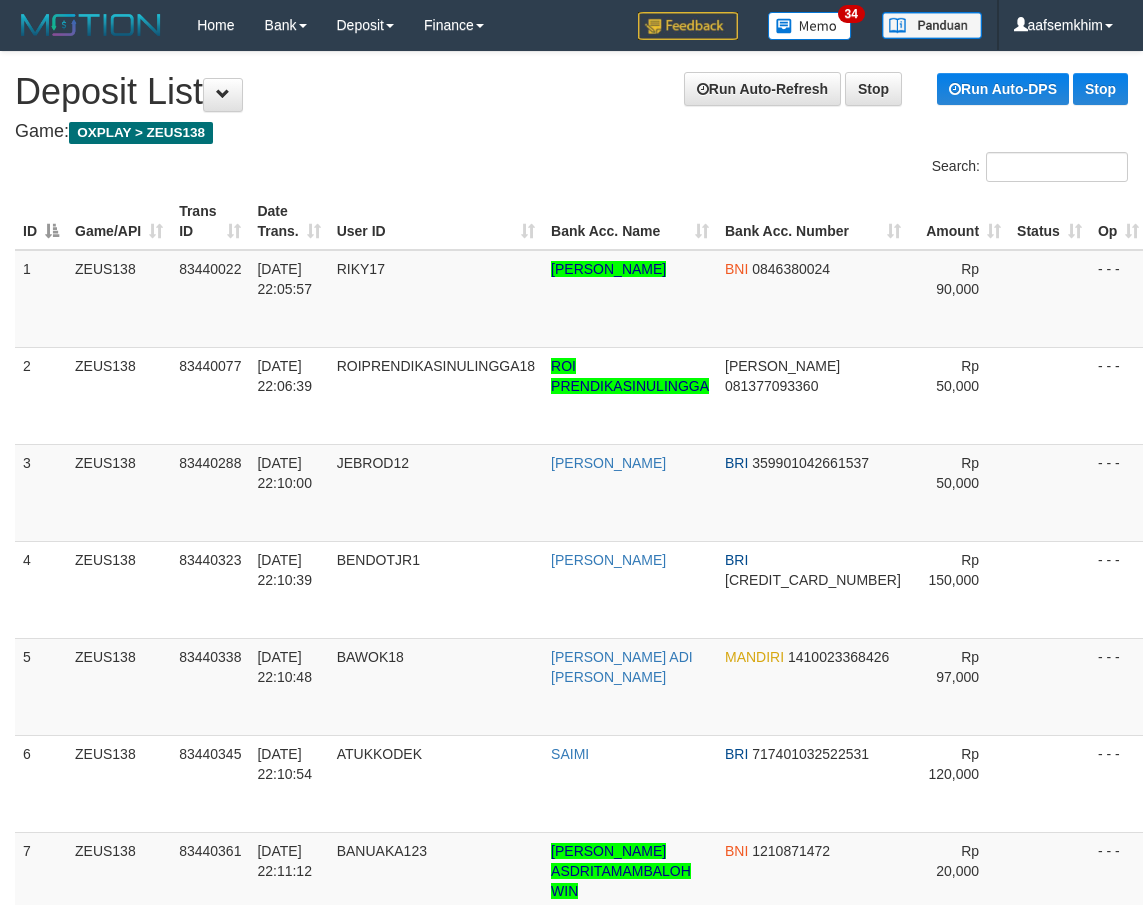 scroll, scrollTop: 1066, scrollLeft: 23, axis: both 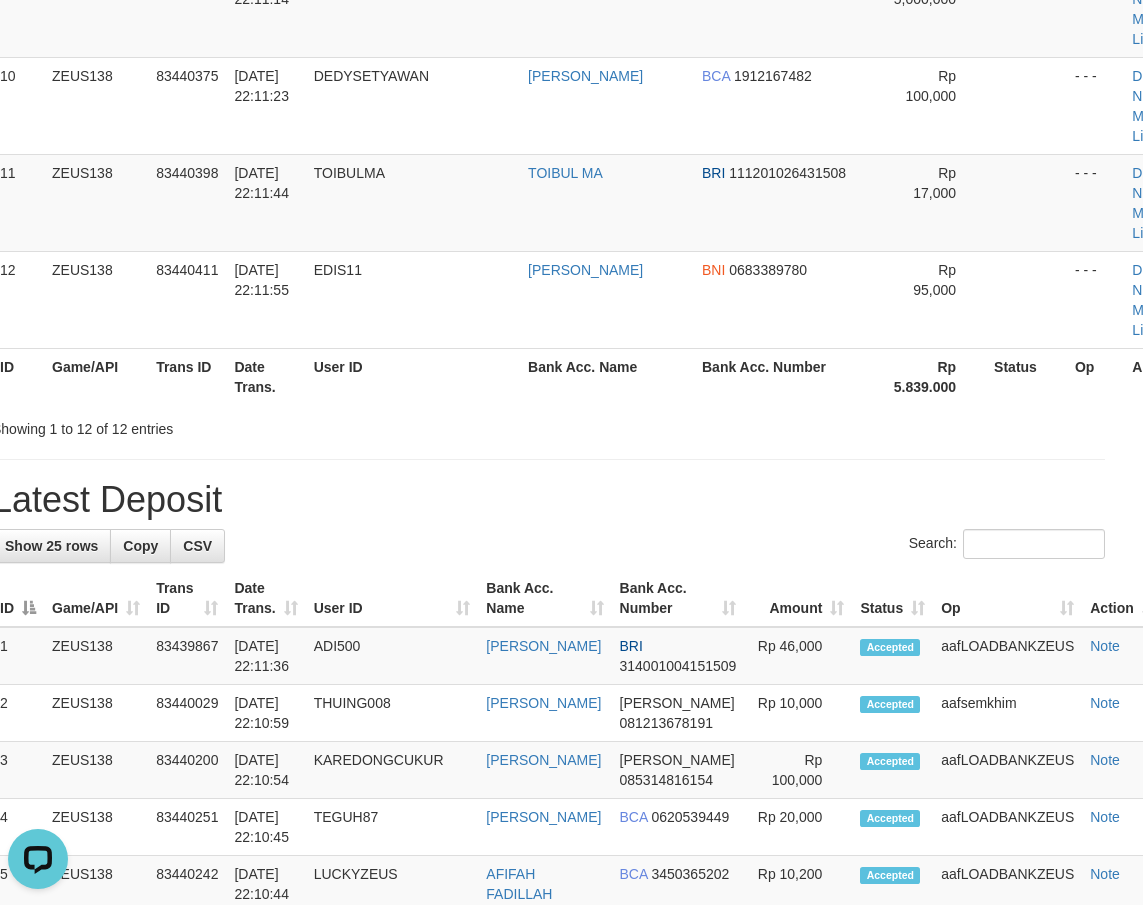 click on "Trans ID" at bounding box center [187, 376] 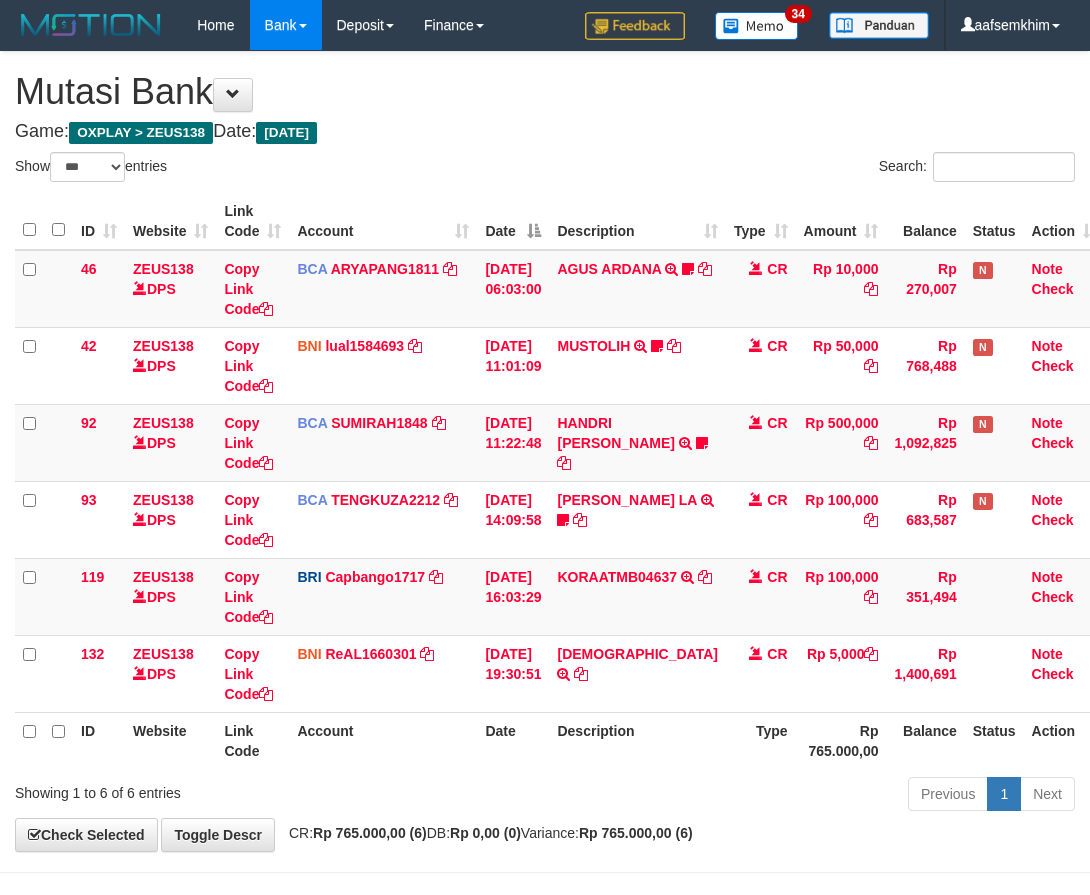 select on "***" 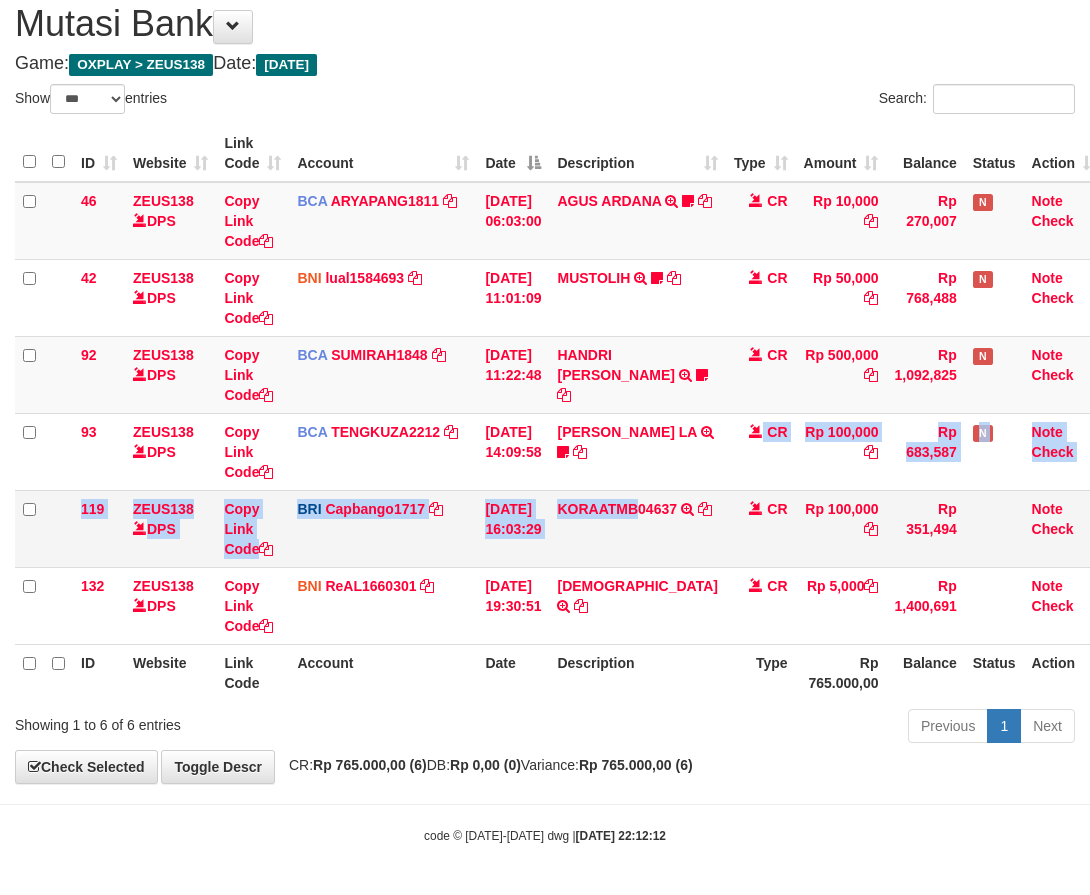 click on "46
ZEUS138    DPS
Copy Link Code
BCA
ARYAPANG1811
DPS
ARYA PANGESTU
mutasi_20250711_2620 | 46
mutasi_20250711_2620 | 46
11/07/2025 06:03:00
AGUS ARDANA            TRSF E-BANKING CR 1107/FTSCY/WS95051
10000.002025071158167087 TRFDN-AGUS ARDANA ESPAY DEBIT INDONE    Aguslike
tunggu bukti tranfer
CR
Rp 10,000
Rp 270,007
N
Note
Check
42
ZEUS138    DPS
Copy Link Code
BNI
lual1584693
DPS
LUCKY ALAMSYAH" at bounding box center [560, 413] 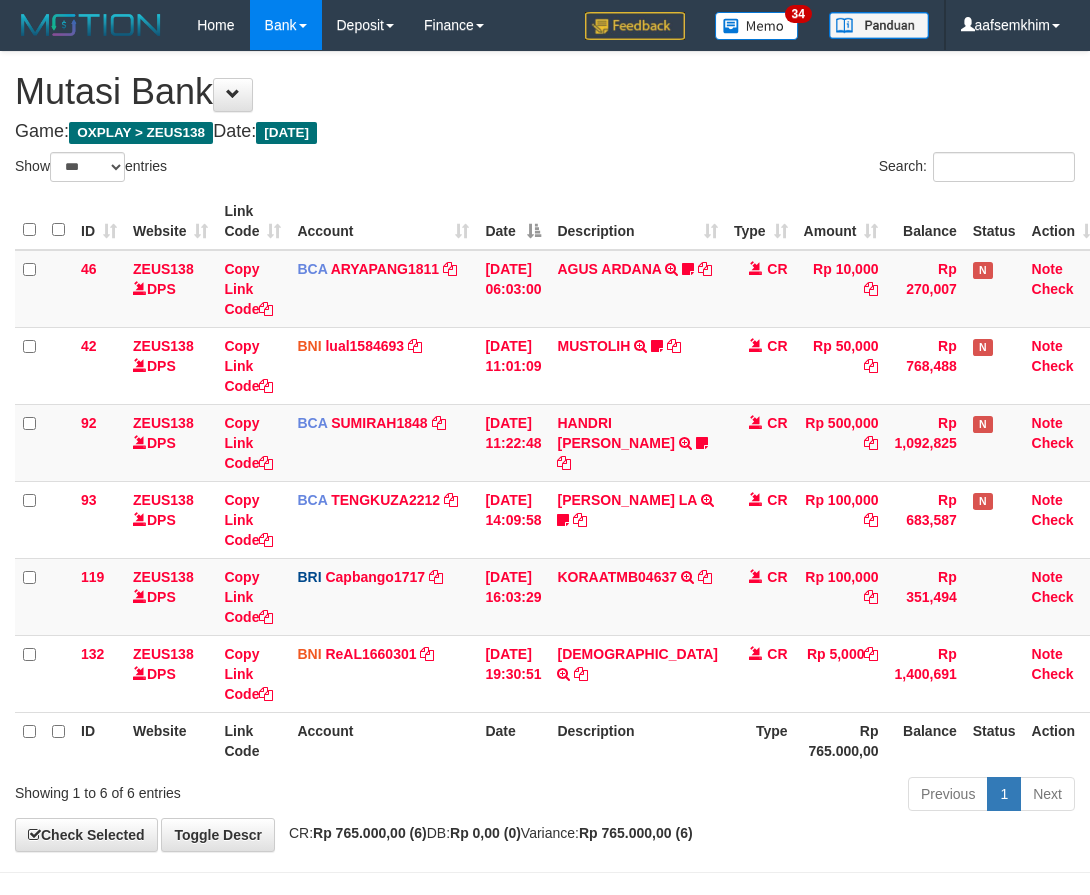 select on "***" 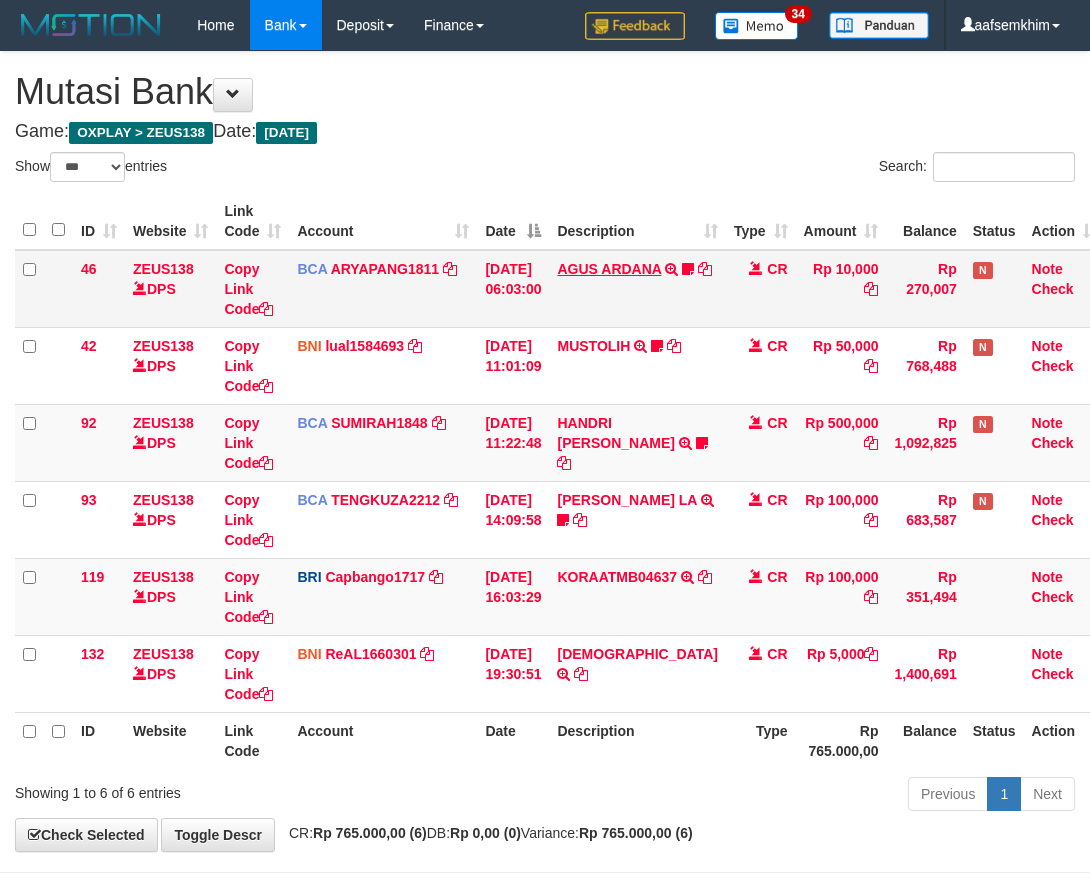 scroll, scrollTop: 68, scrollLeft: 0, axis: vertical 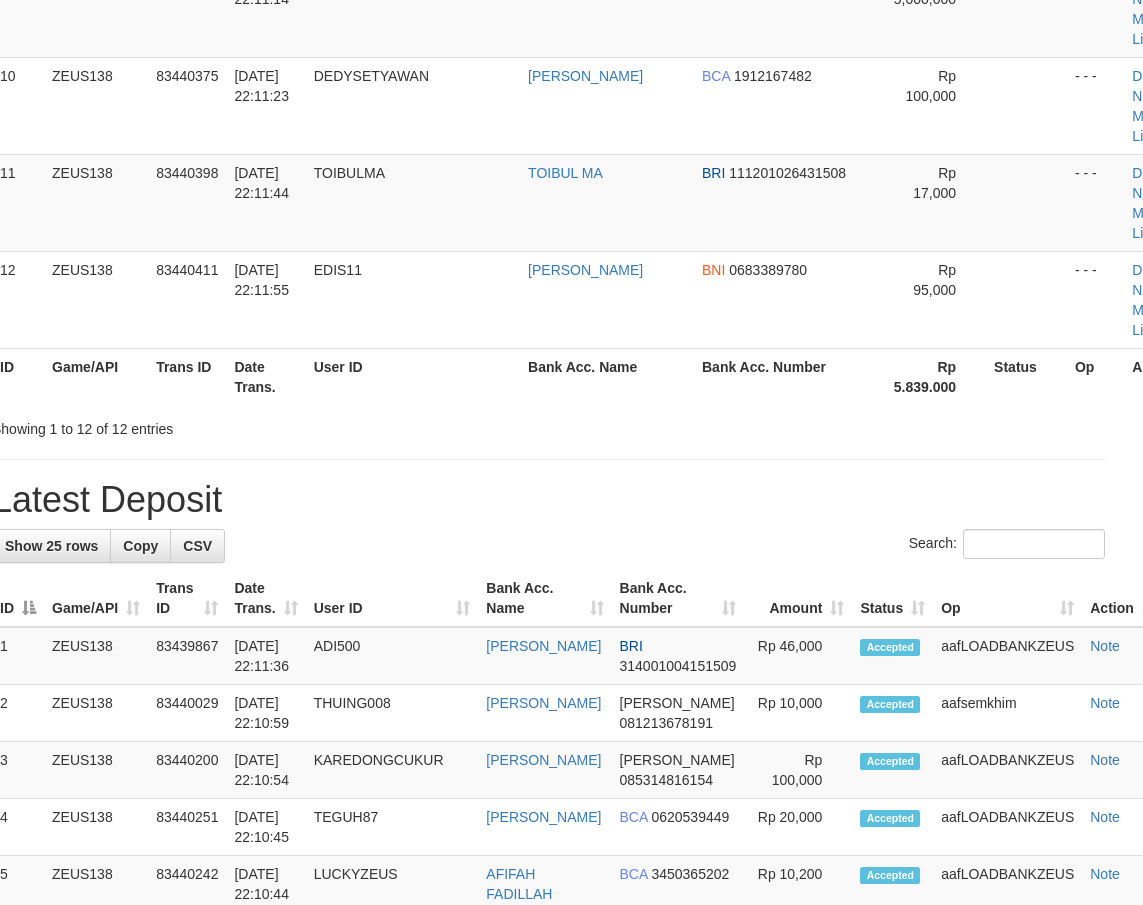 drag, startPoint x: 231, startPoint y: 434, endPoint x: 198, endPoint y: 416, distance: 37.589893 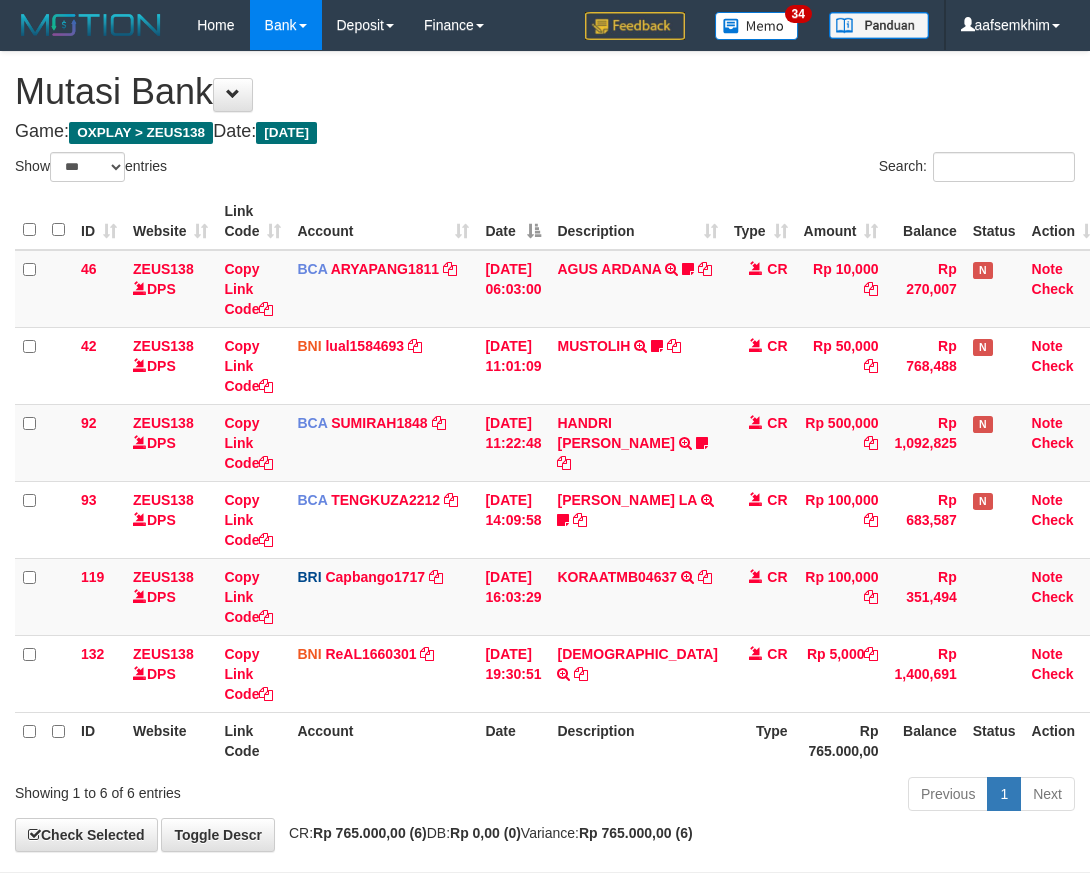 select on "***" 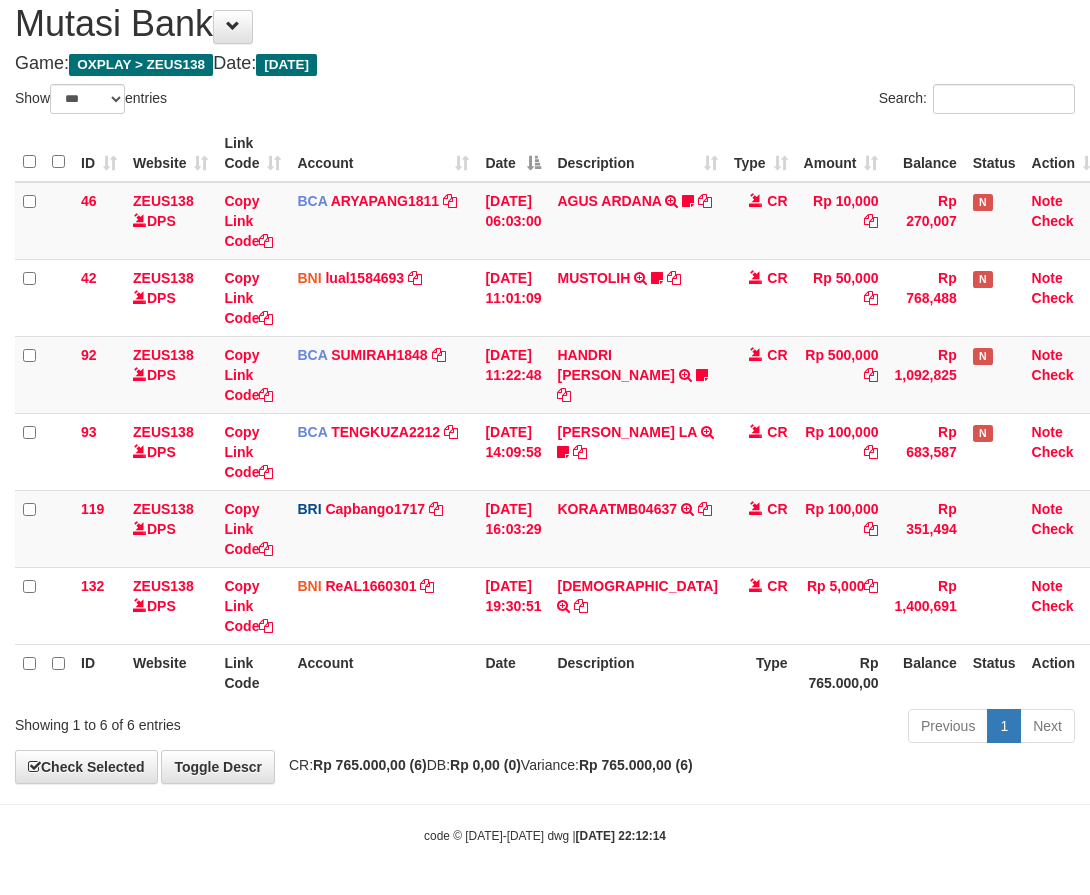 drag, startPoint x: 474, startPoint y: 172, endPoint x: 487, endPoint y: 175, distance: 13.341664 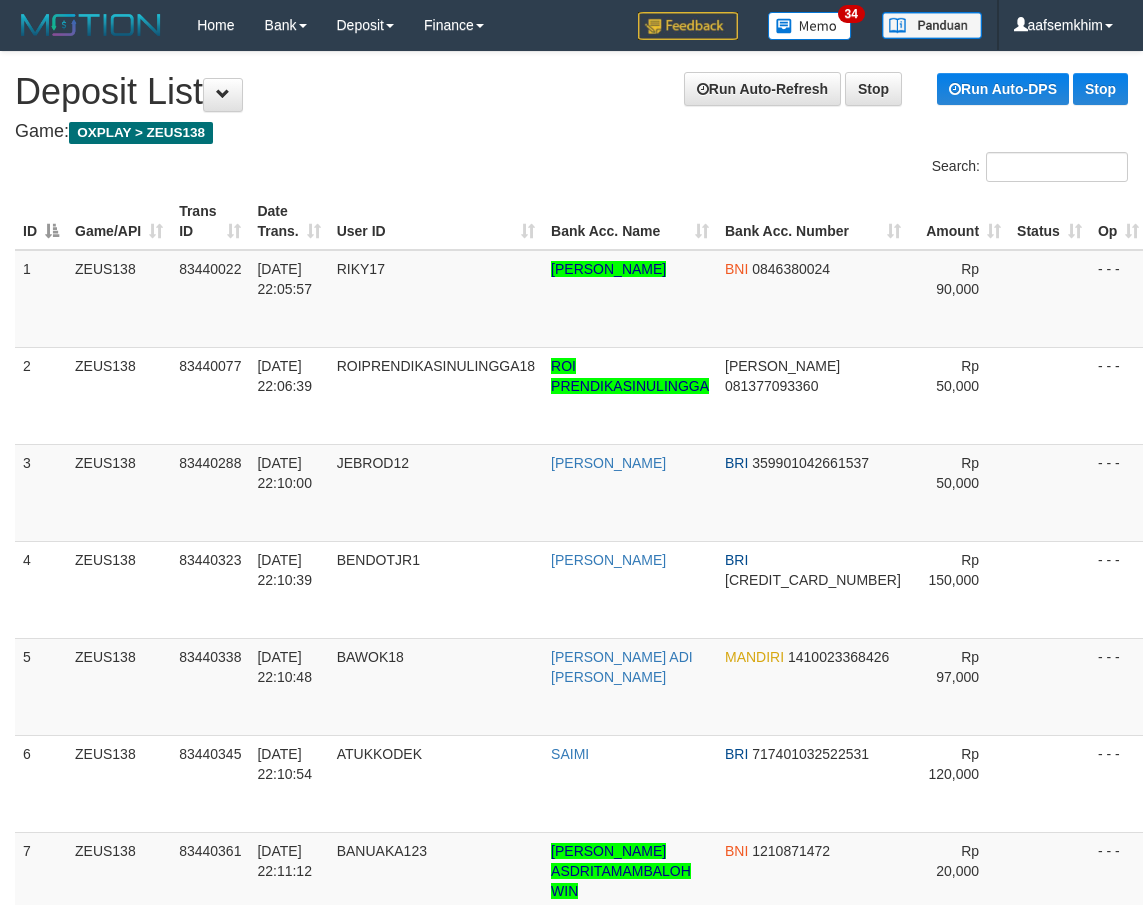 scroll, scrollTop: 1066, scrollLeft: 23, axis: both 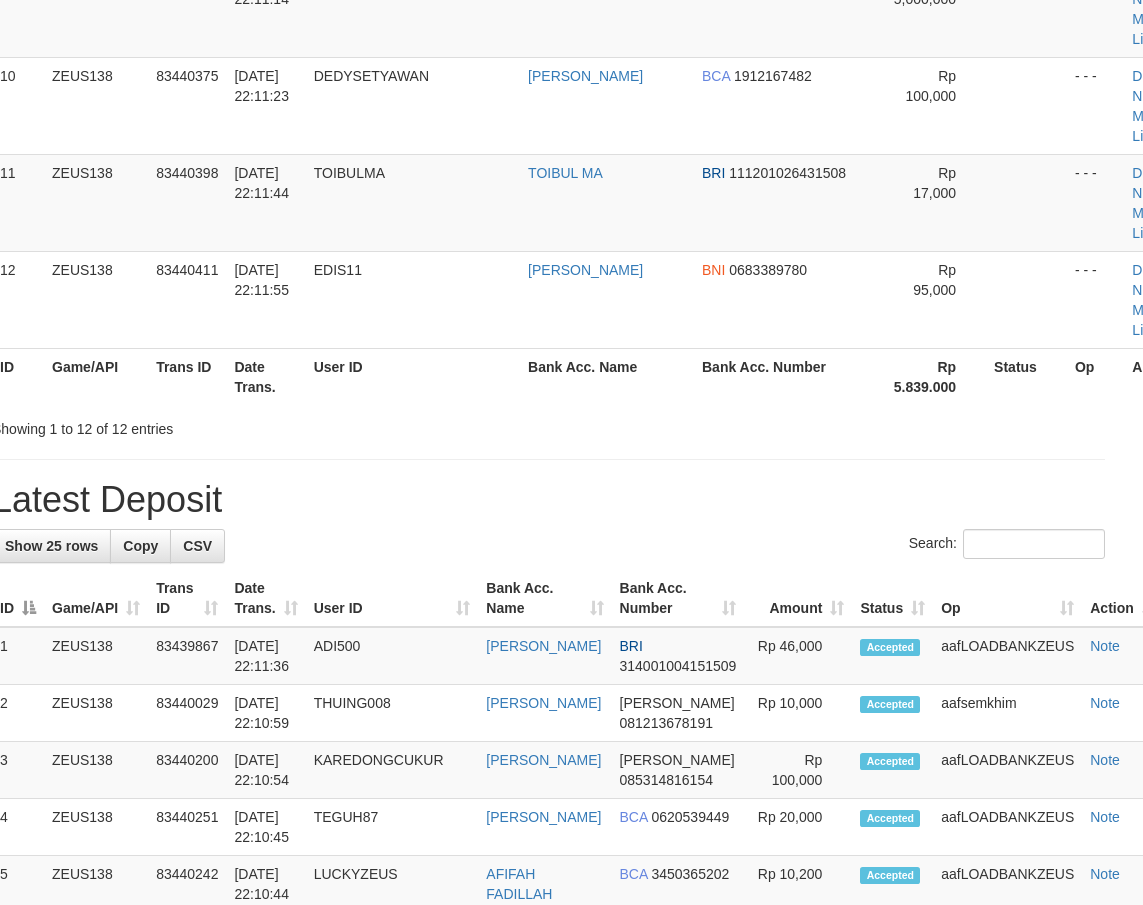 click on "**********" at bounding box center [548, 596] 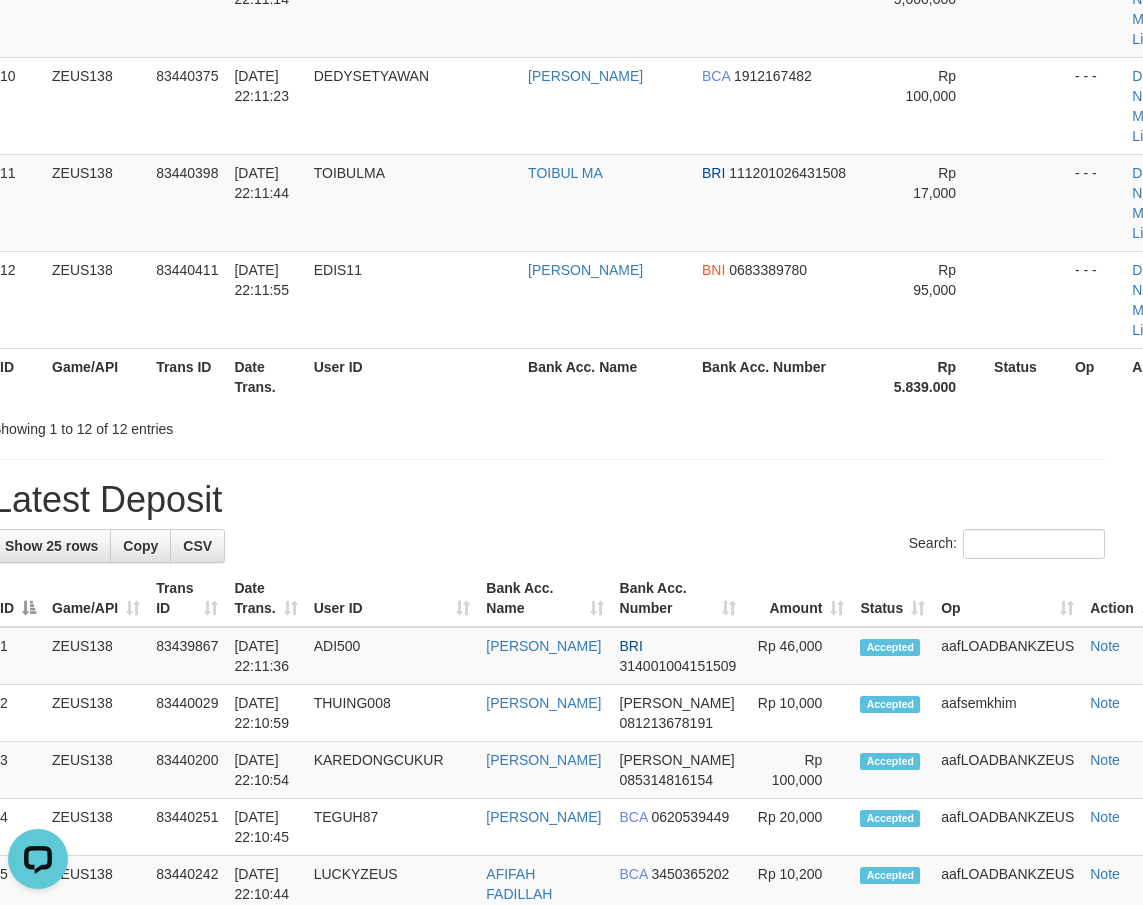 scroll, scrollTop: 0, scrollLeft: 0, axis: both 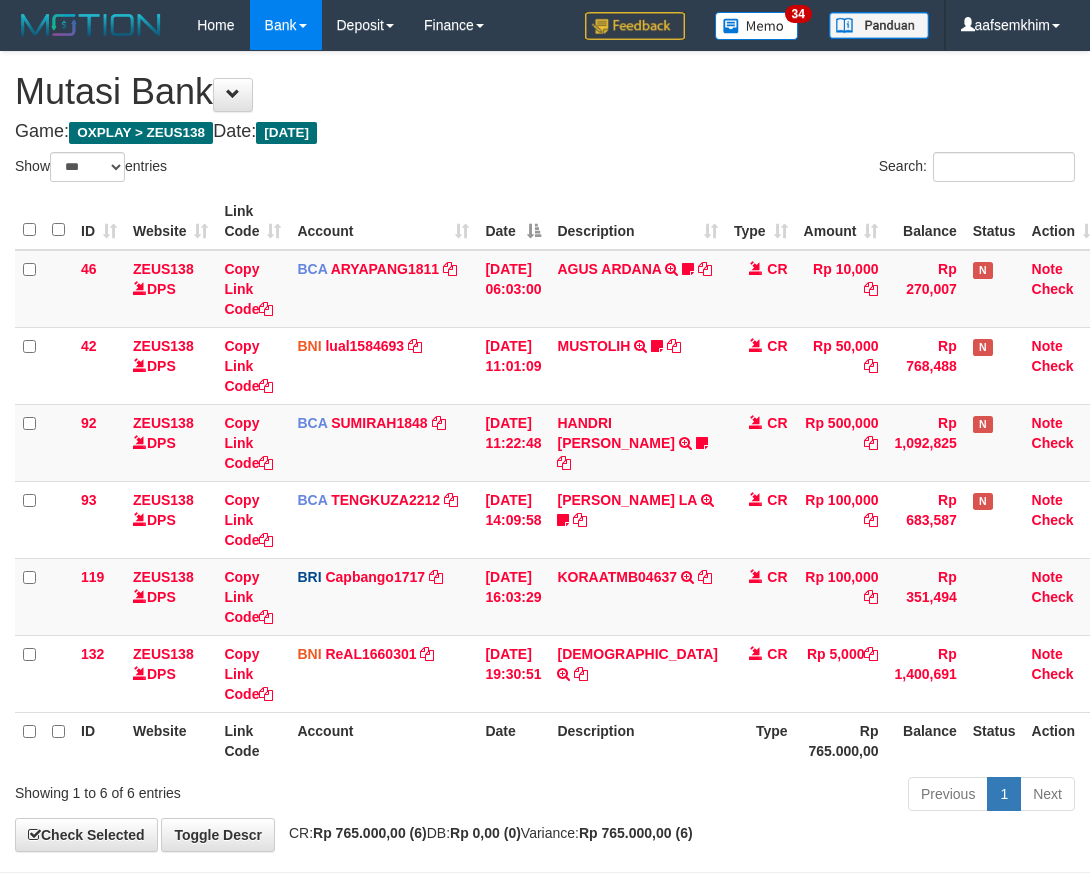 select on "***" 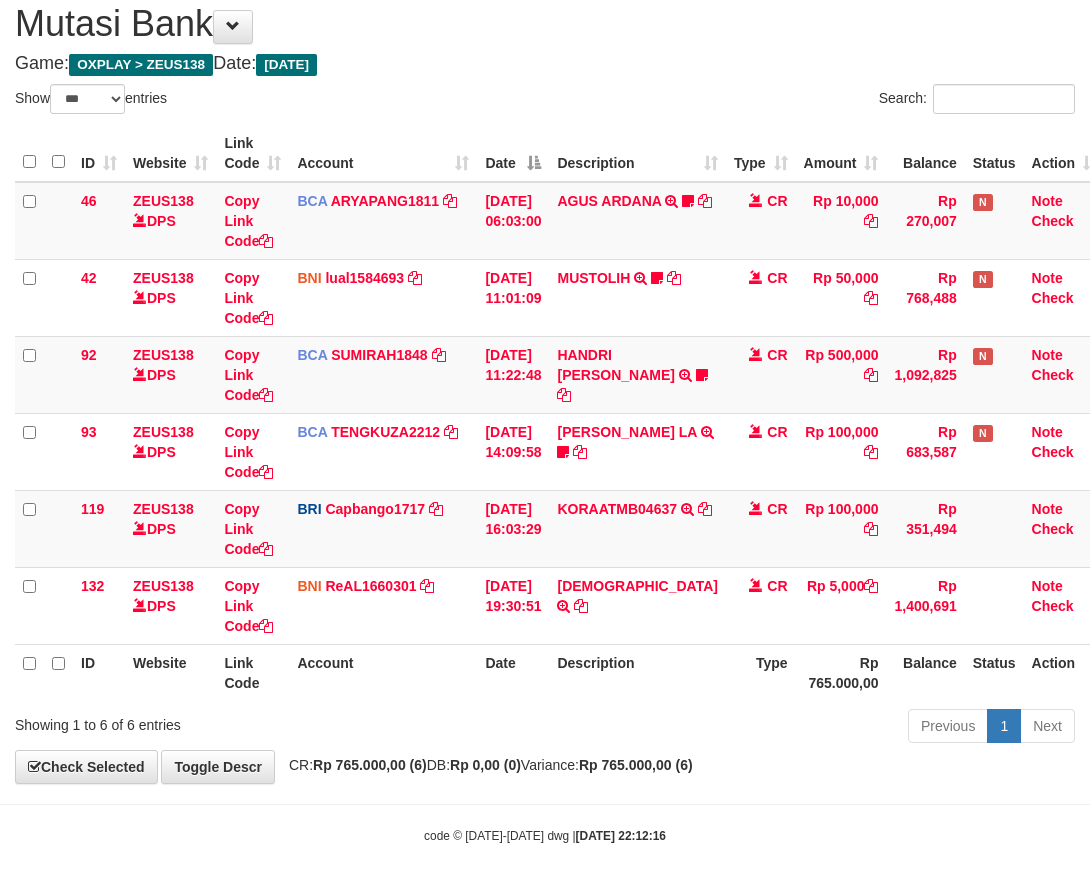 click on "Date" at bounding box center (513, 153) 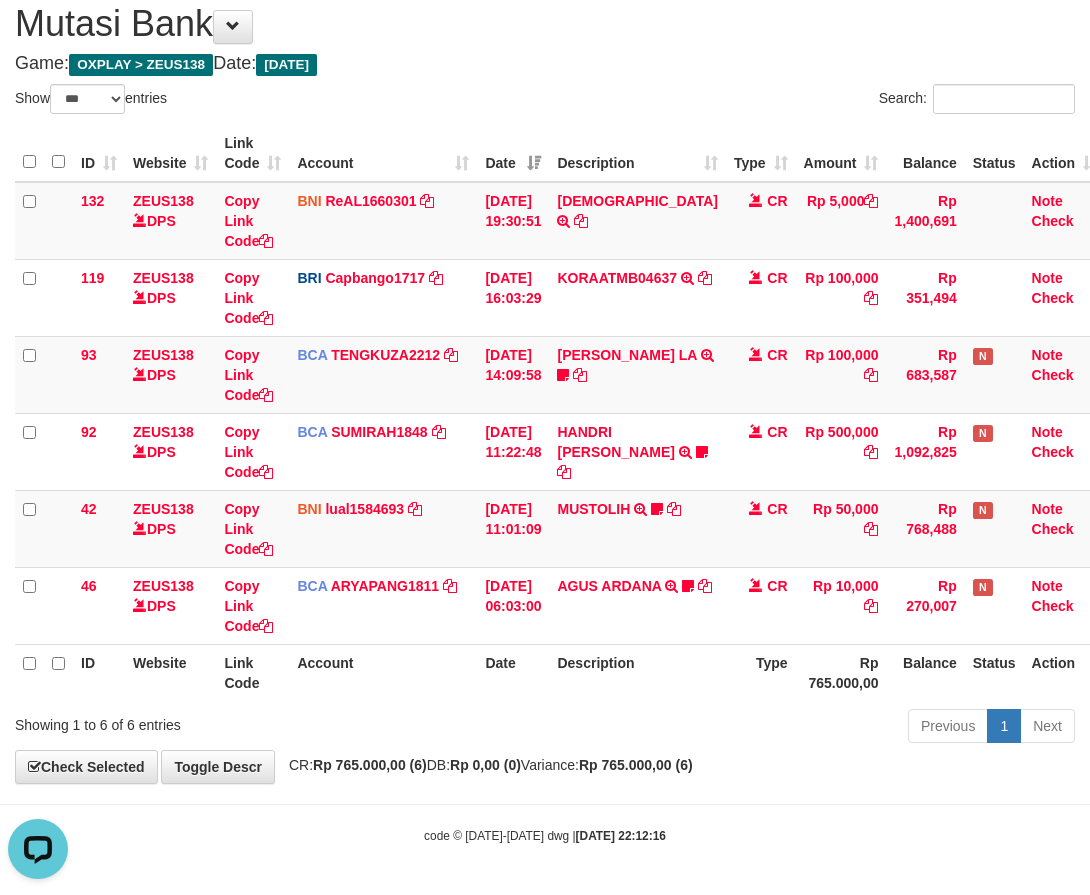 scroll, scrollTop: 0, scrollLeft: 0, axis: both 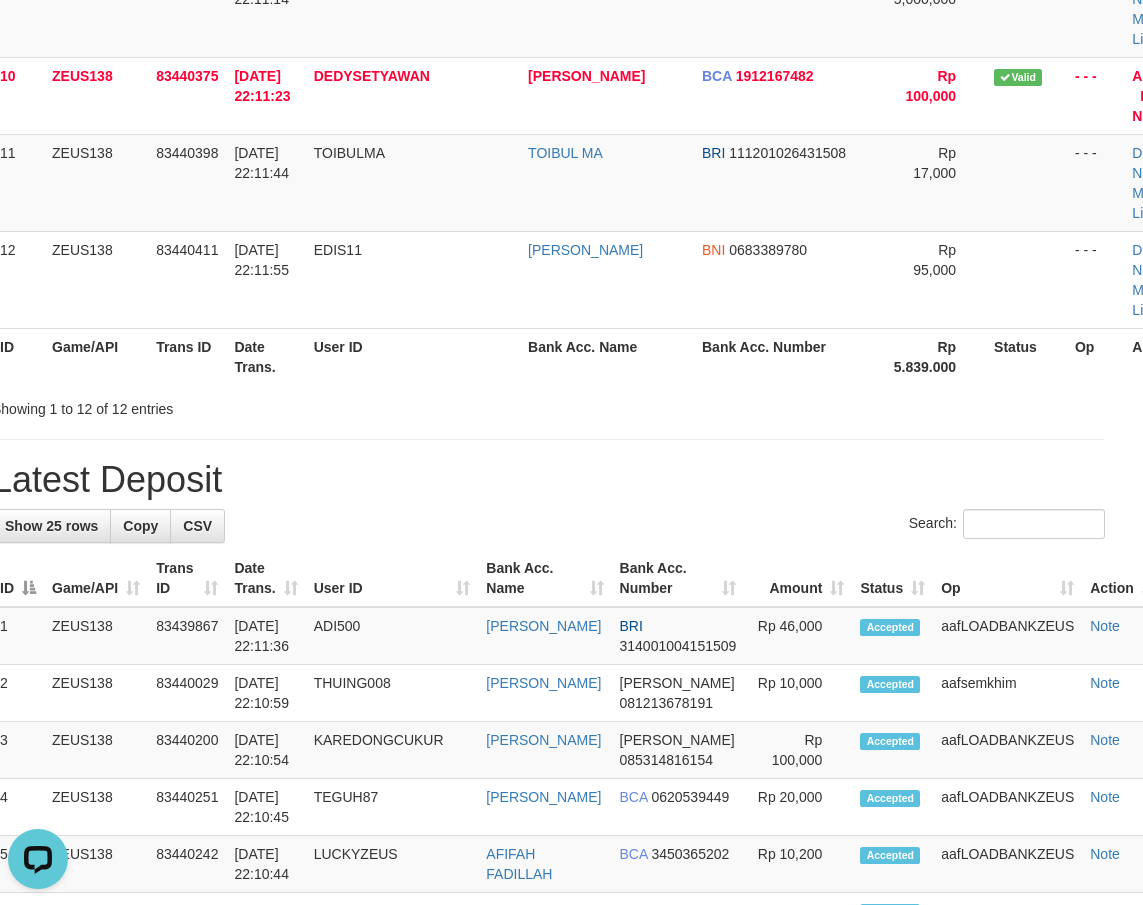 click on "Showing 1 to 12 of 12 entries" at bounding box center [215, 405] 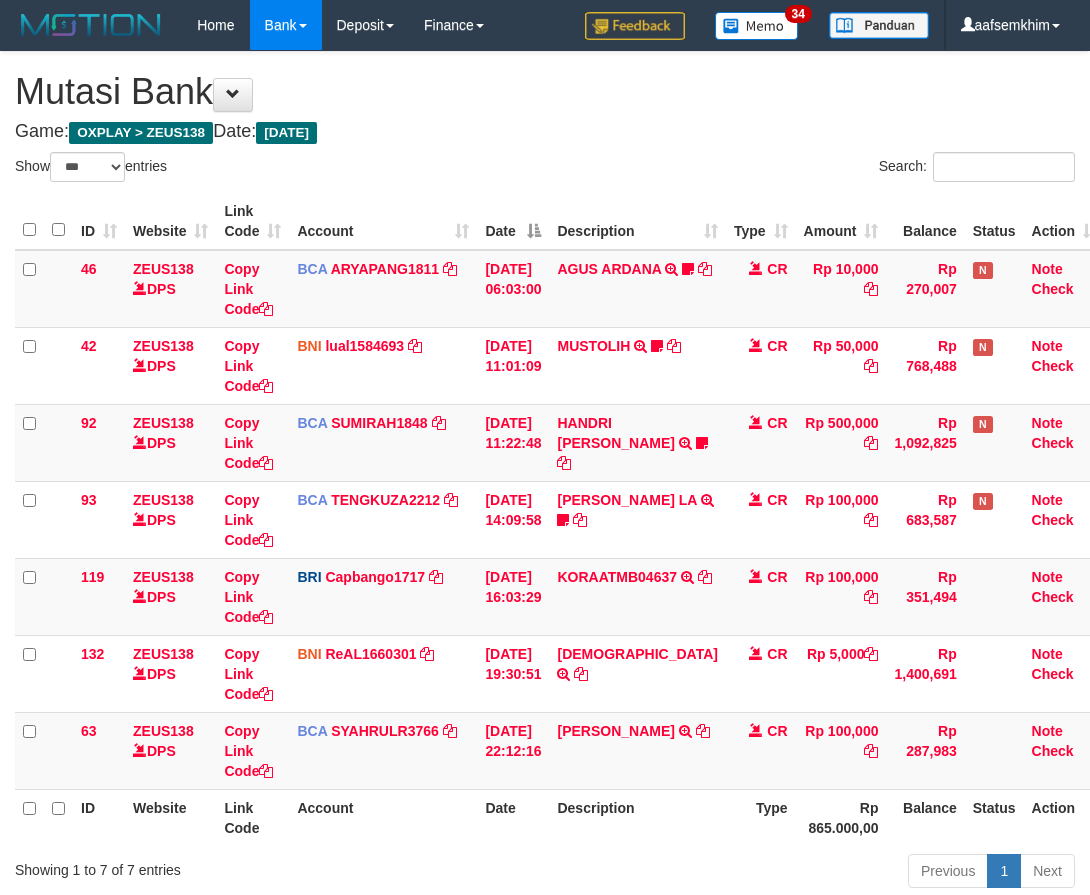 select on "***" 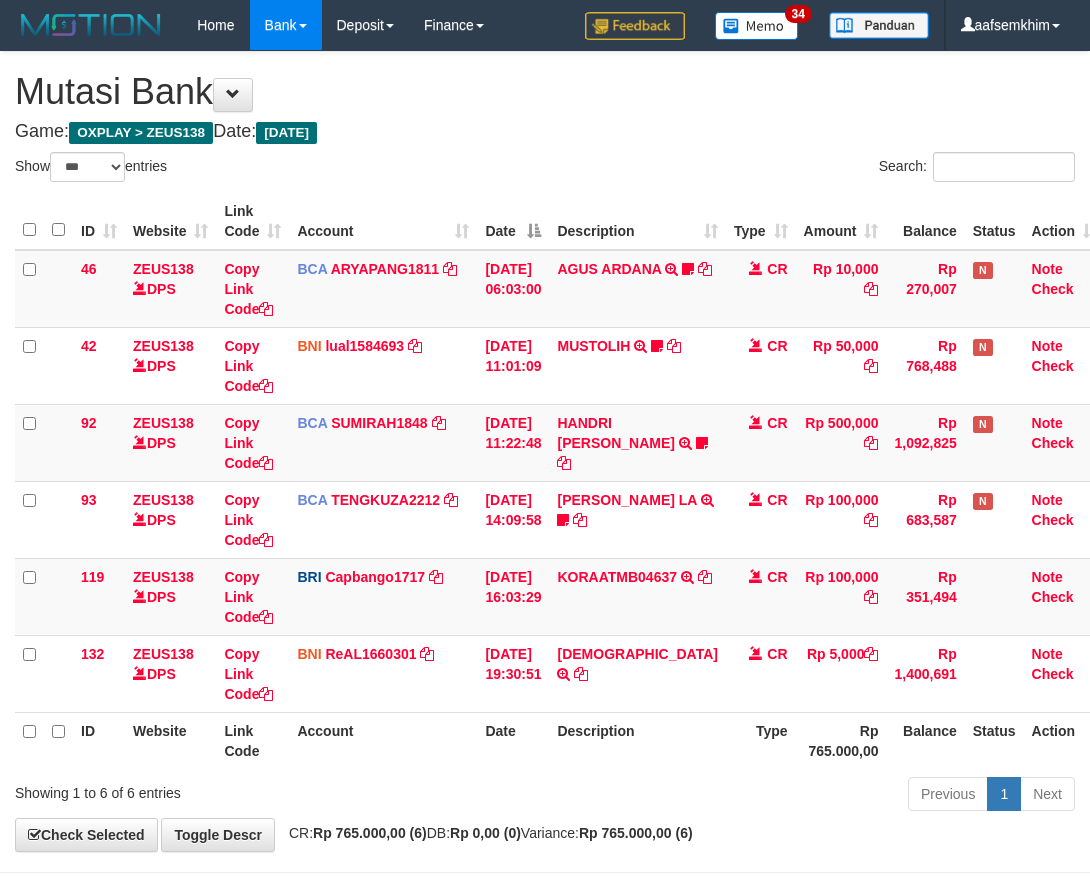 select on "***" 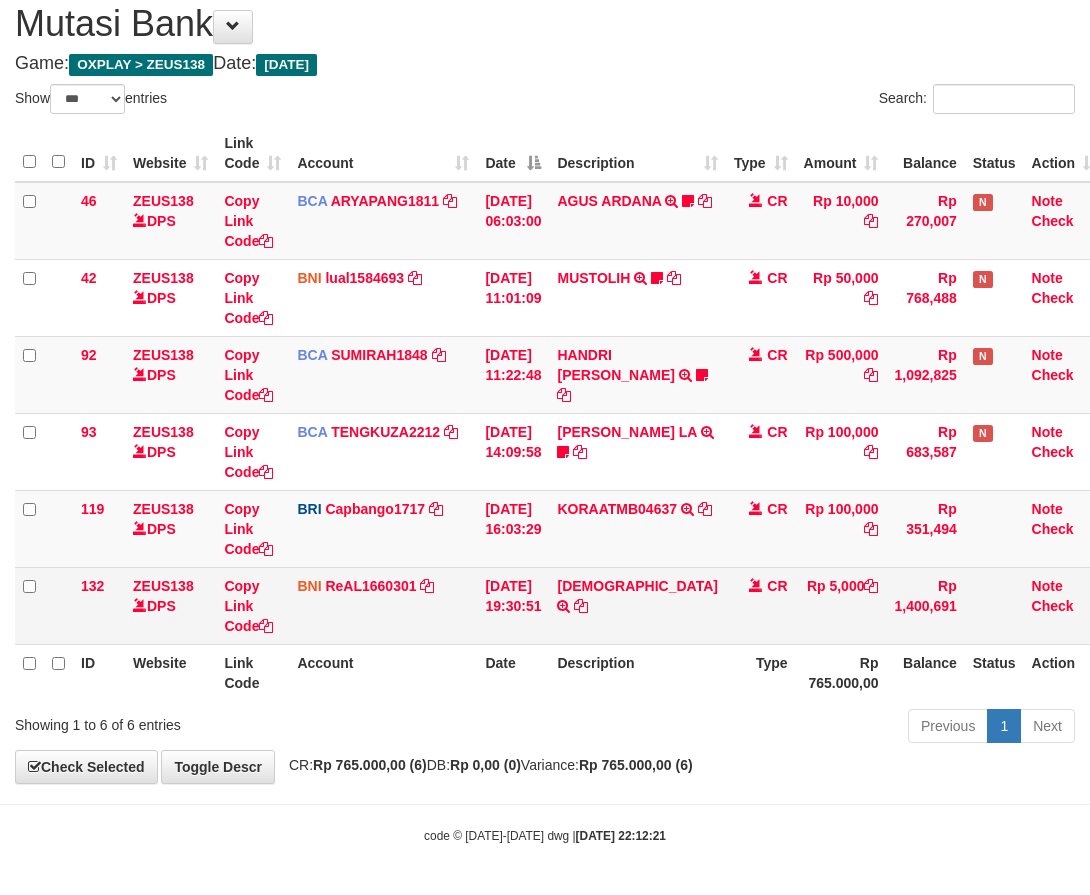 click on "SAMSUL         TRANSFER DARI SDR SAMSUL" at bounding box center [637, 605] 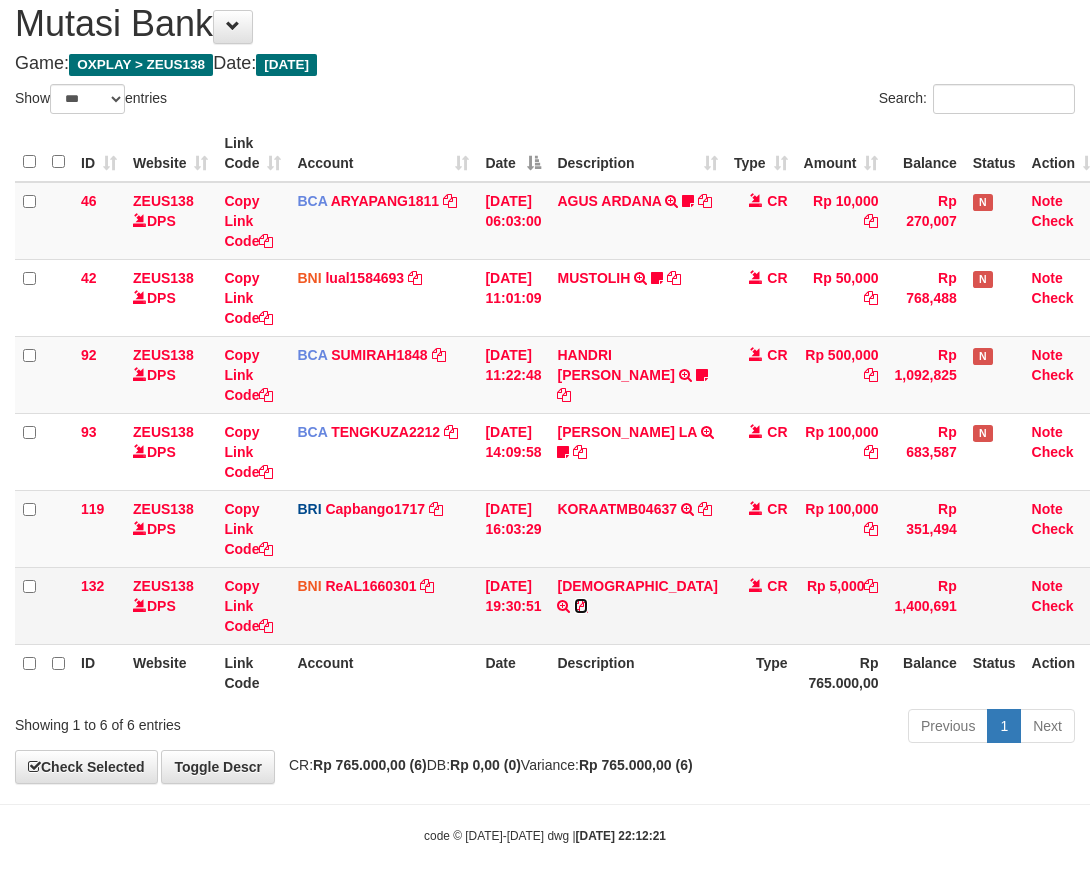 click at bounding box center (581, 606) 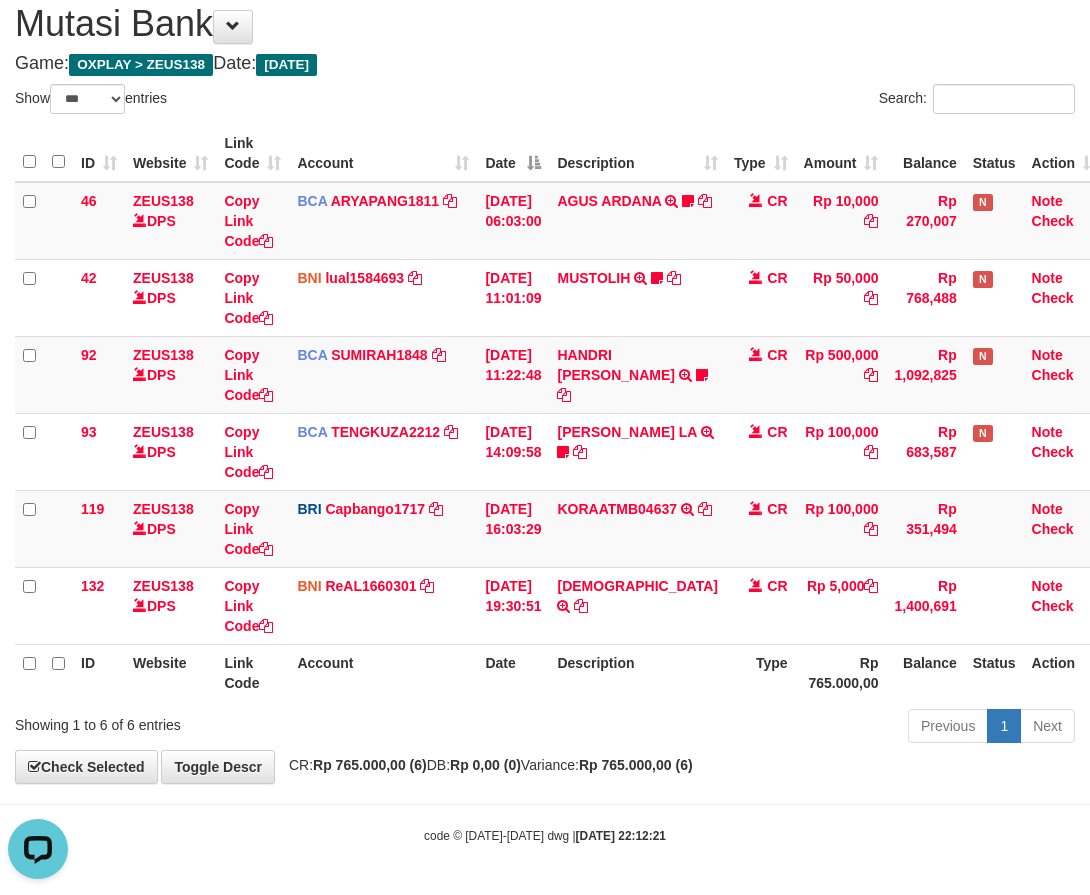 scroll, scrollTop: 0, scrollLeft: 0, axis: both 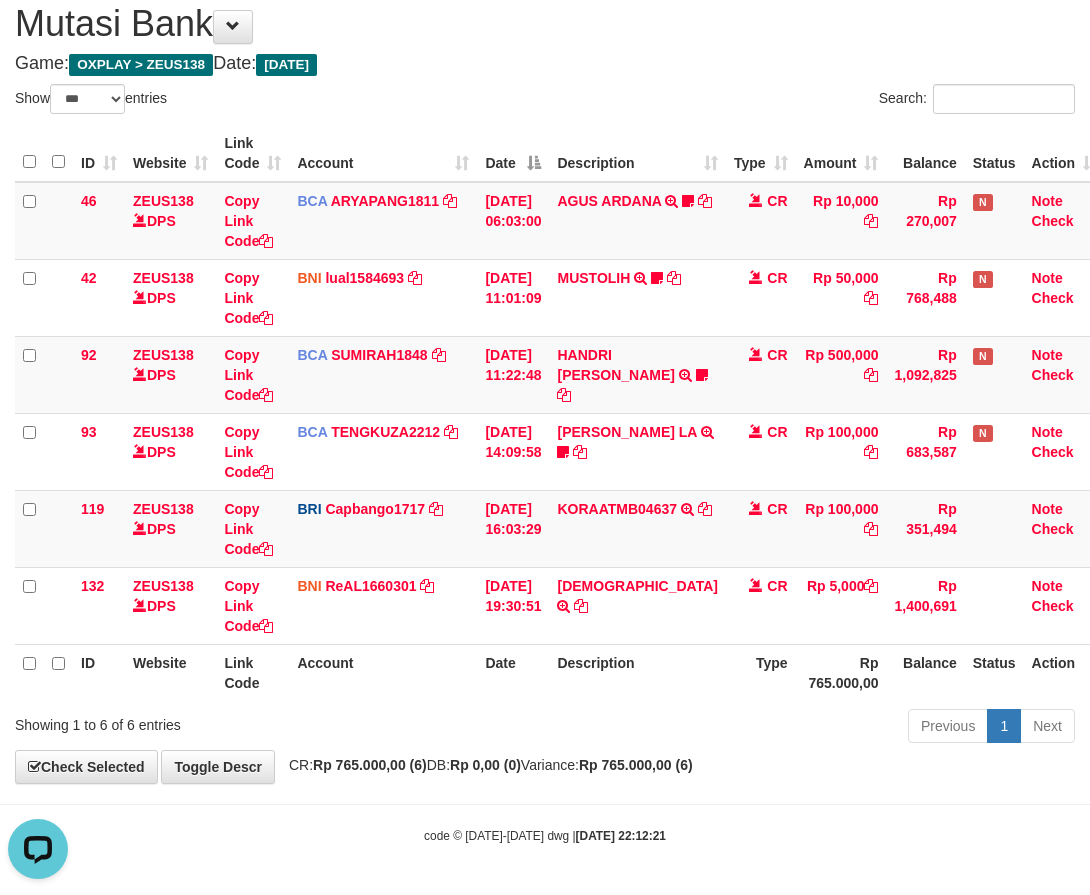 click on "**********" at bounding box center (545, 383) 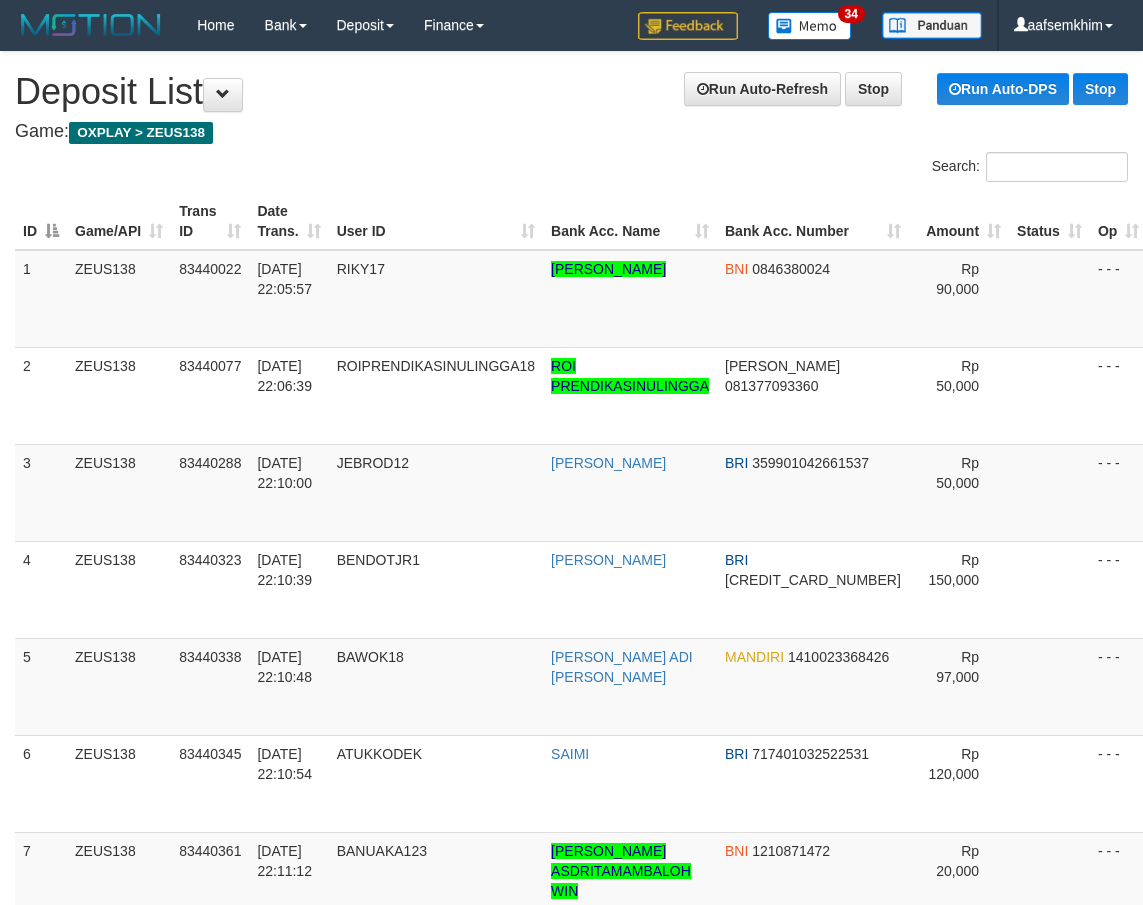 scroll, scrollTop: 1066, scrollLeft: 23, axis: both 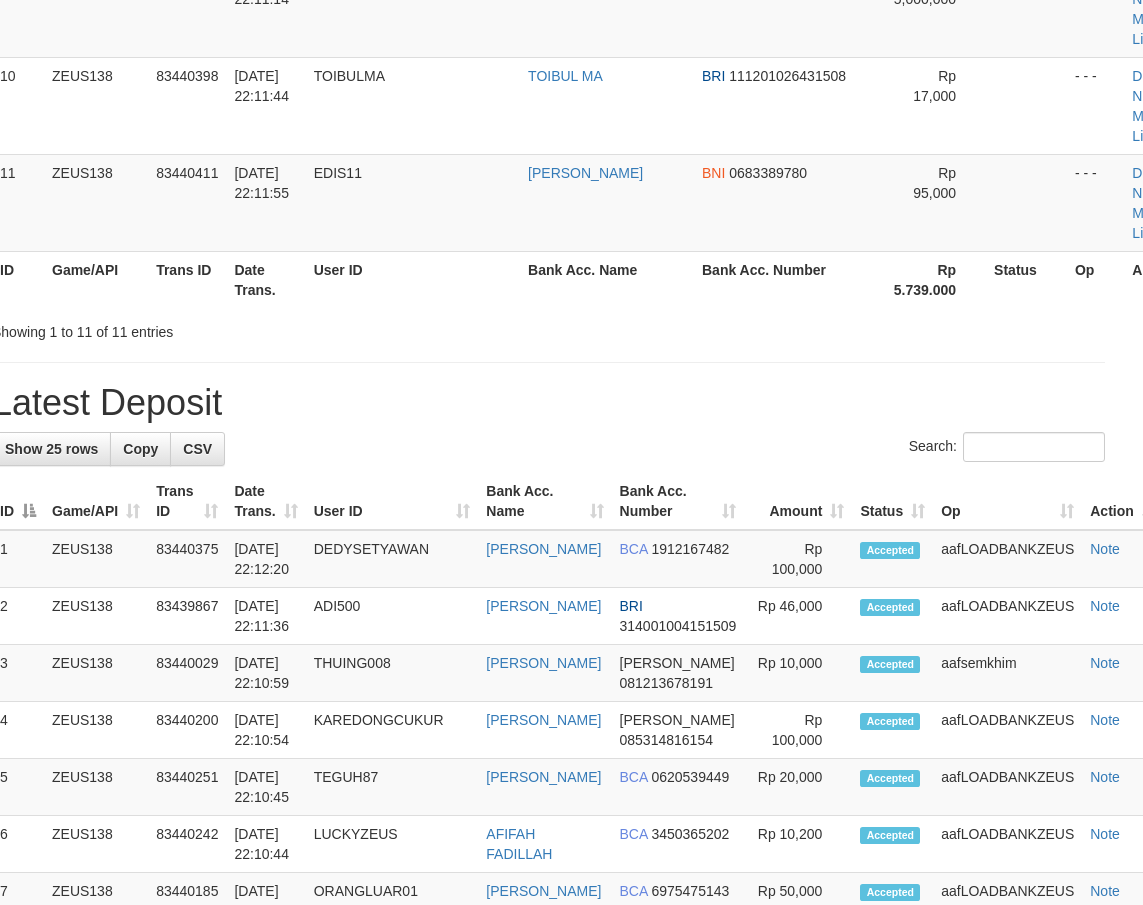 drag, startPoint x: 348, startPoint y: 381, endPoint x: 296, endPoint y: 375, distance: 52.34501 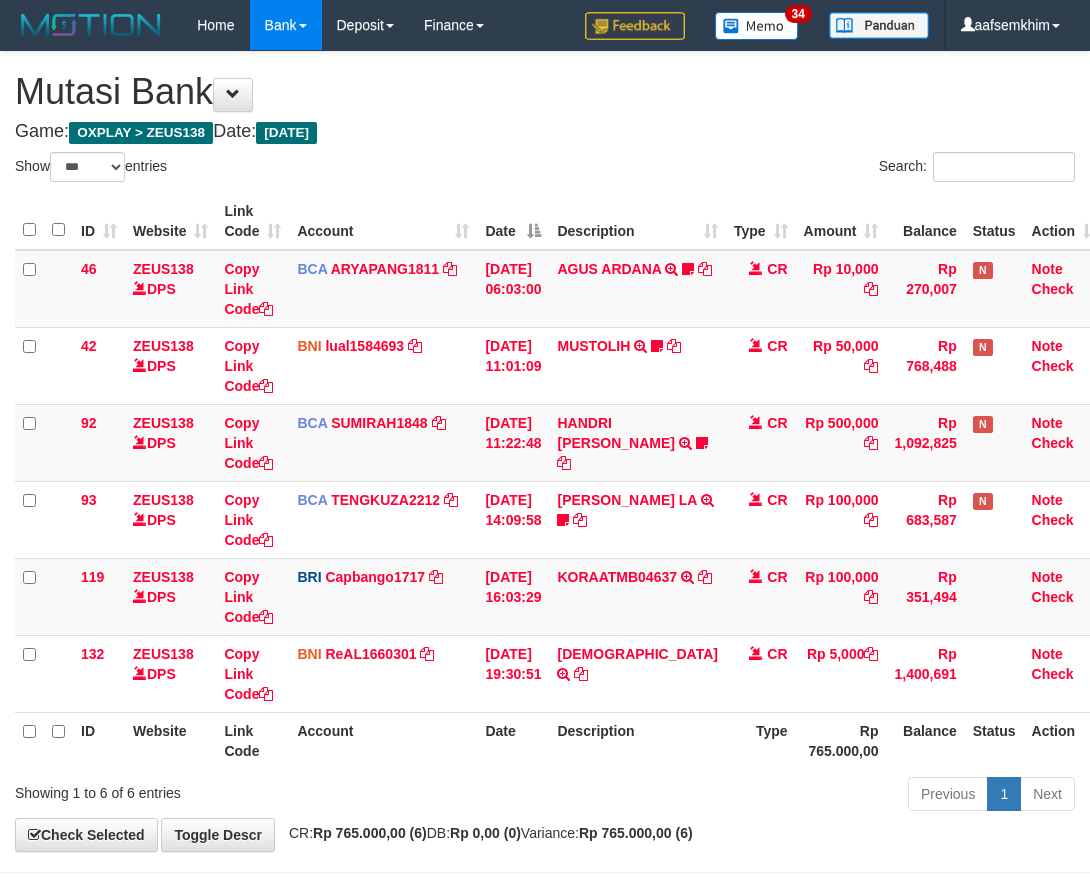 select on "***" 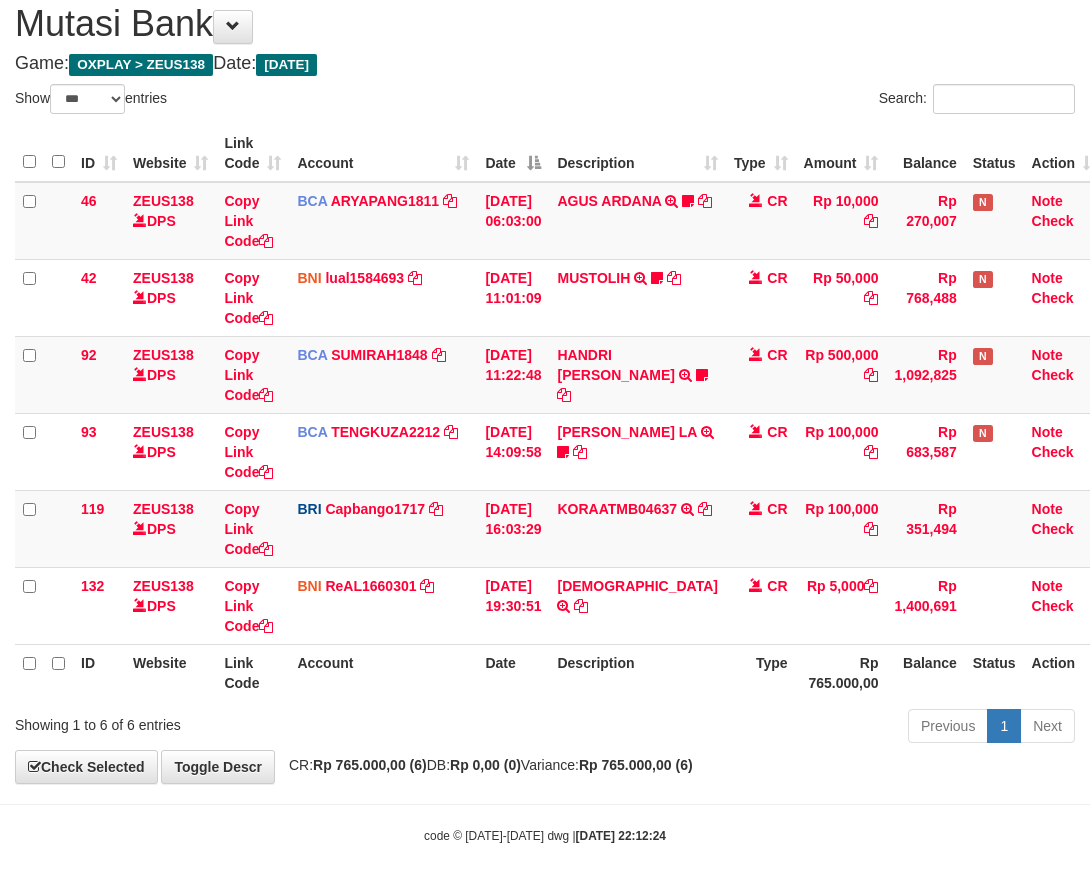 click on "Search:" at bounding box center [817, 101] 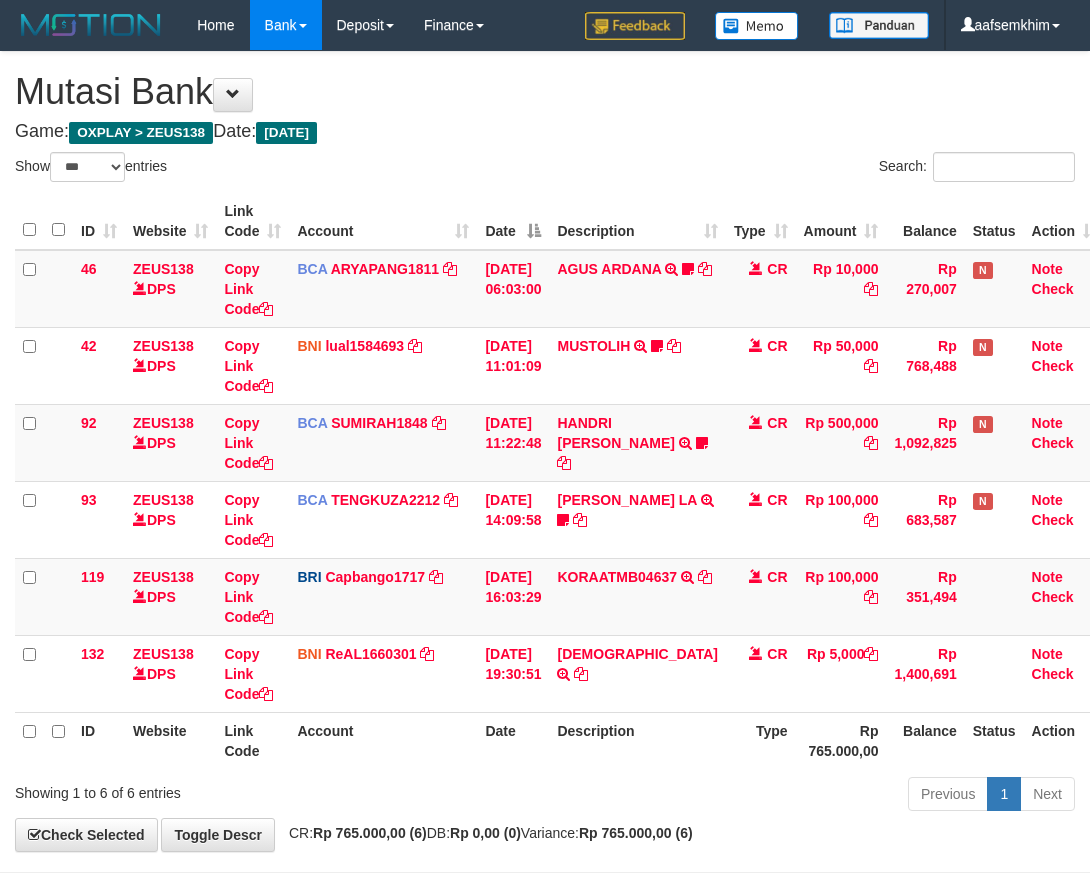 select on "***" 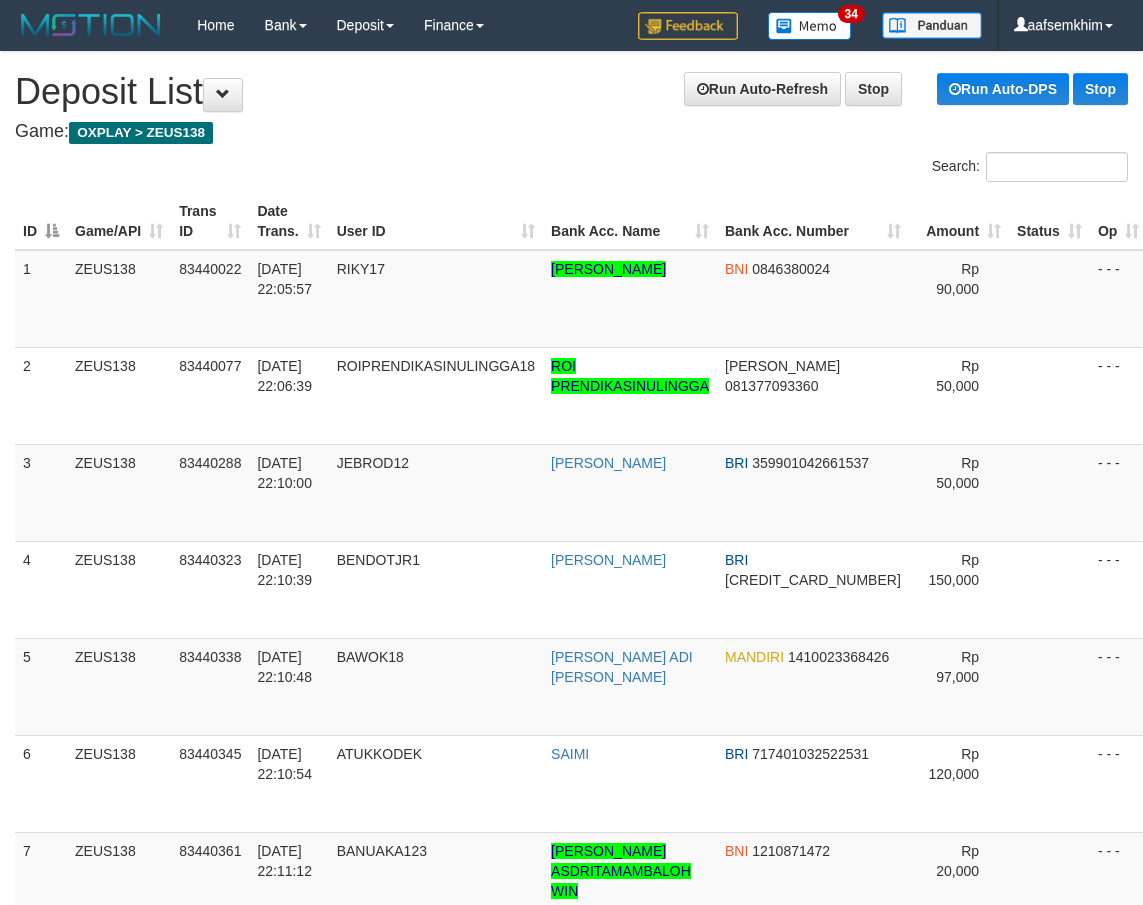 scroll, scrollTop: 1066, scrollLeft: 23, axis: both 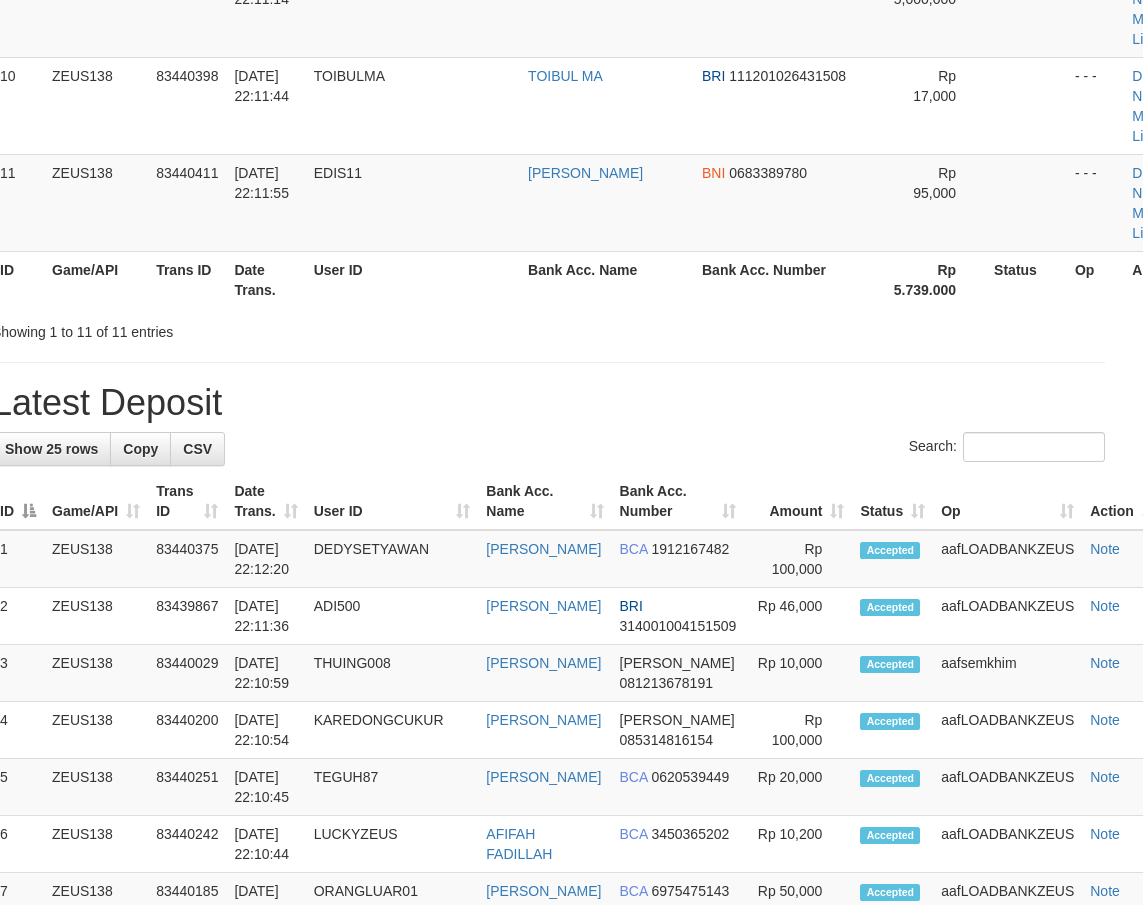 click on "Trans ID" at bounding box center (187, 279) 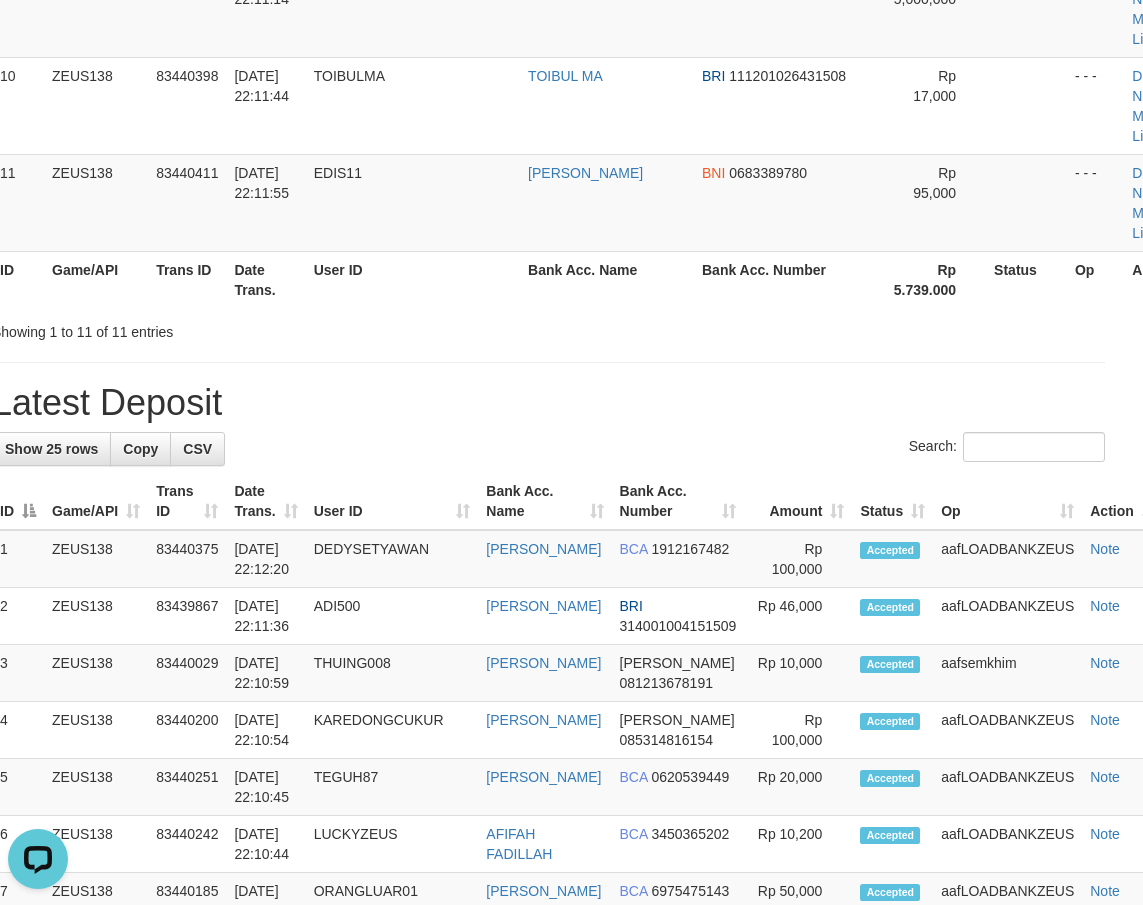 scroll, scrollTop: 0, scrollLeft: 0, axis: both 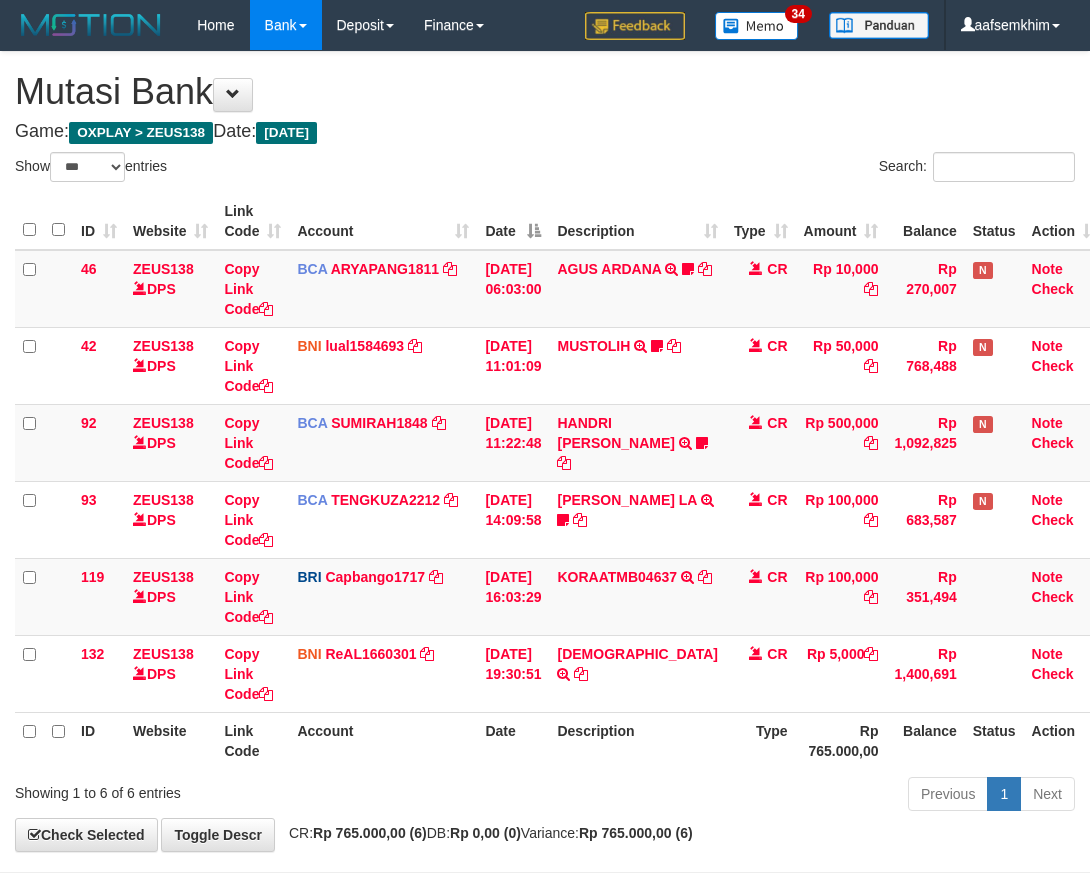 select on "***" 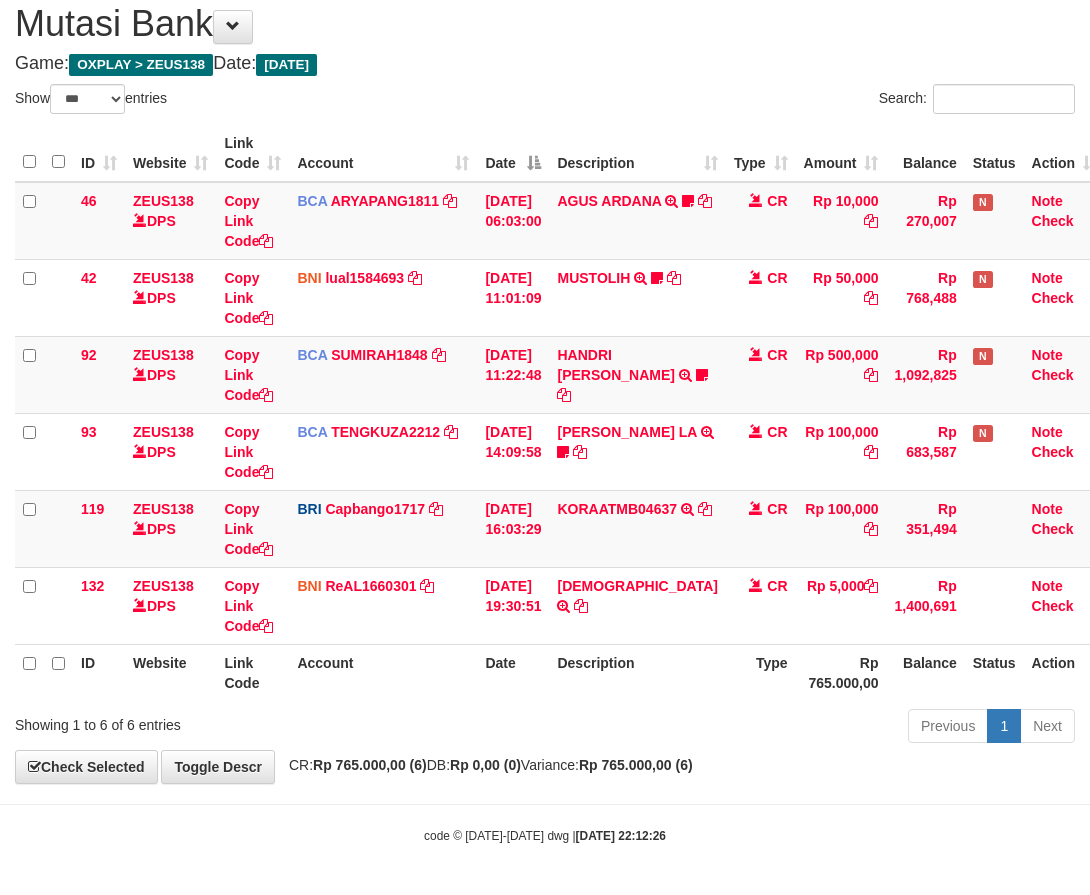click on "Account" at bounding box center (383, 153) 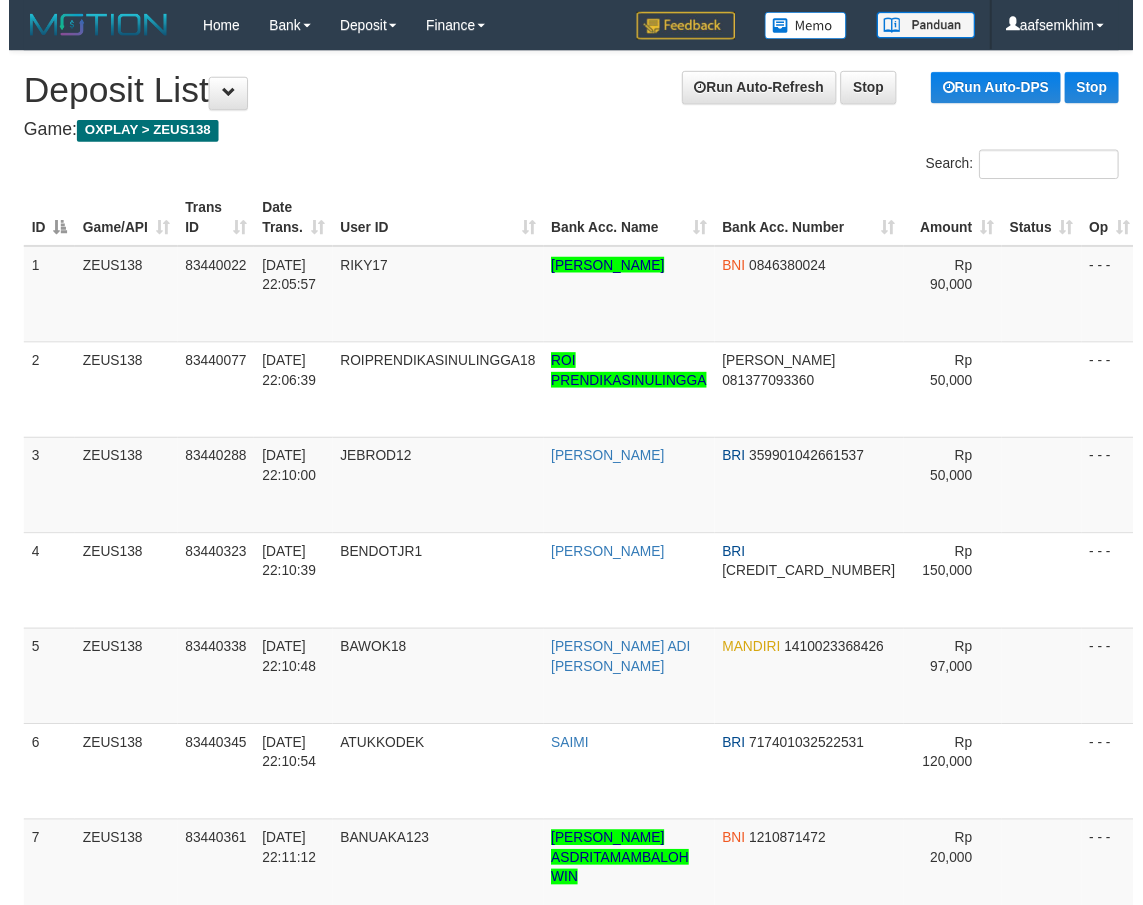 scroll, scrollTop: 1066, scrollLeft: 23, axis: both 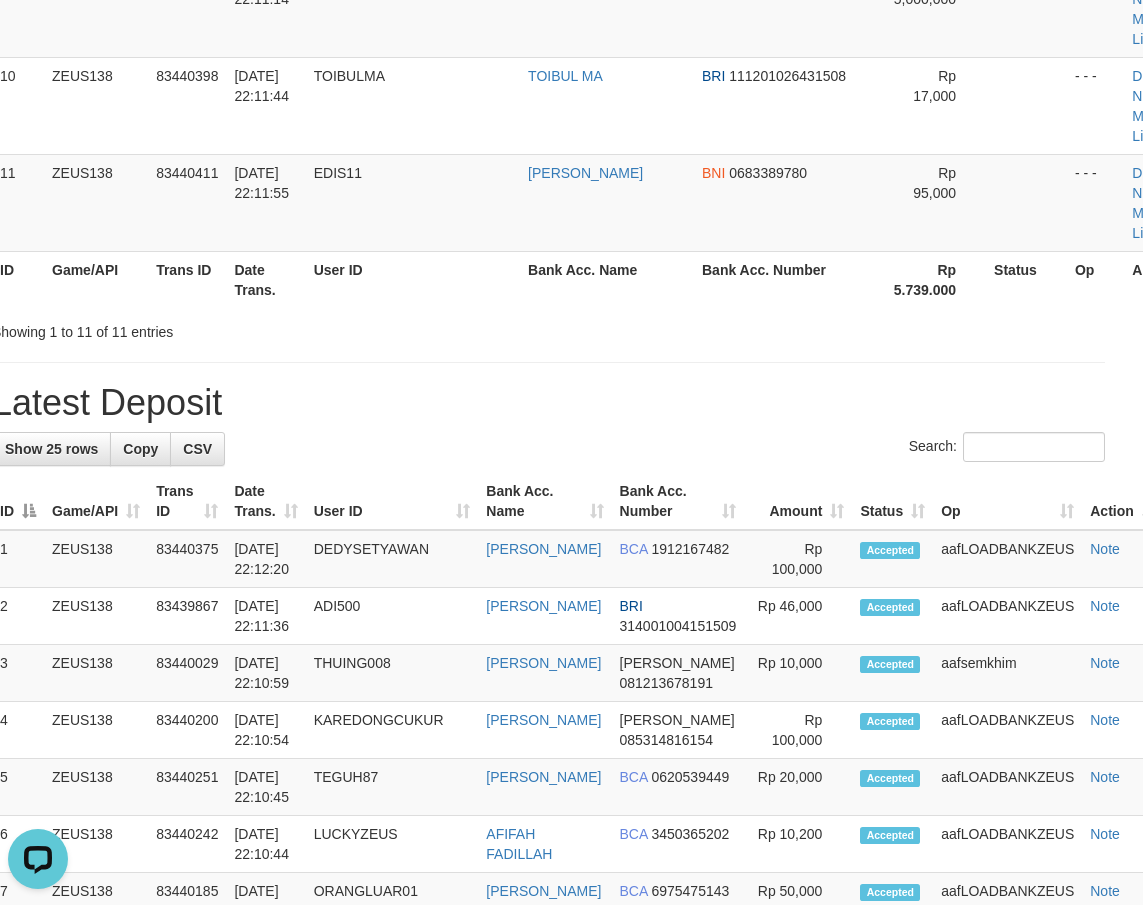 click on "Latest Deposit" at bounding box center (548, 403) 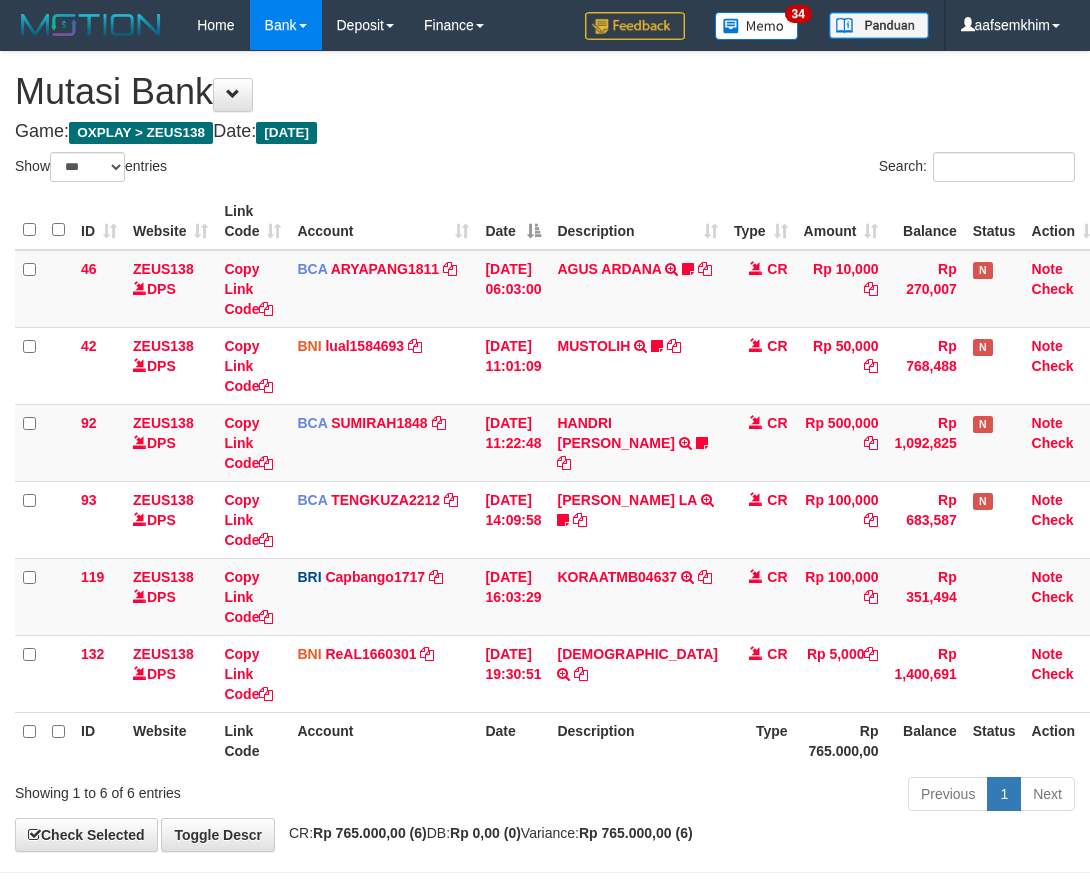 select on "***" 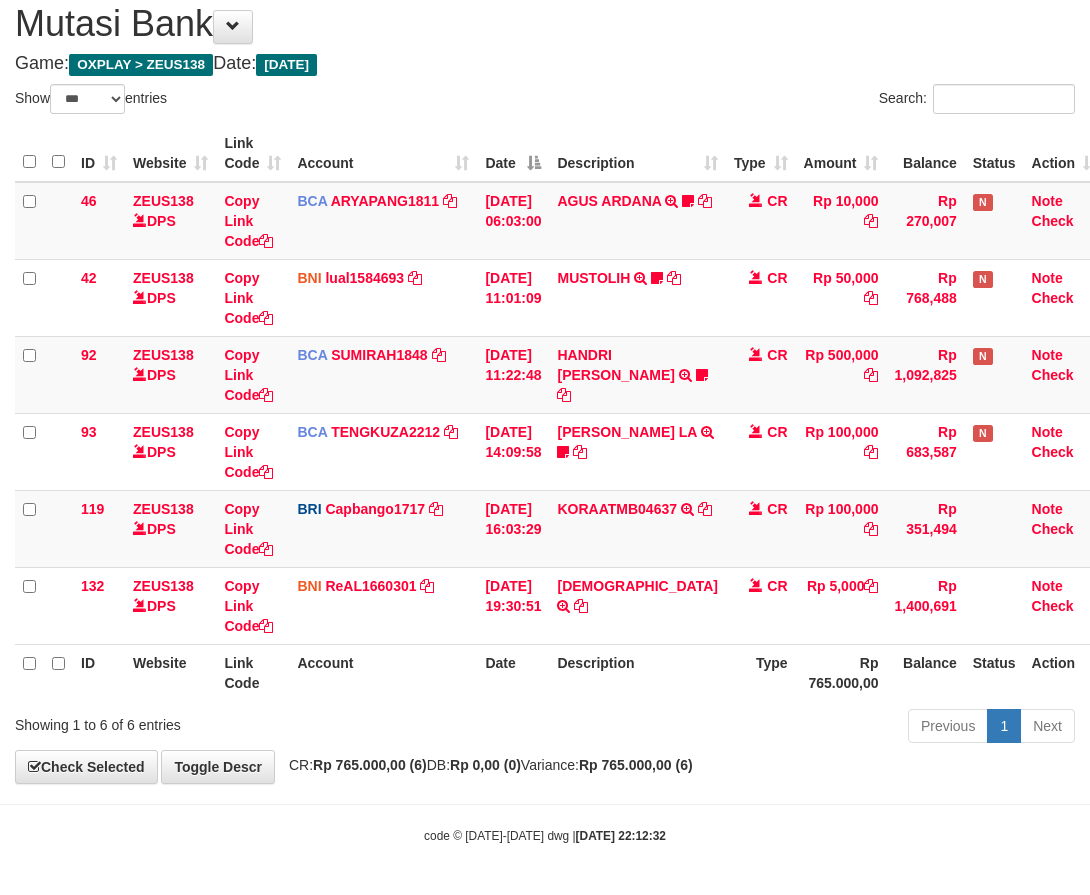 click on "Description" at bounding box center [637, 153] 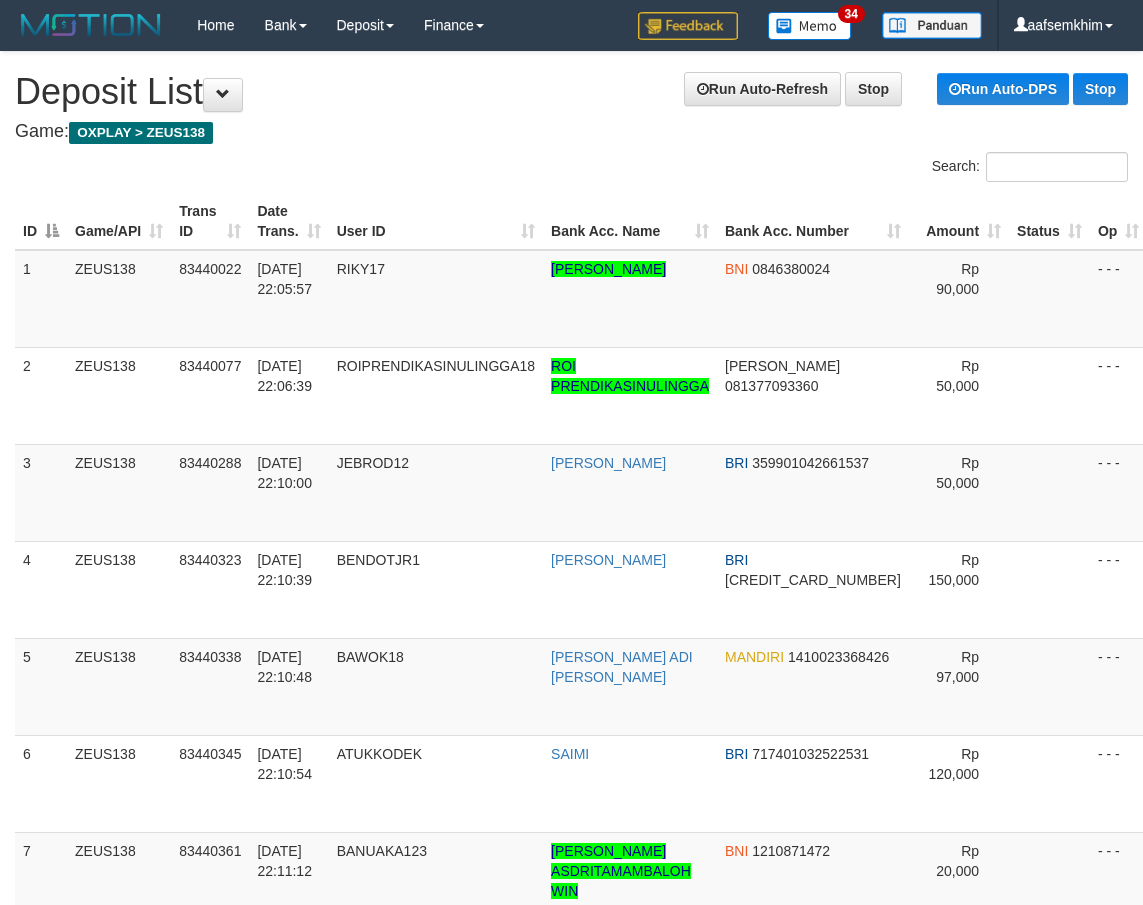 scroll, scrollTop: 1066, scrollLeft: 23, axis: both 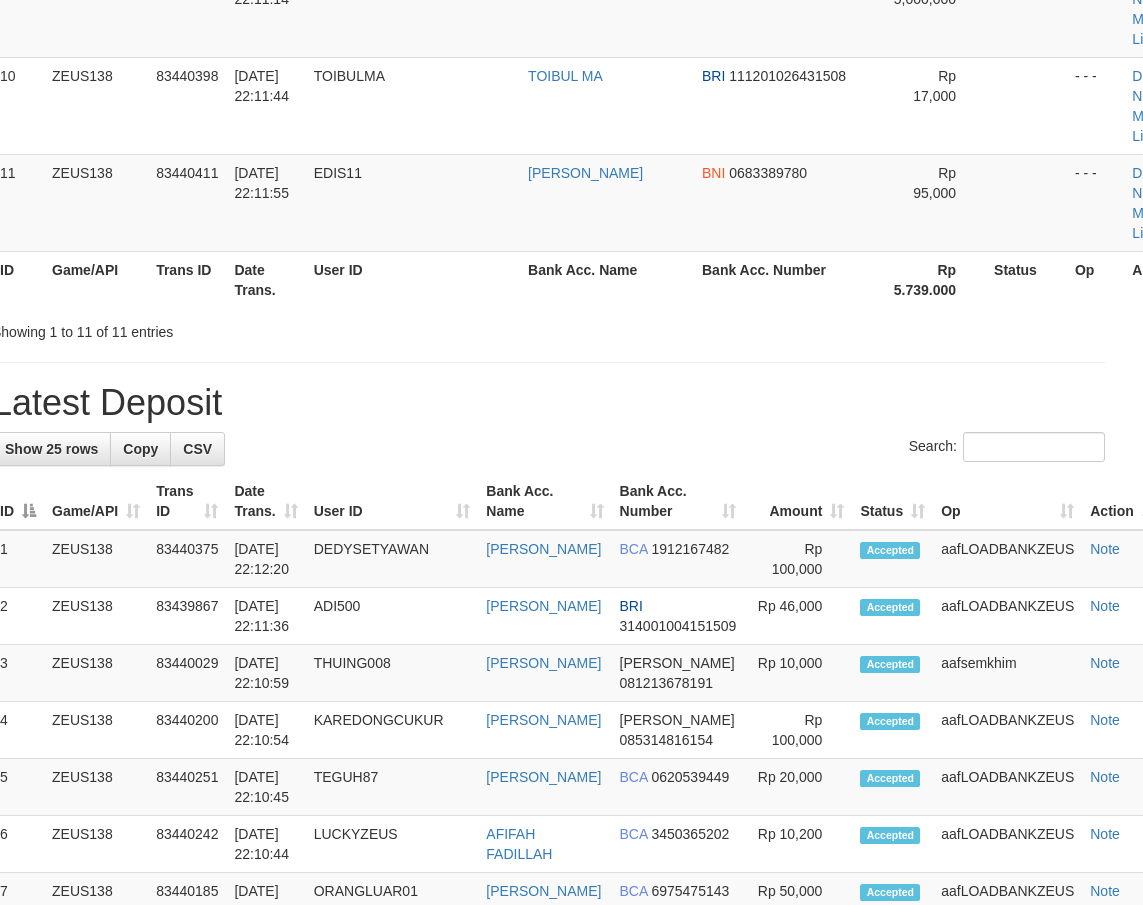 click on "Latest Deposit" at bounding box center [548, 403] 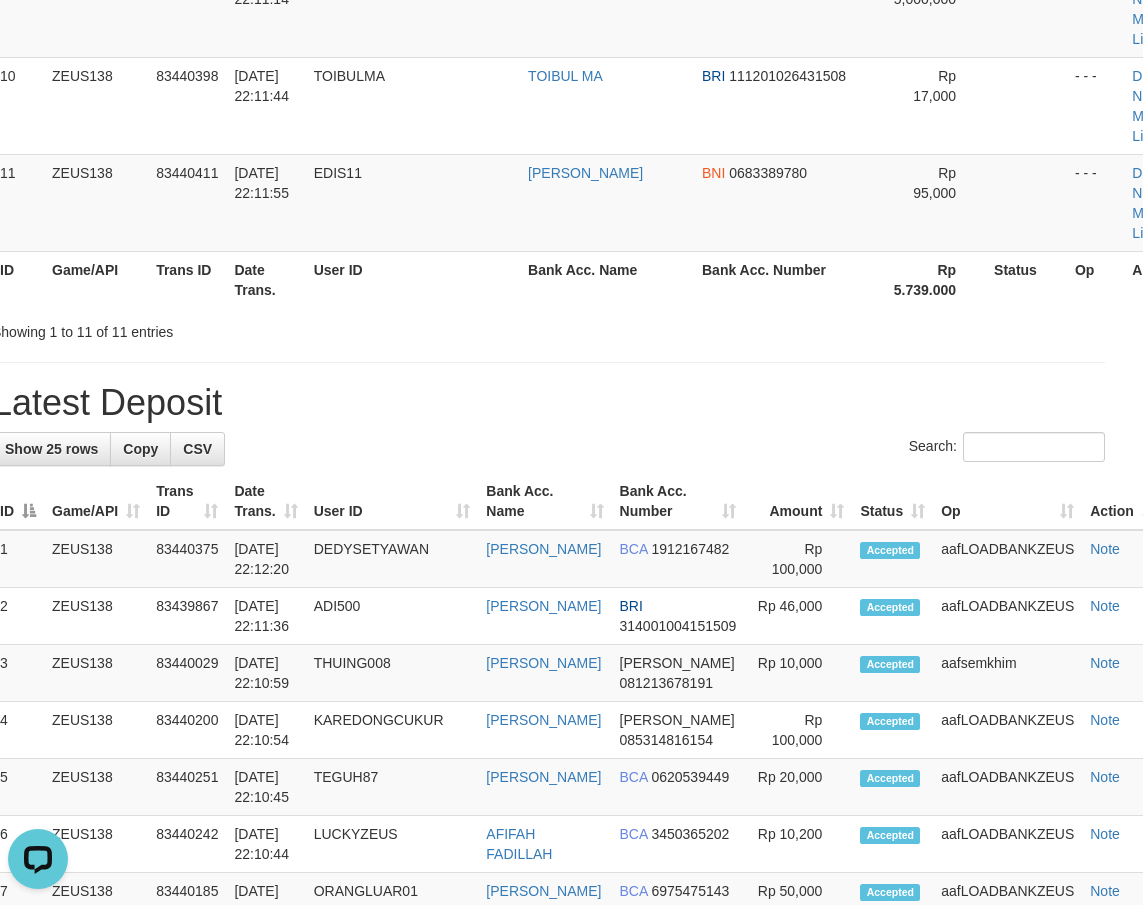 scroll, scrollTop: 0, scrollLeft: 0, axis: both 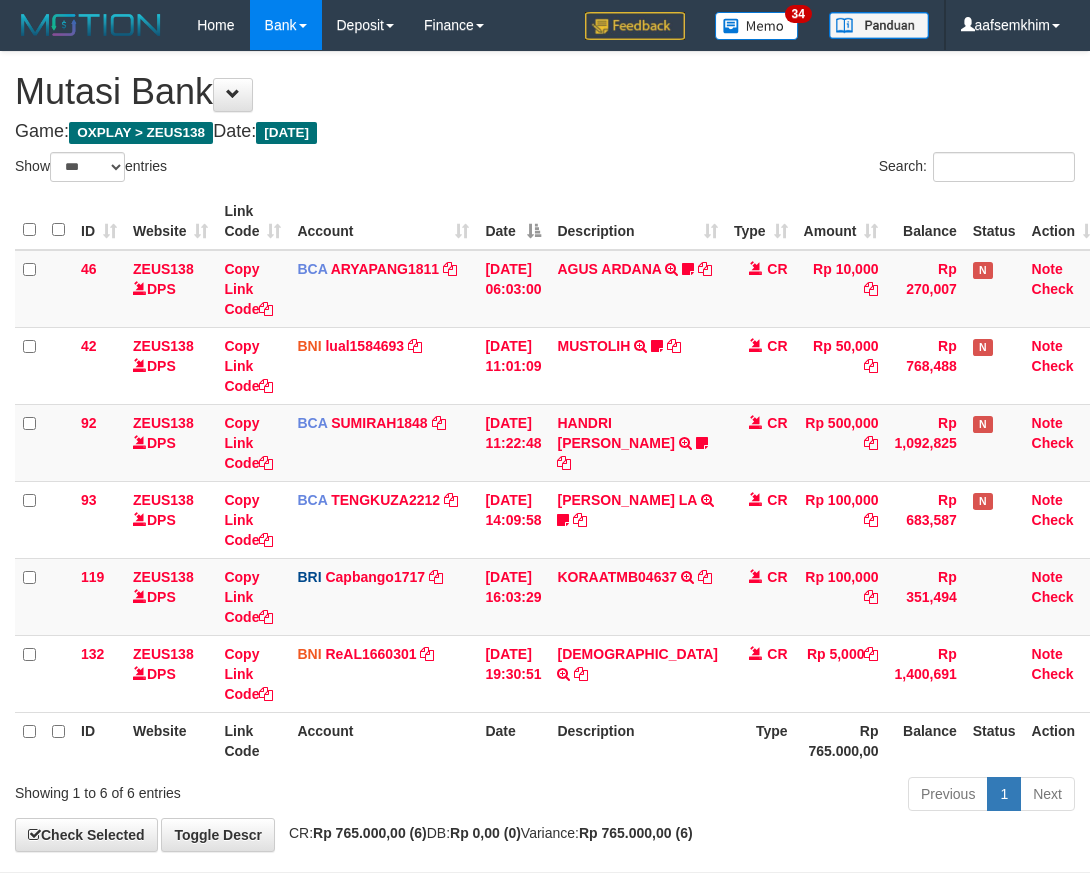 select on "***" 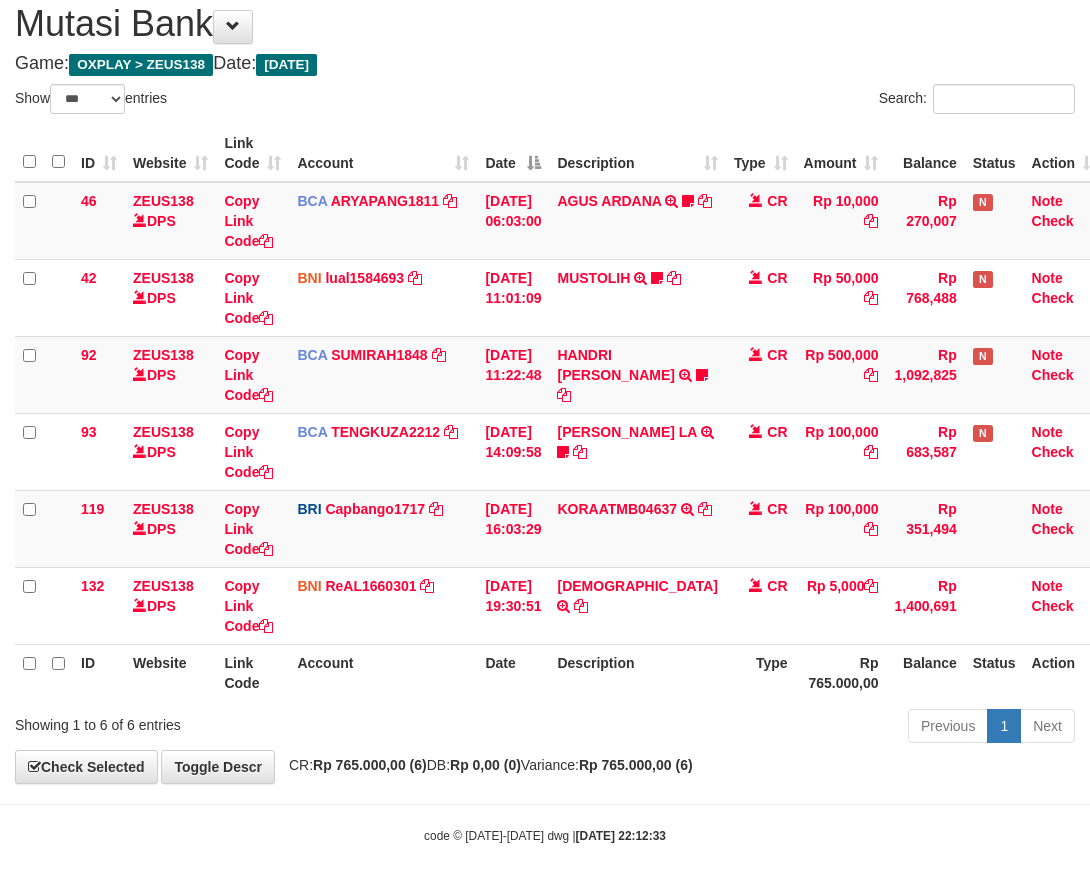 click on "Search:" at bounding box center [817, 101] 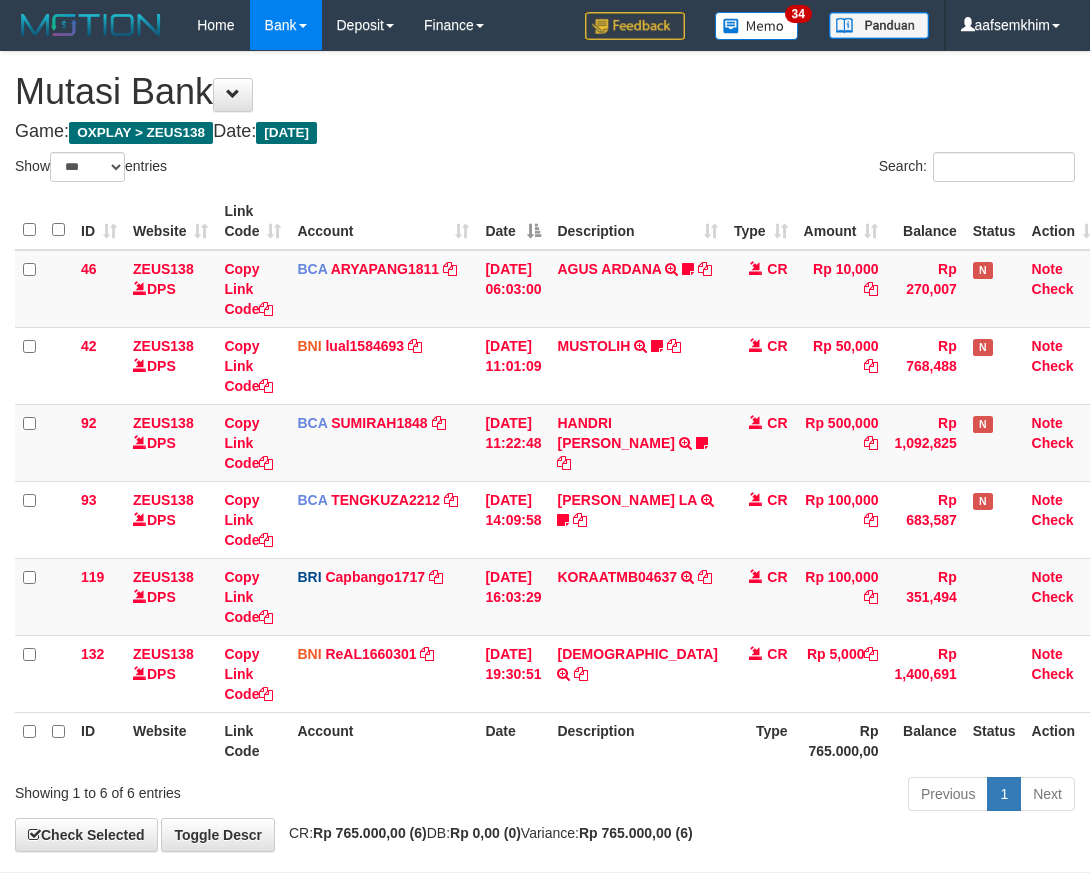 select on "***" 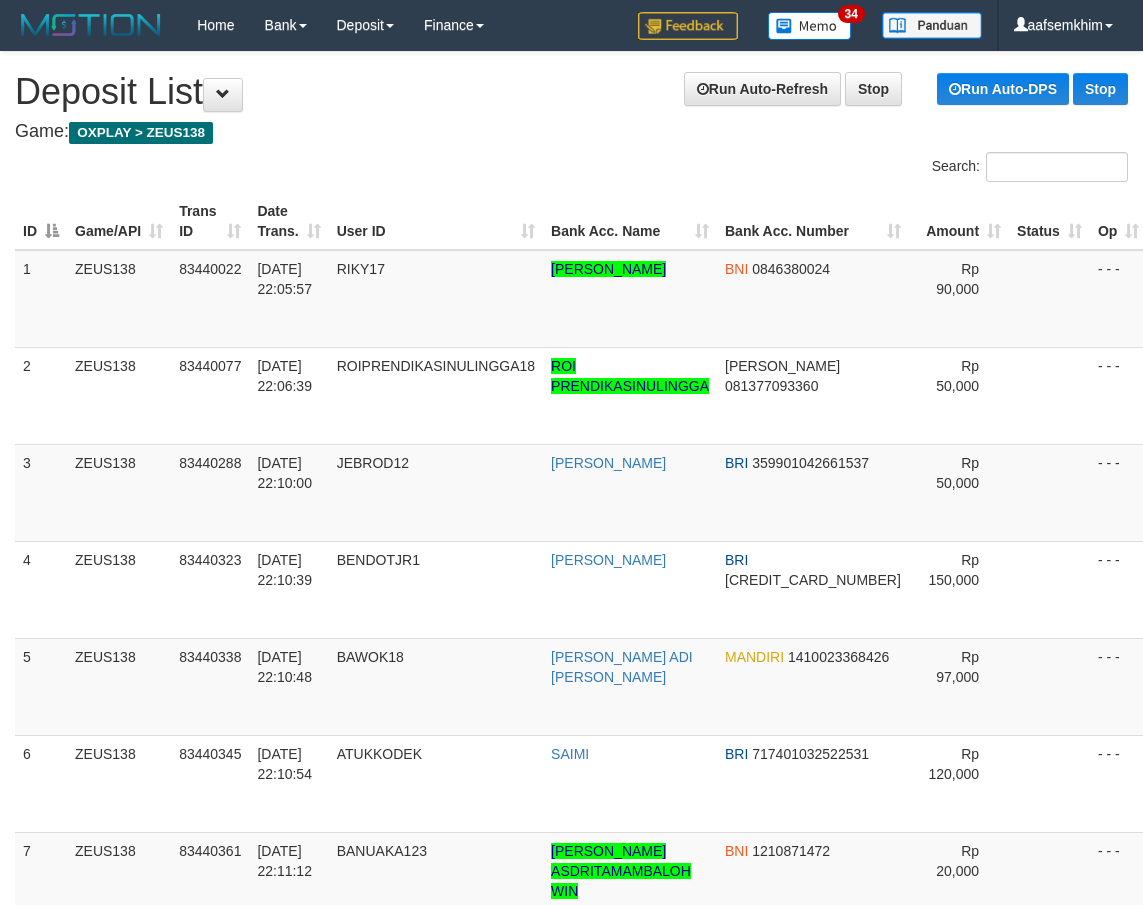 scroll, scrollTop: 1066, scrollLeft: 23, axis: both 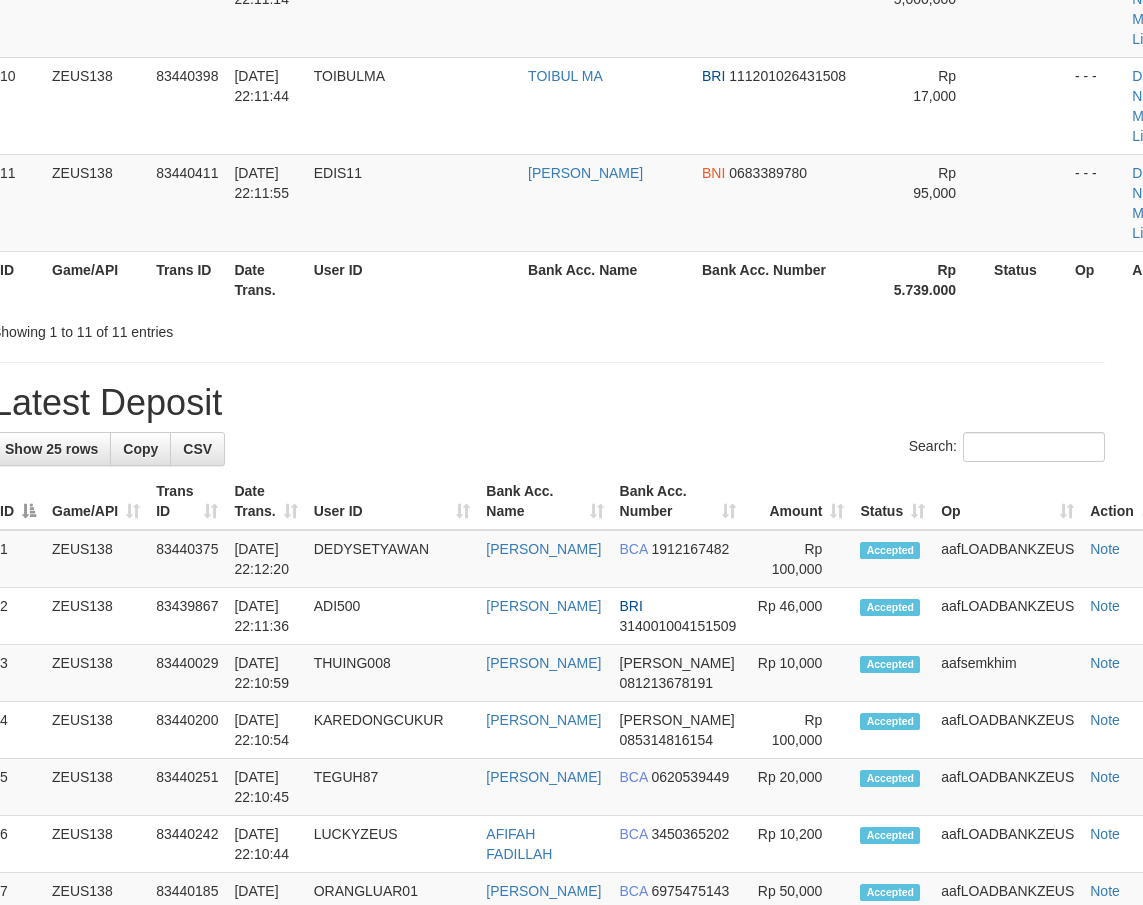 click on "**********" at bounding box center [548, 547] 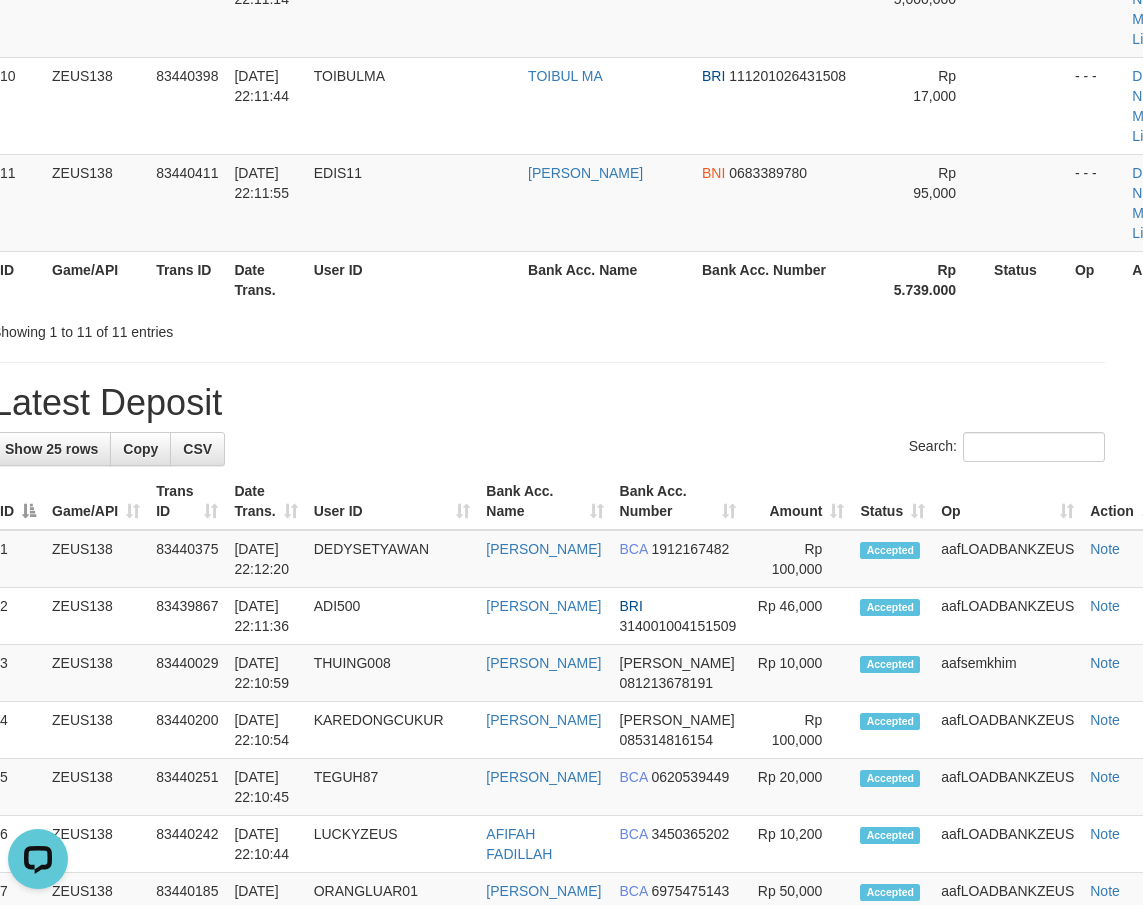 scroll, scrollTop: 0, scrollLeft: 0, axis: both 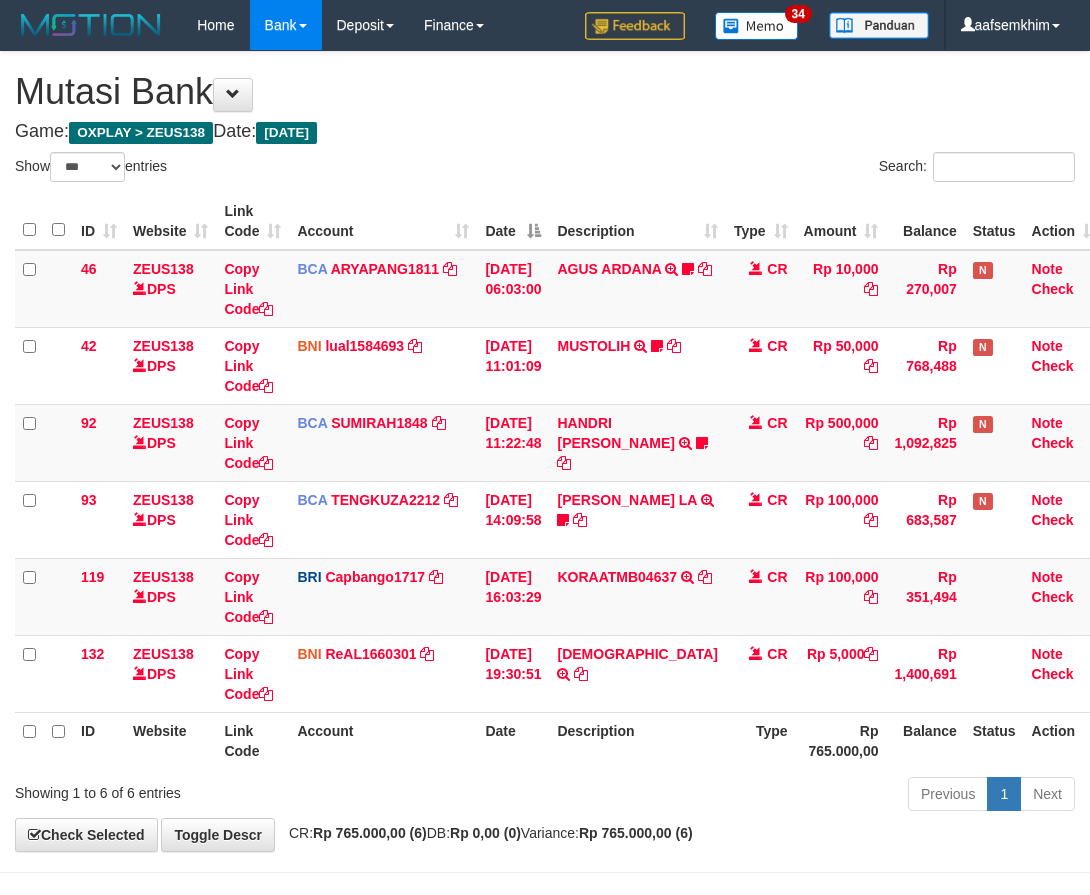 select on "***" 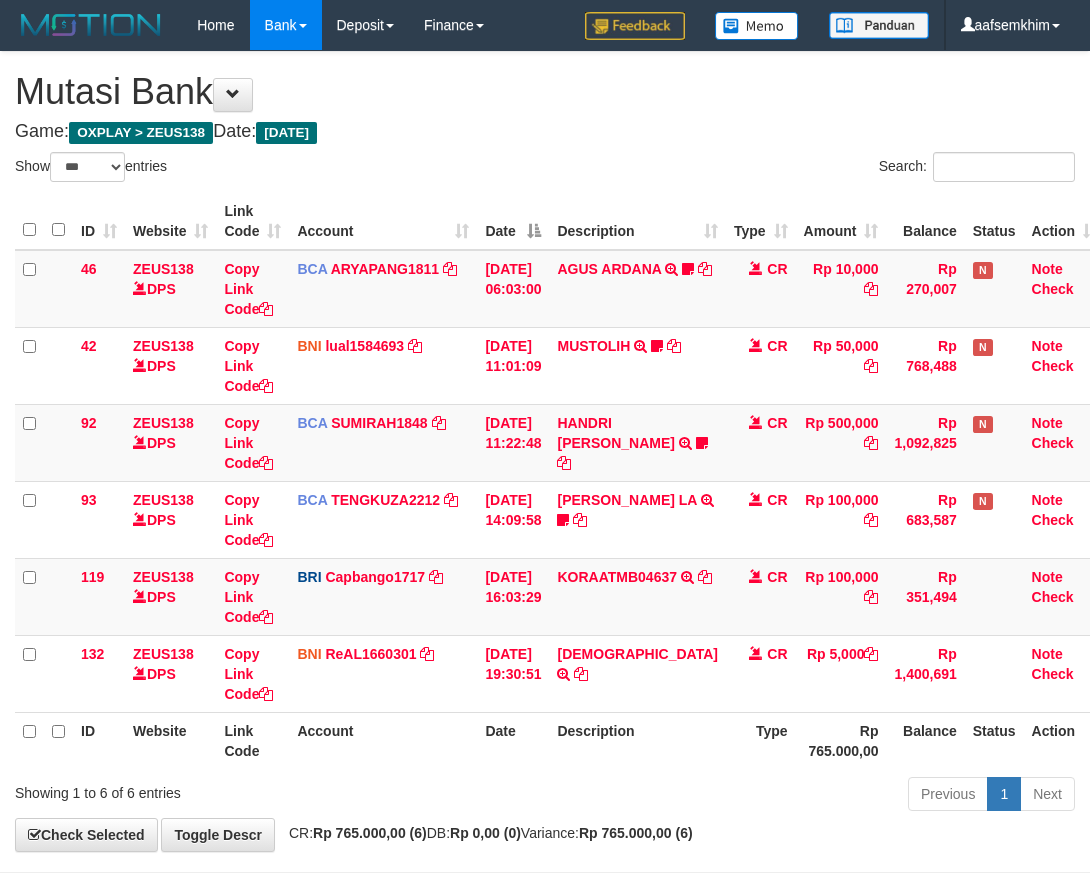select on "***" 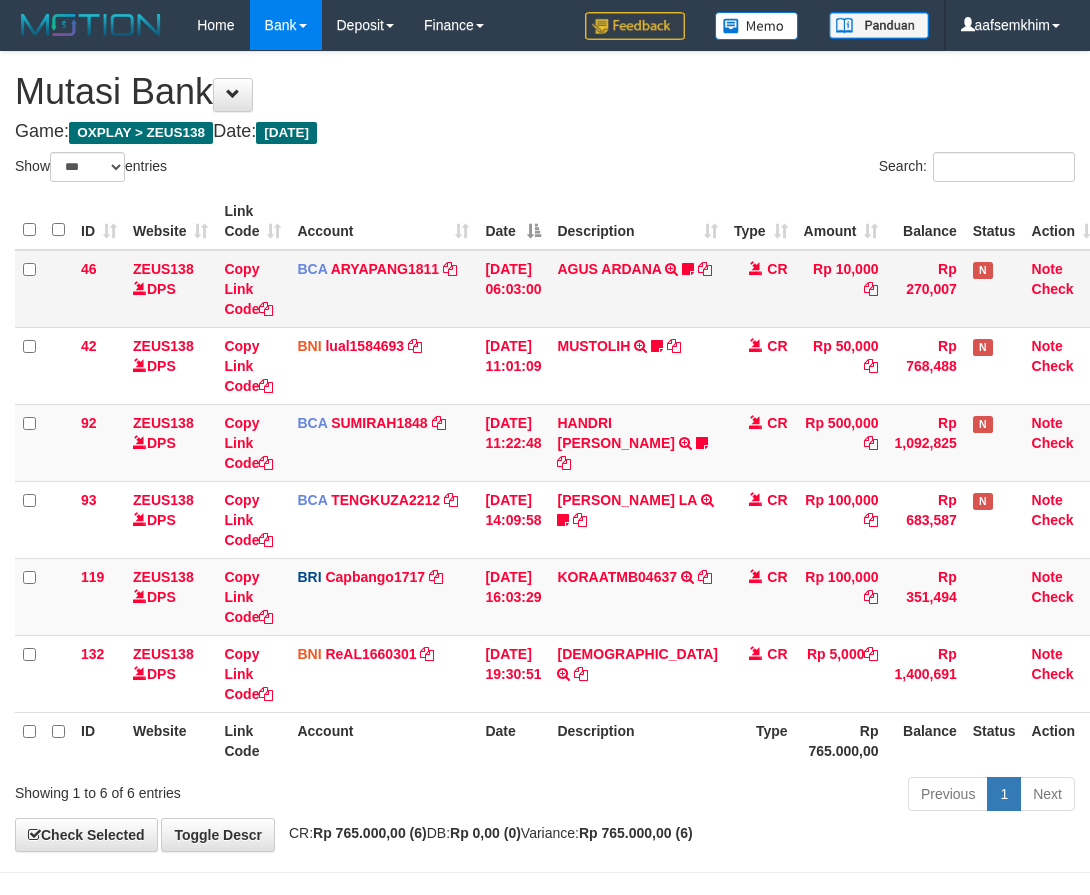 scroll, scrollTop: 68, scrollLeft: 0, axis: vertical 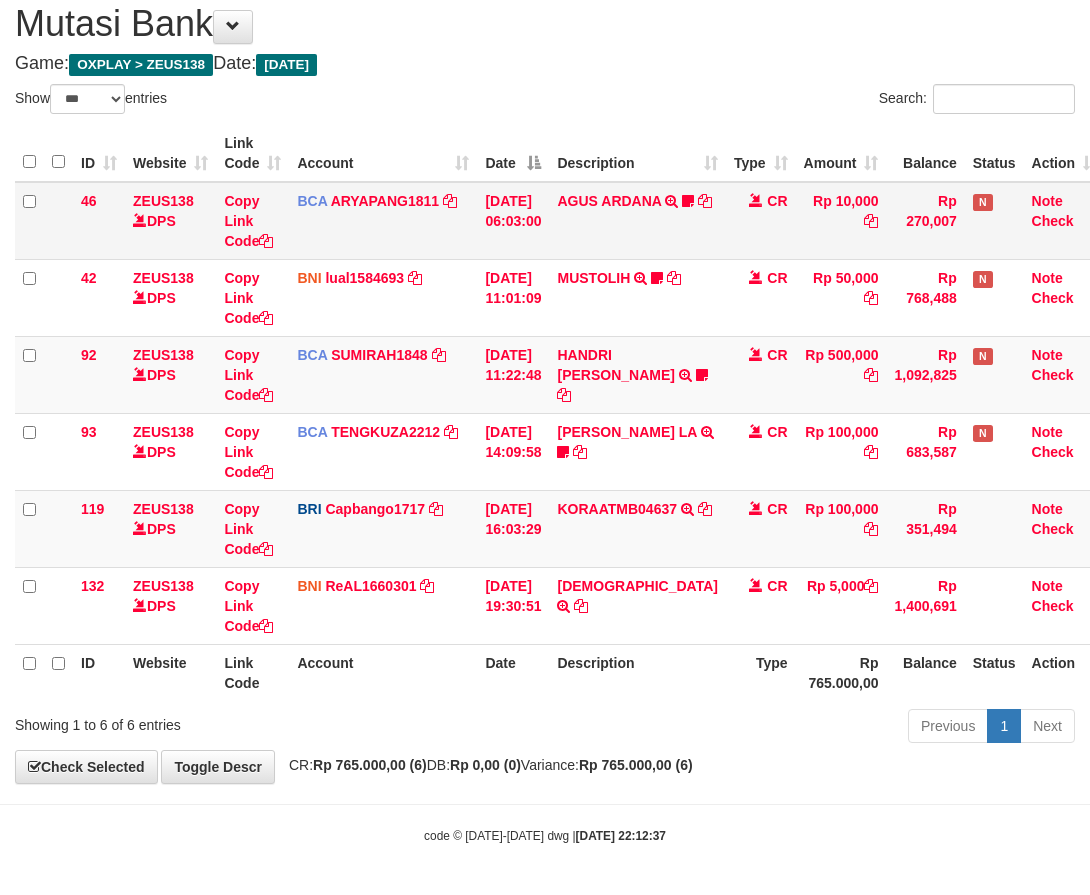 click on "[DATE] 06:03:00" at bounding box center [513, 221] 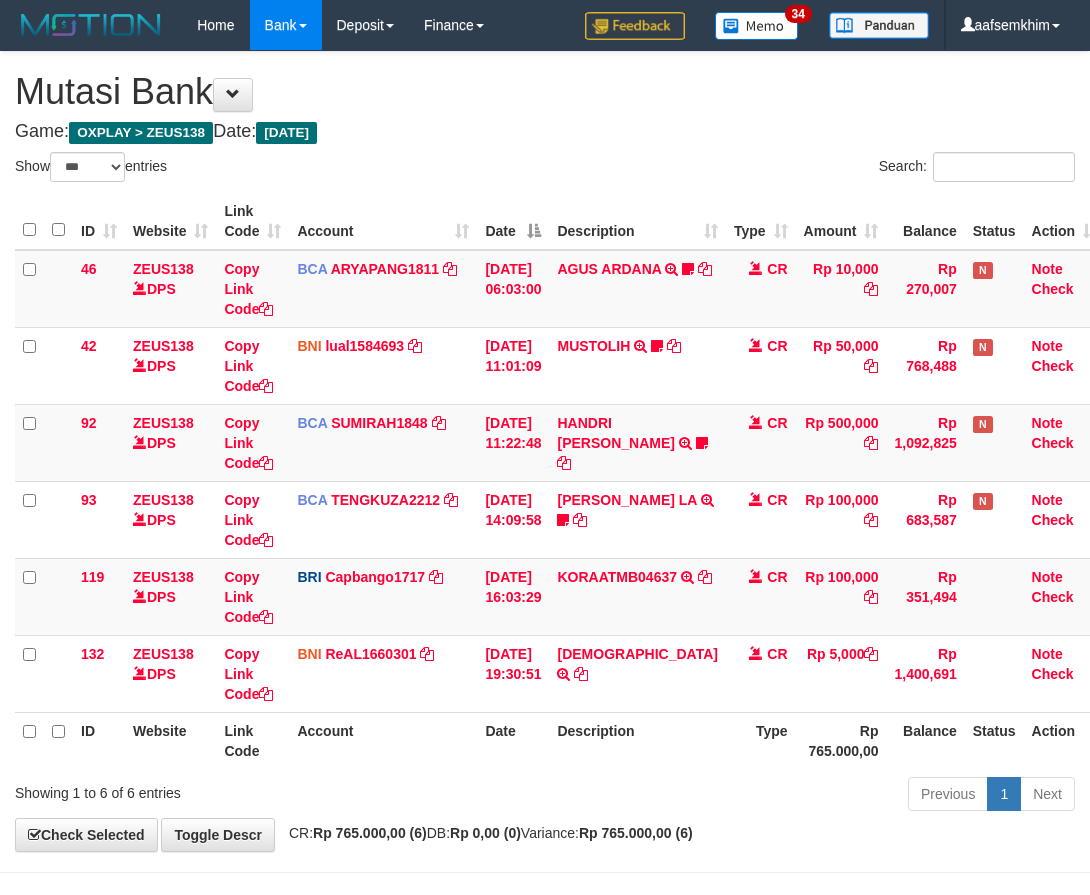 select on "***" 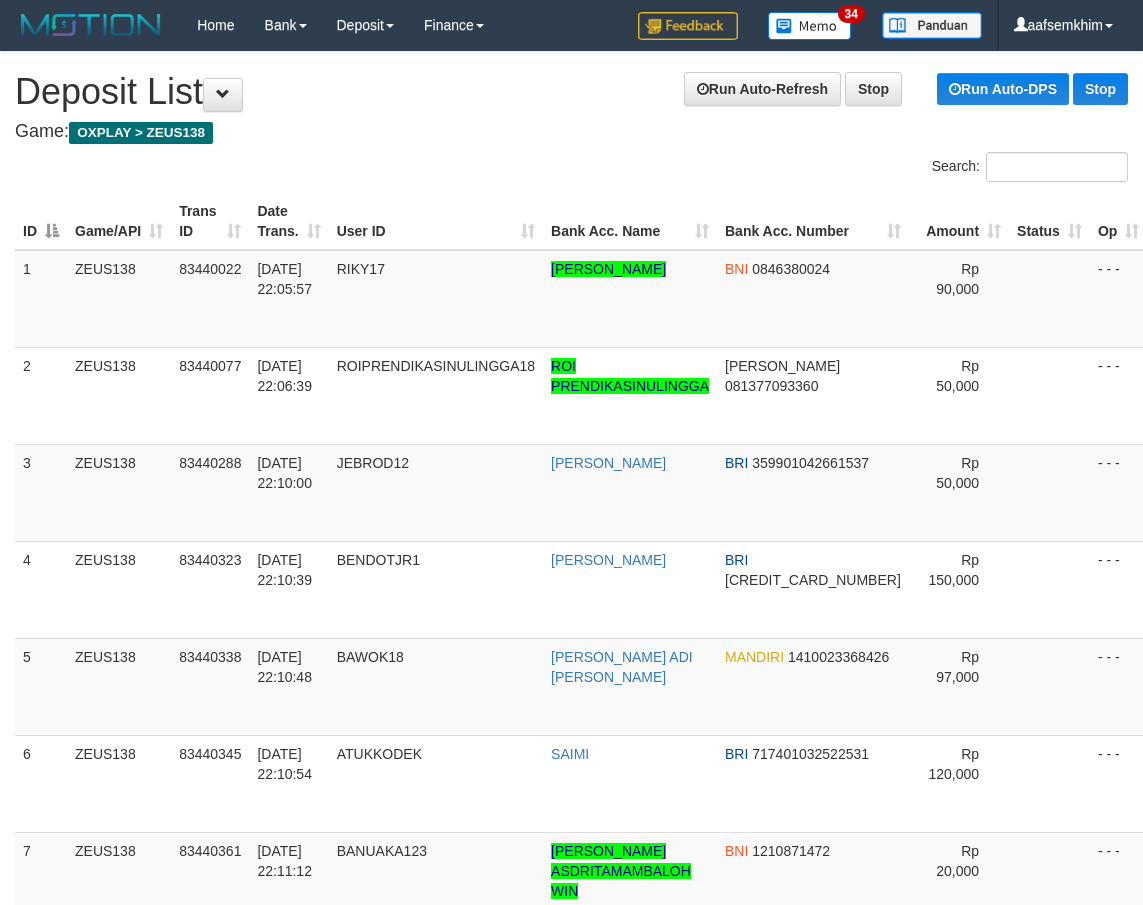 scroll, scrollTop: 1066, scrollLeft: 23, axis: both 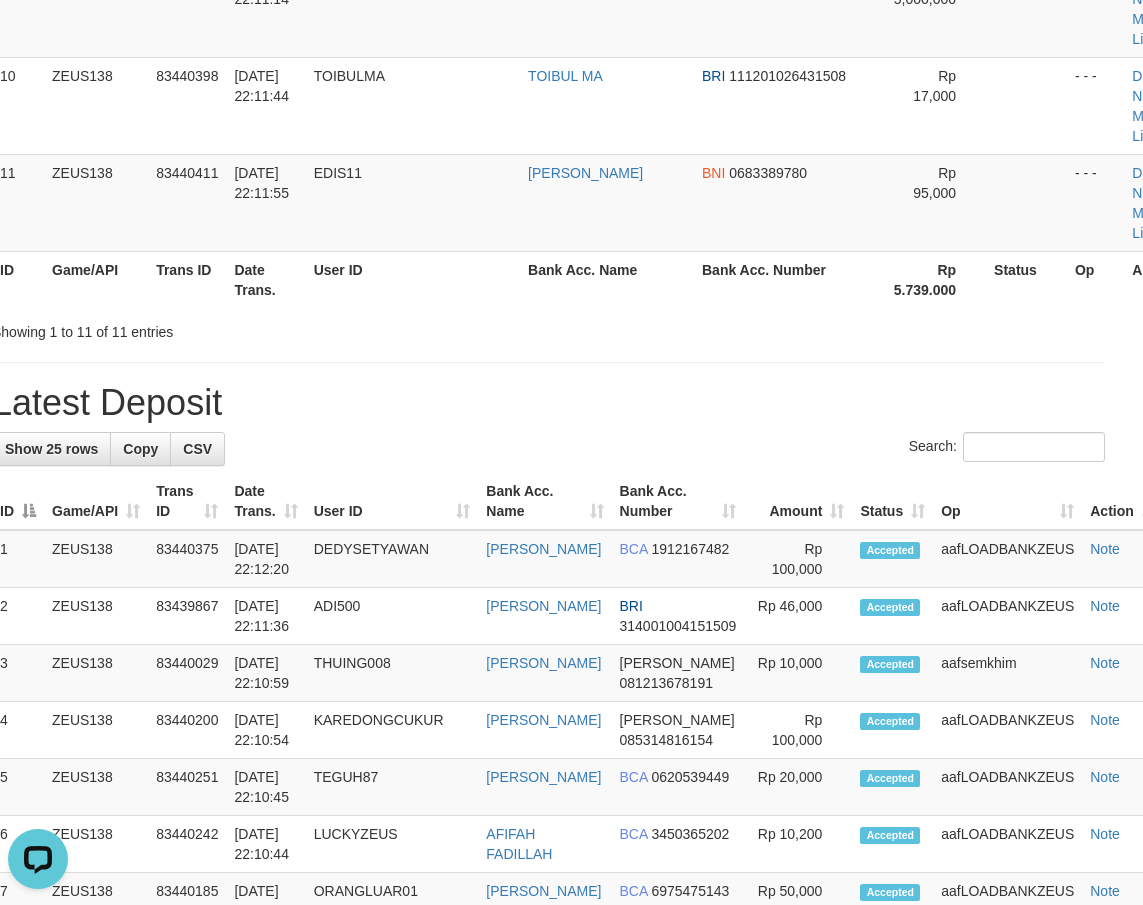 drag, startPoint x: 369, startPoint y: 393, endPoint x: 350, endPoint y: 413, distance: 27.58623 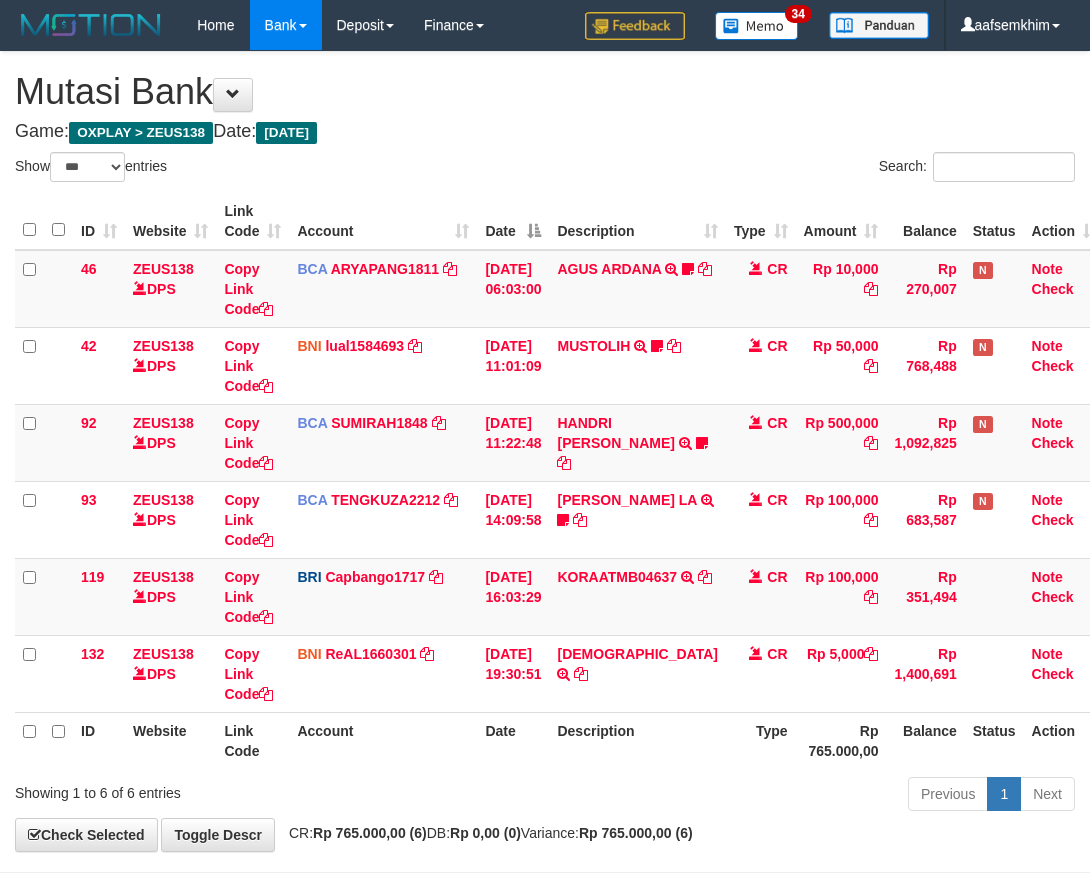 select on "***" 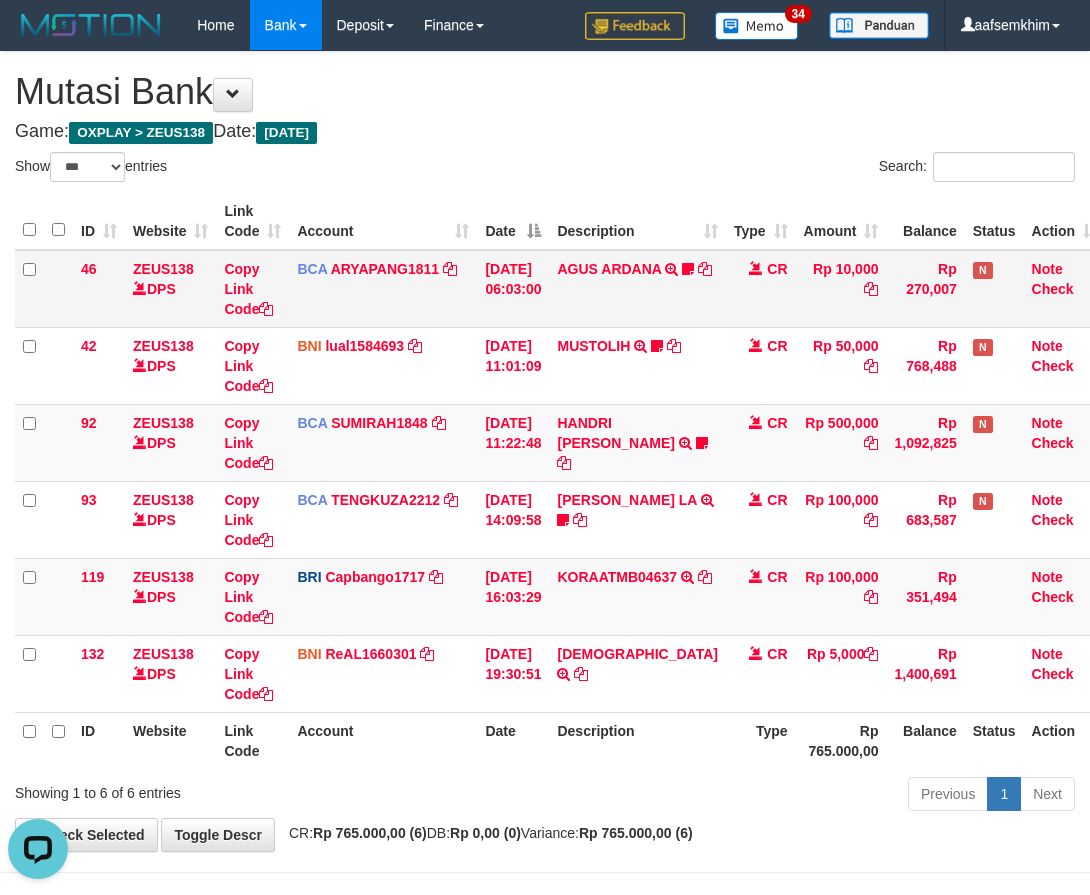scroll, scrollTop: 0, scrollLeft: 0, axis: both 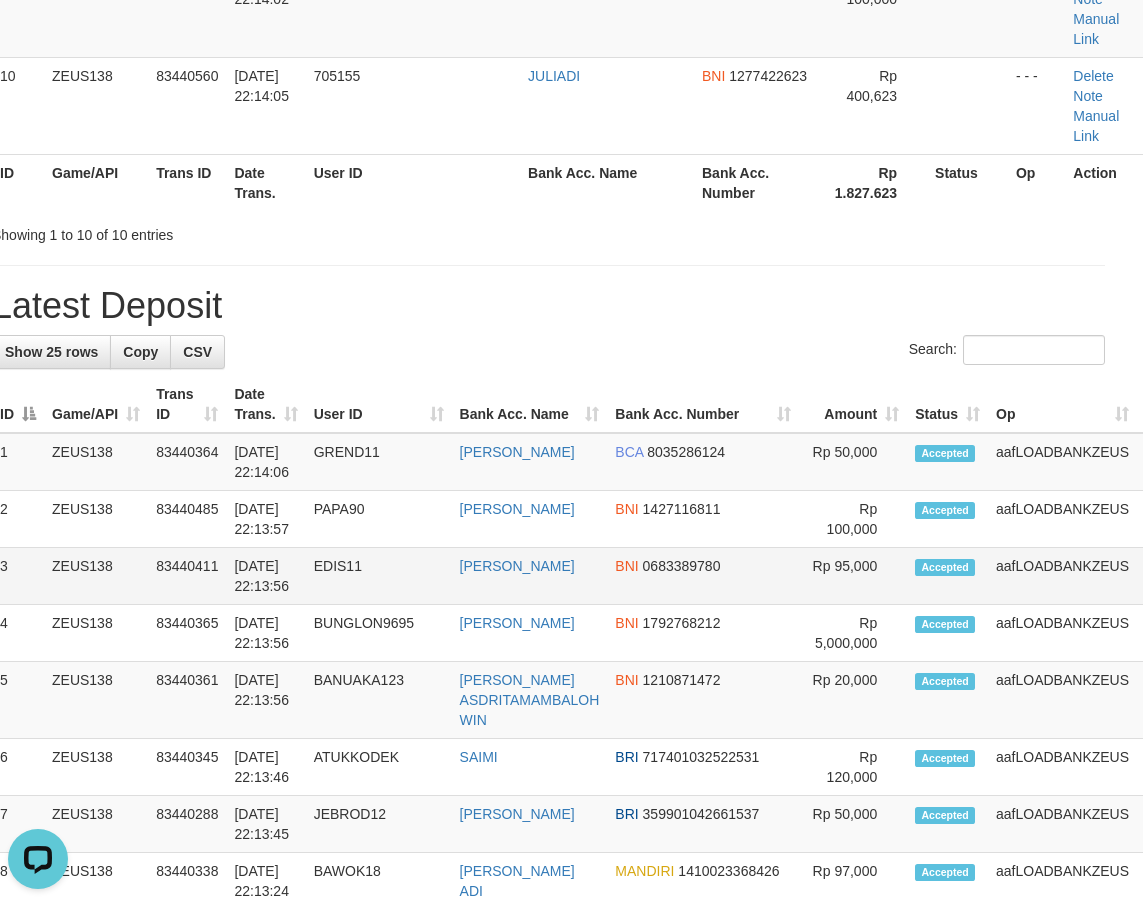 drag, startPoint x: 447, startPoint y: 575, endPoint x: 344, endPoint y: 577, distance: 103.01942 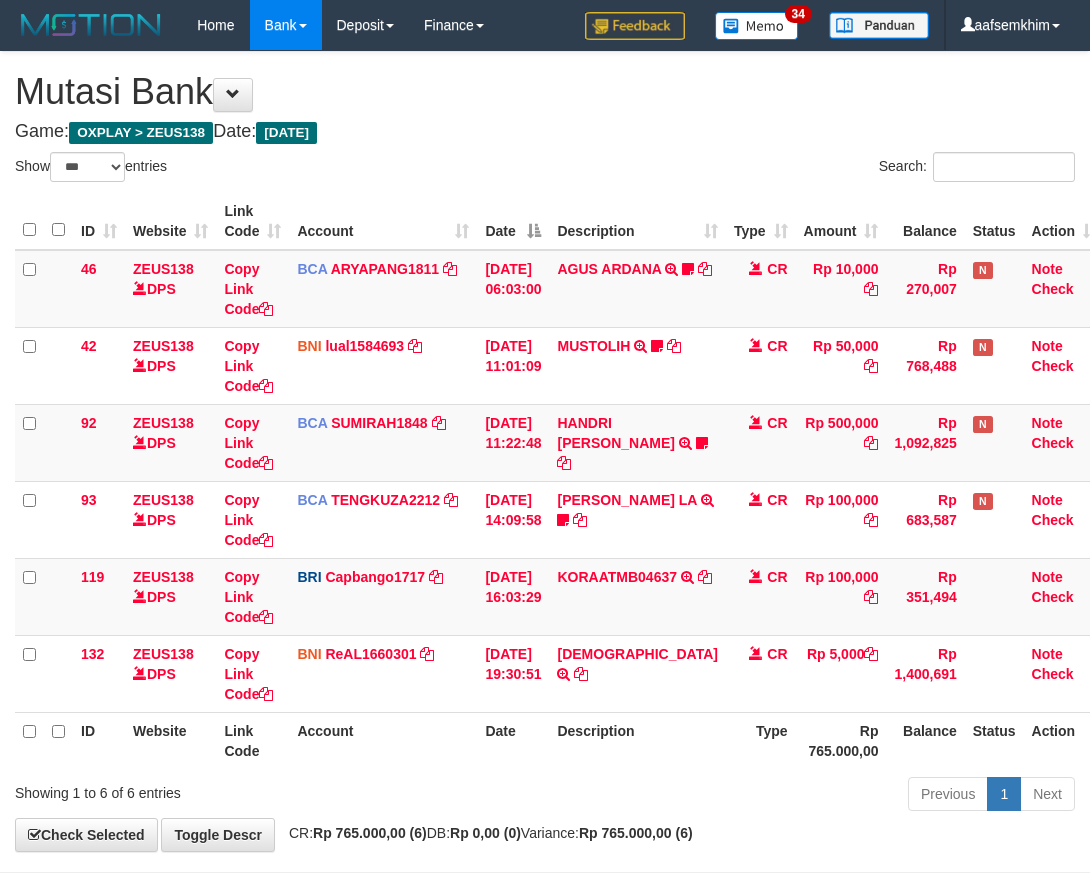 select on "***" 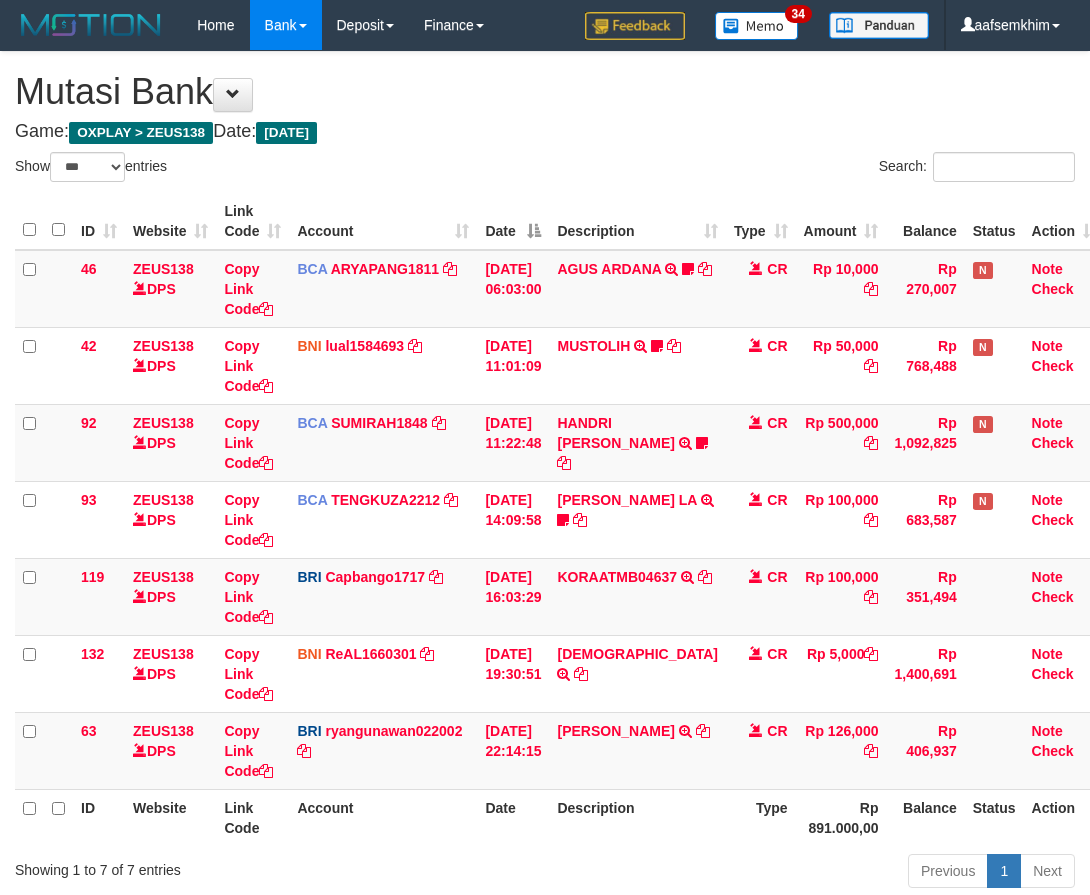 select on "***" 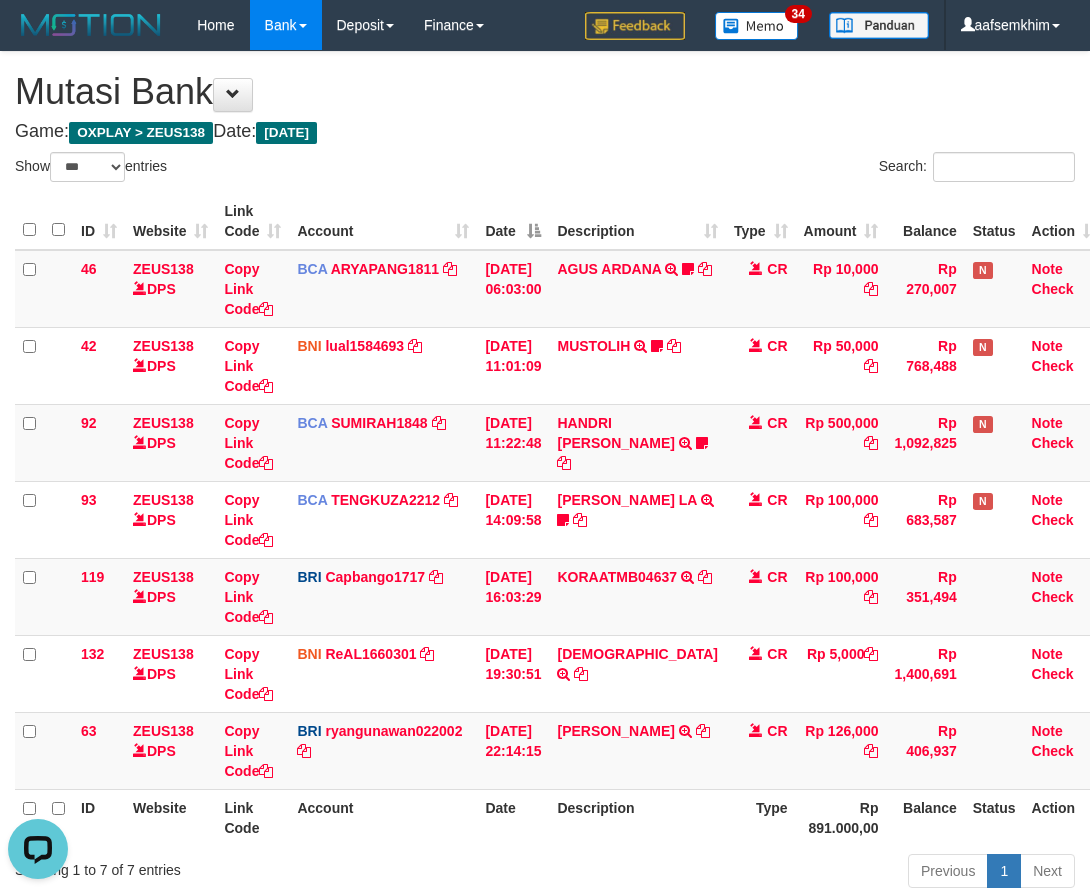 scroll, scrollTop: 0, scrollLeft: 0, axis: both 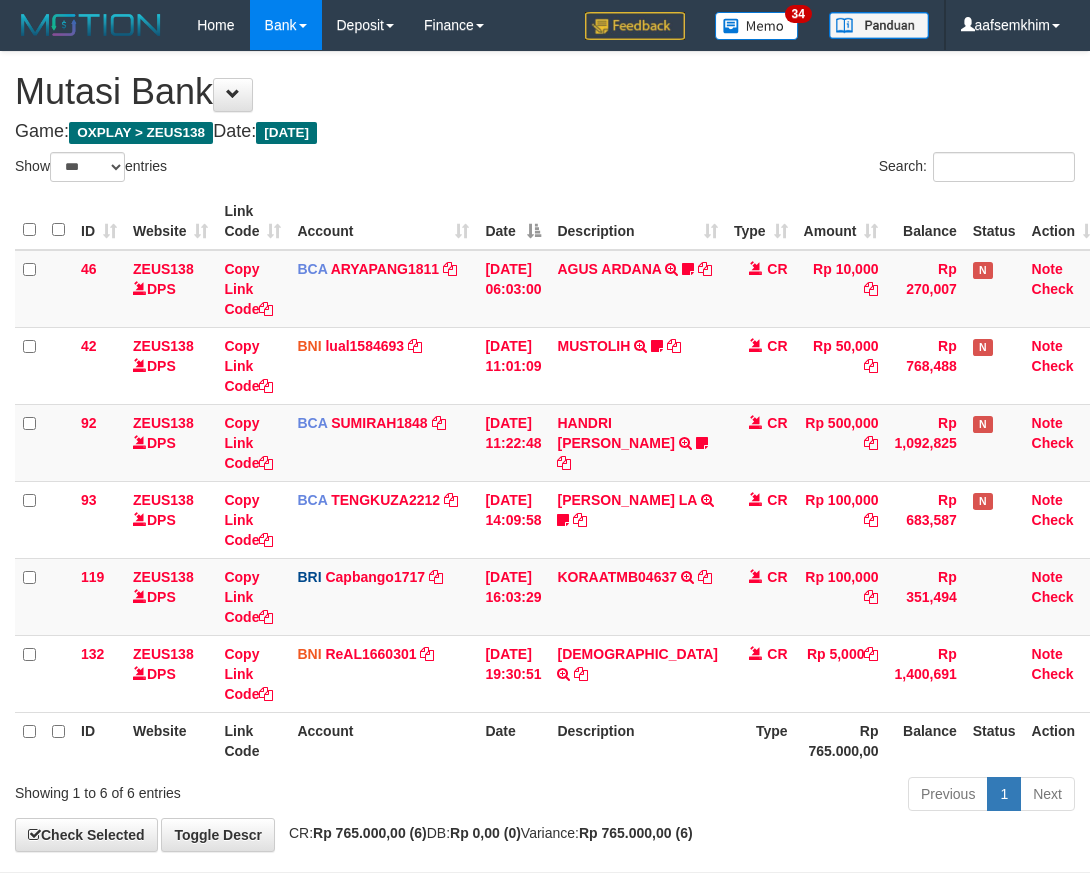 select on "***" 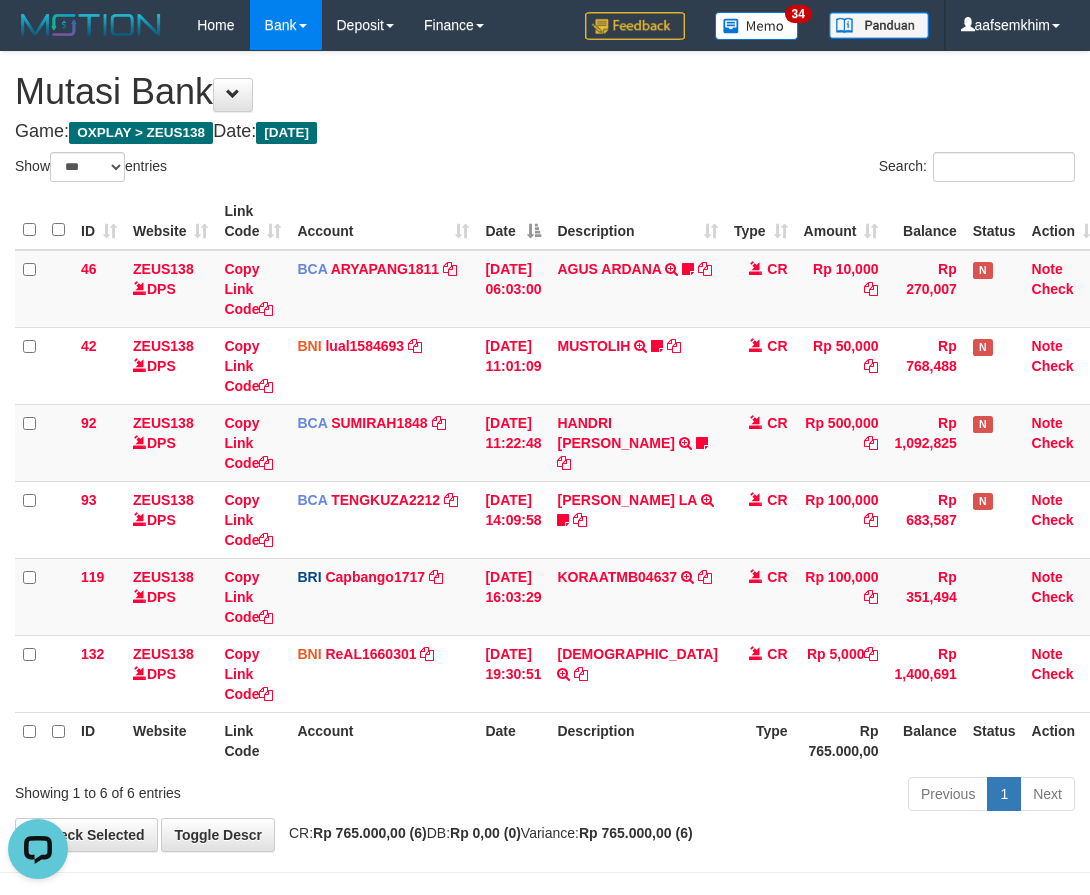 scroll, scrollTop: 0, scrollLeft: 0, axis: both 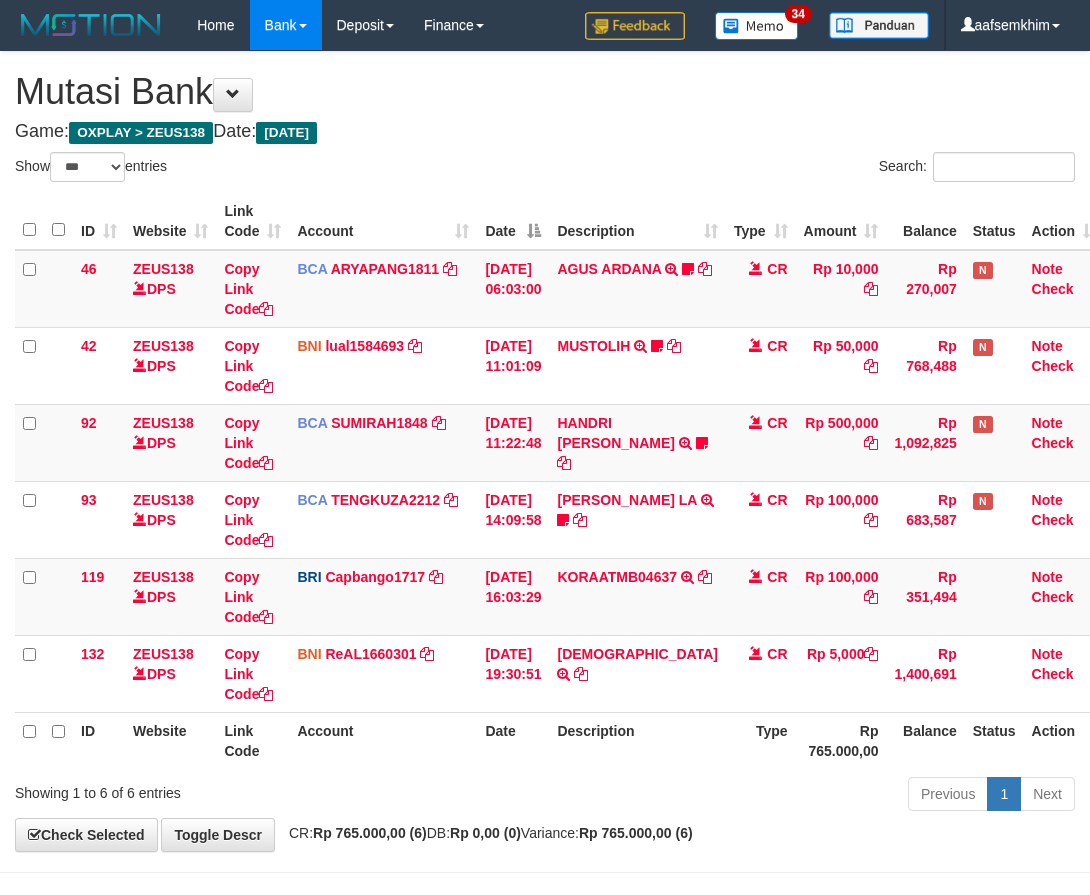 select on "***" 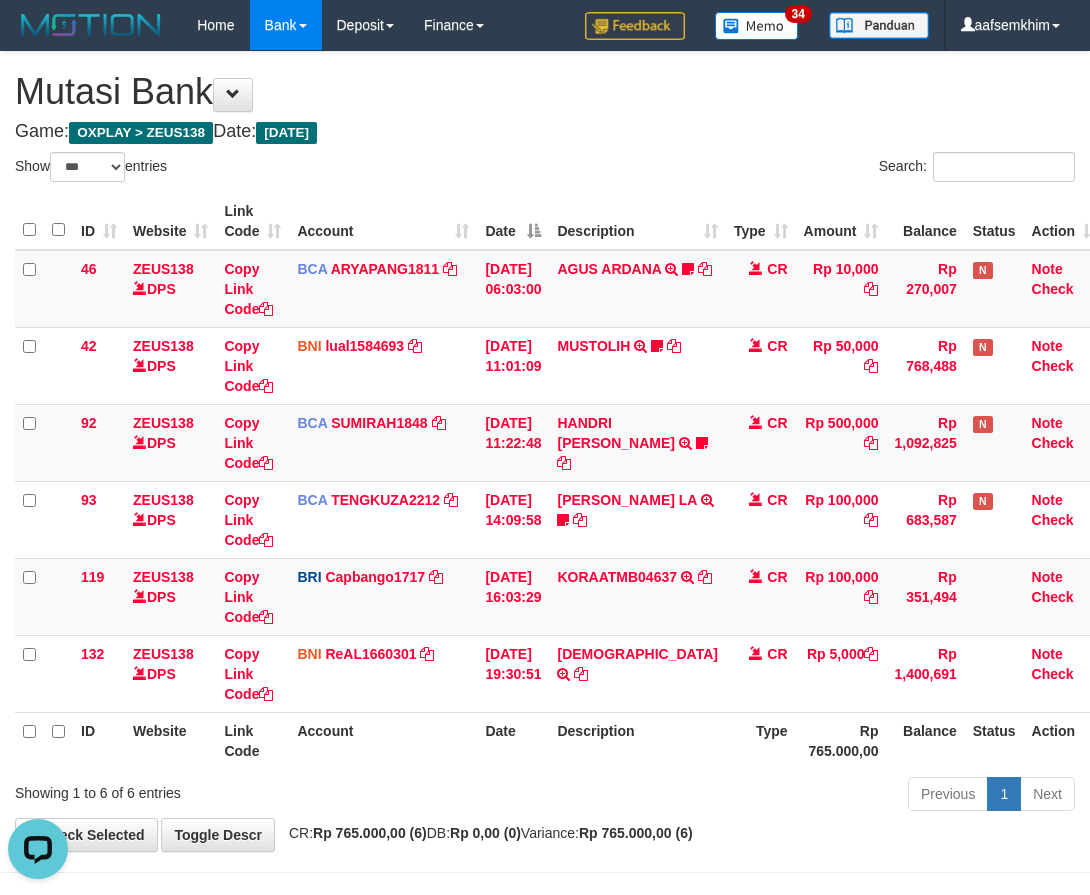 scroll, scrollTop: 0, scrollLeft: 0, axis: both 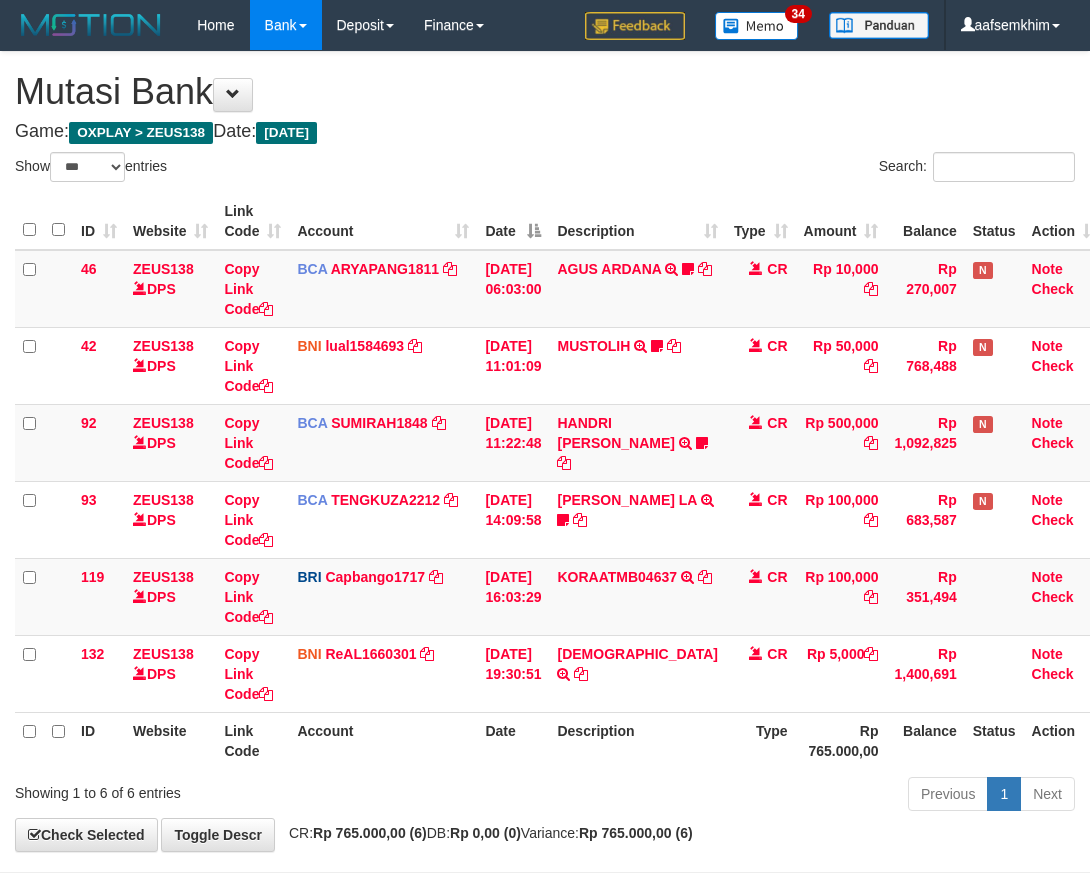 select on "***" 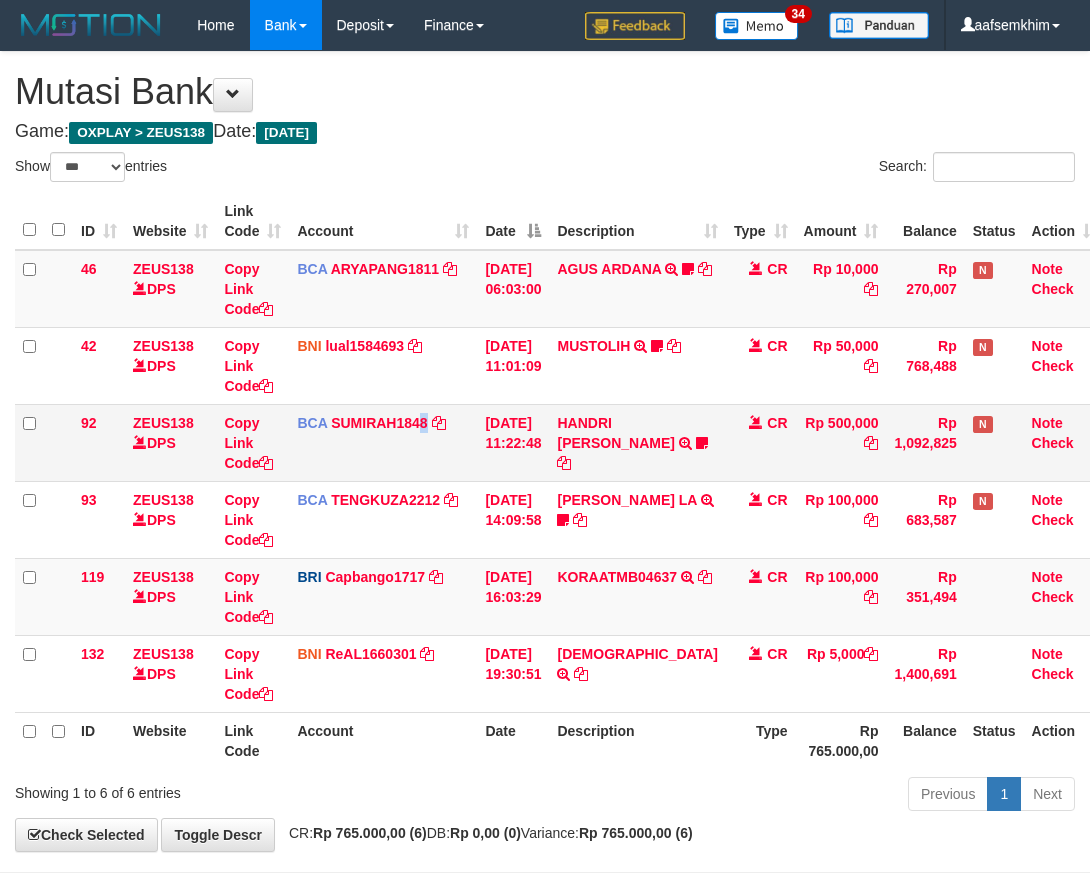 click on "BCA
SUMIRAH1848
DPS
SUMIRAH
mutasi_20250711_4156 | 92
mutasi_20250711_4156 | 92" at bounding box center [383, 442] 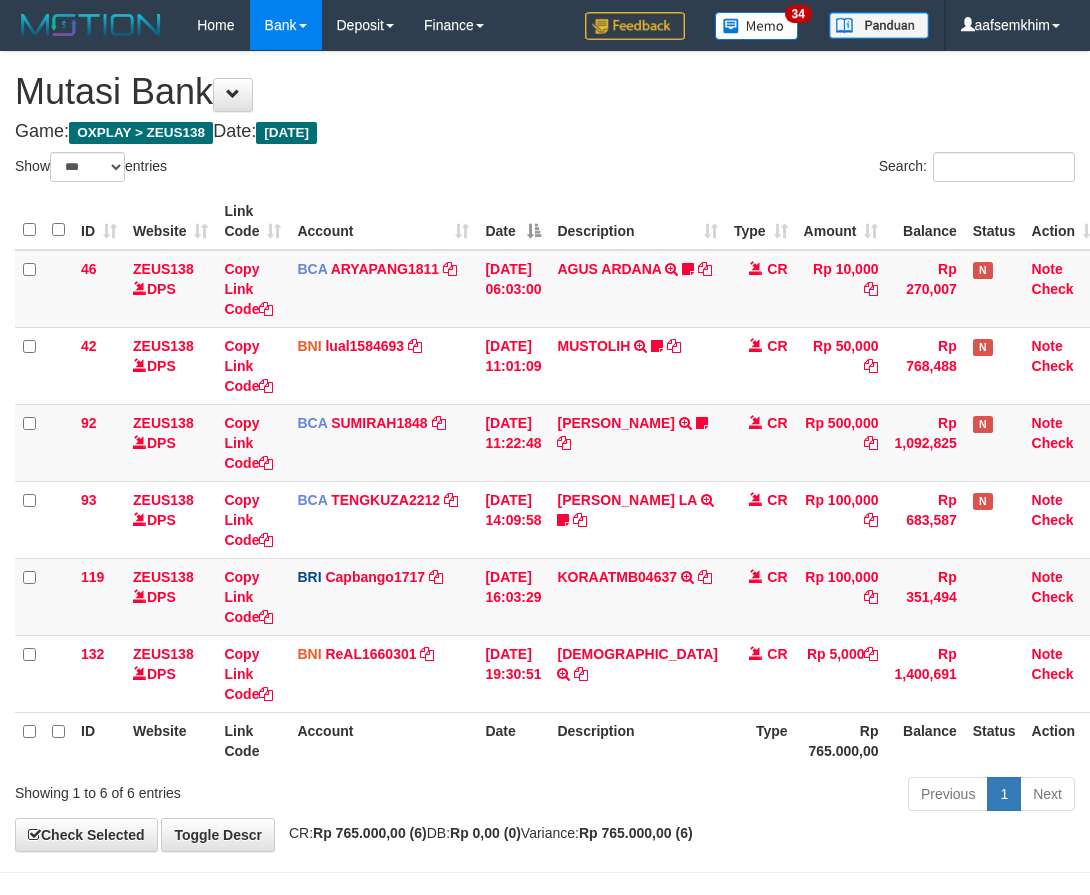 select on "***" 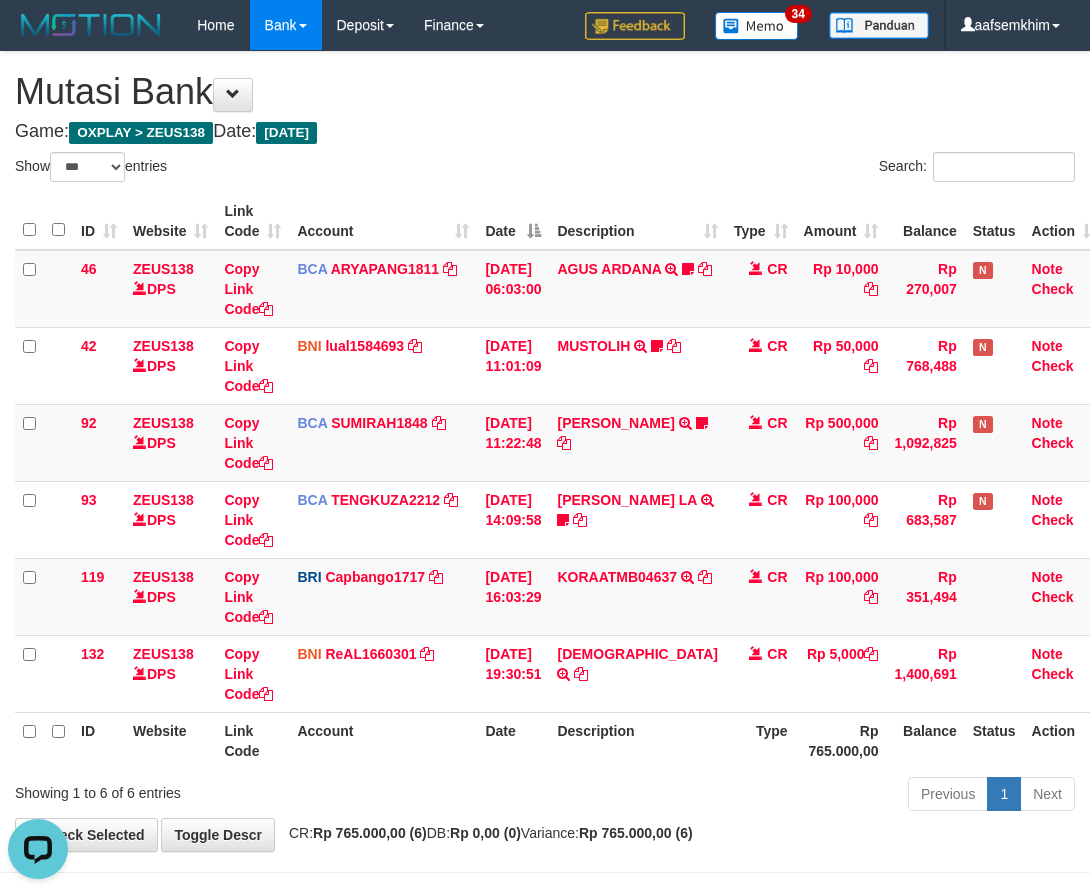 scroll, scrollTop: 0, scrollLeft: 0, axis: both 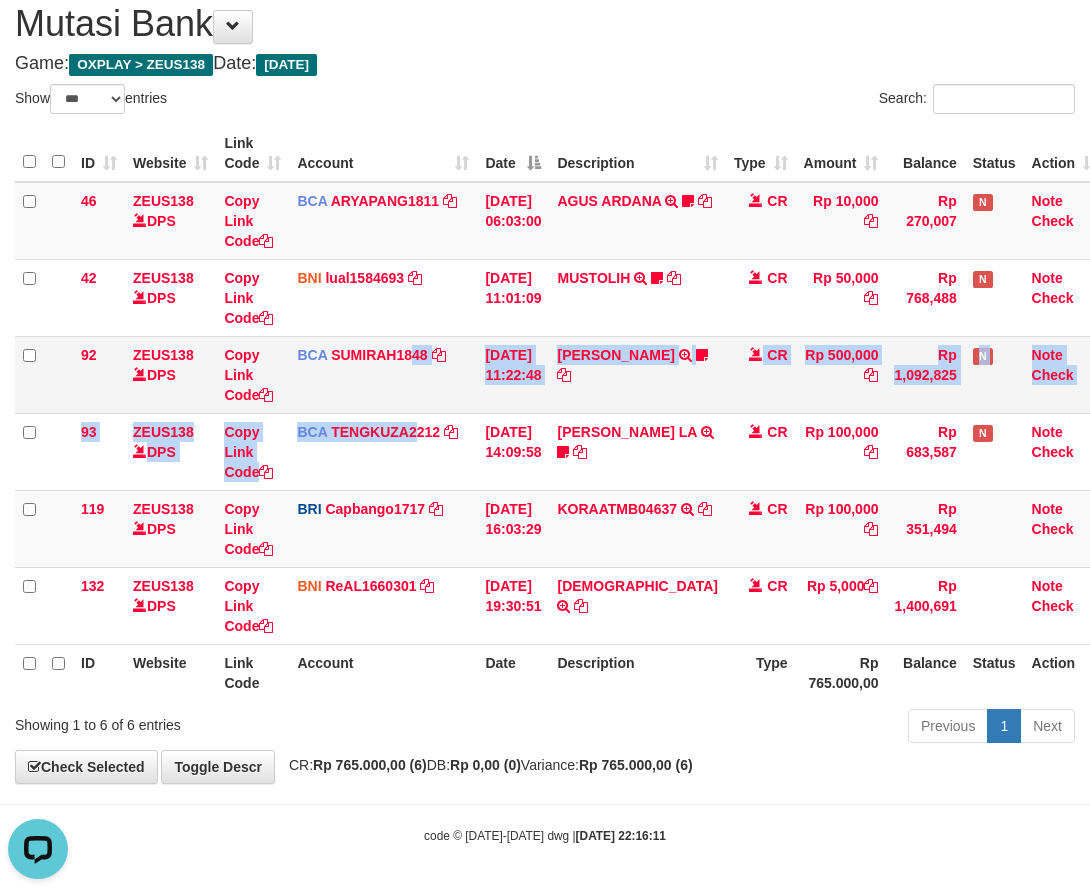 click on "46
ZEUS138    DPS
Copy Link Code
BCA
ARYAPANG1811
DPS
ARYA PANGESTU
mutasi_20250711_2620 | 46
mutasi_20250711_2620 | 46
11/07/2025 06:03:00
AGUS ARDANA            TRSF E-BANKING CR 1107/FTSCY/WS95051
10000.002025071158167087 TRFDN-AGUS ARDANA ESPAY DEBIT INDONE    Aguslike
tunggu bukti tranfer
CR
Rp 10,000
Rp 270,007
N
Note
Check
42
ZEUS138    DPS
Copy Link Code
BNI
lual1584693
DPS
LUCKY ALAMSYAH" at bounding box center [560, 413] 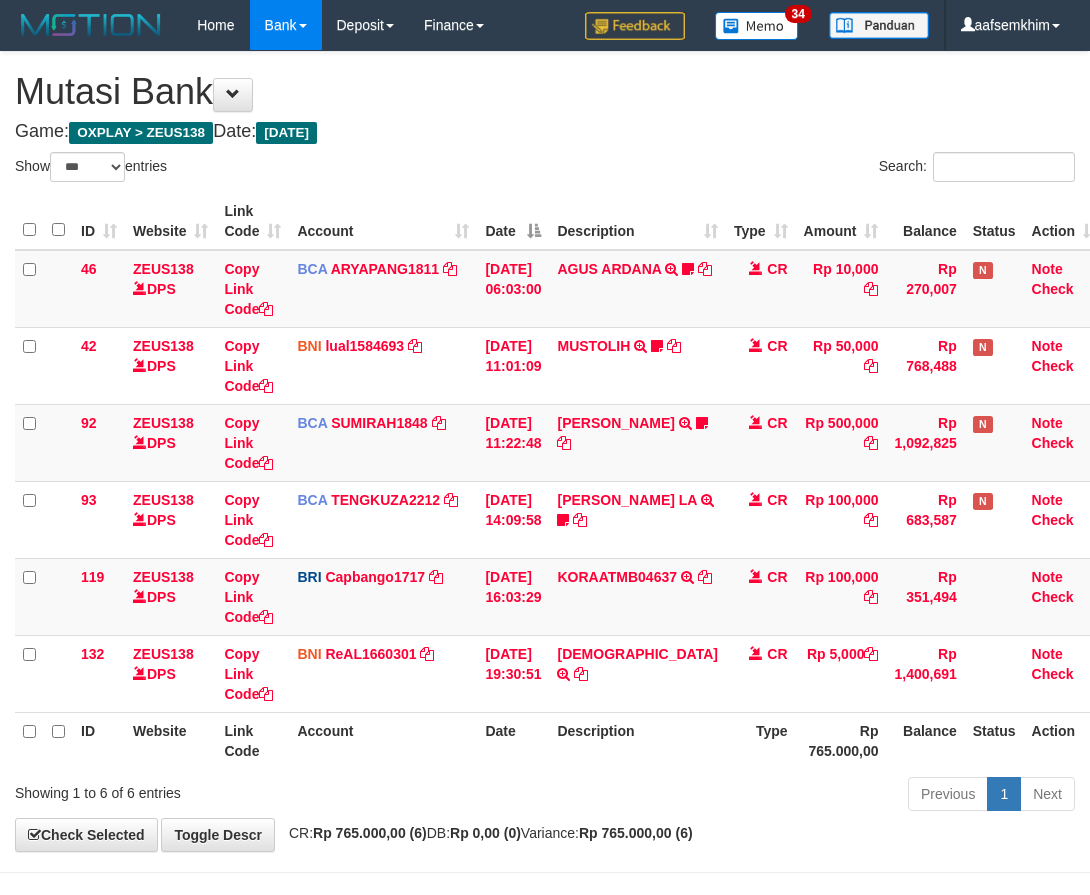 select on "***" 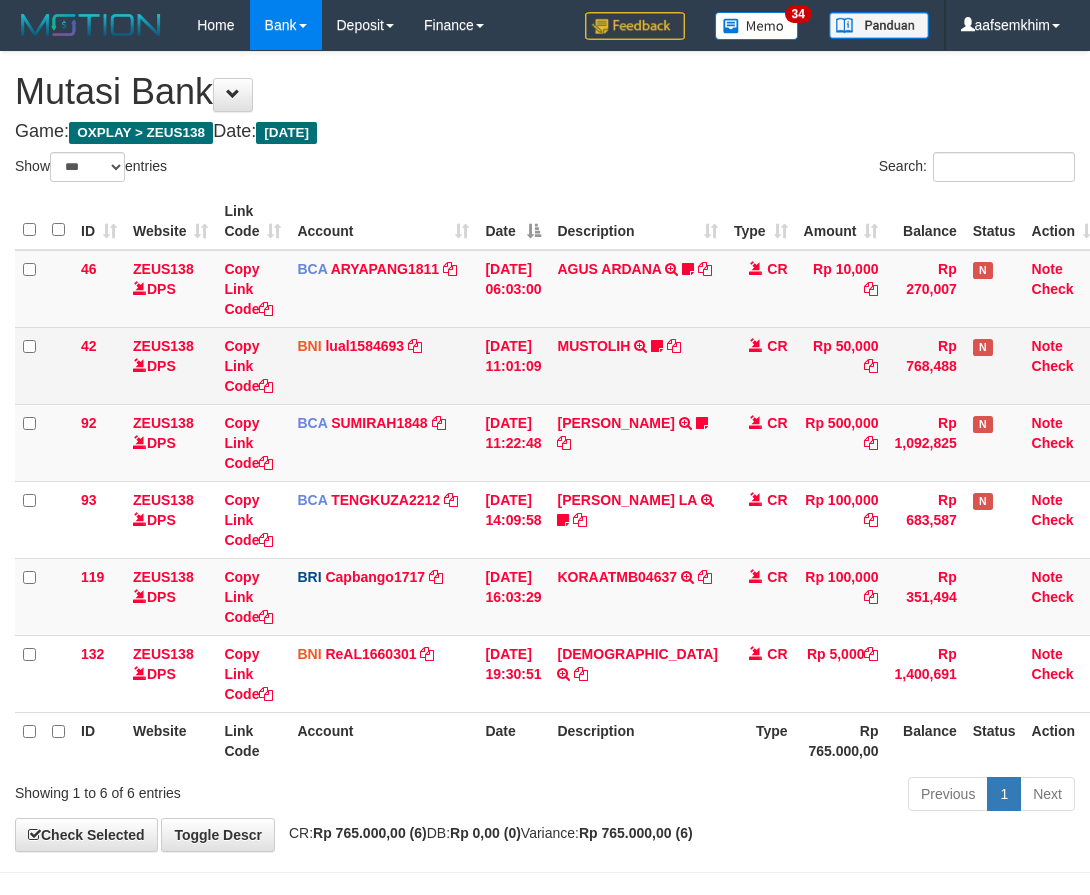 scroll, scrollTop: 68, scrollLeft: 0, axis: vertical 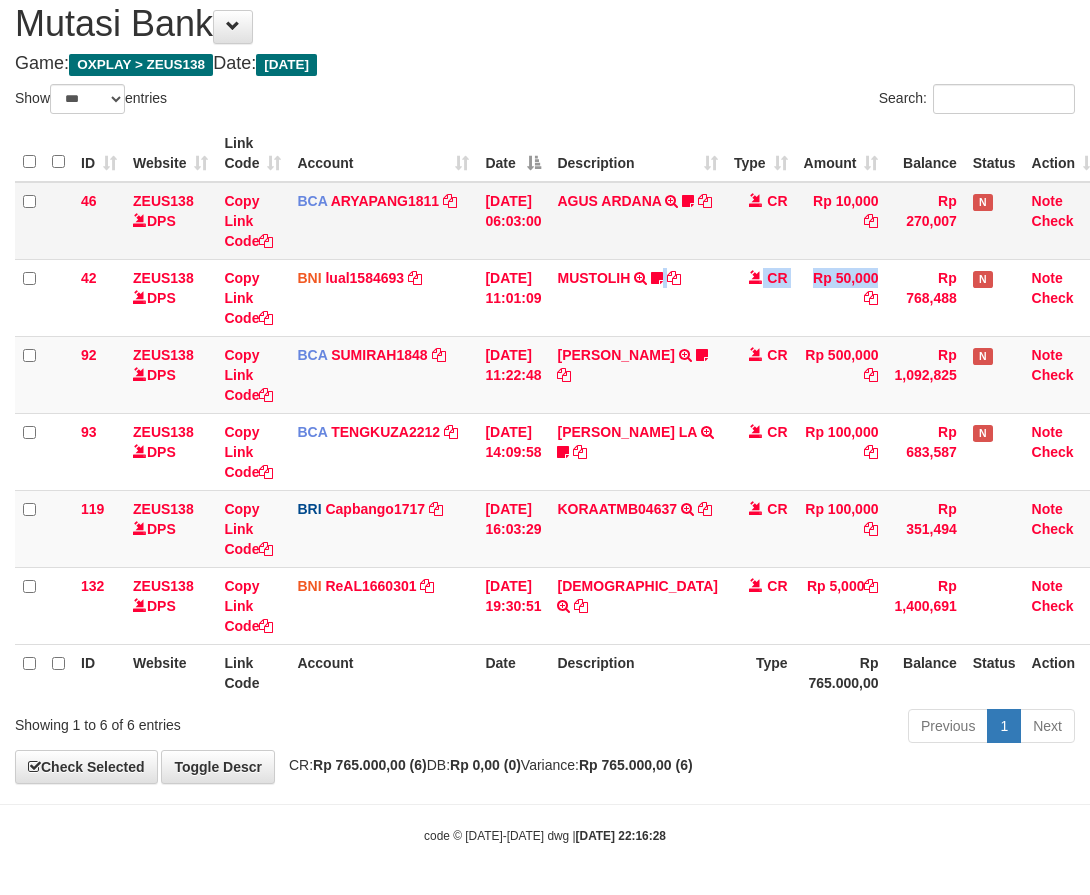 click on "46
ZEUS138    DPS
Copy Link Code
BCA
ARYAPANG1811
DPS
ARYA PANGESTU
mutasi_20250711_2620 | 46
mutasi_20250711_2620 | 46
11/07/2025 06:03:00
AGUS ARDANA            TRSF E-BANKING CR 1107/FTSCY/WS95051
10000.002025071158167087 TRFDN-AGUS ARDANA ESPAY DEBIT INDONE    Aguslike
tunggu bukti tranfer
CR
Rp 10,000
Rp 270,007
N
Note
Check
42
ZEUS138    DPS
Copy Link Code
BNI
lual1584693
DPS
LUCKY ALAMSYAH" at bounding box center (560, 413) 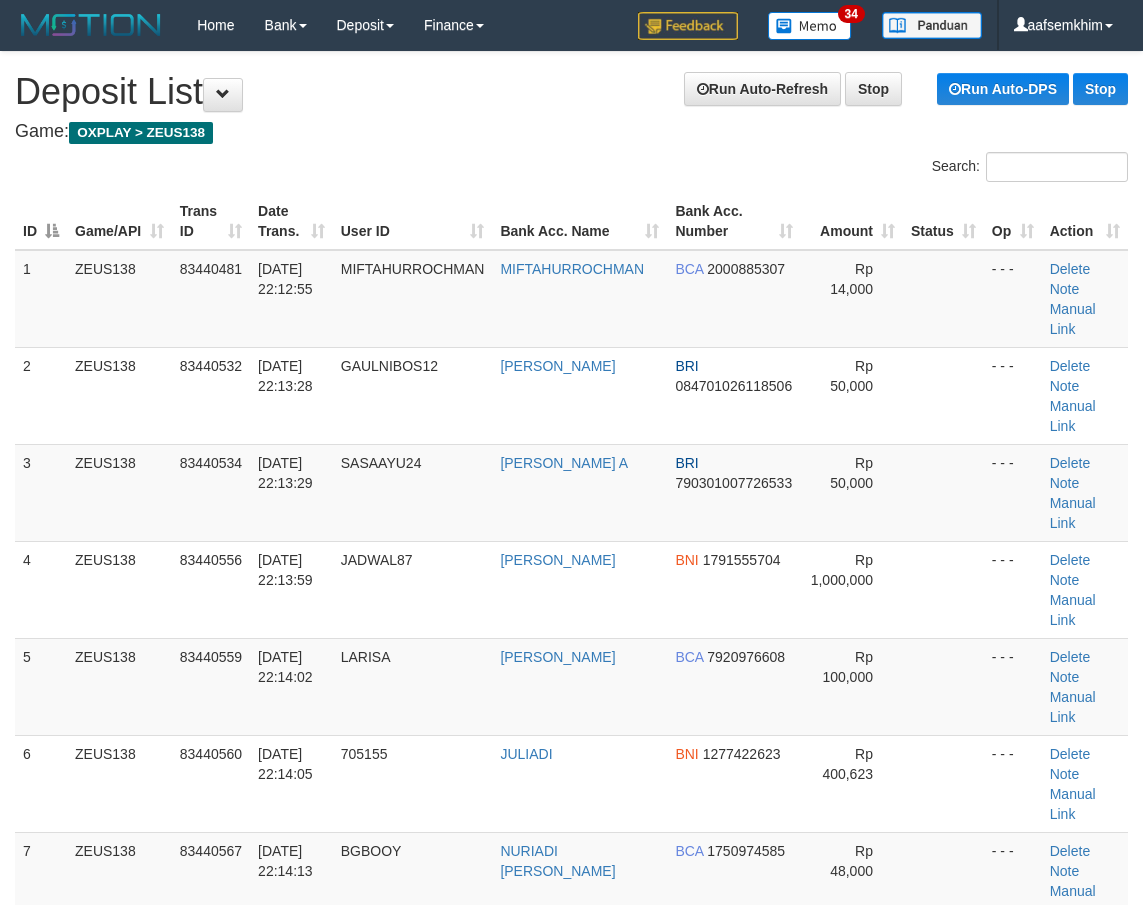 scroll, scrollTop: 1066, scrollLeft: 23, axis: both 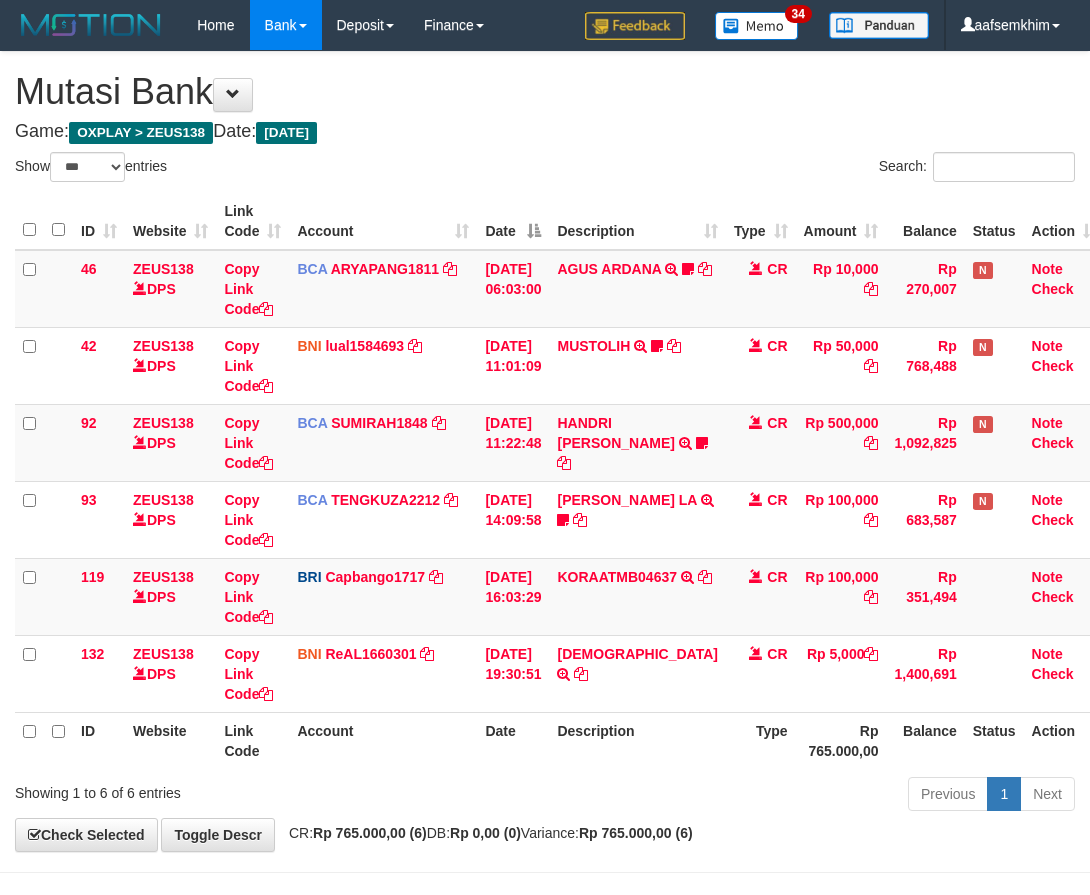 select on "***" 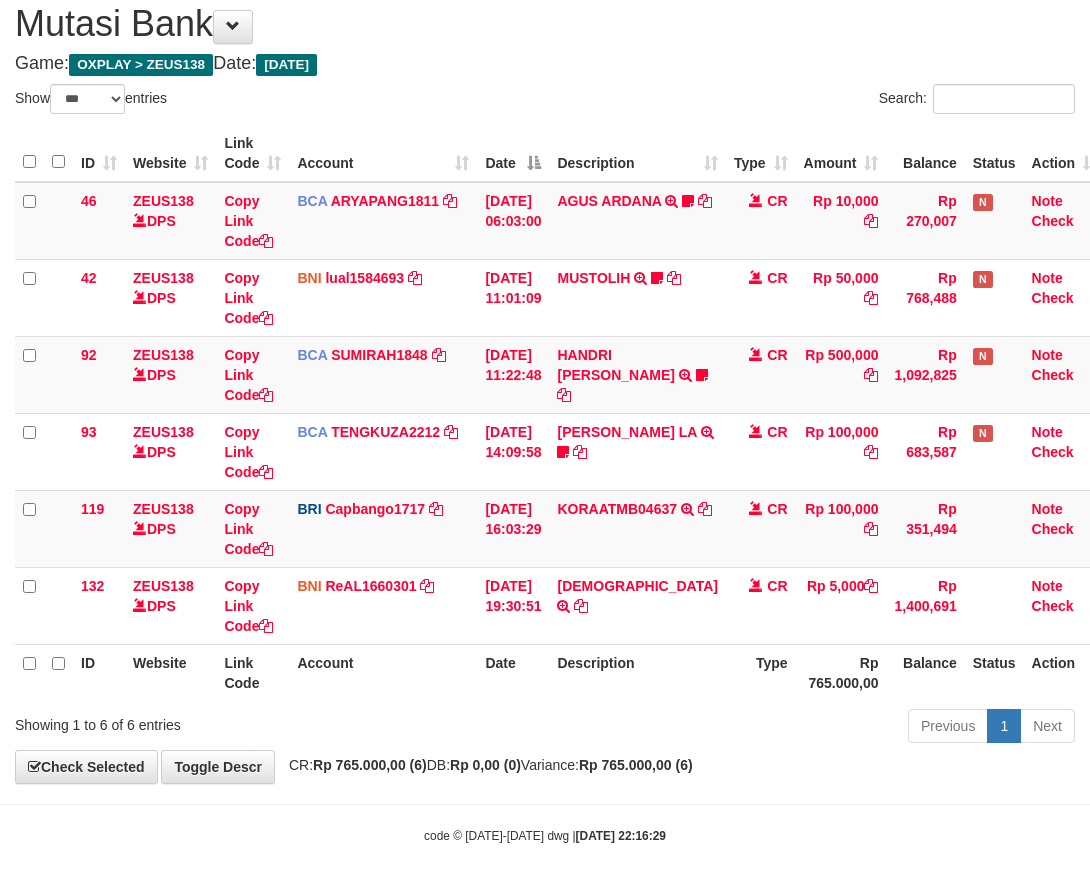 click on "**********" at bounding box center (545, 383) 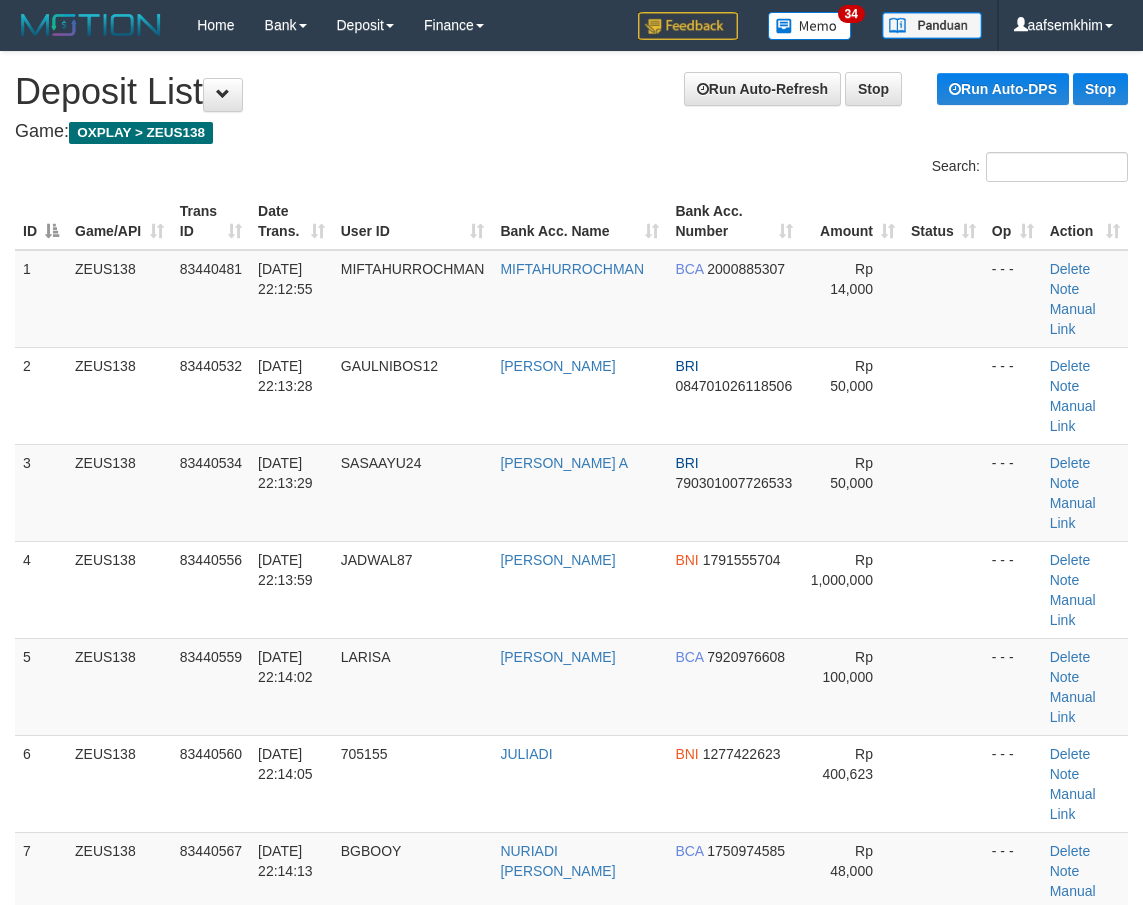 scroll, scrollTop: 290, scrollLeft: 23, axis: both 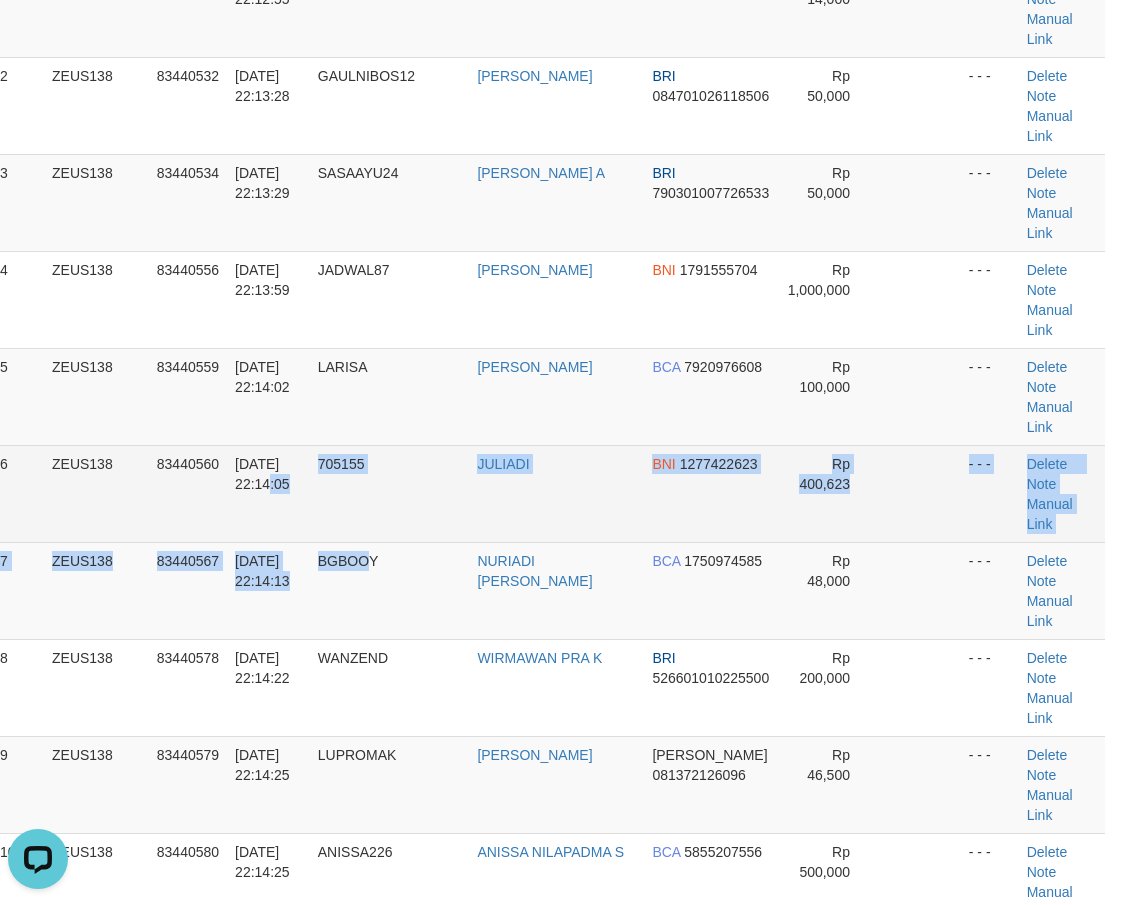 click on "1
ZEUS138
83440481
[DATE] 22:12:55
MIFTAHURROCHMAN
MIFTAHURROCHMAN
BCA
2000885307
Rp 14,000
- - -
[GEOGRAPHIC_DATA]
Note
Manual Link
2
ZEUS138
83440532
[DATE] 22:13:28
GAULNIBOS12
DZAKKI RIYAN N
BRI
084701026118506
Rp 50,000
- - -
Delete Note" at bounding box center (548, 688) 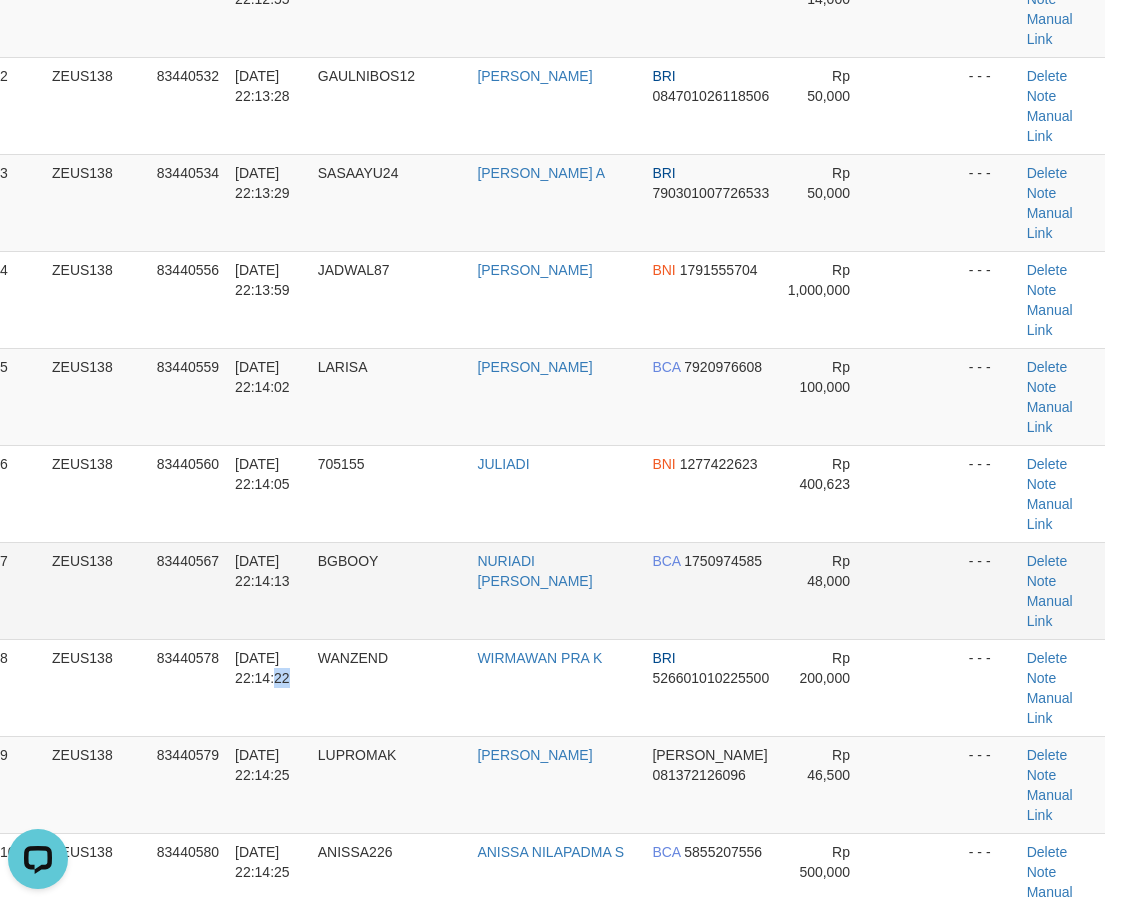 drag, startPoint x: 285, startPoint y: 686, endPoint x: 3, endPoint y: 551, distance: 312.64838 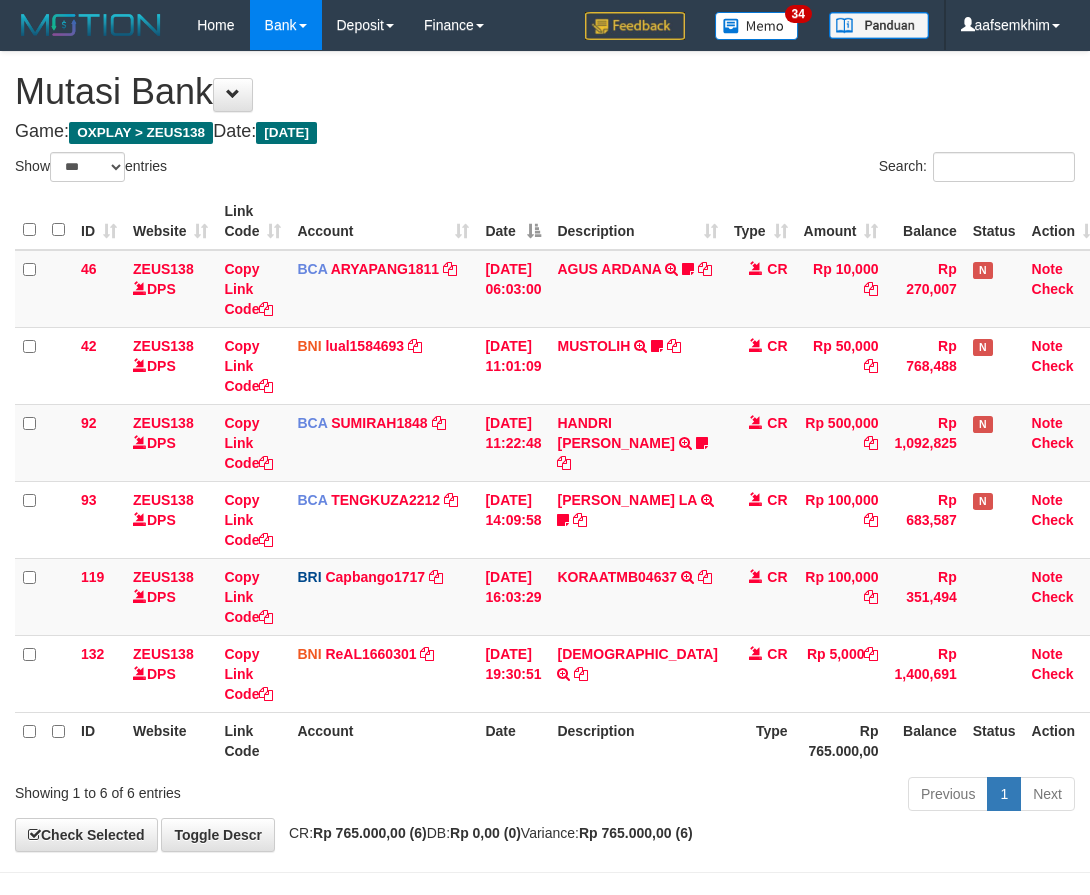 select on "***" 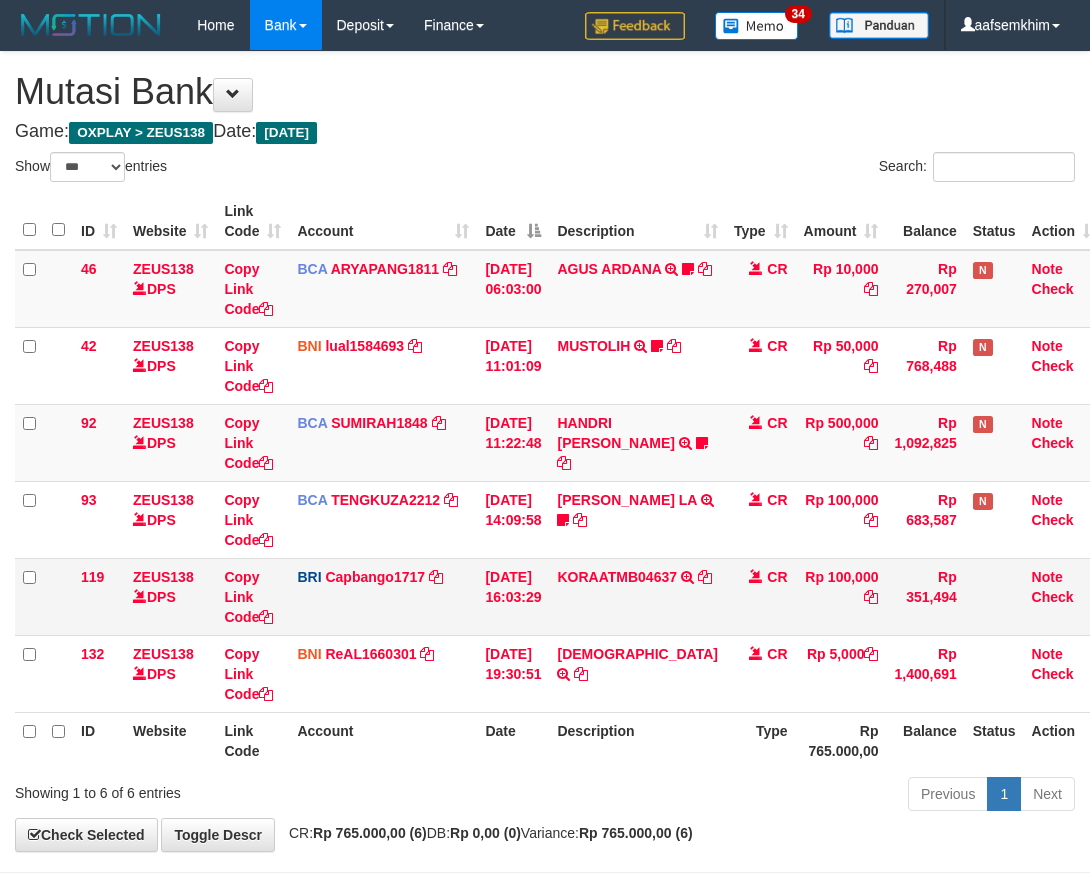scroll, scrollTop: 68, scrollLeft: 0, axis: vertical 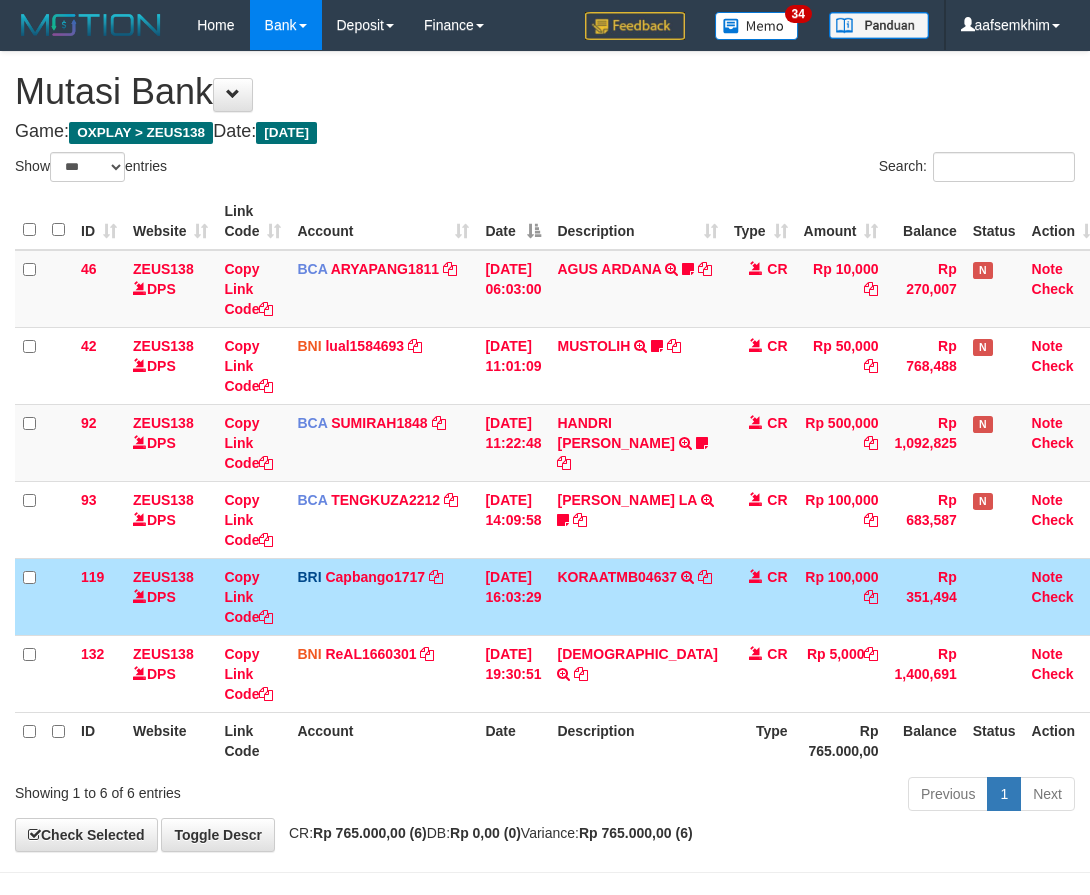 select on "***" 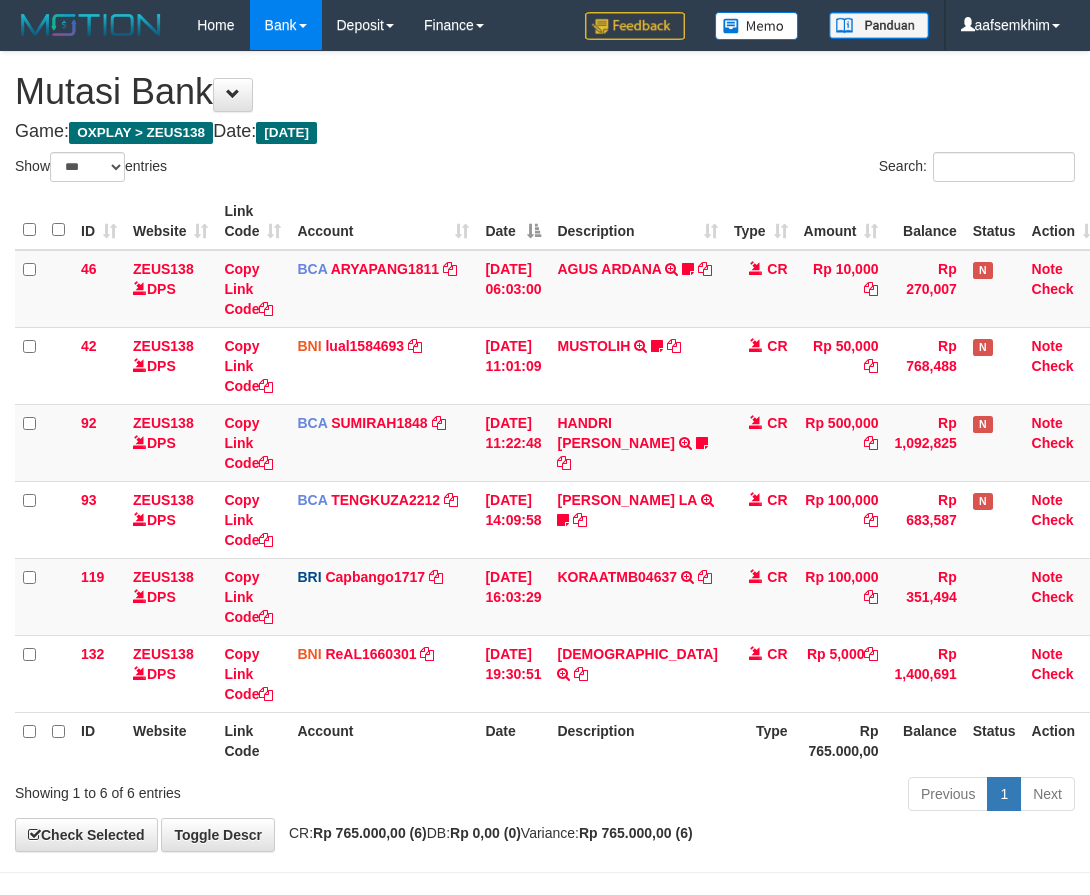 select on "***" 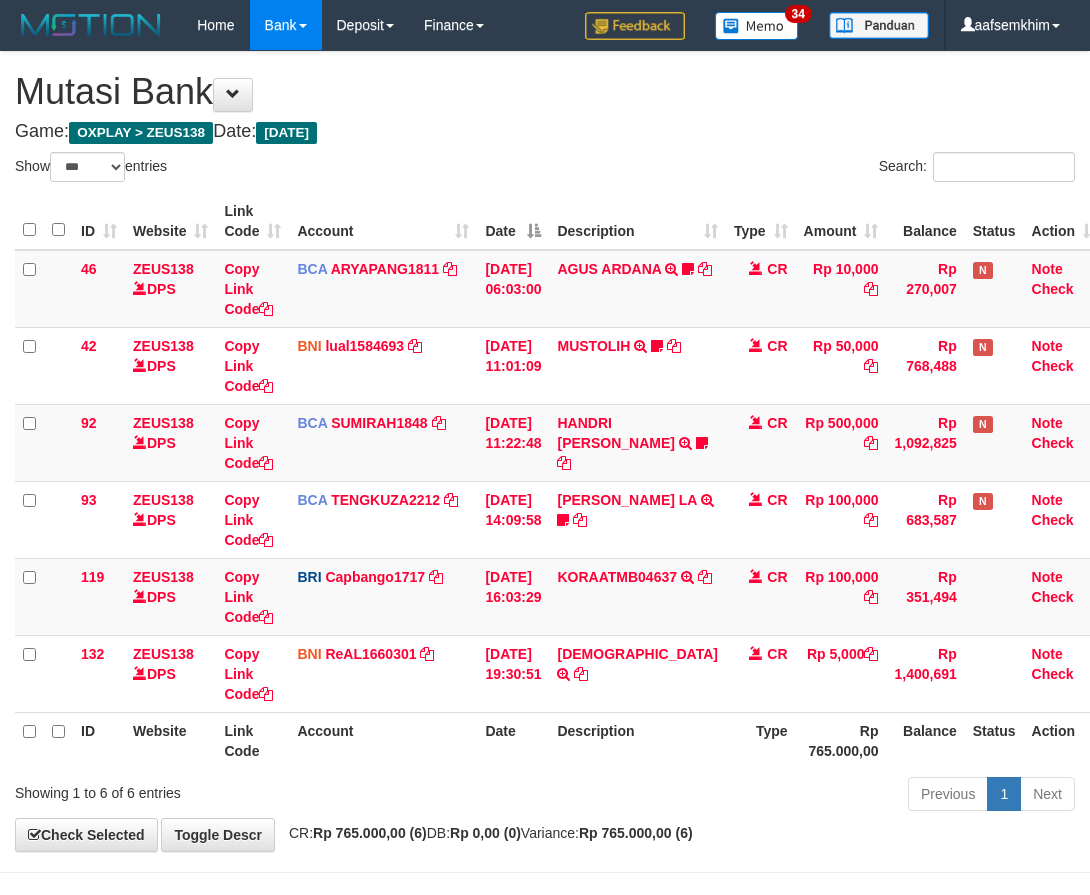 select on "***" 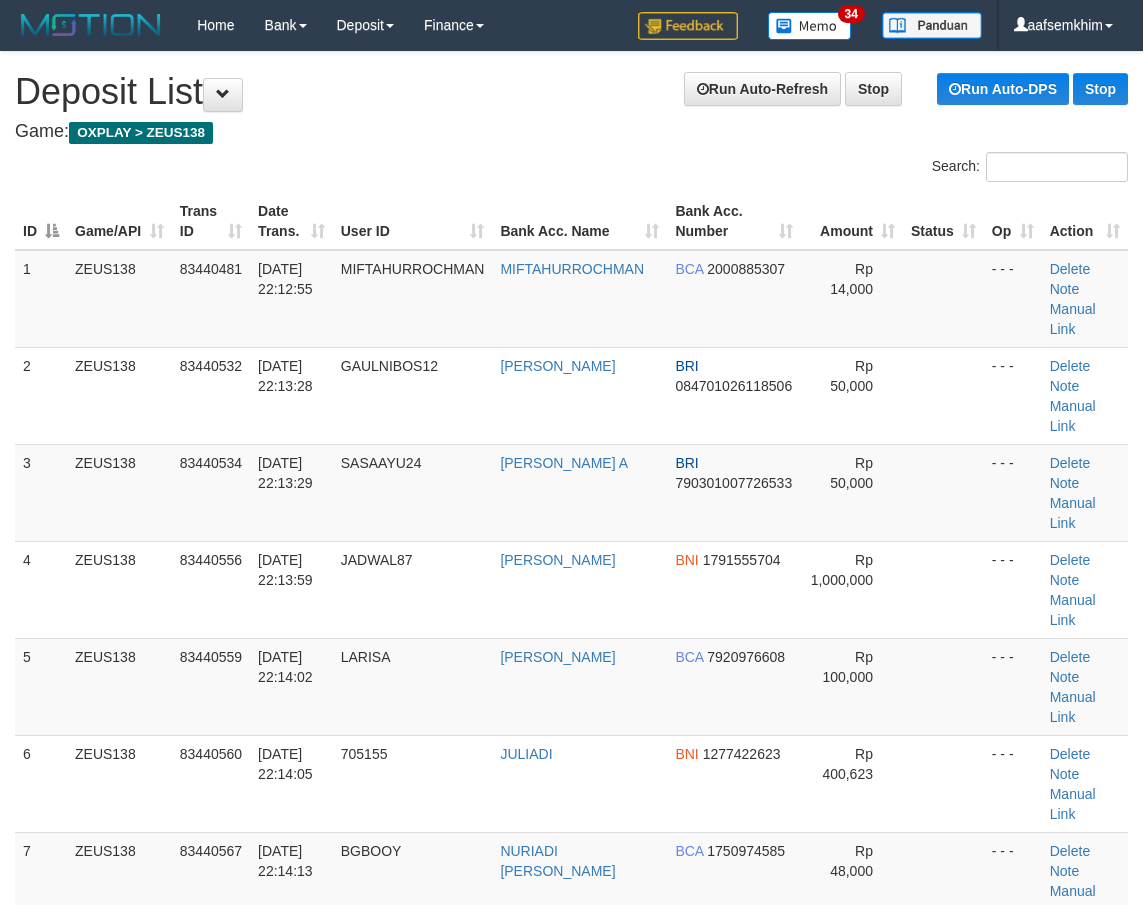 scroll, scrollTop: 290, scrollLeft: 23, axis: both 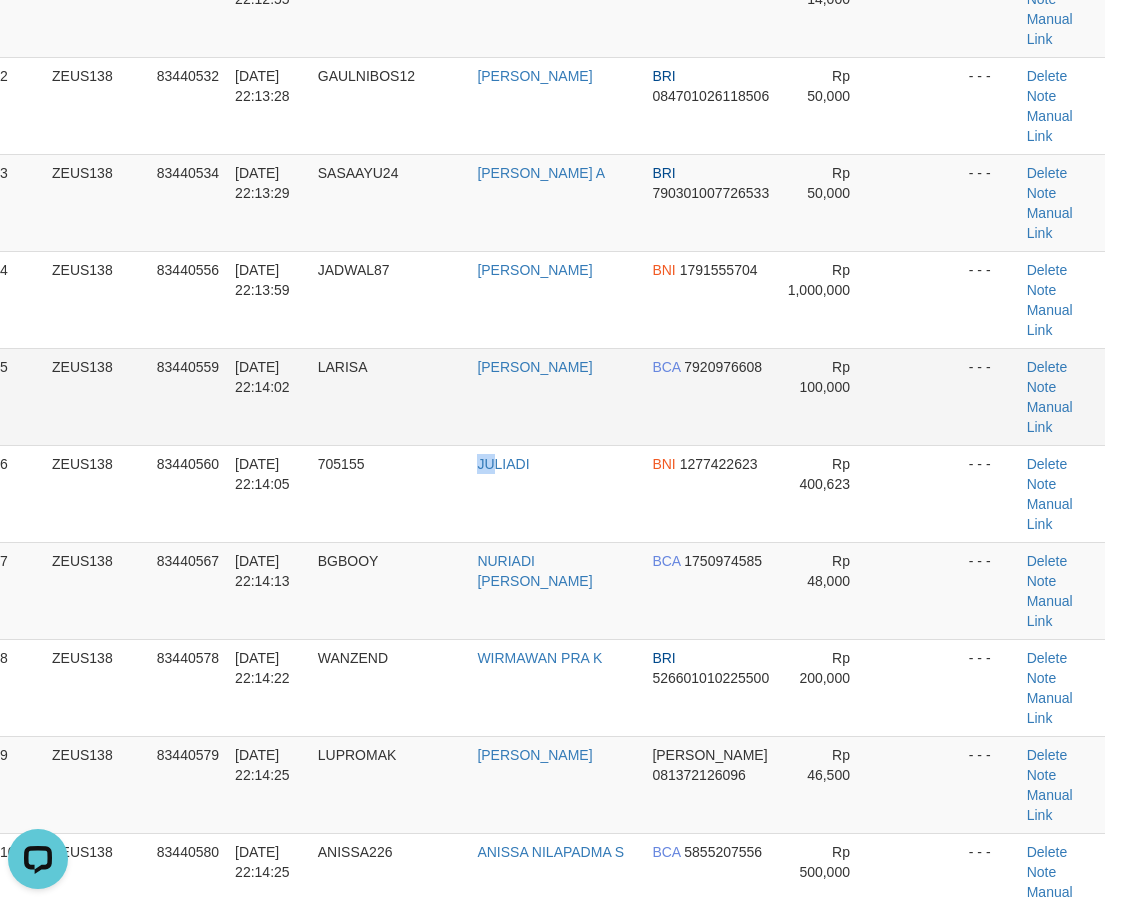 drag, startPoint x: 503, startPoint y: 473, endPoint x: 4, endPoint y: 398, distance: 504.6048 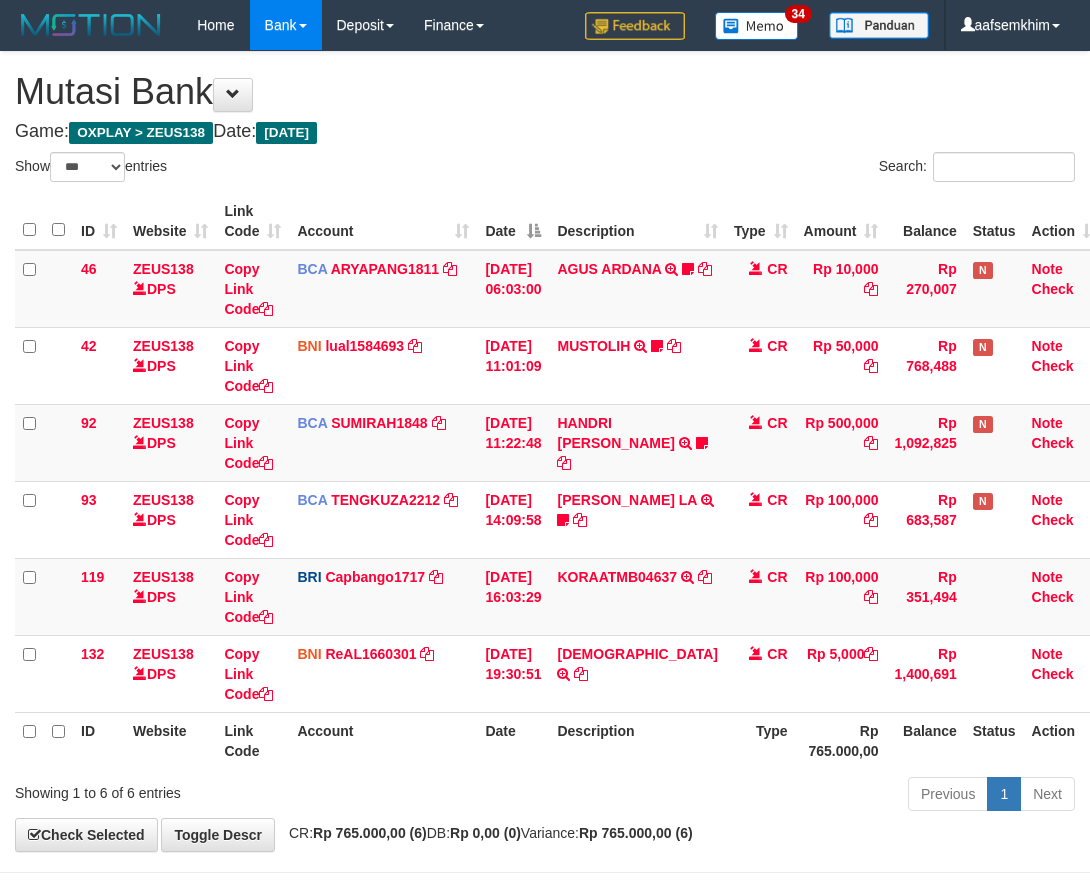 select on "***" 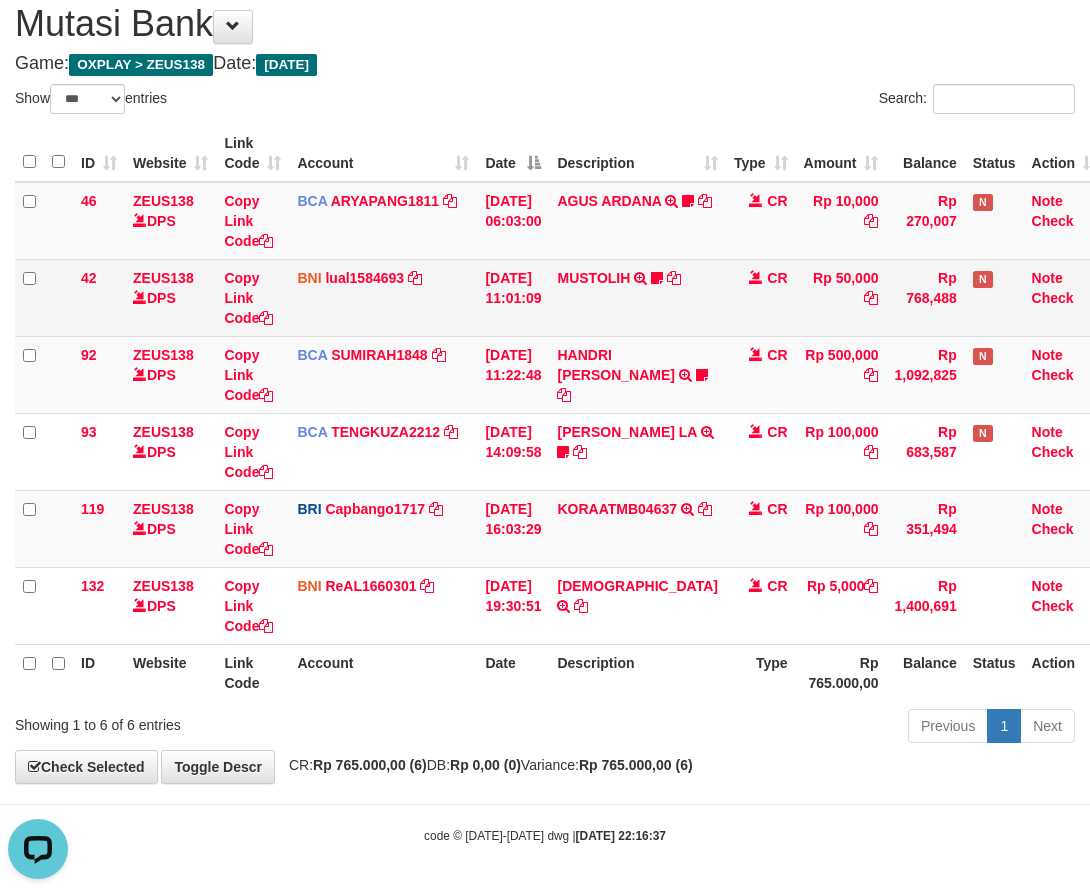 scroll, scrollTop: 0, scrollLeft: 0, axis: both 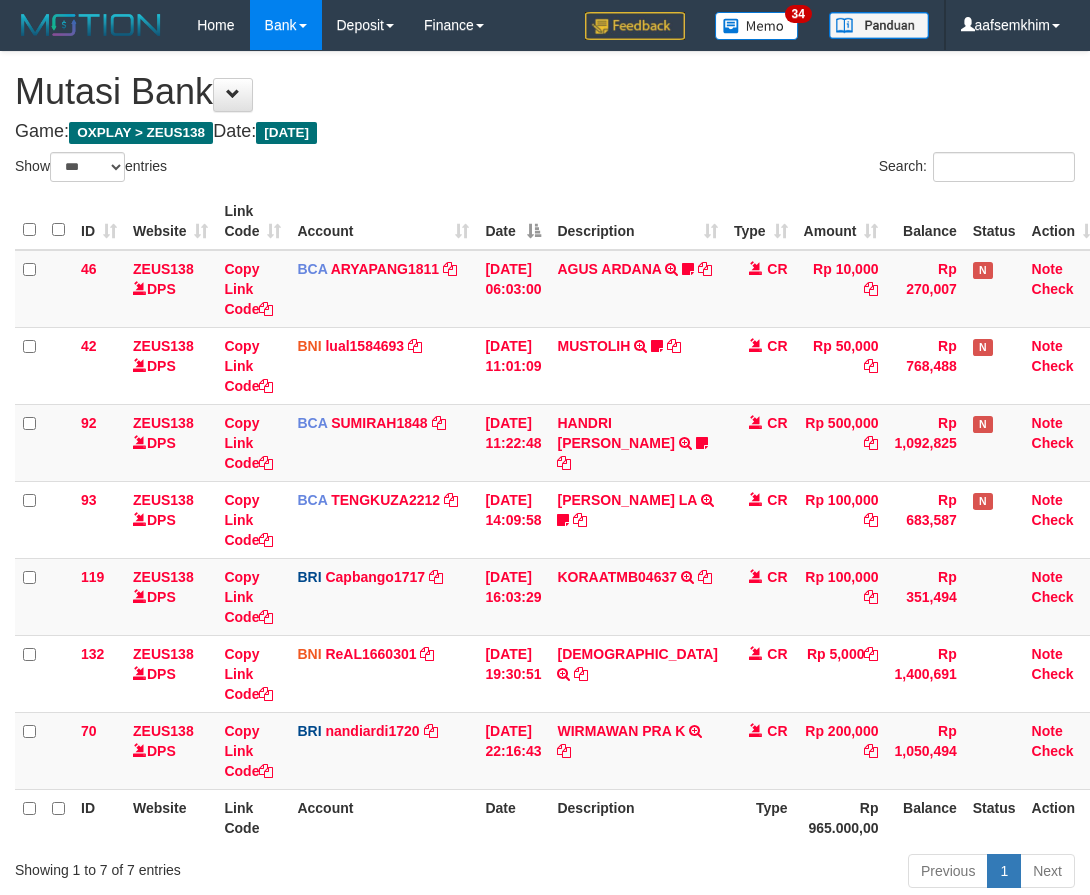 select on "***" 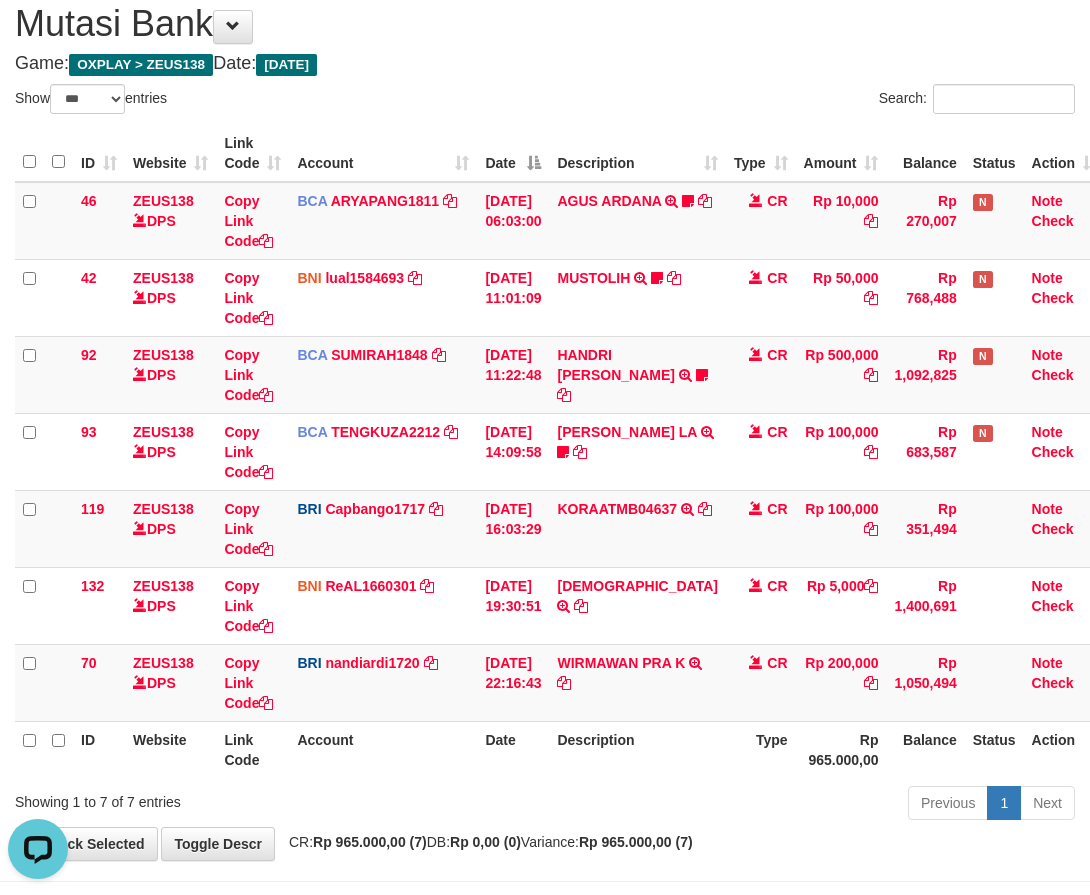scroll, scrollTop: 0, scrollLeft: 0, axis: both 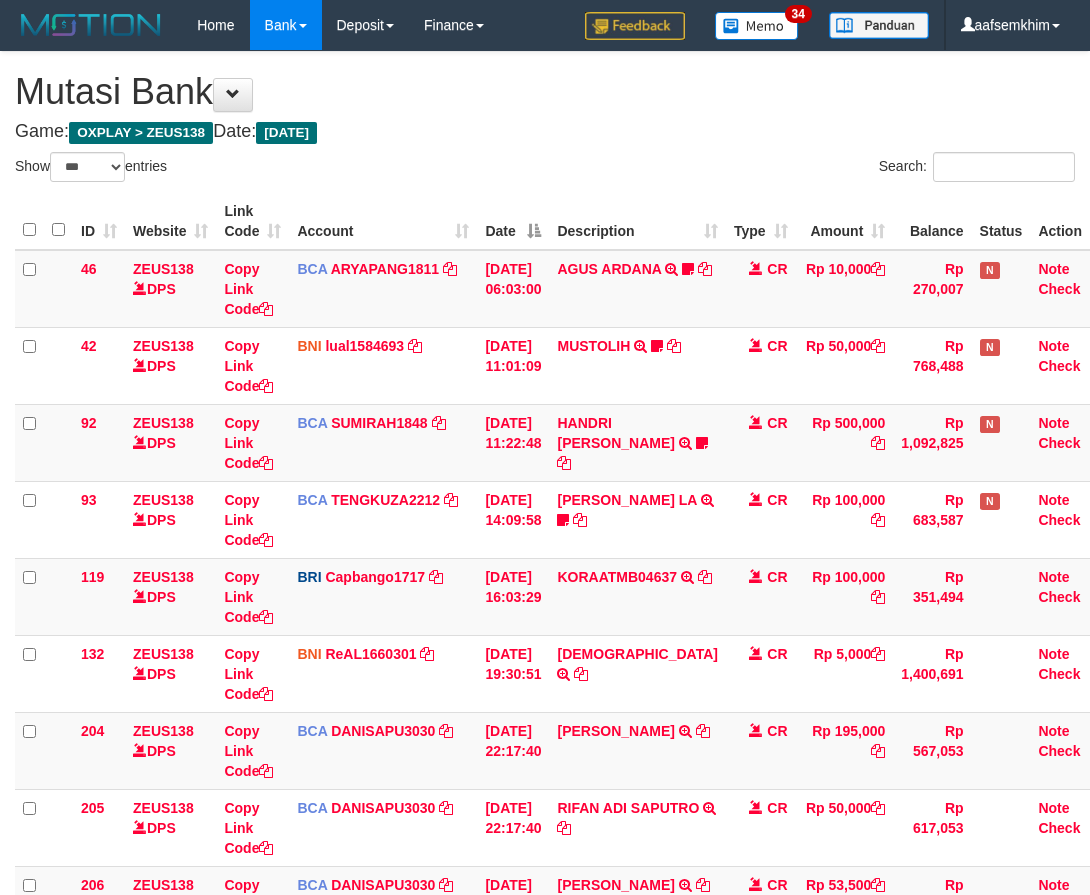 select on "***" 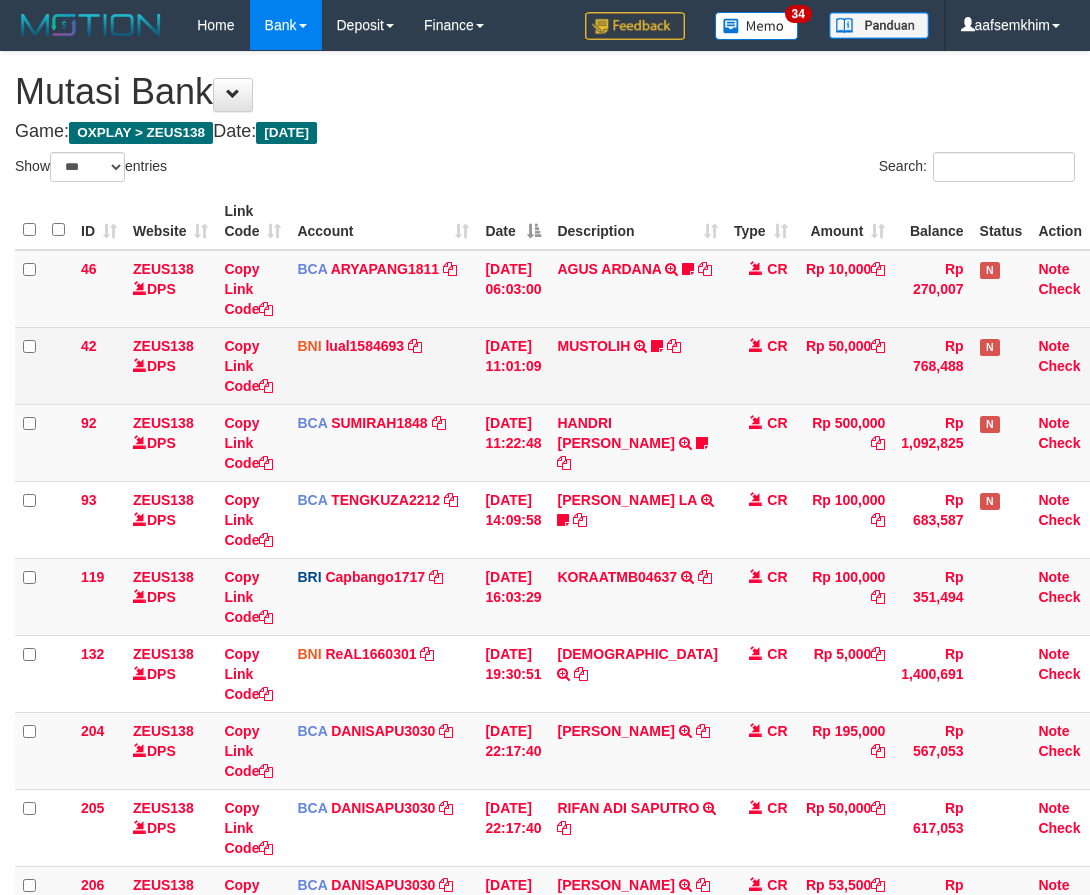 scroll, scrollTop: 68, scrollLeft: 0, axis: vertical 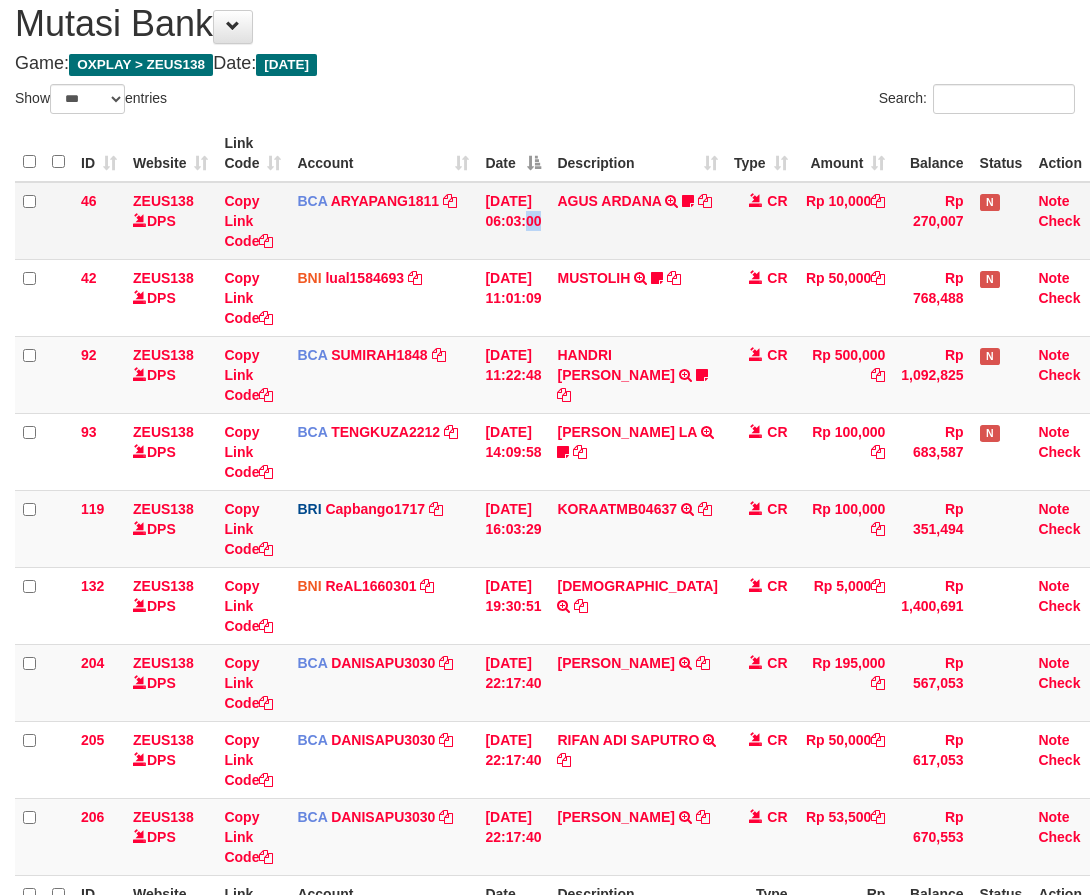 drag, startPoint x: 531, startPoint y: 200, endPoint x: 546, endPoint y: 204, distance: 15.524175 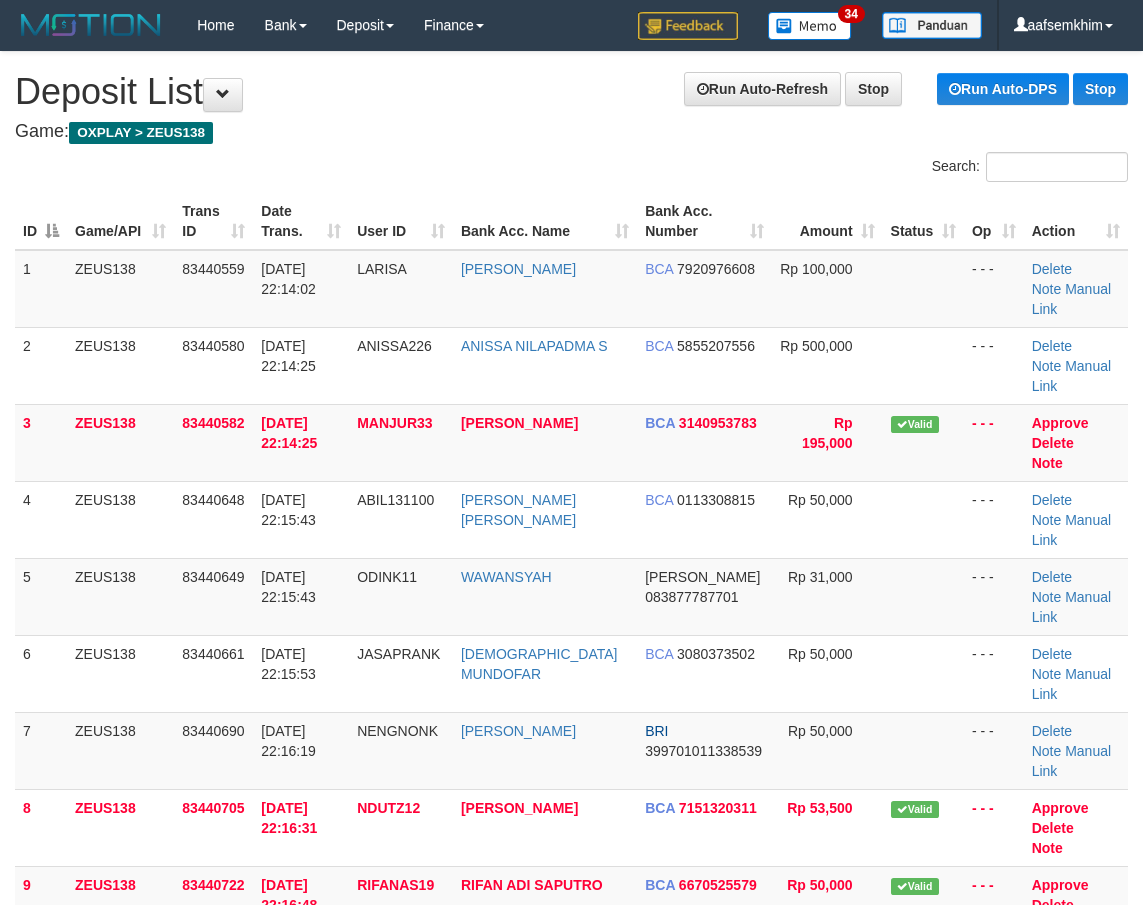 scroll, scrollTop: 290, scrollLeft: 23, axis: both 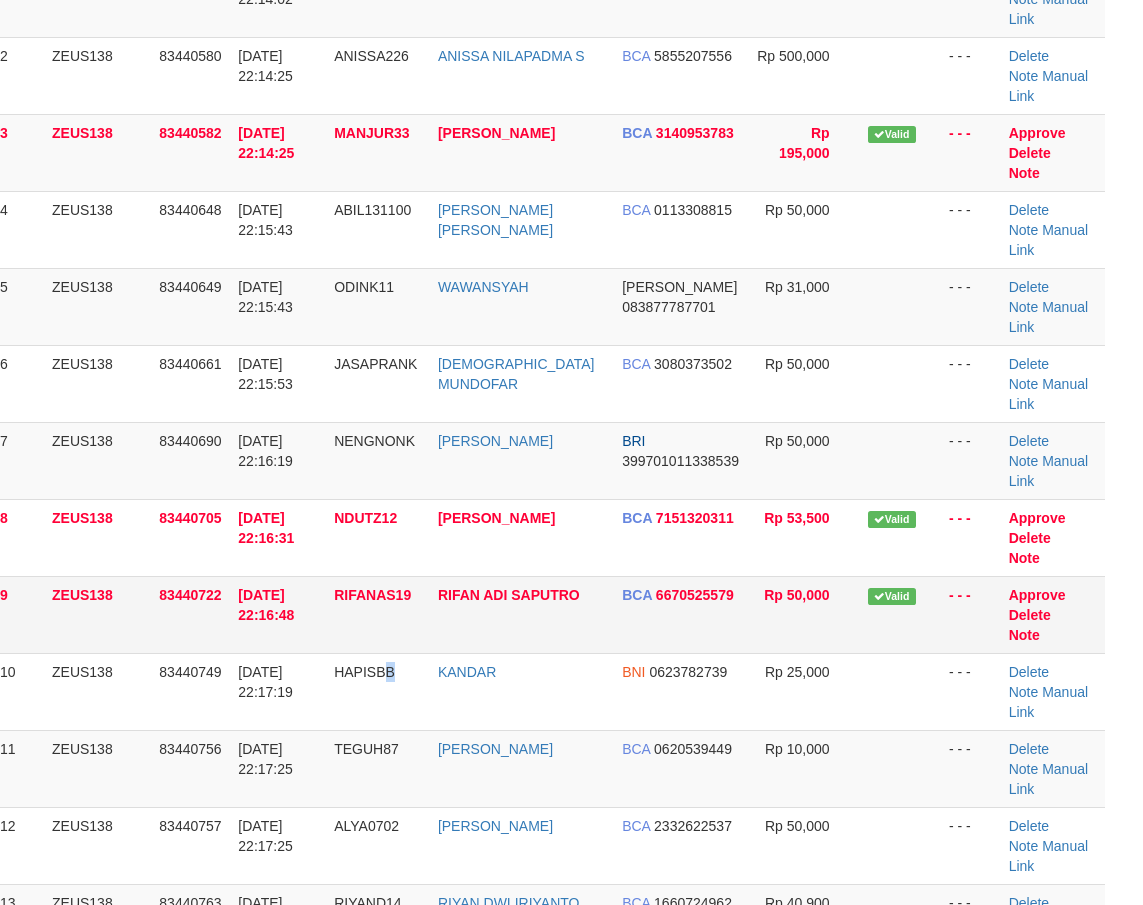 drag, startPoint x: 421, startPoint y: 527, endPoint x: 61, endPoint y: 438, distance: 370.83823 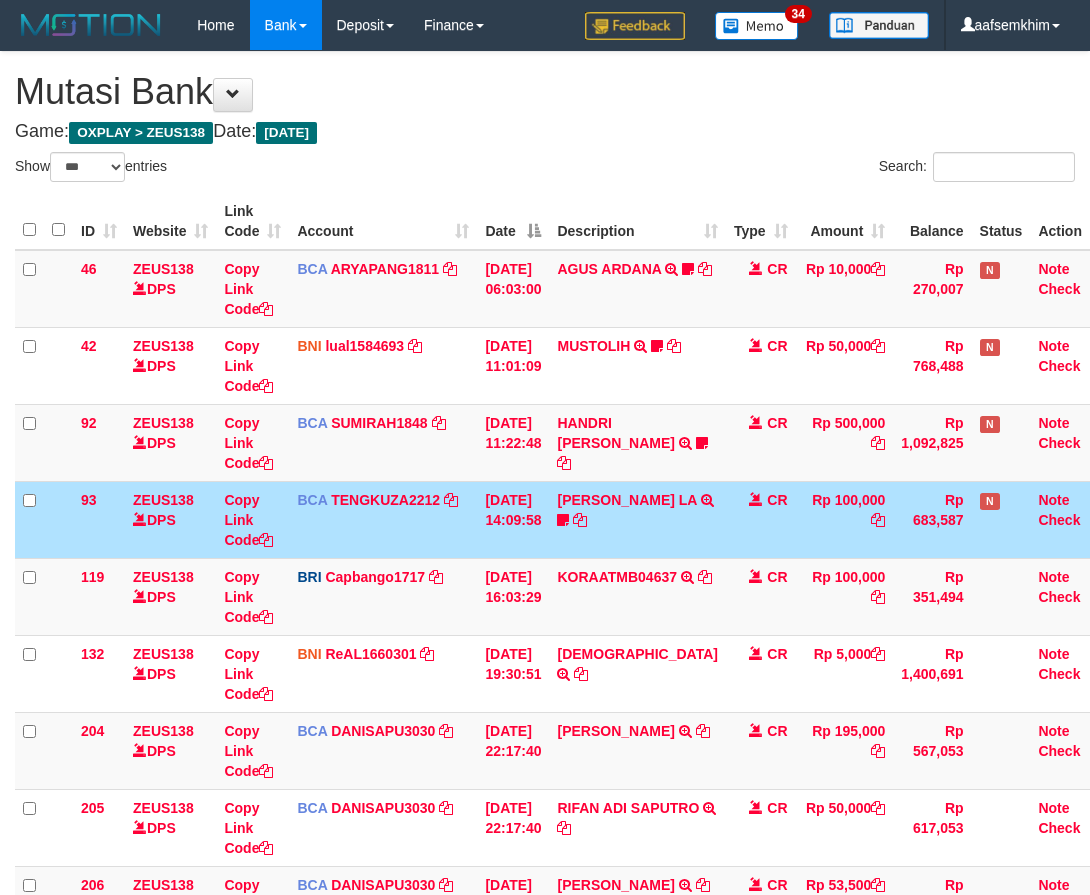 select on "***" 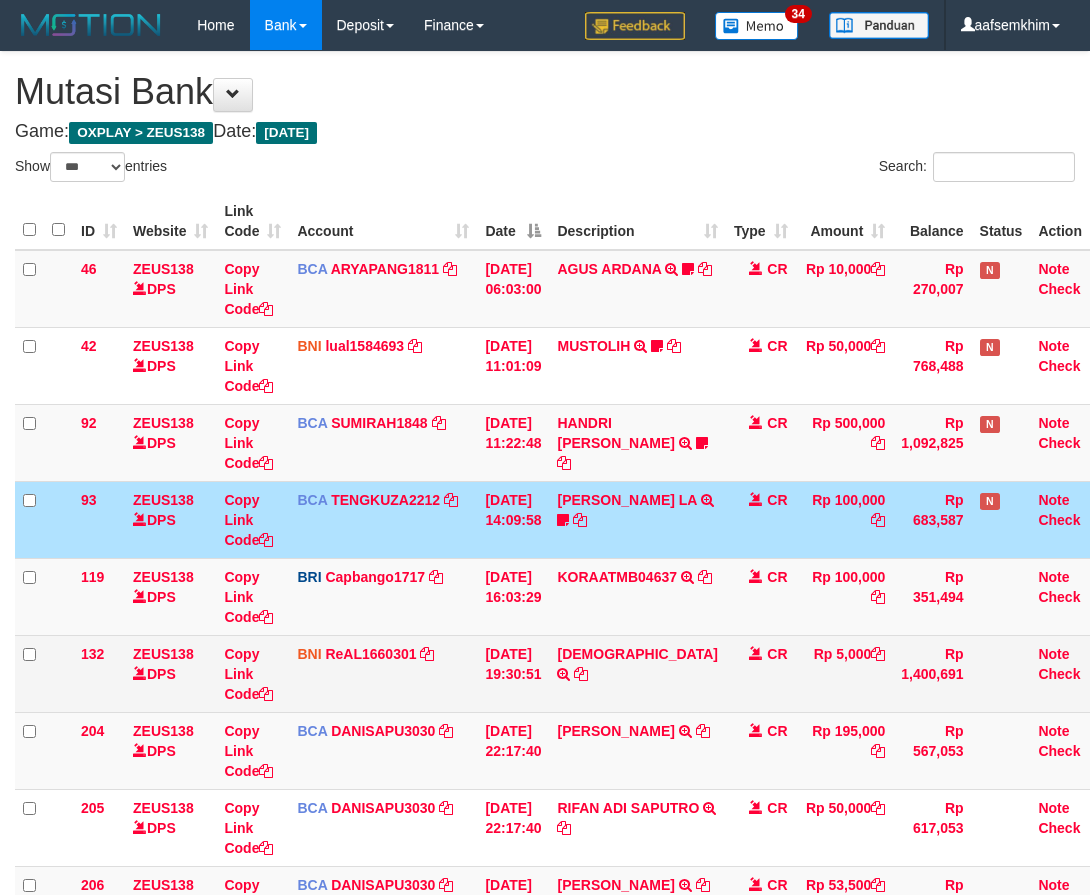 scroll, scrollTop: 267, scrollLeft: 0, axis: vertical 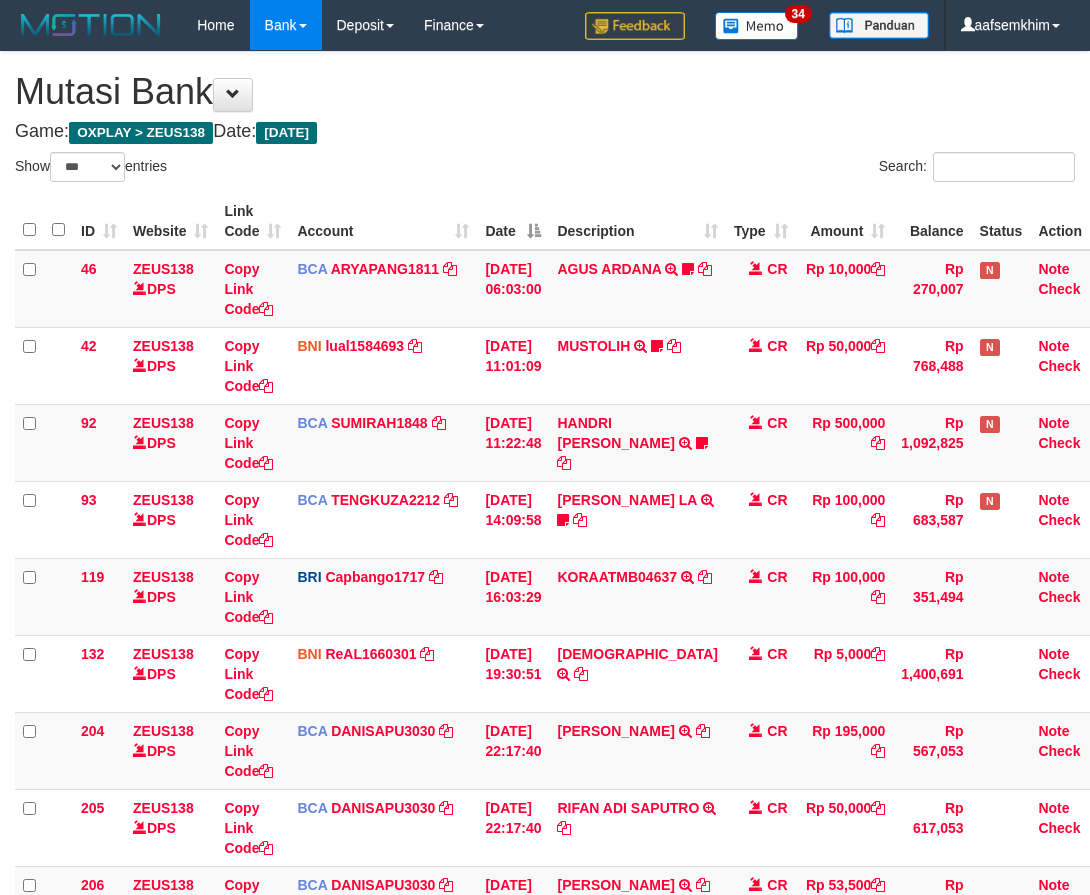 select on "***" 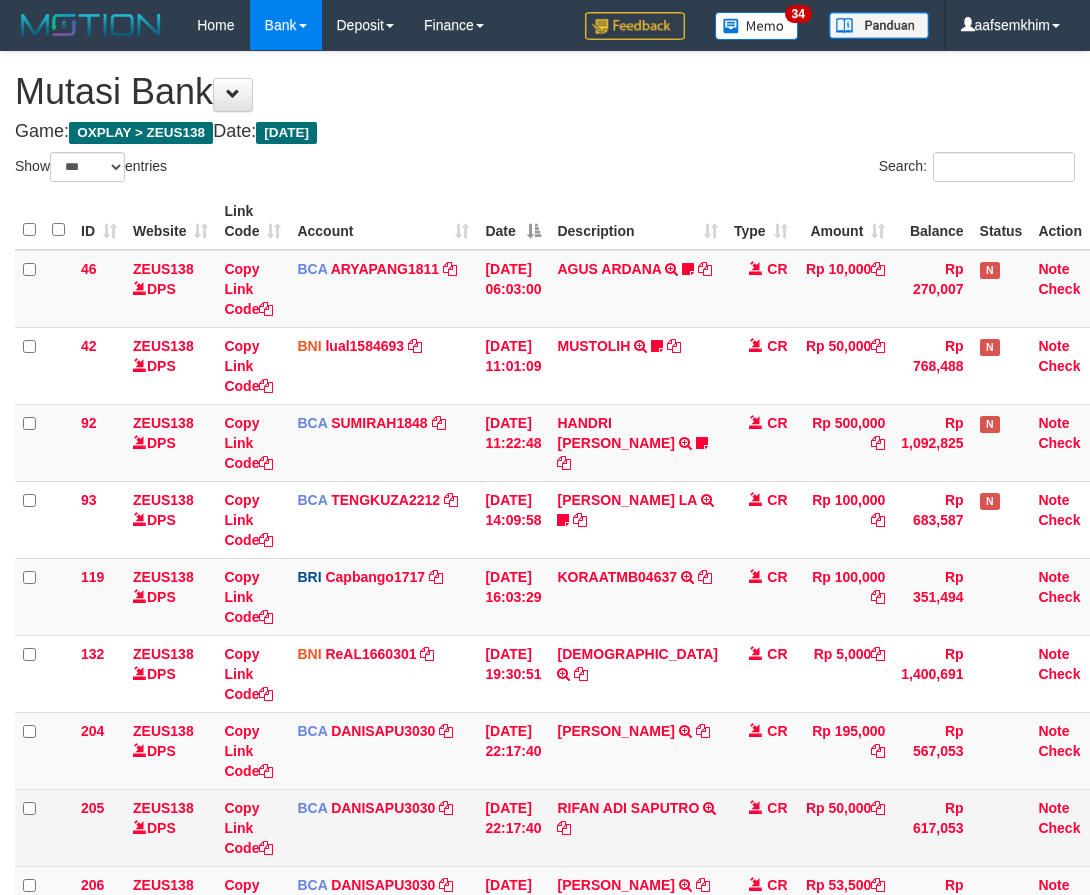 scroll, scrollTop: 299, scrollLeft: 0, axis: vertical 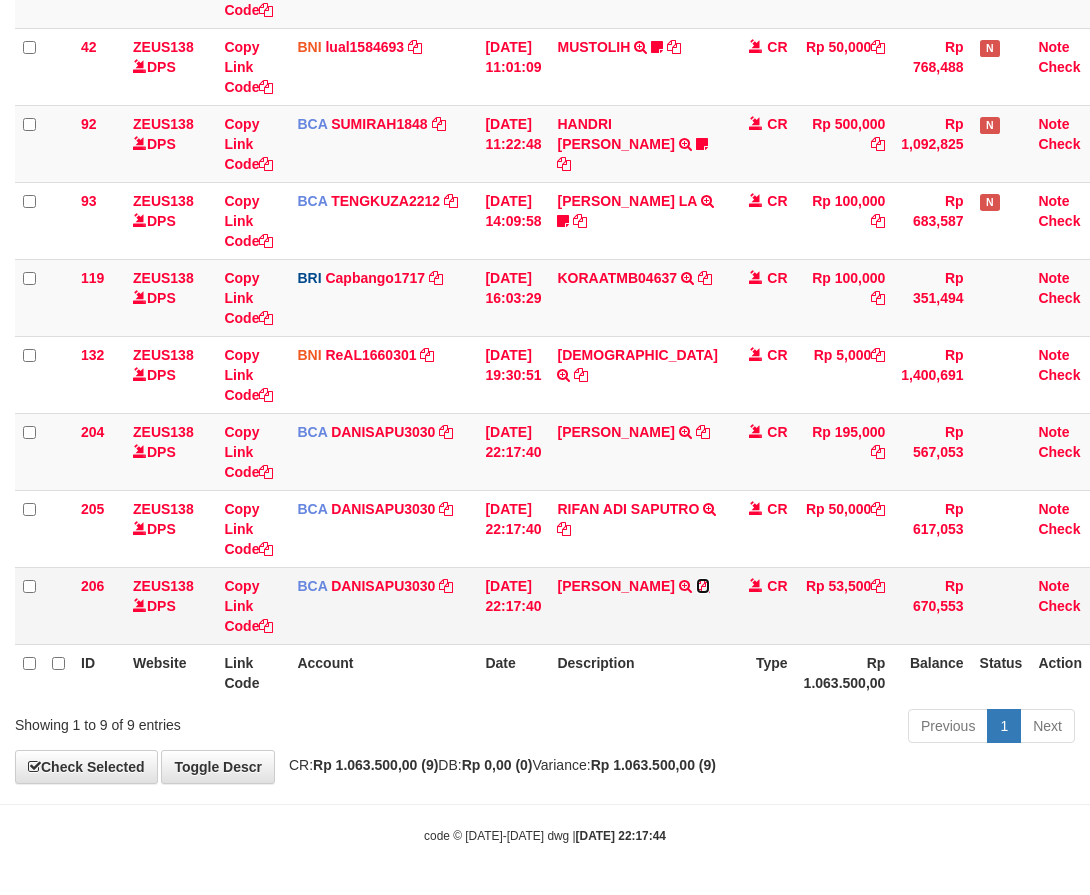 click at bounding box center [703, 586] 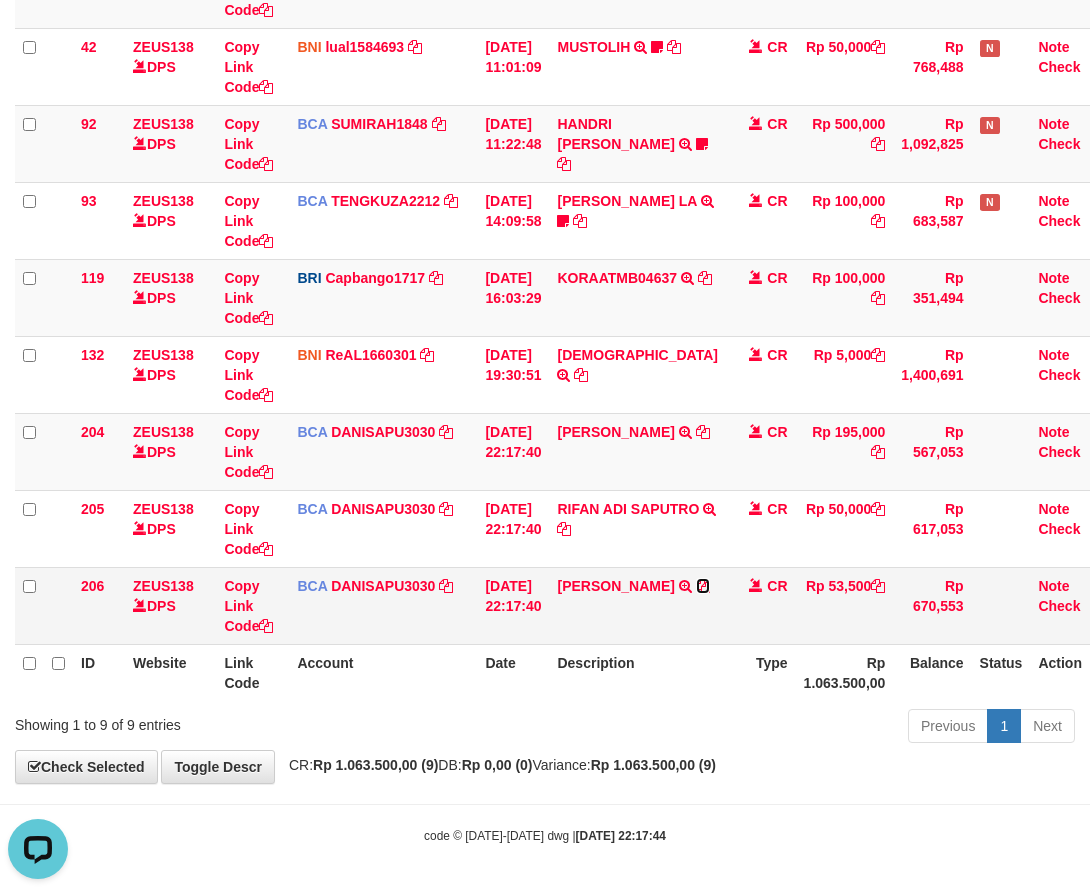 scroll, scrollTop: 0, scrollLeft: 0, axis: both 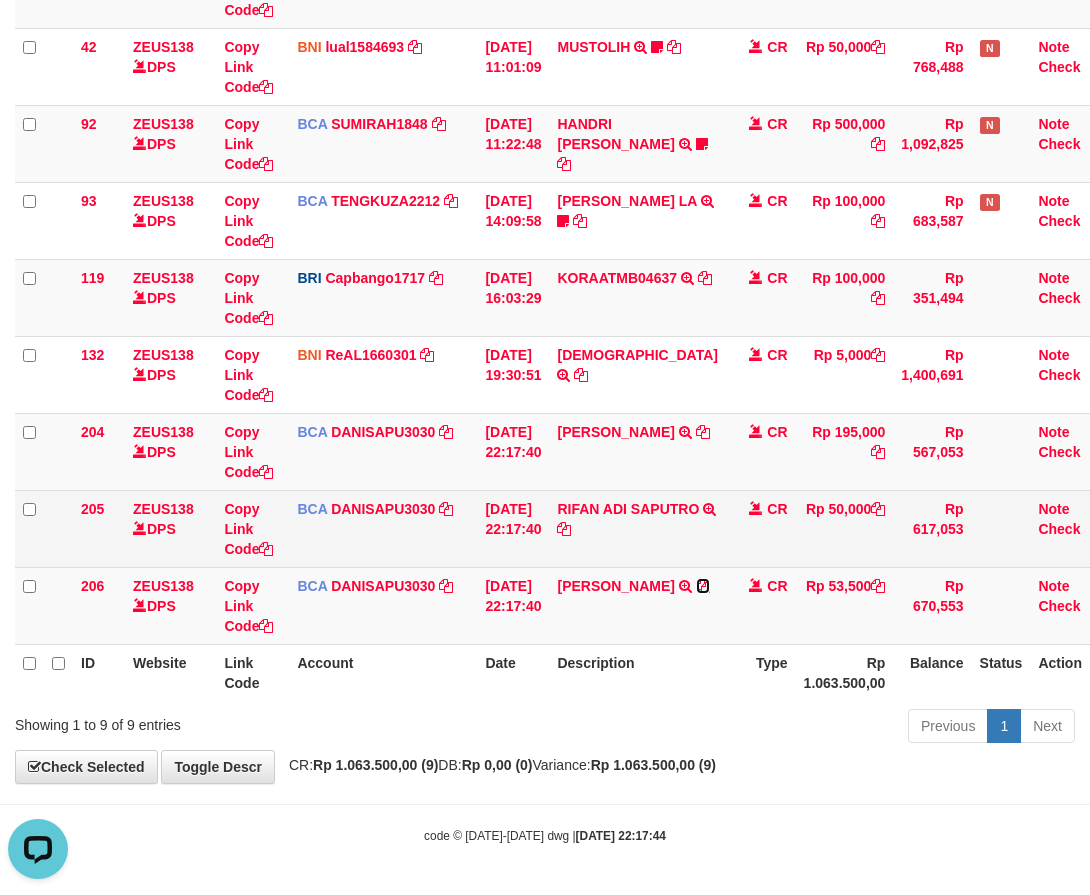 drag, startPoint x: 595, startPoint y: 608, endPoint x: 901, endPoint y: 552, distance: 311.08197 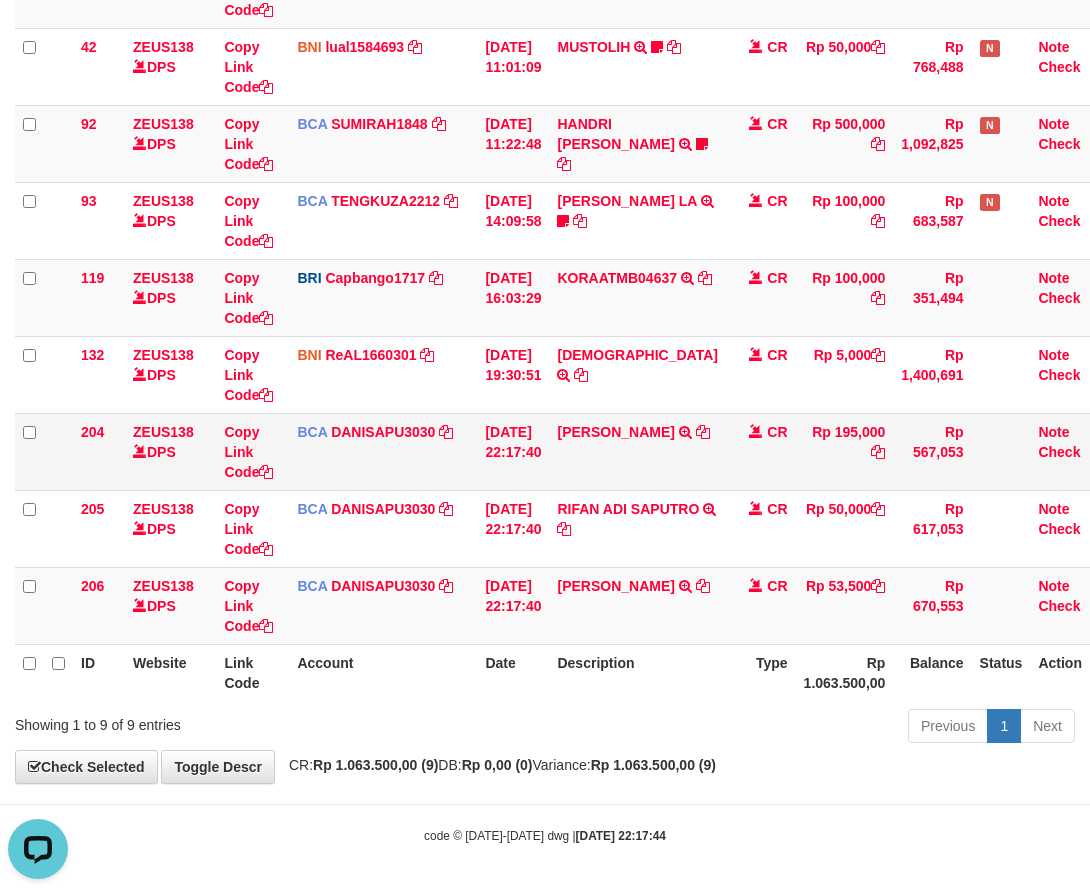 click on "TEDI MAULANA         TRSF E-BANKING CR 1107/FTSCY/WS95271
195000.00TEDI MAULANA" at bounding box center [637, 451] 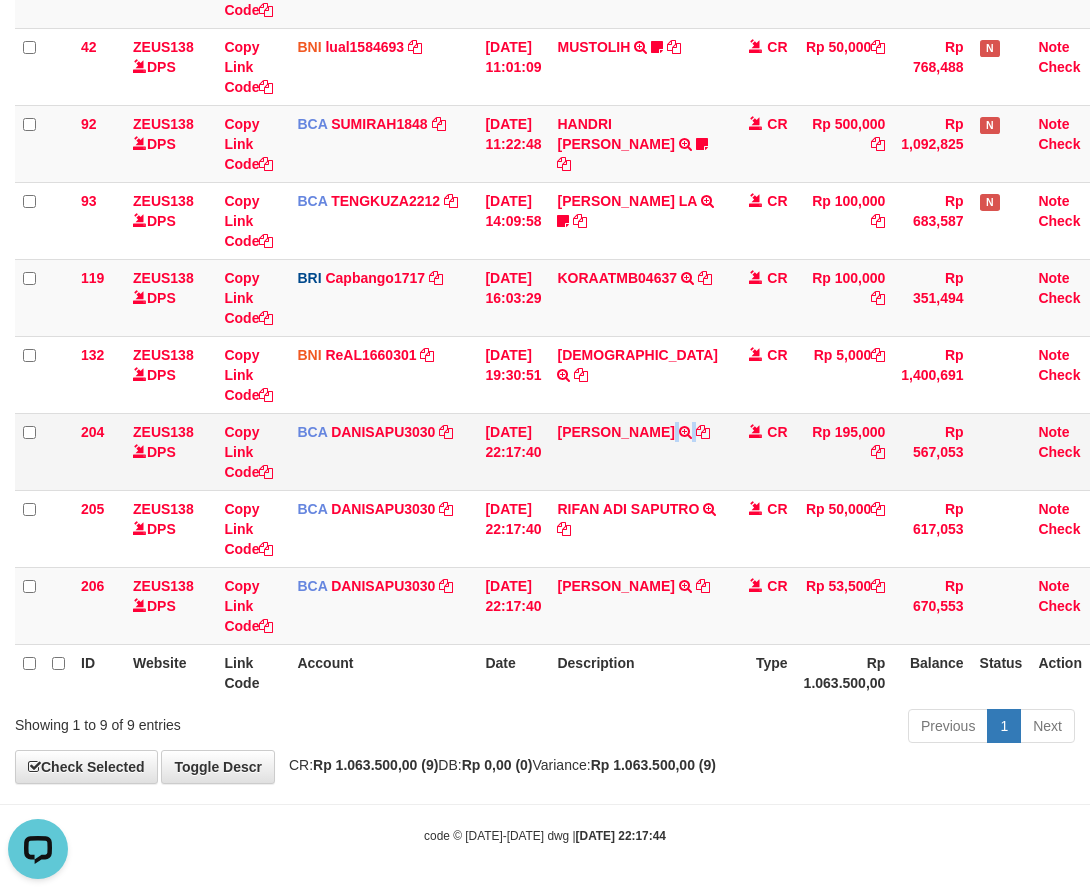 click on "TEDI MAULANA         TRSF E-BANKING CR 1107/FTSCY/WS95271
195000.00TEDI MAULANA" at bounding box center (637, 451) 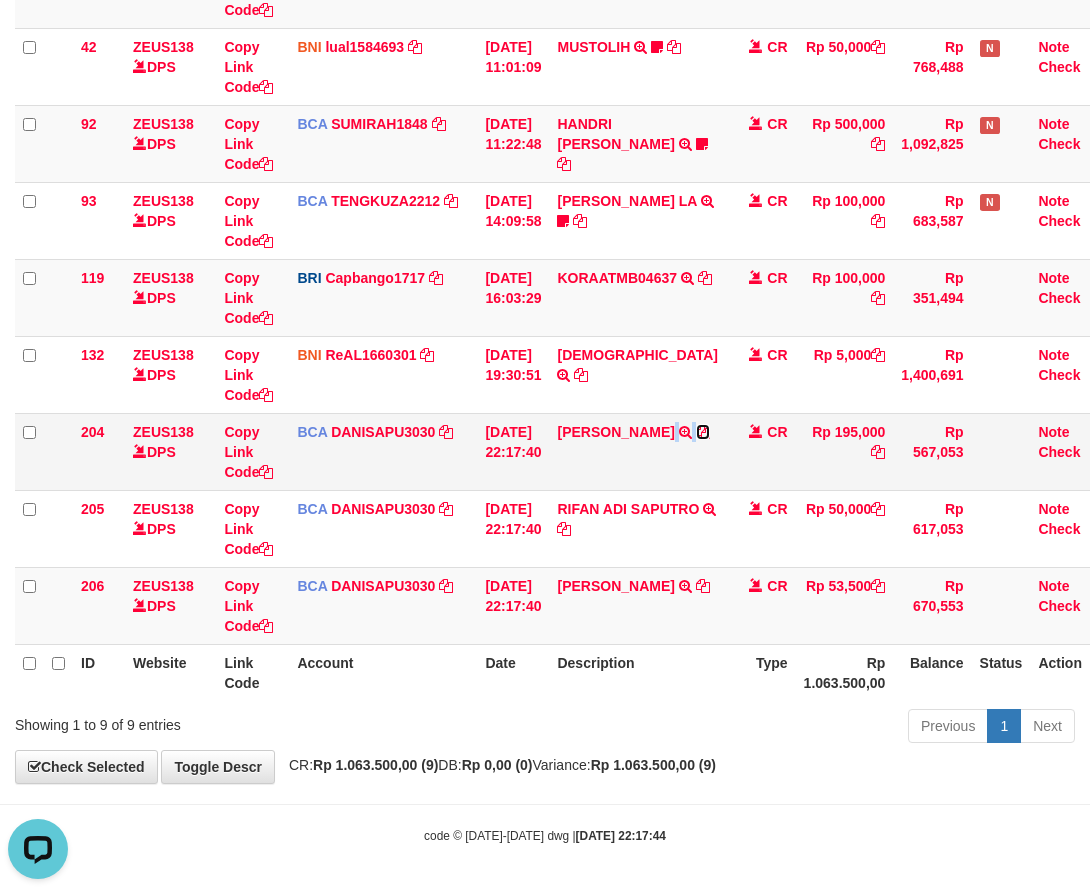 click at bounding box center (703, 432) 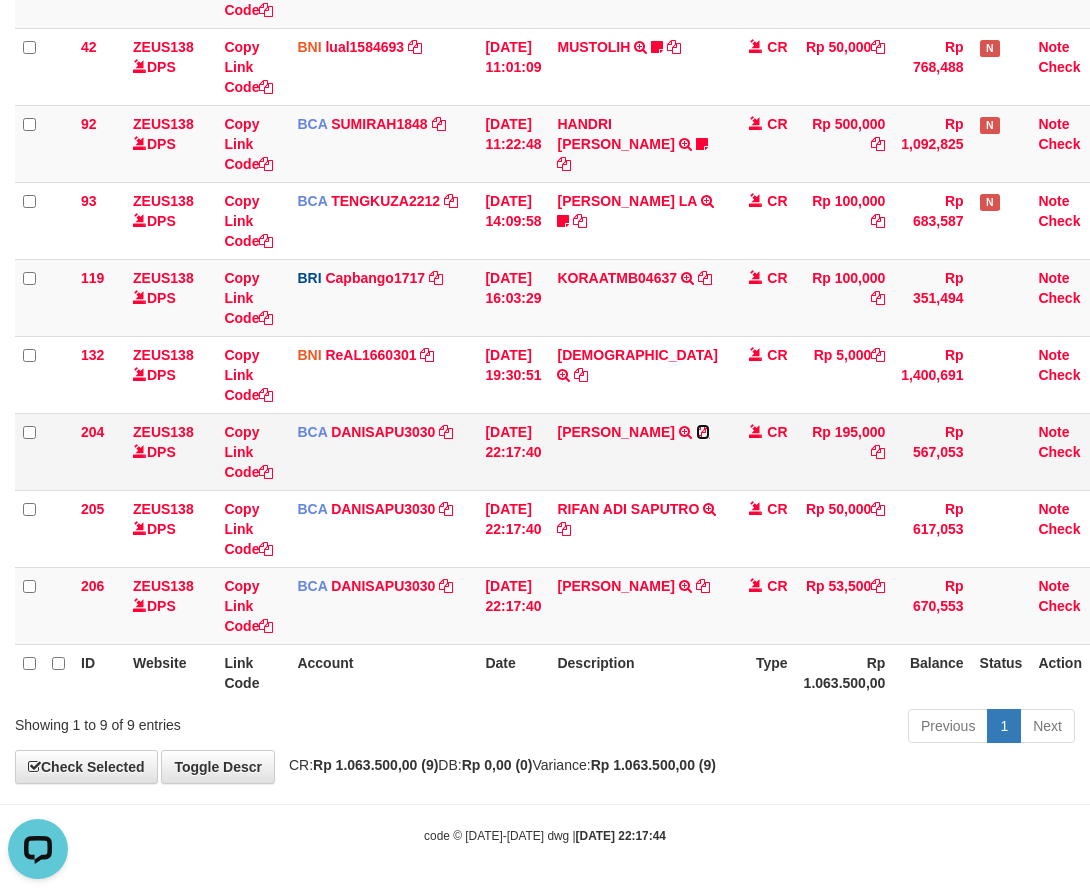 click at bounding box center (703, 432) 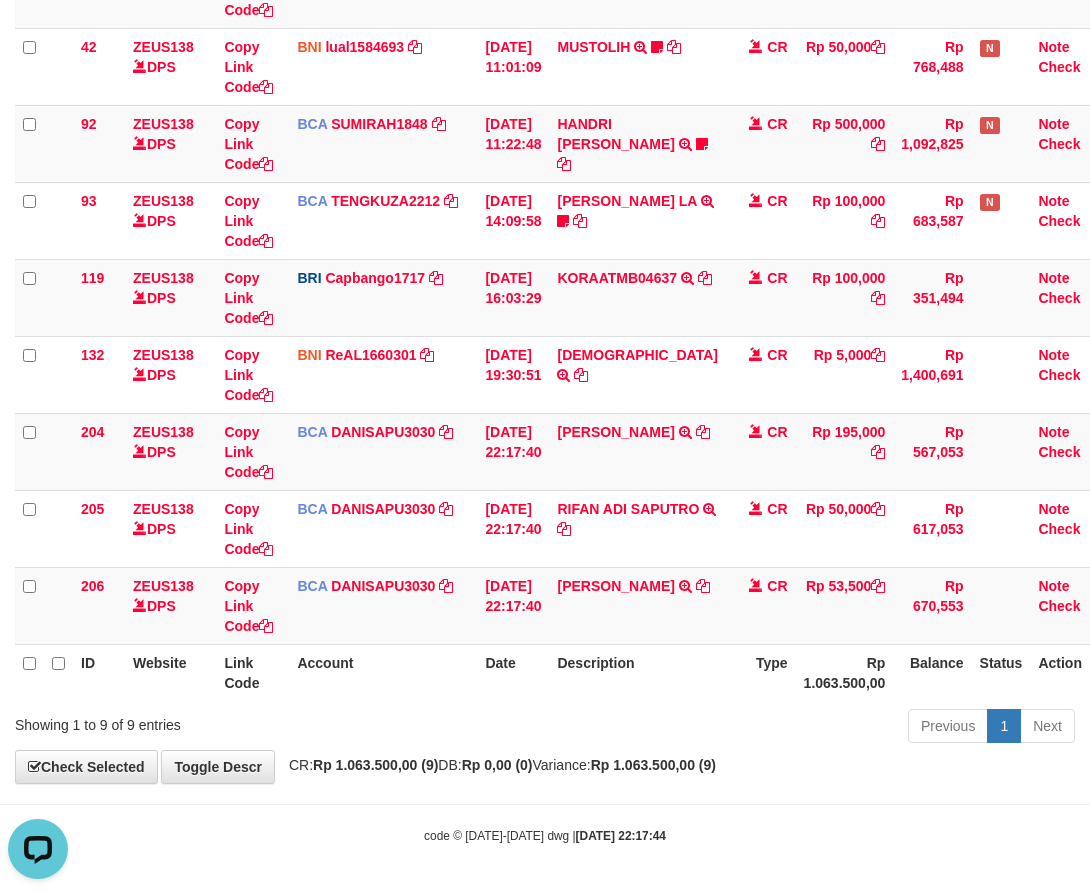 drag, startPoint x: 659, startPoint y: 468, endPoint x: 1099, endPoint y: 434, distance: 441.31168 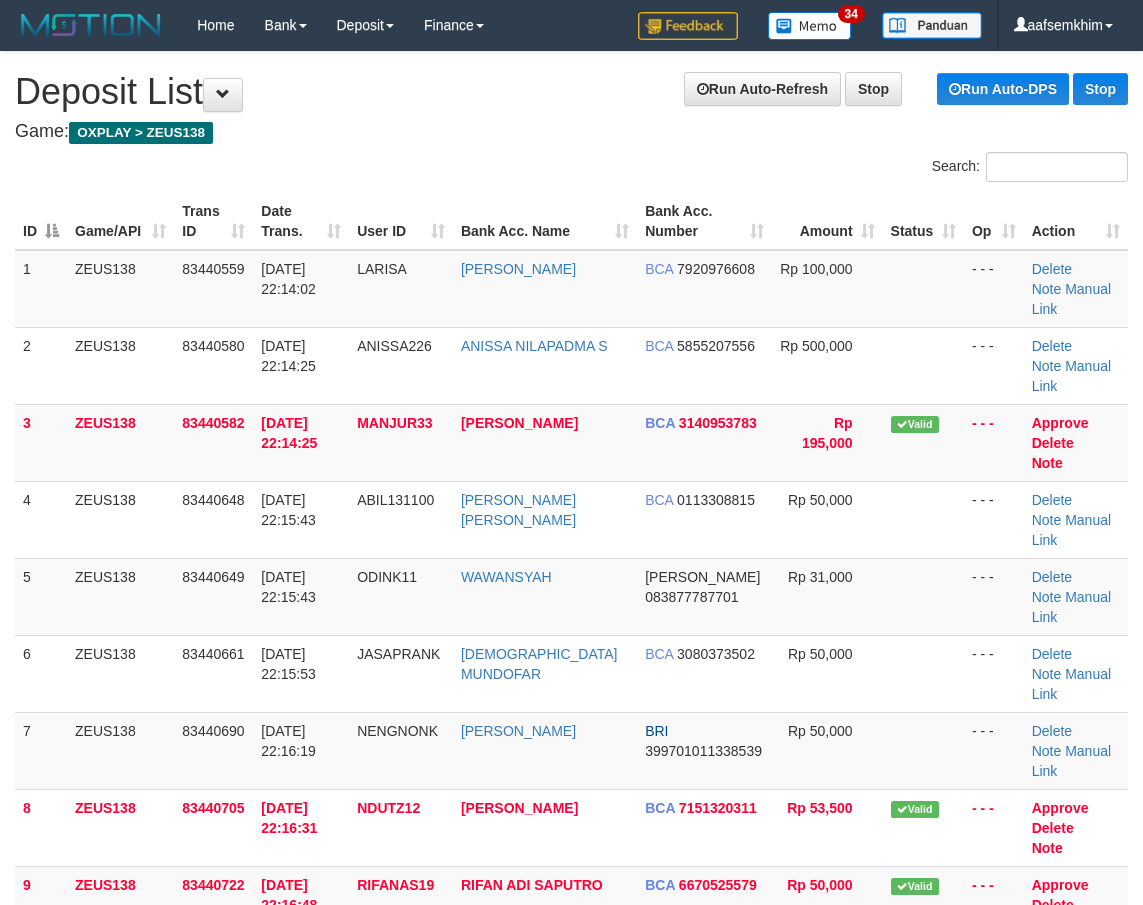 scroll, scrollTop: 290, scrollLeft: 23, axis: both 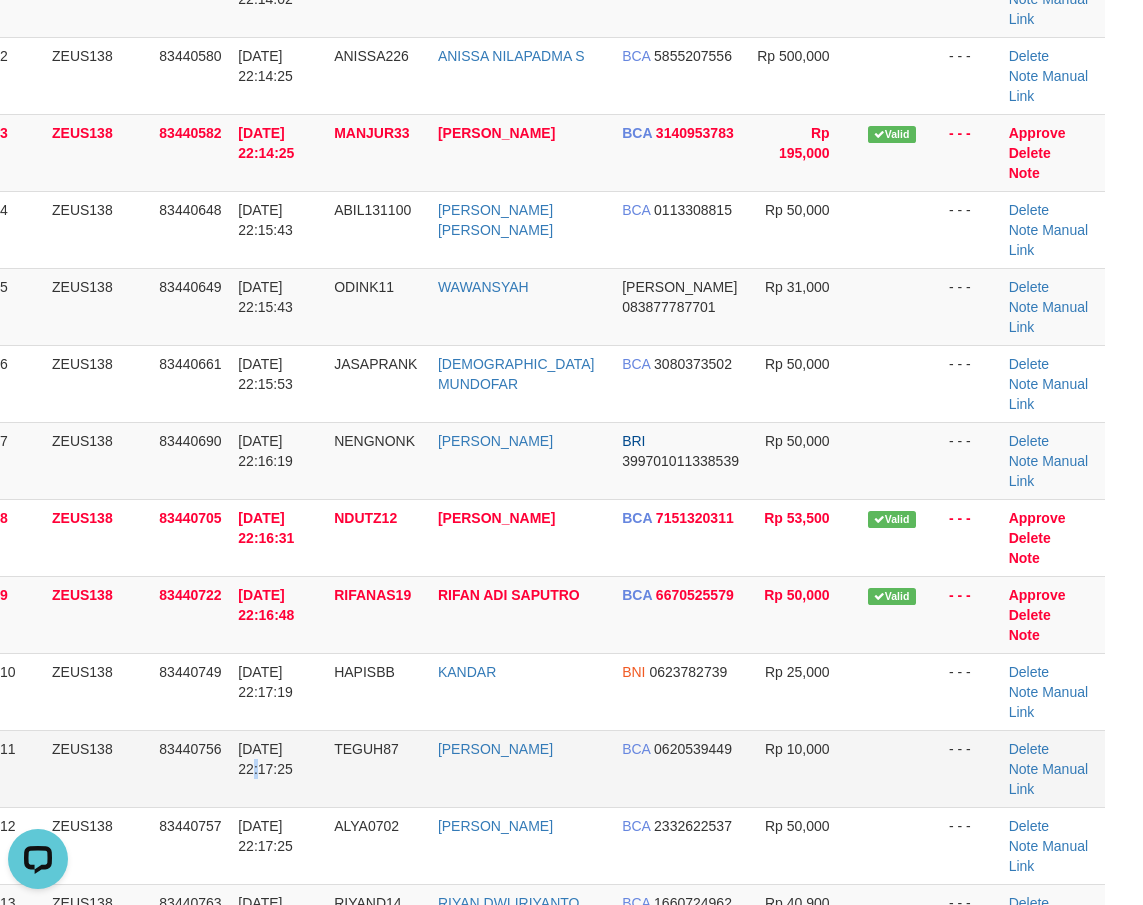 drag, startPoint x: 308, startPoint y: 533, endPoint x: 299, endPoint y: 541, distance: 12.0415945 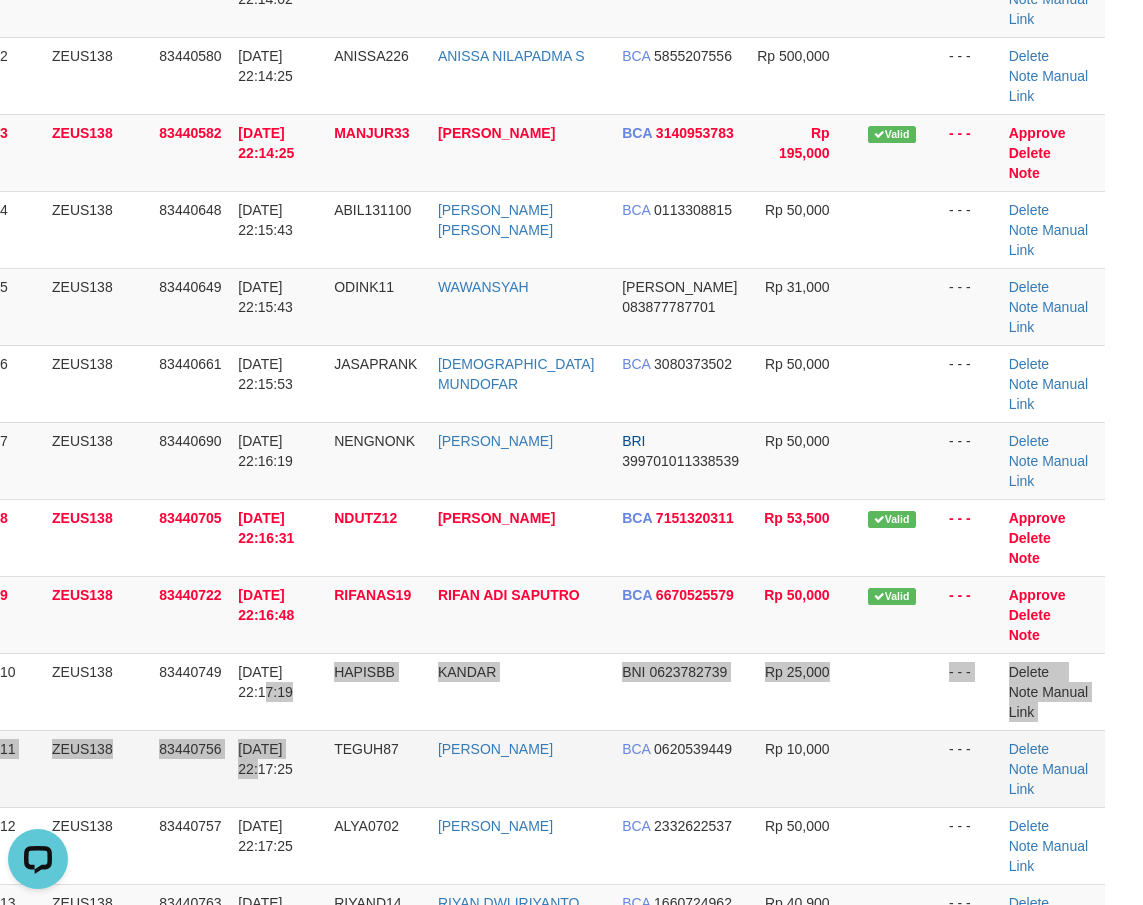 drag, startPoint x: 307, startPoint y: 550, endPoint x: 194, endPoint y: 545, distance: 113.110565 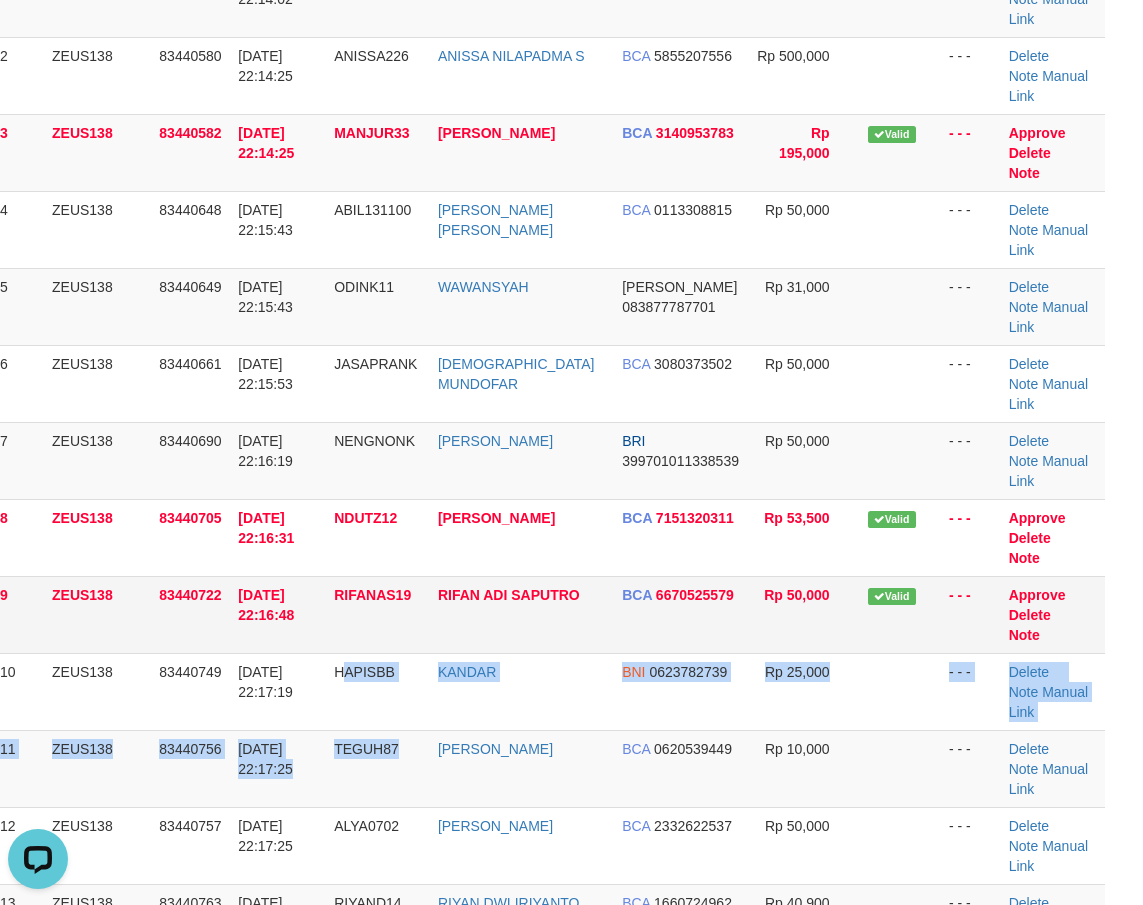 drag, startPoint x: 416, startPoint y: 545, endPoint x: 4, endPoint y: 434, distance: 426.69077 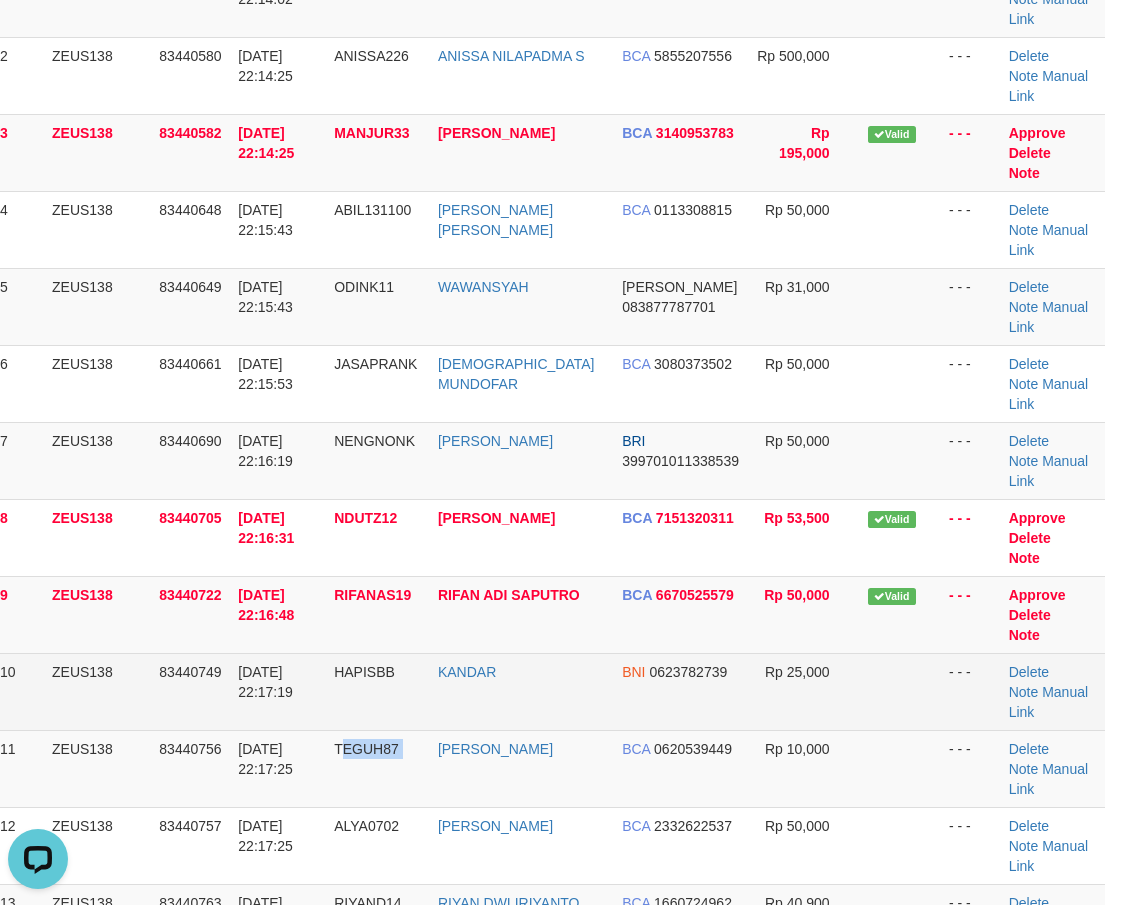 drag, startPoint x: 358, startPoint y: 548, endPoint x: 271, endPoint y: 524, distance: 90.24966 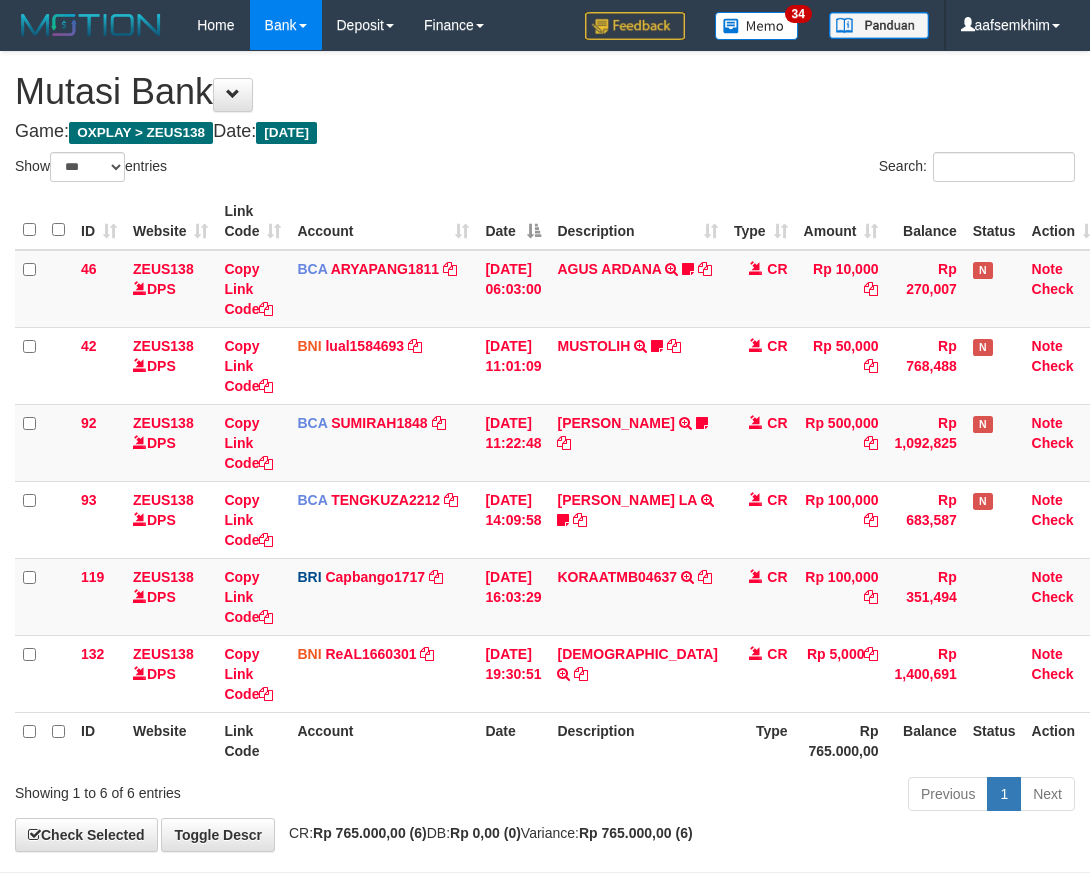 select on "***" 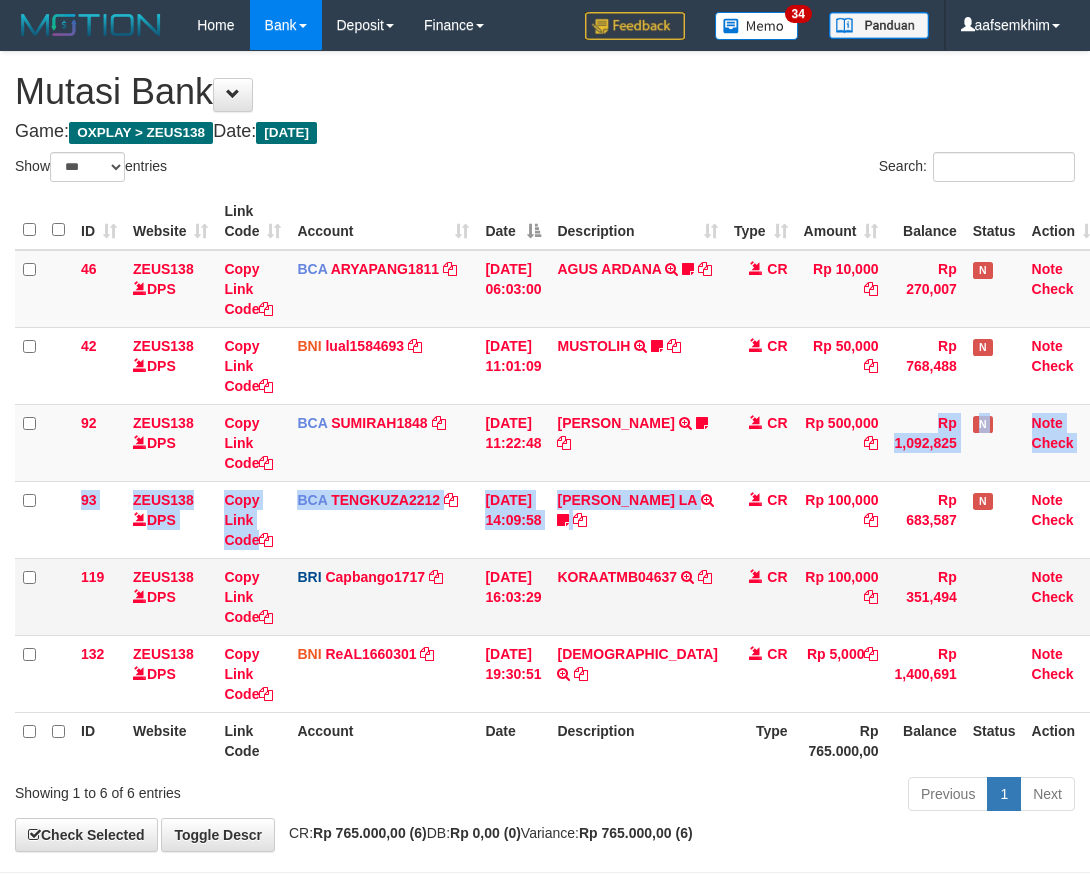 scroll, scrollTop: 68, scrollLeft: 0, axis: vertical 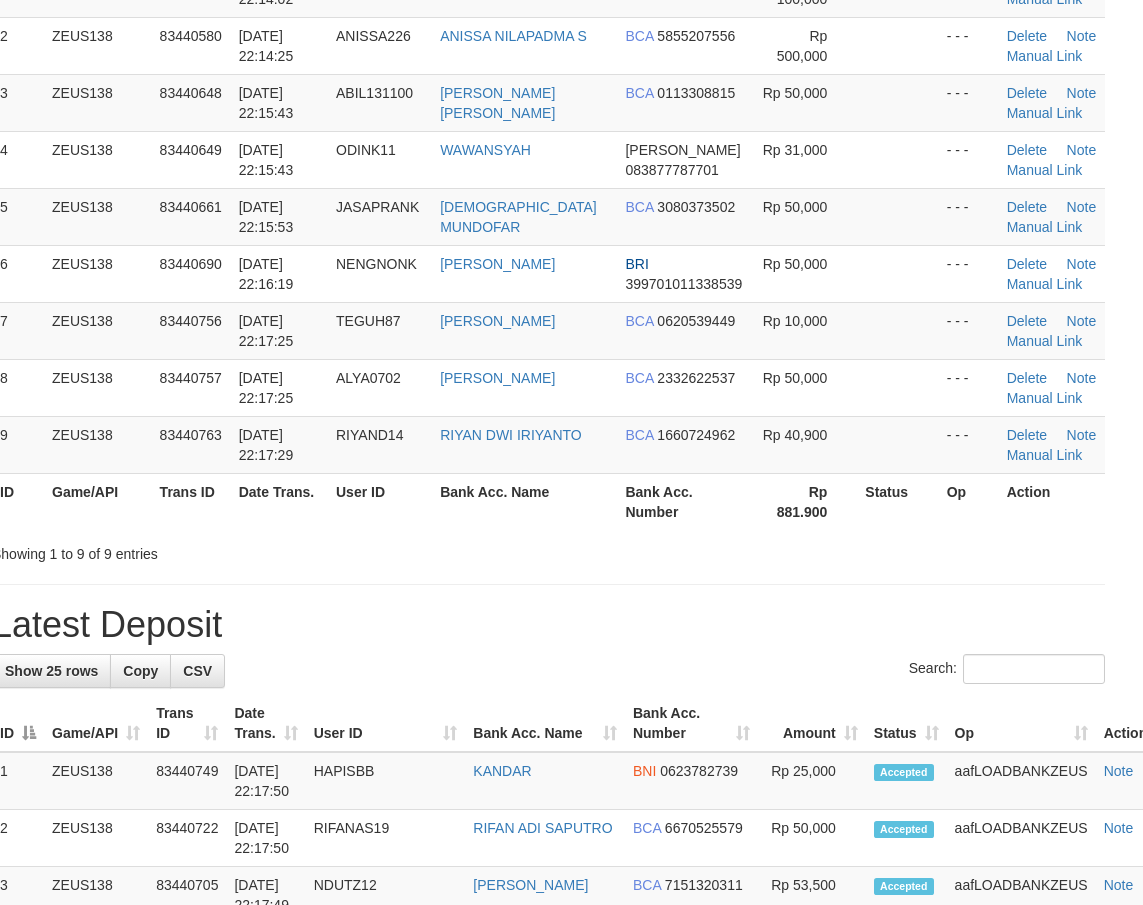 drag, startPoint x: 375, startPoint y: 615, endPoint x: 353, endPoint y: 616, distance: 22.022715 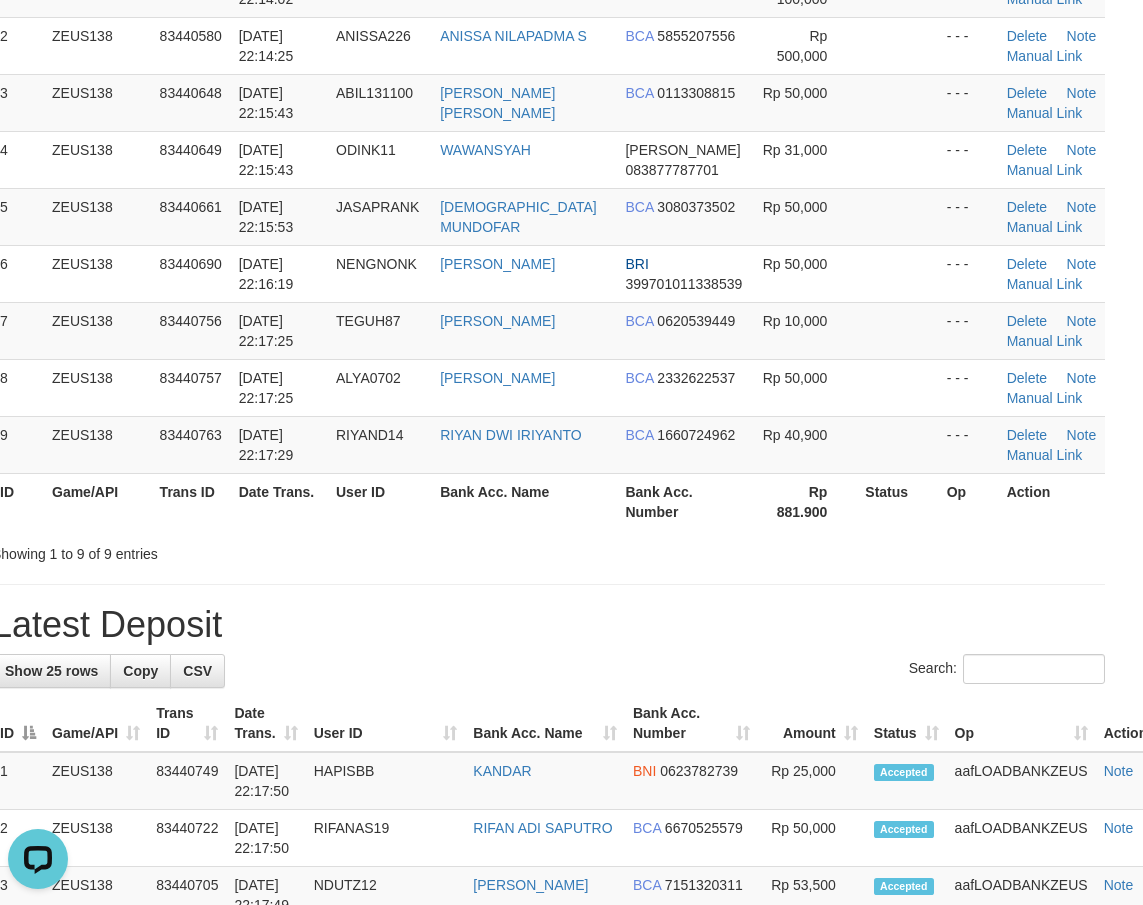 scroll, scrollTop: 0, scrollLeft: 0, axis: both 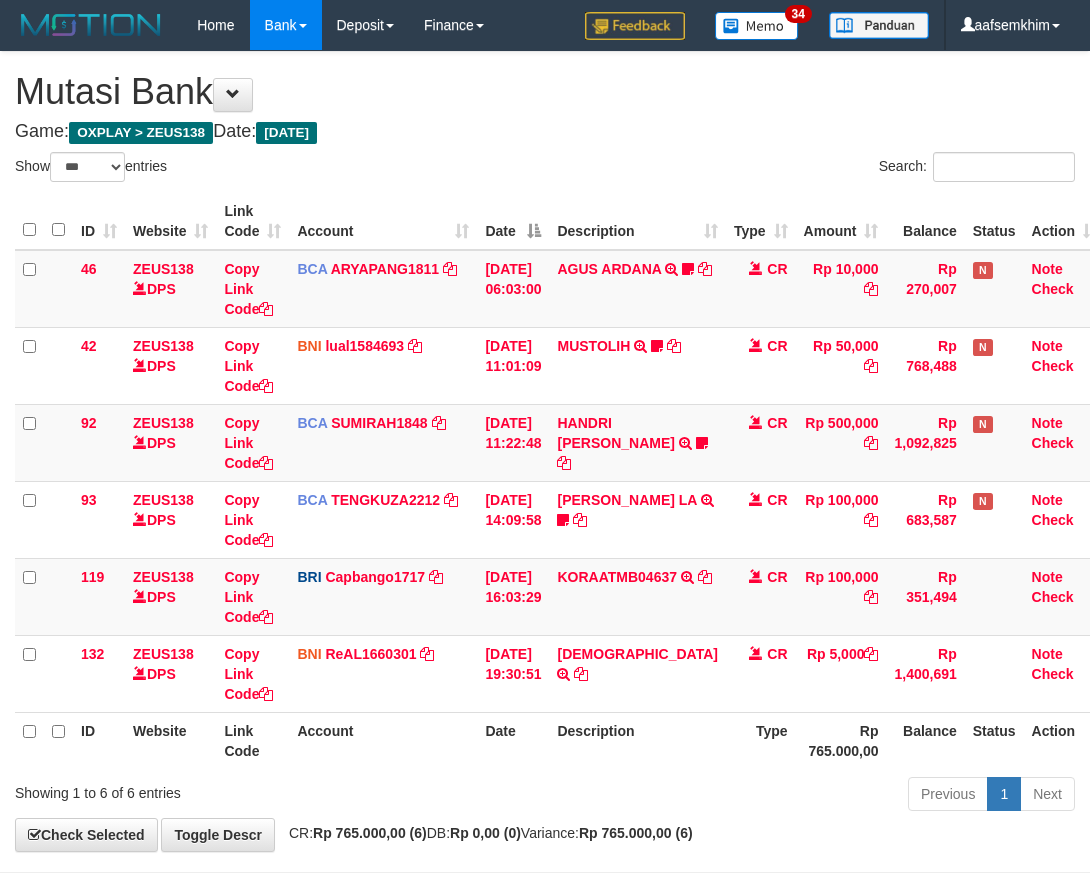 select on "***" 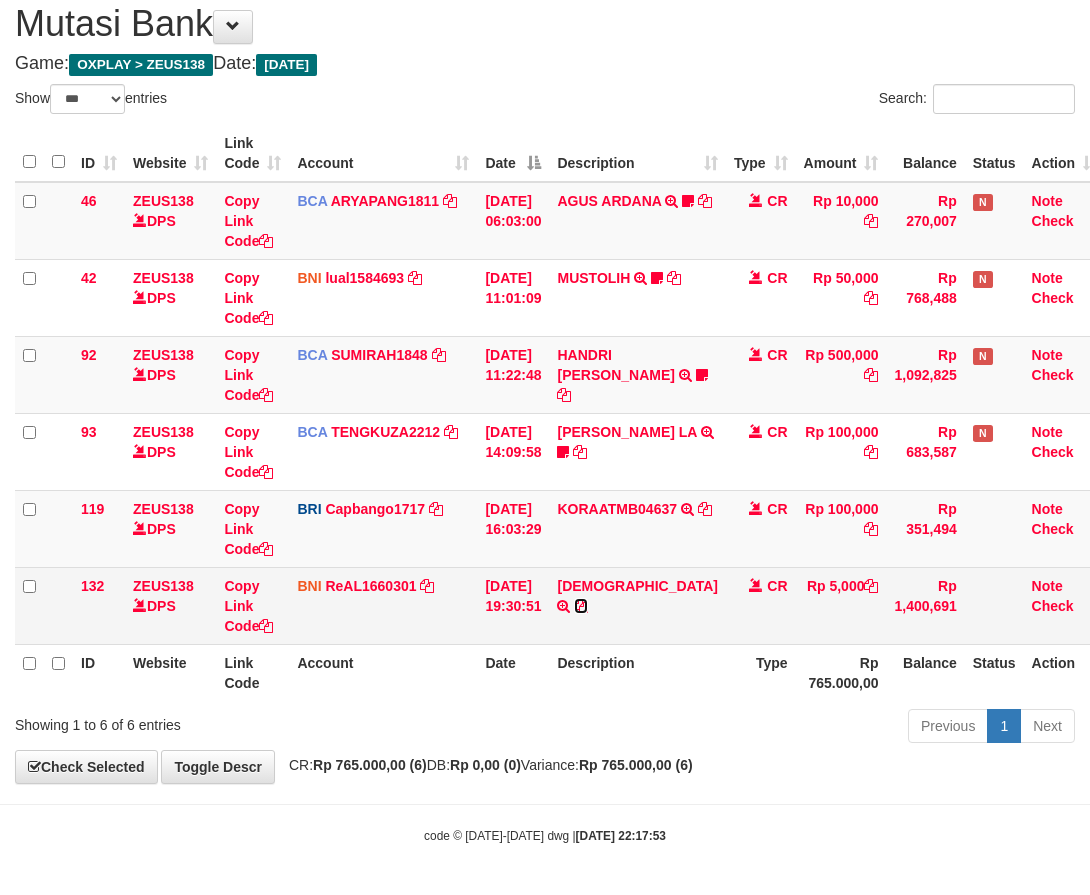 drag, startPoint x: 0, startPoint y: 0, endPoint x: 656, endPoint y: 581, distance: 876.2973 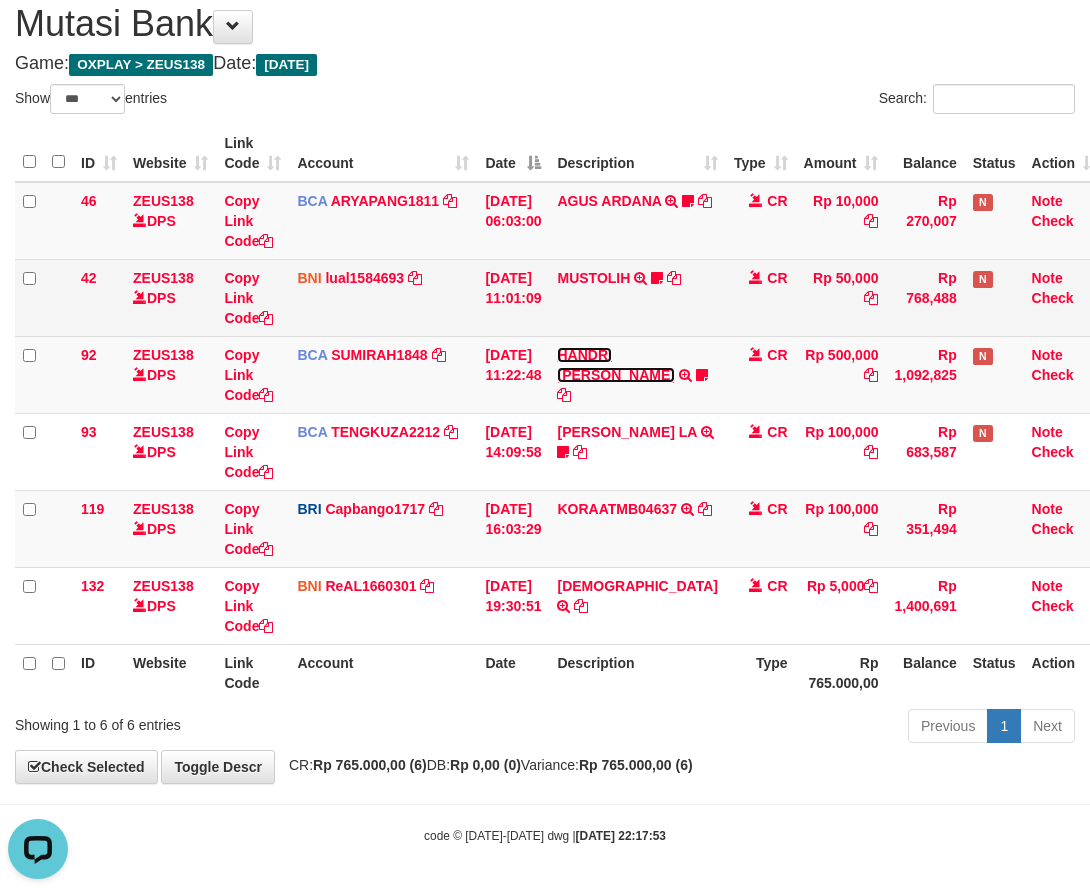scroll, scrollTop: 0, scrollLeft: 0, axis: both 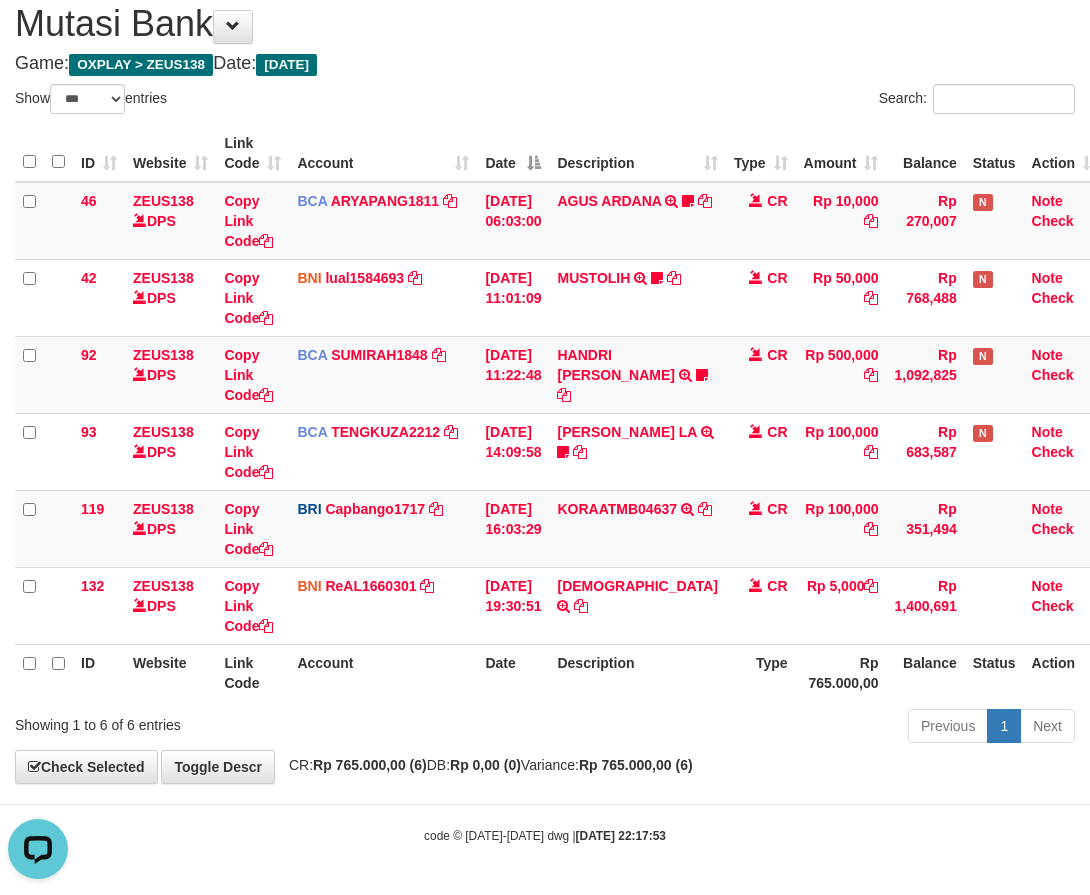 drag, startPoint x: 326, startPoint y: 164, endPoint x: 355, endPoint y: 162, distance: 29.068884 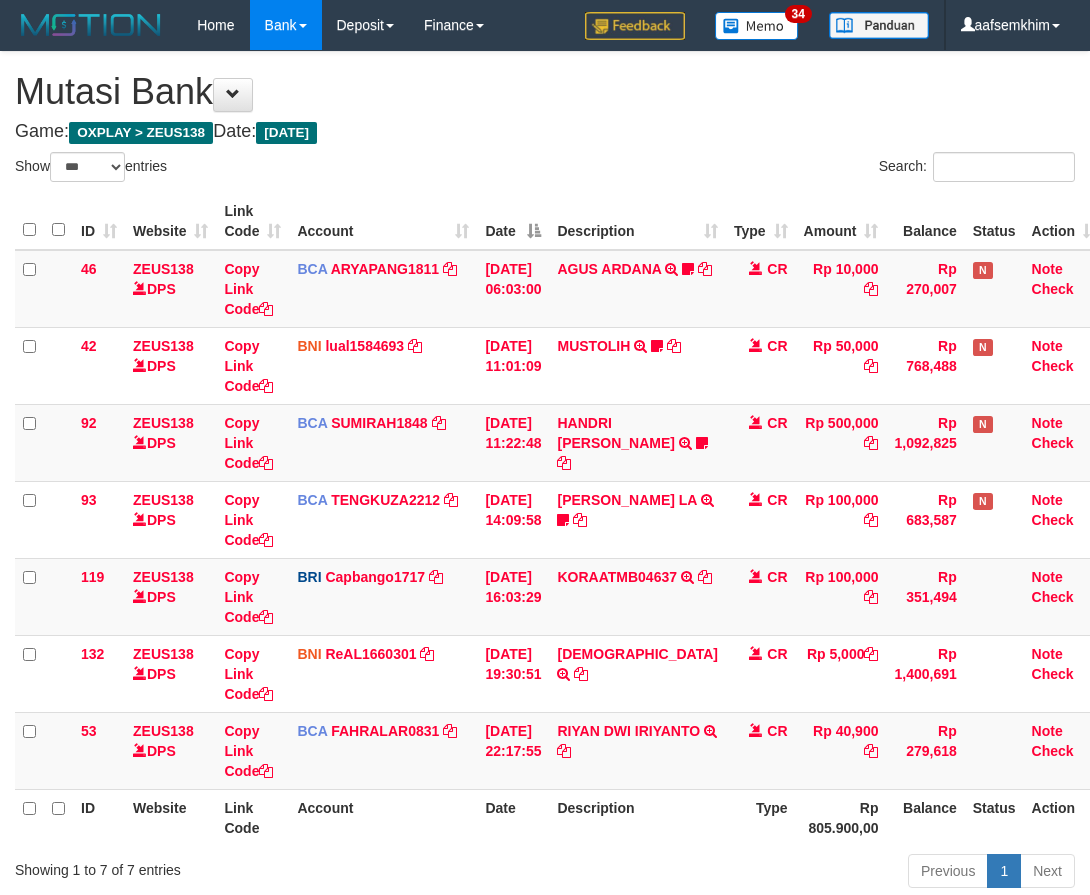 select on "***" 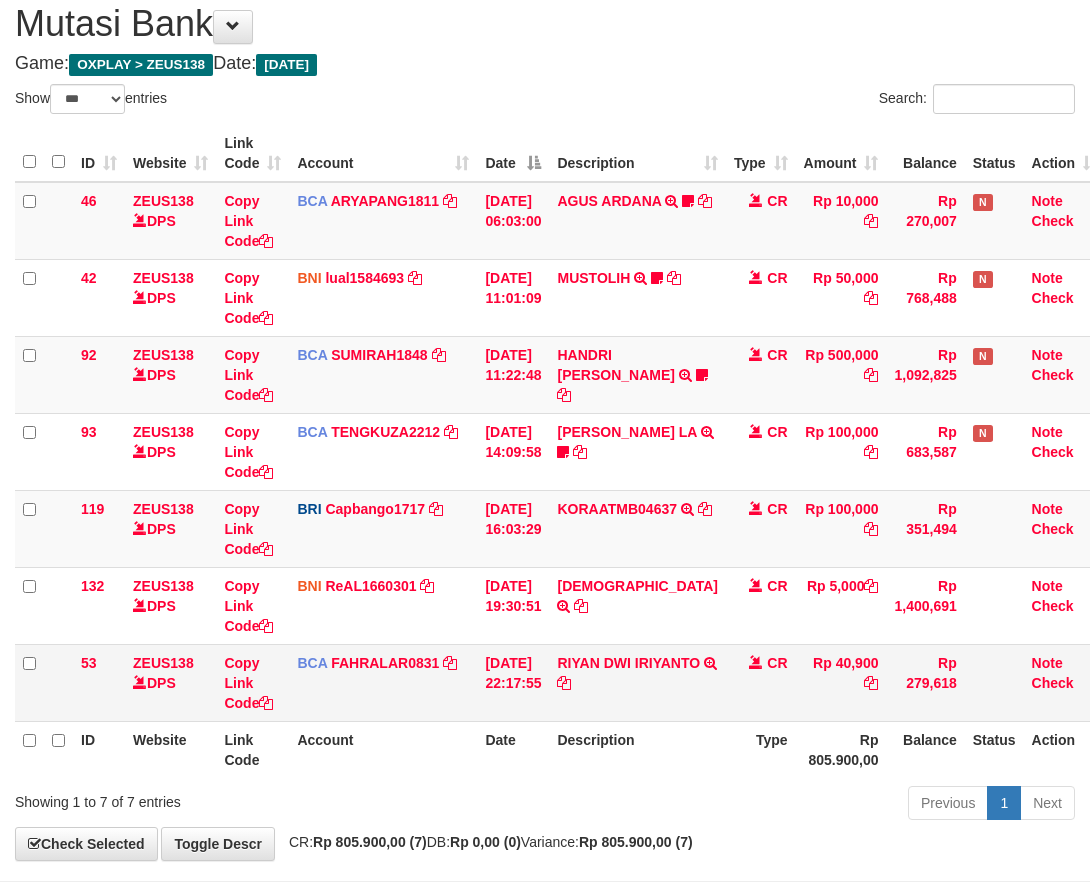 scroll, scrollTop: 145, scrollLeft: 0, axis: vertical 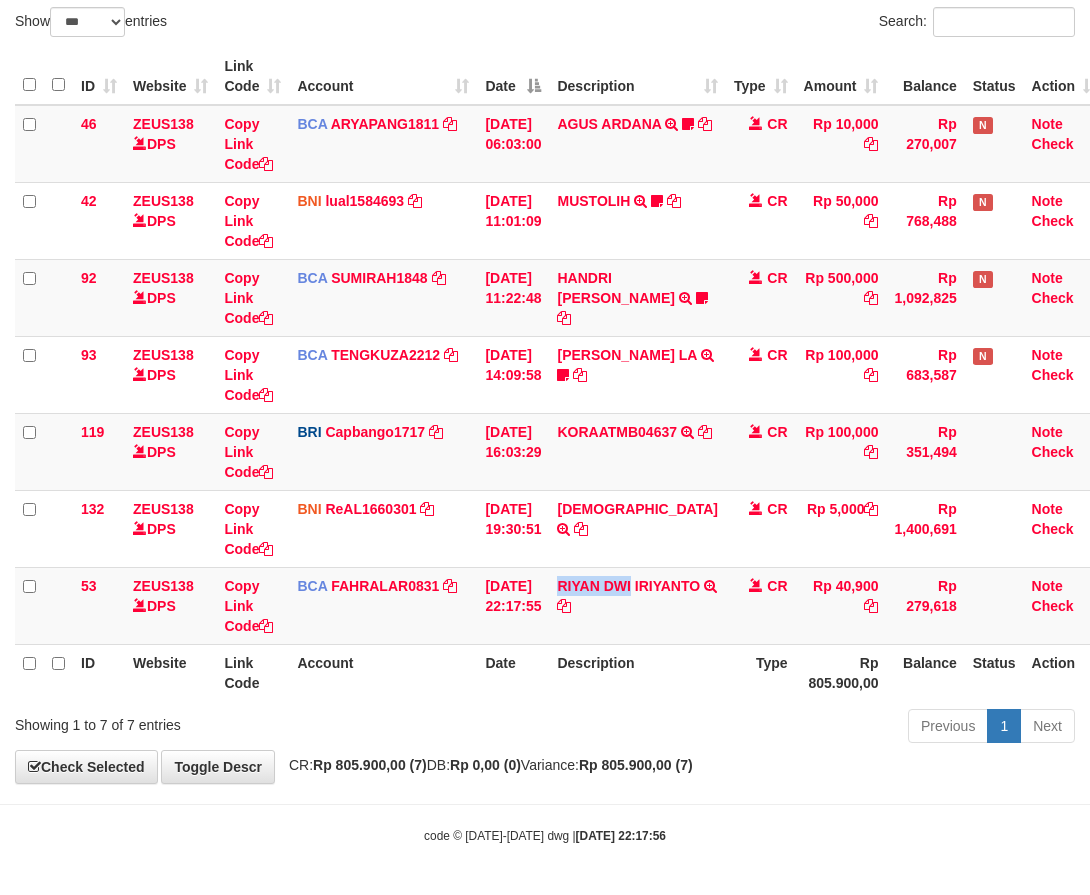 drag, startPoint x: 568, startPoint y: 568, endPoint x: 1103, endPoint y: 583, distance: 535.21027 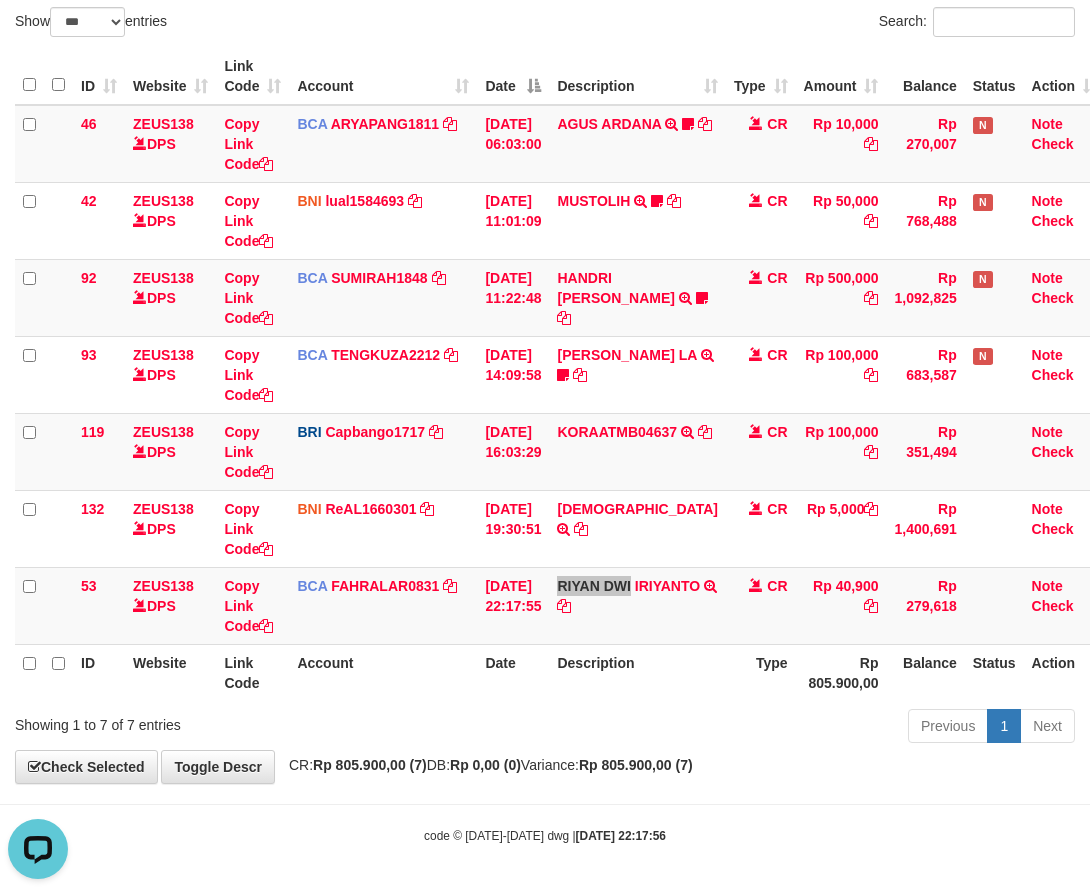 scroll, scrollTop: 0, scrollLeft: 0, axis: both 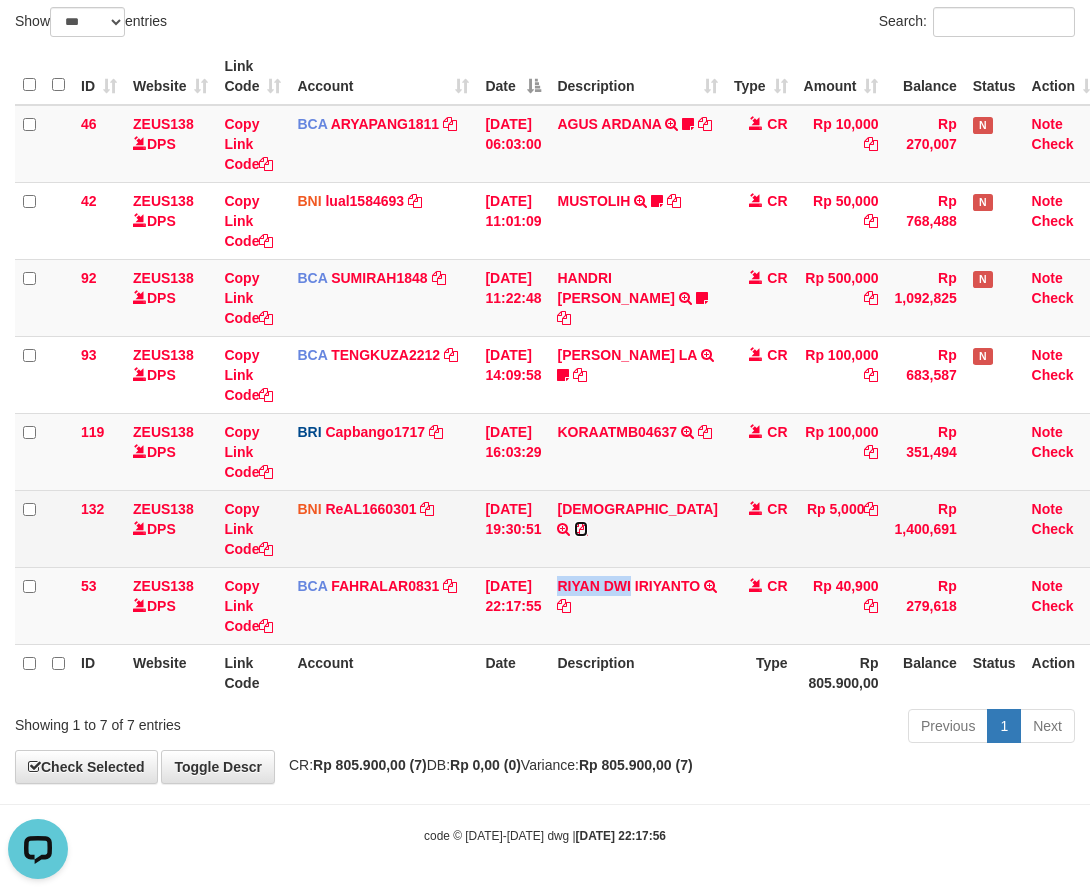 click at bounding box center (581, 529) 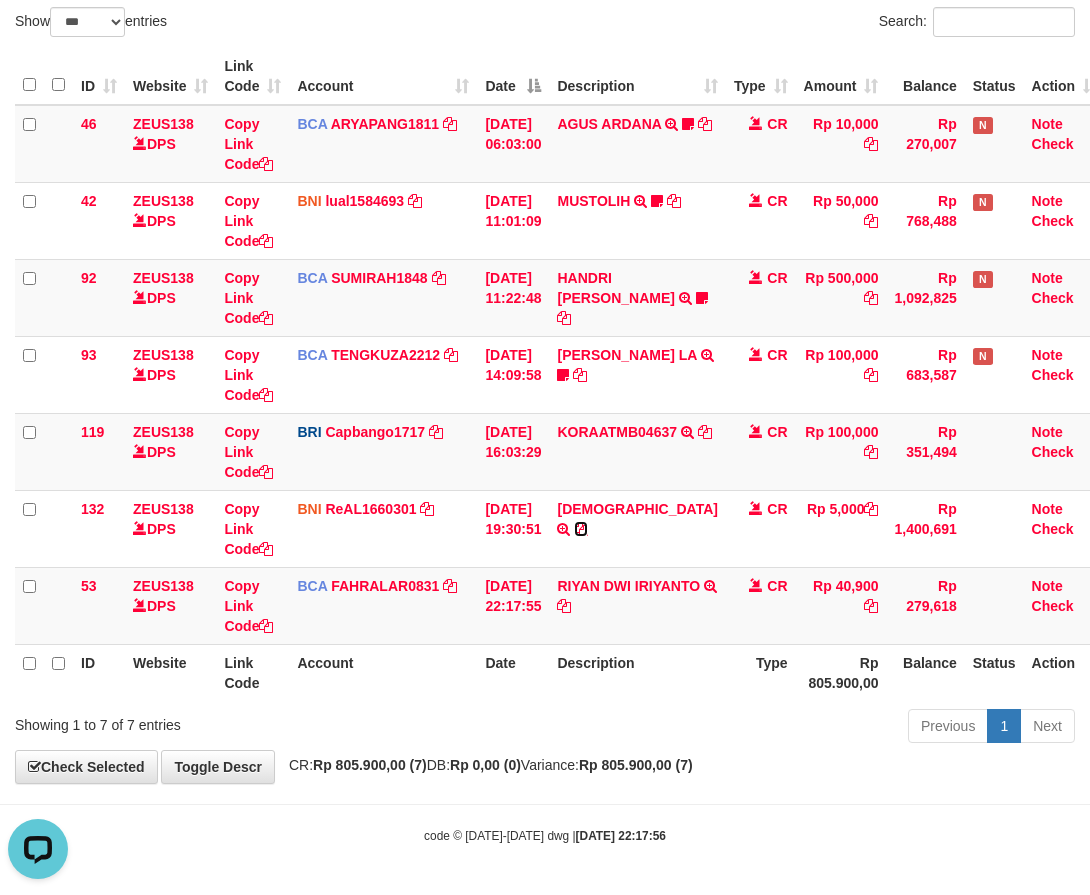 drag, startPoint x: 656, startPoint y: 510, endPoint x: 1104, endPoint y: 552, distance: 449.96445 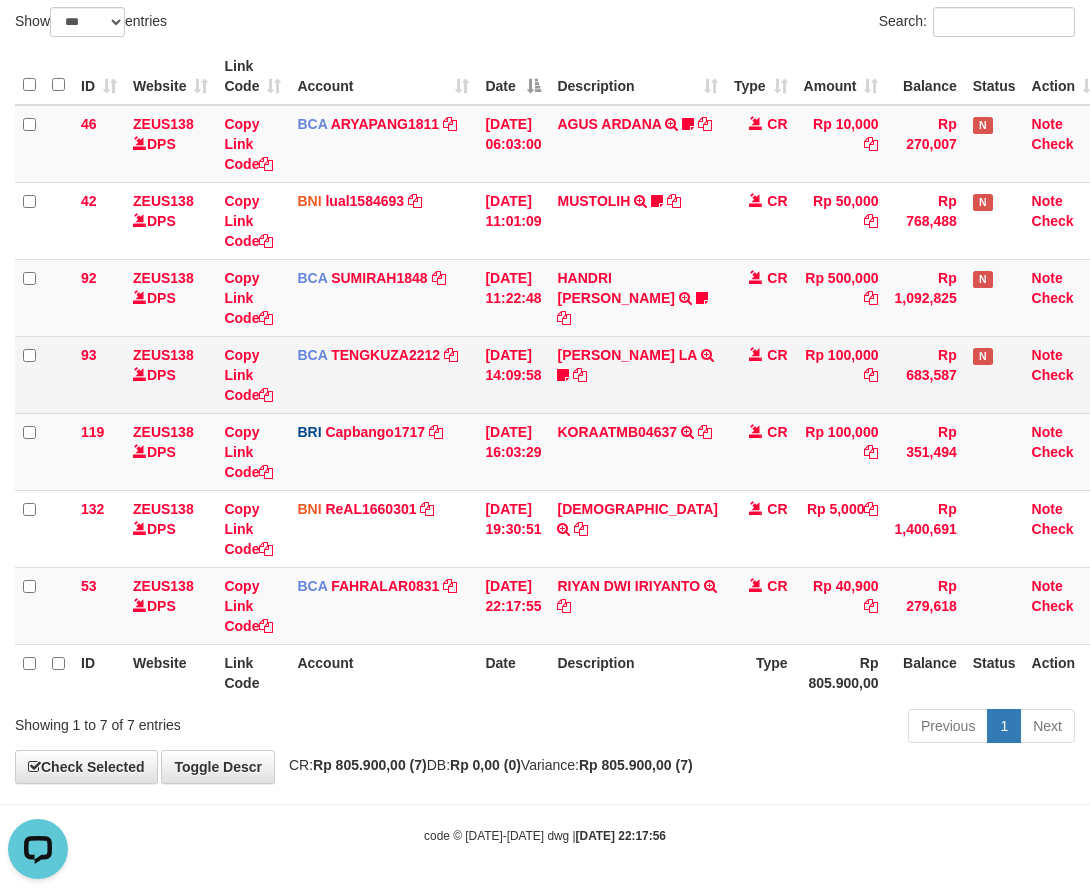 click on "CR" at bounding box center (761, 374) 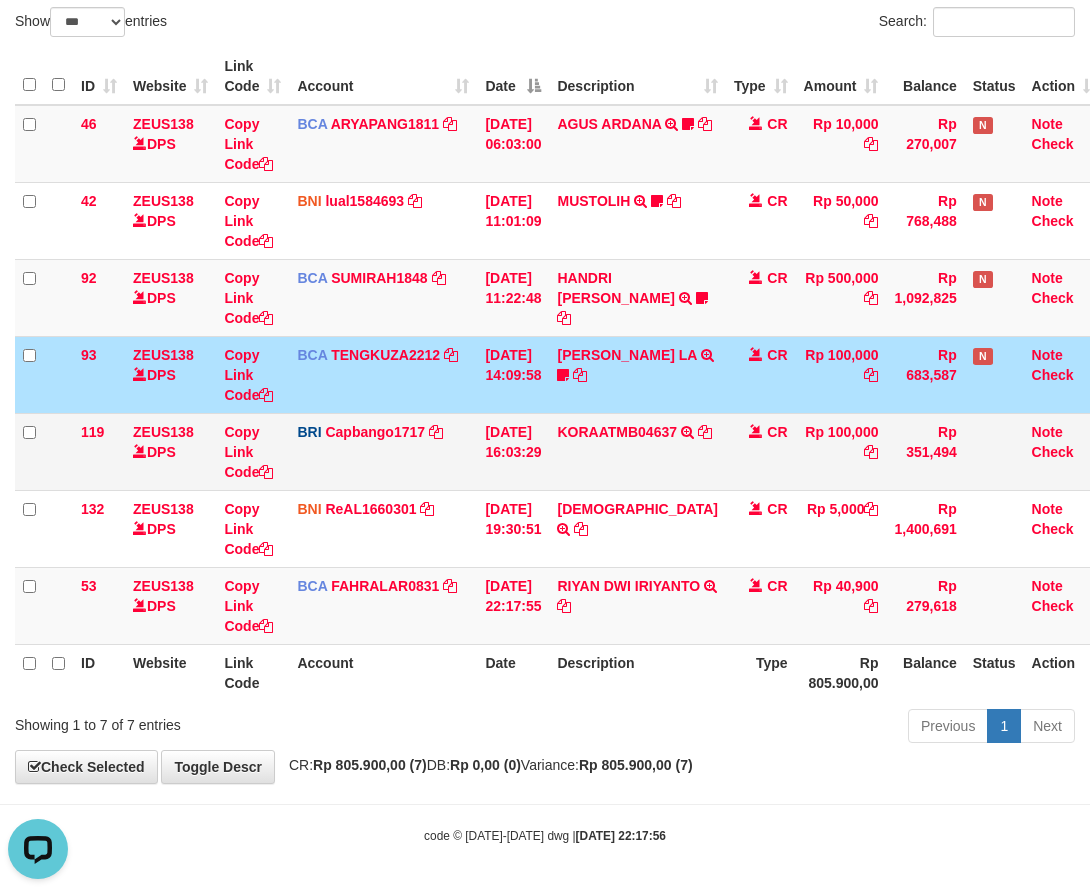 drag, startPoint x: 427, startPoint y: 432, endPoint x: 437, endPoint y: 437, distance: 11.18034 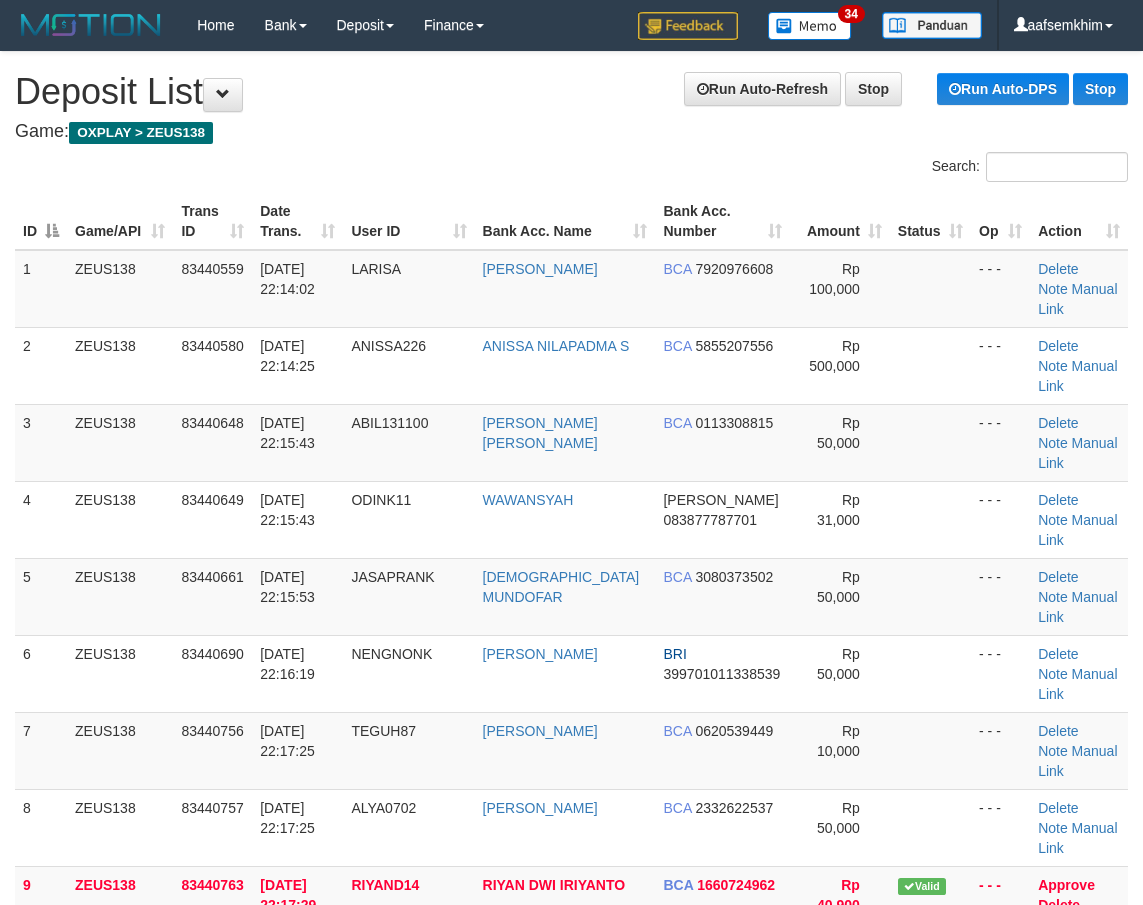 scroll, scrollTop: 290, scrollLeft: 23, axis: both 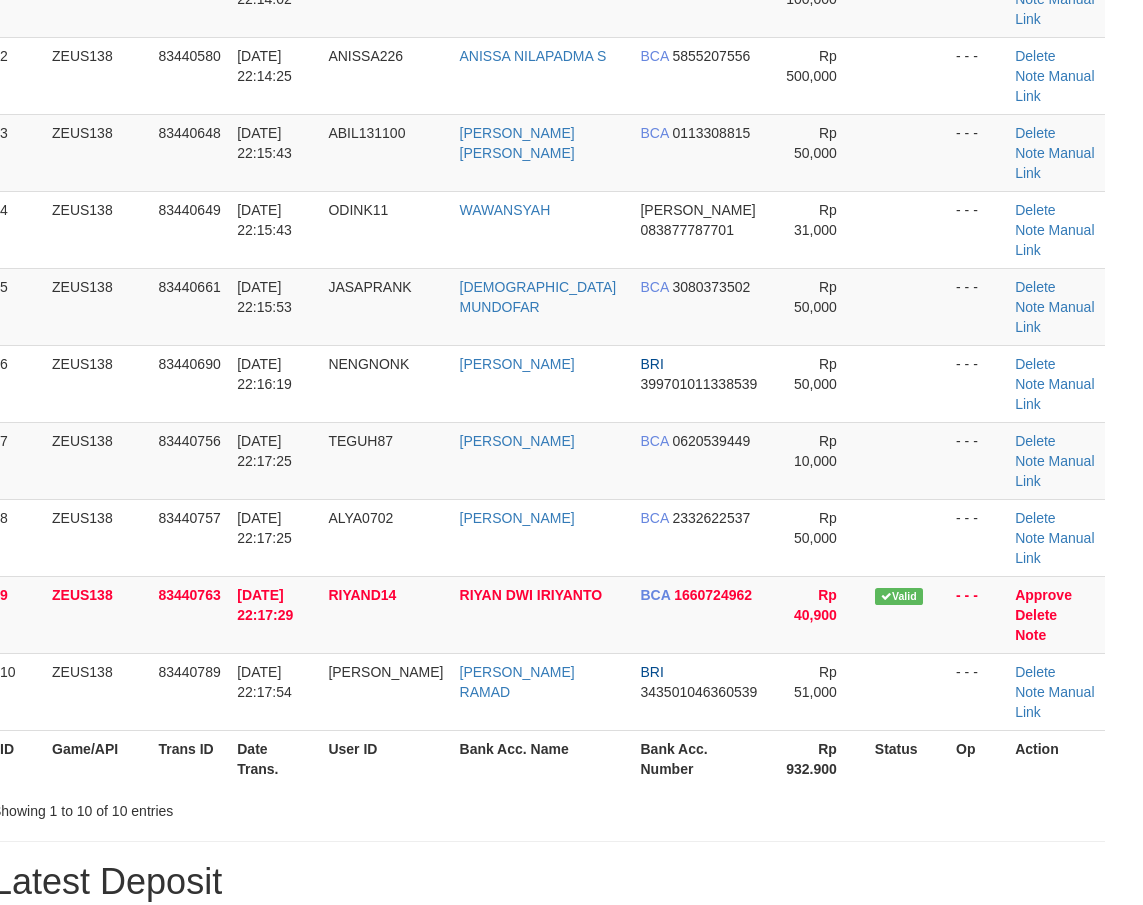 drag, startPoint x: 445, startPoint y: 606, endPoint x: 368, endPoint y: 595, distance: 77.781746 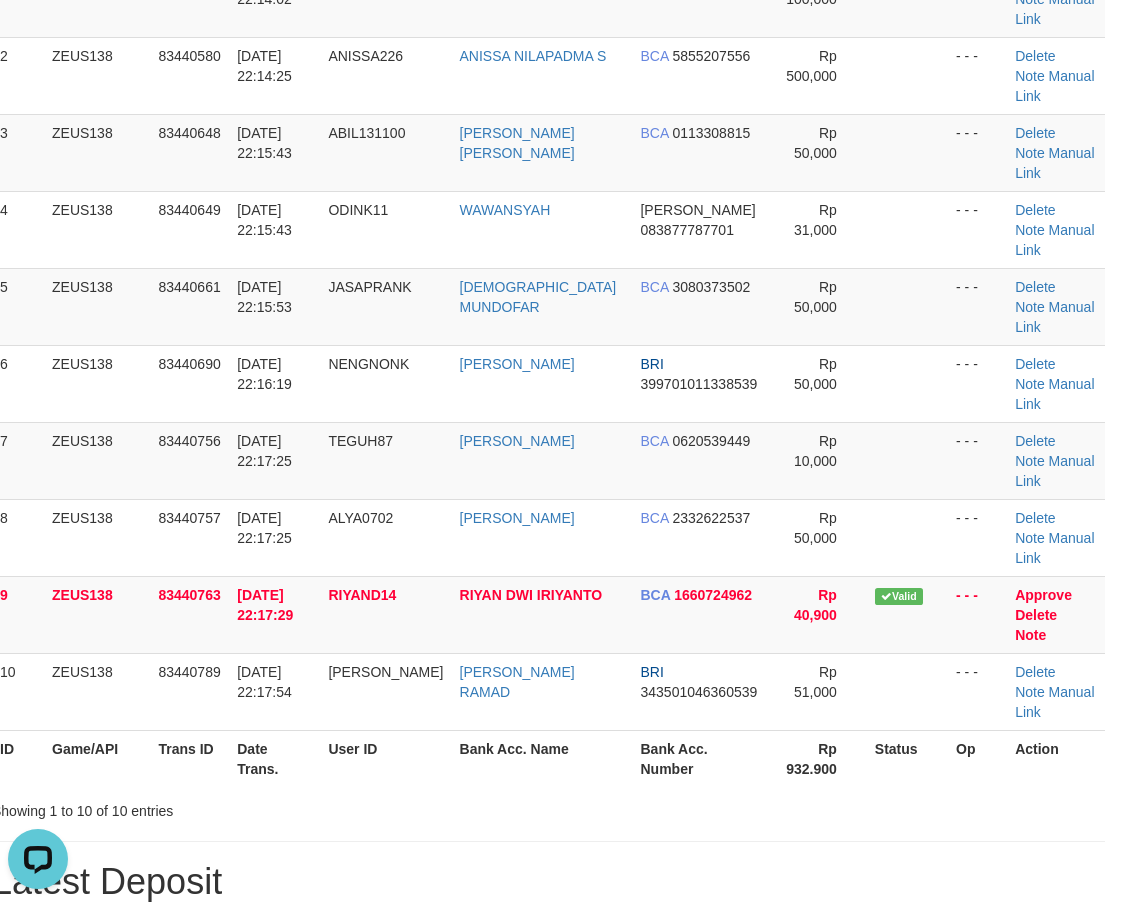 scroll, scrollTop: 0, scrollLeft: 0, axis: both 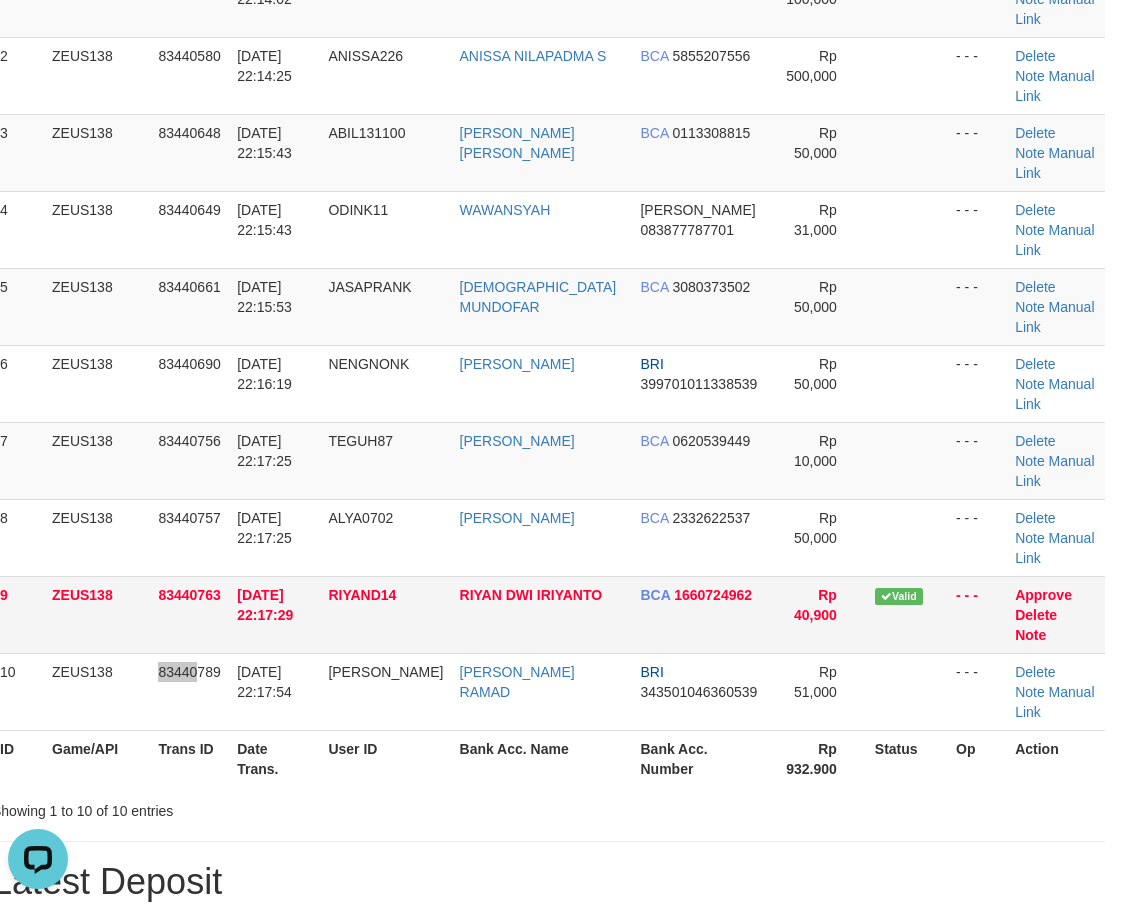 drag, startPoint x: 185, startPoint y: 506, endPoint x: 81, endPoint y: 466, distance: 111.42711 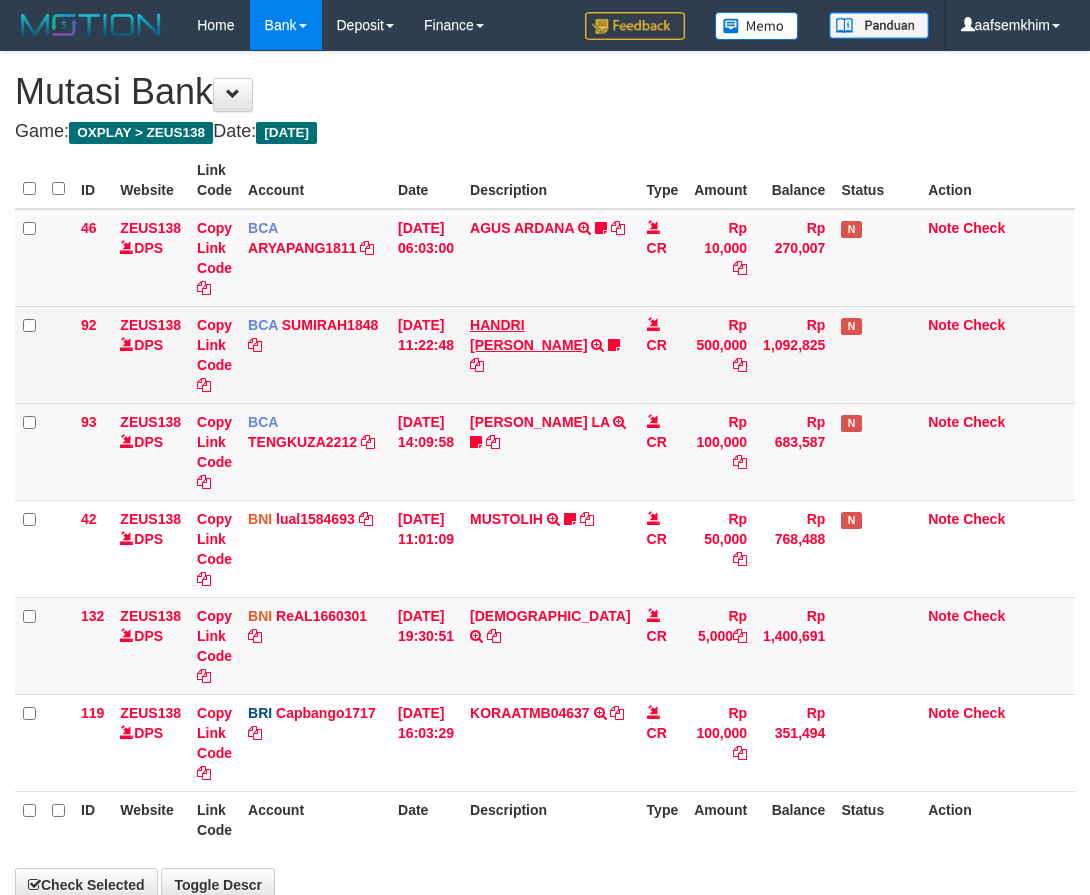 scroll, scrollTop: 0, scrollLeft: 0, axis: both 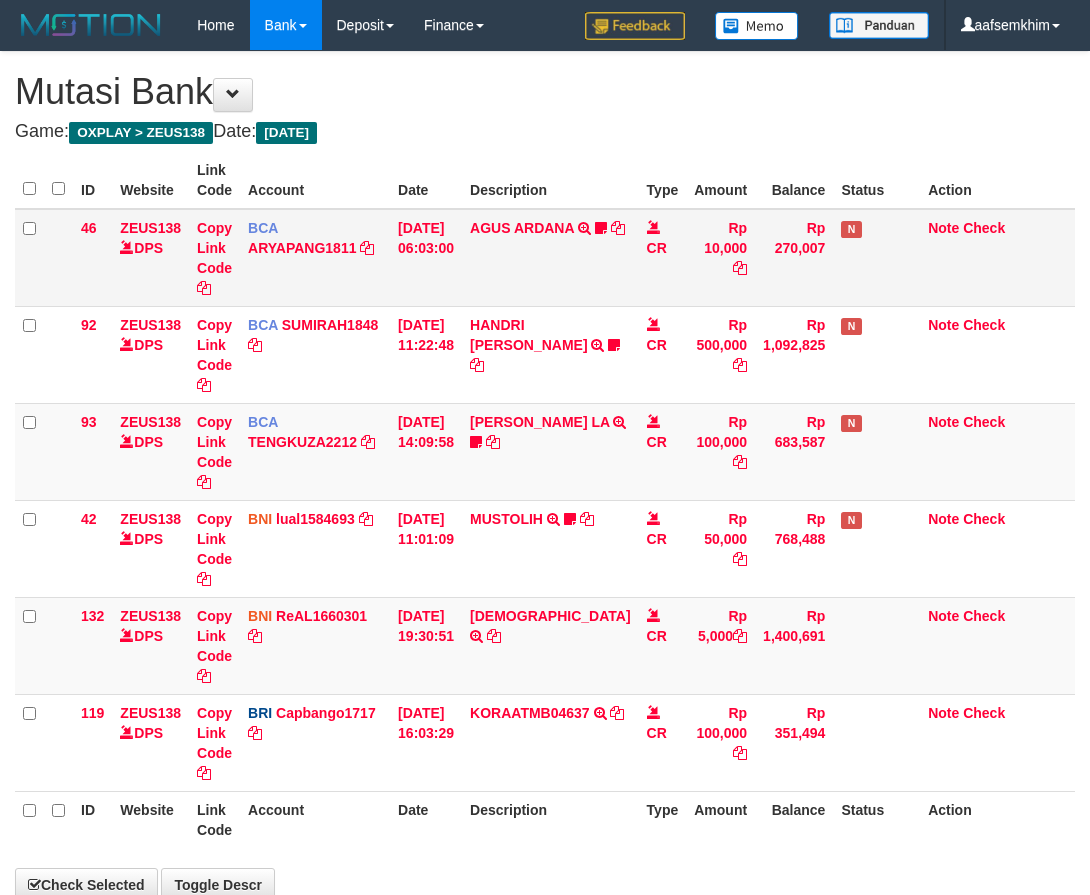 select on "***" 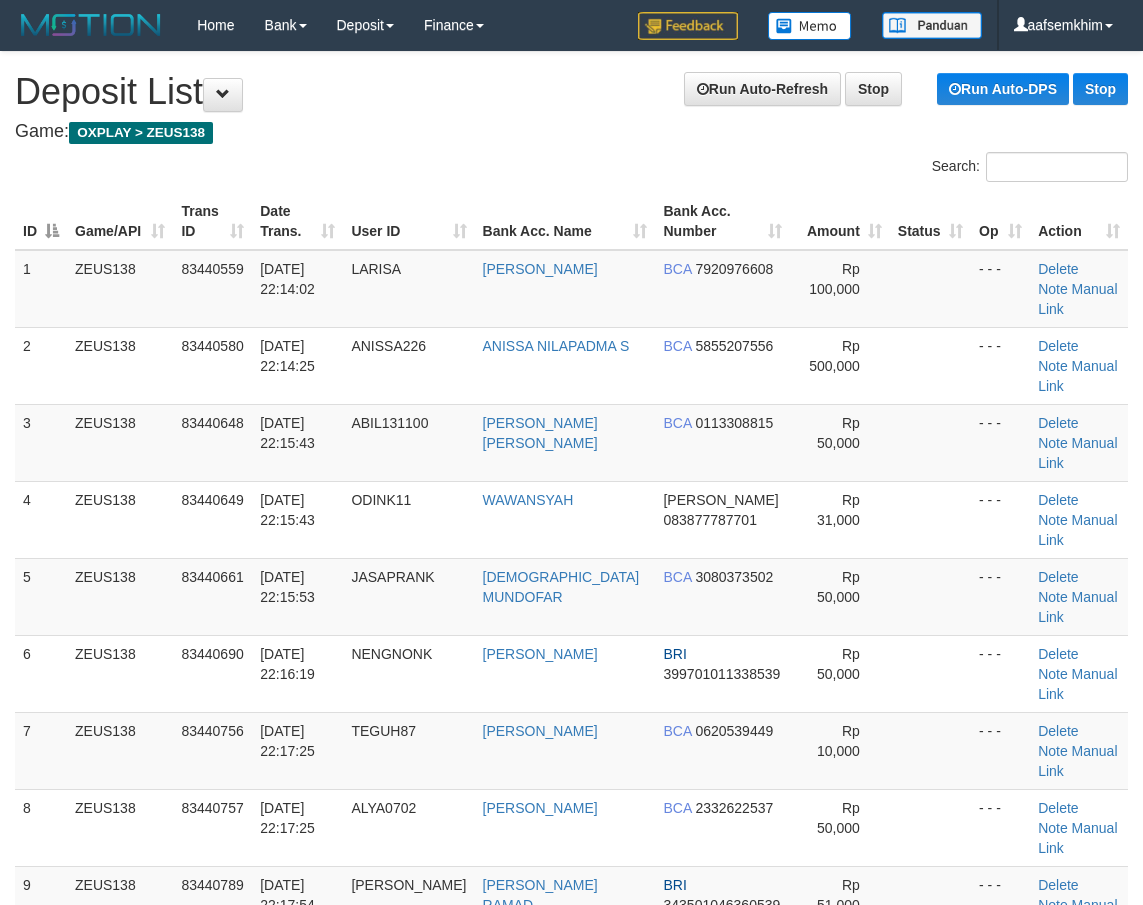 scroll, scrollTop: 290, scrollLeft: 23, axis: both 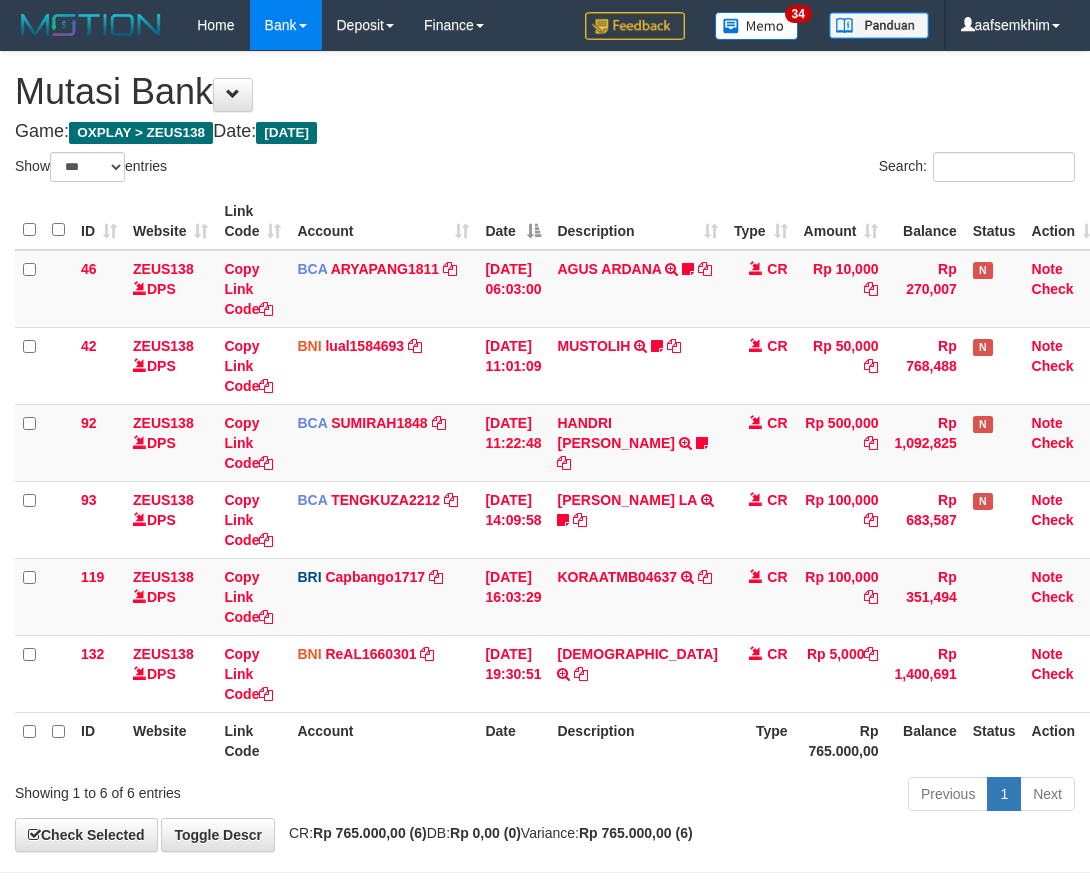 select on "***" 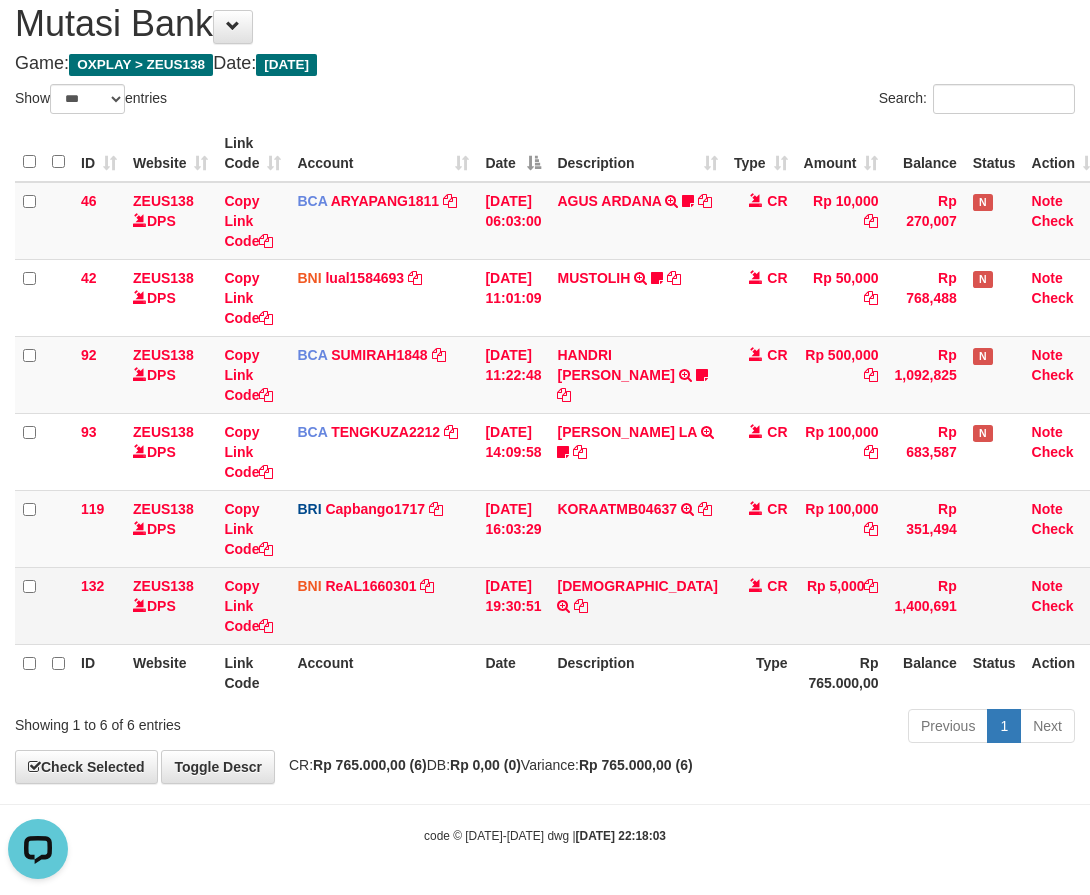 scroll, scrollTop: 0, scrollLeft: 0, axis: both 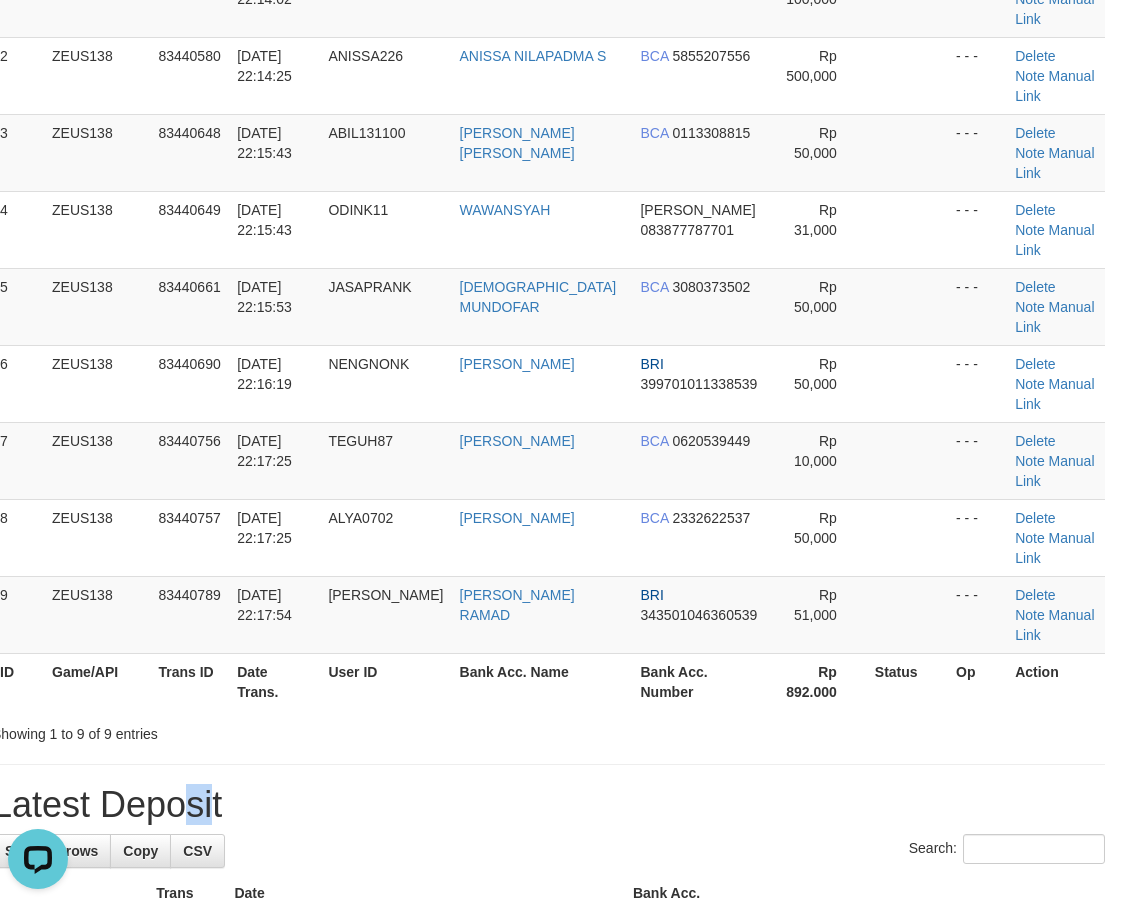 drag, startPoint x: 127, startPoint y: 598, endPoint x: 61, endPoint y: 579, distance: 68.68042 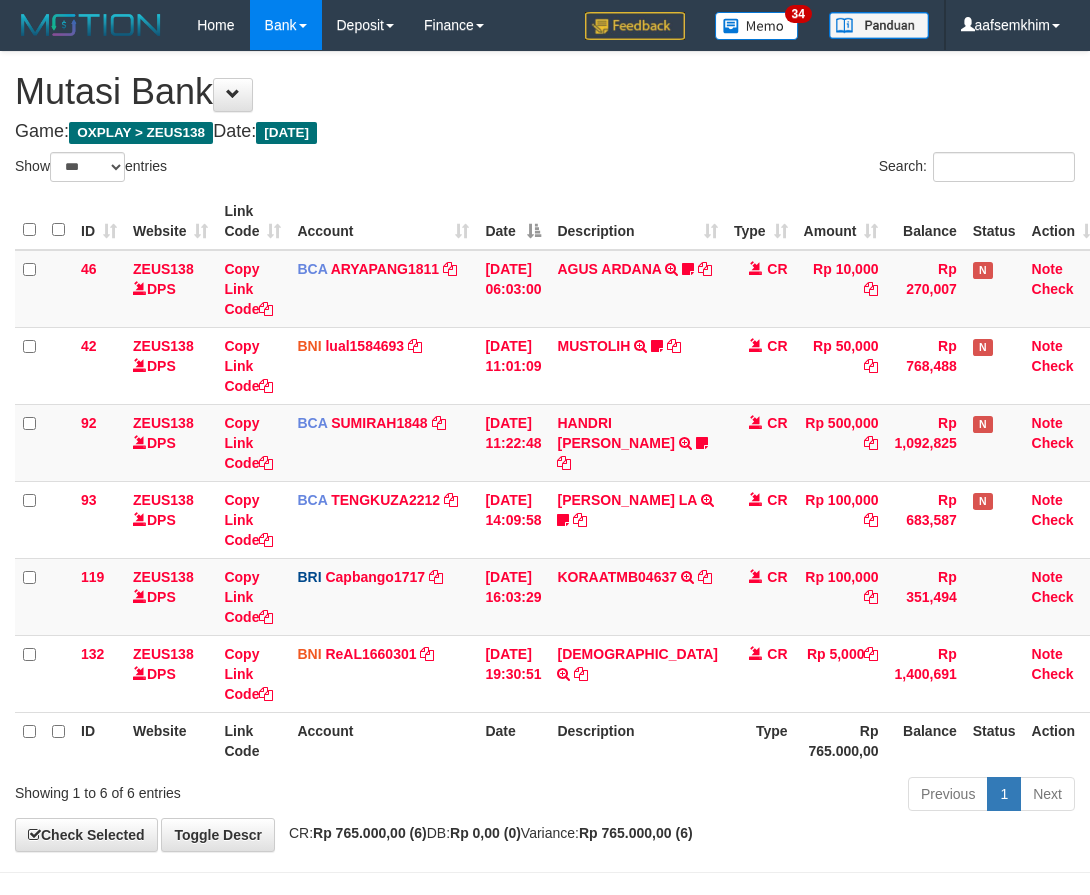 select on "***" 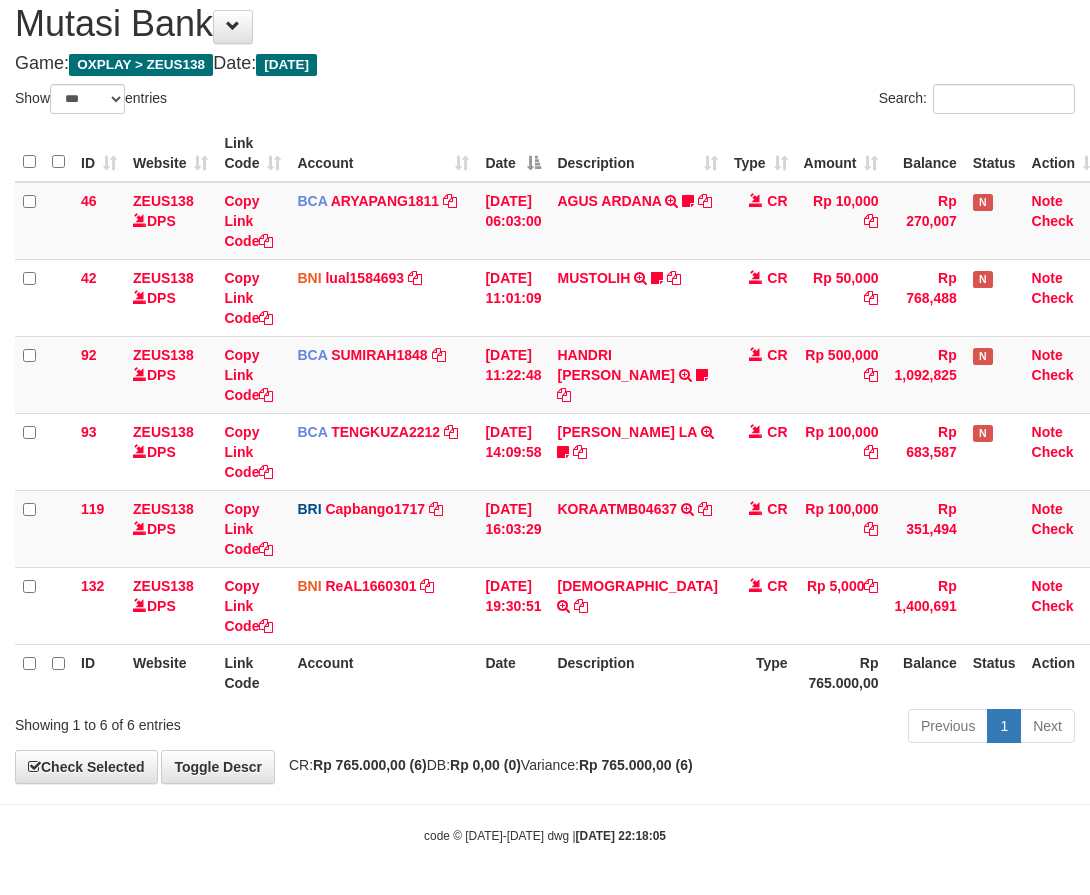 click on "[DATE] 16:03:29" at bounding box center (513, 528) 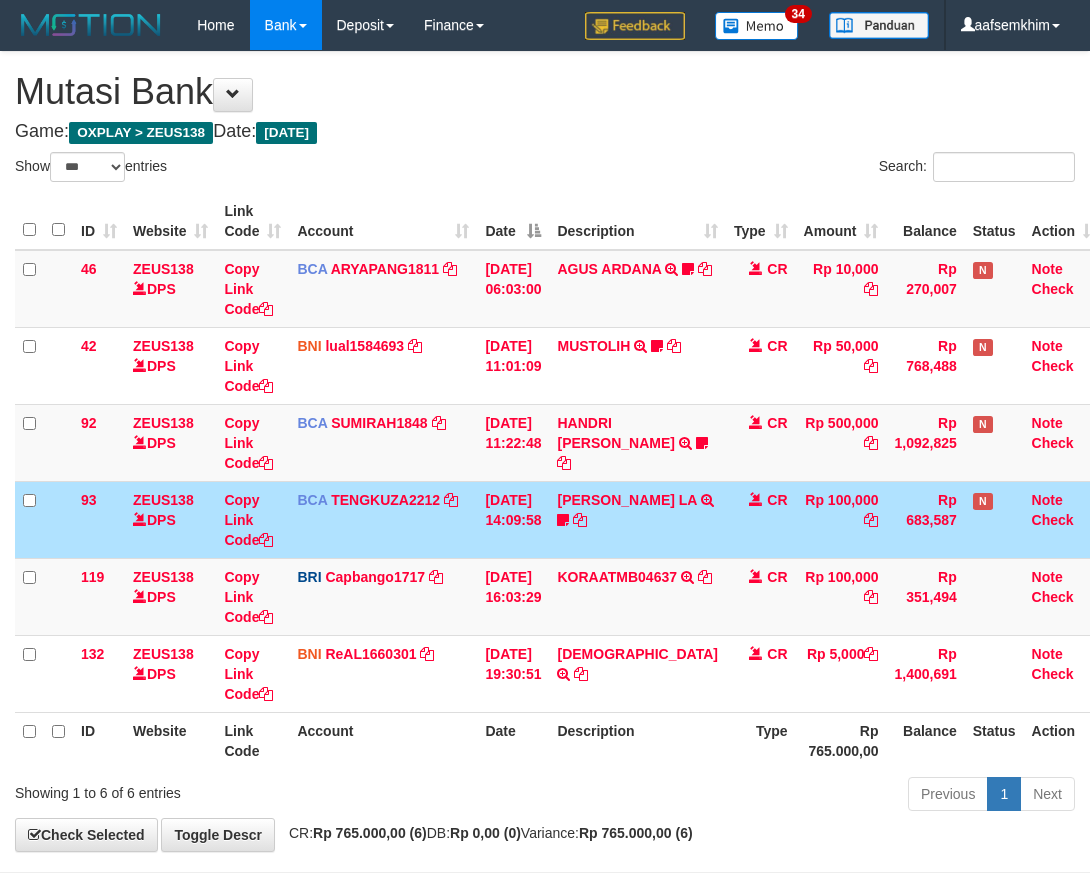 select on "***" 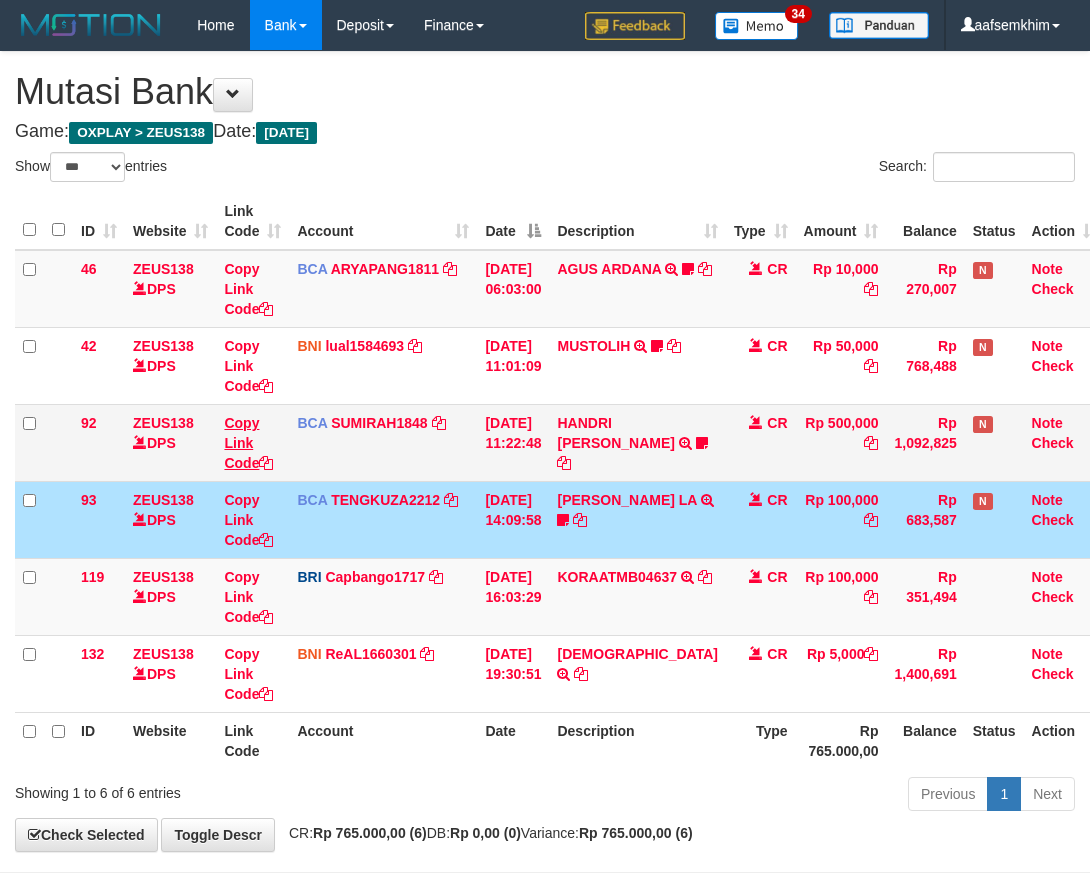 scroll, scrollTop: 68, scrollLeft: 0, axis: vertical 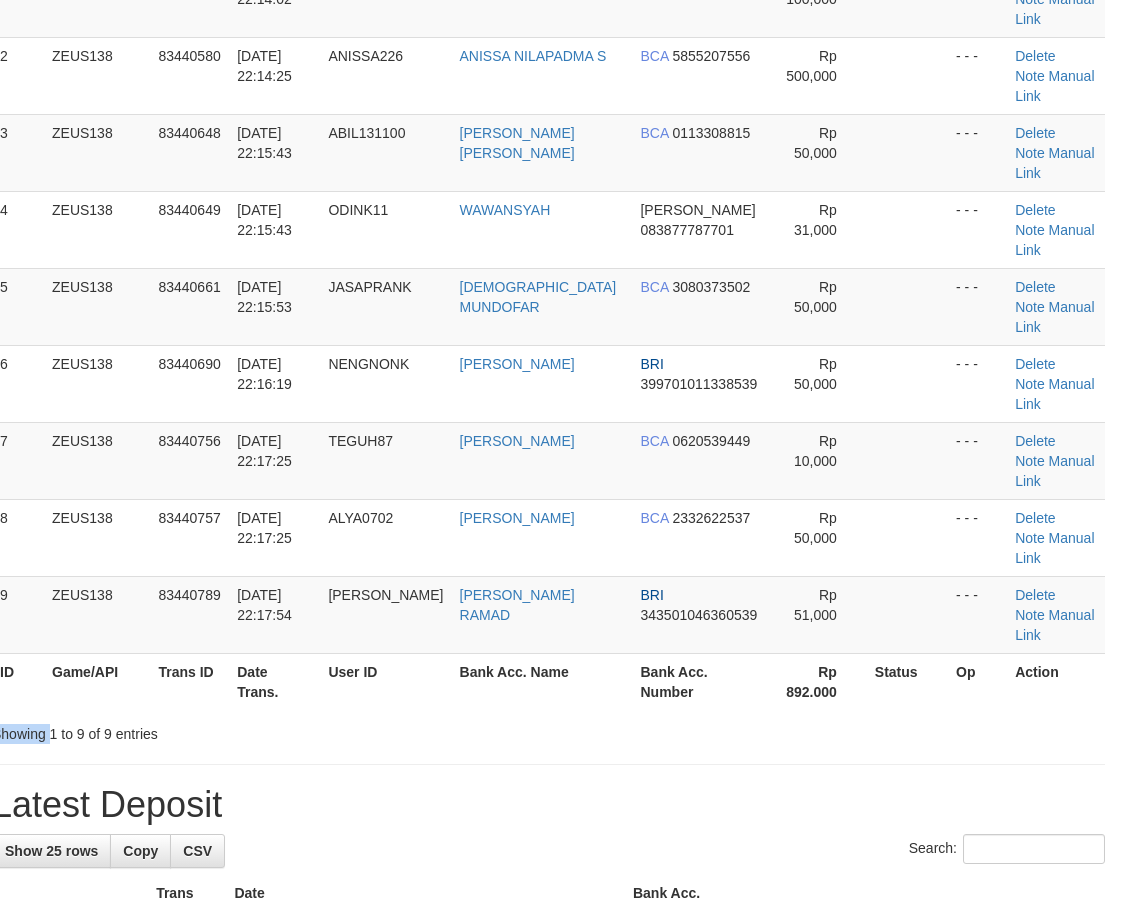 drag, startPoint x: -25, startPoint y: 561, endPoint x: -53, endPoint y: 560, distance: 28.01785 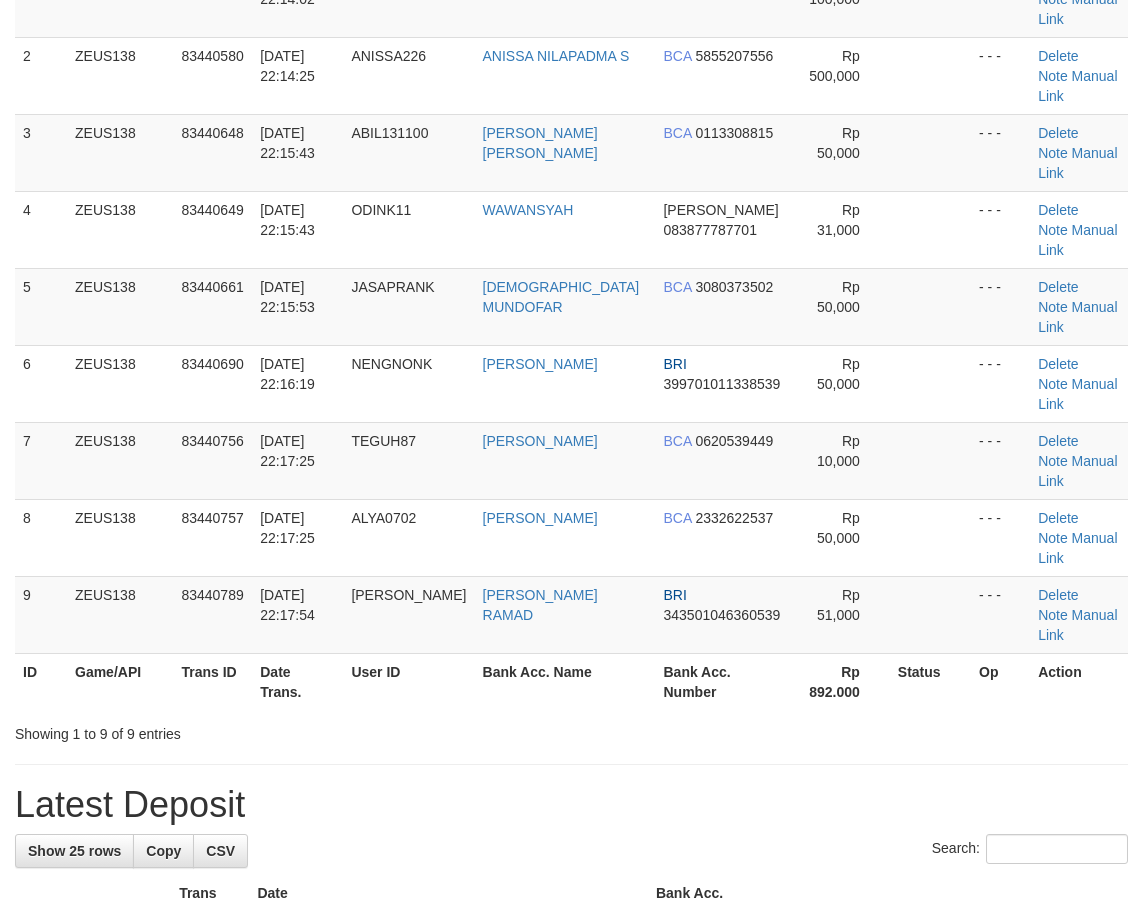 drag, startPoint x: 491, startPoint y: 513, endPoint x: 67, endPoint y: 391, distance: 441.2029 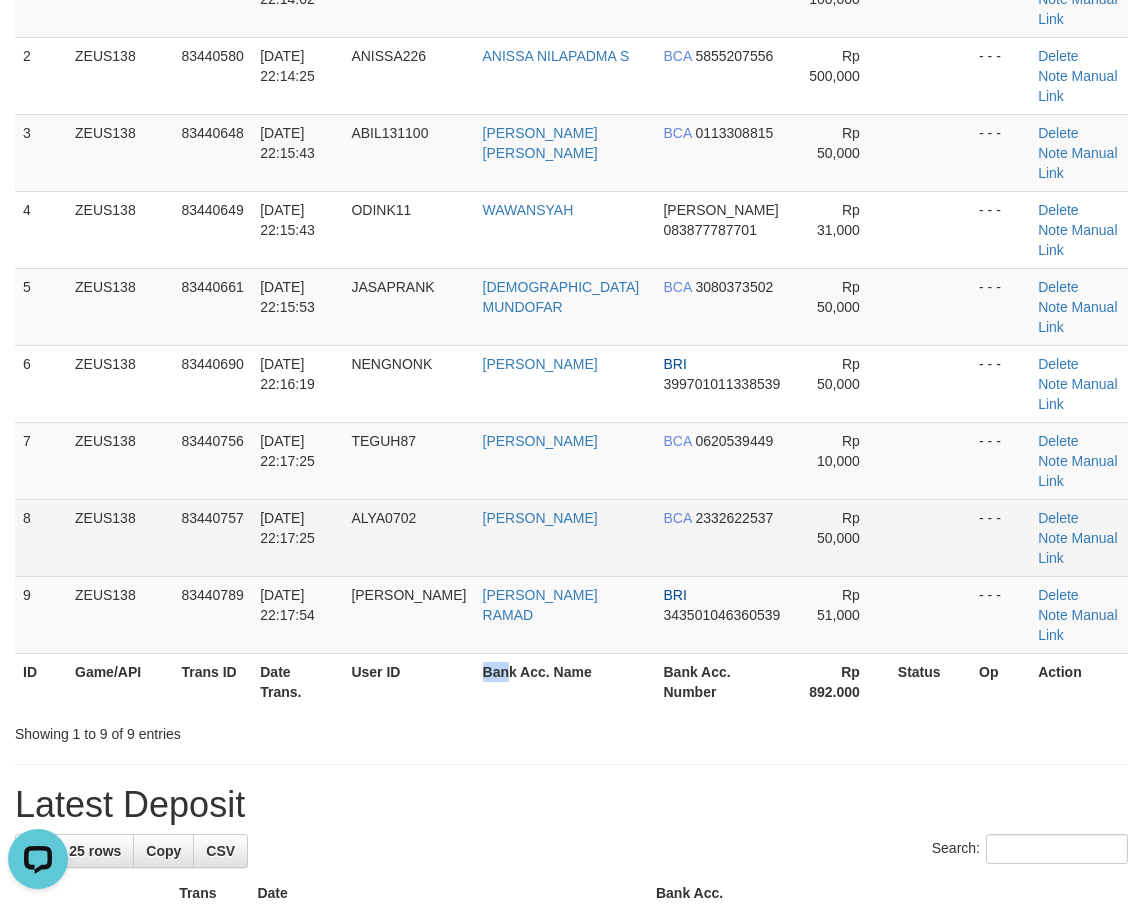 scroll, scrollTop: 0, scrollLeft: 0, axis: both 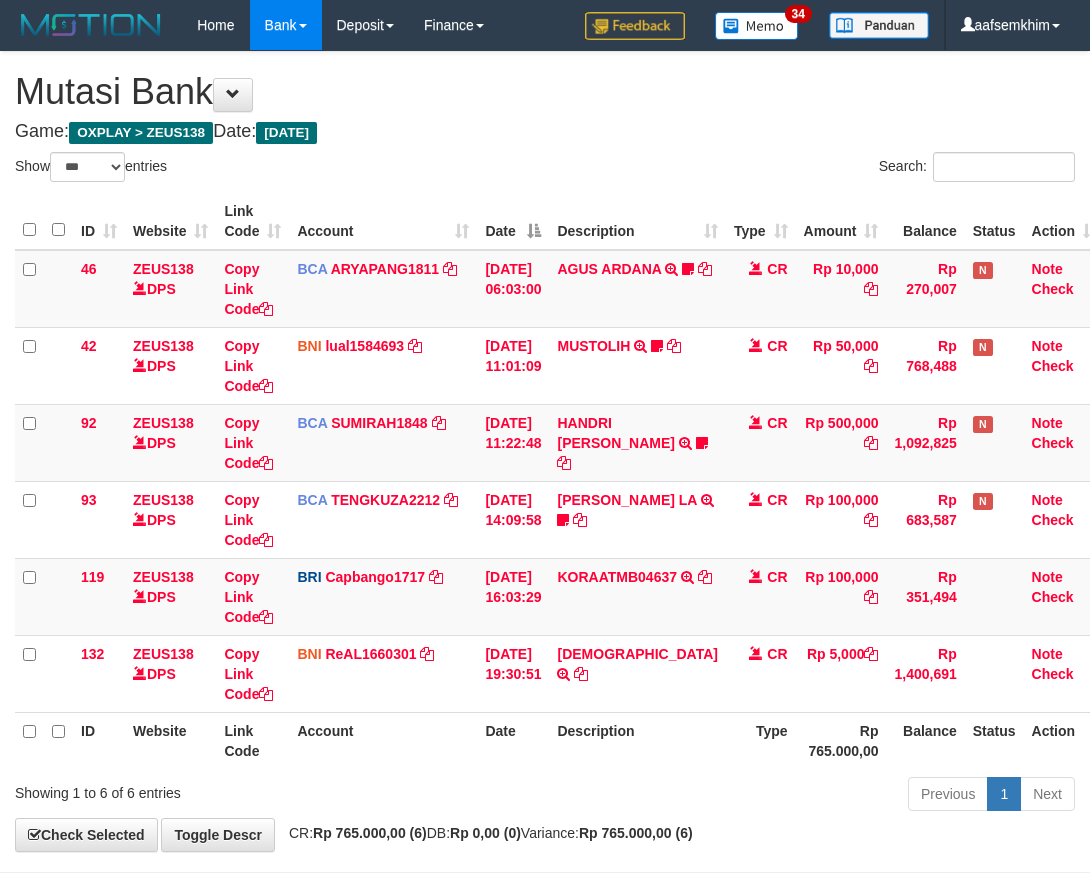 select on "***" 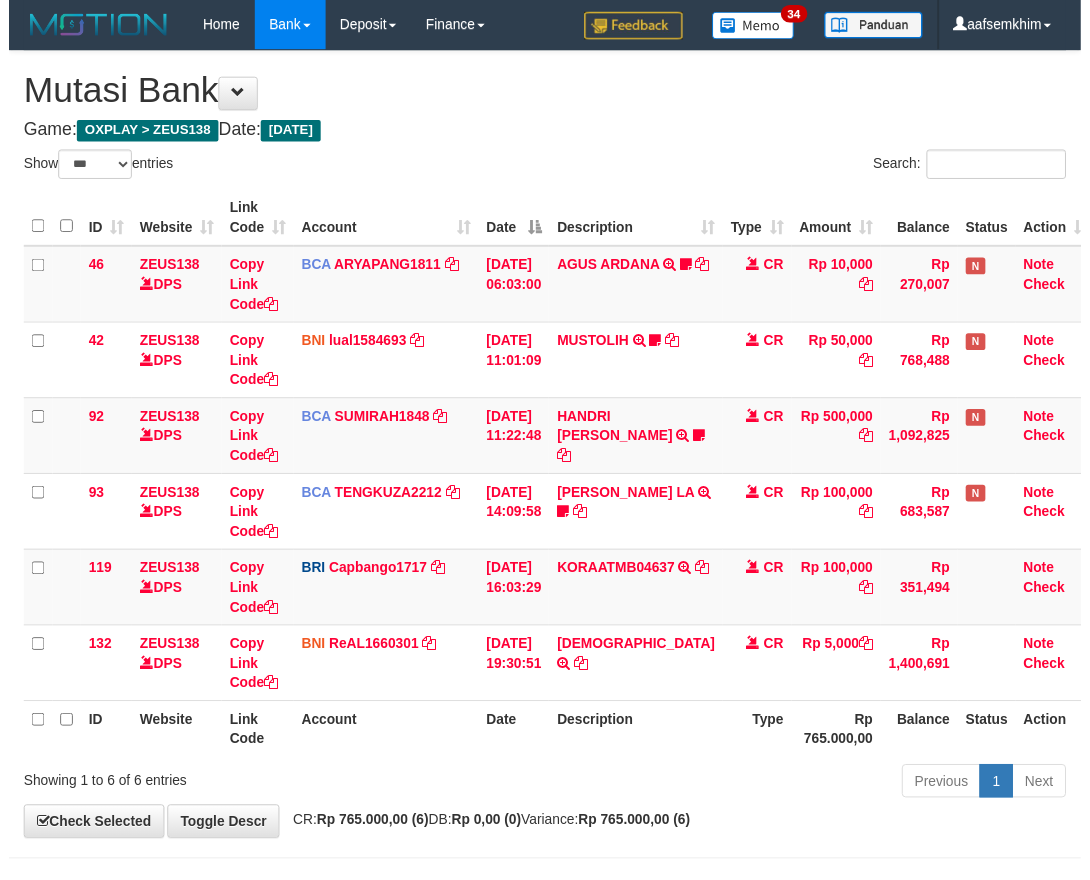 scroll, scrollTop: 68, scrollLeft: 0, axis: vertical 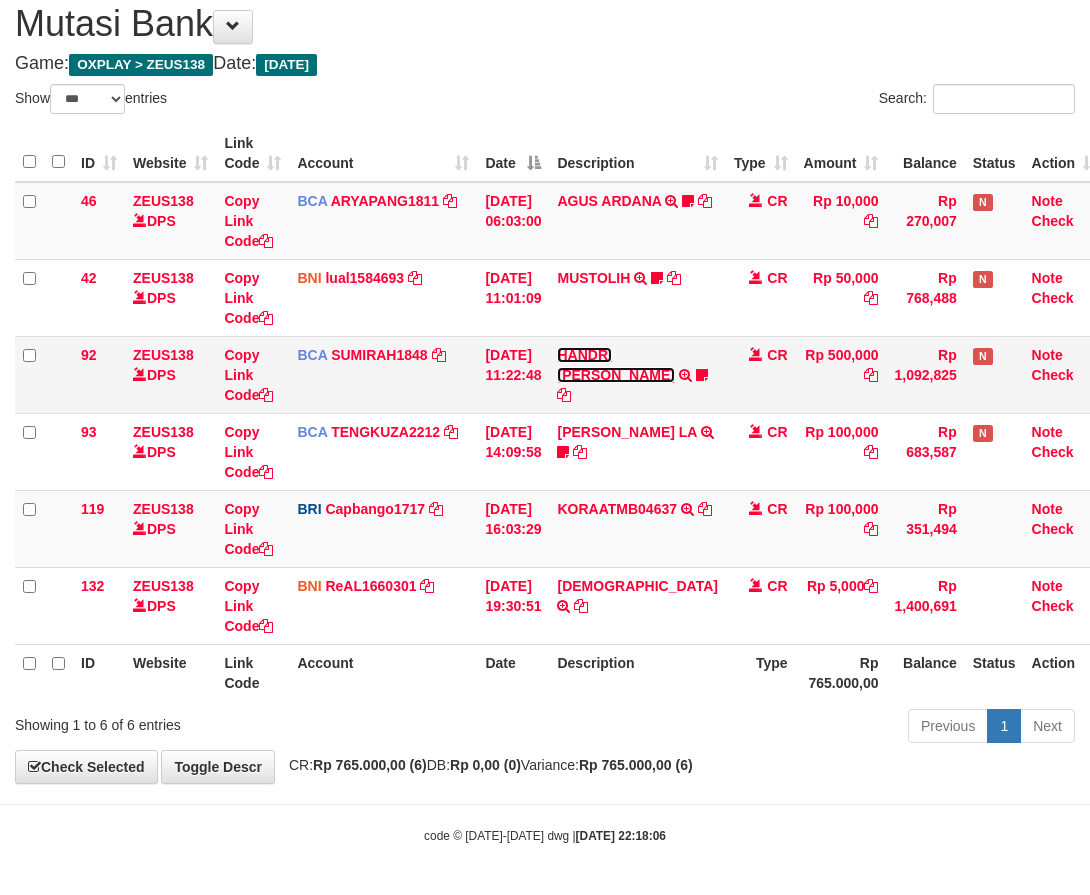 click on "HANDRI [PERSON_NAME]" at bounding box center (615, 365) 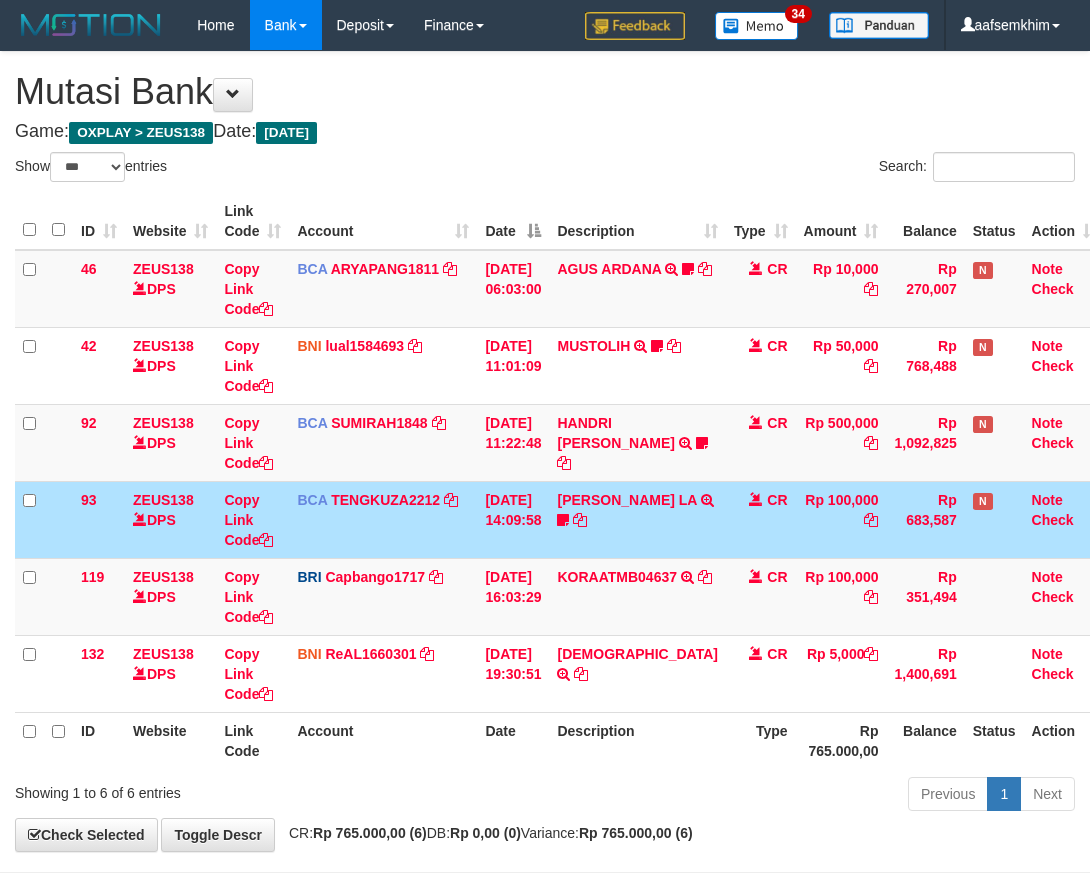 select on "***" 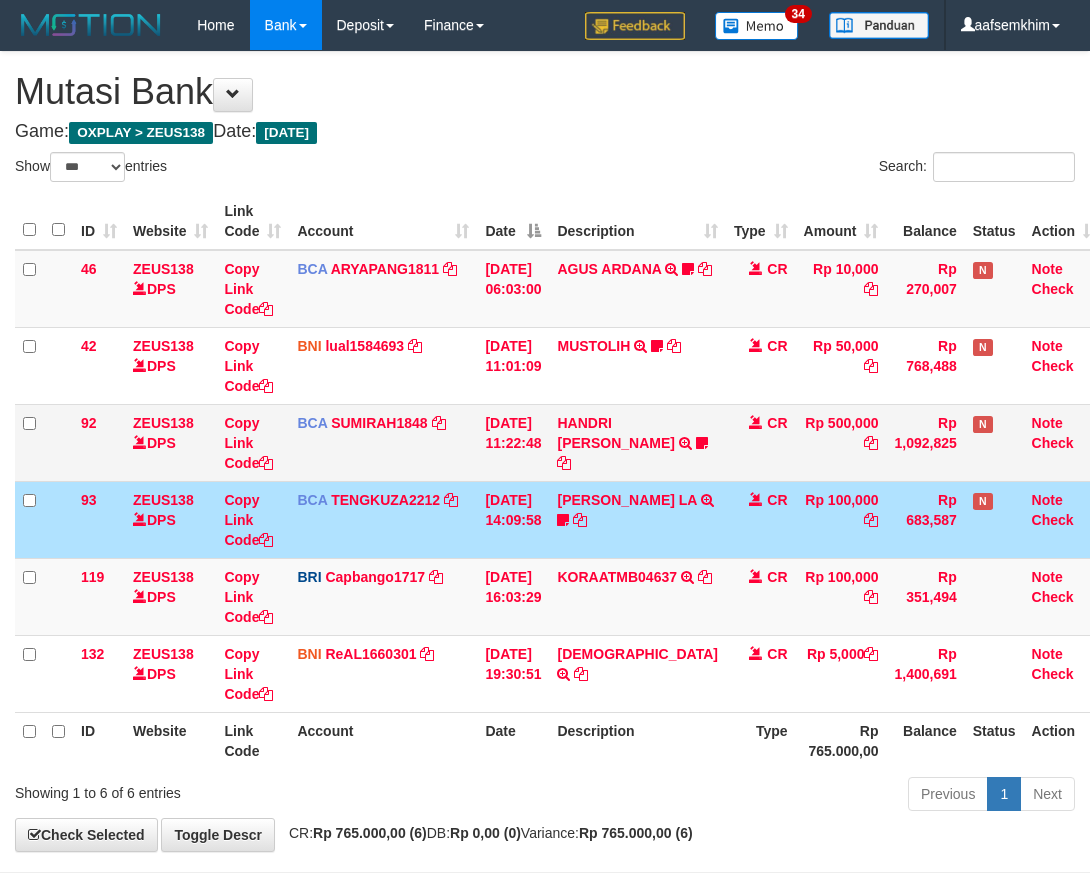 scroll, scrollTop: 68, scrollLeft: 0, axis: vertical 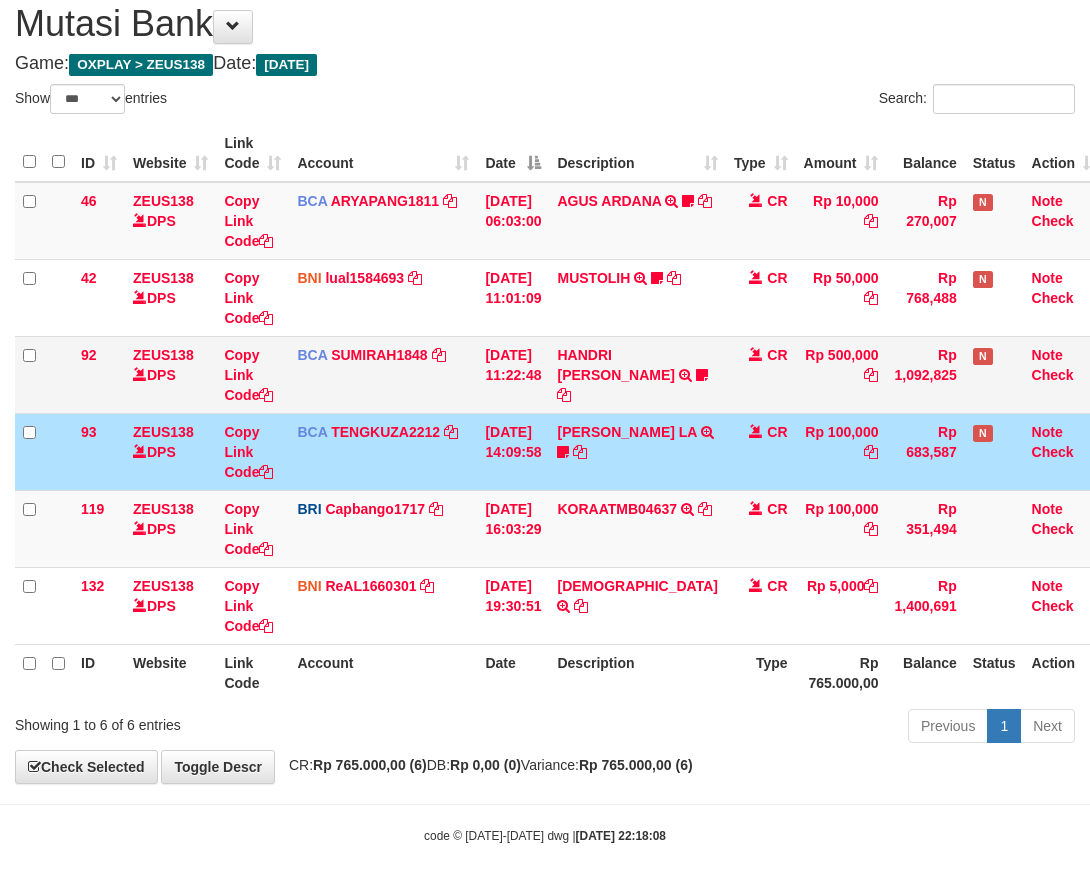 drag, startPoint x: 537, startPoint y: 381, endPoint x: 539, endPoint y: 391, distance: 10.198039 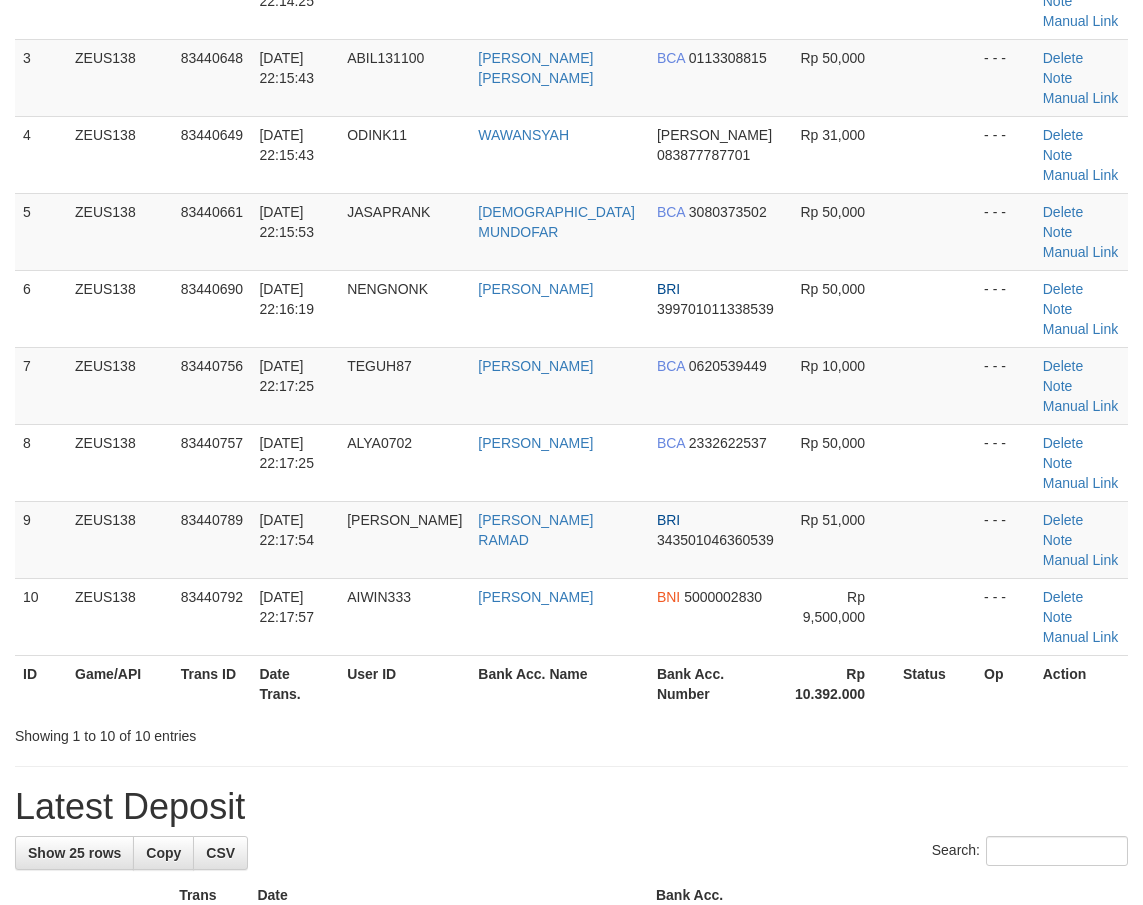 scroll, scrollTop: 290, scrollLeft: 0, axis: vertical 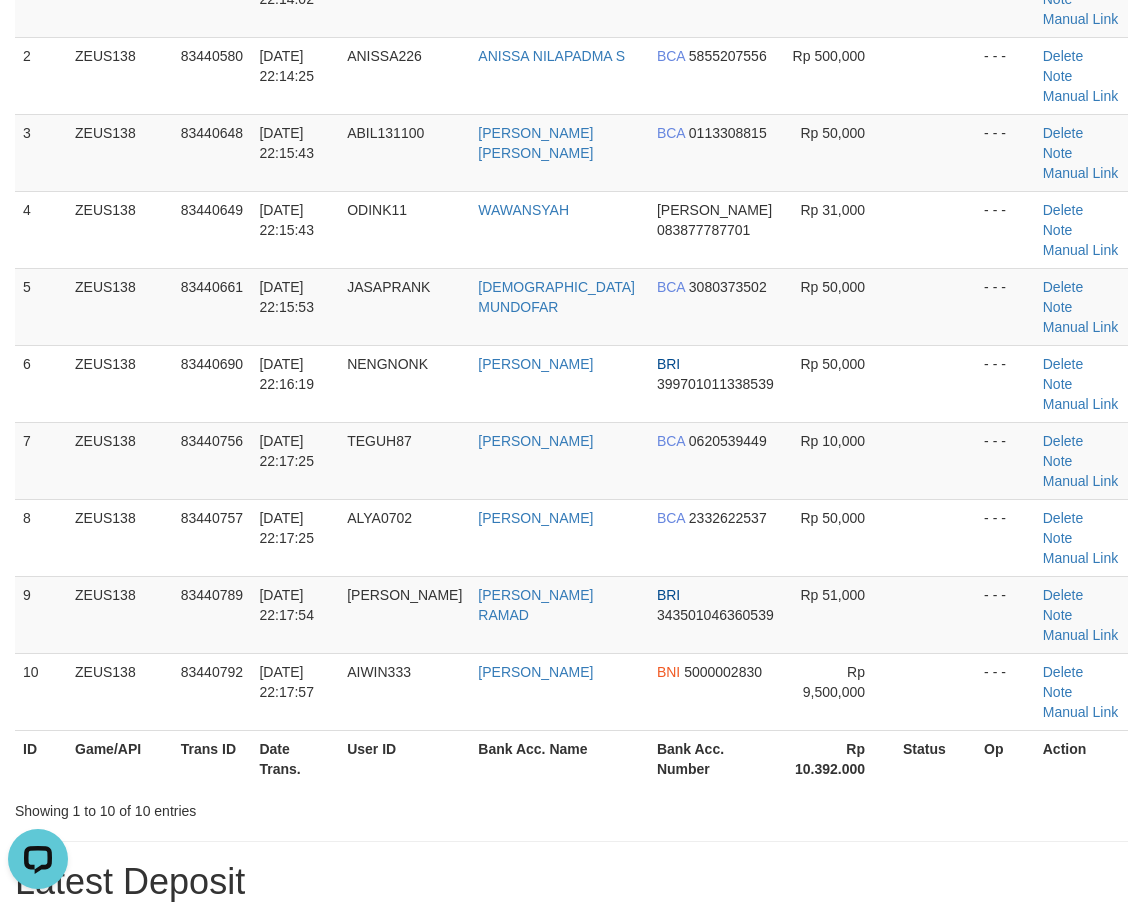 drag, startPoint x: 463, startPoint y: 574, endPoint x: 1, endPoint y: 554, distance: 462.4327 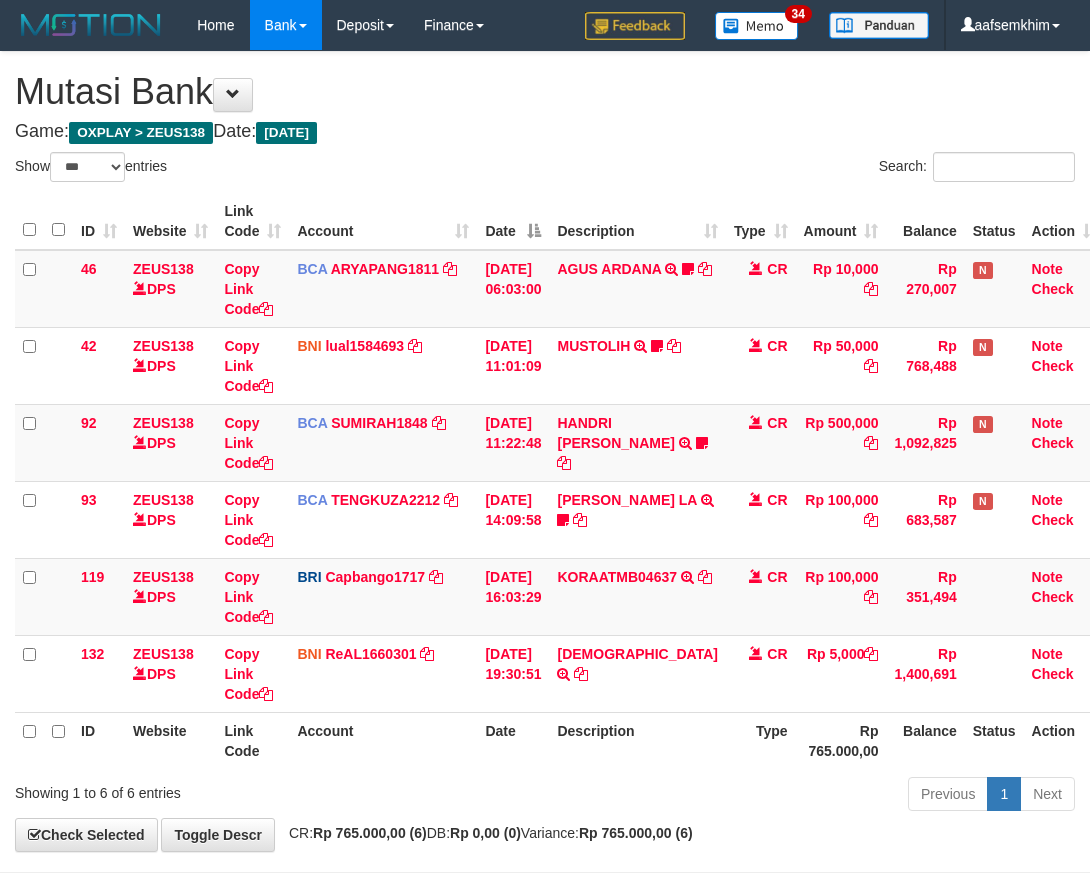 select on "***" 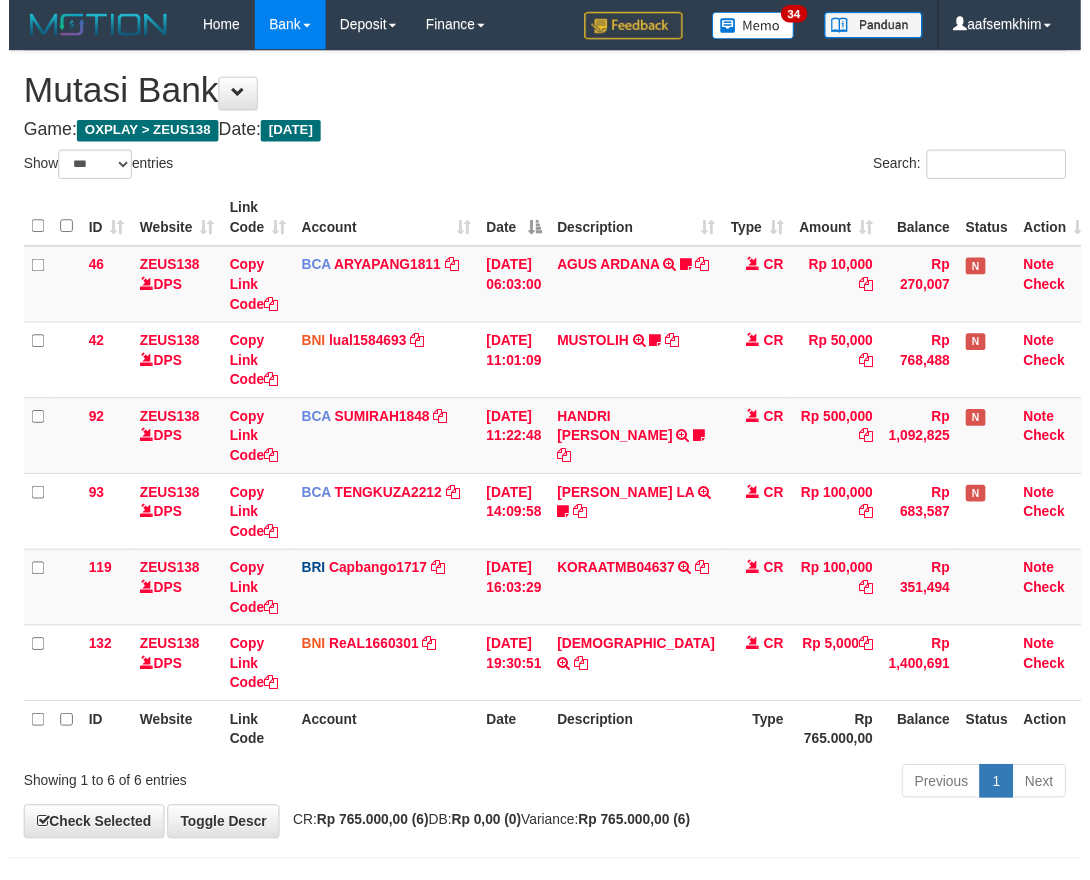 scroll, scrollTop: 68, scrollLeft: 0, axis: vertical 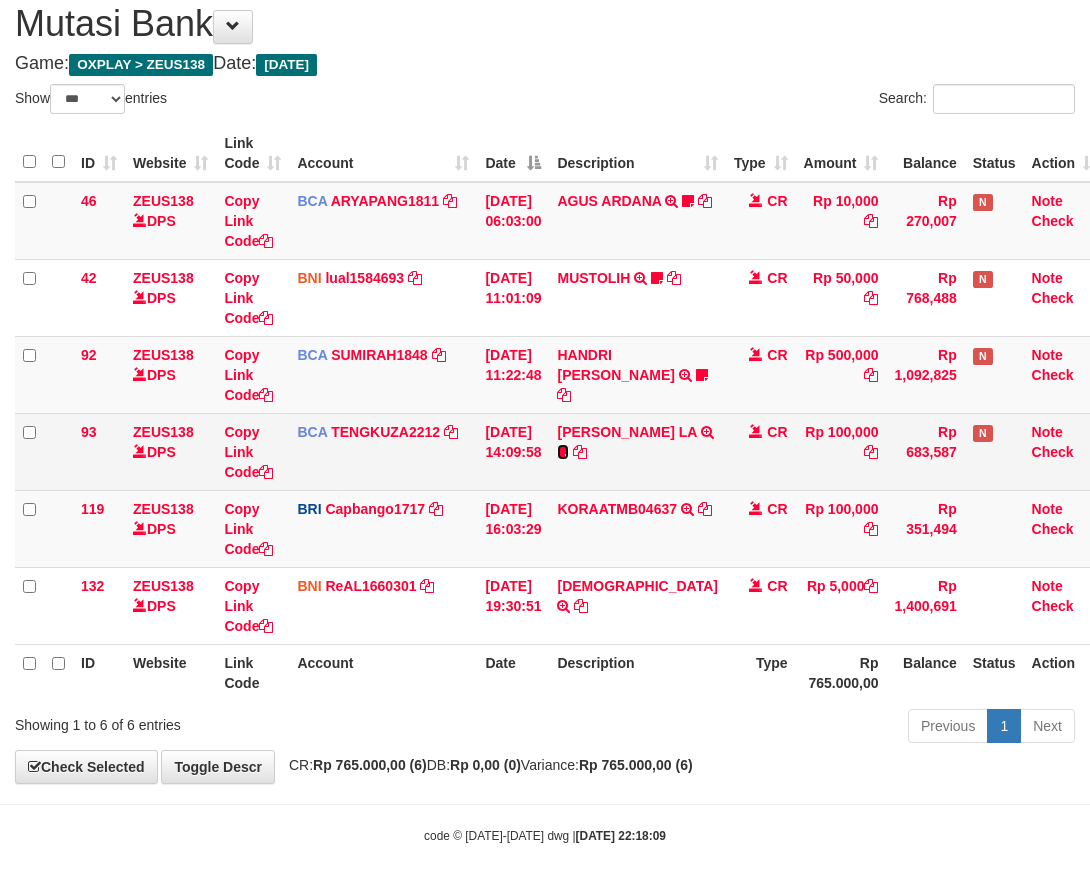 click at bounding box center (563, 452) 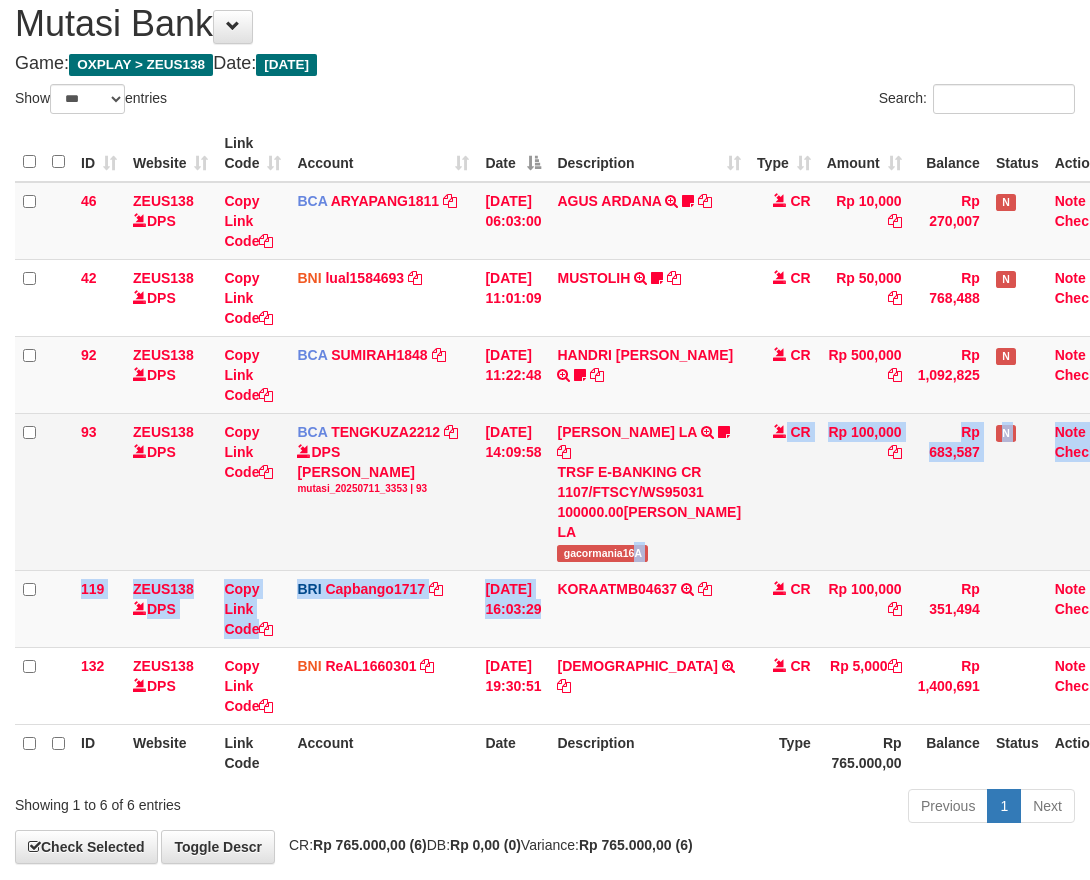 drag, startPoint x: 568, startPoint y: 574, endPoint x: 610, endPoint y: 564, distance: 43.174065 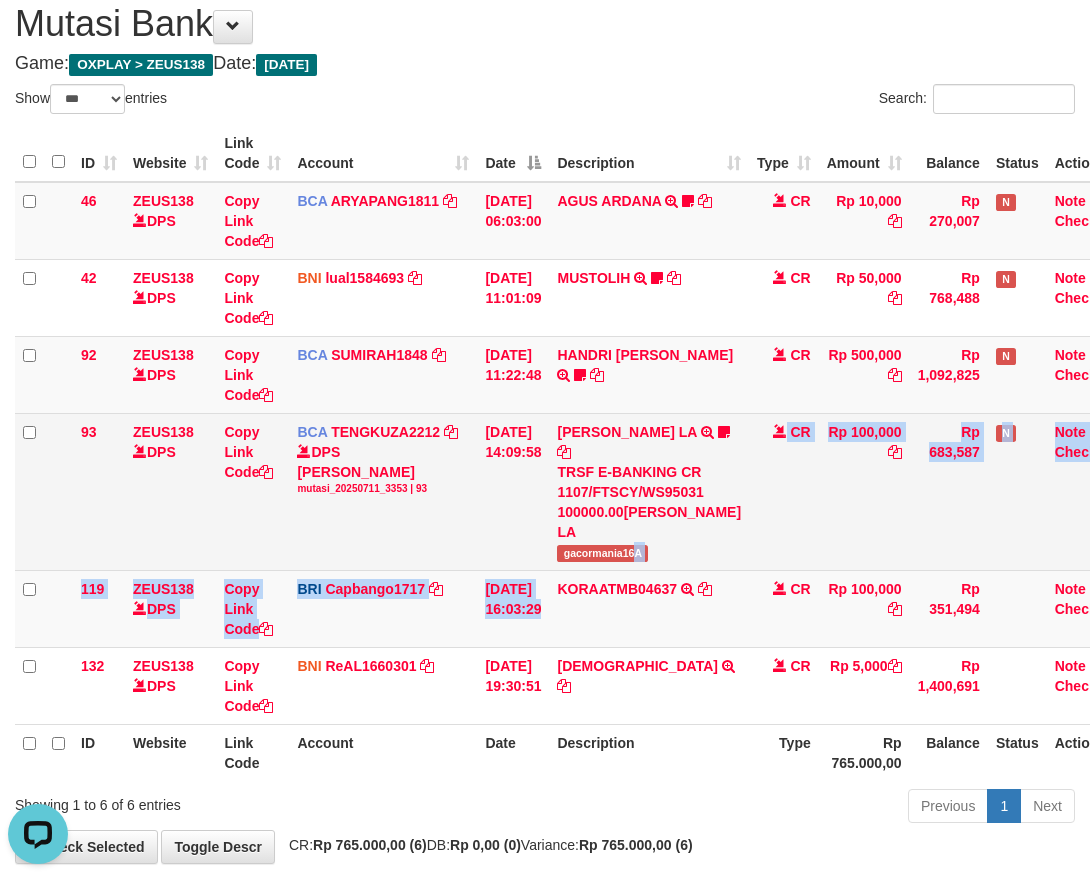 scroll, scrollTop: 0, scrollLeft: 0, axis: both 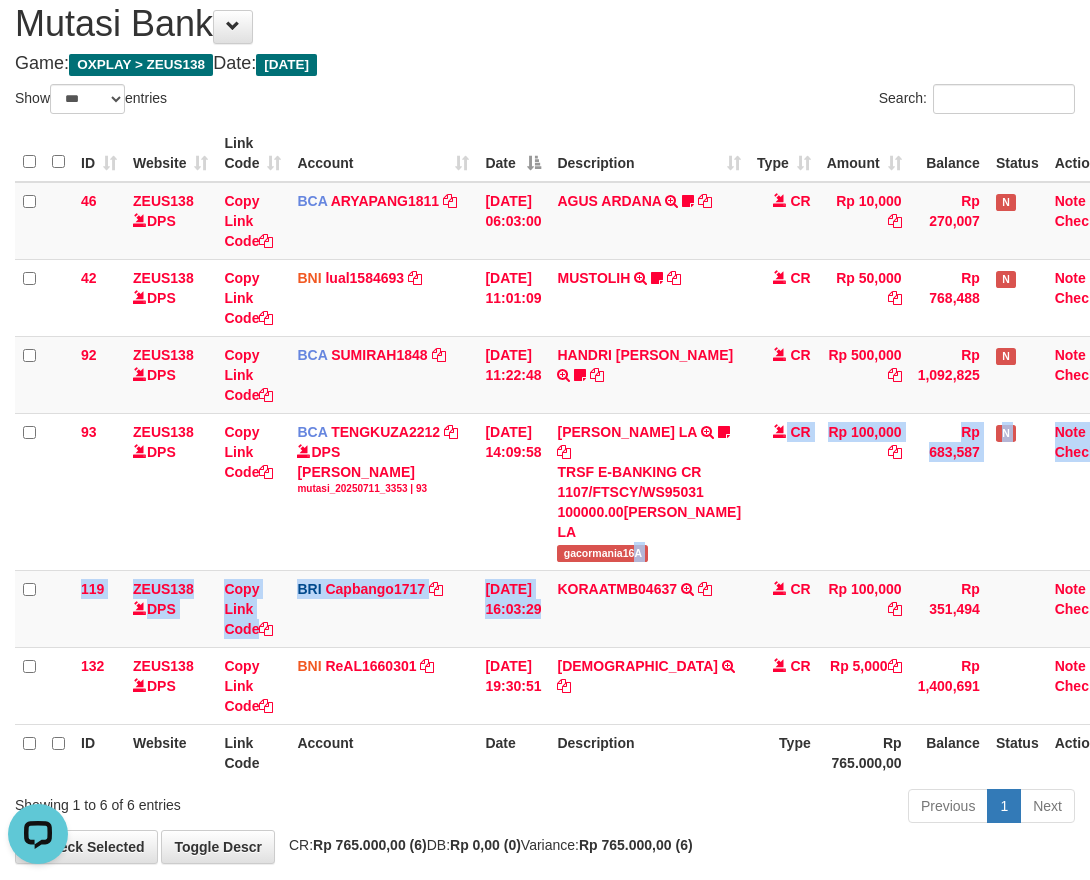 copy on "DICKSON JOURDAN LA            TRSF E-BANKING CR 1107/FTSCY/WS95031
100000.00DICKSON JOURDAN LA    gacormania16" 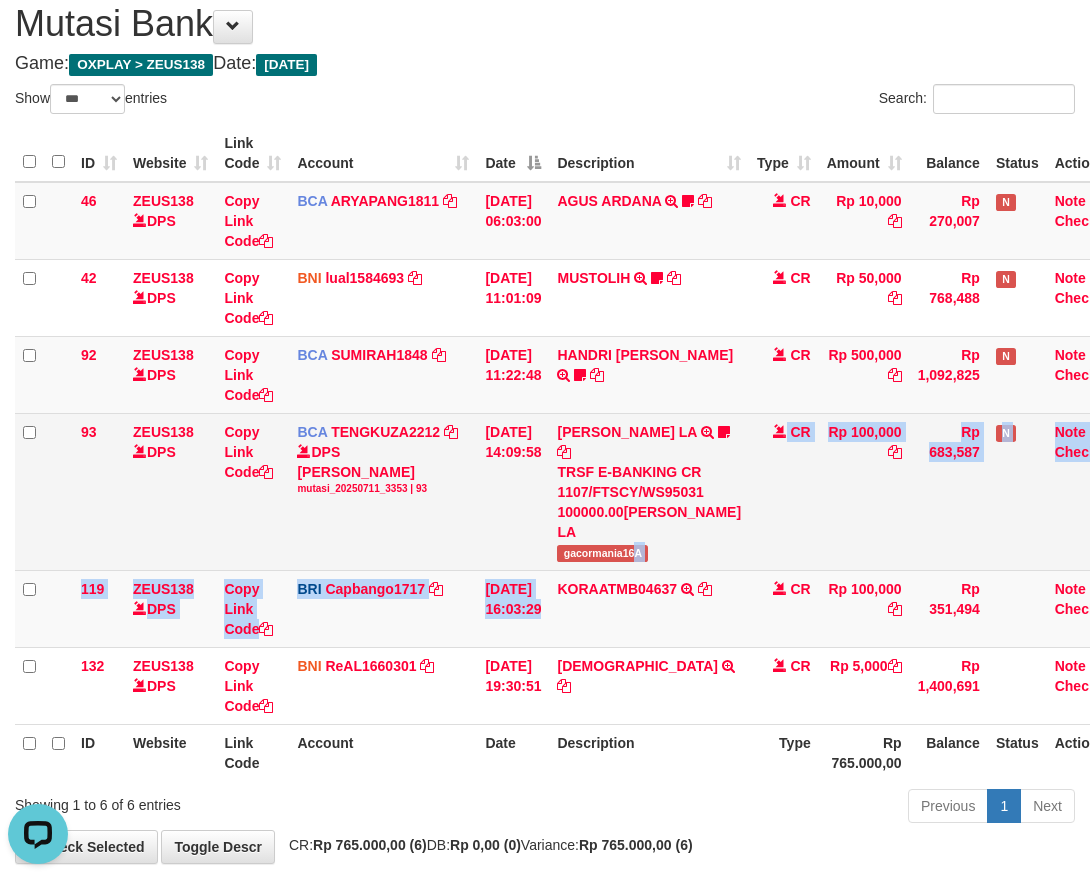 click on "DICKSON JOURDAN LA            TRSF E-BANKING CR 1107/FTSCY/WS95031
100000.00DICKSON JOURDAN LA    gacormania16A" at bounding box center [649, 491] 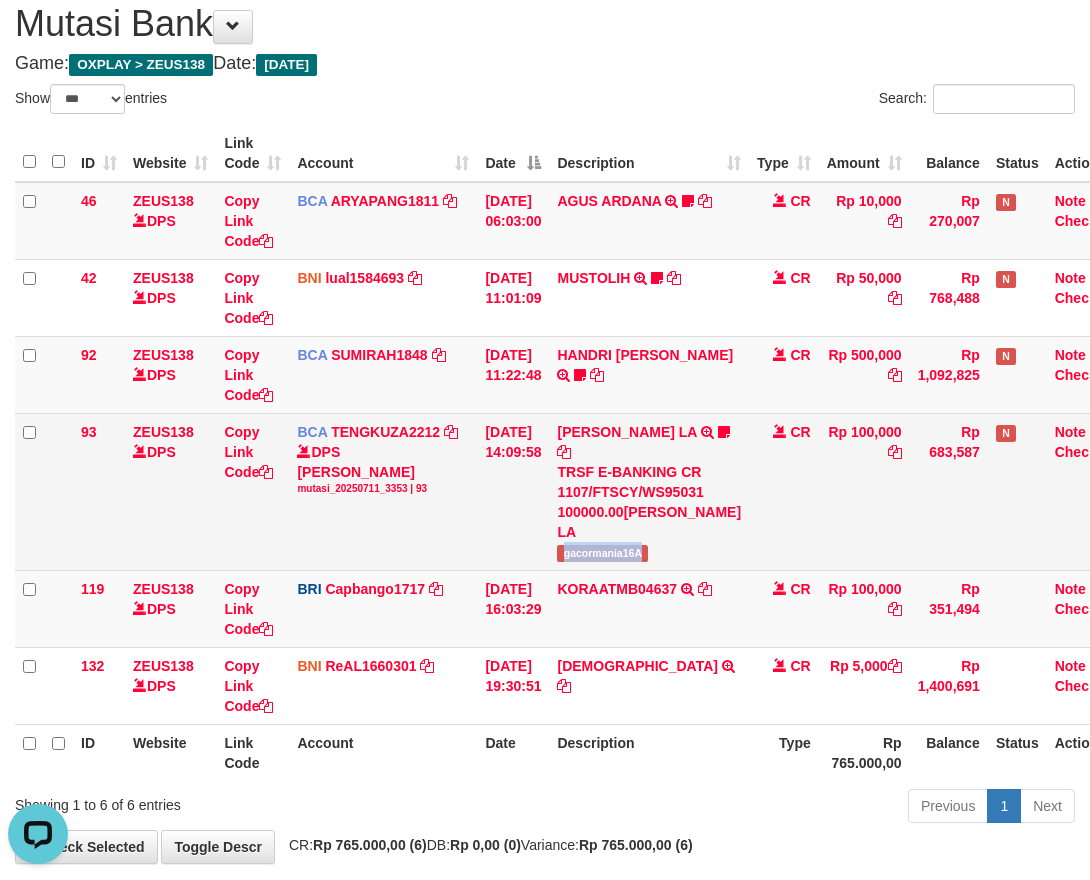 click on "DICKSON JOURDAN LA            TRSF E-BANKING CR 1107/FTSCY/WS95031
100000.00DICKSON JOURDAN LA    gacormania16A" at bounding box center (649, 491) 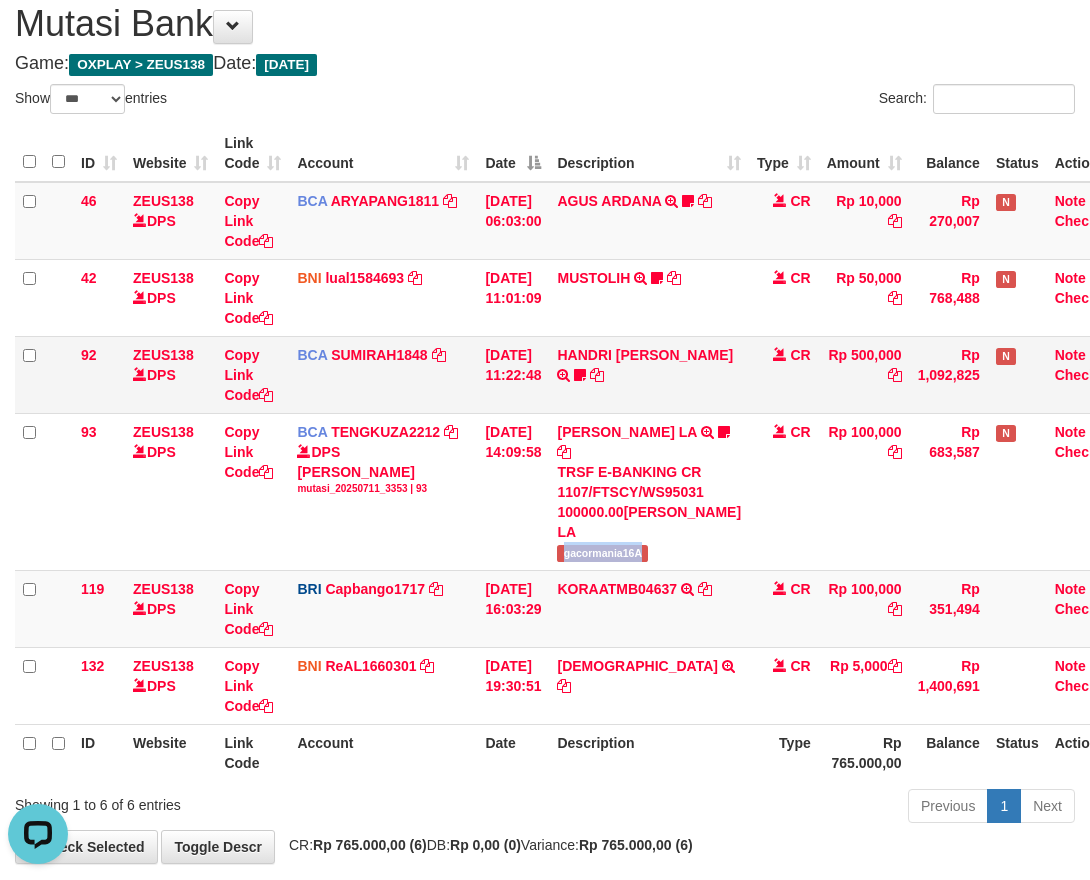 drag, startPoint x: 785, startPoint y: 339, endPoint x: 819, endPoint y: 341, distance: 34.058773 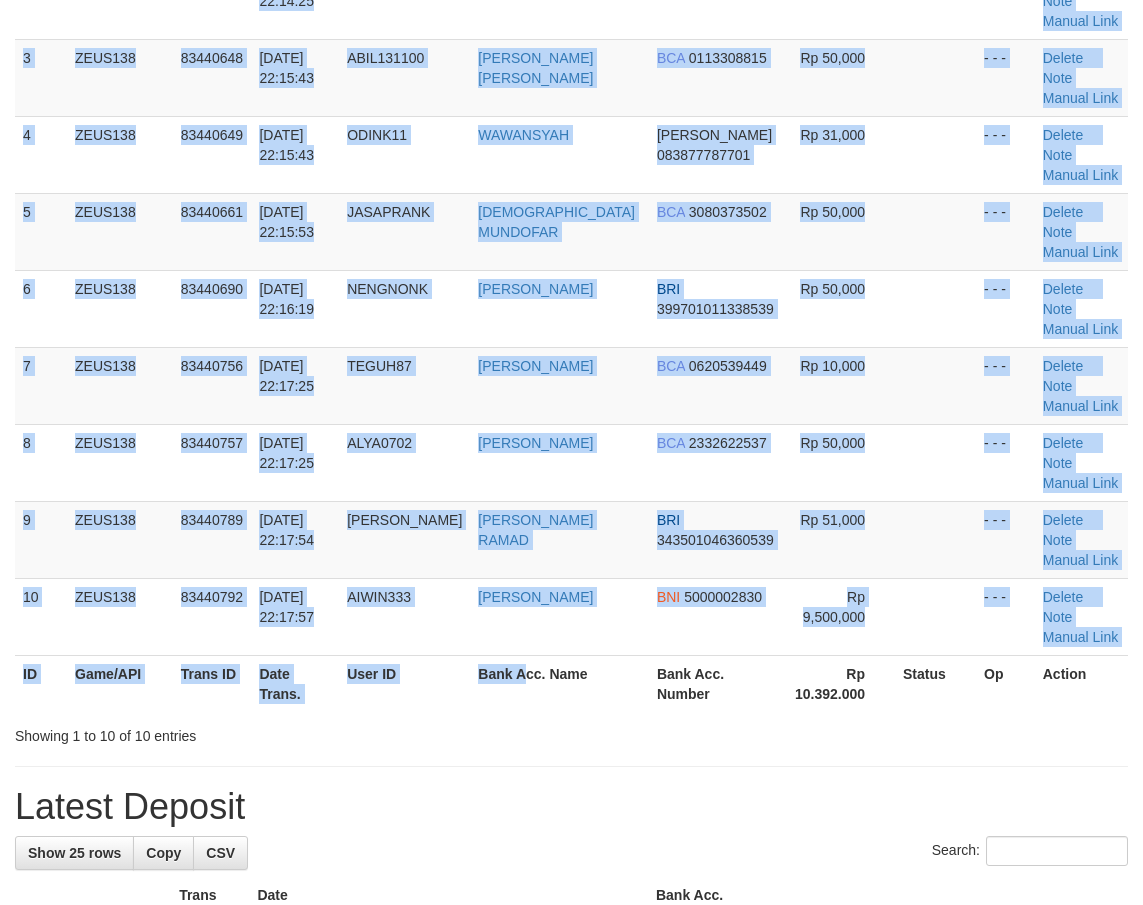 drag, startPoint x: 542, startPoint y: 513, endPoint x: 3, endPoint y: 439, distance: 544.0561 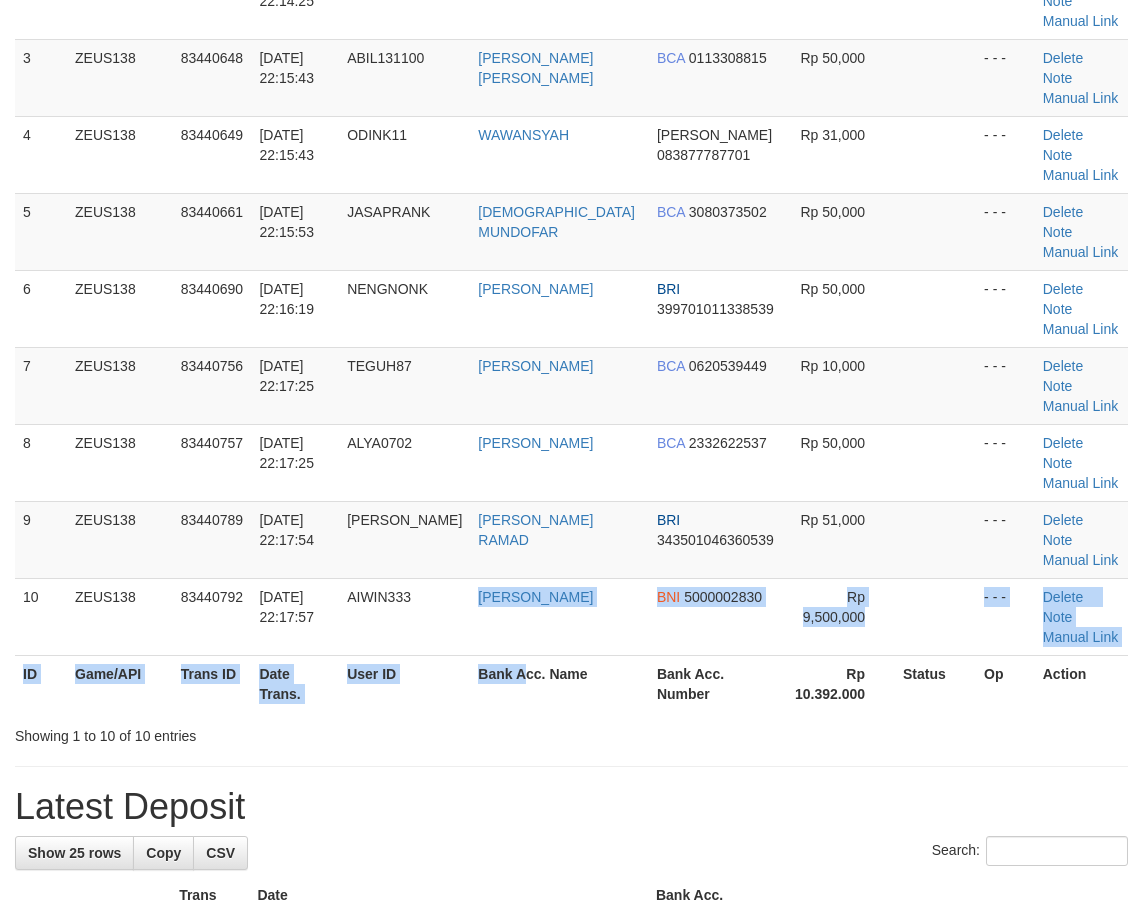 scroll, scrollTop: 290, scrollLeft: 0, axis: vertical 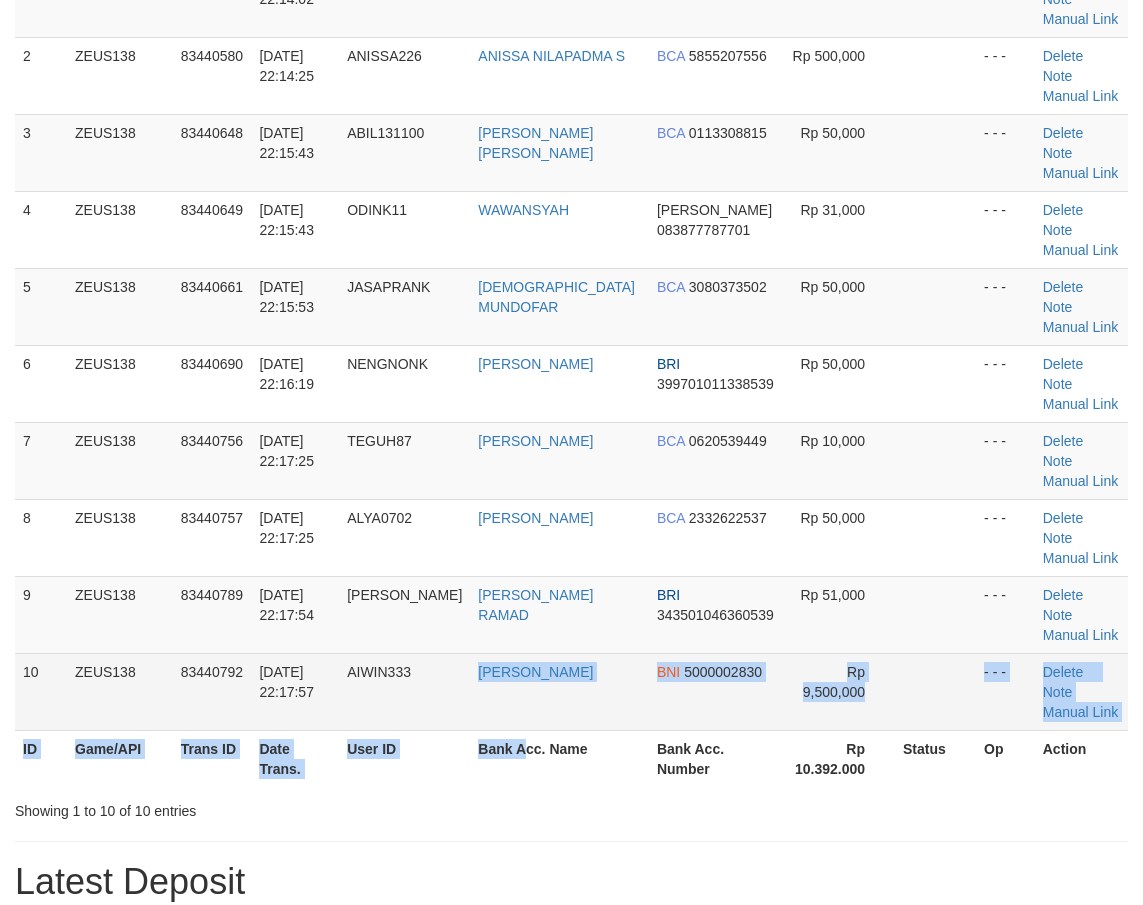 drag, startPoint x: 355, startPoint y: 514, endPoint x: 166, endPoint y: 499, distance: 189.5943 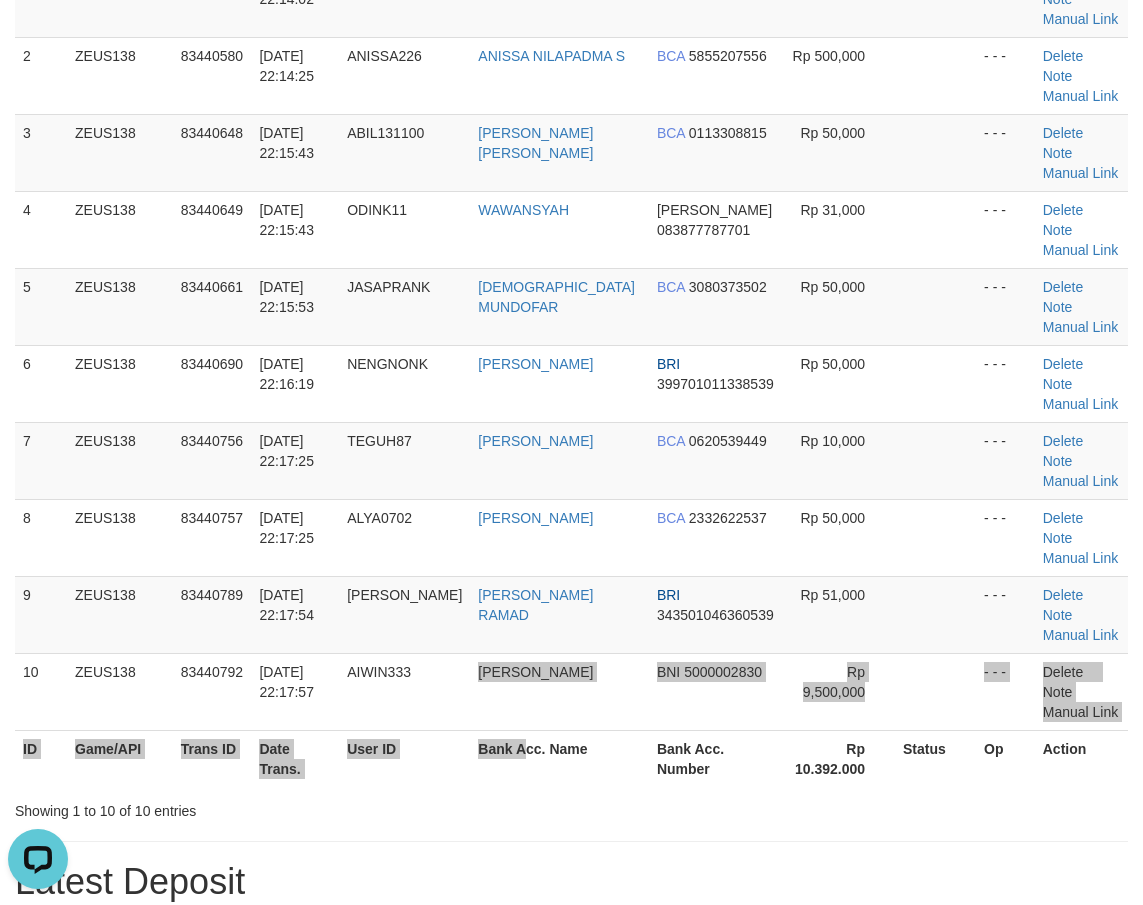 scroll, scrollTop: 0, scrollLeft: 0, axis: both 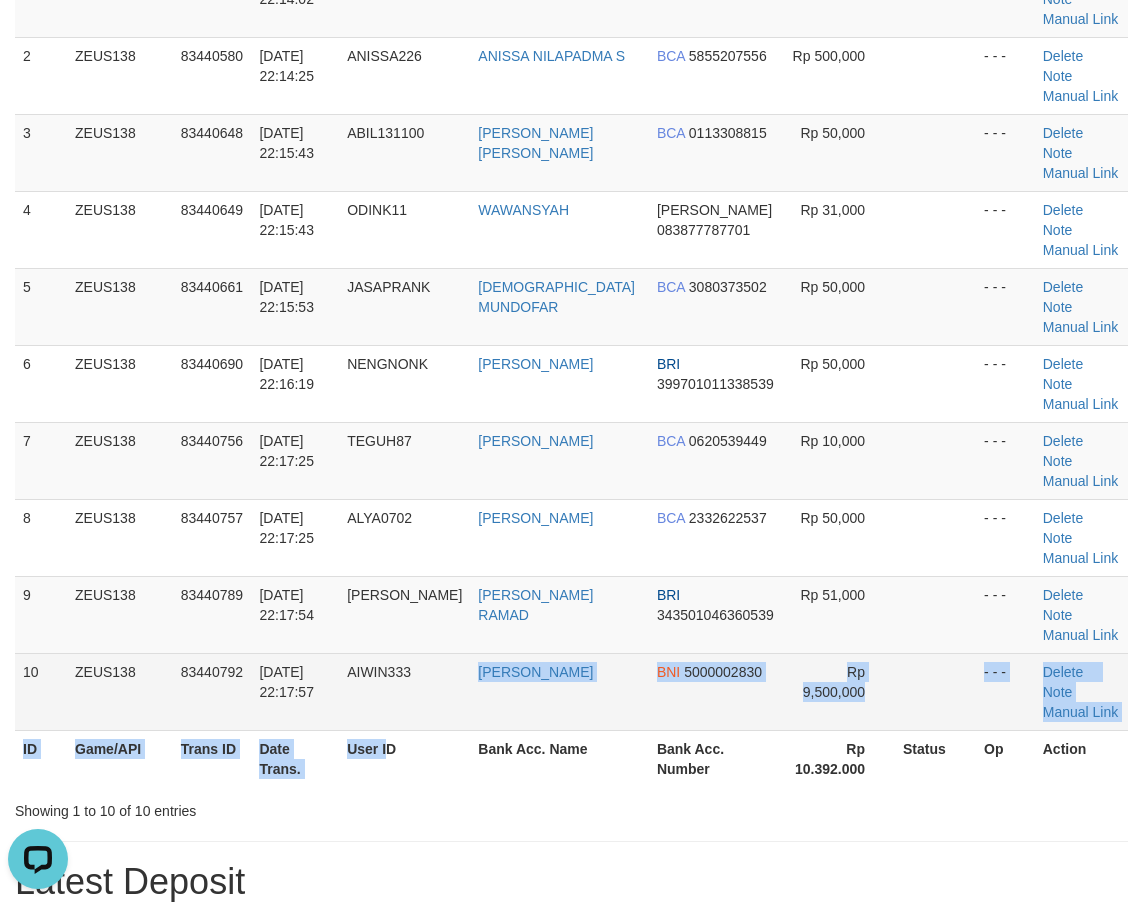 drag, startPoint x: 452, startPoint y: 526, endPoint x: 312, endPoint y: 515, distance: 140.43147 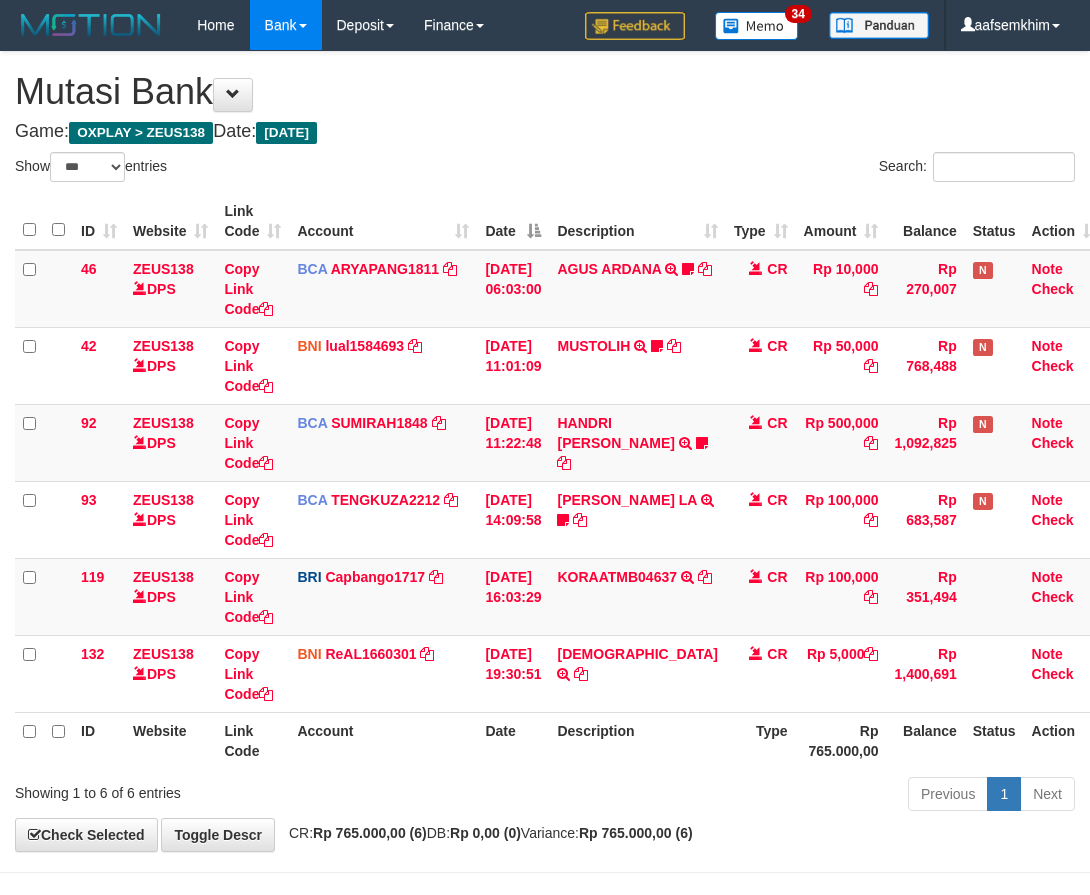 select on "***" 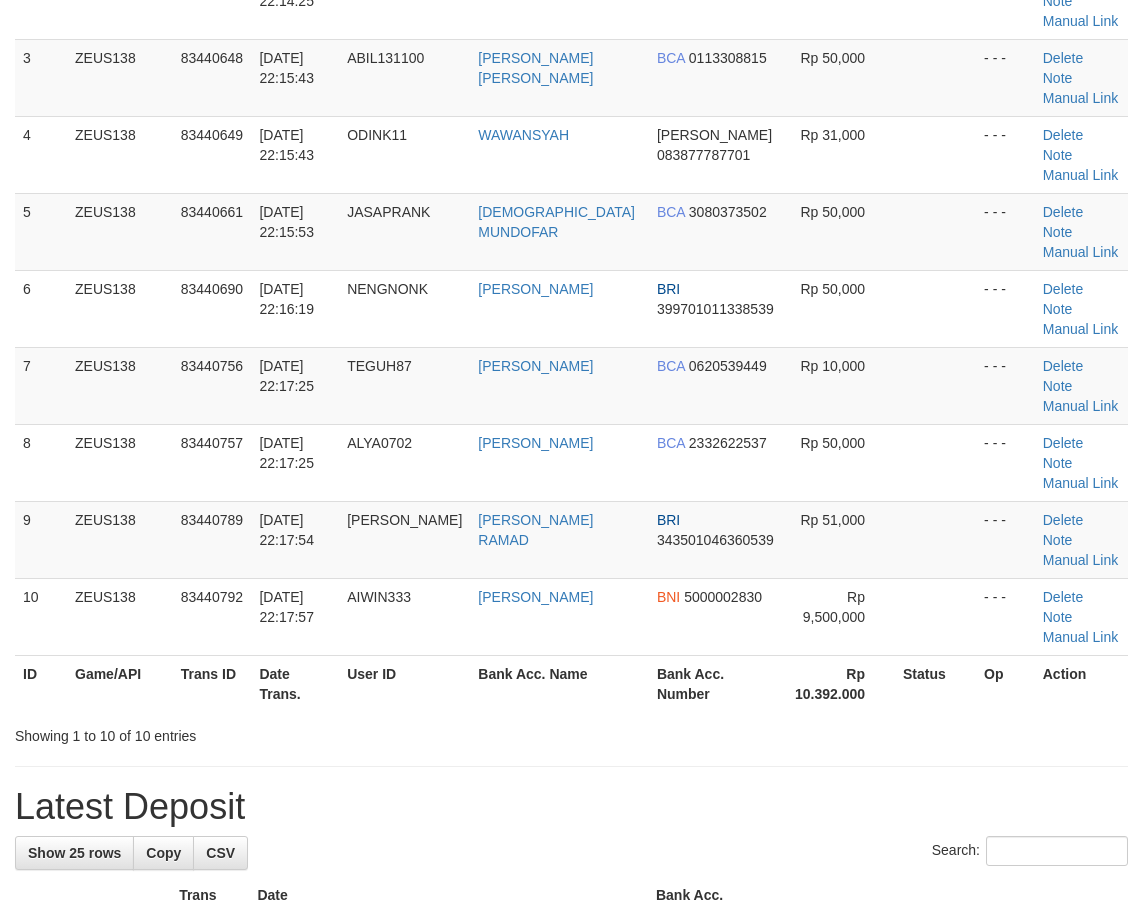 click on "Date Trans." at bounding box center [295, 683] 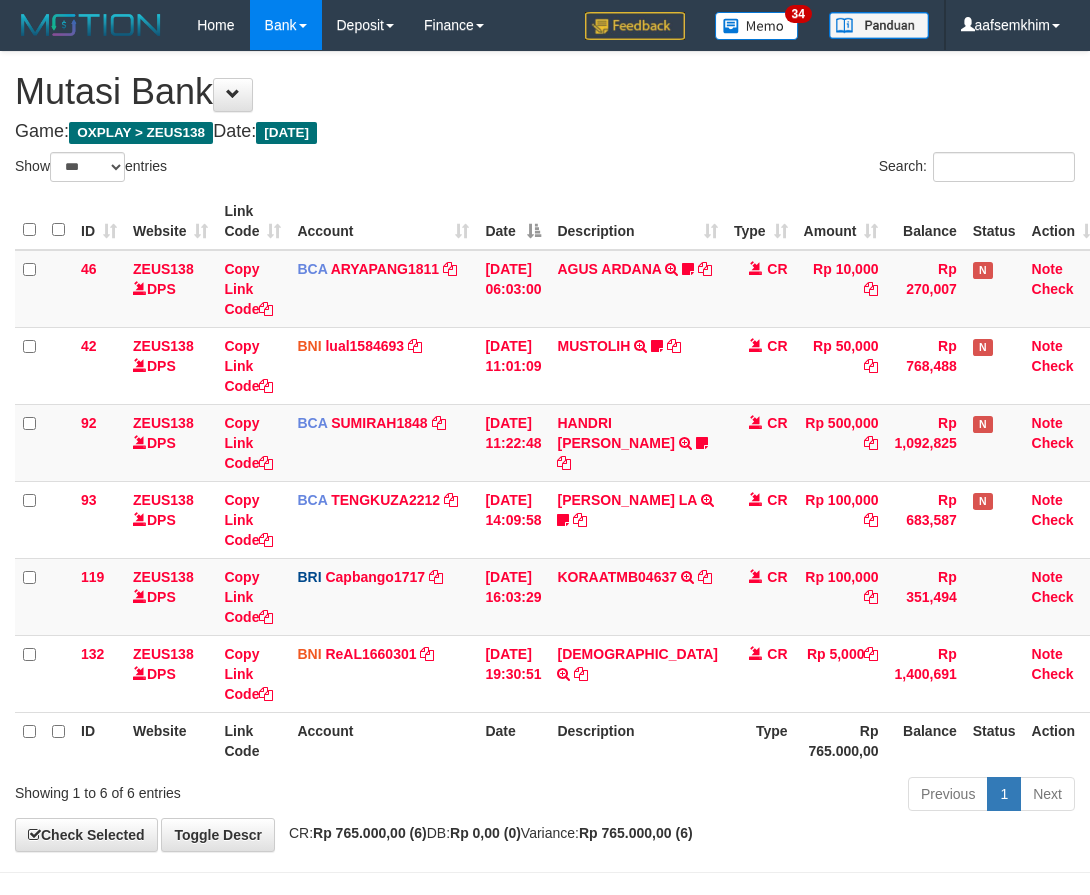select on "***" 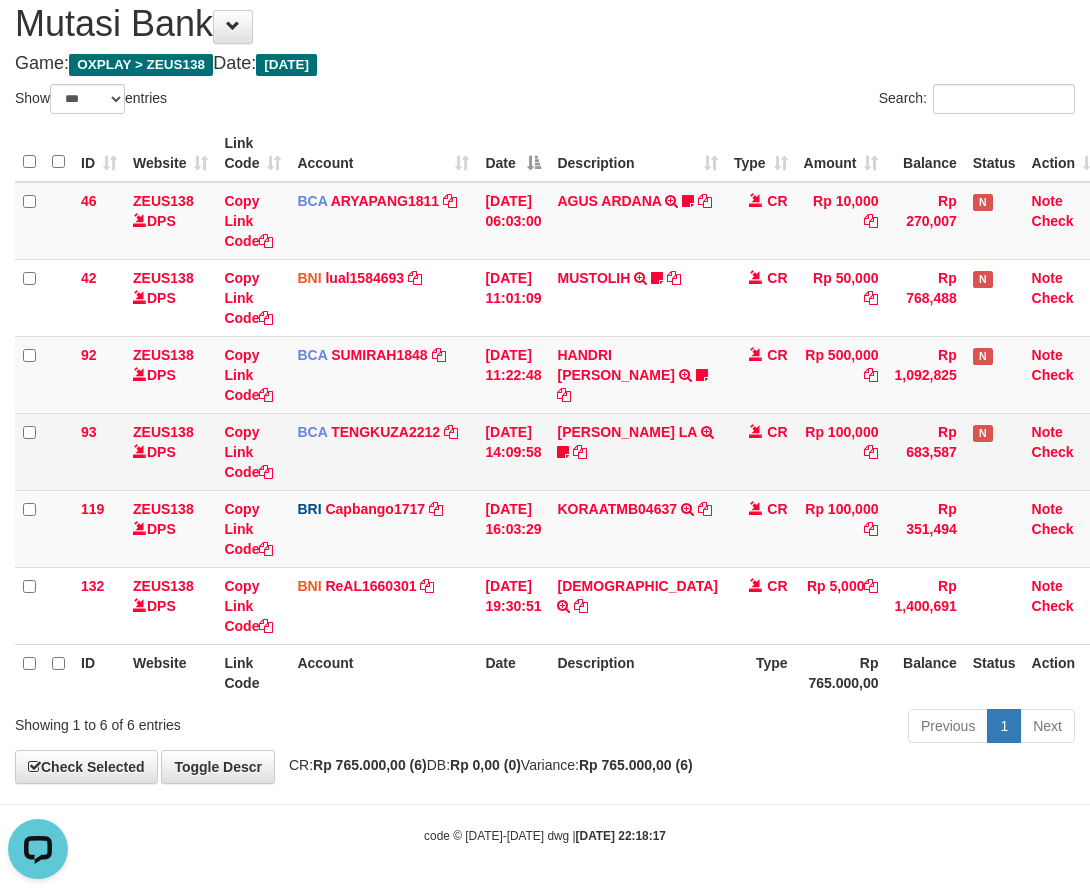 scroll, scrollTop: 0, scrollLeft: 0, axis: both 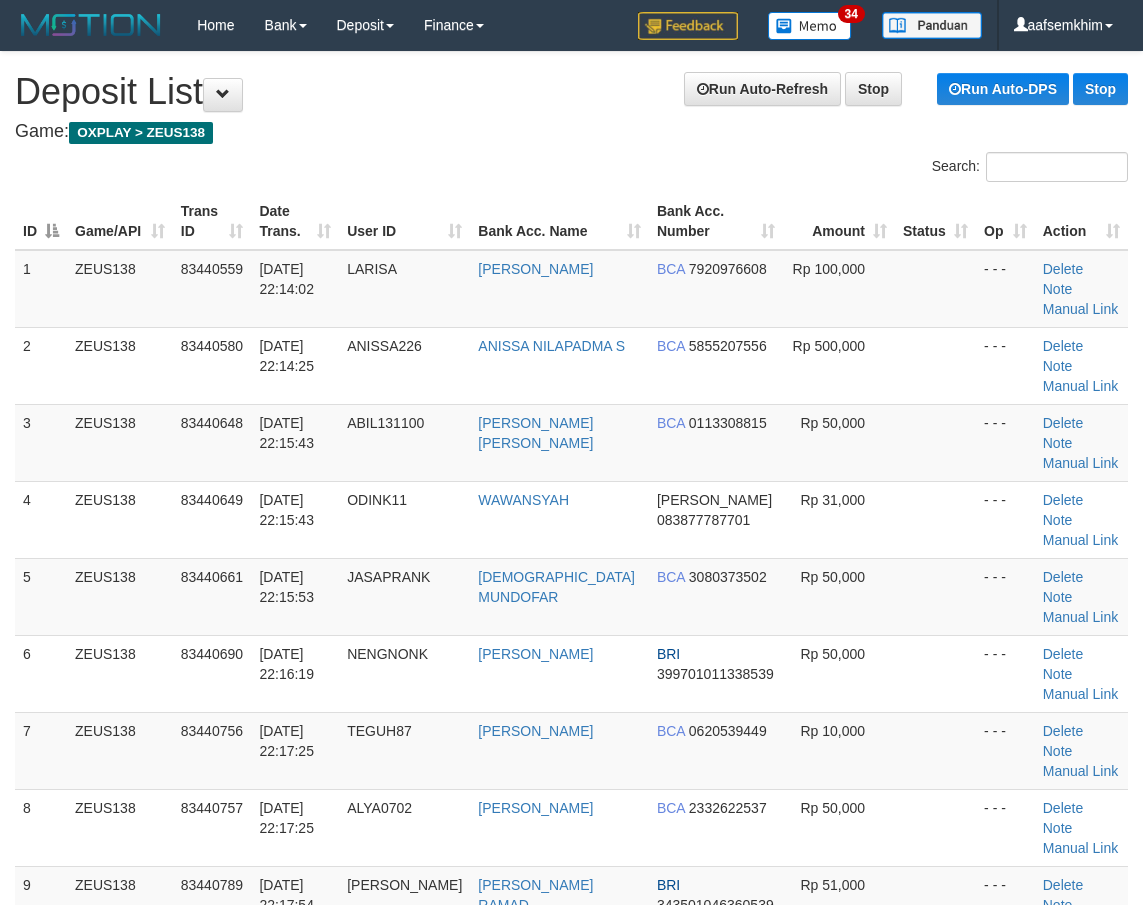 click on "**********" at bounding box center [571, 1465] 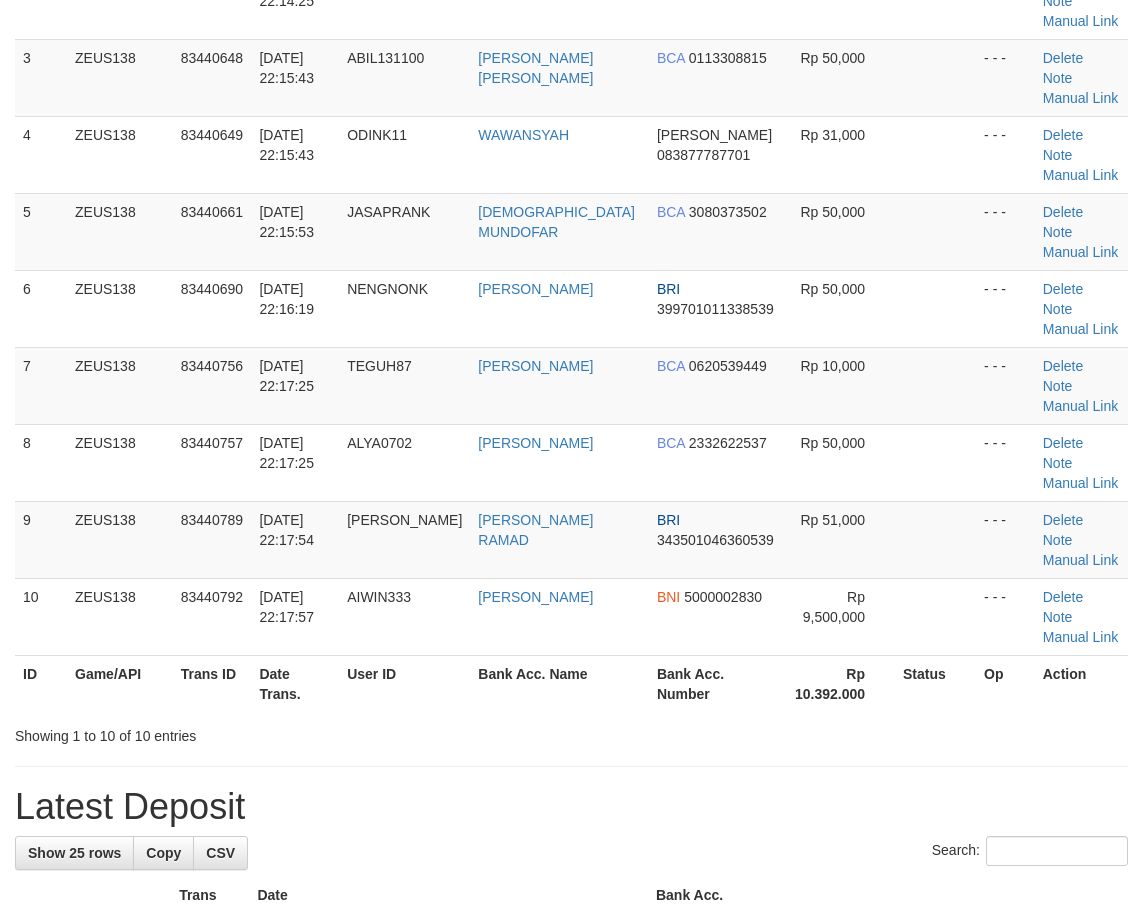 scroll, scrollTop: 290, scrollLeft: 0, axis: vertical 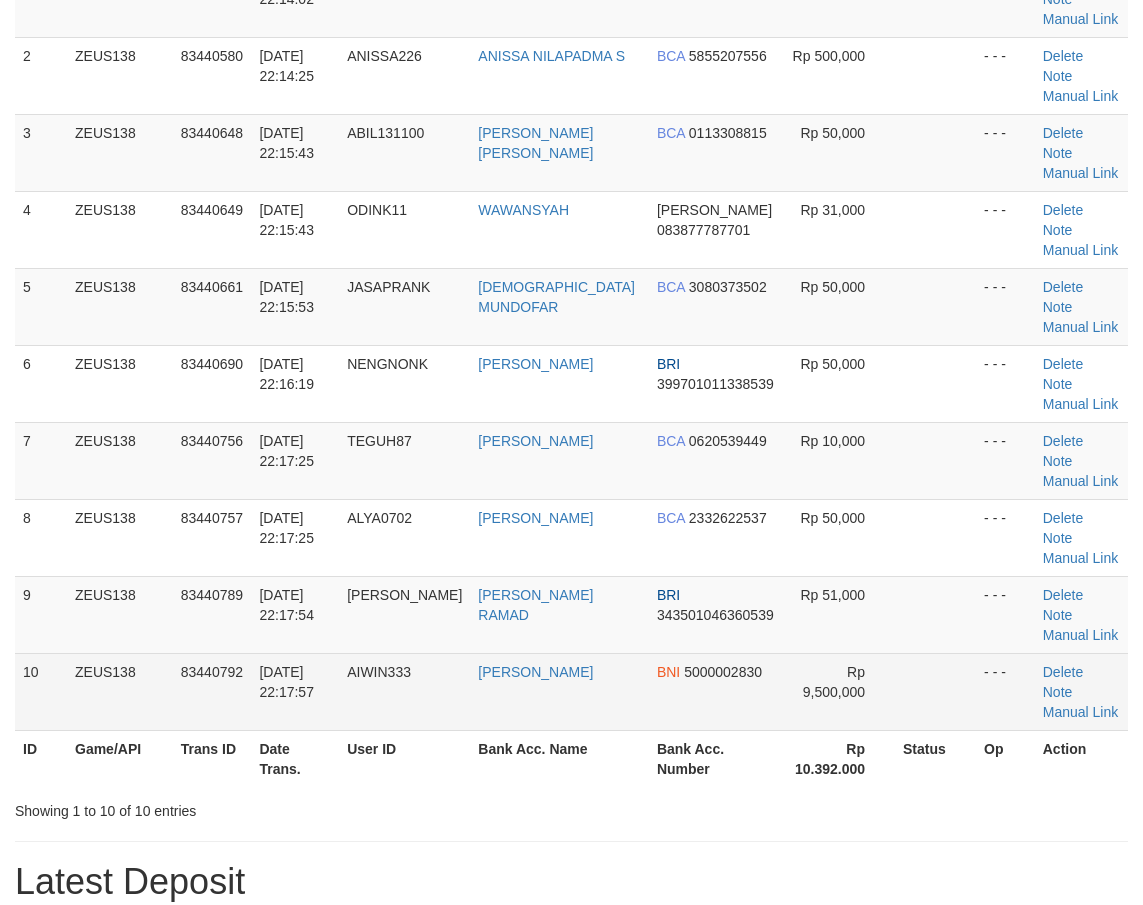 click on "ID Game/API Trans ID Date Trans. User ID Bank Acc. Name Bank Acc. Number Amount Status Op Action
1
ZEUS138
83440559
[DATE] 22:14:02
[GEOGRAPHIC_DATA][PERSON_NAME]
BCA
7920976608
Rp 100,000
- - -
[GEOGRAPHIC_DATA]
Note
Manual Link
2
ZEUS138
83440580
[DATE] 22:14:25
ANISSA226
[PERSON_NAME] S
BCA
5855207556
Rp 500,000
Note" at bounding box center (571, 345) 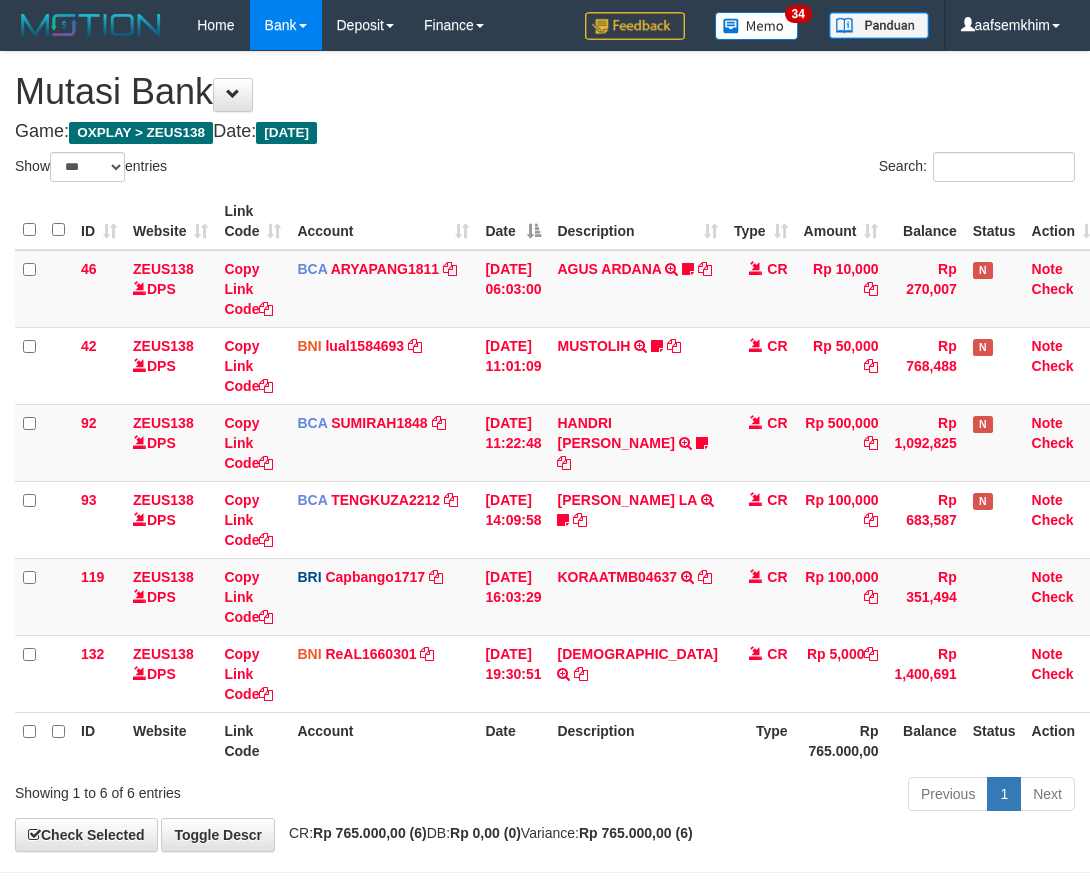 select on "***" 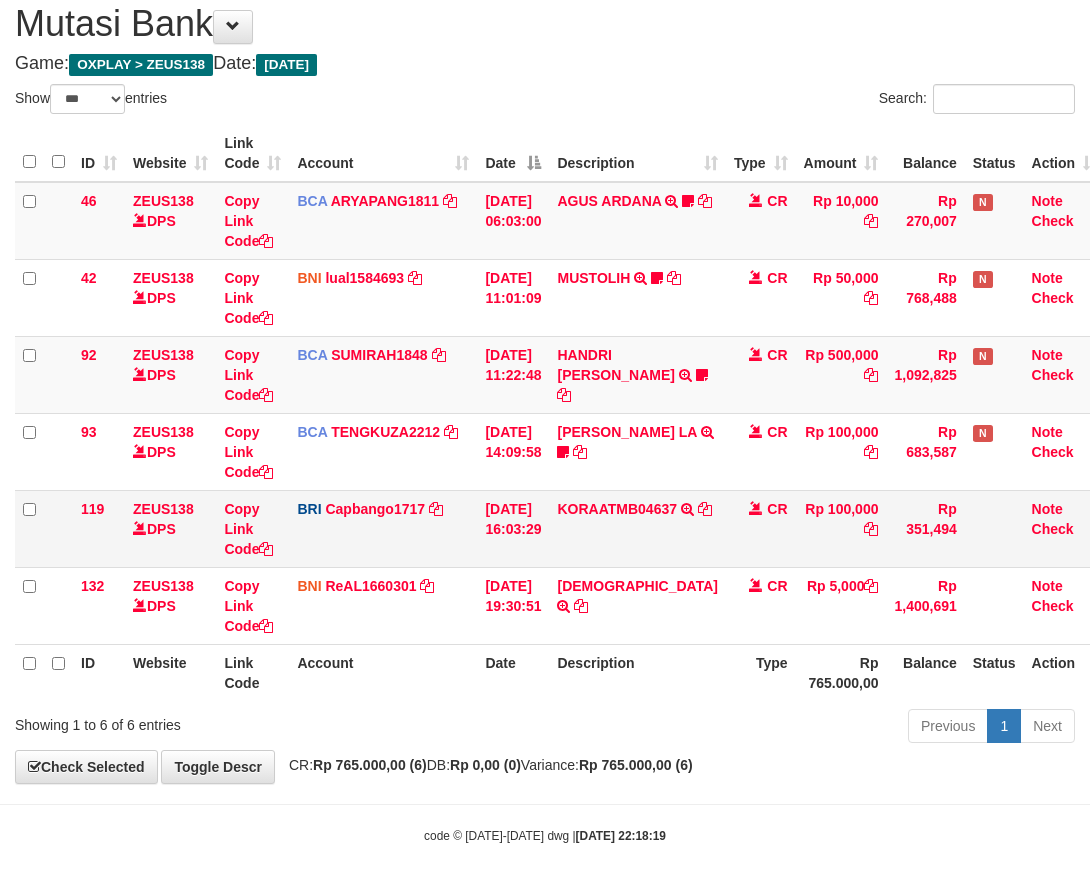 drag, startPoint x: 819, startPoint y: 506, endPoint x: 802, endPoint y: 477, distance: 33.61547 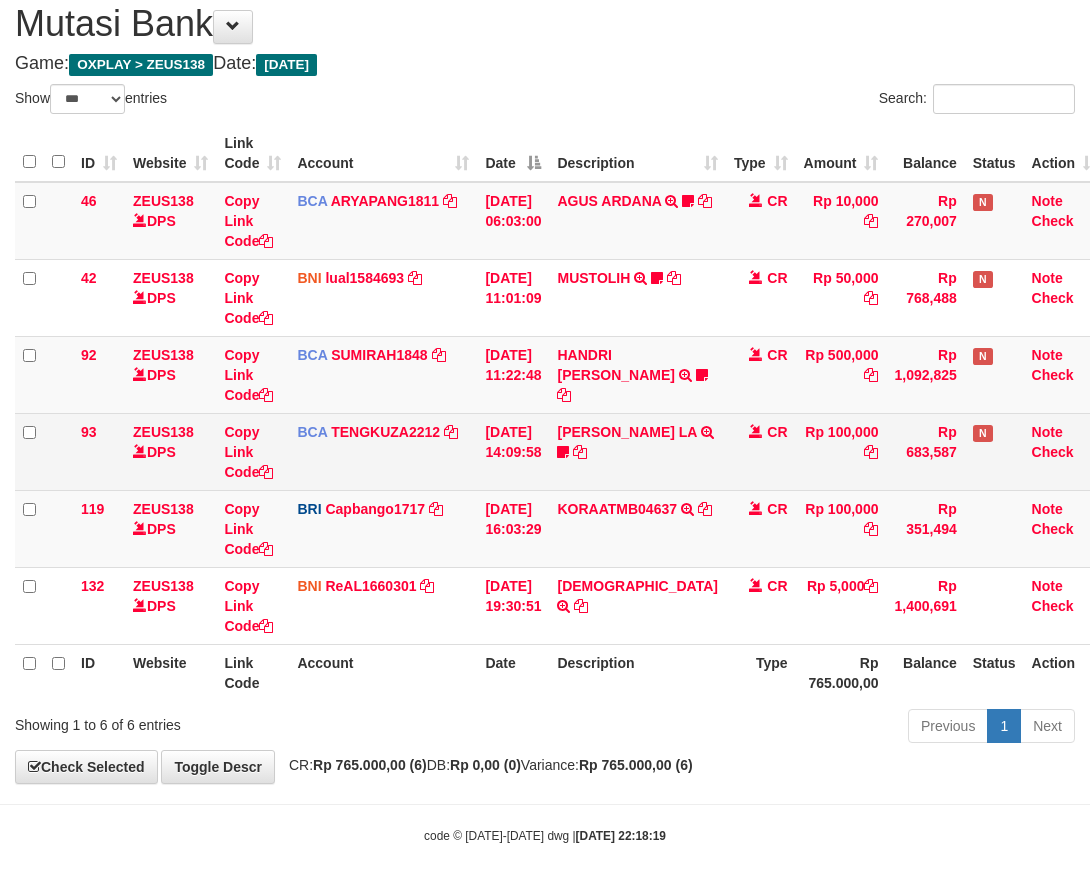 click on "CR" at bounding box center (777, 432) 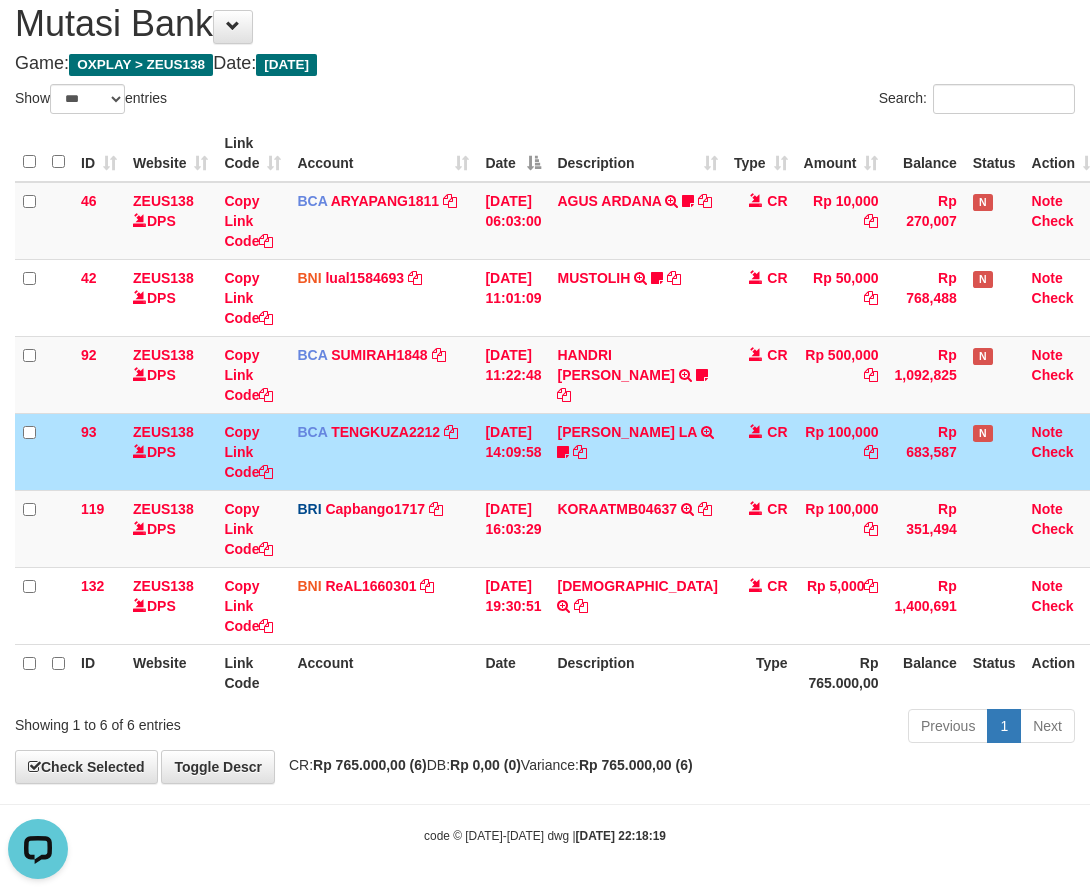 scroll, scrollTop: 0, scrollLeft: 0, axis: both 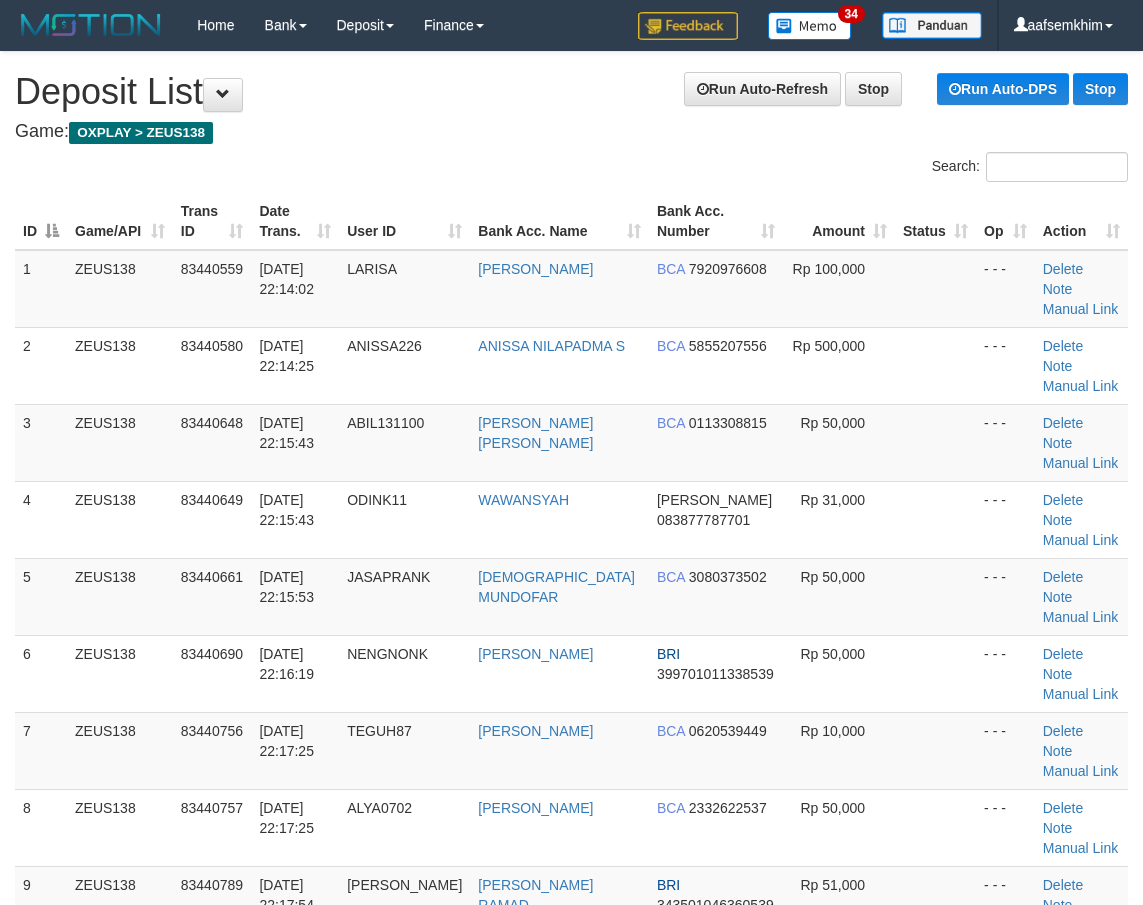 click on "**********" at bounding box center (571, 1465) 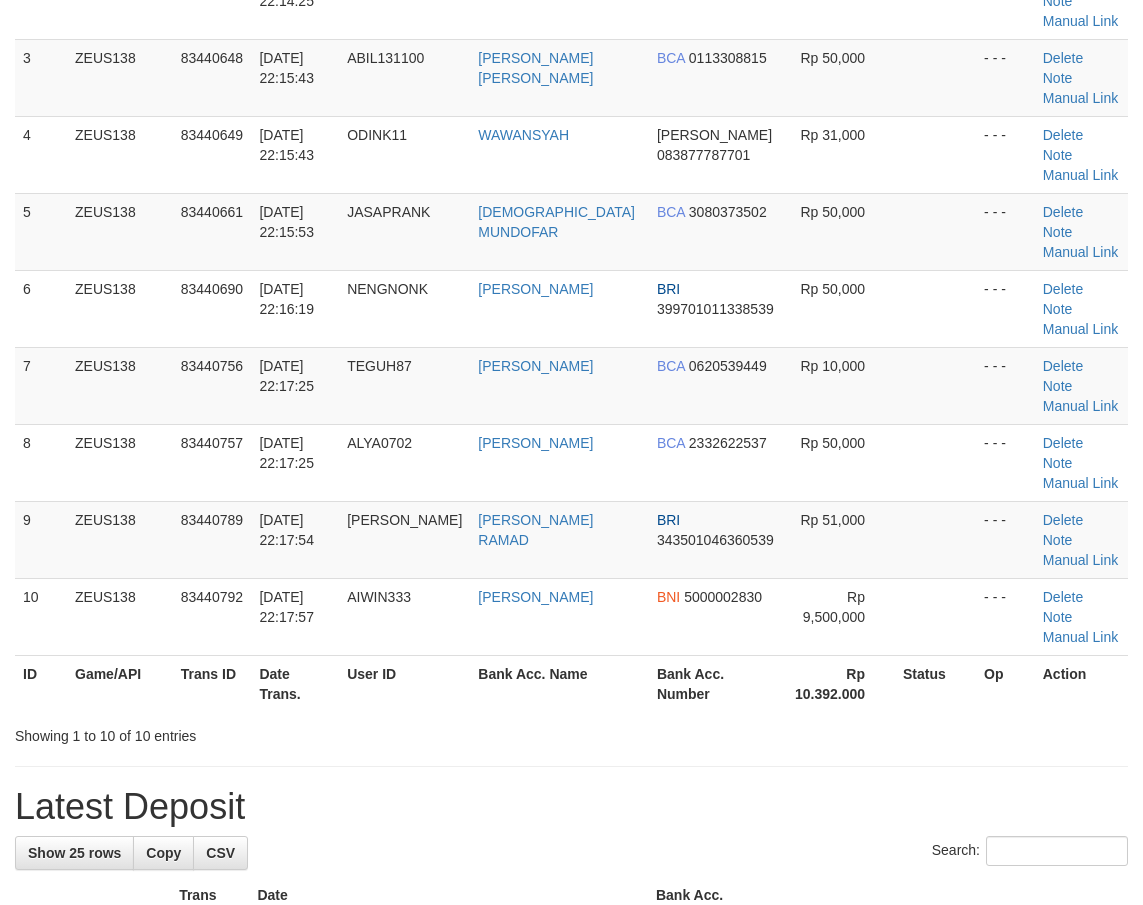 scroll, scrollTop: 290, scrollLeft: 0, axis: vertical 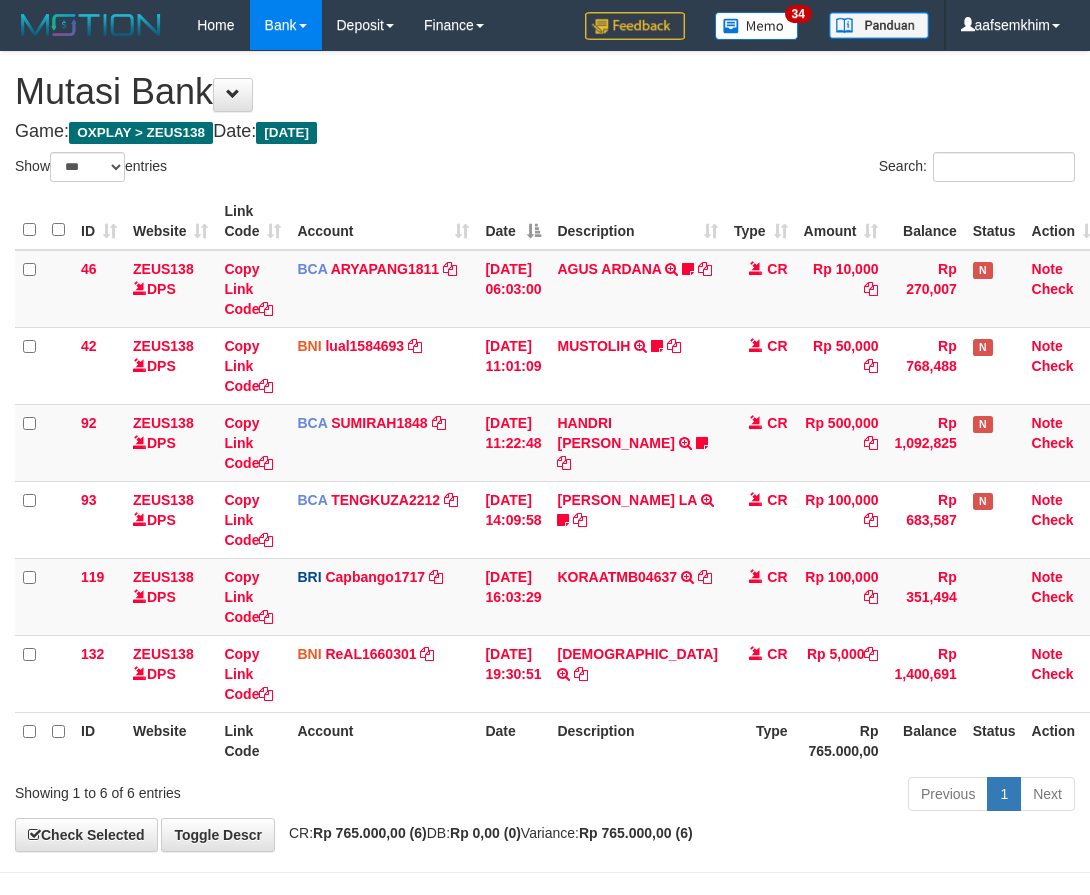 select on "***" 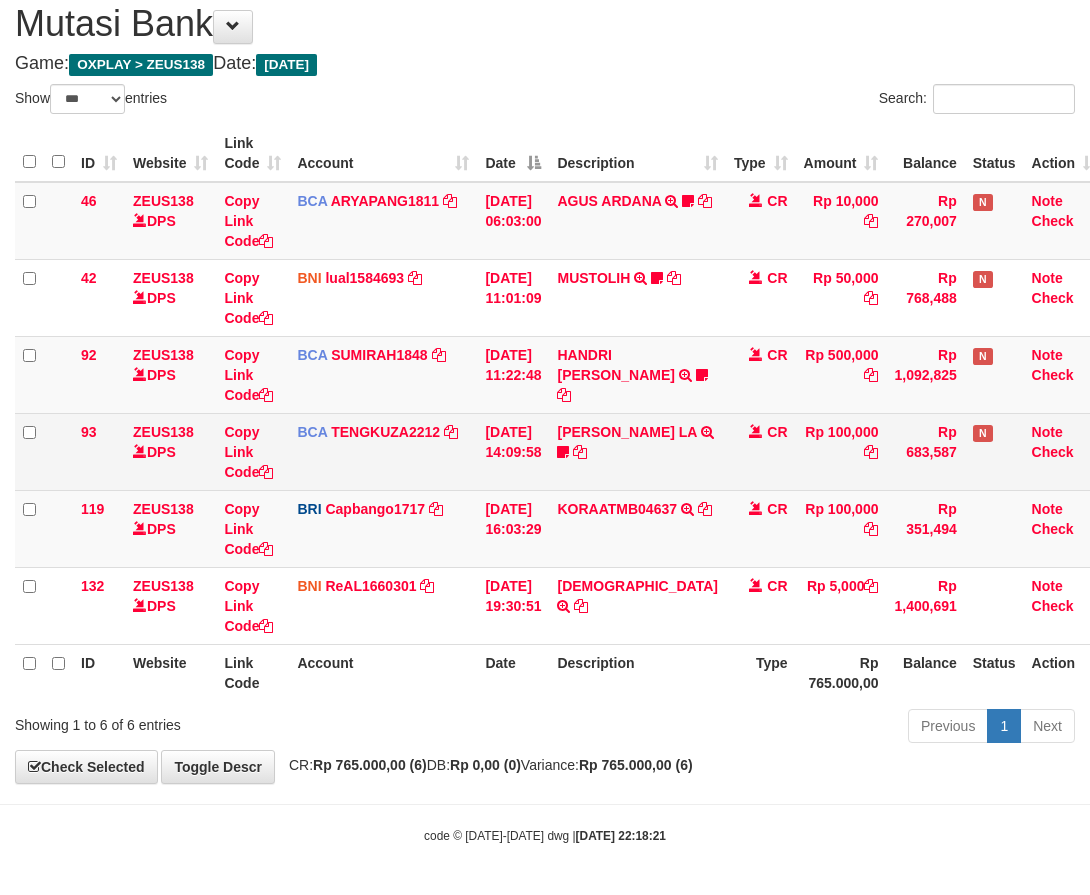 click on "CR" at bounding box center (761, 451) 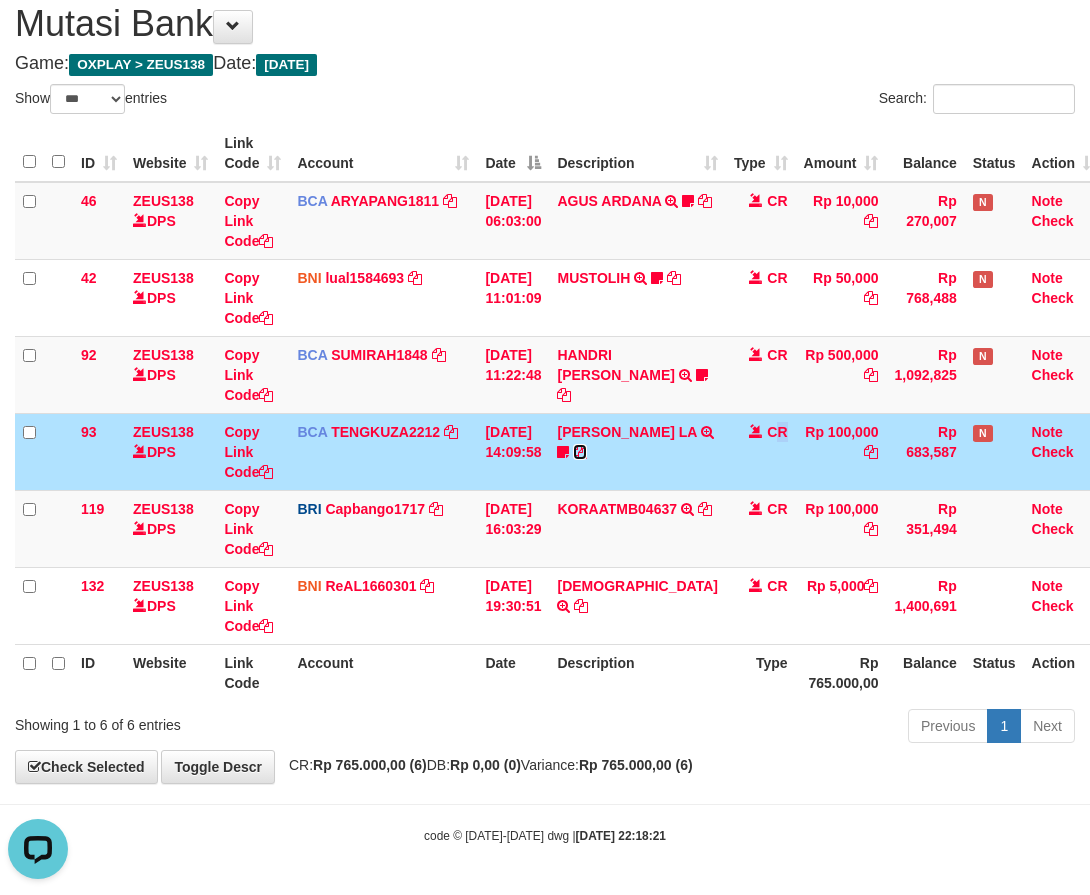 scroll, scrollTop: 0, scrollLeft: 0, axis: both 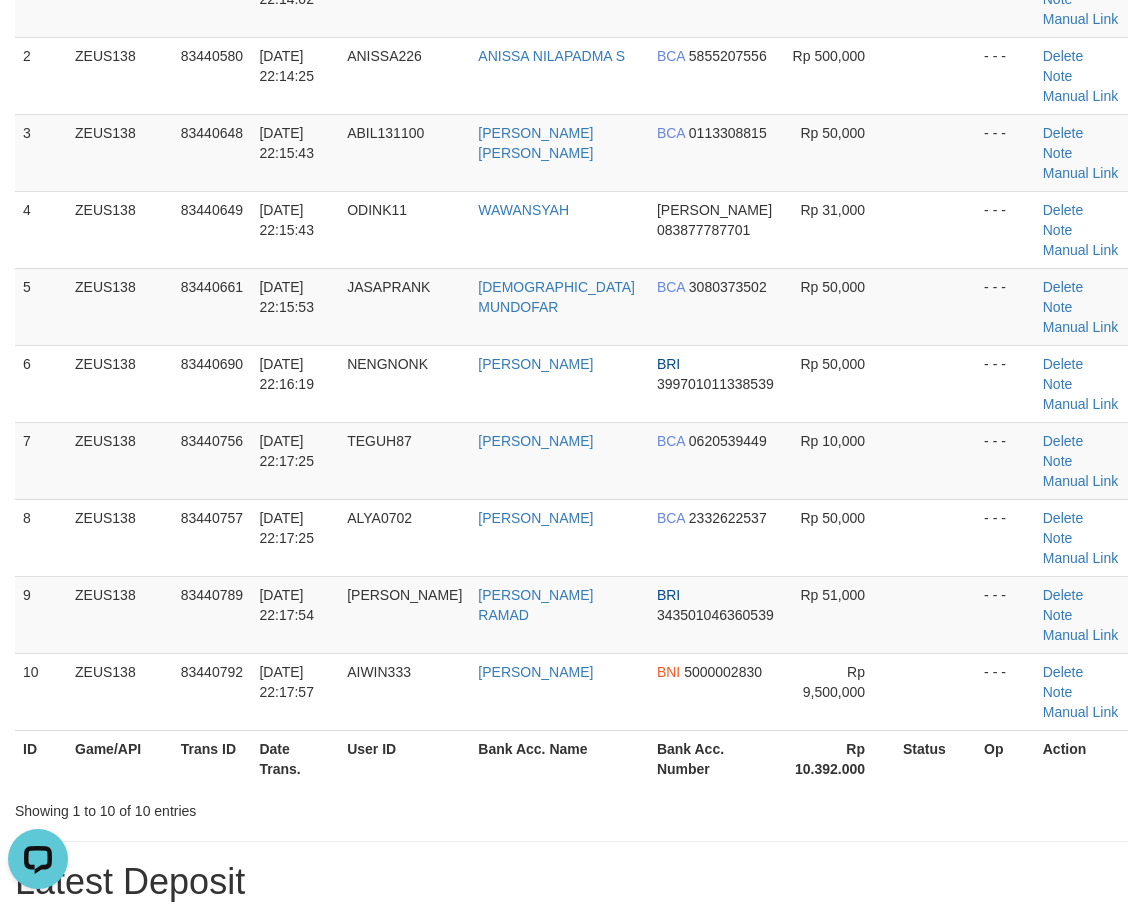 drag, startPoint x: 489, startPoint y: 520, endPoint x: 6, endPoint y: 391, distance: 499.93 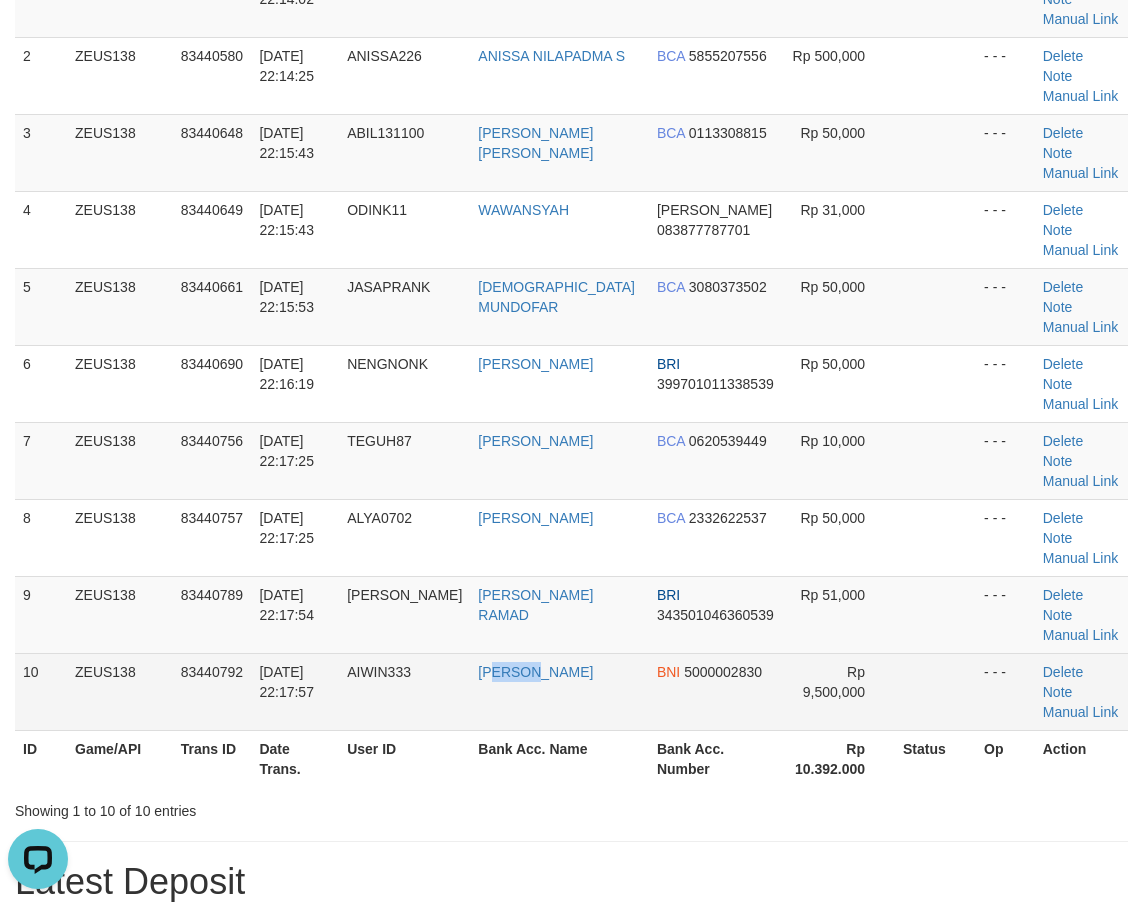 drag, startPoint x: 536, startPoint y: 488, endPoint x: 459, endPoint y: 487, distance: 77.00649 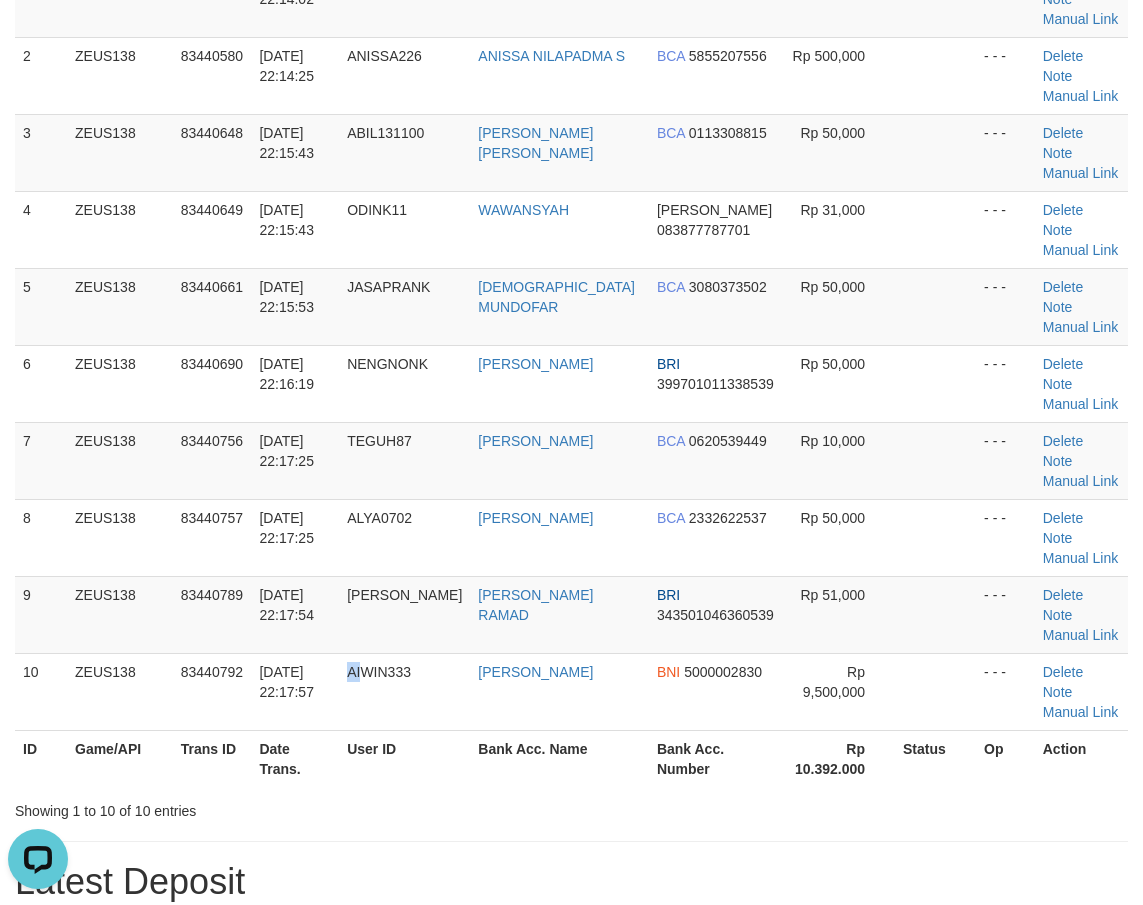 drag, startPoint x: 382, startPoint y: 480, endPoint x: 5, endPoint y: 394, distance: 386.68463 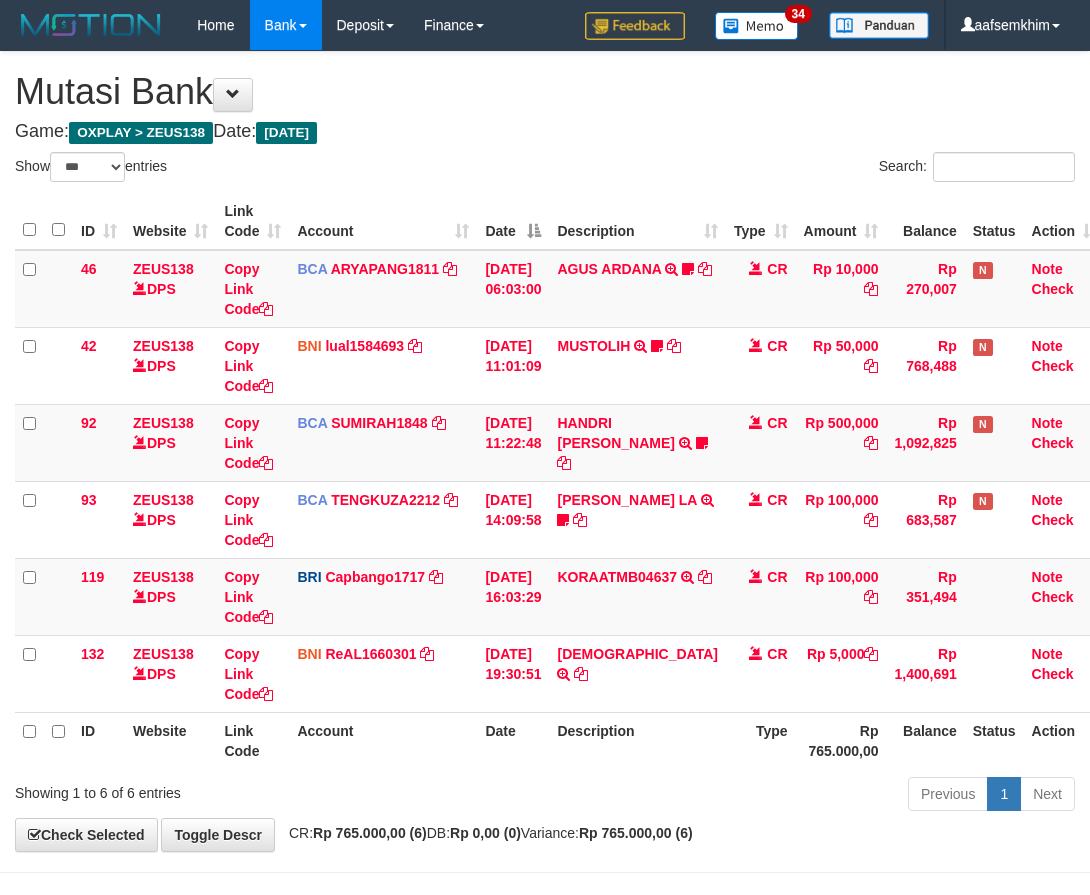 select on "***" 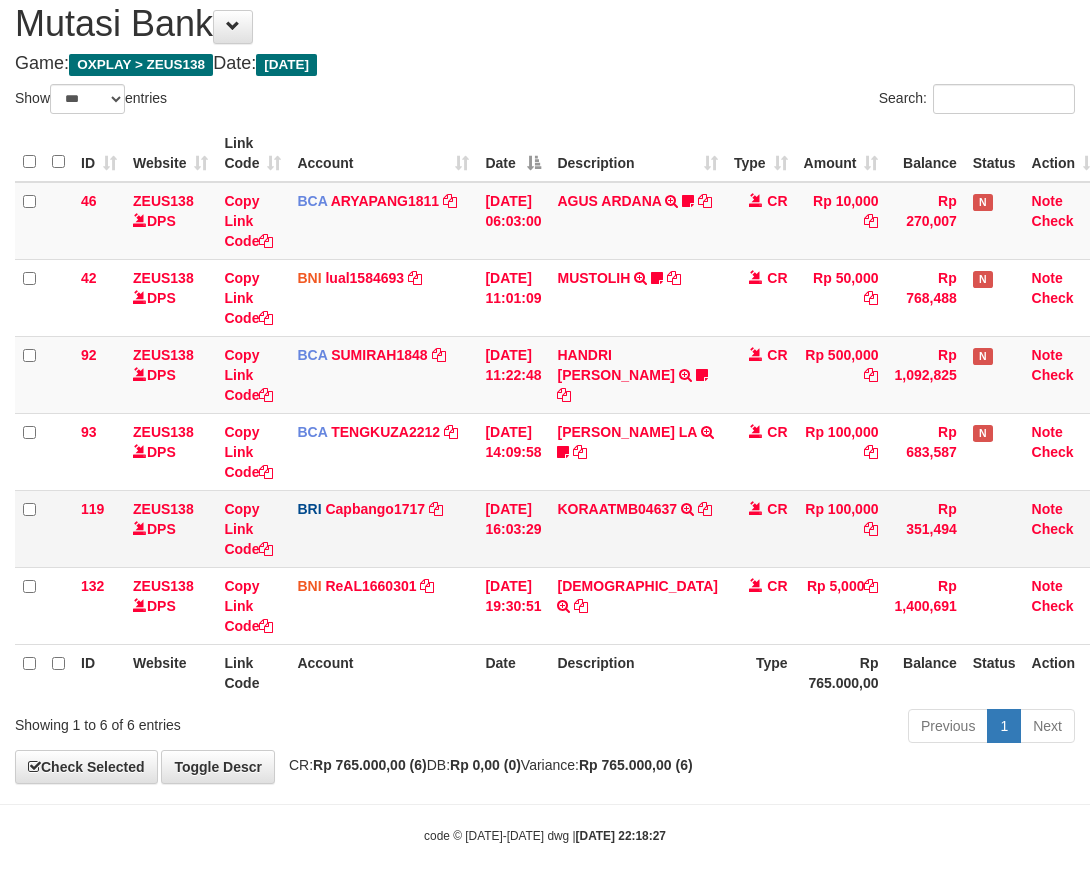 drag, startPoint x: 554, startPoint y: 544, endPoint x: 562, endPoint y: 553, distance: 12.0415945 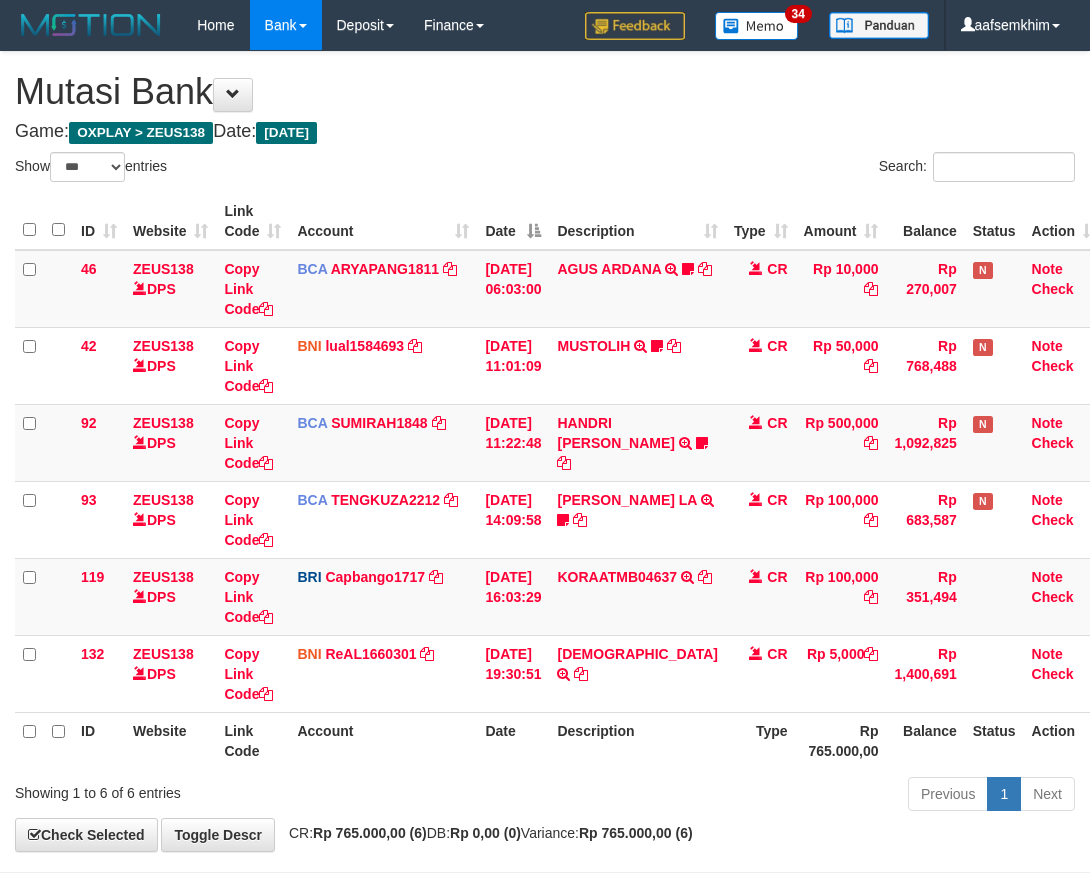 select on "***" 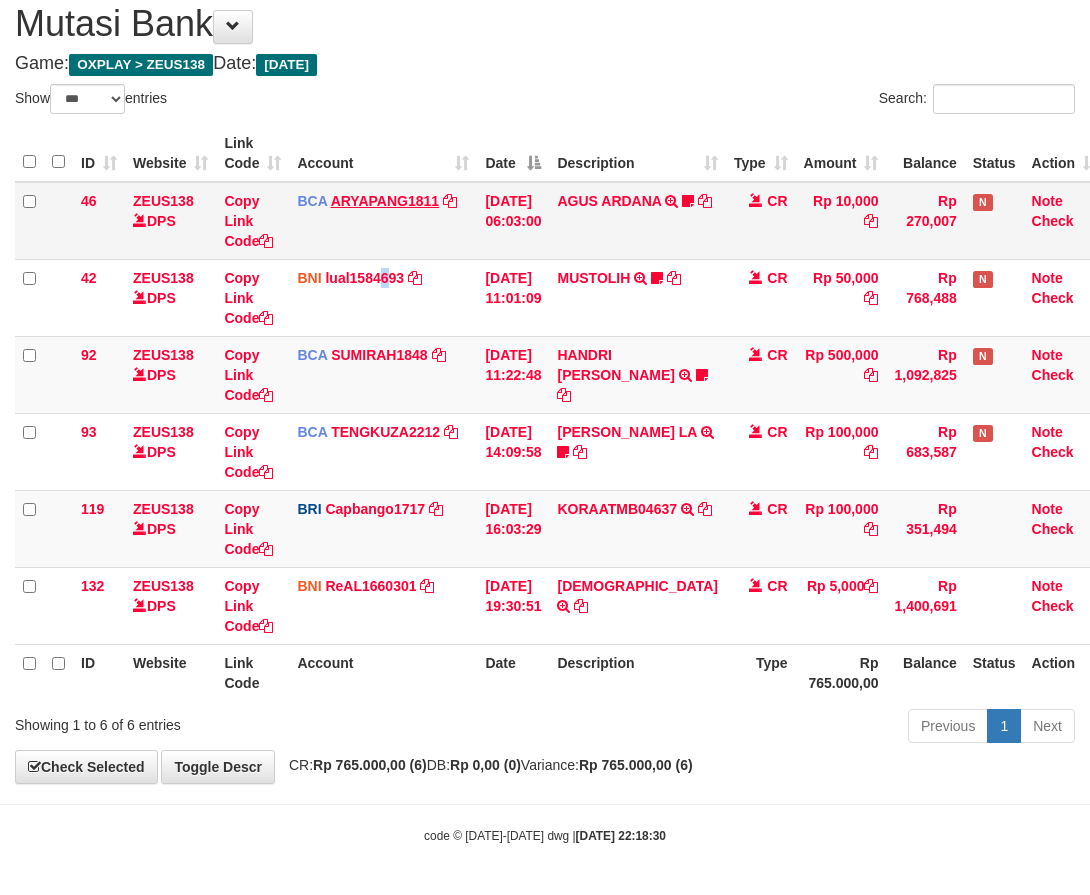 click on "BNI
lual1584693
DPS
LUCKY ALAMSYAH
mutasi_20250711_2414 | 42
mutasi_20250711_2414 | 42" at bounding box center [383, 297] 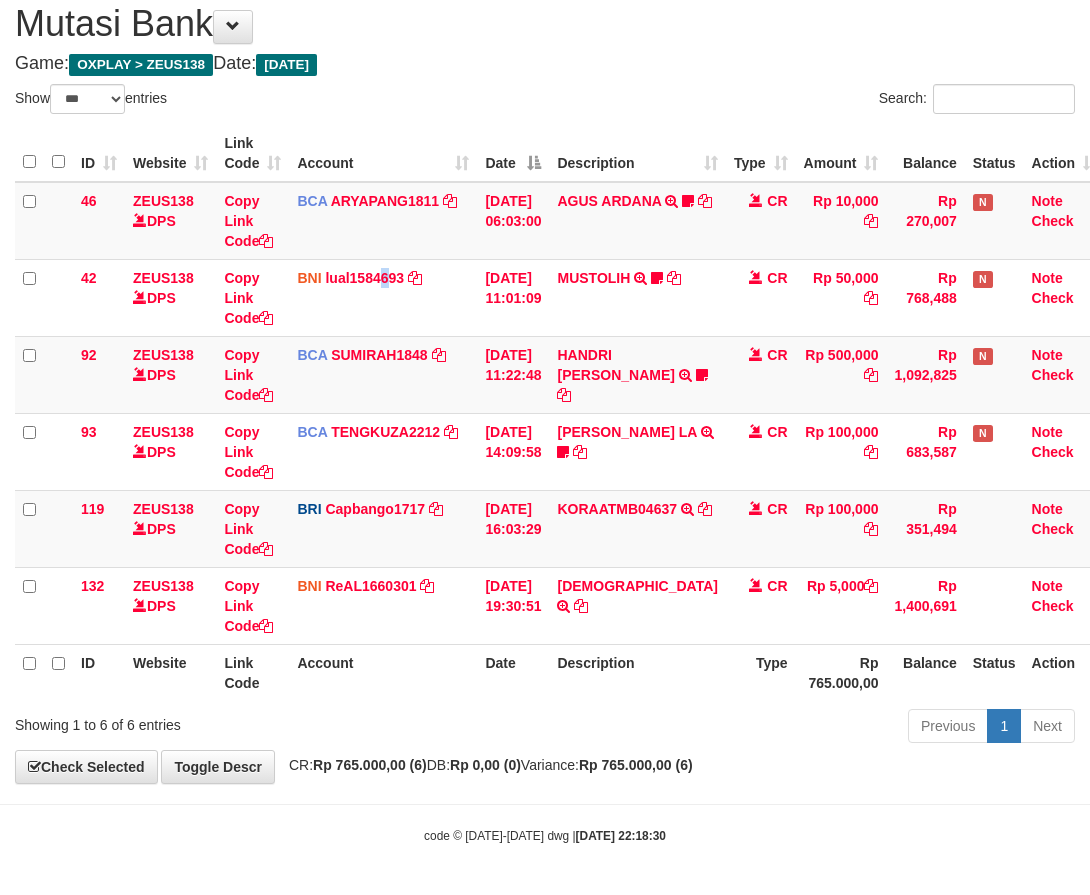 click on "Account" at bounding box center (383, 153) 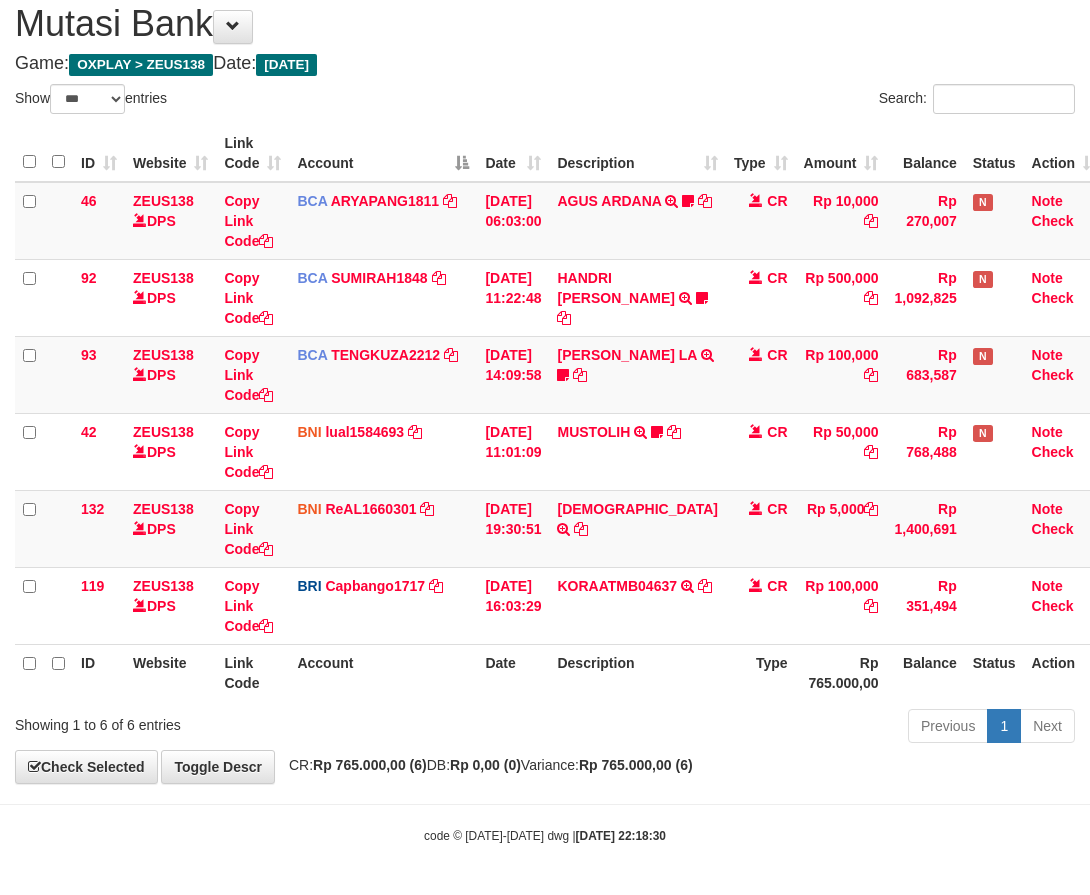 click on "Account" at bounding box center [383, 153] 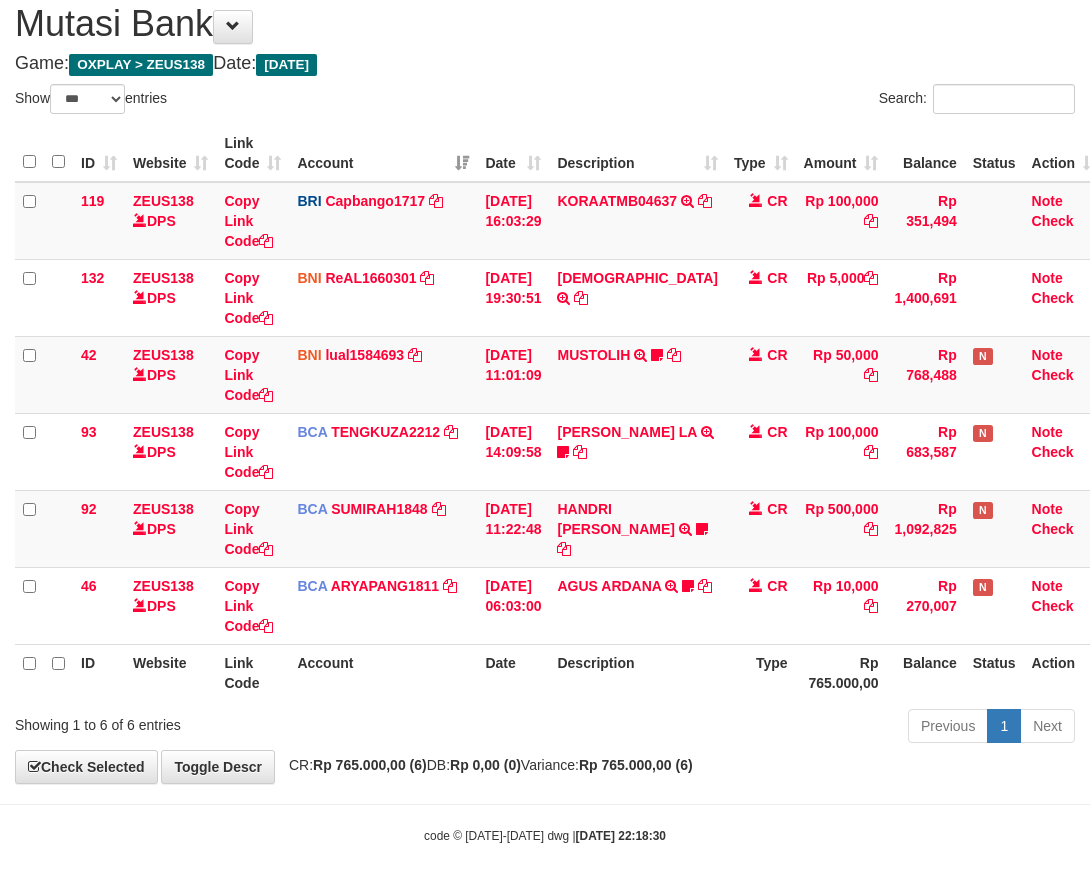 drag, startPoint x: 374, startPoint y: 115, endPoint x: 384, endPoint y: 108, distance: 12.206555 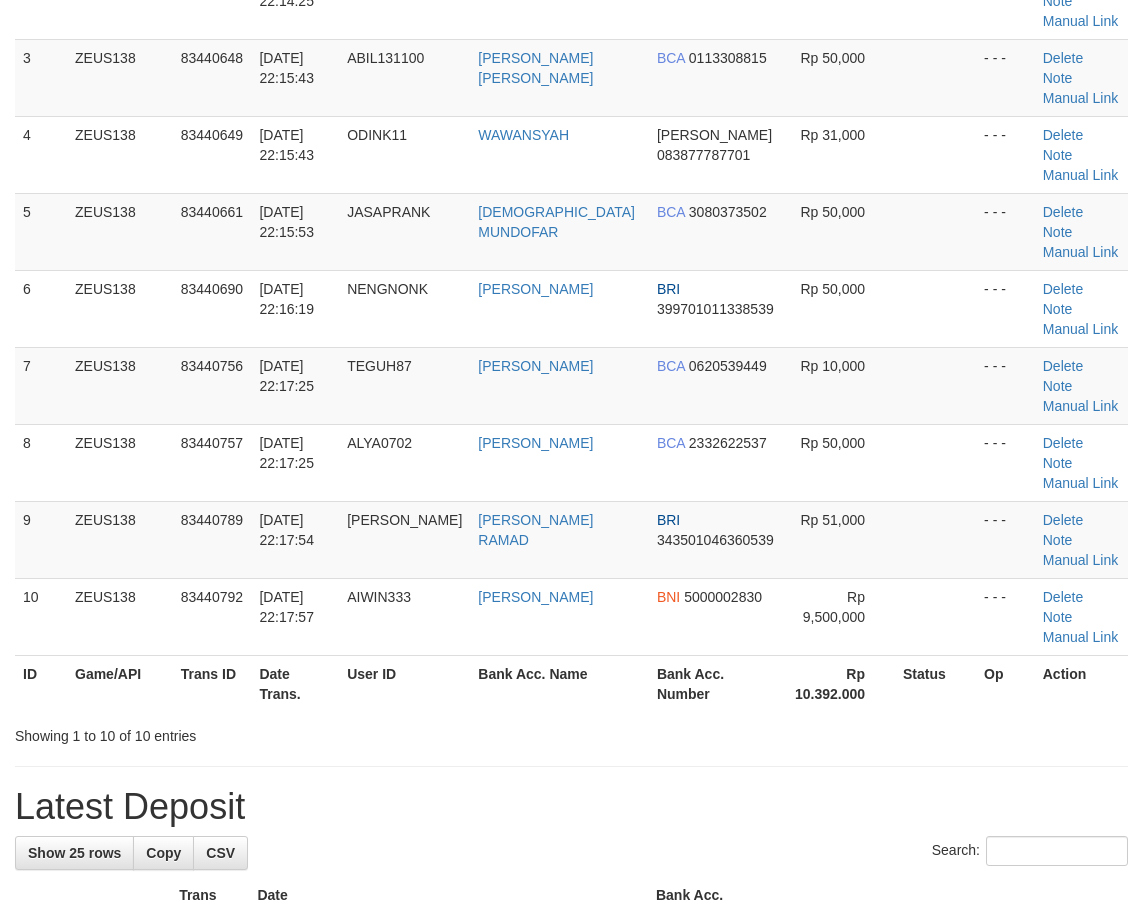scroll, scrollTop: 290, scrollLeft: 0, axis: vertical 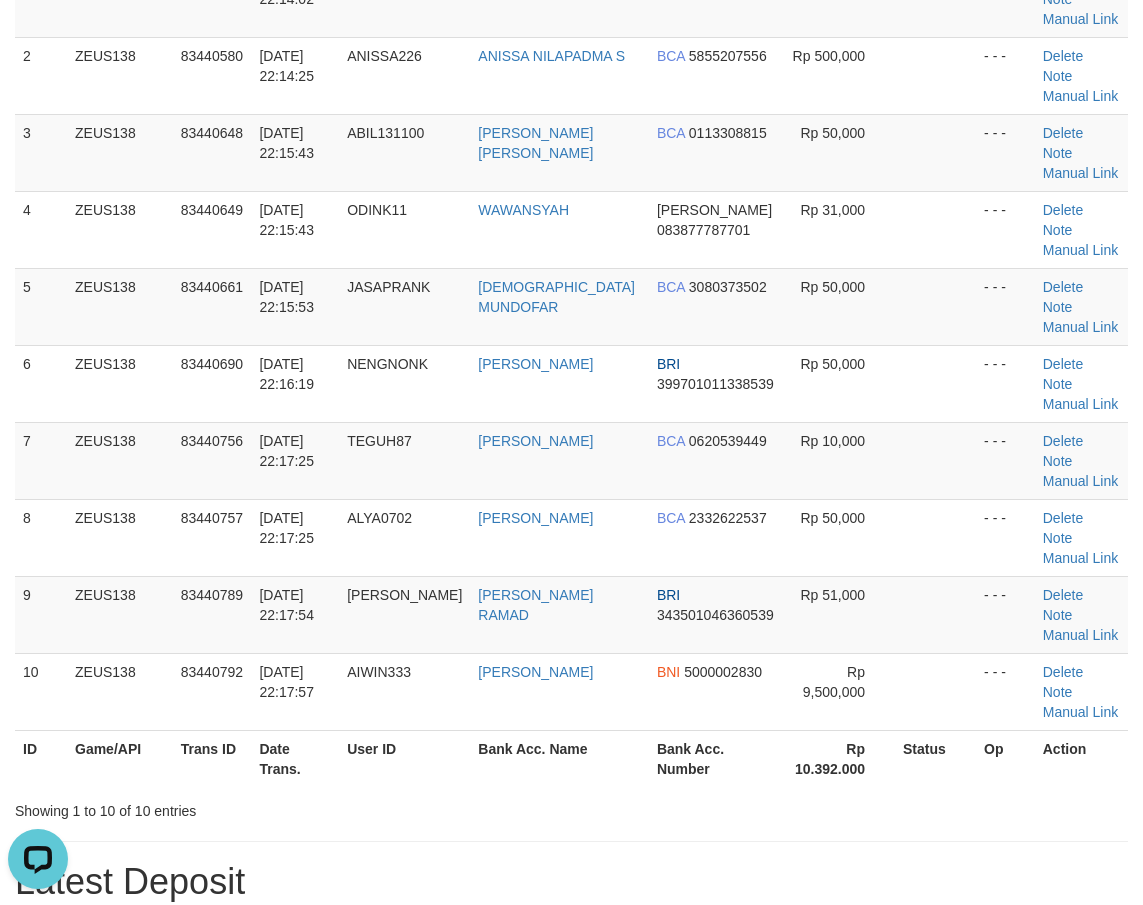 drag, startPoint x: 526, startPoint y: 689, endPoint x: 199, endPoint y: 597, distance: 339.69547 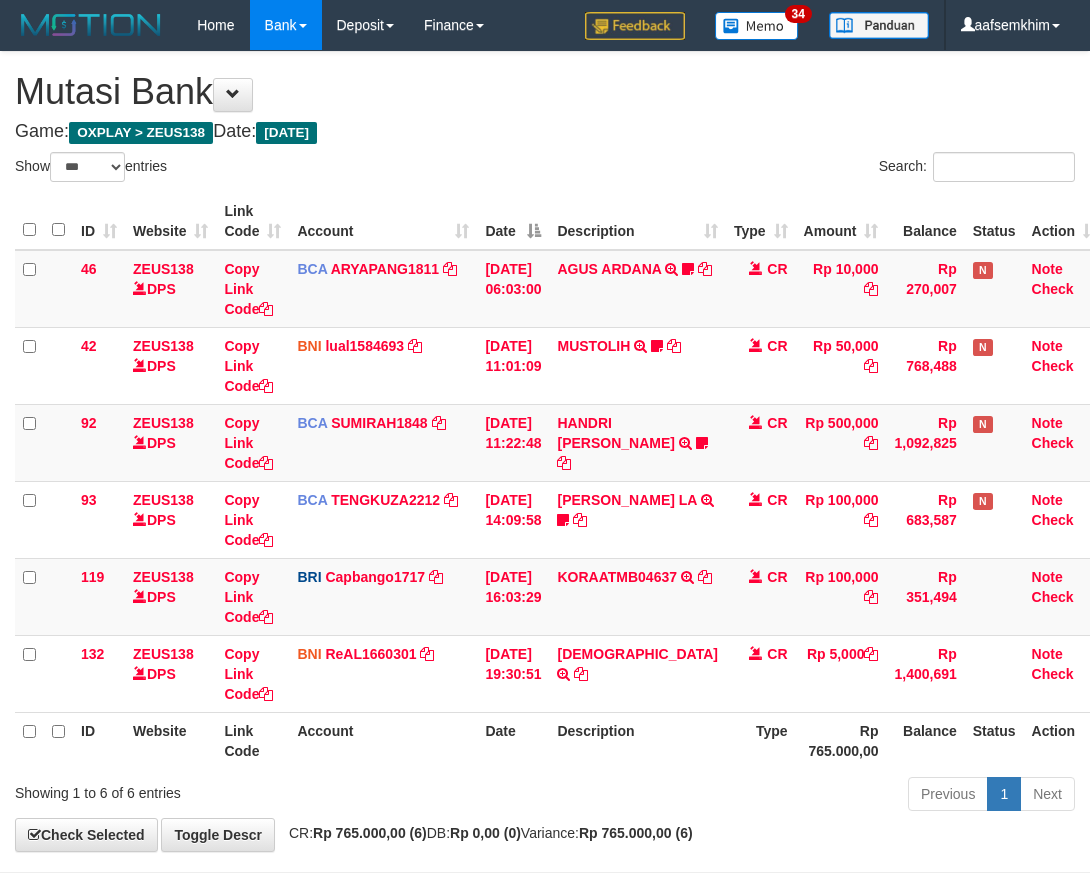 select on "***" 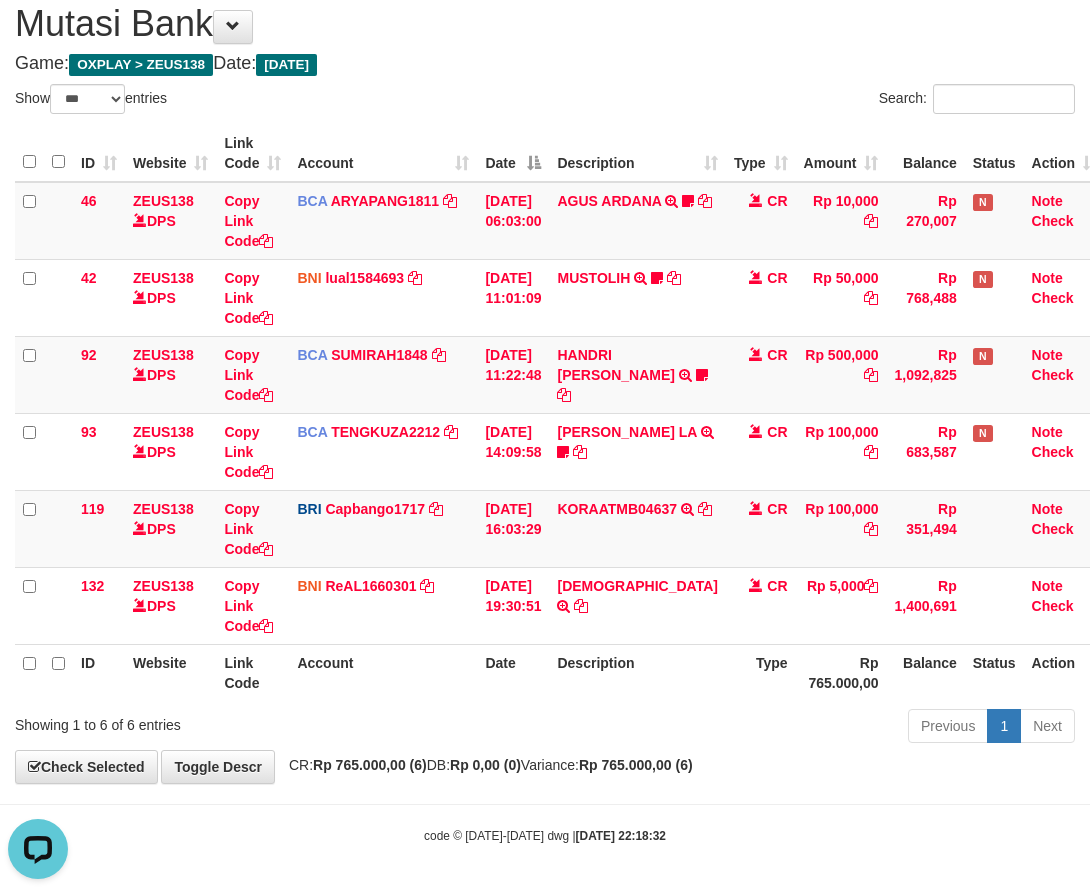 scroll, scrollTop: 0, scrollLeft: 0, axis: both 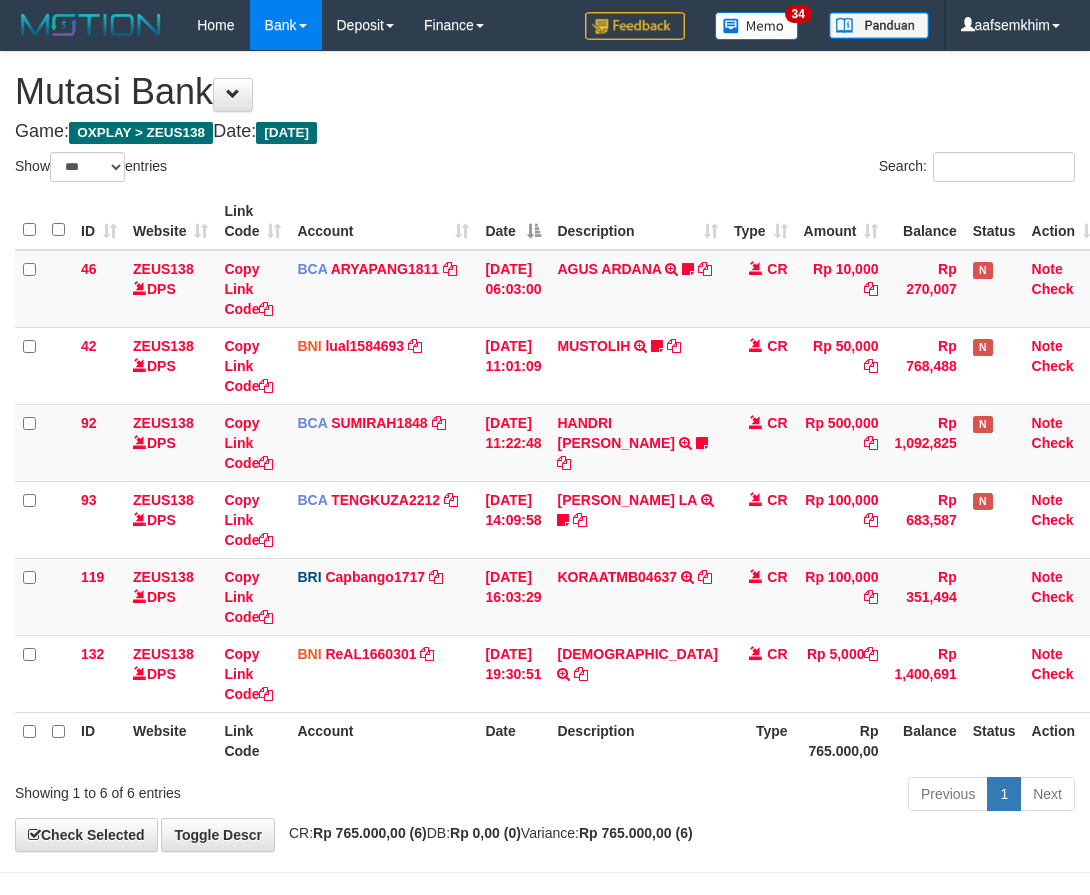 select on "***" 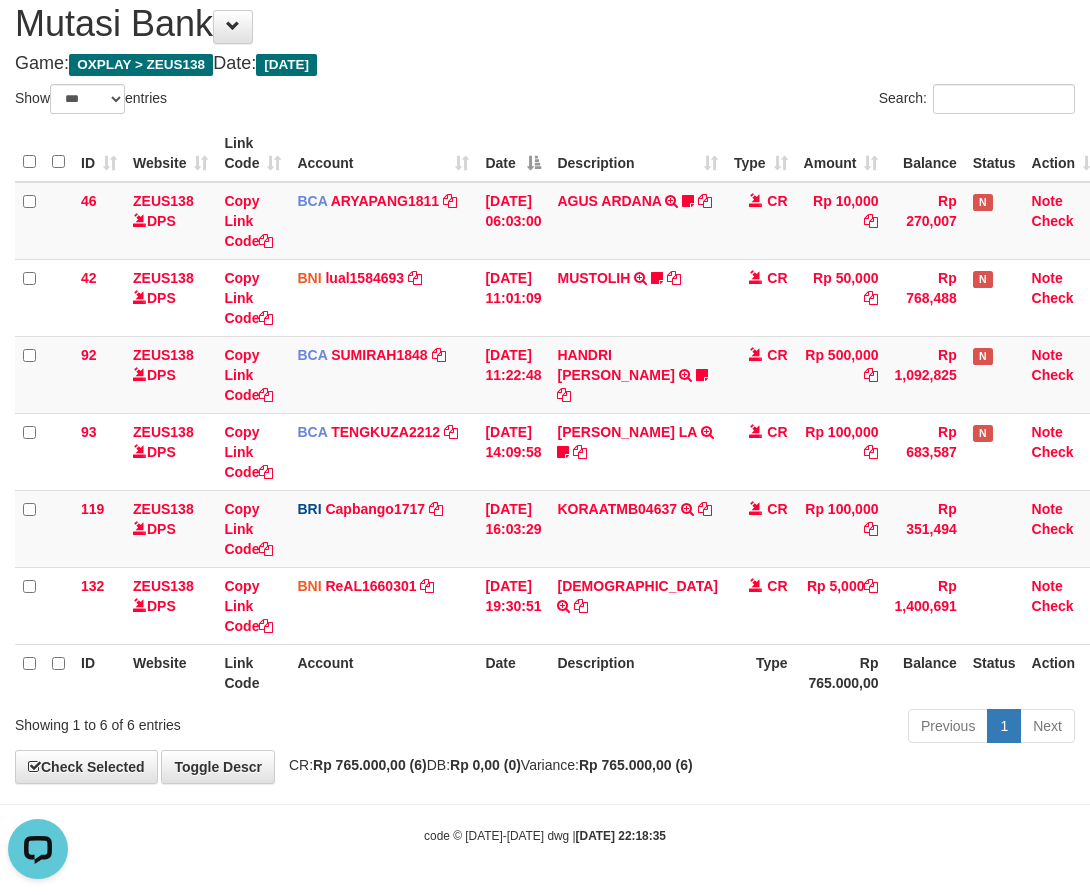 scroll, scrollTop: 0, scrollLeft: 0, axis: both 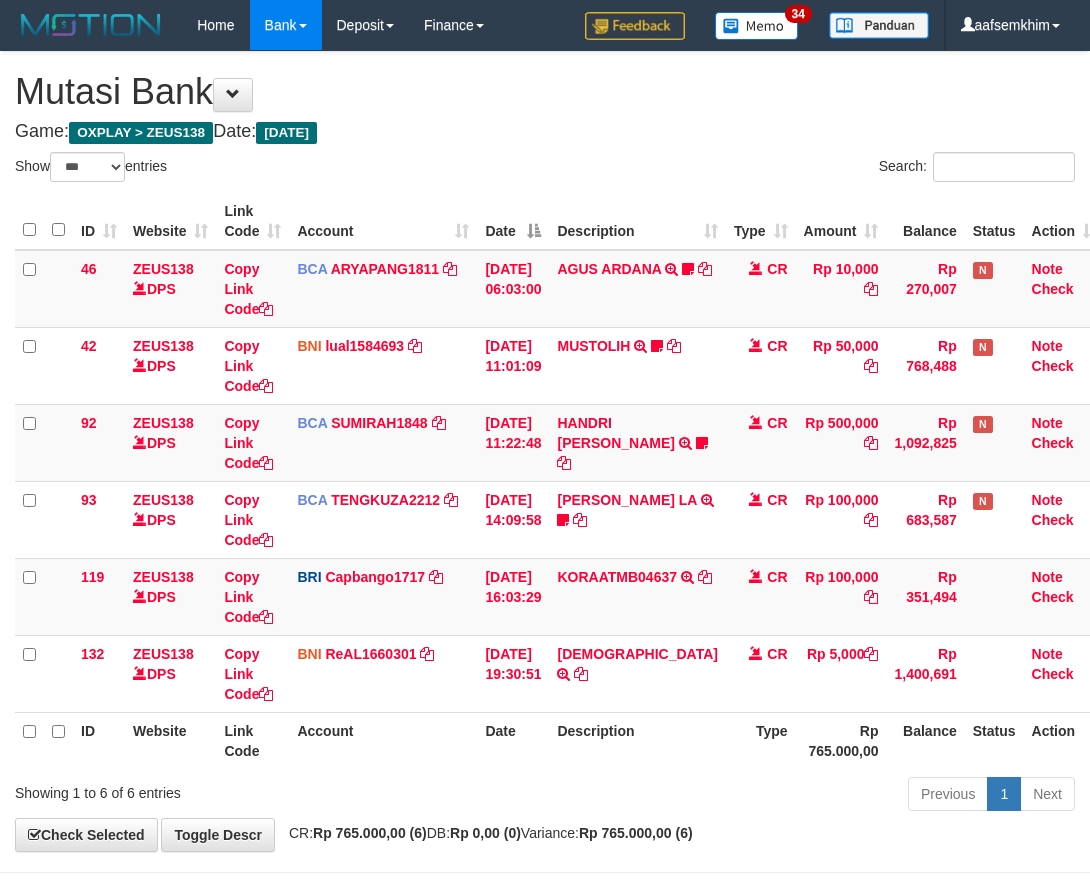 select on "***" 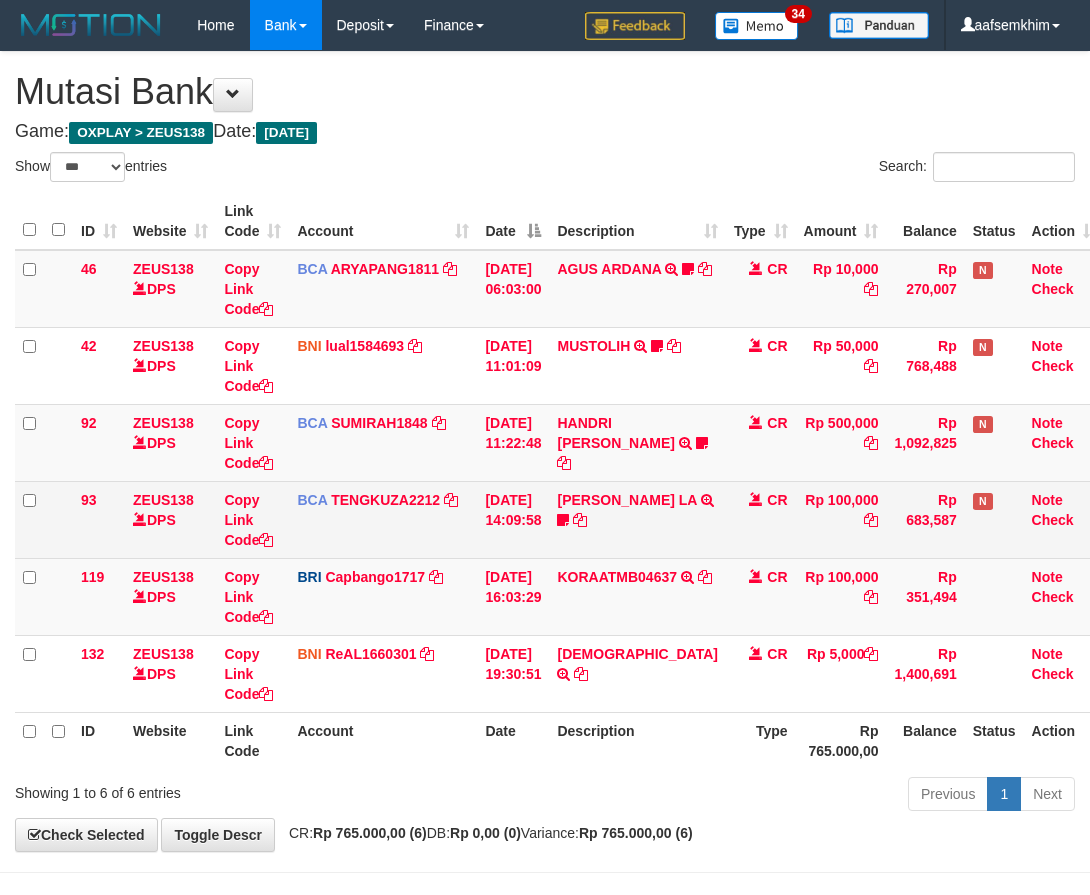 scroll, scrollTop: 68, scrollLeft: 0, axis: vertical 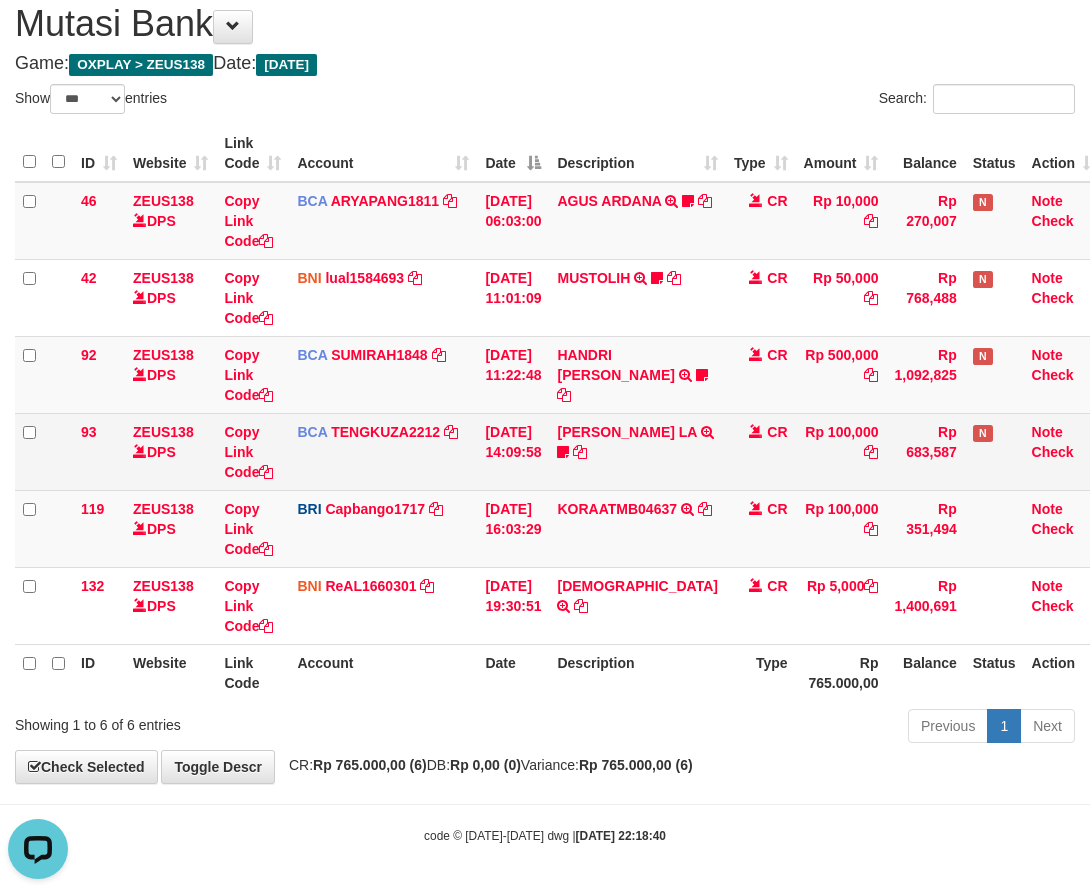 drag, startPoint x: 961, startPoint y: 448, endPoint x: 943, endPoint y: 457, distance: 20.12461 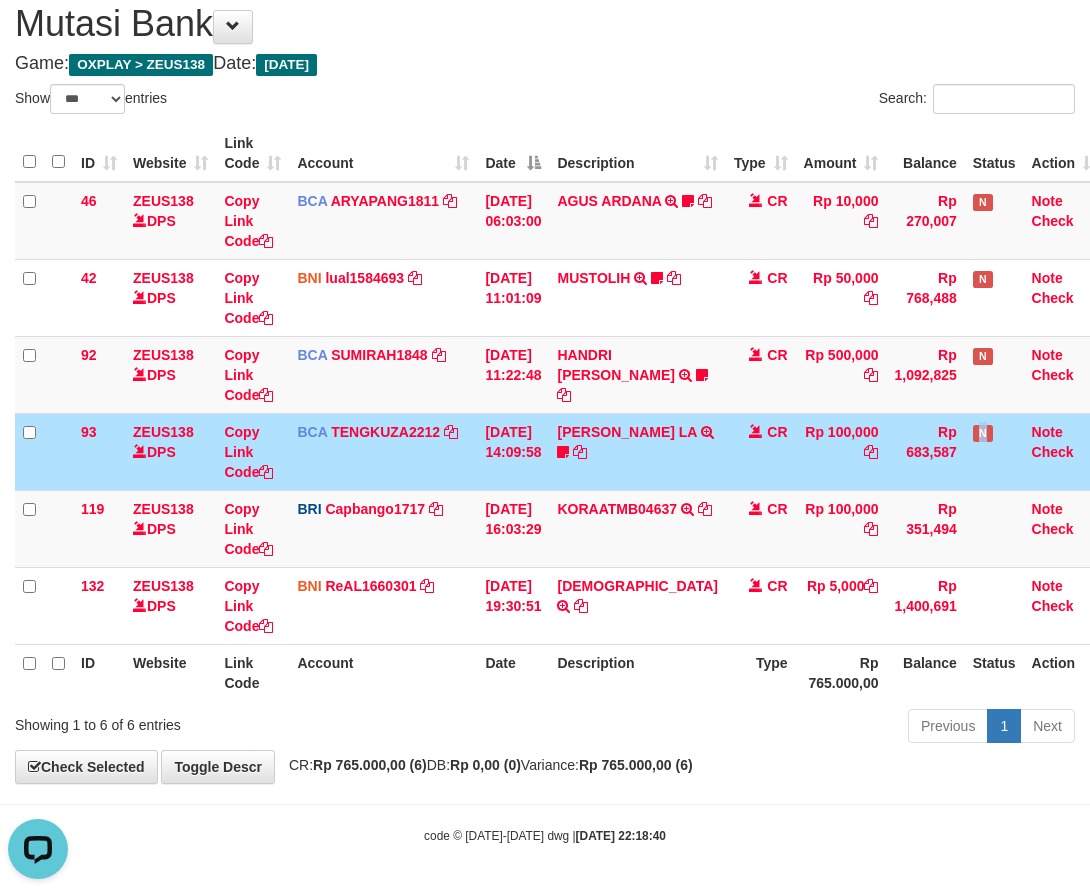 drag, startPoint x: 815, startPoint y: 431, endPoint x: 1085, endPoint y: 509, distance: 281.04092 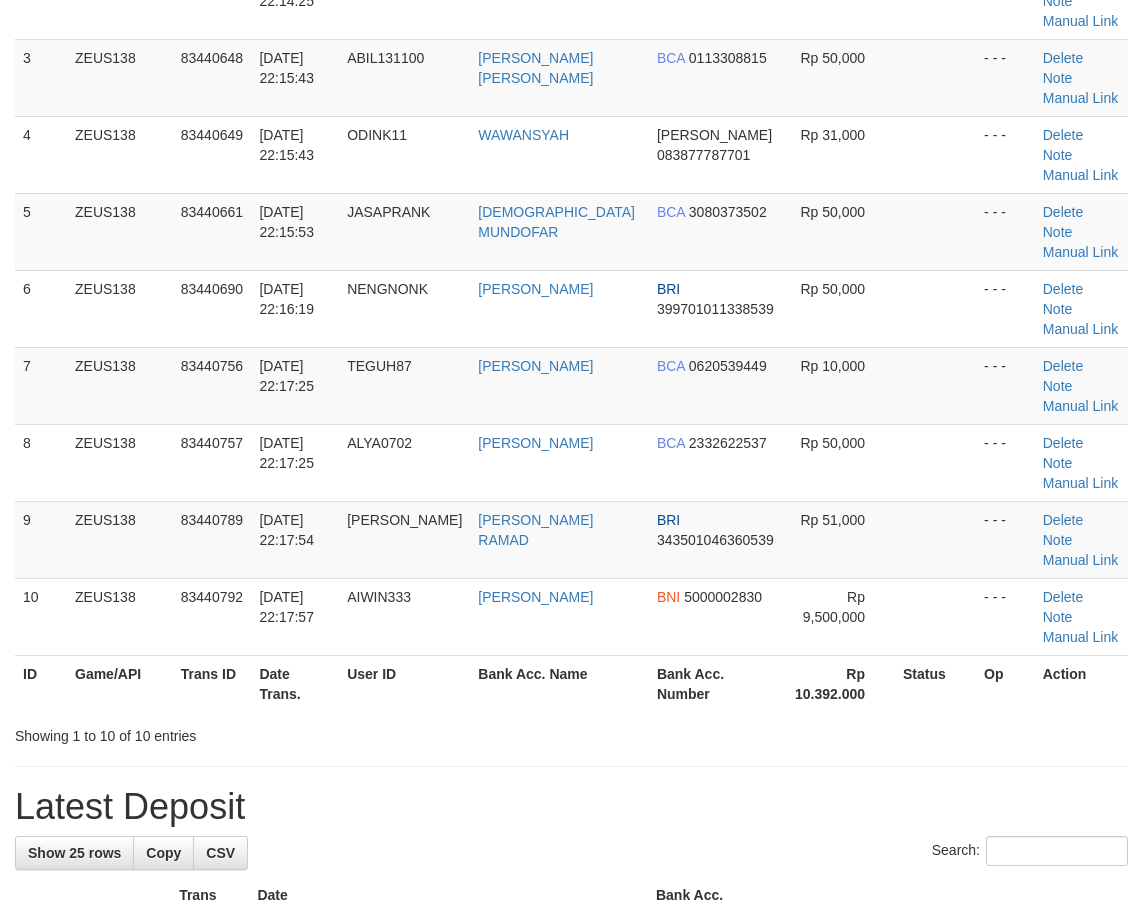 scroll, scrollTop: 290, scrollLeft: 0, axis: vertical 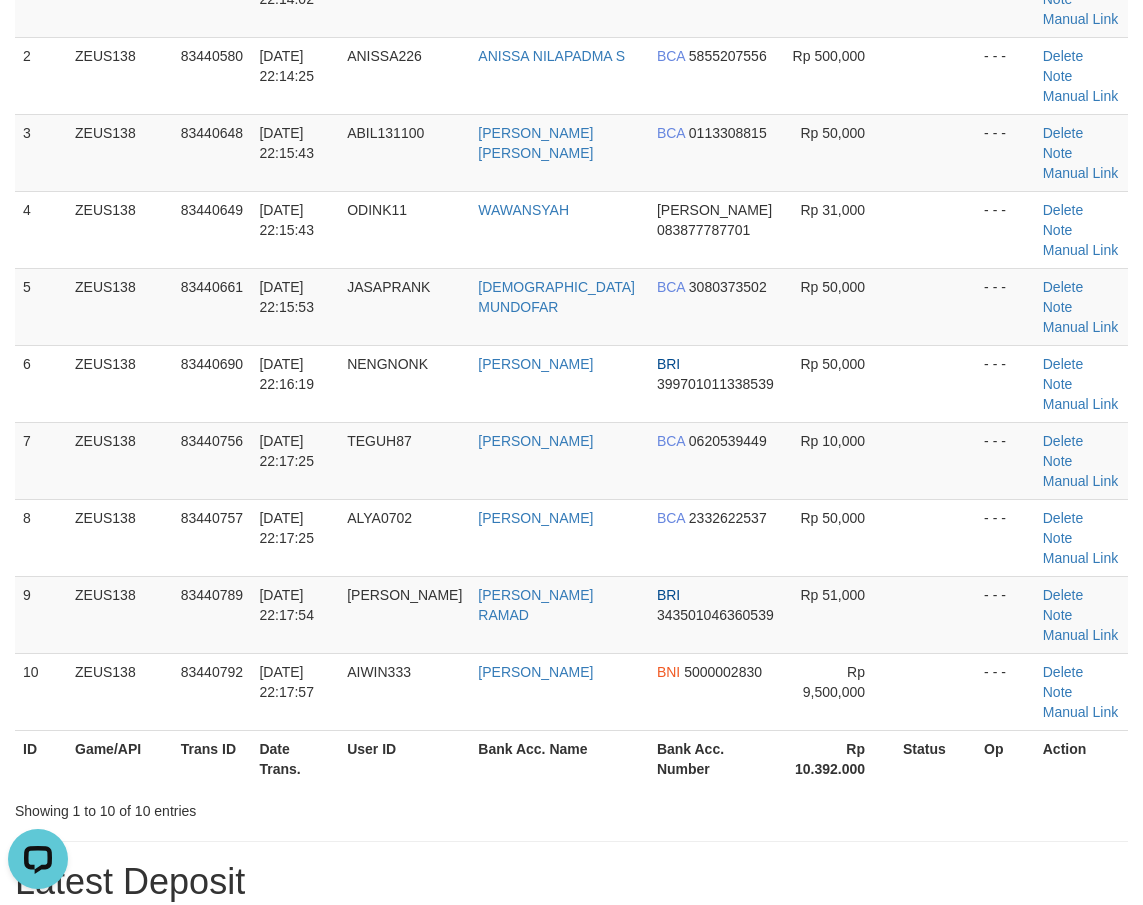drag, startPoint x: 412, startPoint y: 668, endPoint x: 257, endPoint y: 624, distance: 161.12418 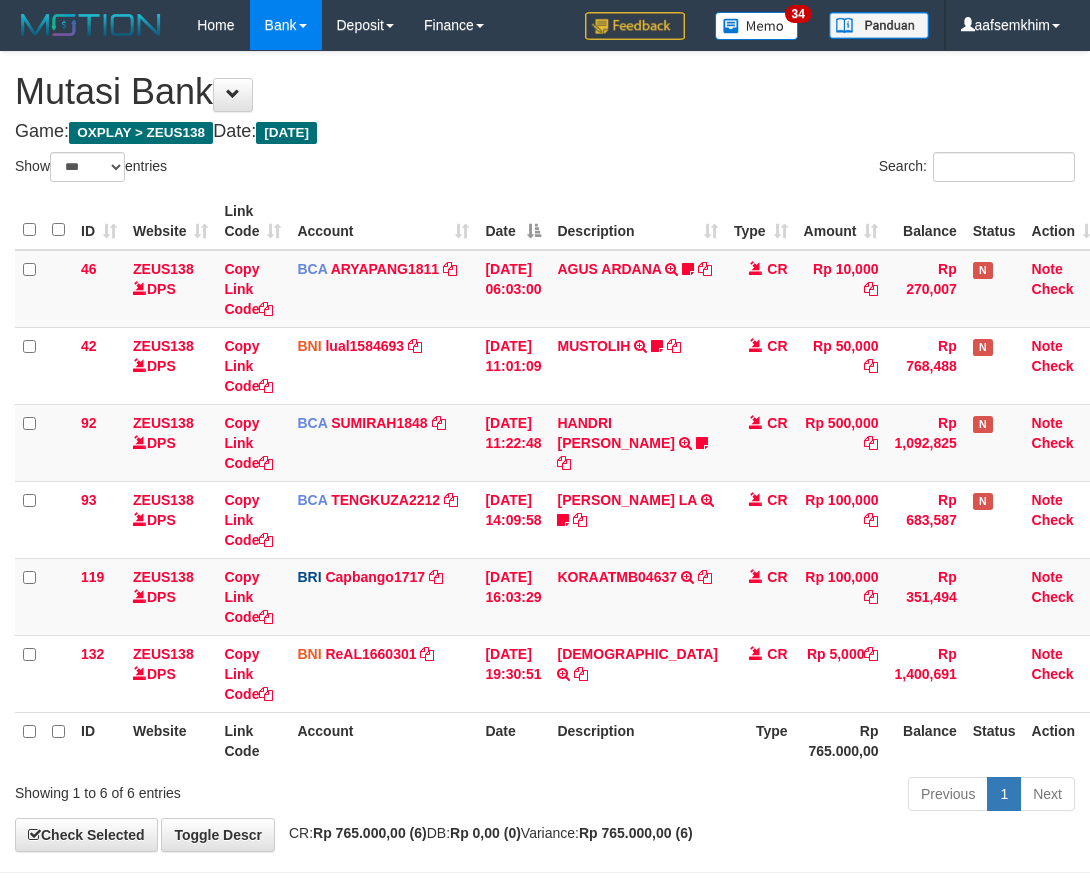 select on "***" 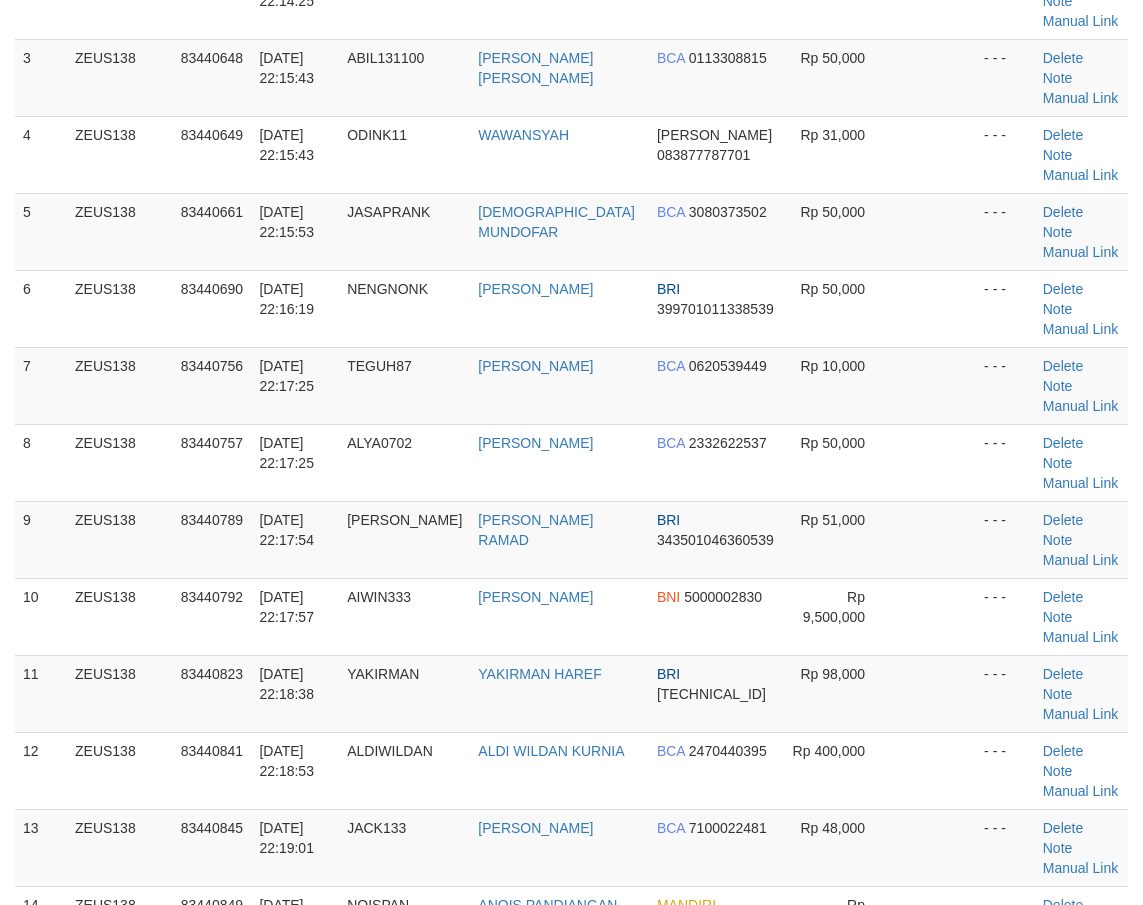 scroll, scrollTop: 290, scrollLeft: 0, axis: vertical 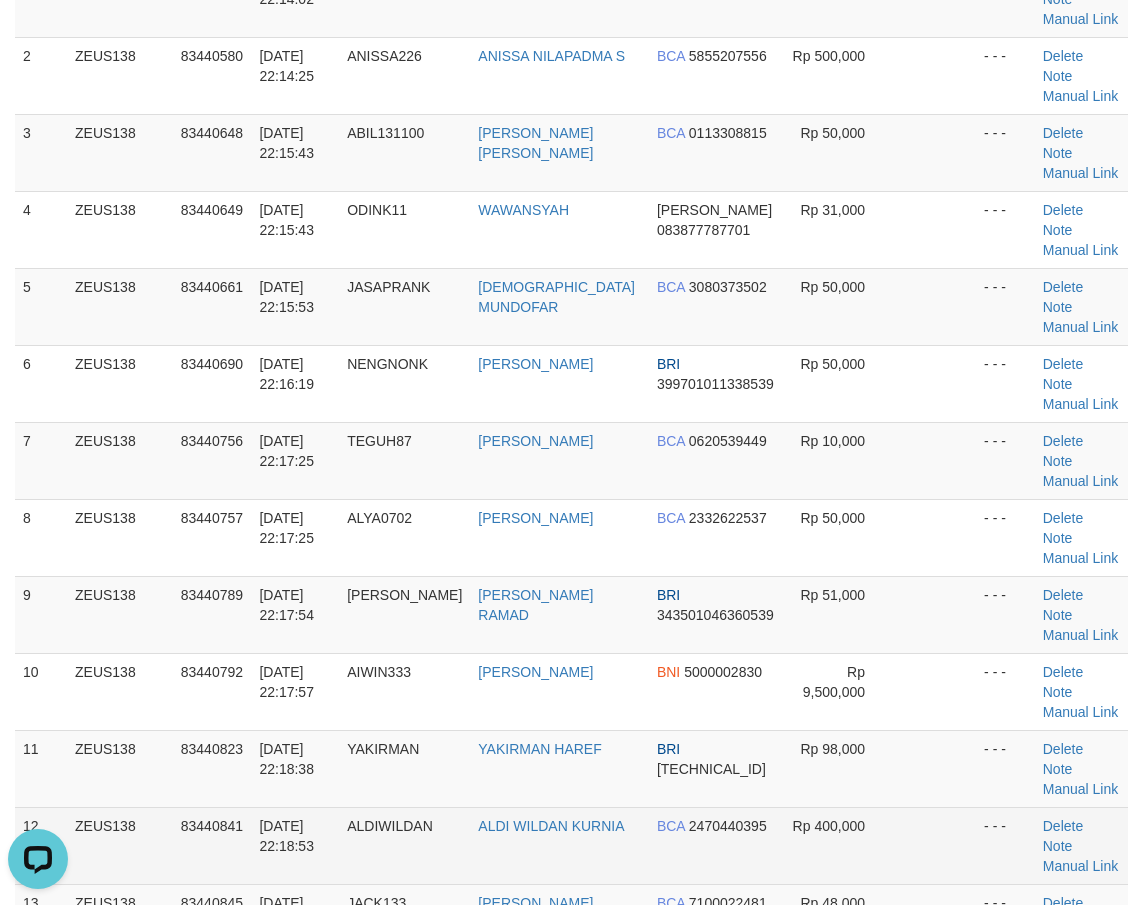 click on "ZEUS138" at bounding box center [120, 845] 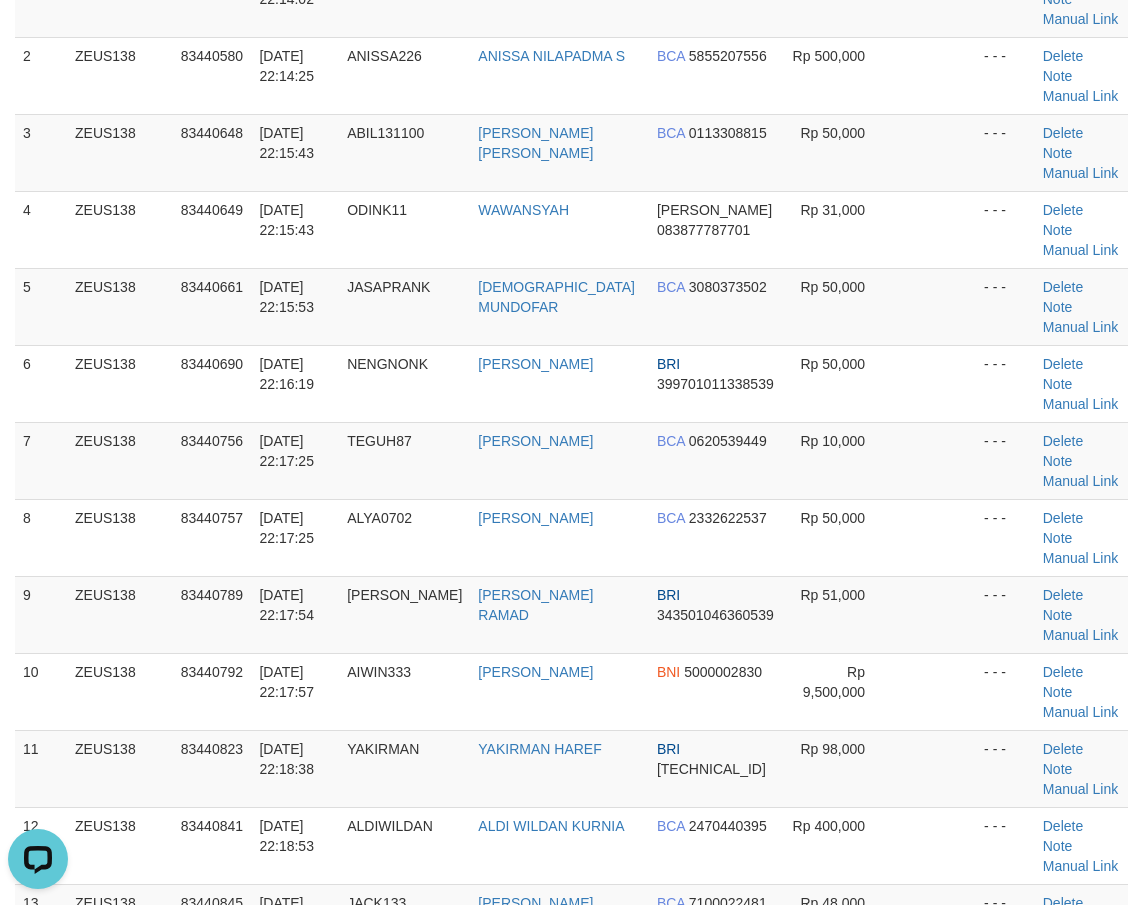 drag, startPoint x: 693, startPoint y: 804, endPoint x: 220, endPoint y: 728, distance: 479.0668 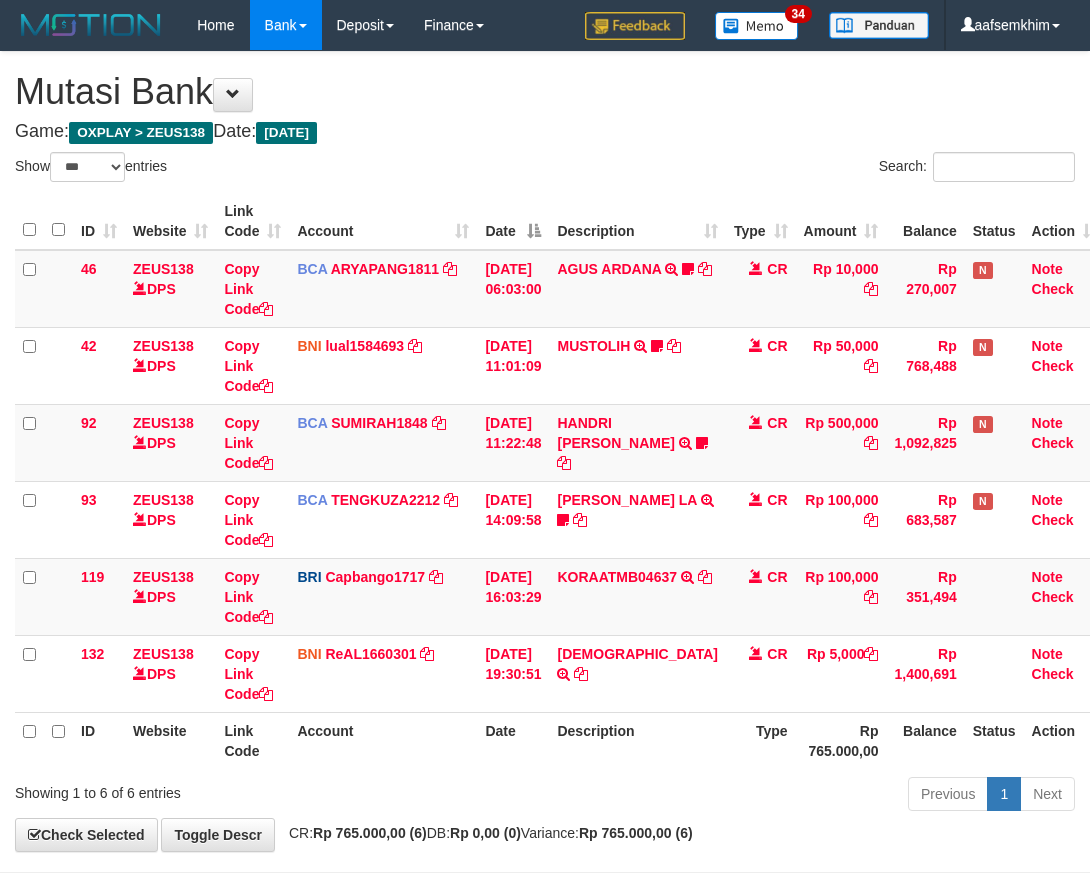 select on "***" 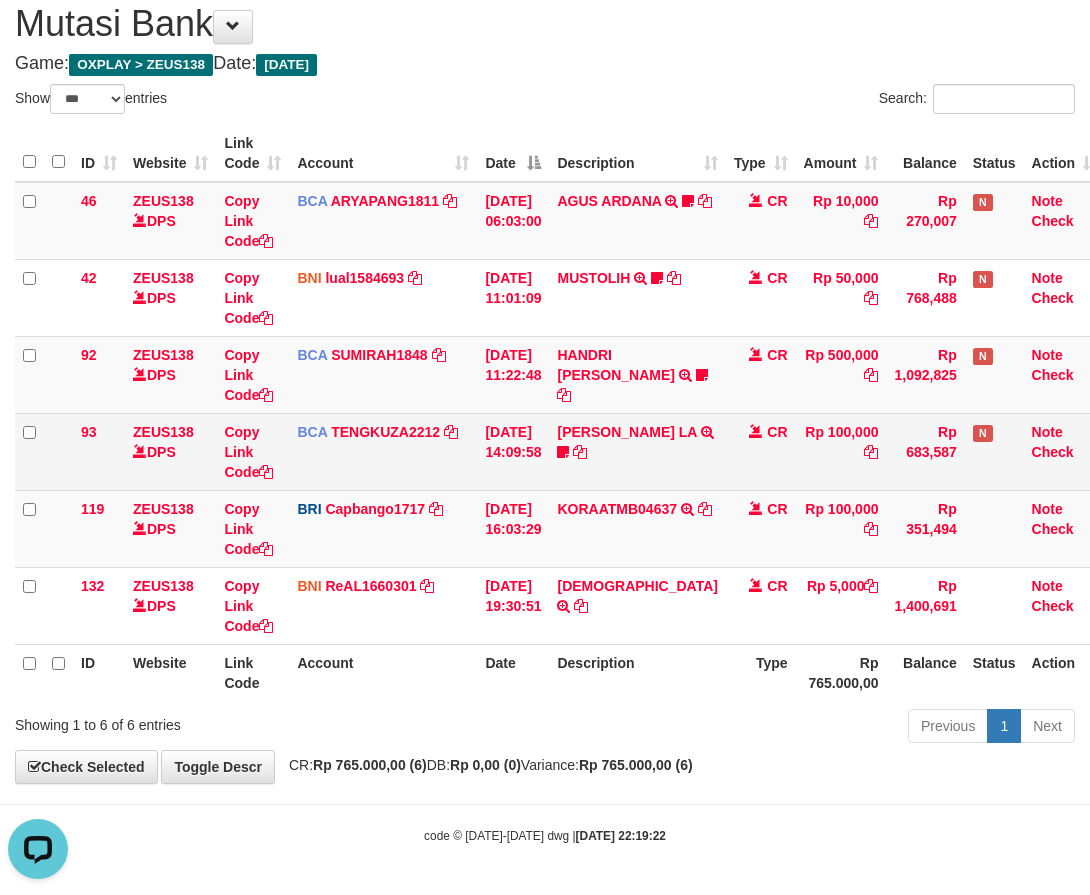 scroll, scrollTop: 0, scrollLeft: 0, axis: both 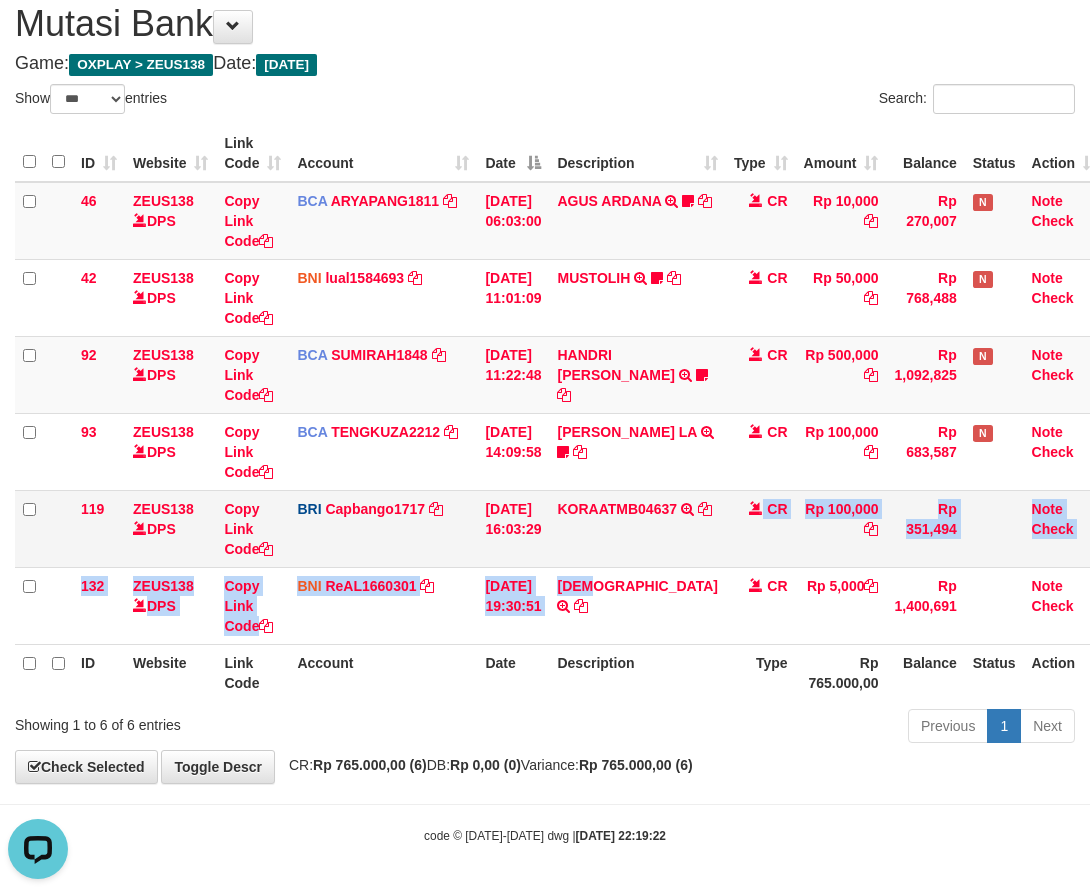 drag, startPoint x: 610, startPoint y: 568, endPoint x: 633, endPoint y: 551, distance: 28.600698 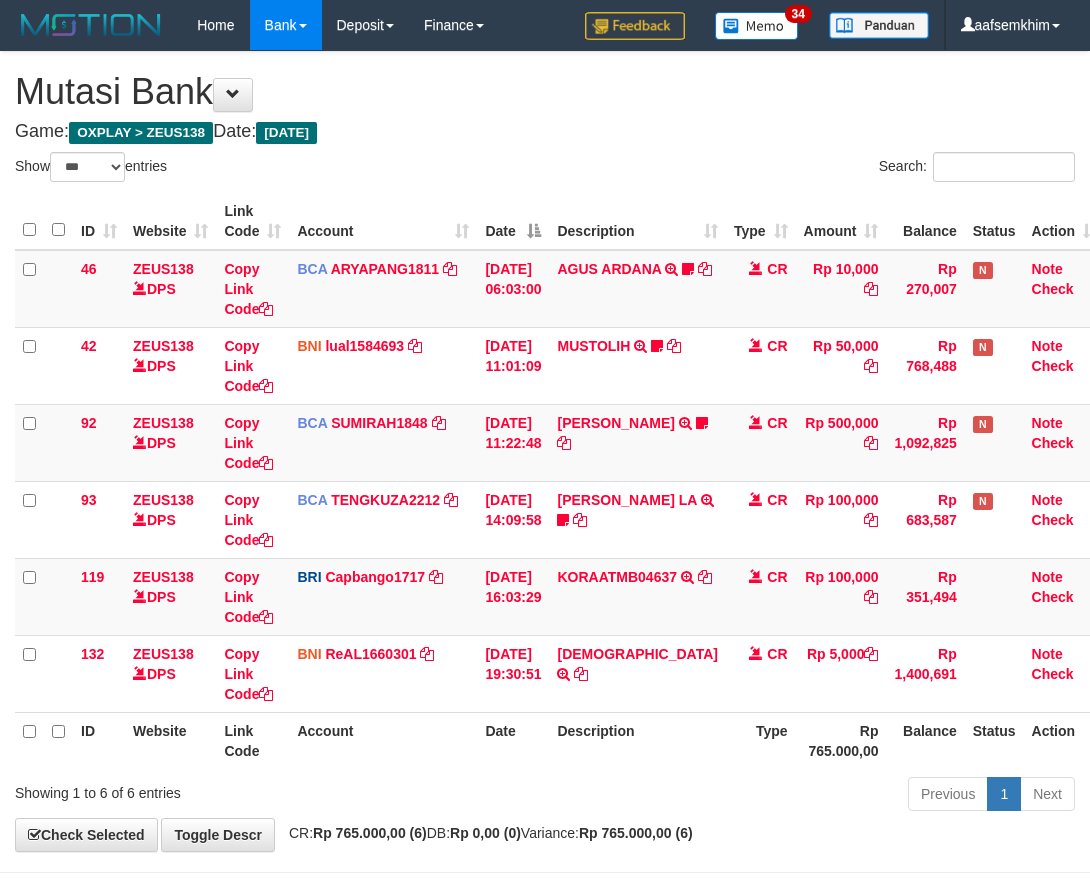 select on "***" 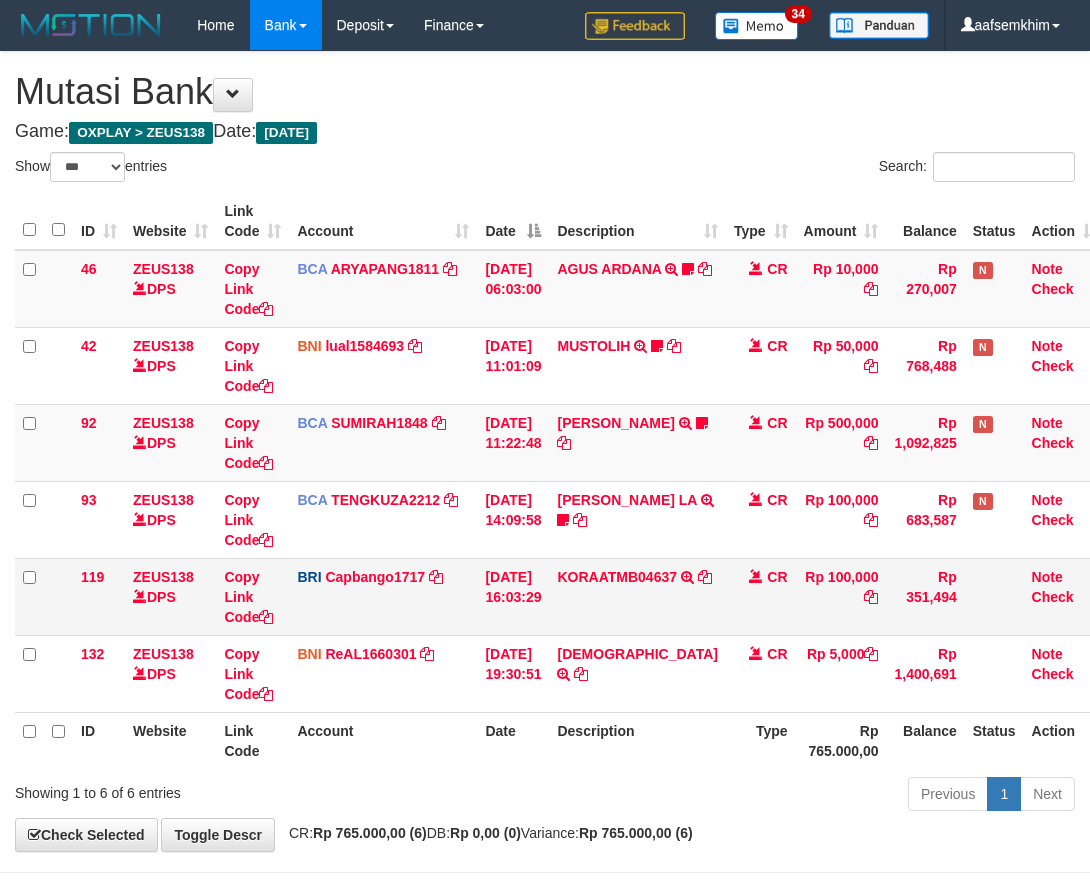 scroll, scrollTop: 68, scrollLeft: 0, axis: vertical 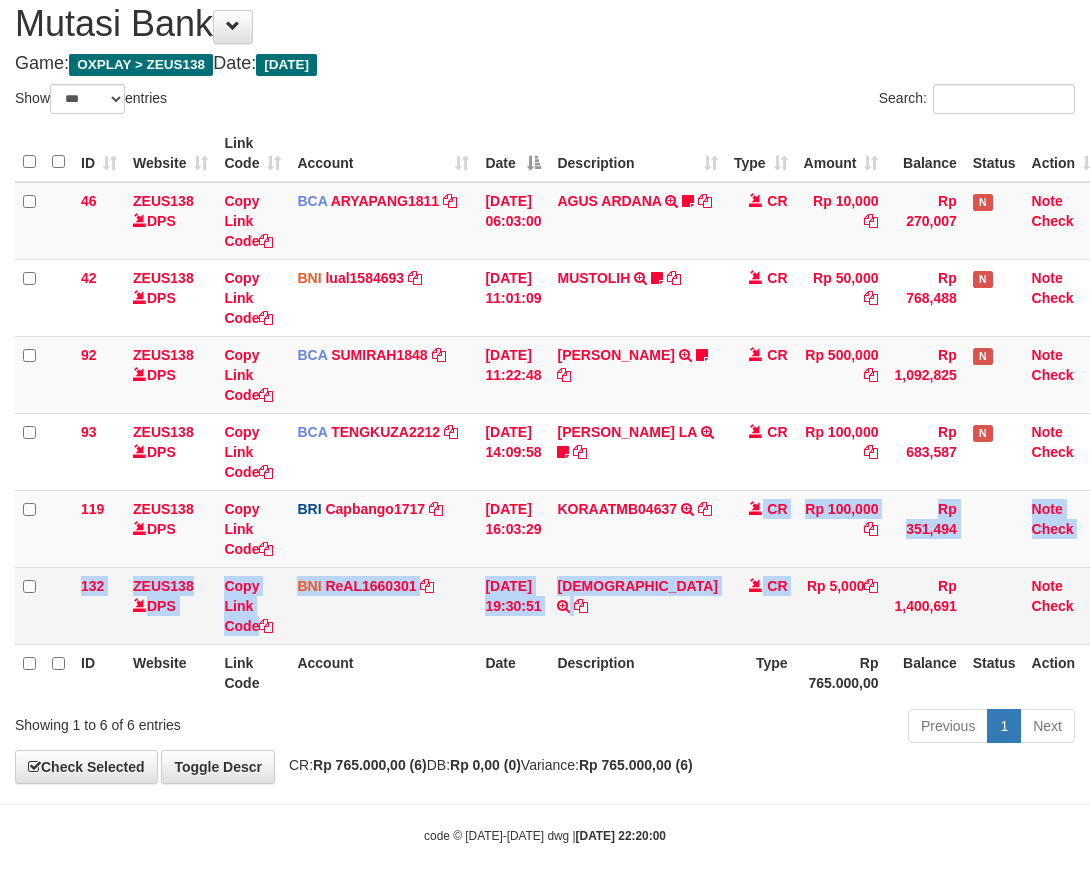 drag, startPoint x: 600, startPoint y: 560, endPoint x: 649, endPoint y: 572, distance: 50.447994 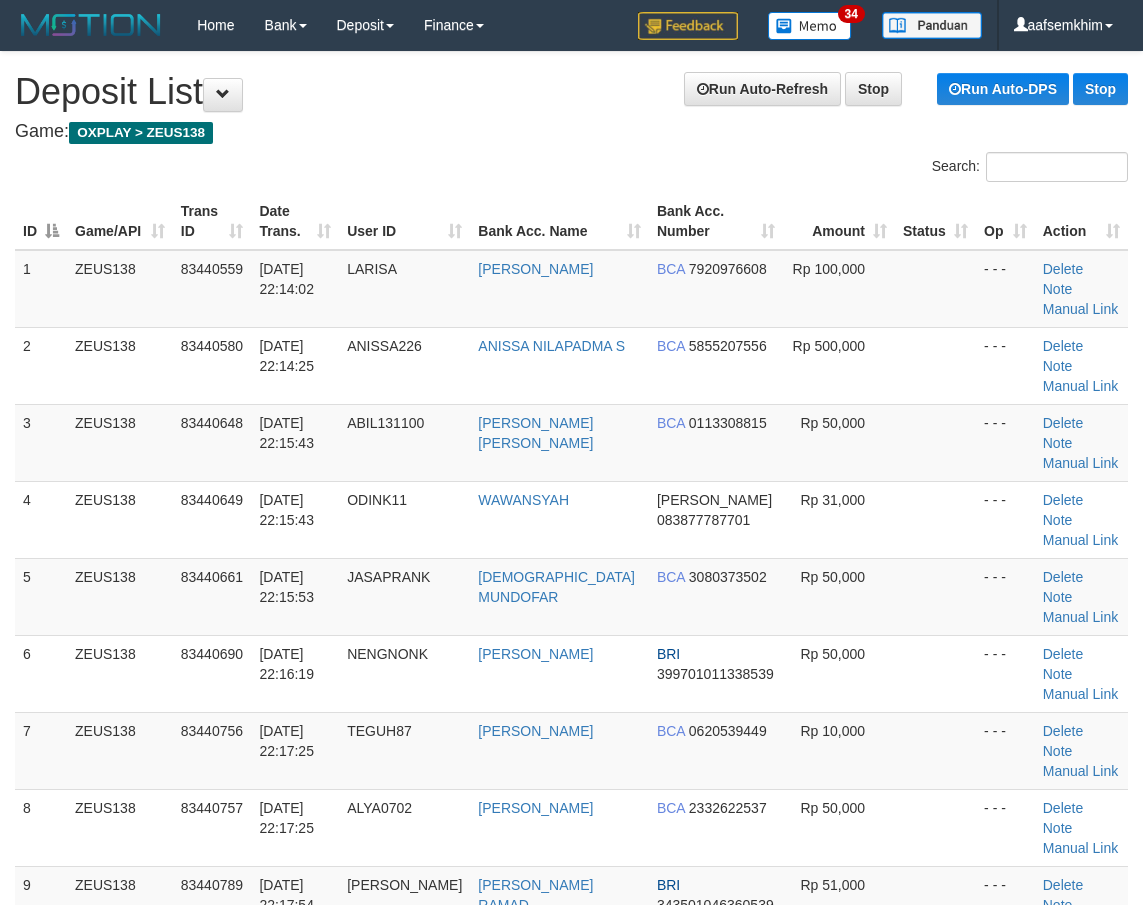 scroll, scrollTop: 290, scrollLeft: 0, axis: vertical 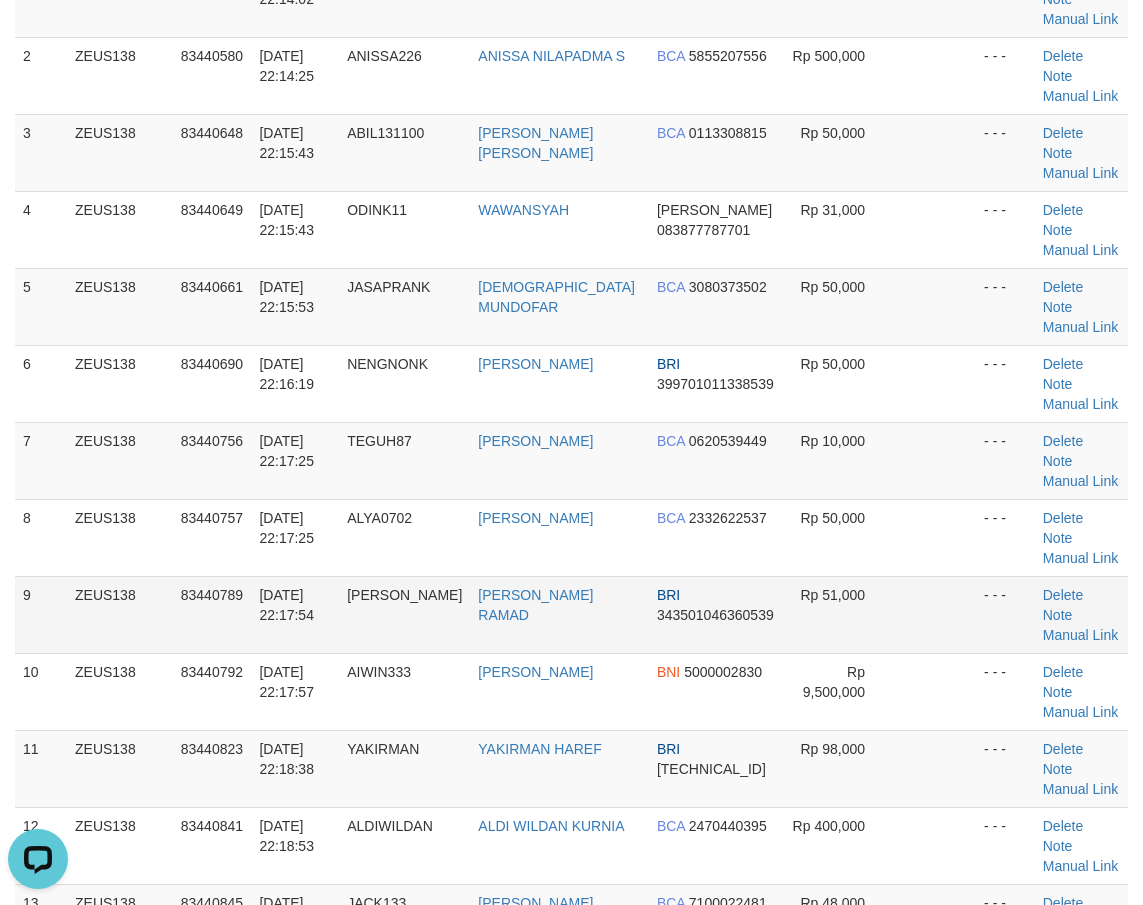 drag, startPoint x: 261, startPoint y: 407, endPoint x: 231, endPoint y: 419, distance: 32.31099 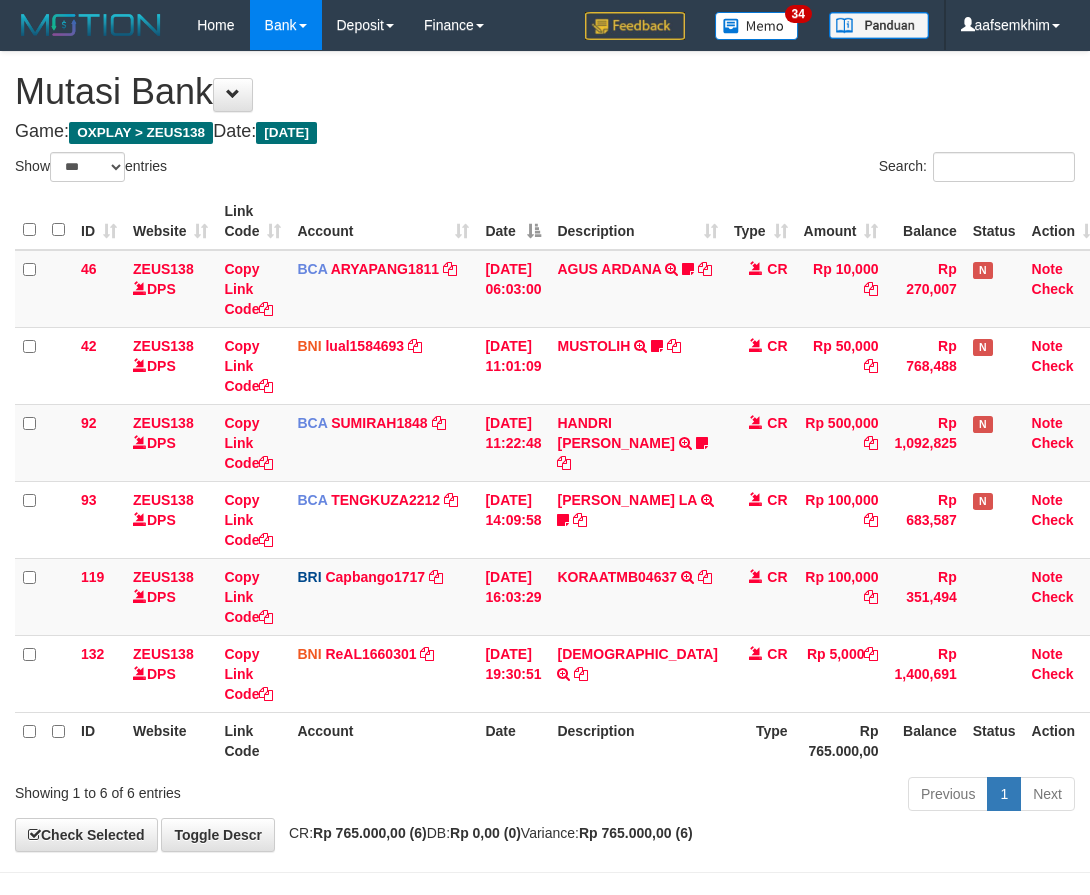 select on "***" 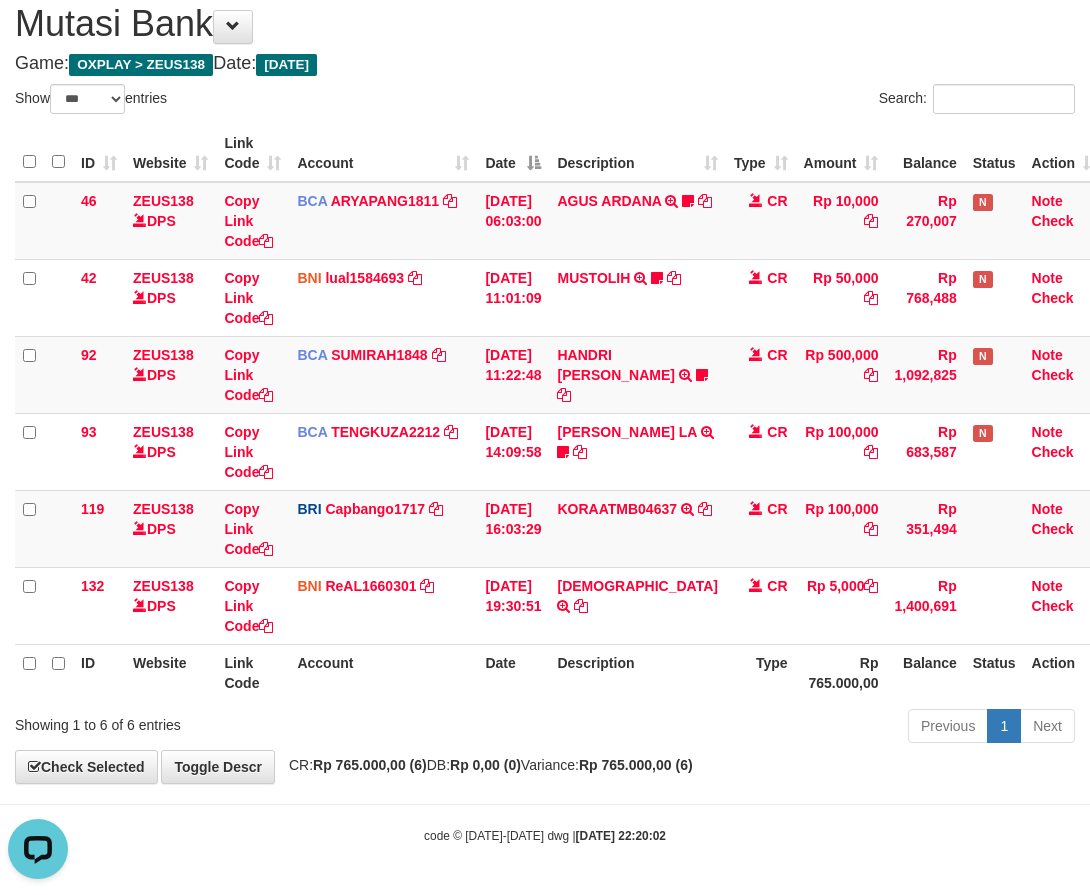 scroll, scrollTop: 0, scrollLeft: 0, axis: both 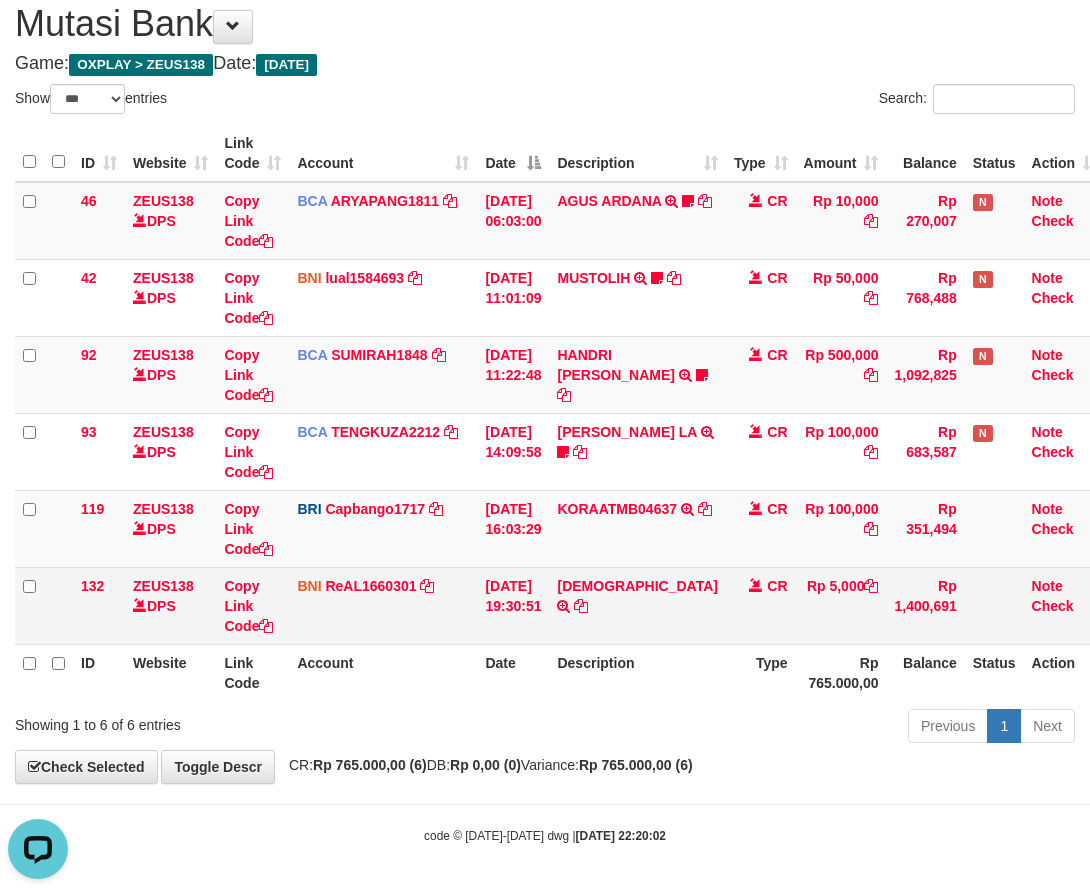 drag, startPoint x: 259, startPoint y: 567, endPoint x: 261, endPoint y: 587, distance: 20.09975 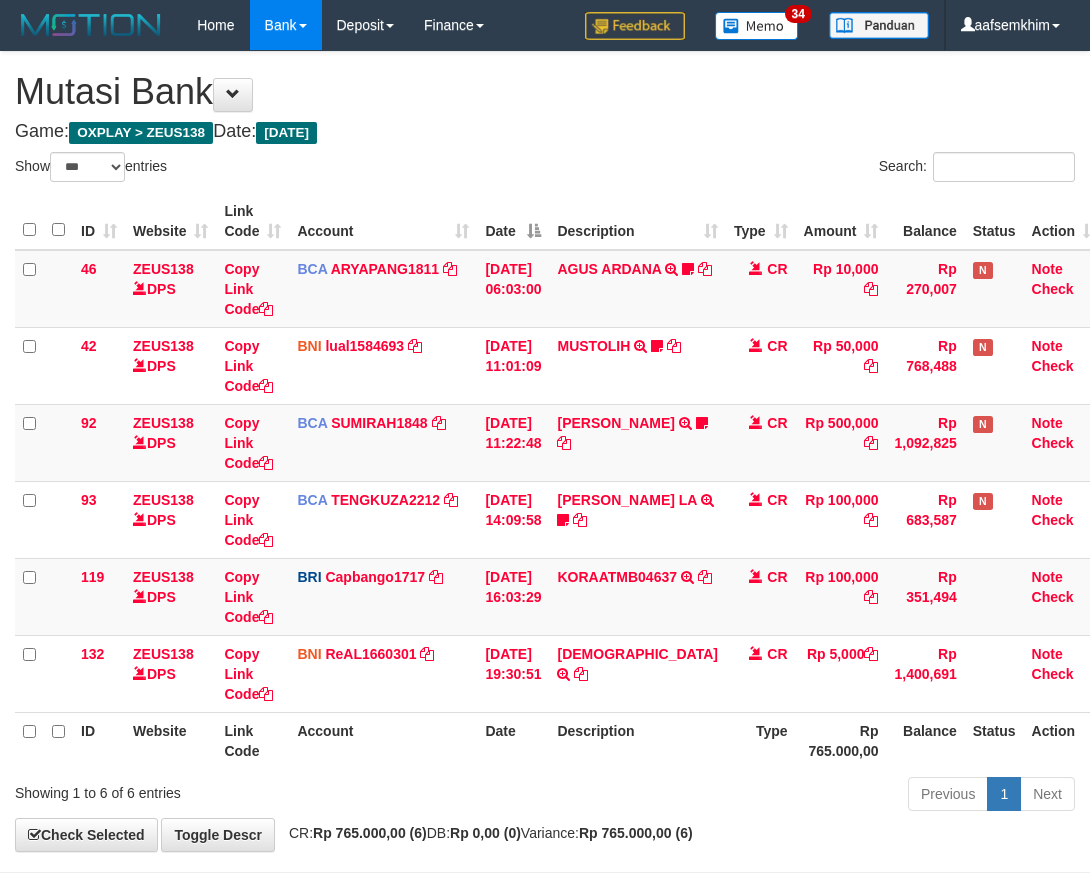 select on "***" 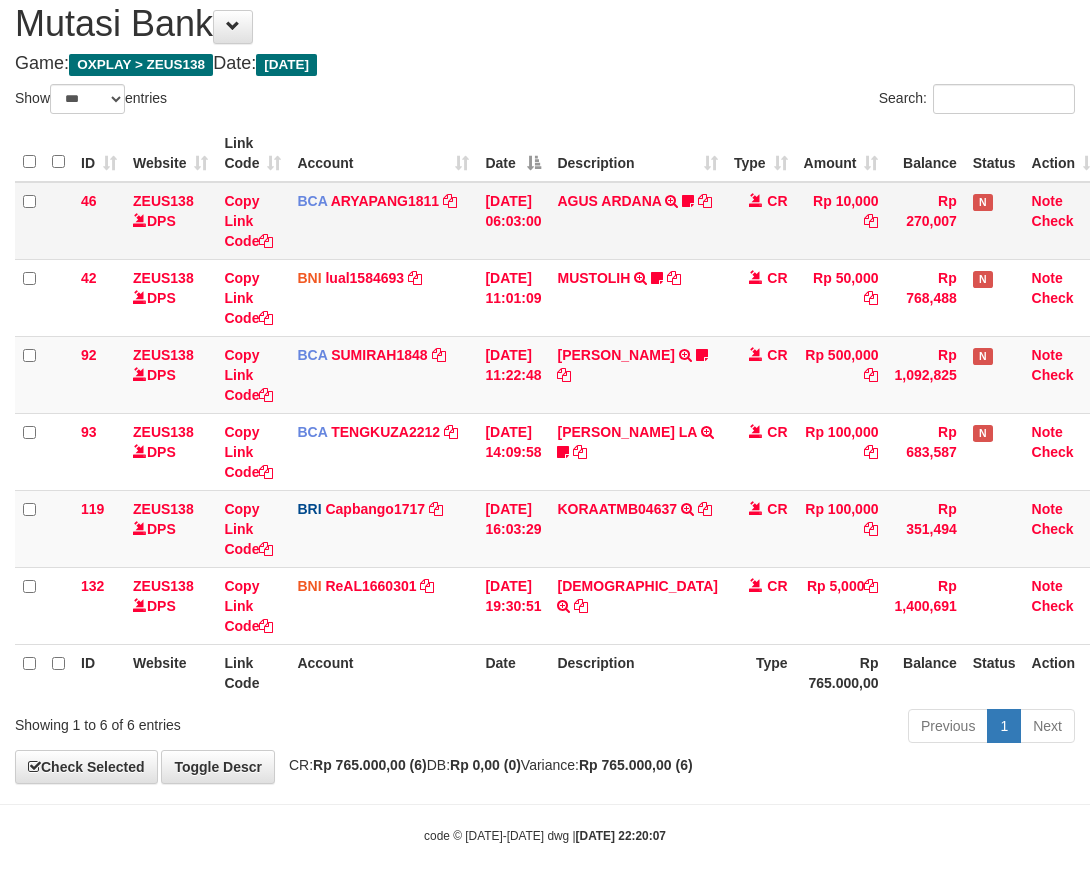 drag, startPoint x: 842, startPoint y: 268, endPoint x: 734, endPoint y: 195, distance: 130.35721 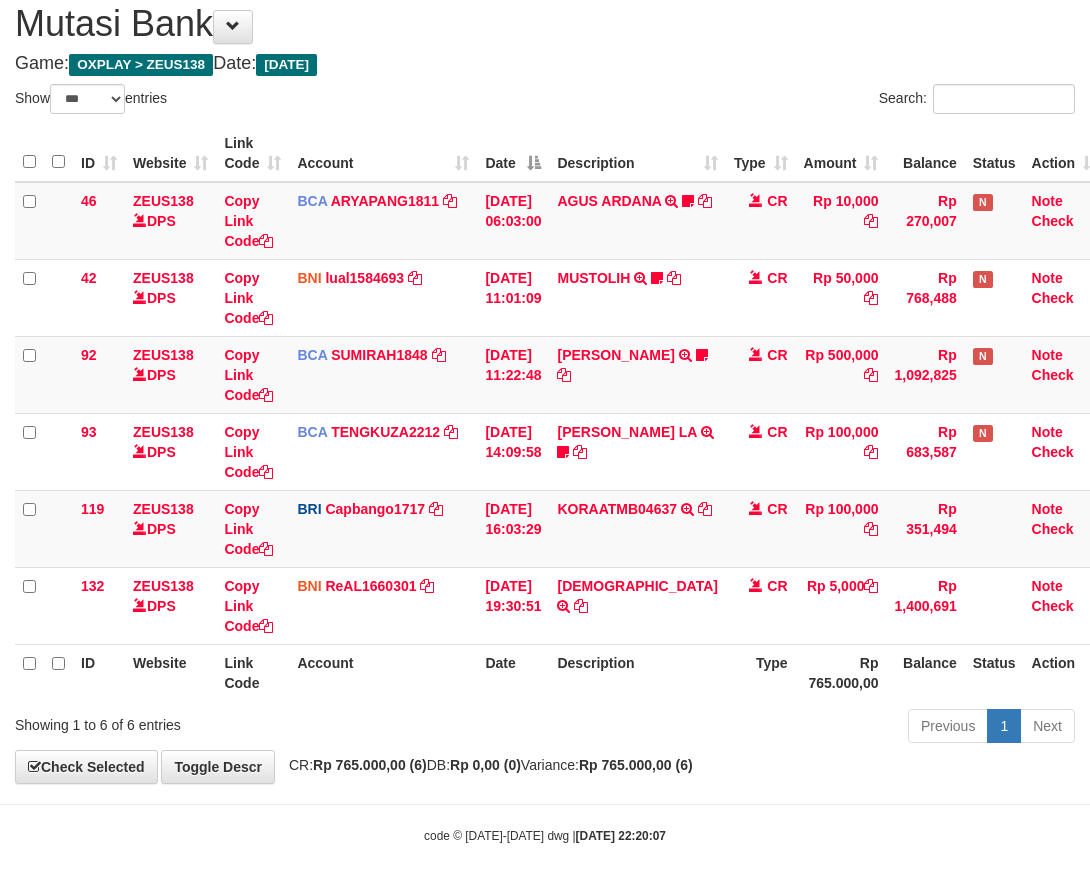 drag, startPoint x: 560, startPoint y: 88, endPoint x: 518, endPoint y: 108, distance: 46.518814 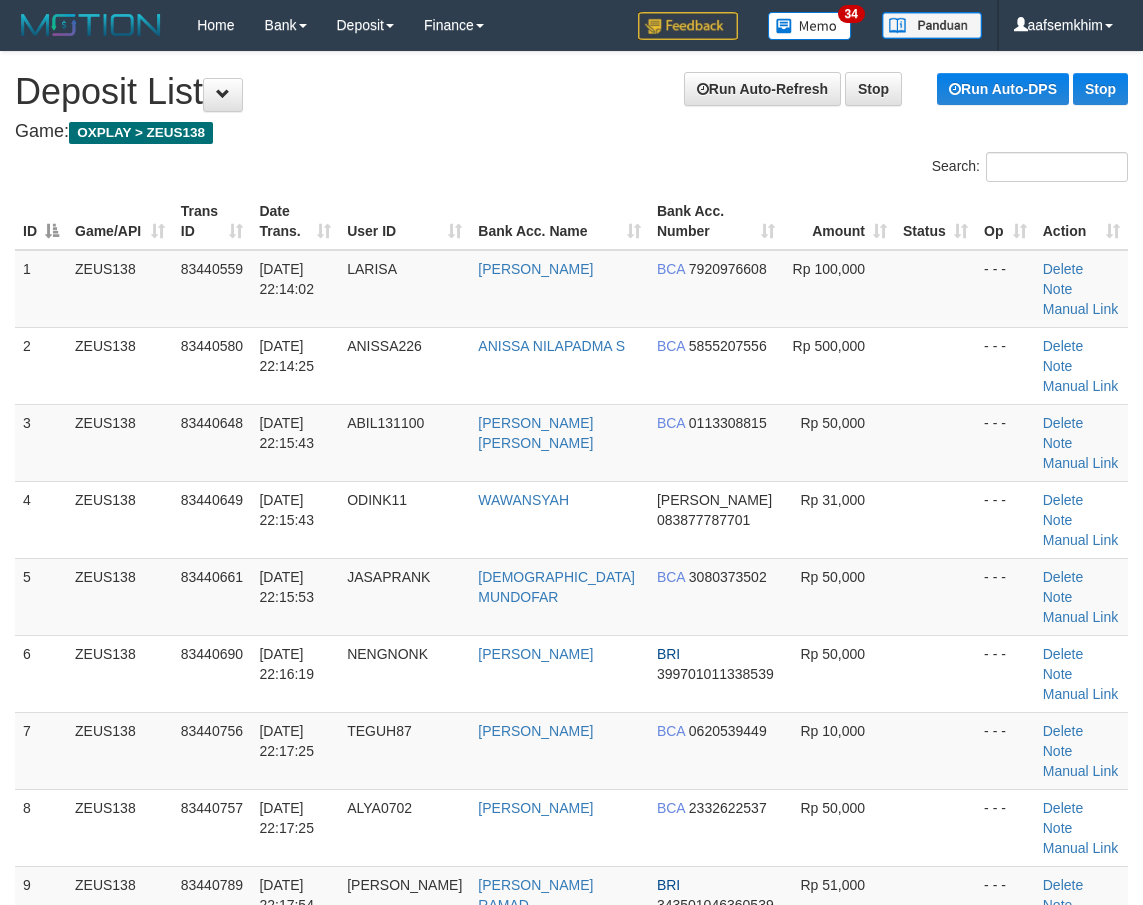 scroll, scrollTop: 290, scrollLeft: 0, axis: vertical 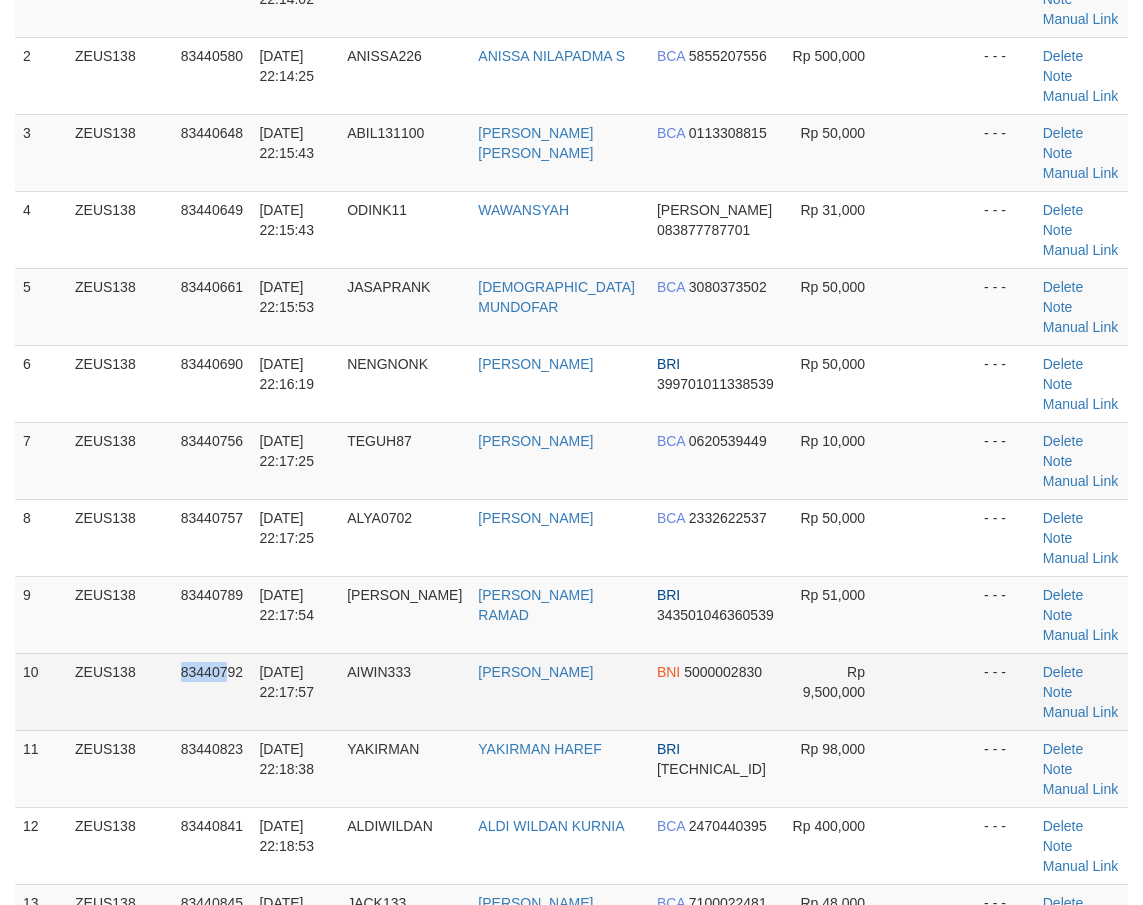 click on "10
ZEUS138
83440792
11/07/2025 22:17:57
AIWIN333
DENDY RYADY
BNI
5000002830
Rp 9,500,000
- - -
Delete
Note
Manual Link" at bounding box center [571, 691] 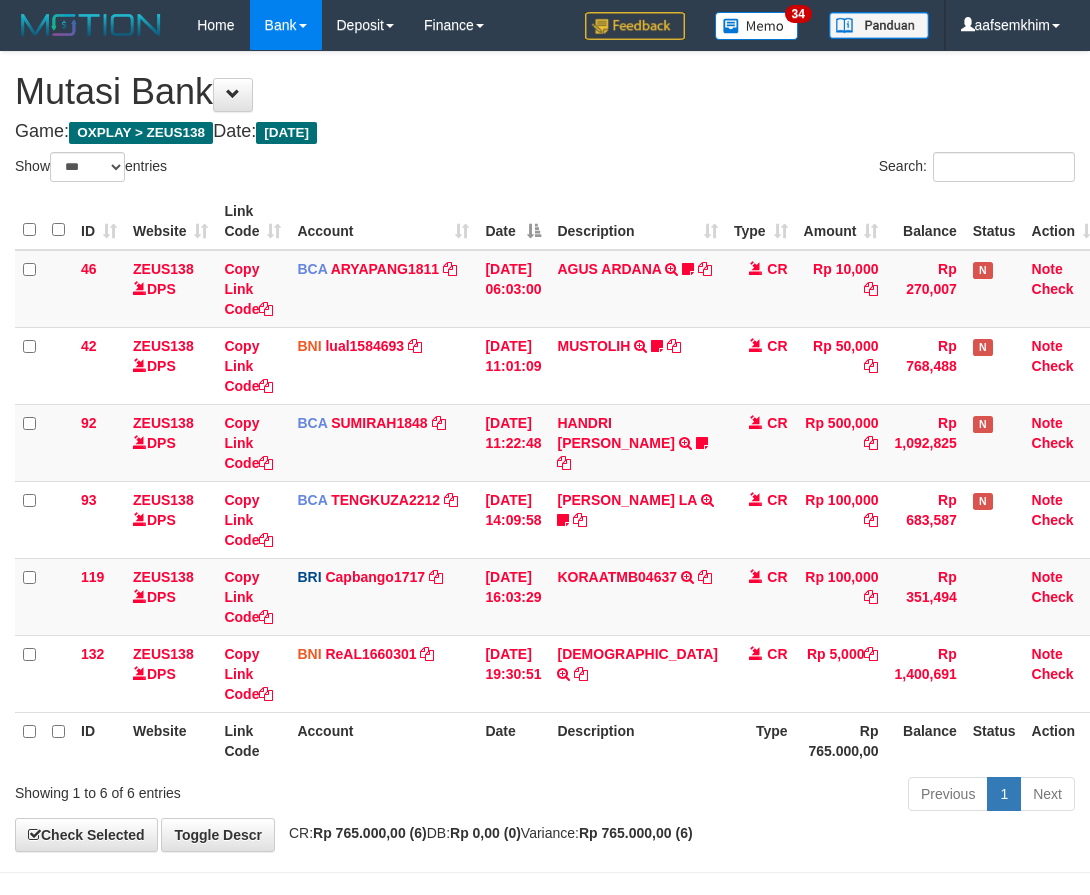 select on "***" 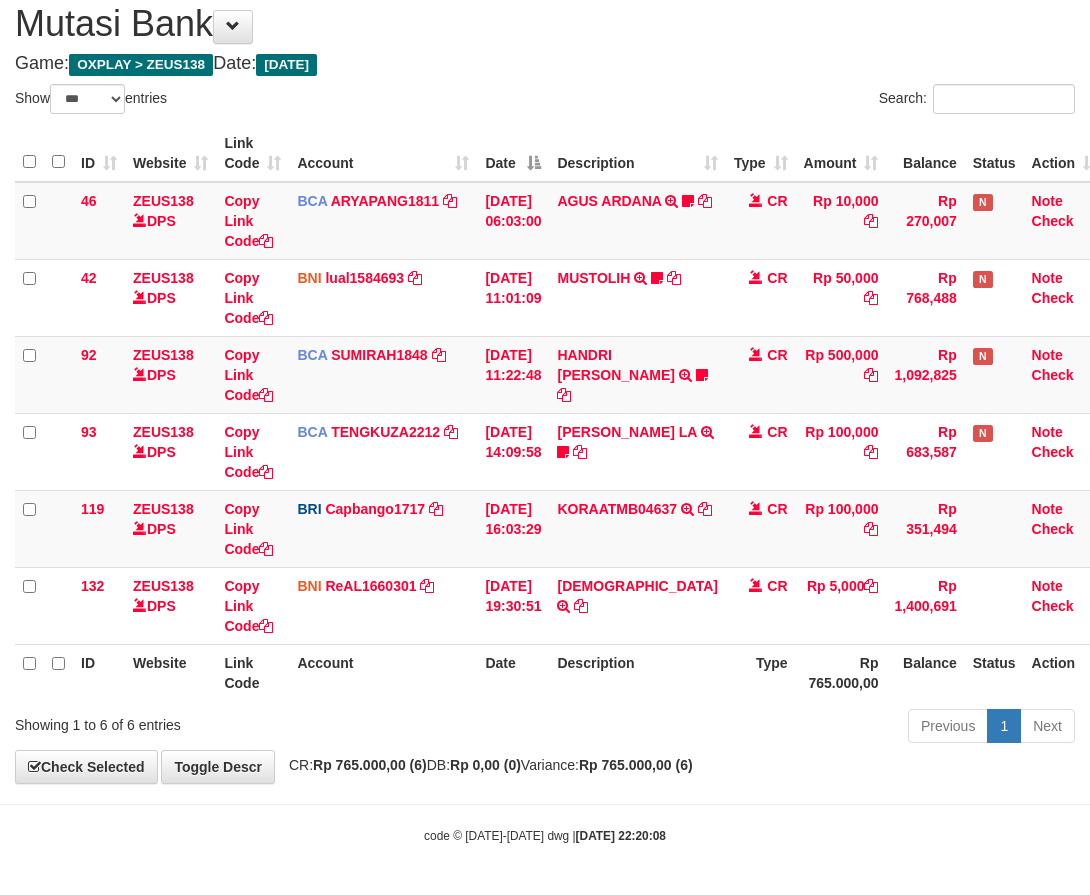 click on "Show  ** ** ** ***  entries" at bounding box center (272, 101) 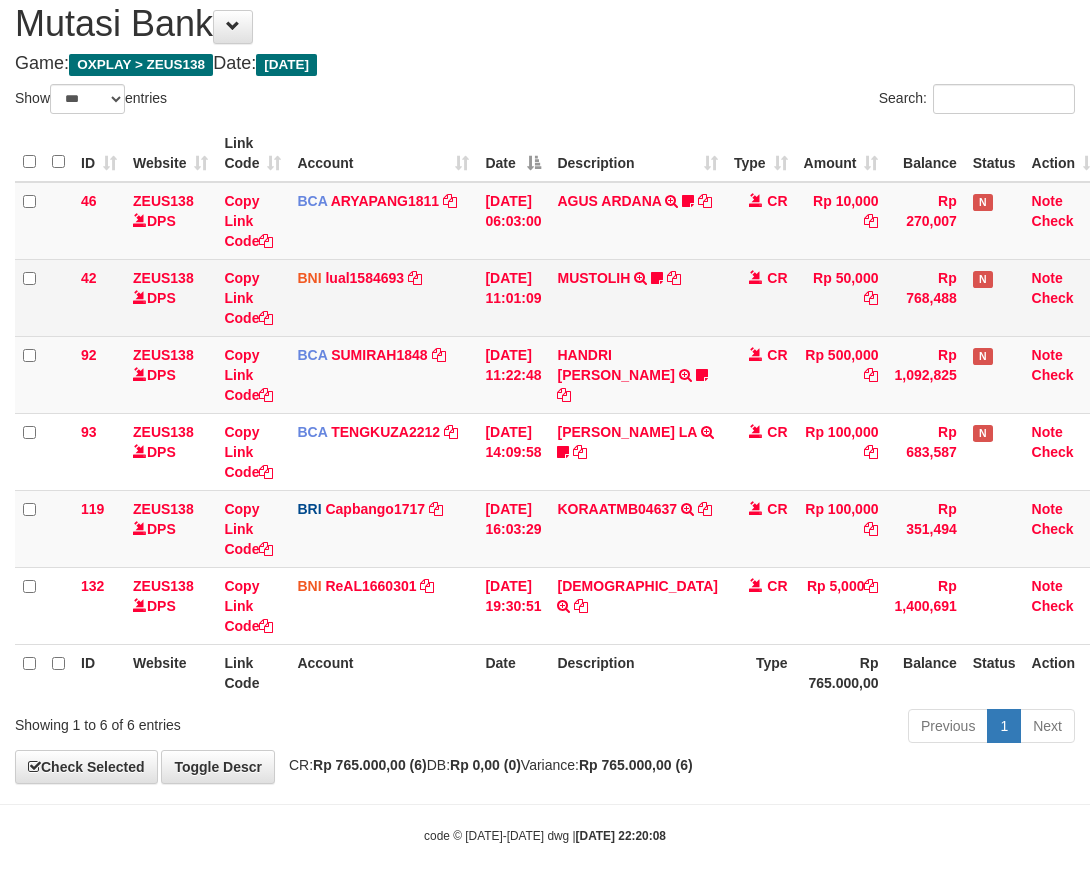click on "11/07/2025 11:01:09" at bounding box center (513, 297) 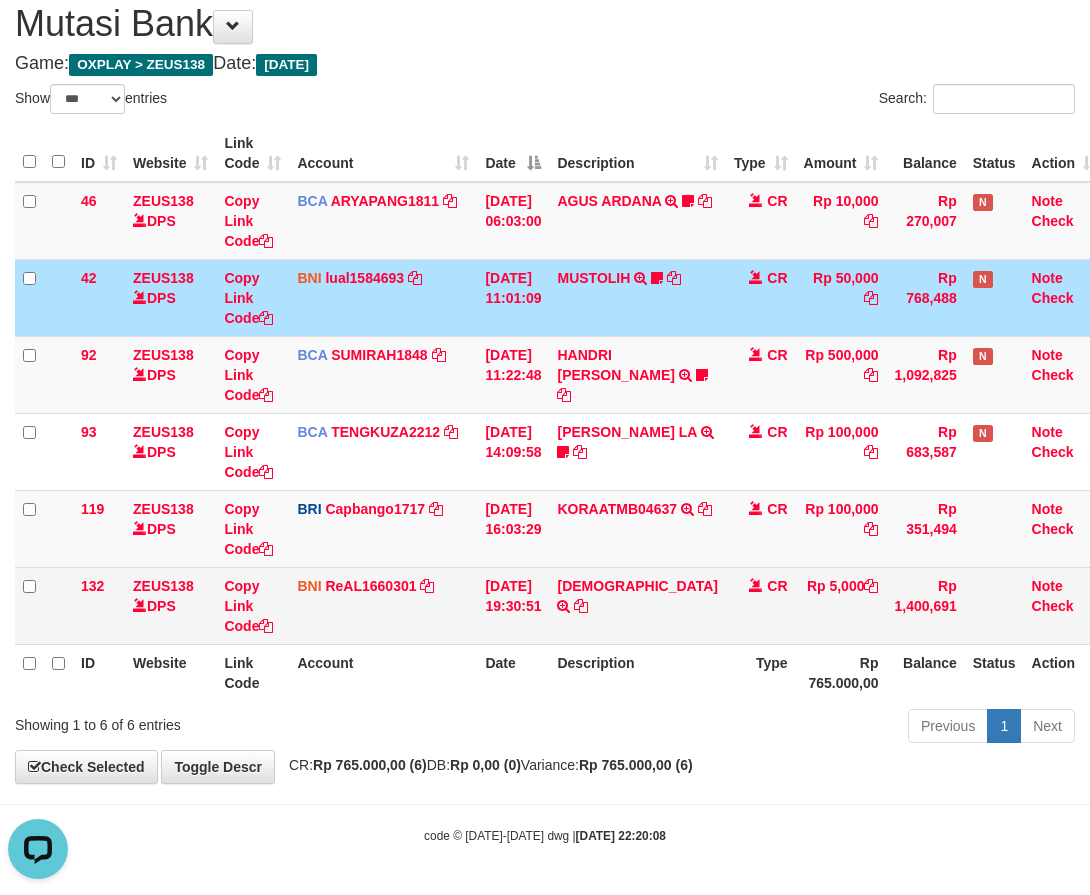 scroll, scrollTop: 0, scrollLeft: 0, axis: both 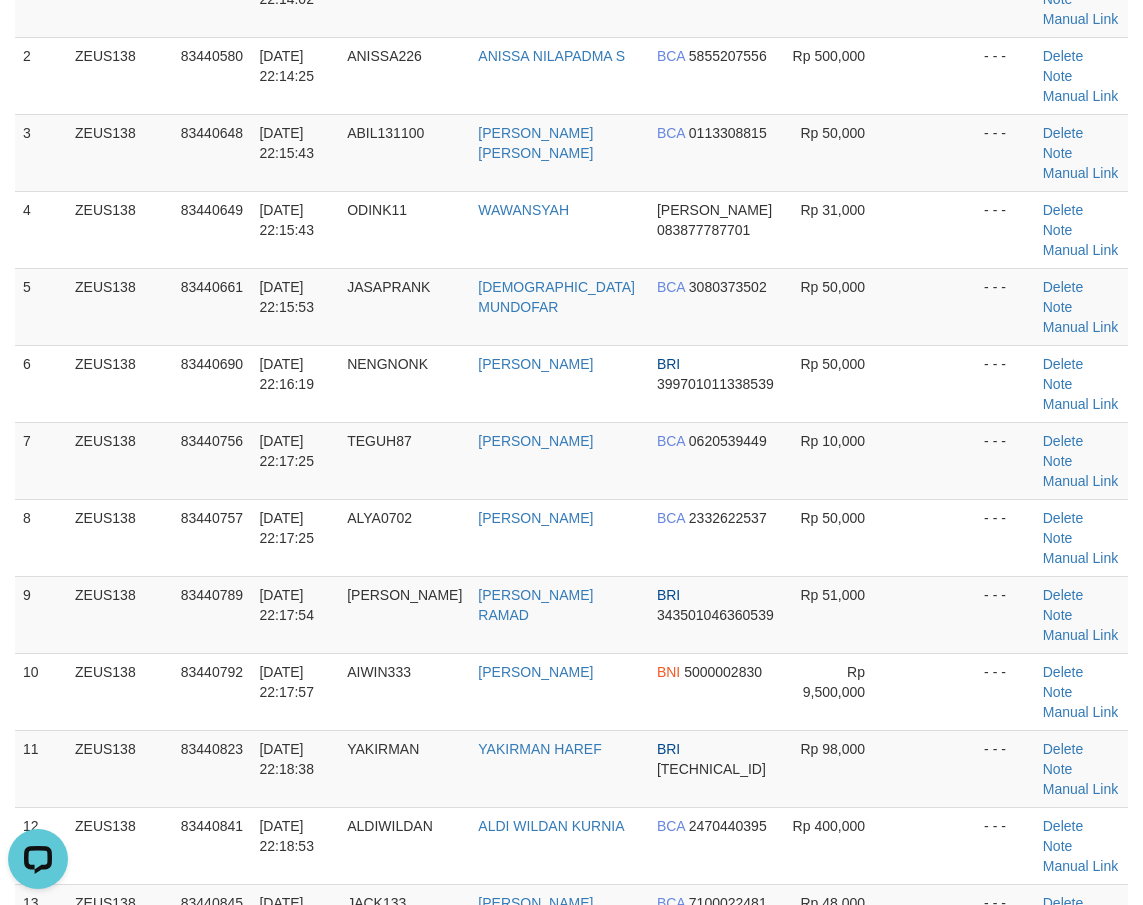 drag, startPoint x: 294, startPoint y: 790, endPoint x: 209, endPoint y: 783, distance: 85.28775 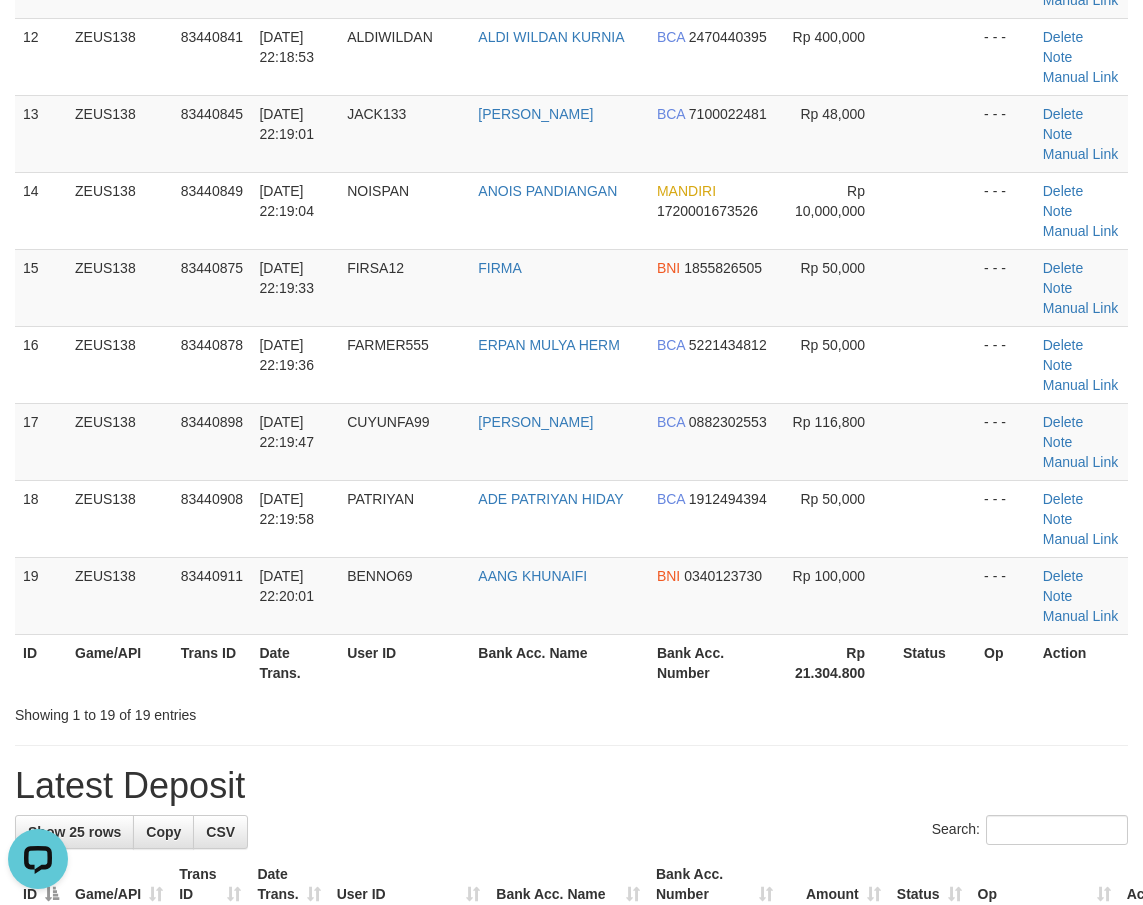 drag, startPoint x: 400, startPoint y: 599, endPoint x: 42, endPoint y: 528, distance: 364.9726 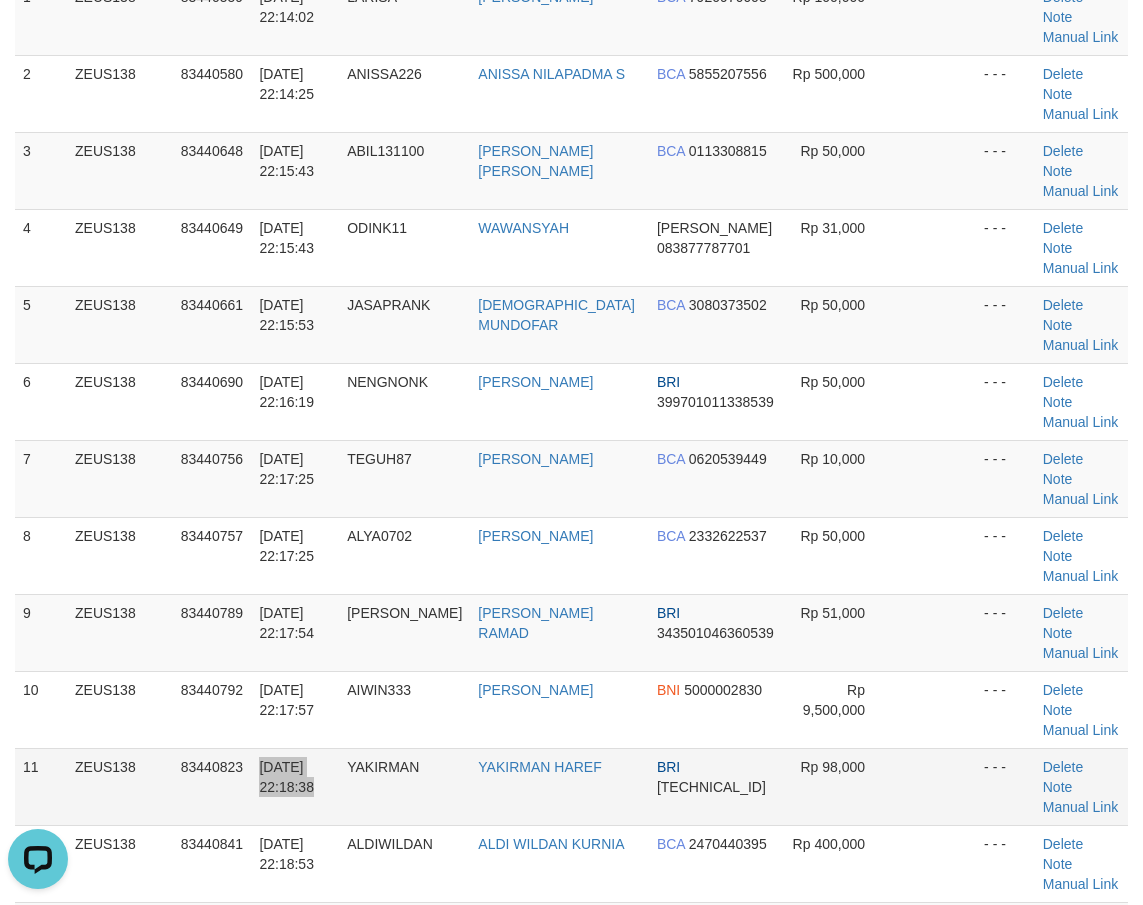 click on "[DATE] 22:18:38" at bounding box center (295, 786) 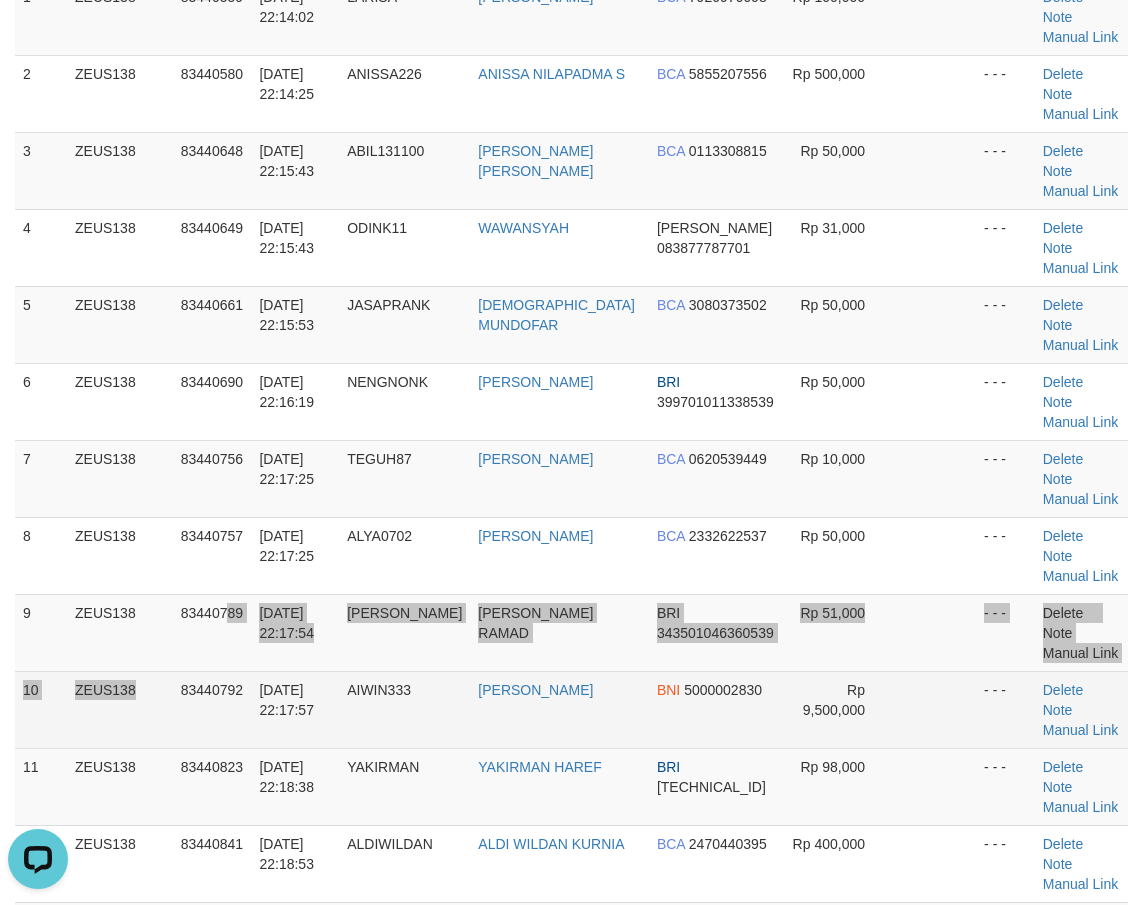 drag, startPoint x: 228, startPoint y: 490, endPoint x: 217, endPoint y: 494, distance: 11.7046995 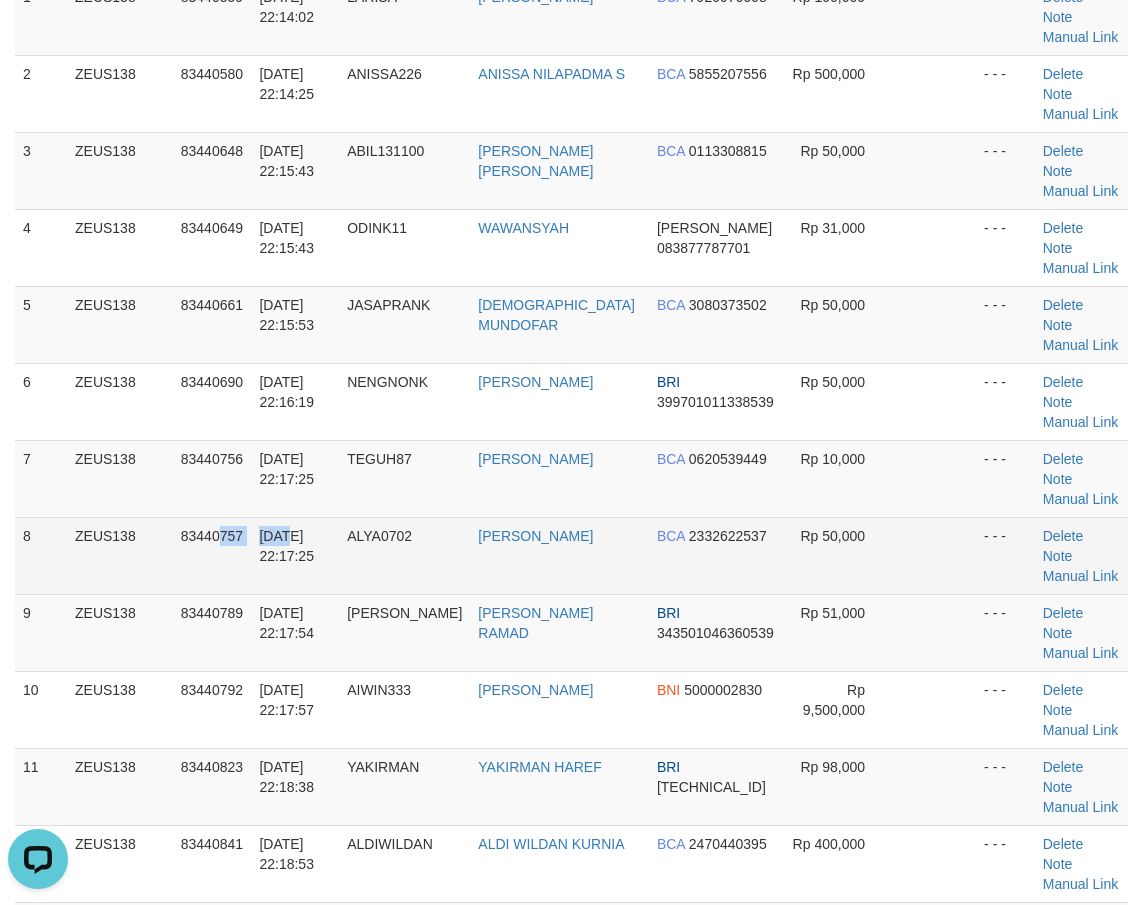 drag, startPoint x: 288, startPoint y: 399, endPoint x: 72, endPoint y: 427, distance: 217.80725 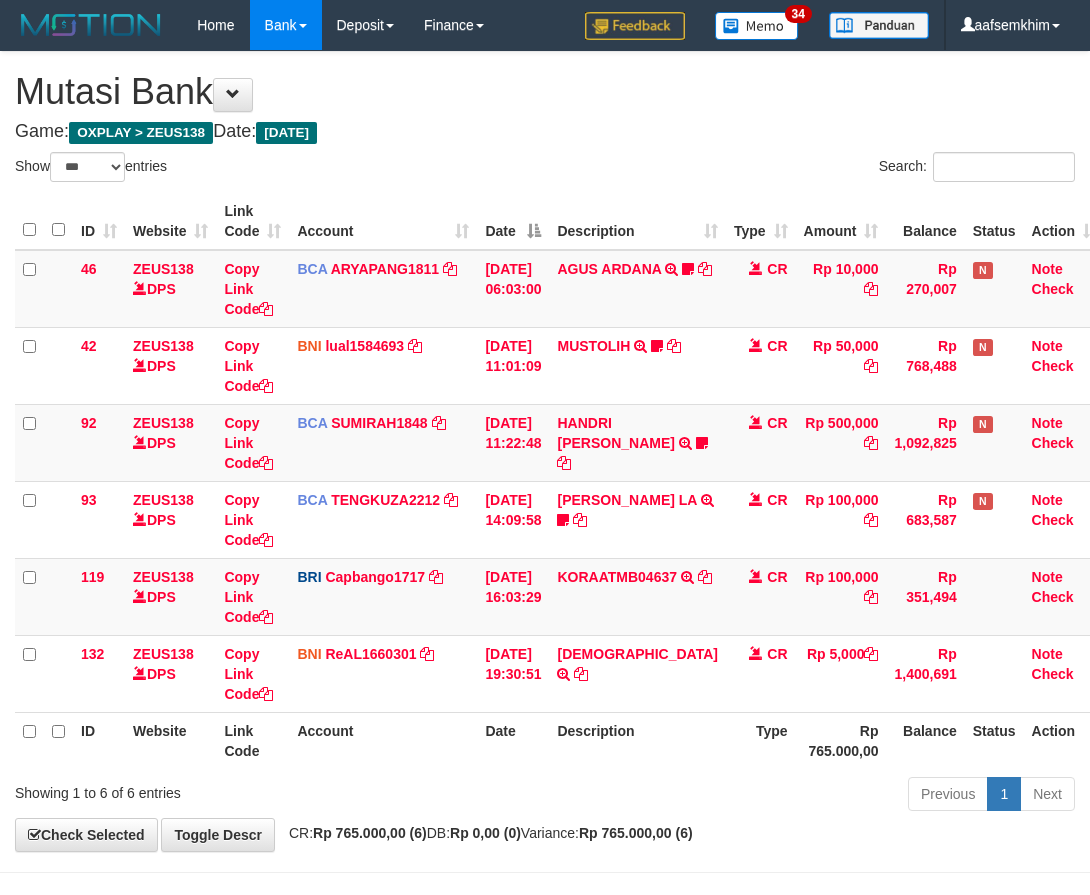 select on "***" 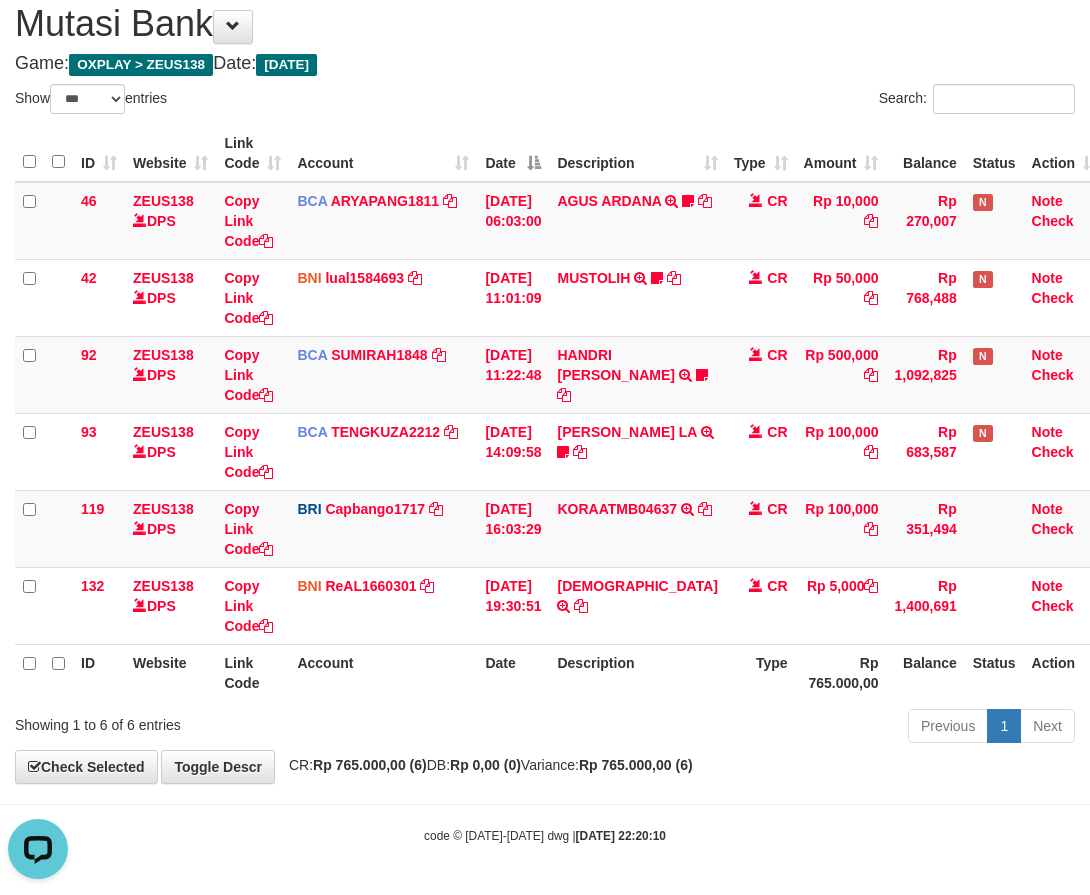scroll, scrollTop: 0, scrollLeft: 0, axis: both 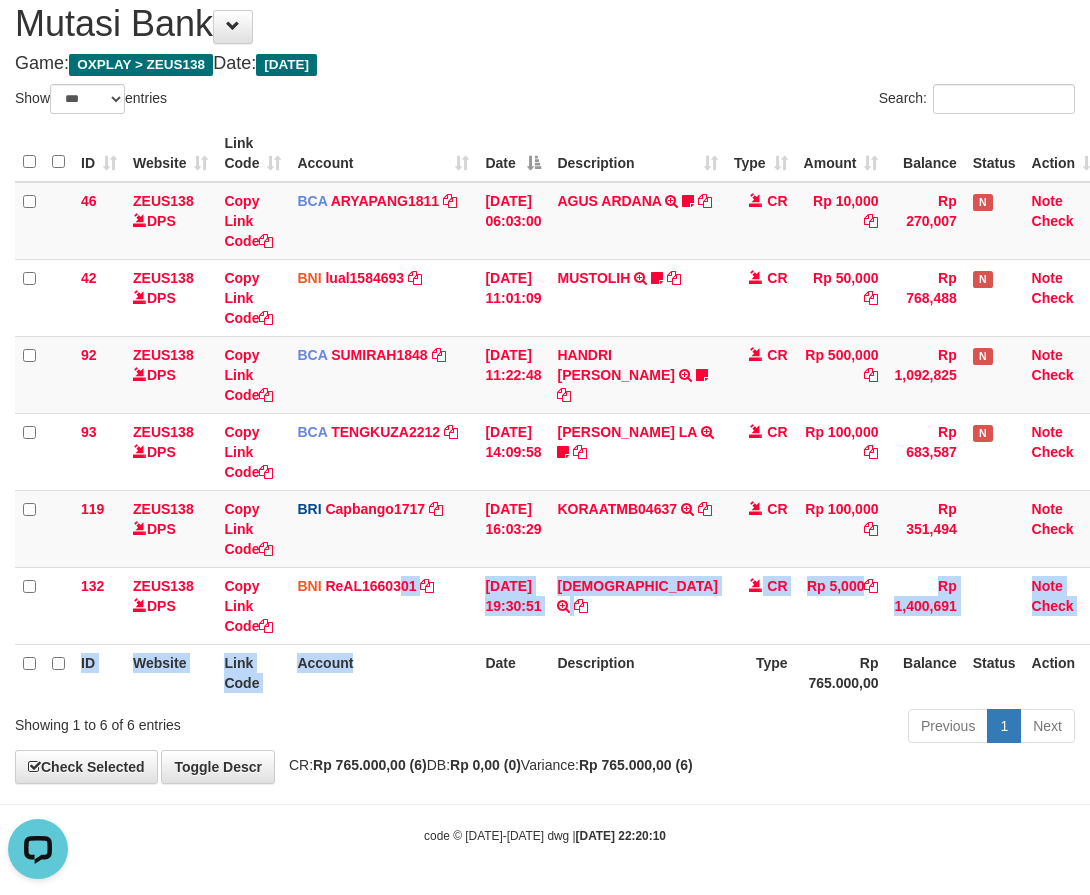 drag, startPoint x: 432, startPoint y: 661, endPoint x: 434, endPoint y: 672, distance: 11.18034 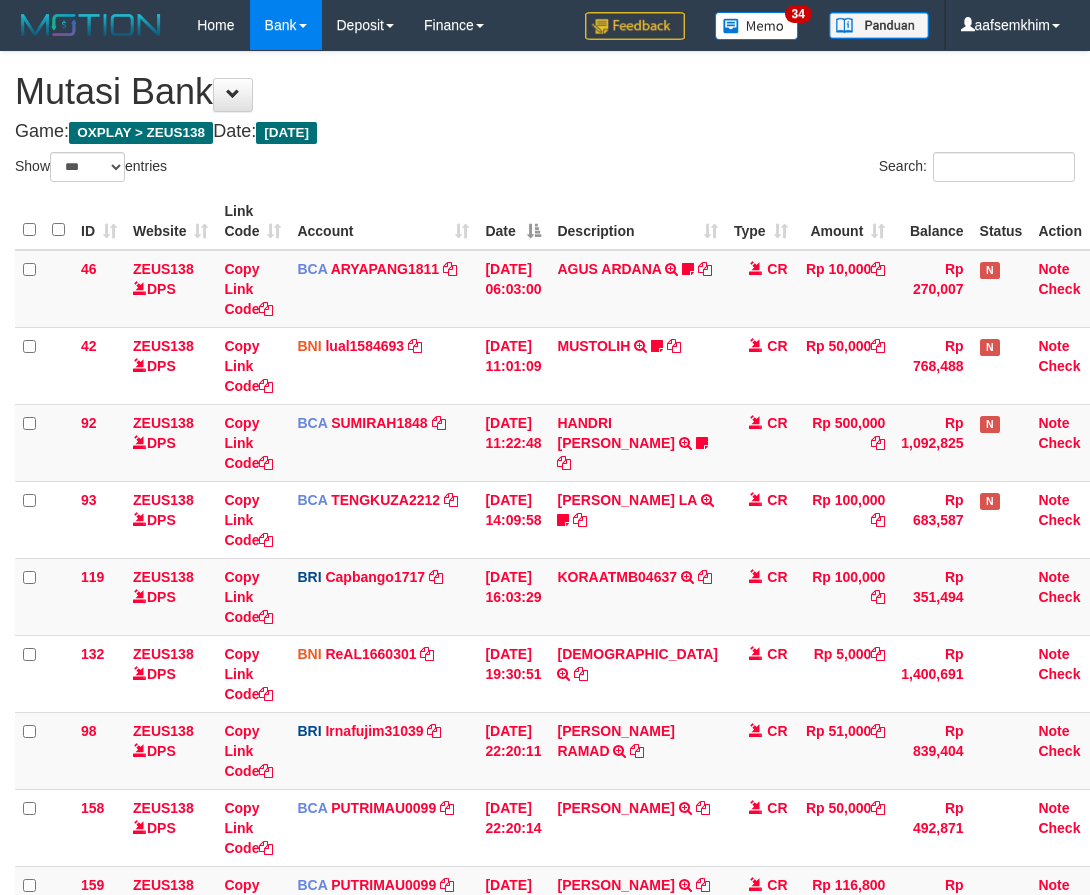 select on "***" 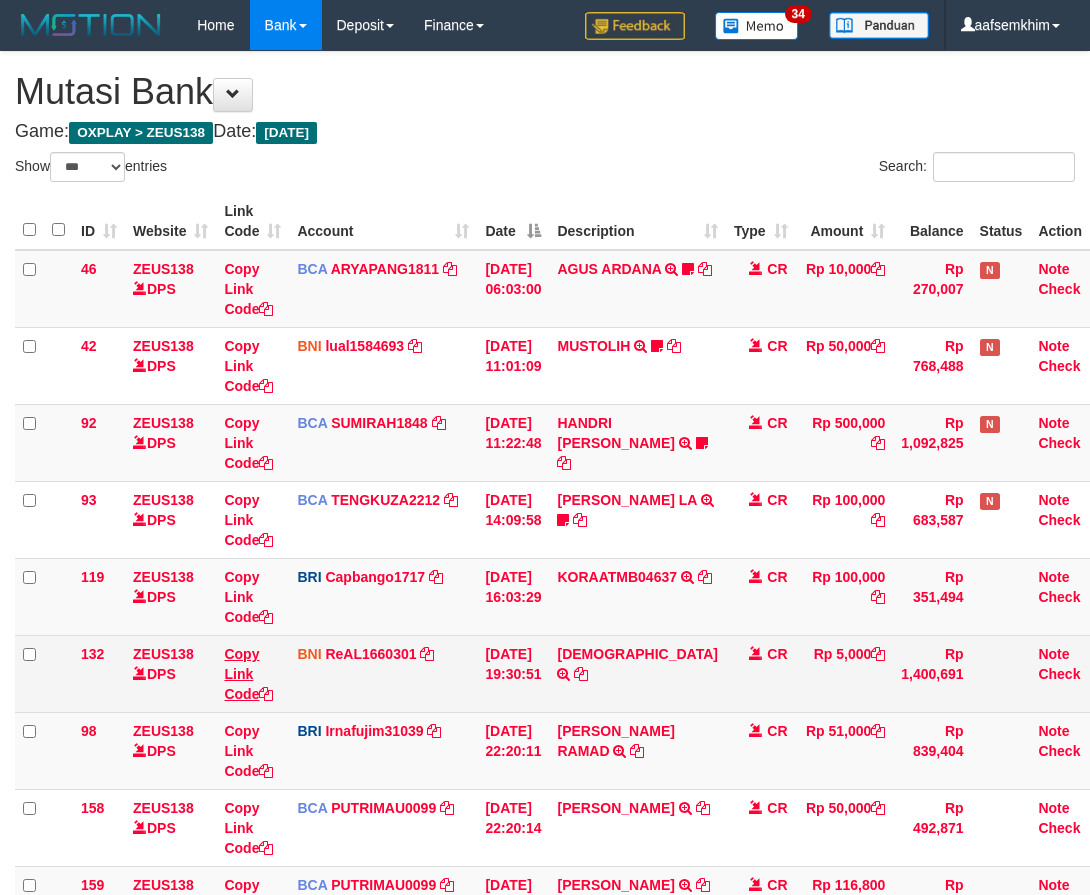 scroll, scrollTop: 68, scrollLeft: 0, axis: vertical 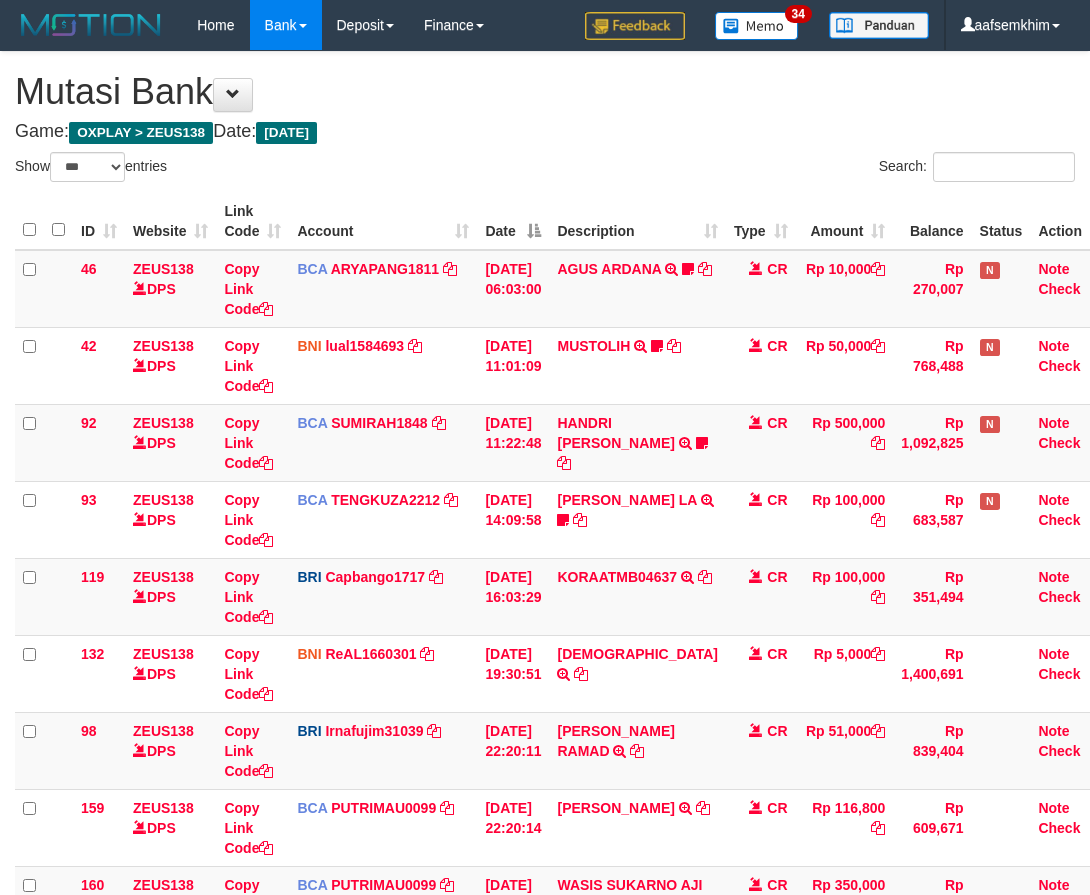 select on "***" 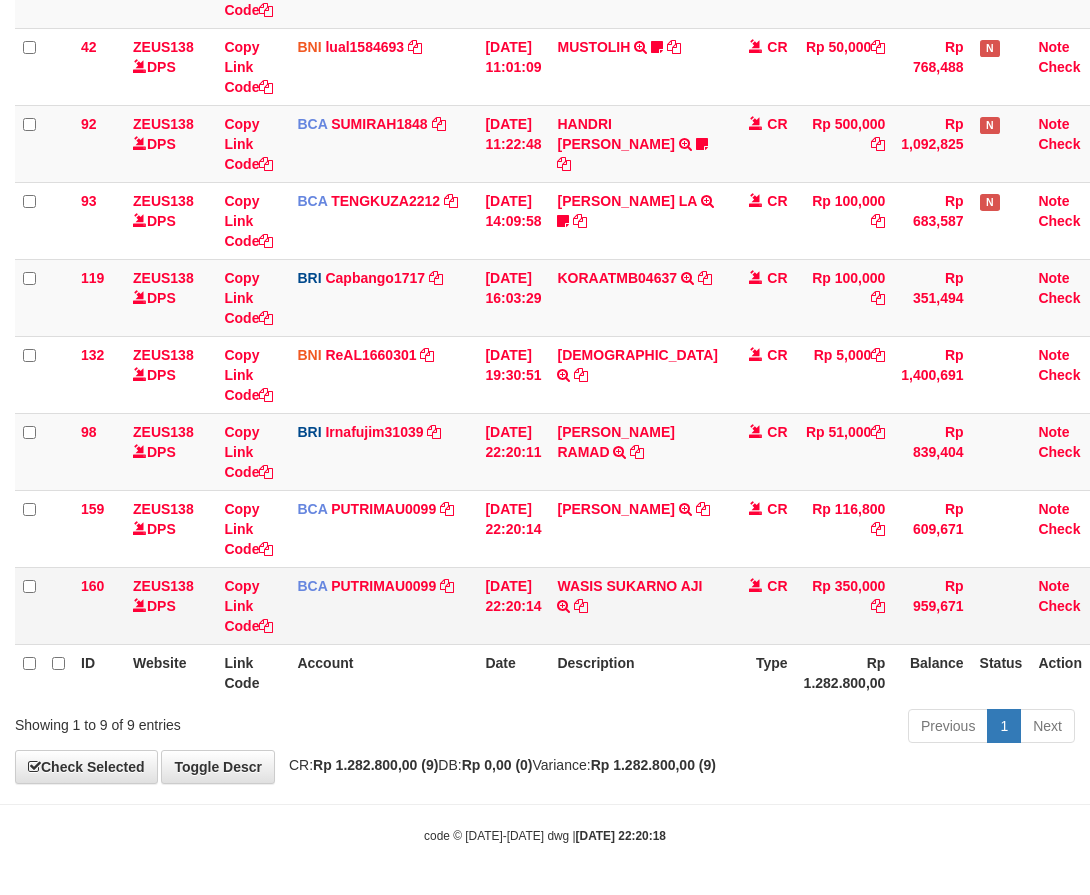 click on "WASIS SUKARNO AJI         TRSF E-BANKING CR 1107/FTSCY/WS95031
350000.00WASIS SUKARNO AJI" at bounding box center (637, 605) 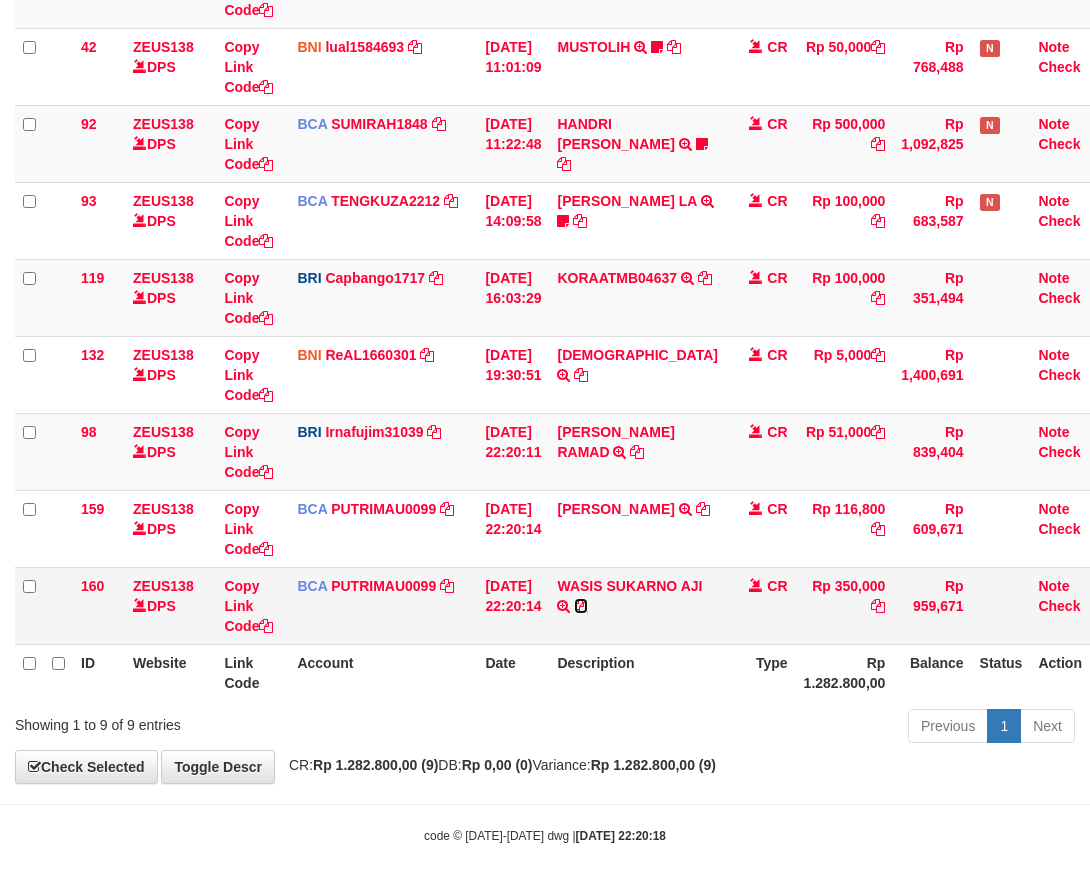 click at bounding box center (581, 606) 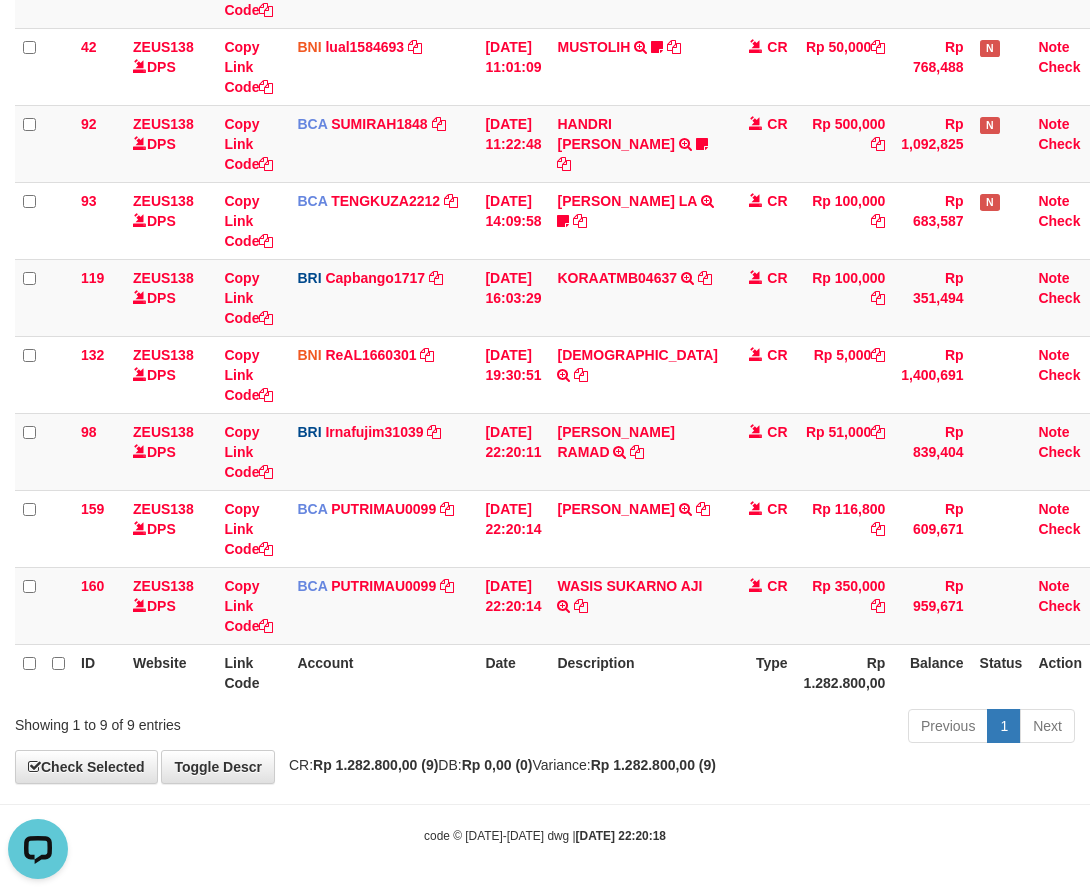scroll, scrollTop: 0, scrollLeft: 0, axis: both 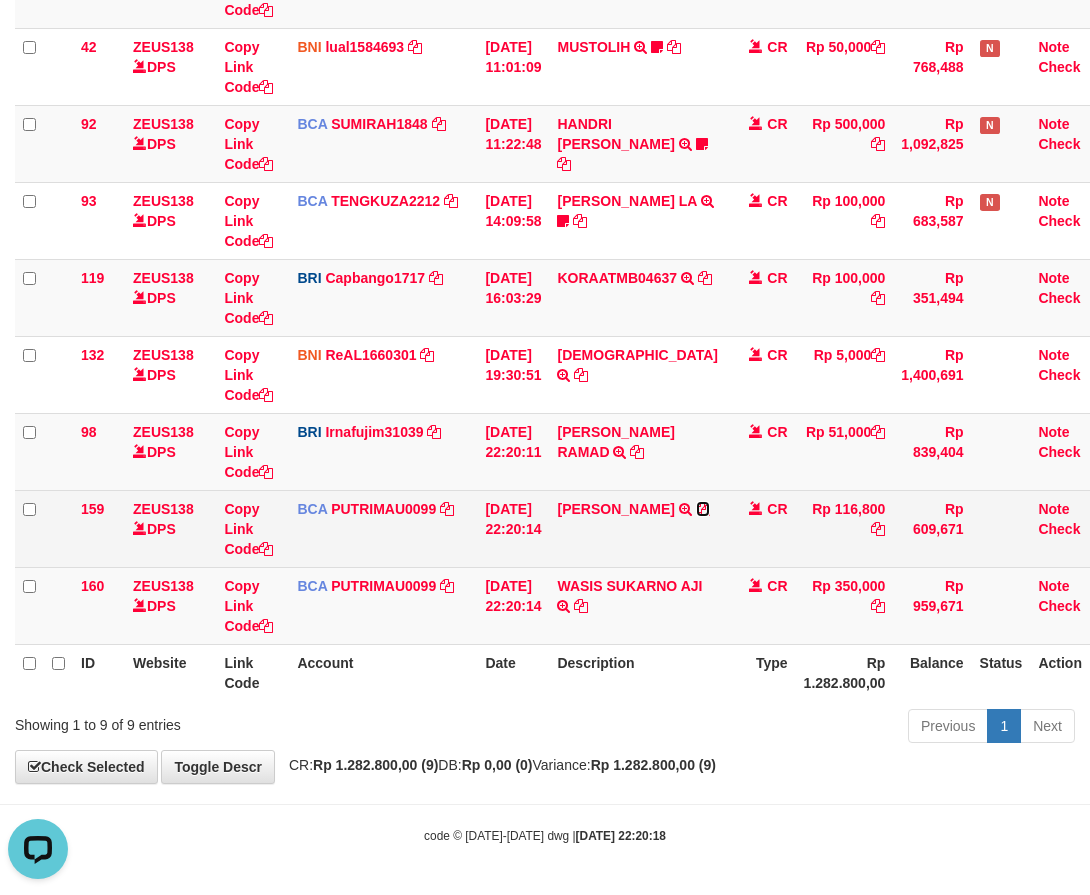 click at bounding box center (703, 509) 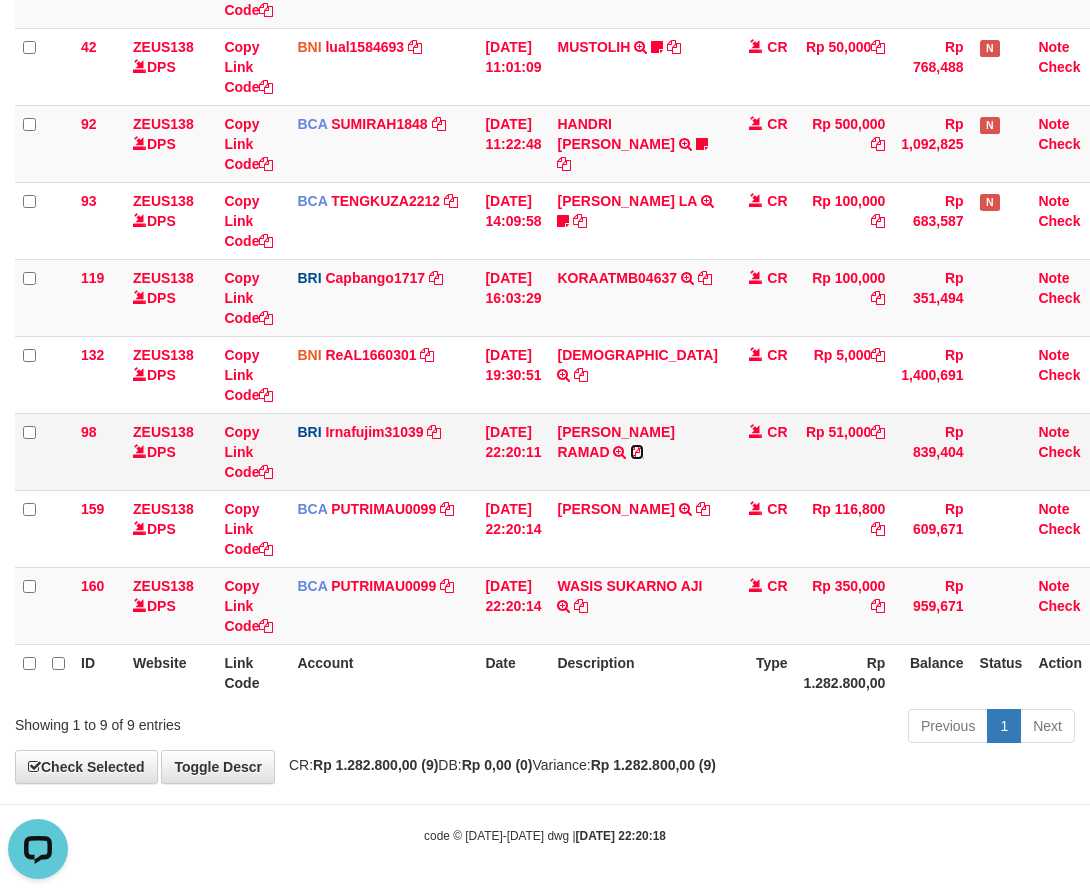click at bounding box center [637, 452] 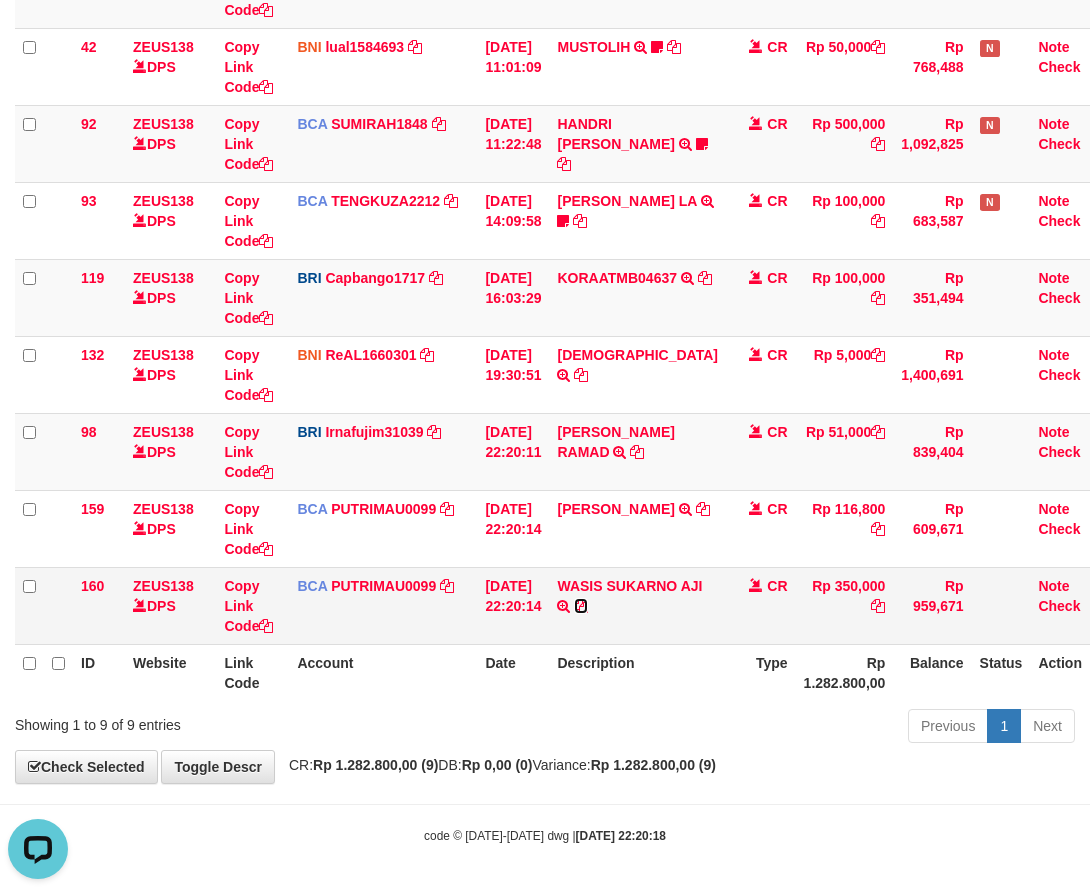 click at bounding box center [581, 606] 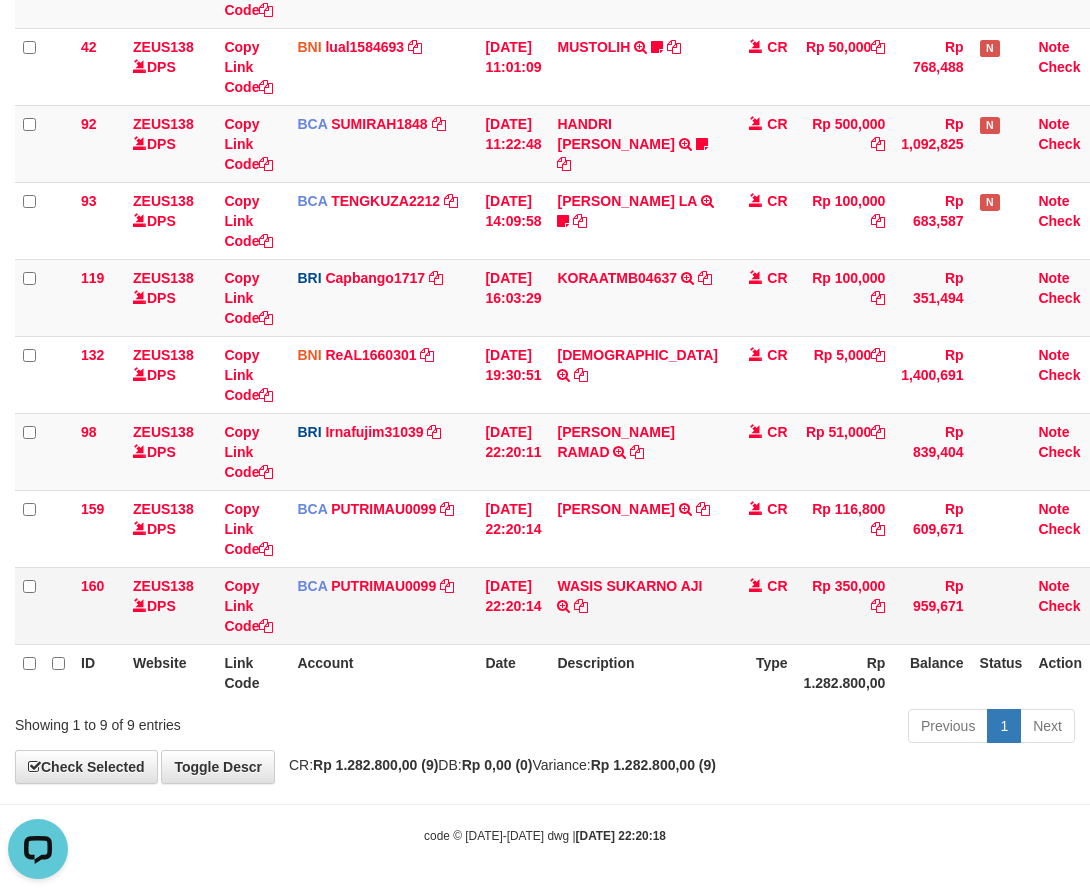 click on "WASIS SUKARNO AJI         TRSF E-BANKING CR 1107/FTSCY/WS95031
350000.00WASIS SUKARNO AJI" at bounding box center [637, 605] 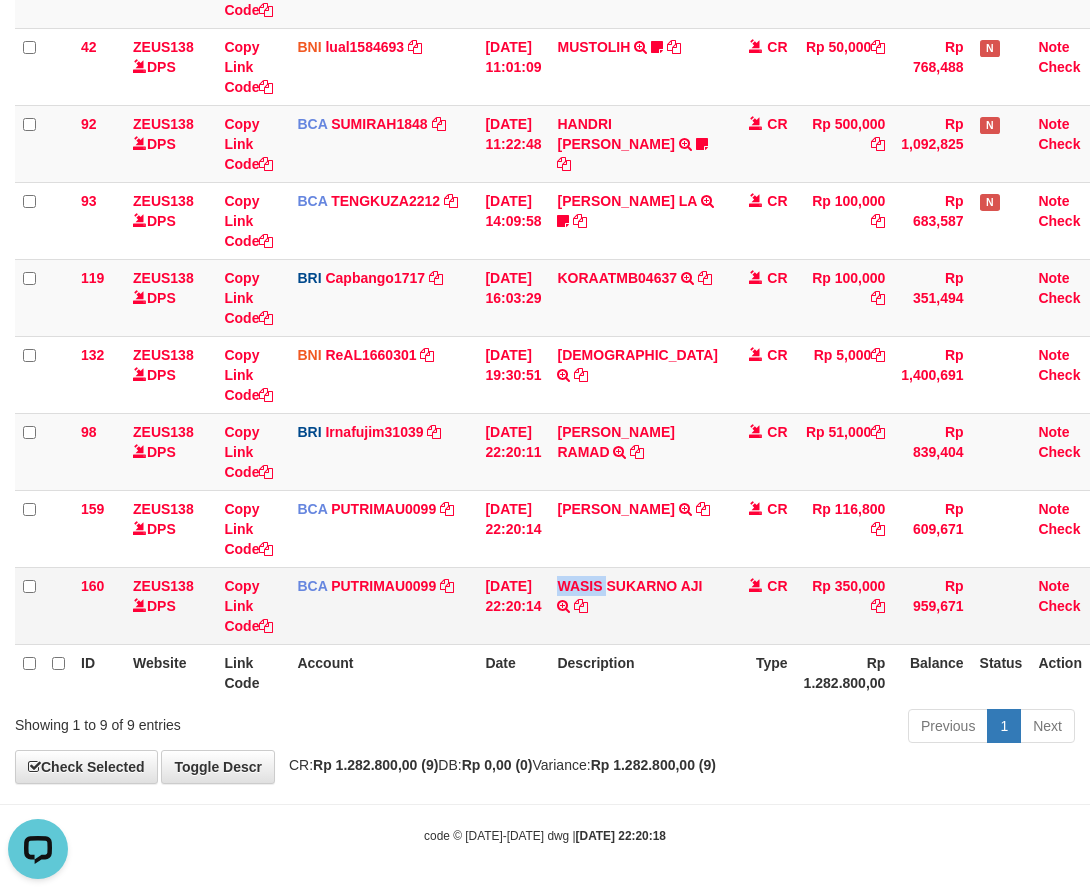 click on "WASIS SUKARNO AJI         TRSF E-BANKING CR 1107/FTSCY/WS95031
350000.00WASIS SUKARNO AJI" at bounding box center [637, 605] 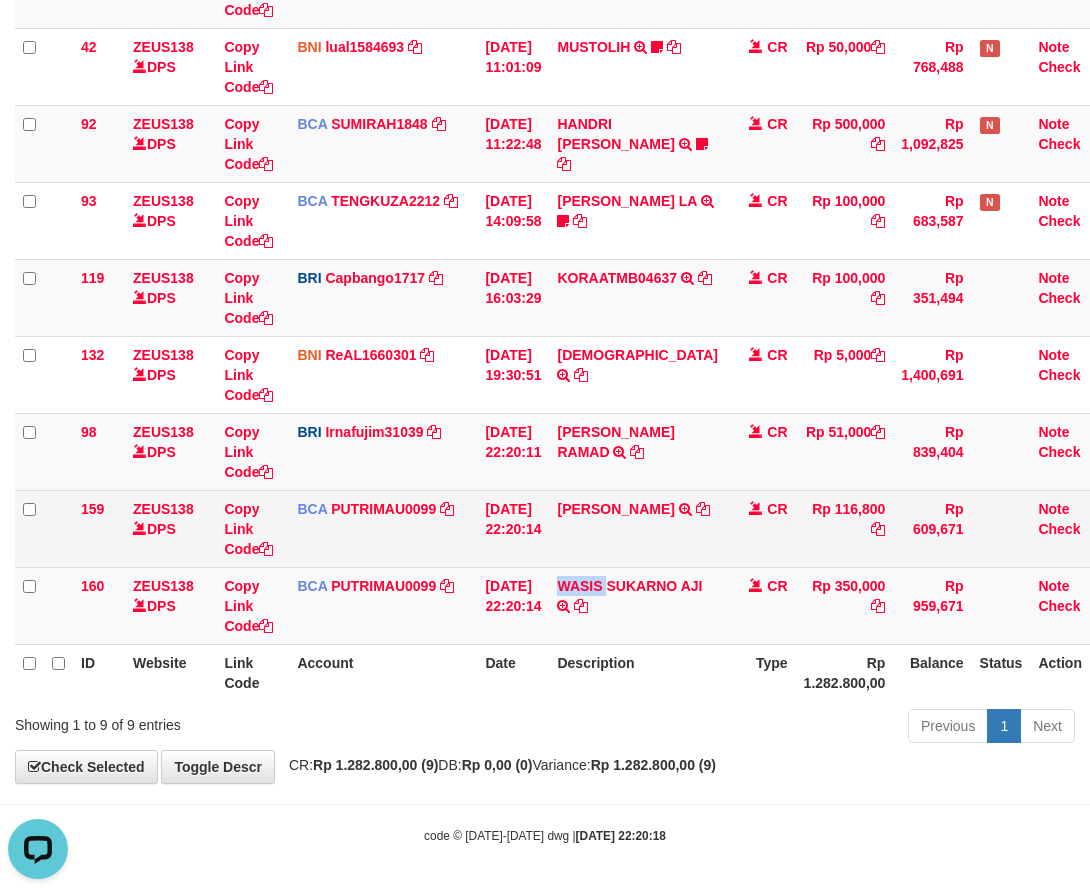 copy on "WASIS" 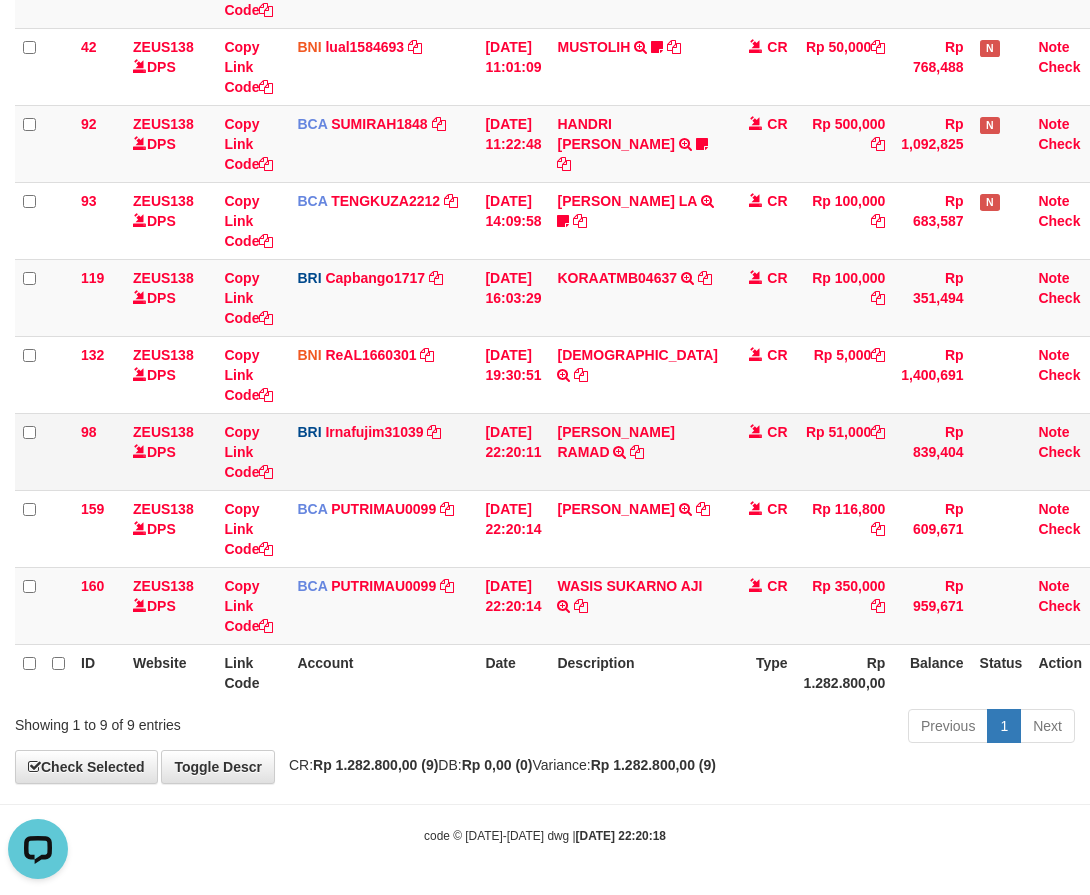click on "CR" at bounding box center [761, 451] 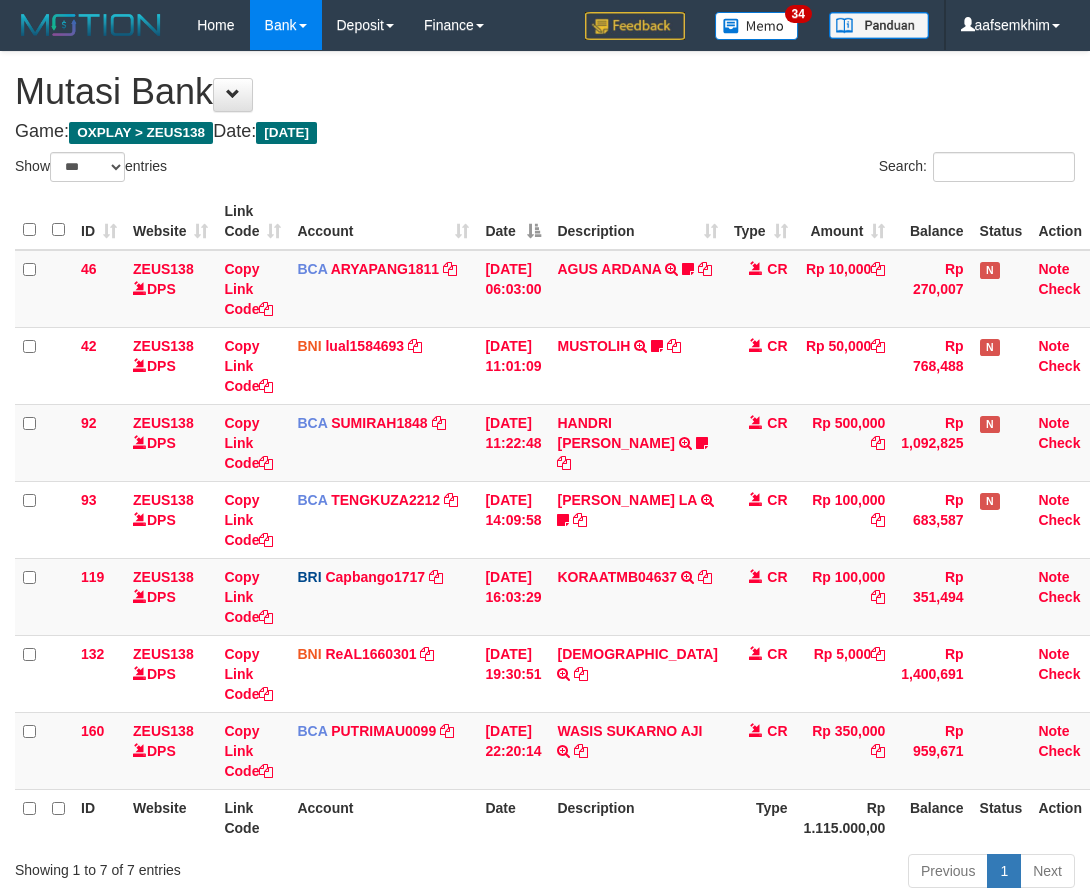 select on "***" 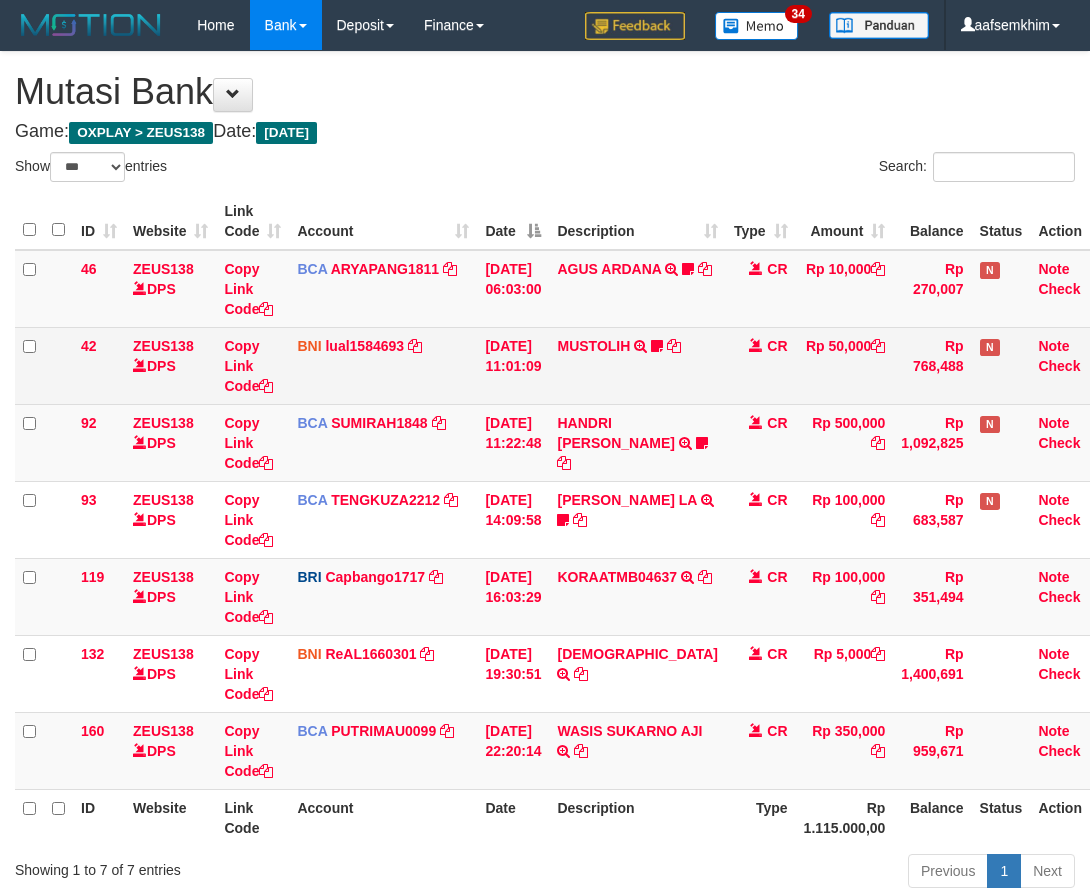 scroll, scrollTop: 0, scrollLeft: 0, axis: both 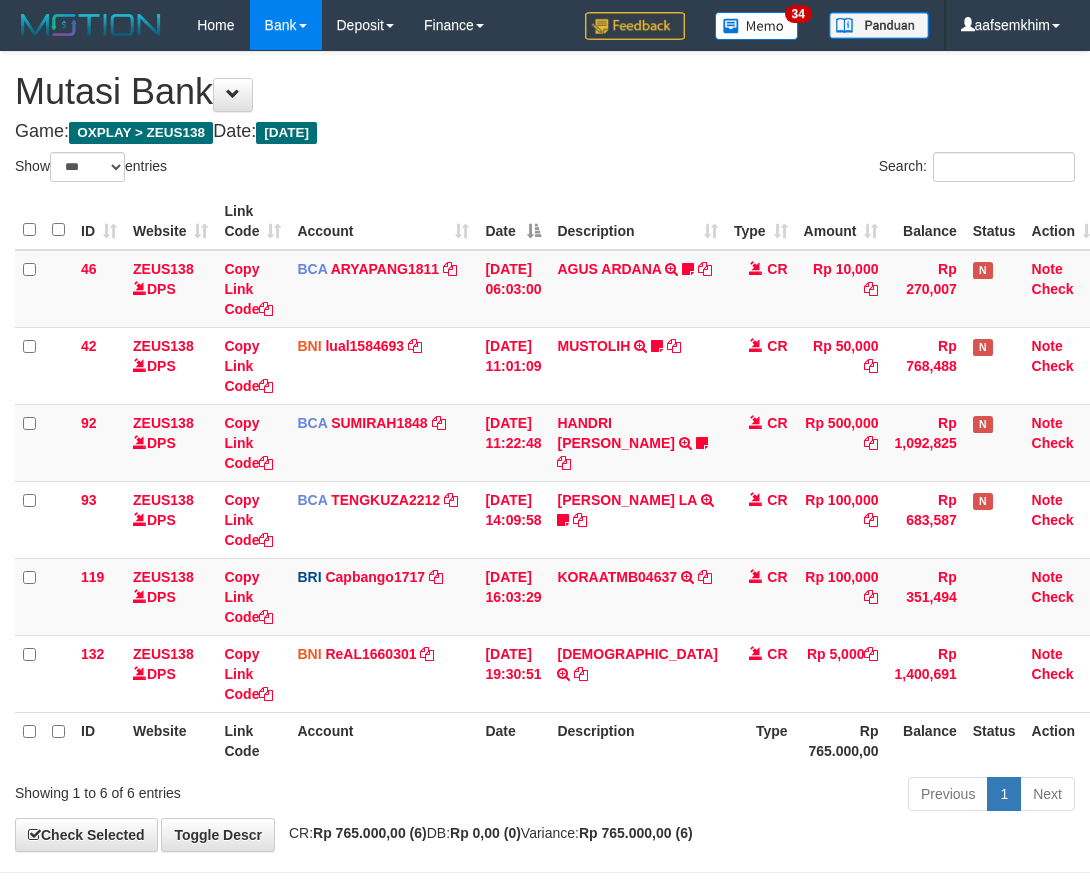 select on "***" 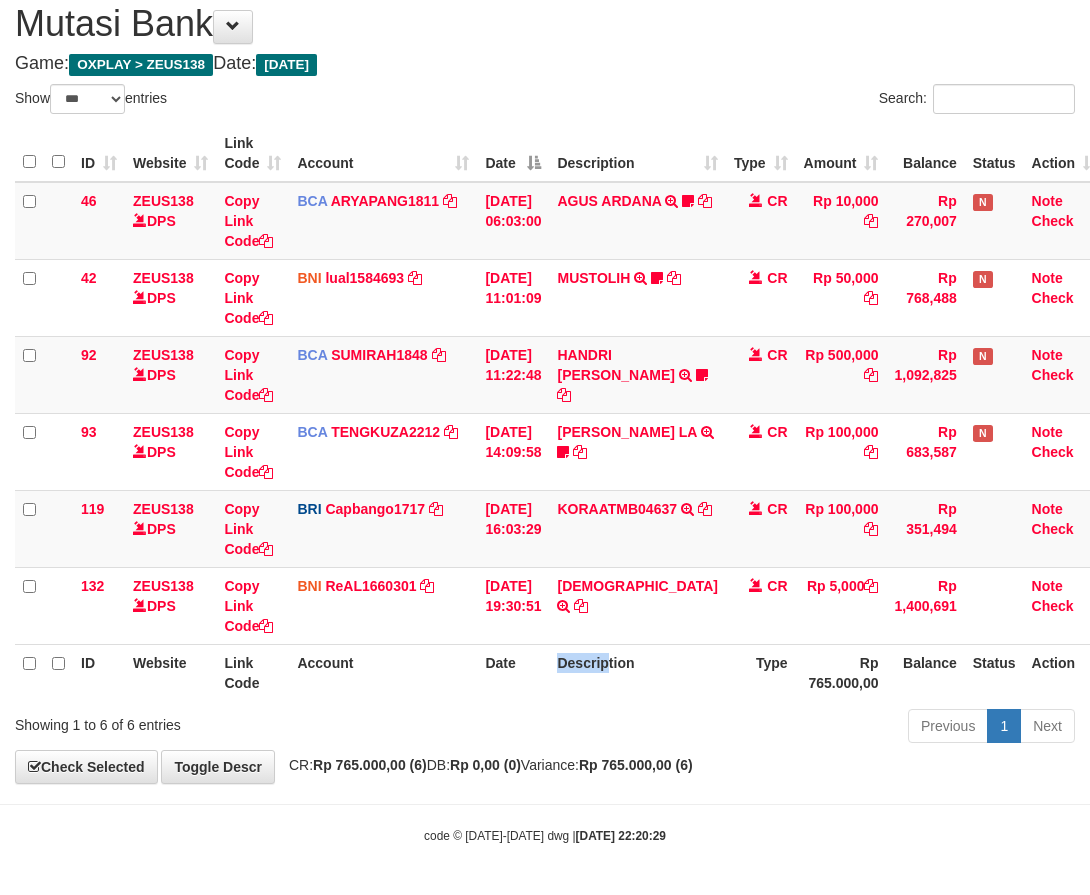 click on "Description" at bounding box center [637, 672] 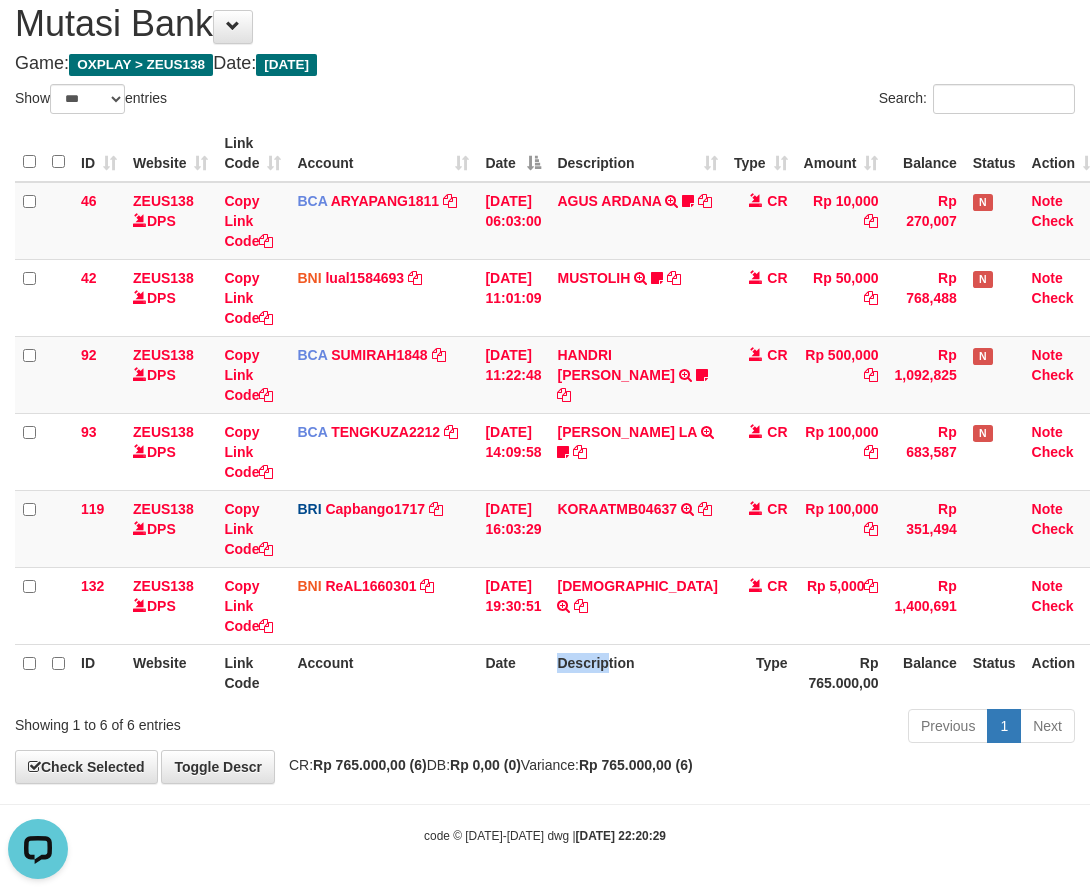 scroll, scrollTop: 0, scrollLeft: 0, axis: both 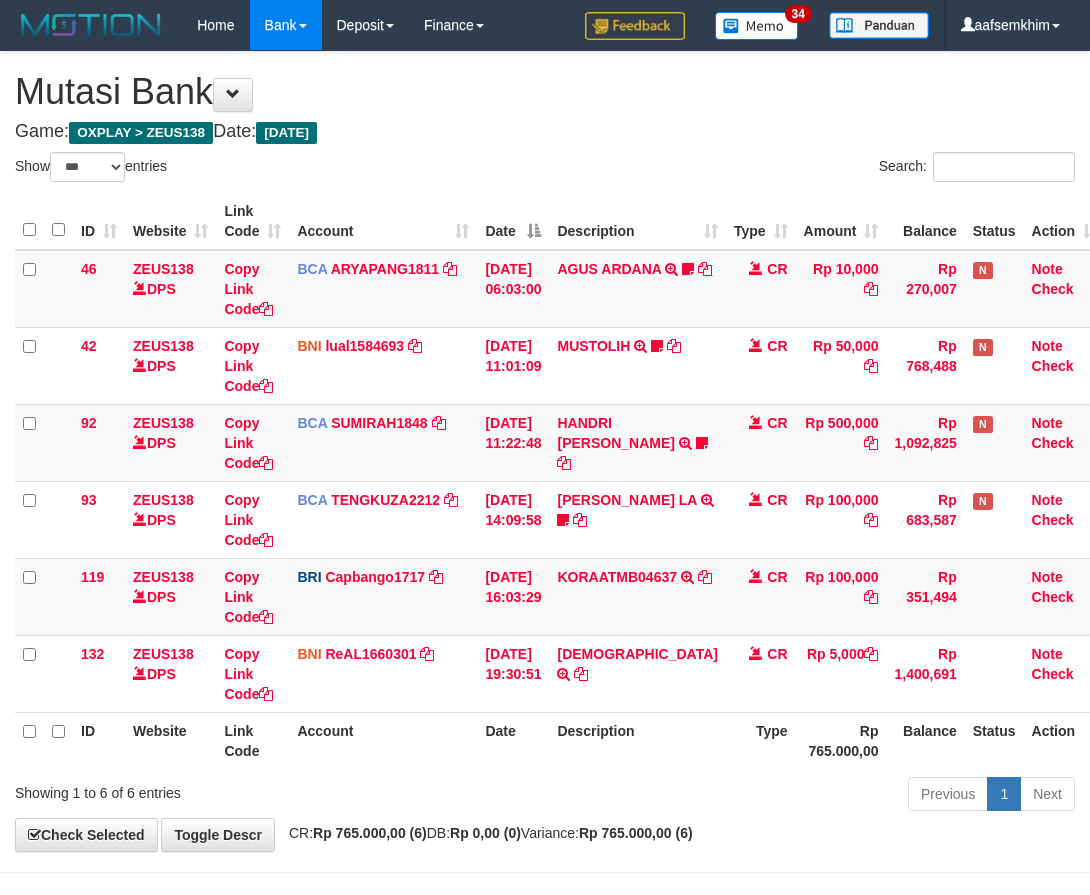 select on "***" 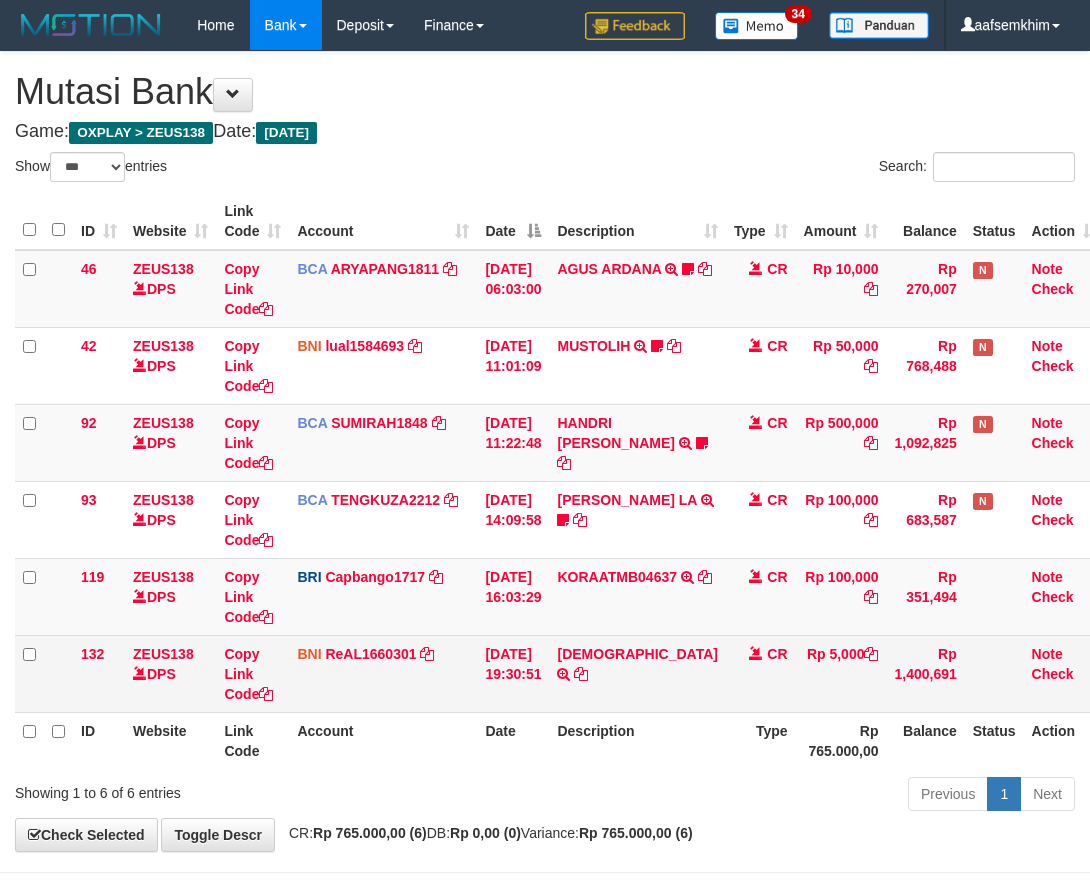 scroll, scrollTop: 68, scrollLeft: 0, axis: vertical 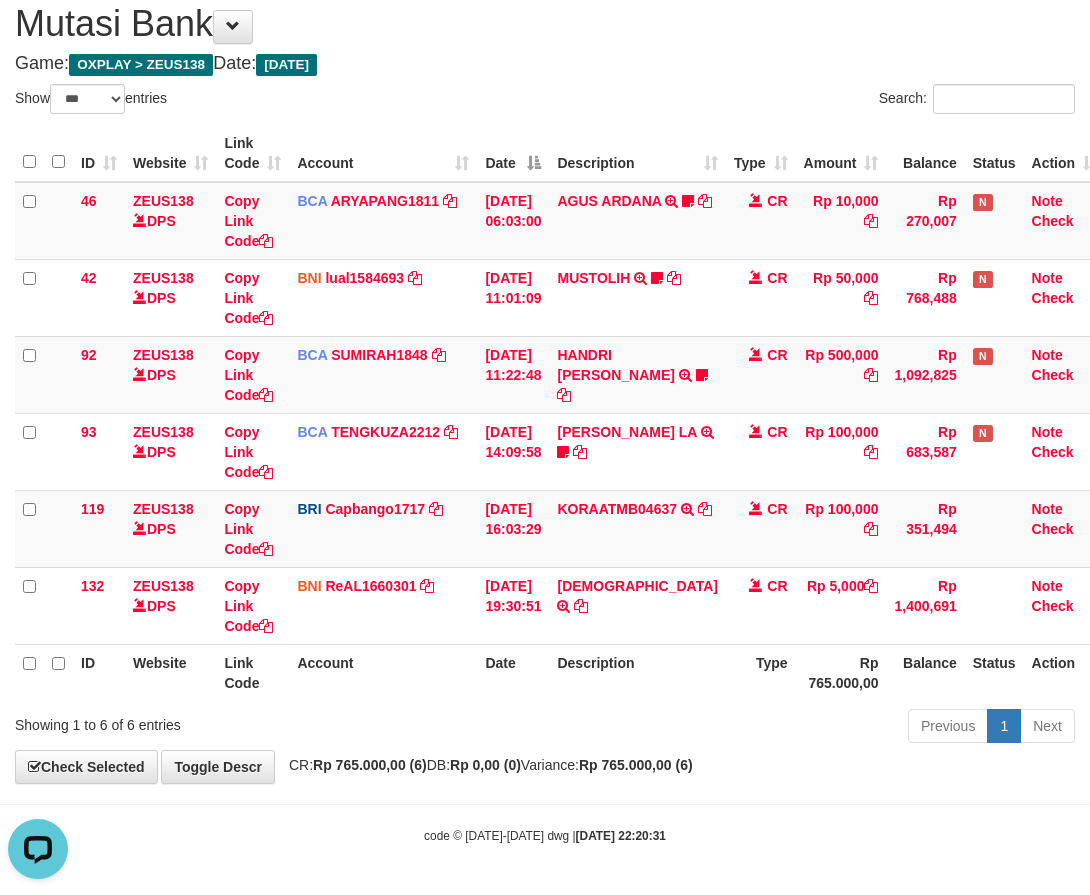 click on "Description" at bounding box center [637, 672] 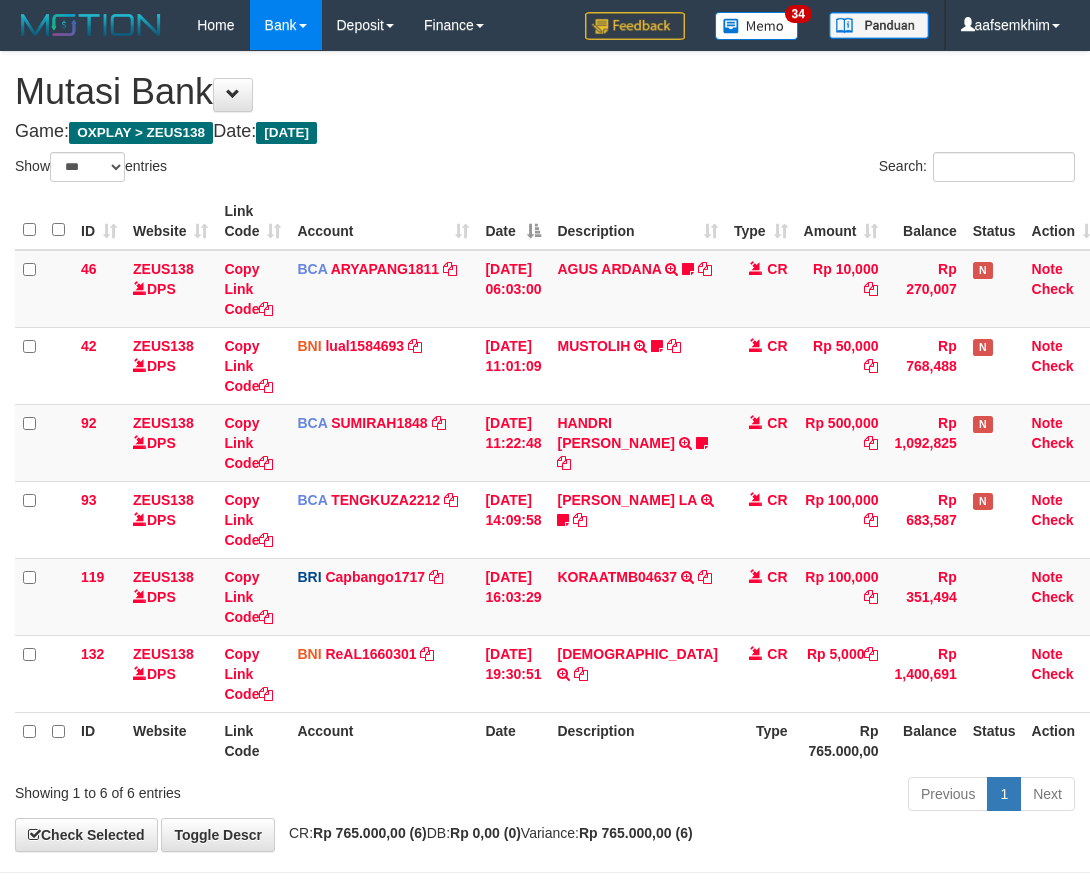 select on "***" 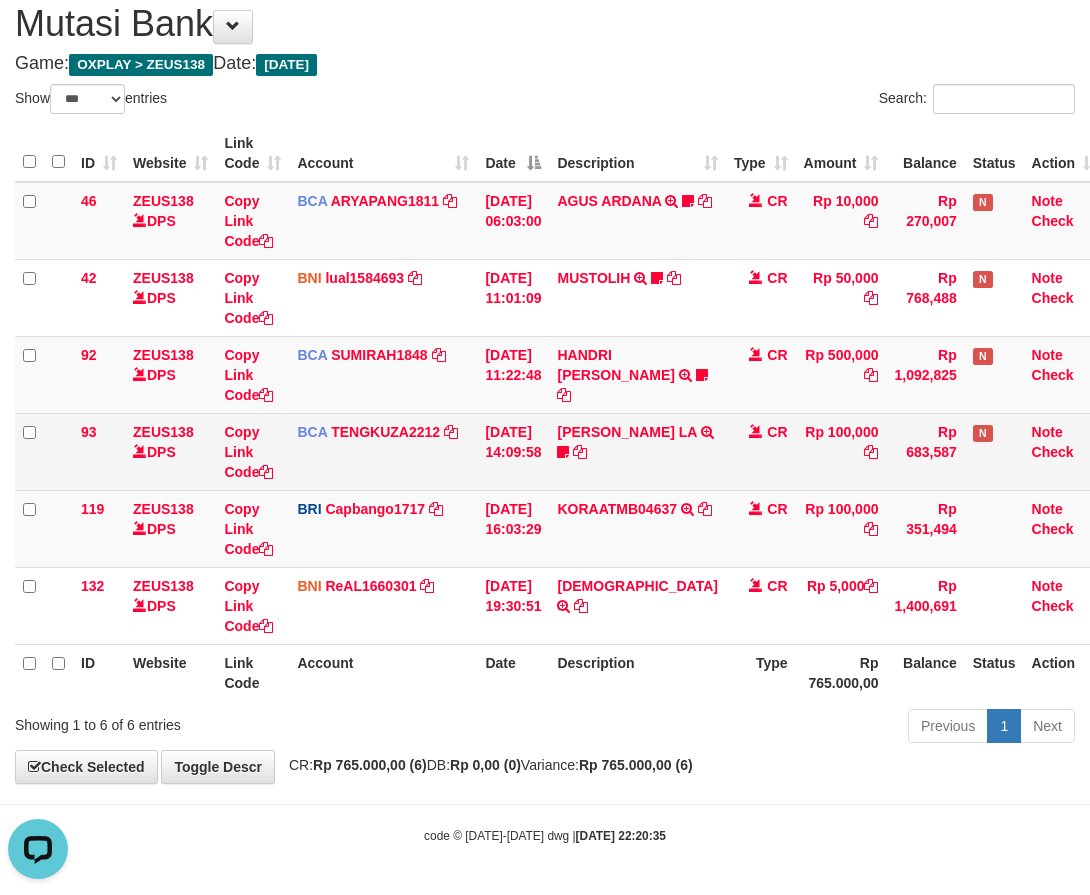 scroll, scrollTop: 0, scrollLeft: 0, axis: both 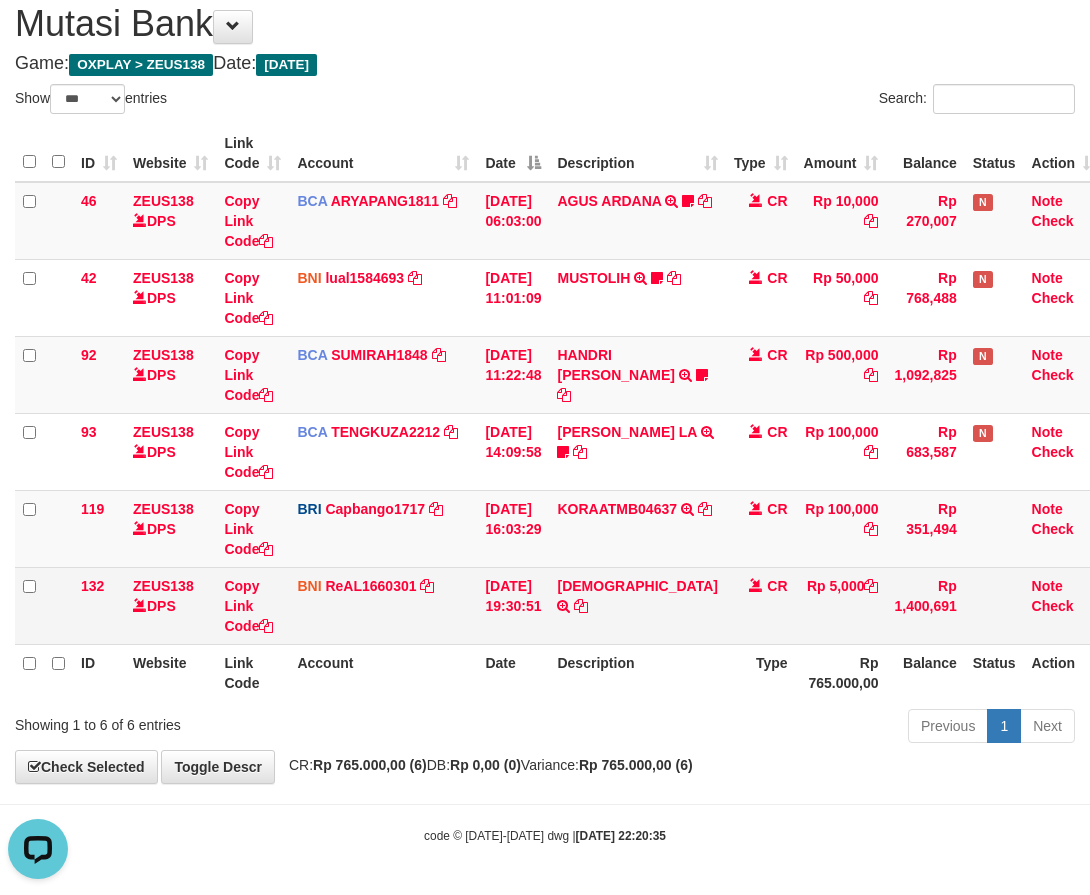 click on "CR" at bounding box center [761, 605] 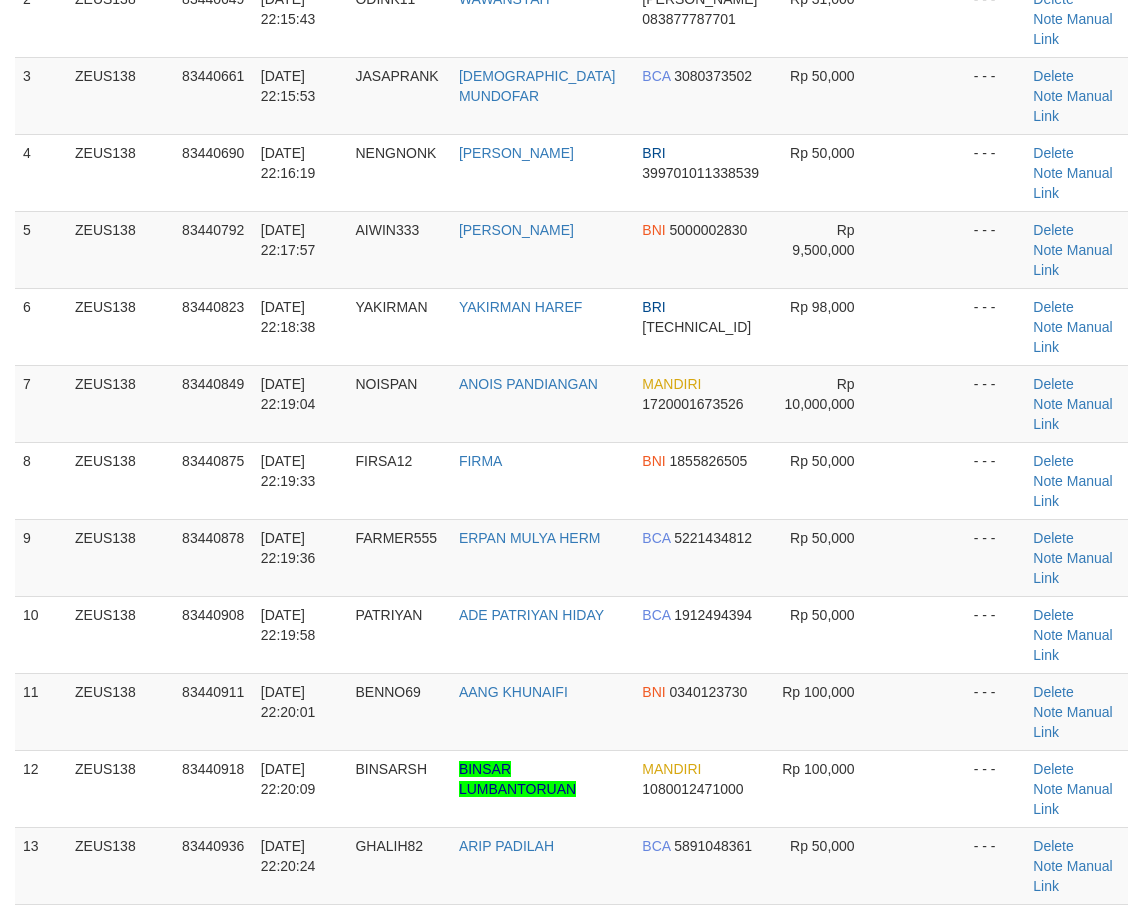 scroll, scrollTop: 272, scrollLeft: 0, axis: vertical 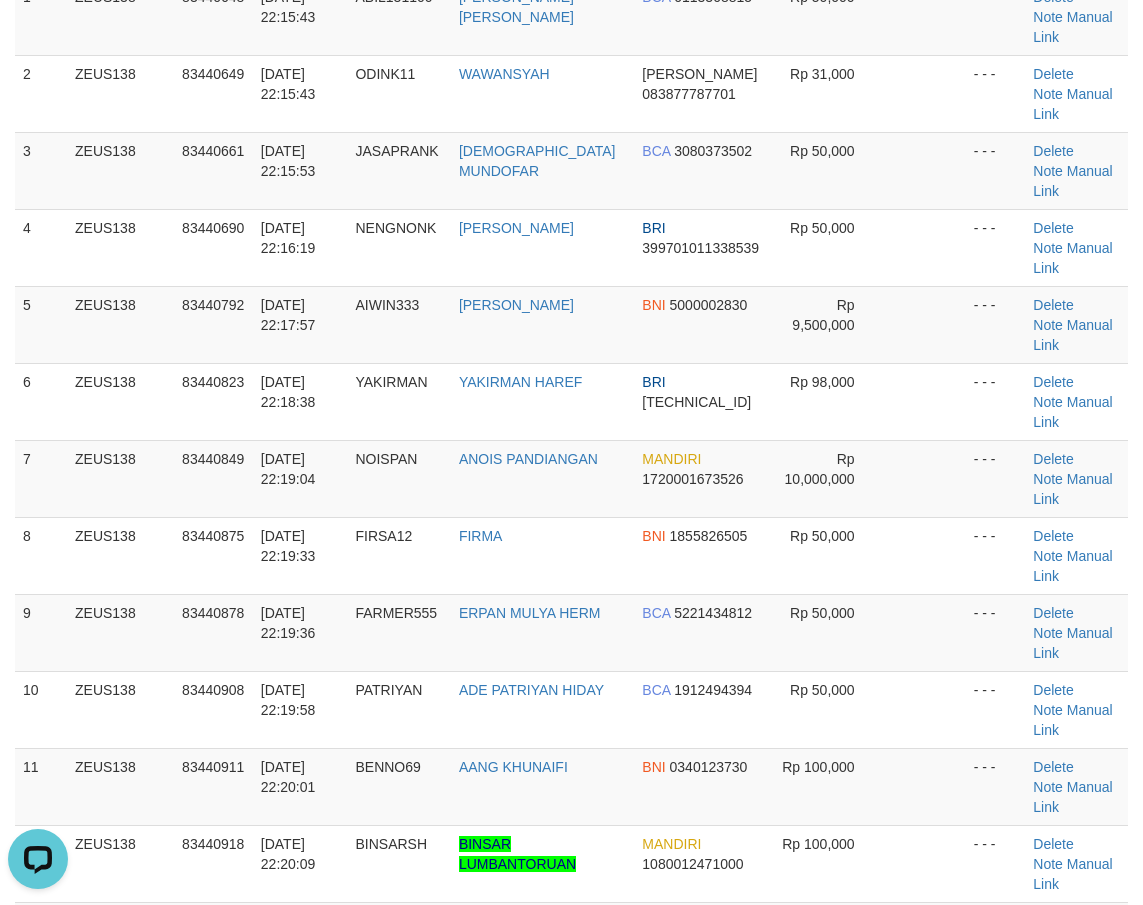 drag, startPoint x: 451, startPoint y: 767, endPoint x: 431, endPoint y: 769, distance: 20.09975 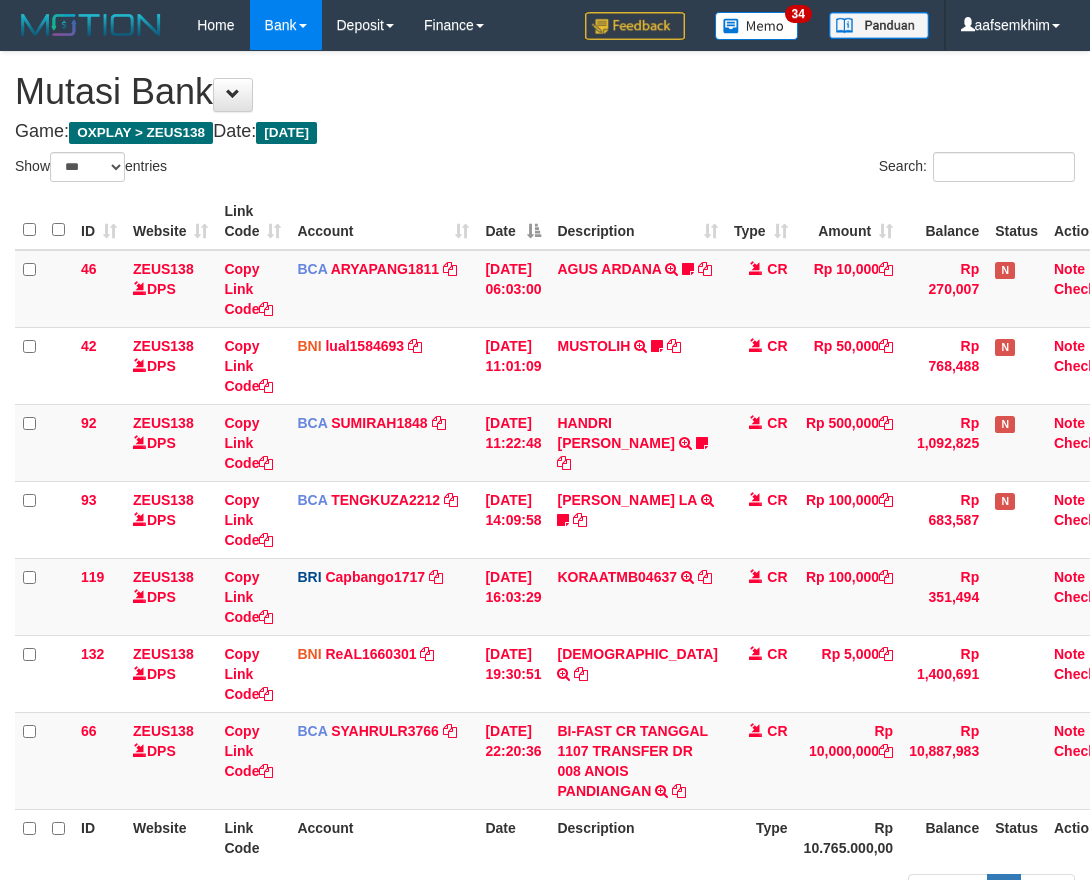 select on "***" 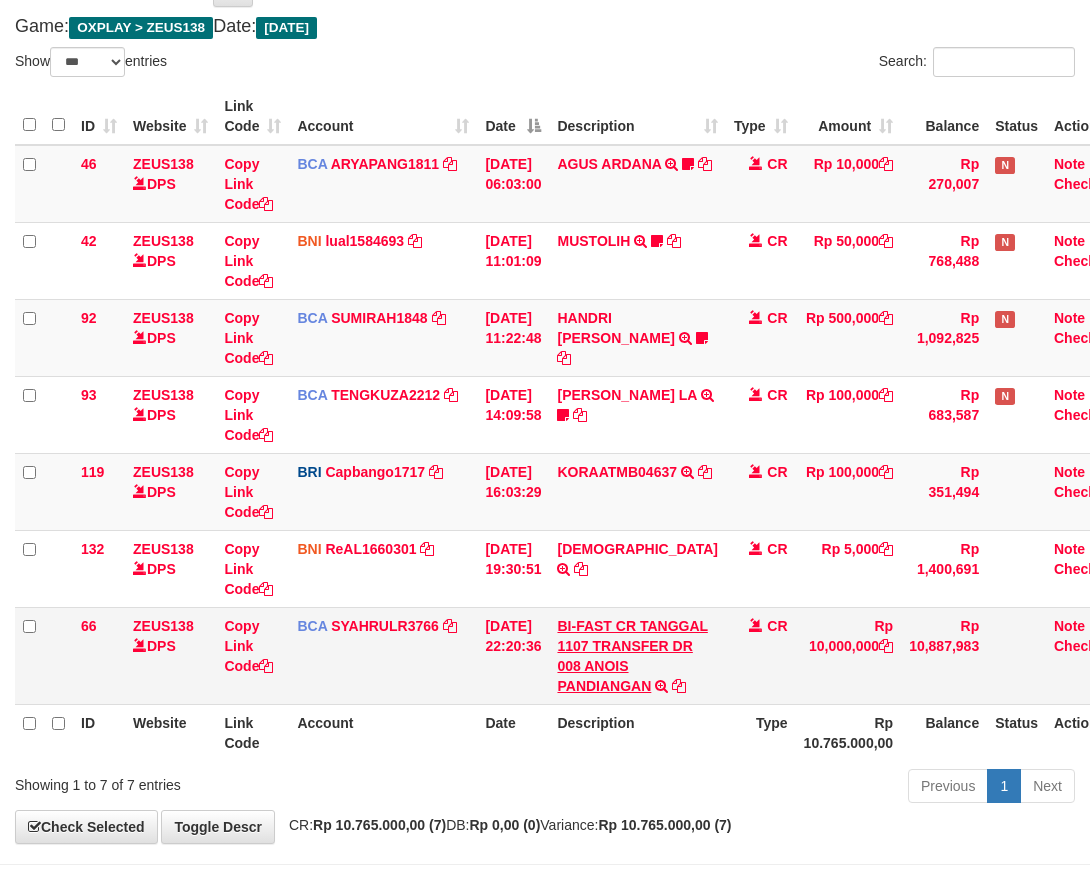 scroll, scrollTop: 68, scrollLeft: 0, axis: vertical 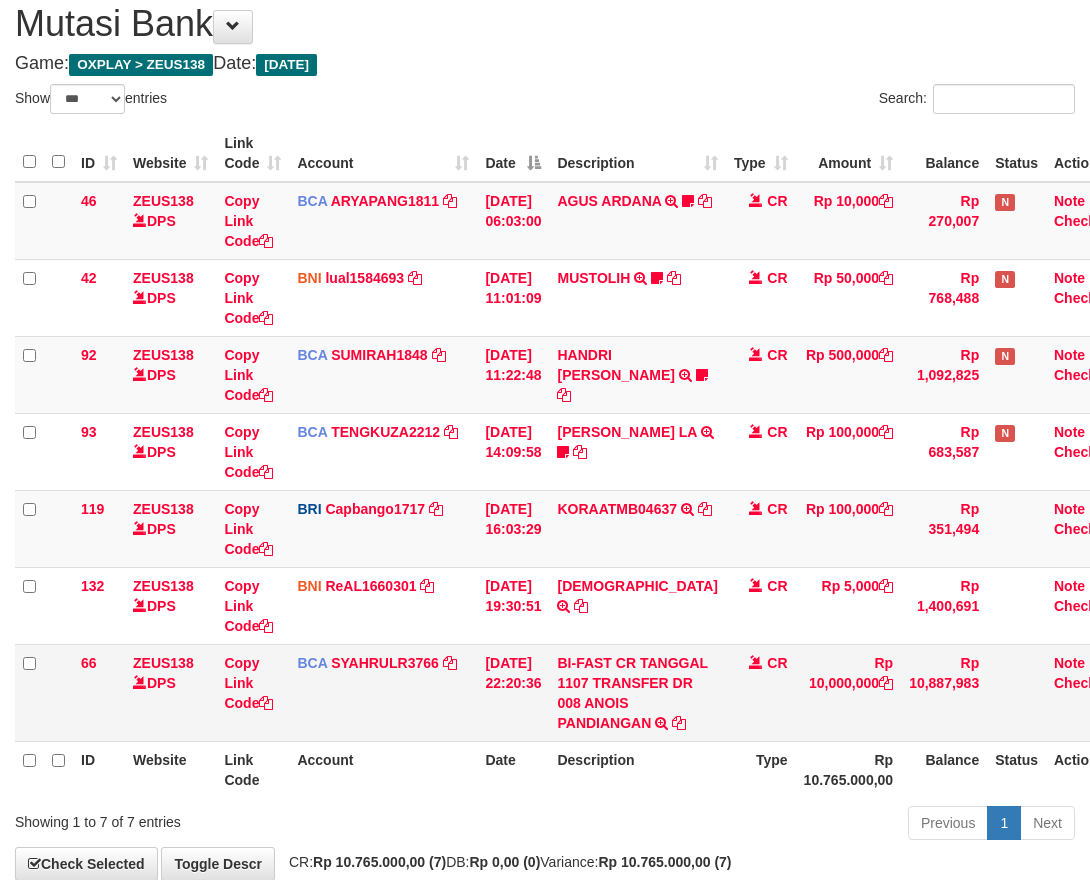 click on "BI-FAST CR TANGGAL 1107 TRANSFER DR 008 ANOIS PANDIANGAN         BI-FAST CR TANGGAL :11/07 TRANSFER DR 008 ANOIS PANDIANGAN" at bounding box center [637, 692] 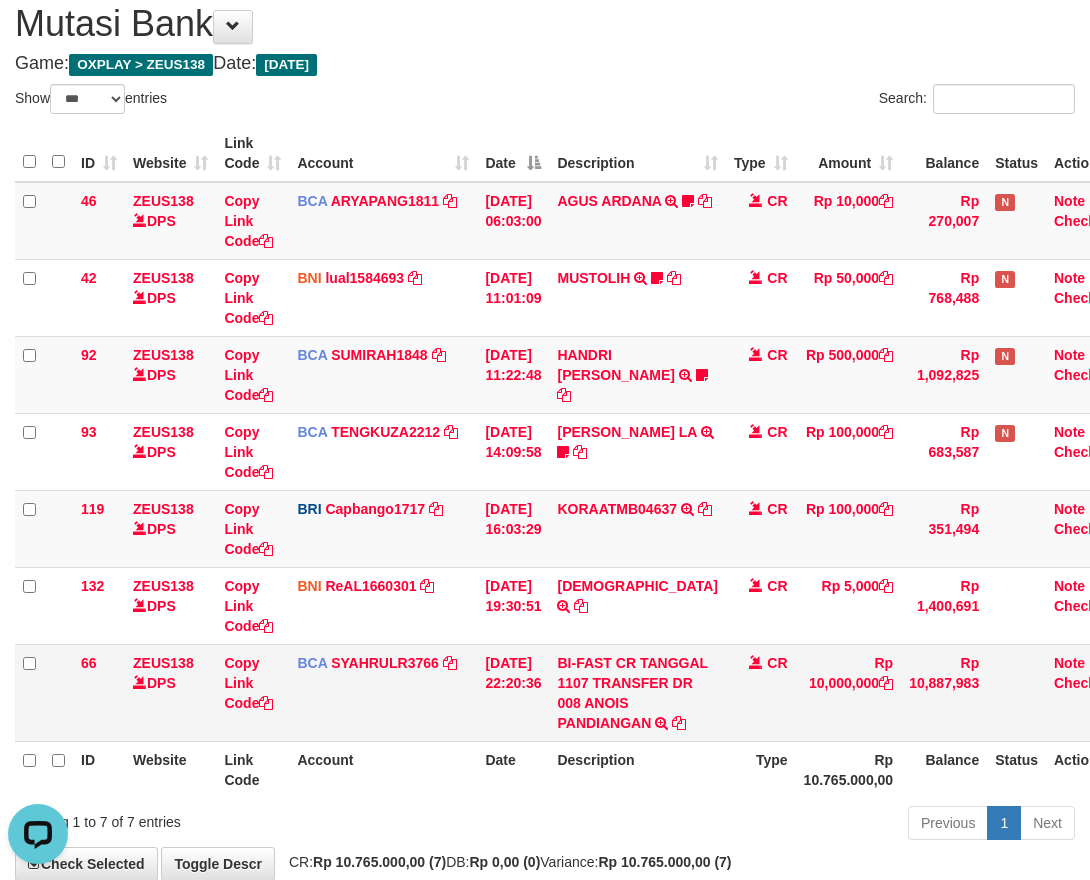 scroll, scrollTop: 0, scrollLeft: 0, axis: both 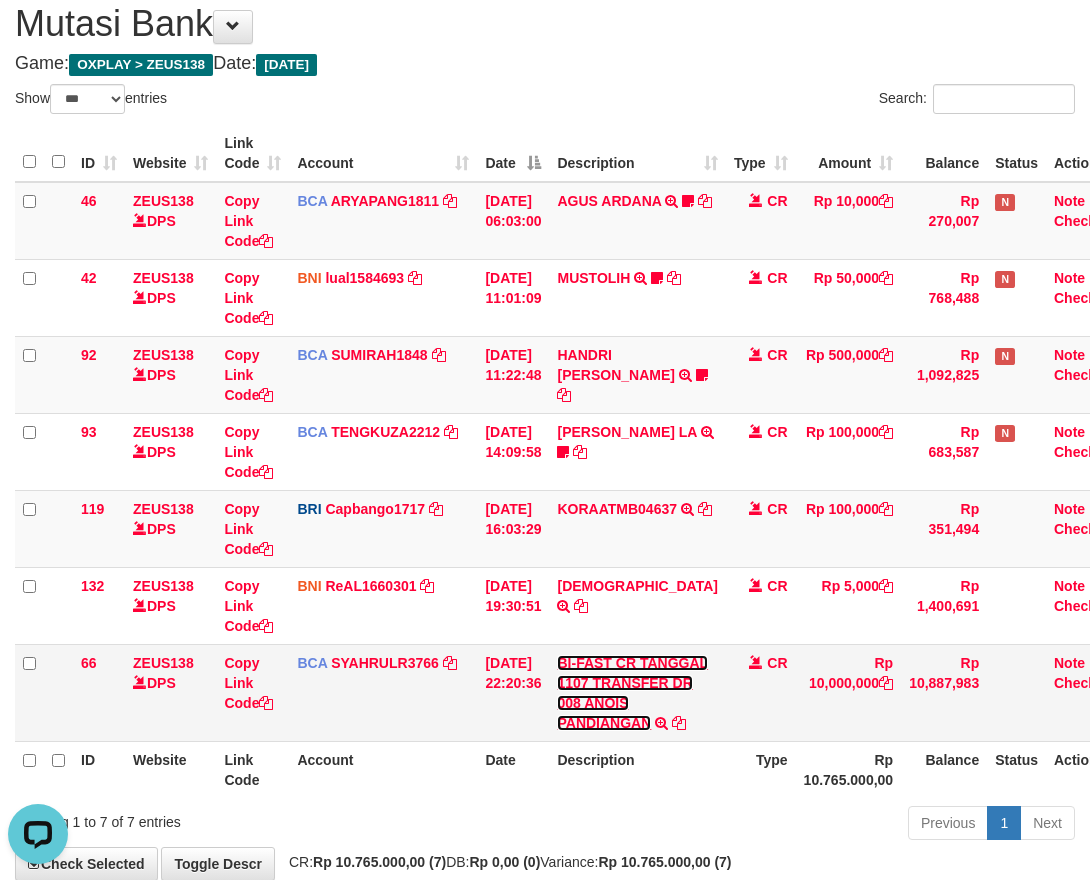 click on "BI-FAST CR TANGGAL 1107 TRANSFER DR 008 ANOIS PANDIANGAN" at bounding box center [632, 693] 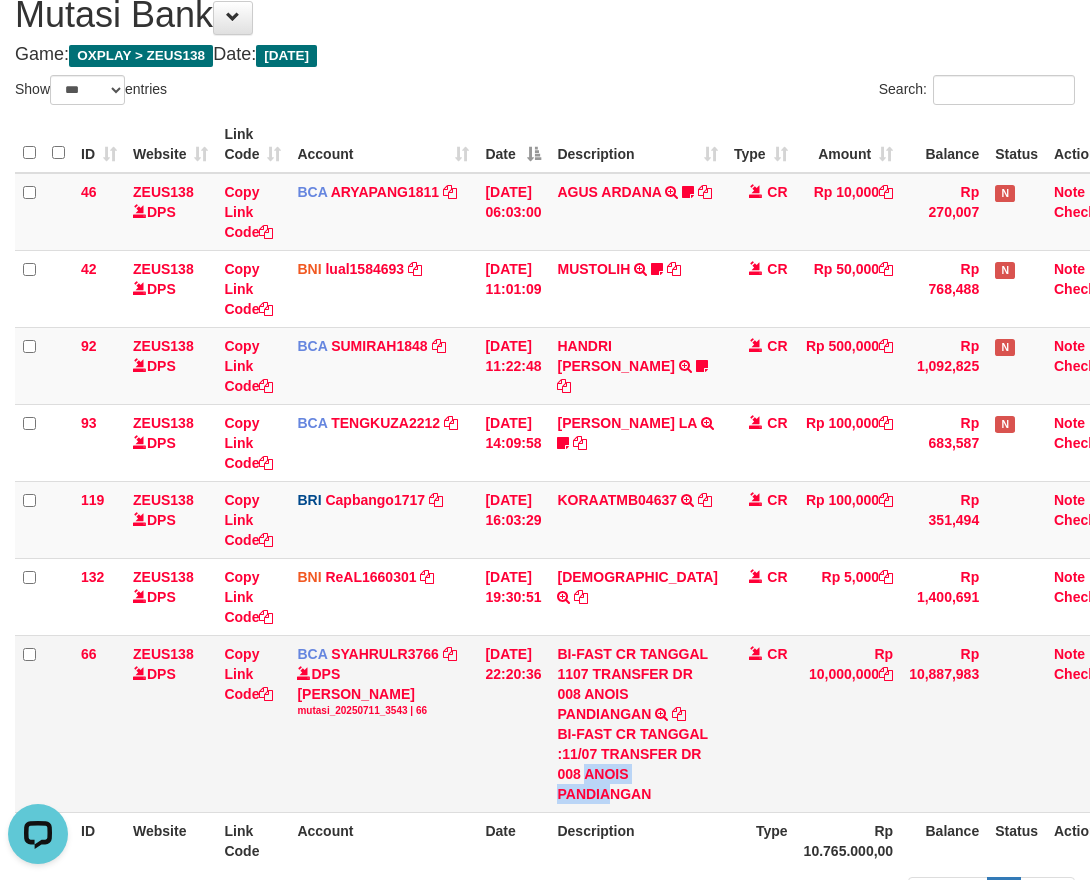 scroll, scrollTop: 113, scrollLeft: 0, axis: vertical 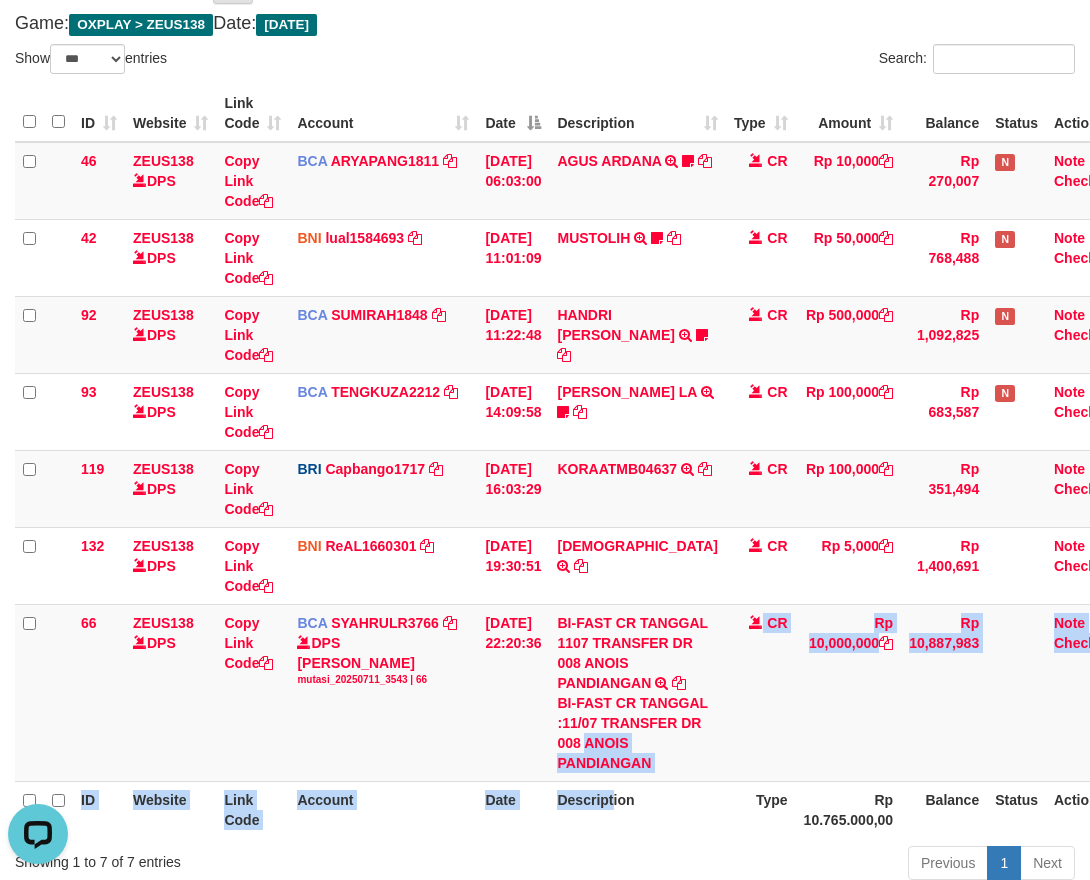 drag, startPoint x: 618, startPoint y: 859, endPoint x: 630, endPoint y: 846, distance: 17.691807 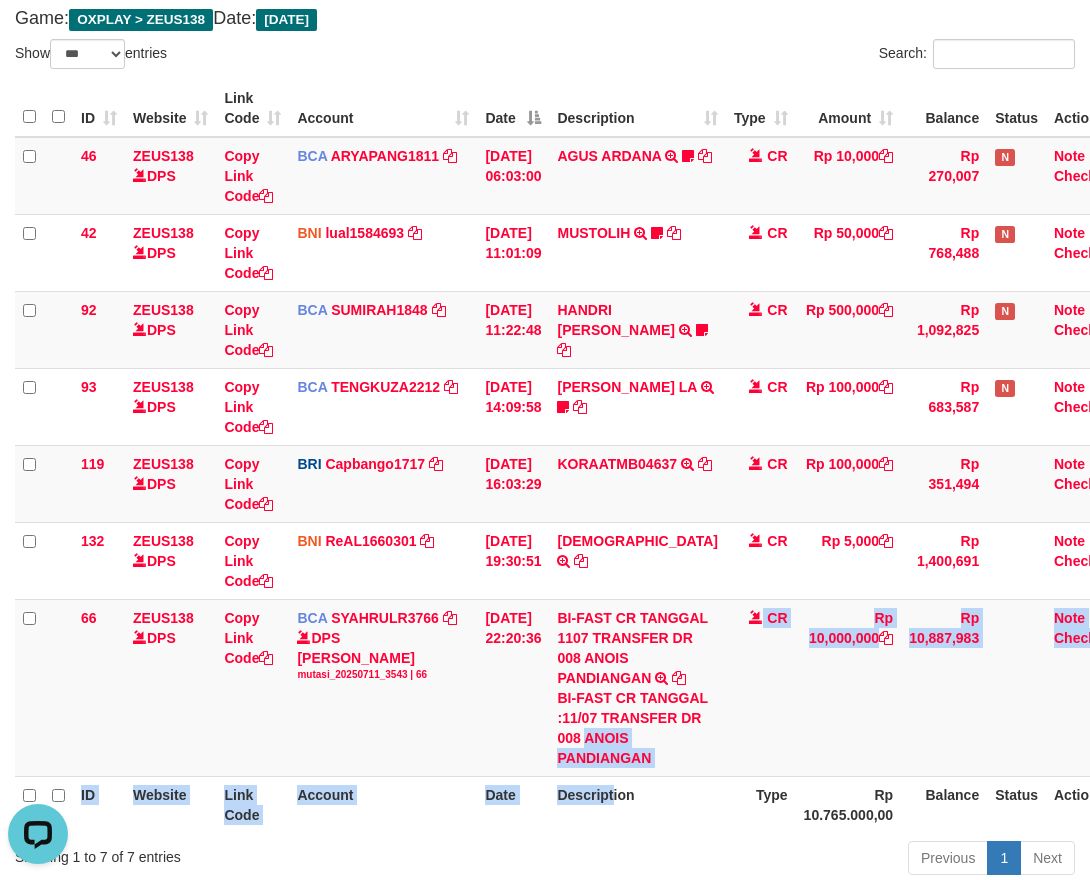 copy on "ANOIS PANDIANGAN
CR
Rp 10,000,000
Rp 10,887,983
Note
Check
ID Website Link Code Account Date Descript" 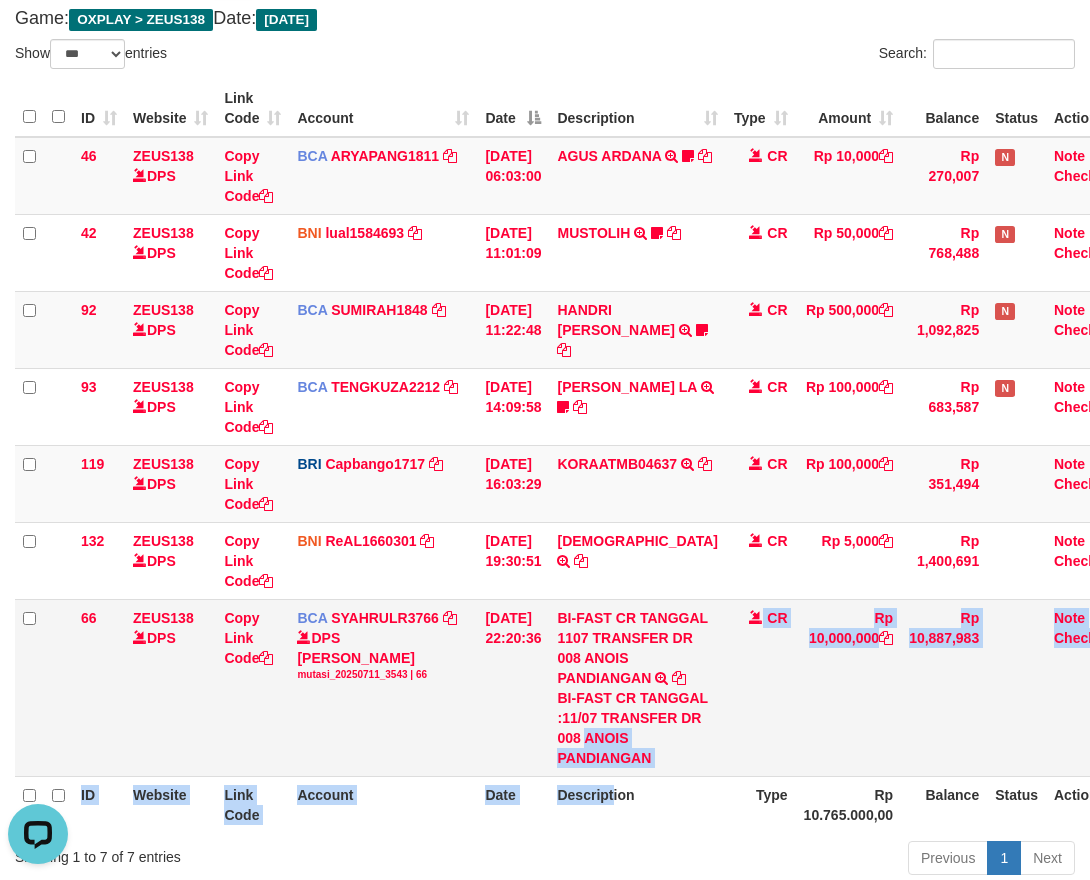 click on "BI-FAST CR TANGGAL :11/07 TRANSFER DR 008 ANOIS PANDIANGAN" at bounding box center [637, 728] 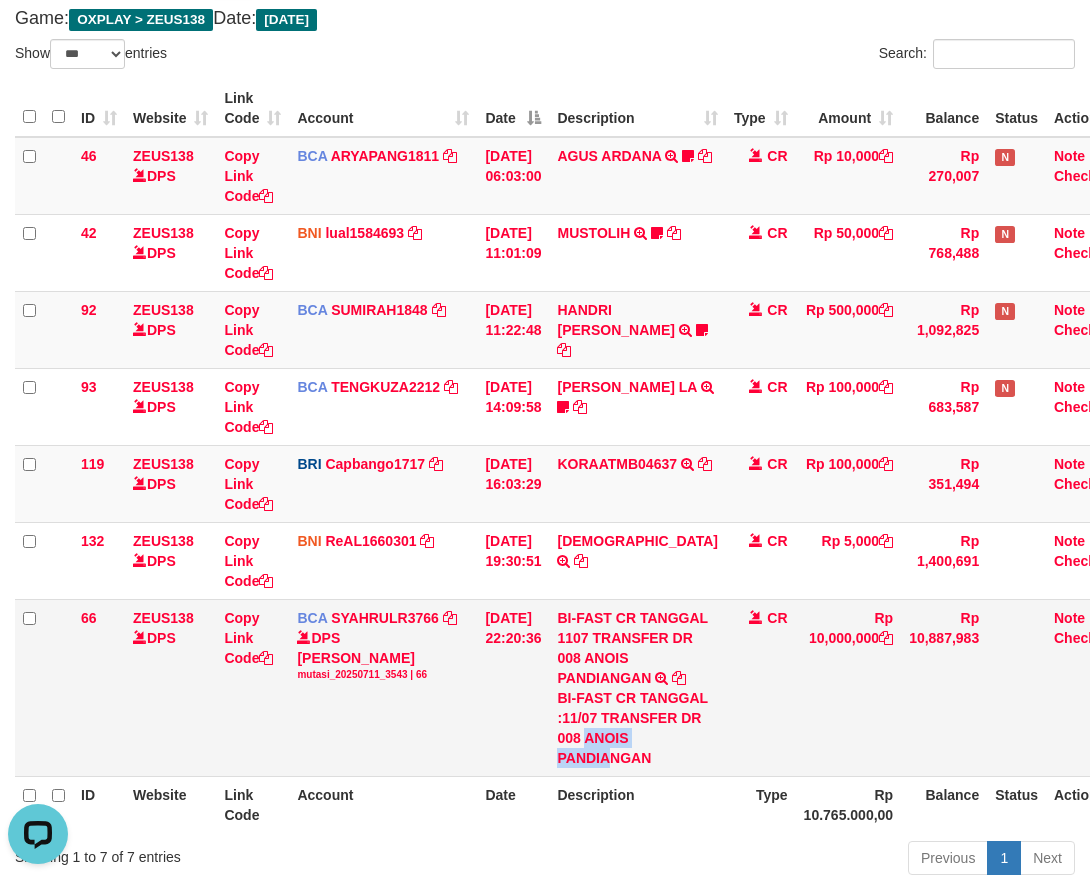 drag, startPoint x: 602, startPoint y: 800, endPoint x: 621, endPoint y: 811, distance: 21.954498 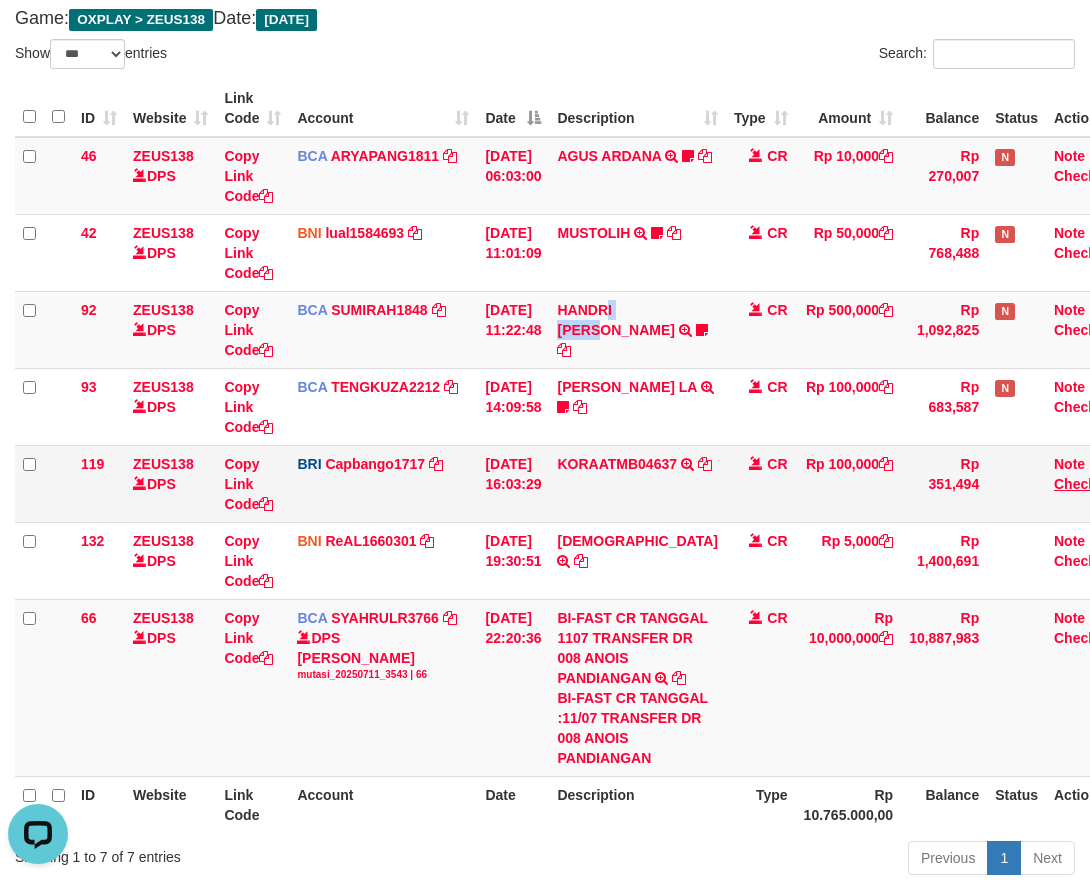 drag, startPoint x: 616, startPoint y: 319, endPoint x: 1041, endPoint y: 480, distance: 454.47333 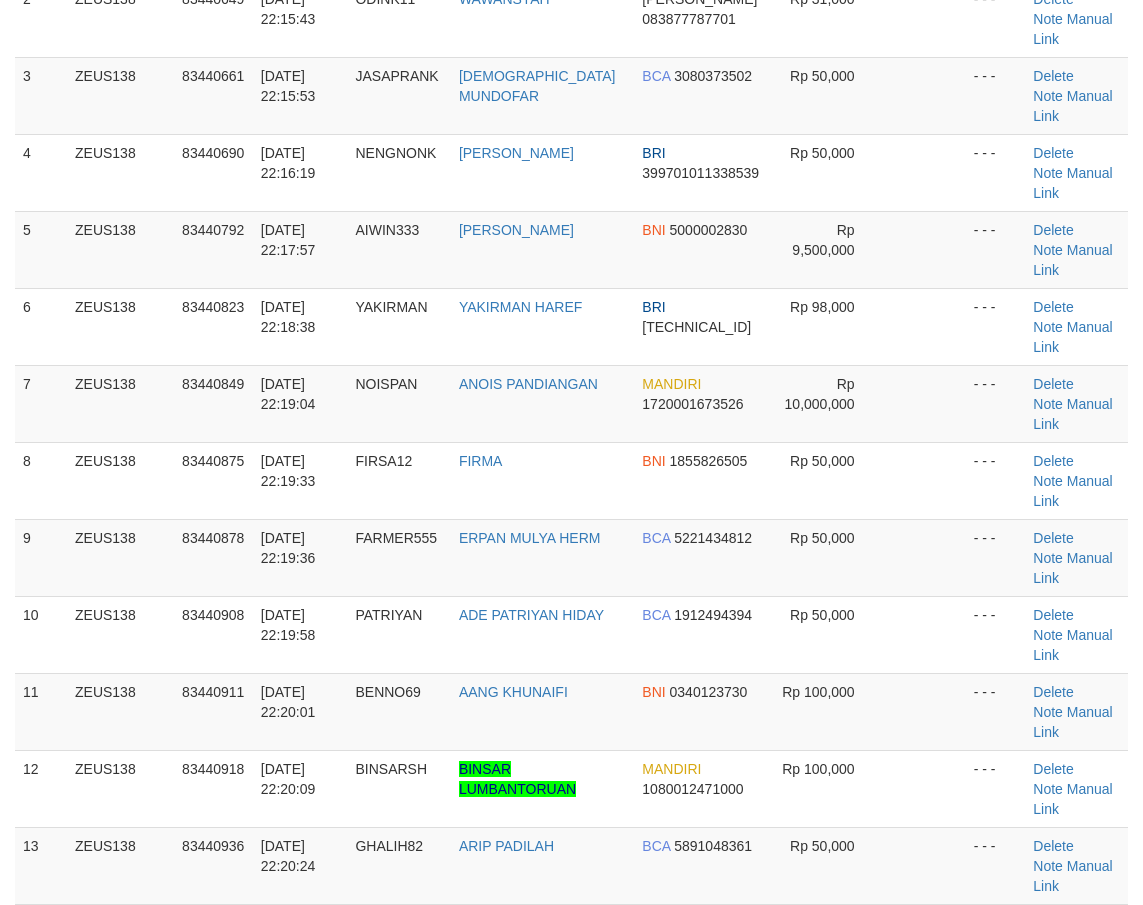 scroll, scrollTop: 272, scrollLeft: 0, axis: vertical 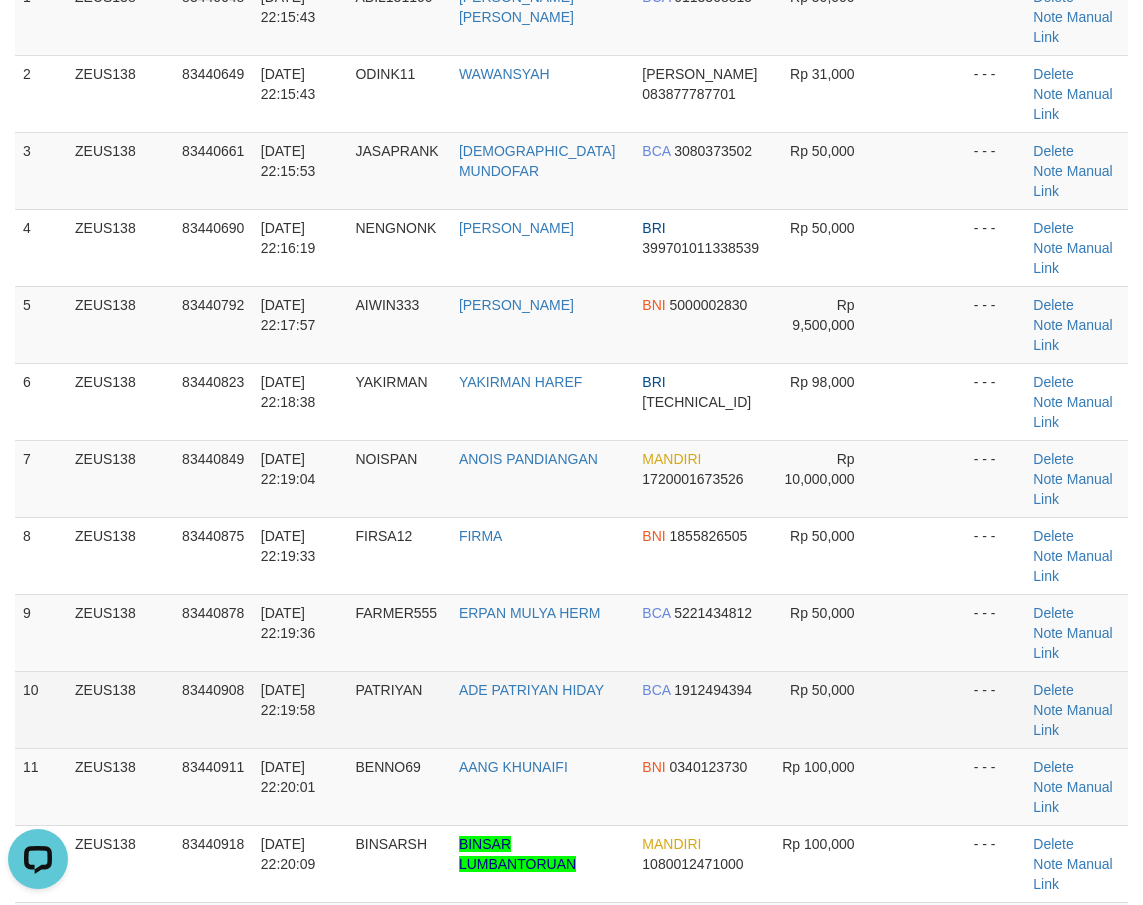 drag, startPoint x: 324, startPoint y: 538, endPoint x: 163, endPoint y: 553, distance: 161.69725 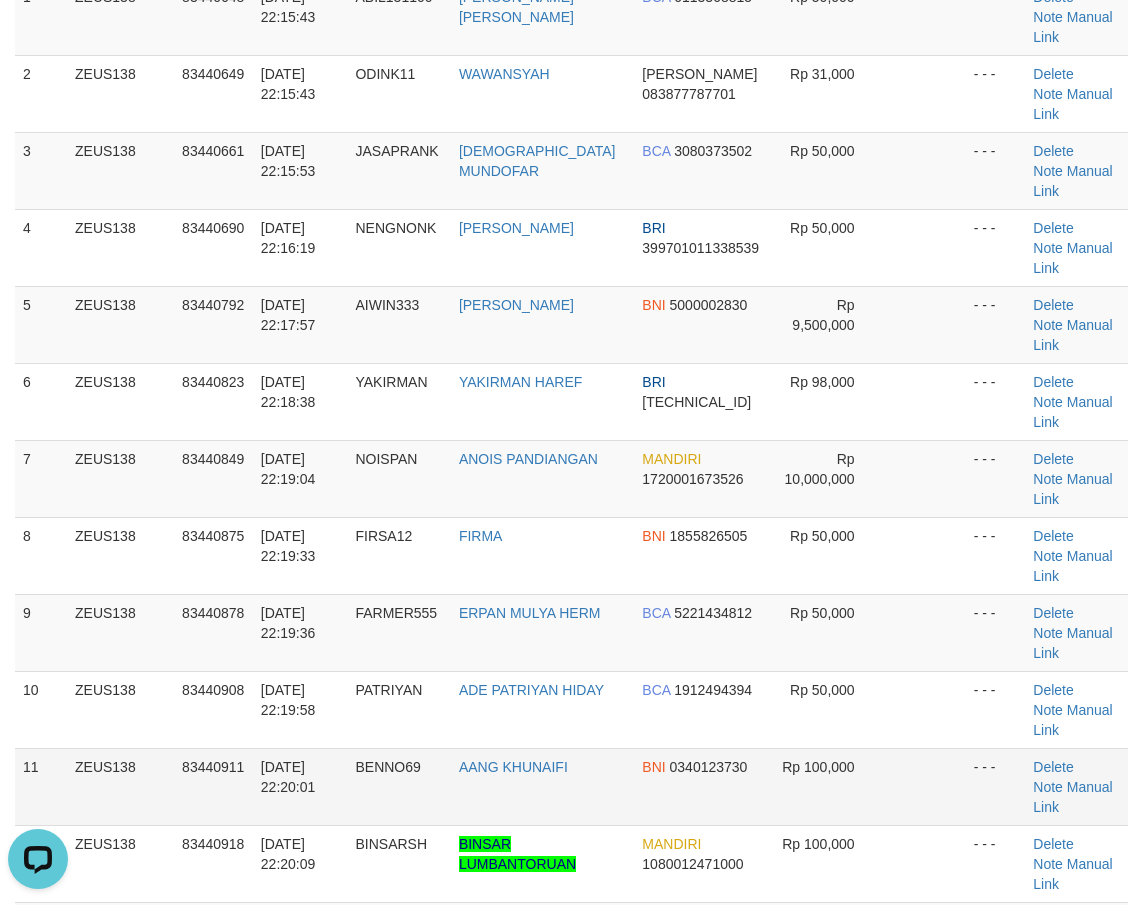 click on "11
ZEUS138
83440911
11/07/2025 22:20:01
BENNO69
AANG KHUNAIFI
BNI
0340123730
Rp 100,000
- - -
Delete
Note
Manual Link" at bounding box center (571, 786) 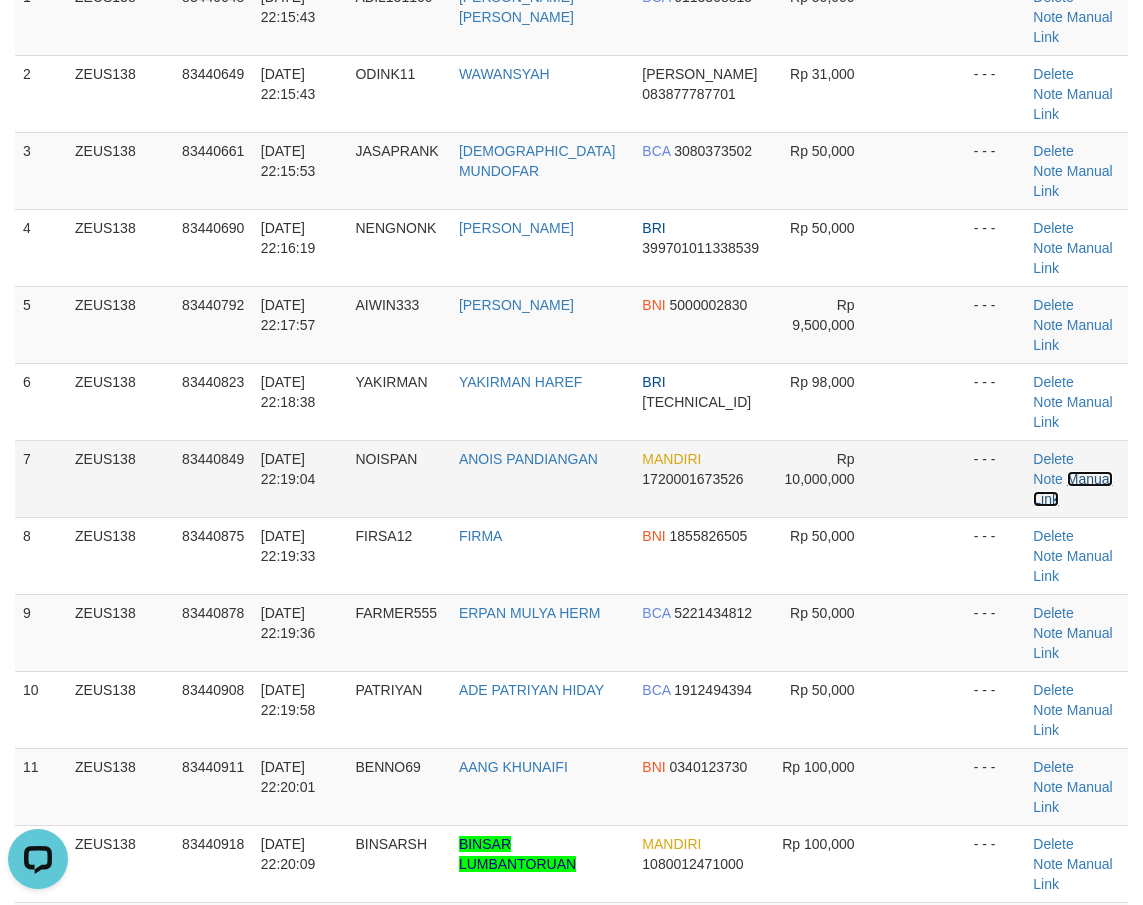 click on "Manual Link" at bounding box center [1072, 489] 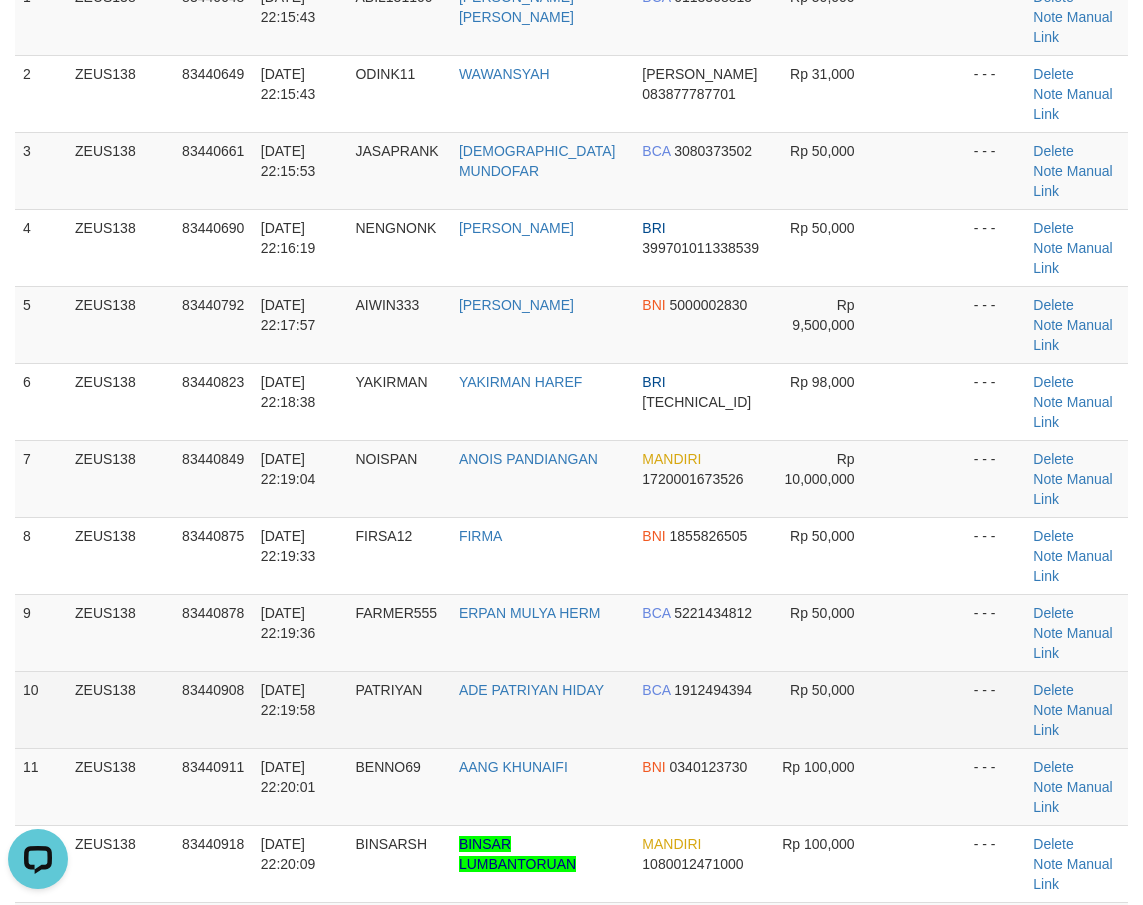 drag, startPoint x: 134, startPoint y: 533, endPoint x: 17, endPoint y: 514, distance: 118.5327 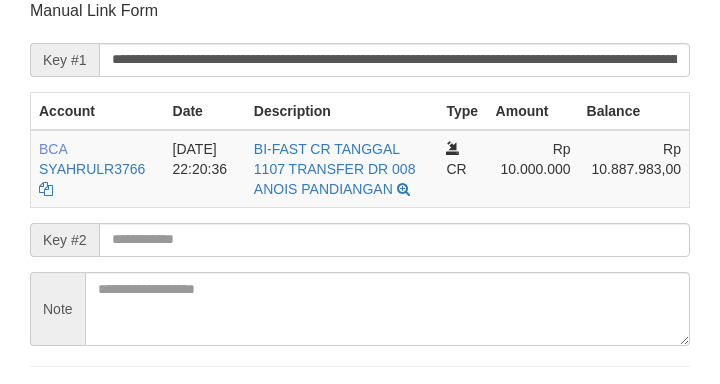 scroll, scrollTop: 392, scrollLeft: 0, axis: vertical 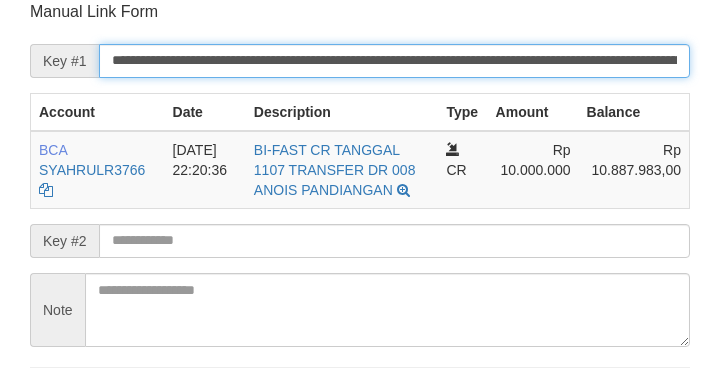 click on "**********" at bounding box center (394, 61) 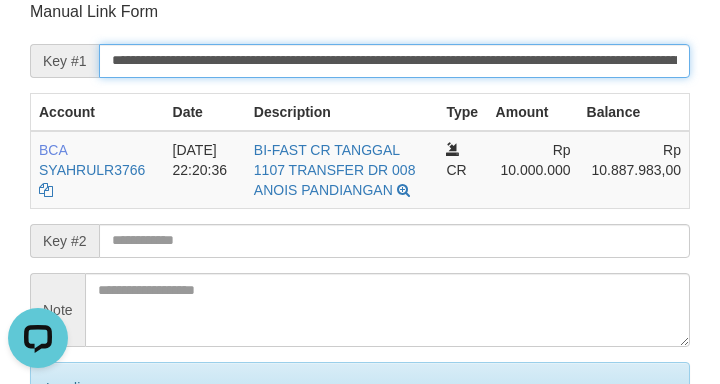 scroll, scrollTop: 0, scrollLeft: 0, axis: both 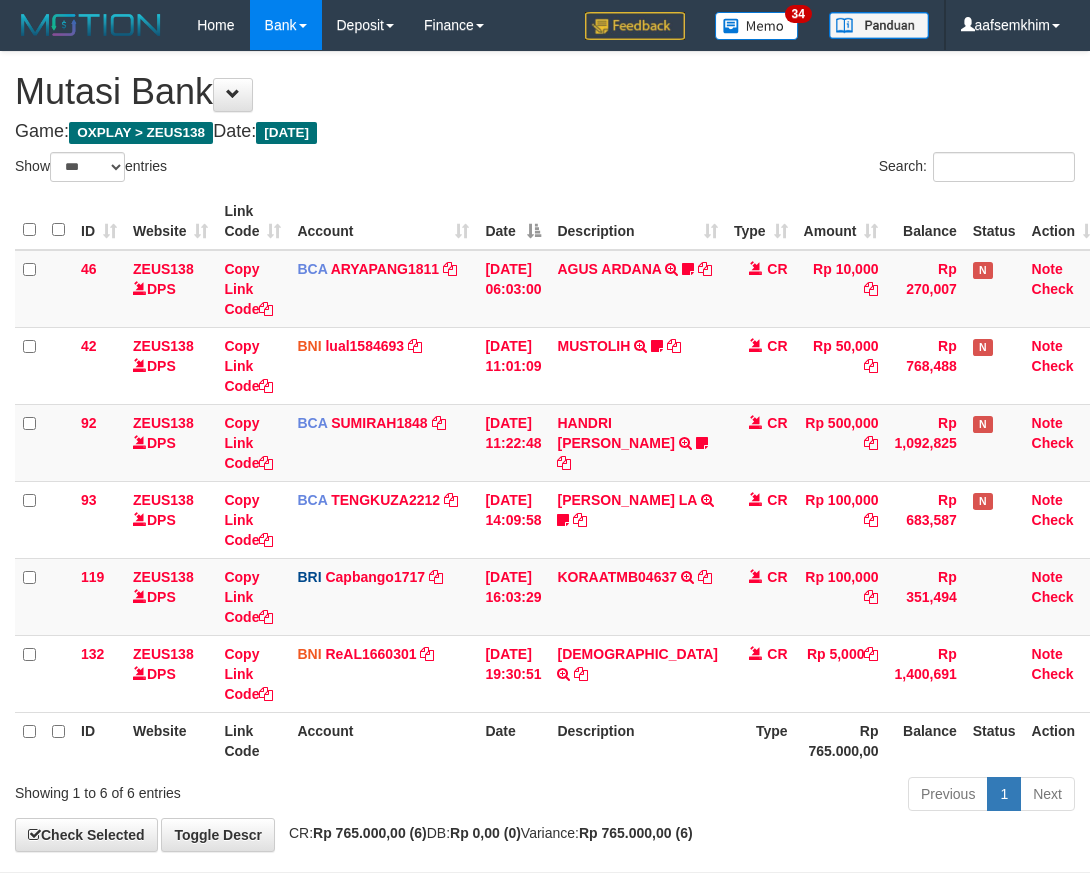 select on "***" 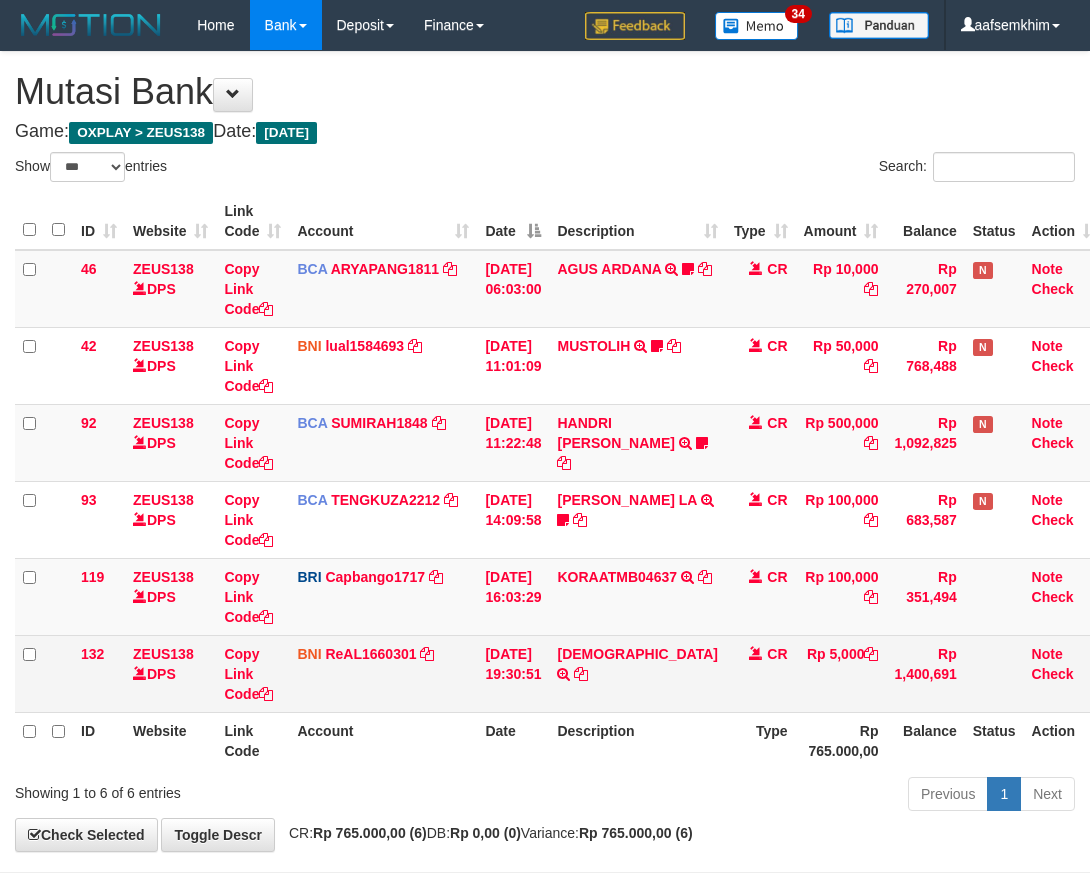 scroll, scrollTop: 68, scrollLeft: 0, axis: vertical 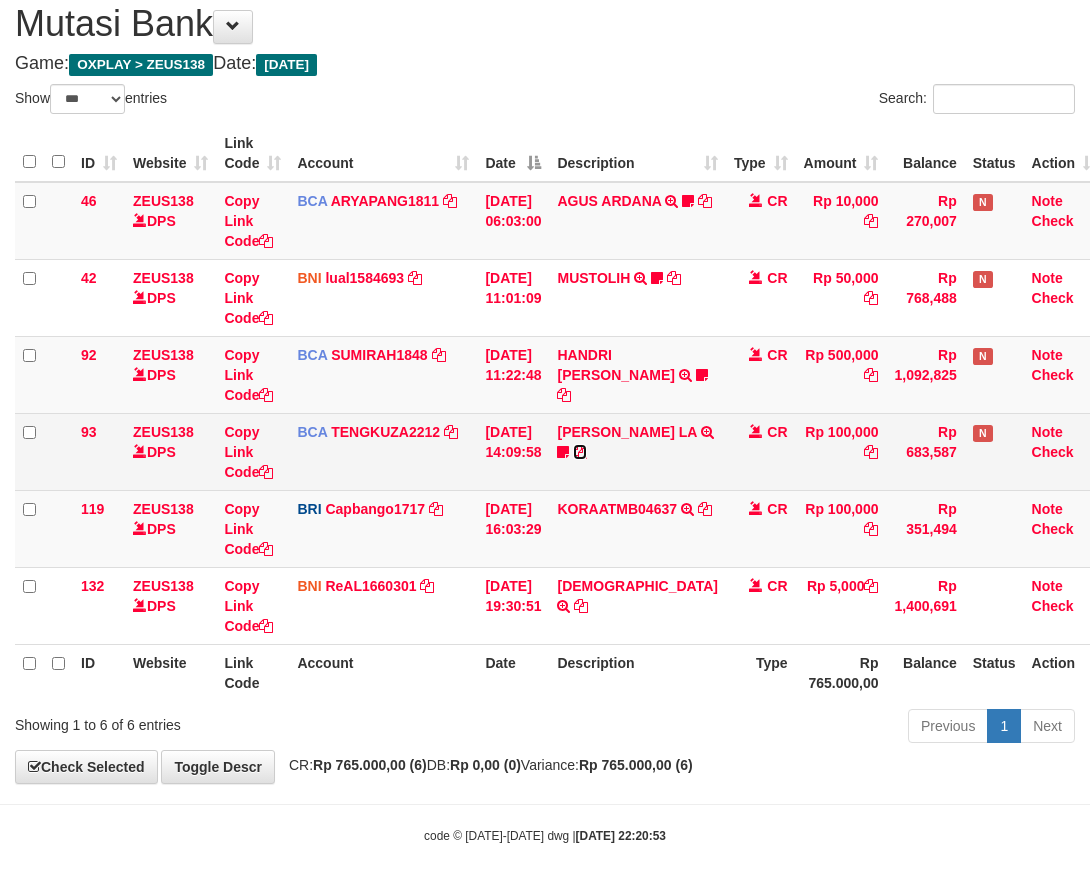 click at bounding box center [580, 452] 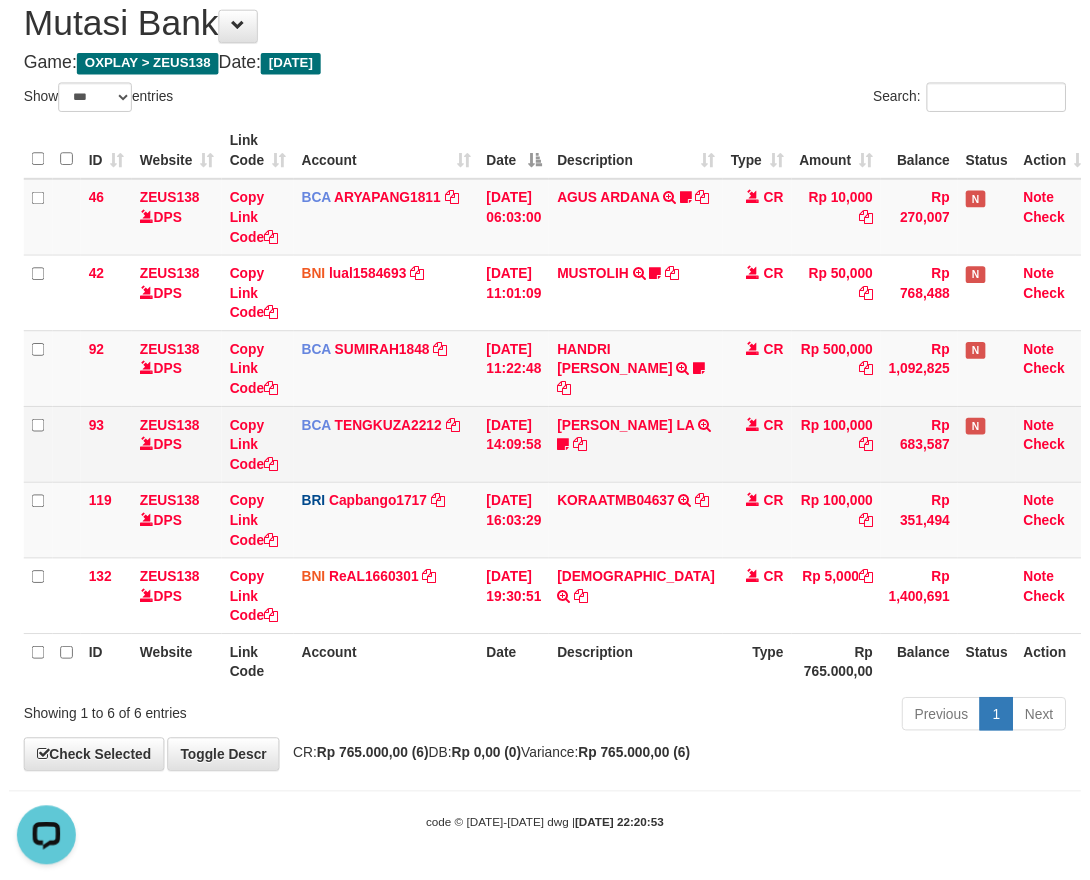 scroll, scrollTop: 0, scrollLeft: 0, axis: both 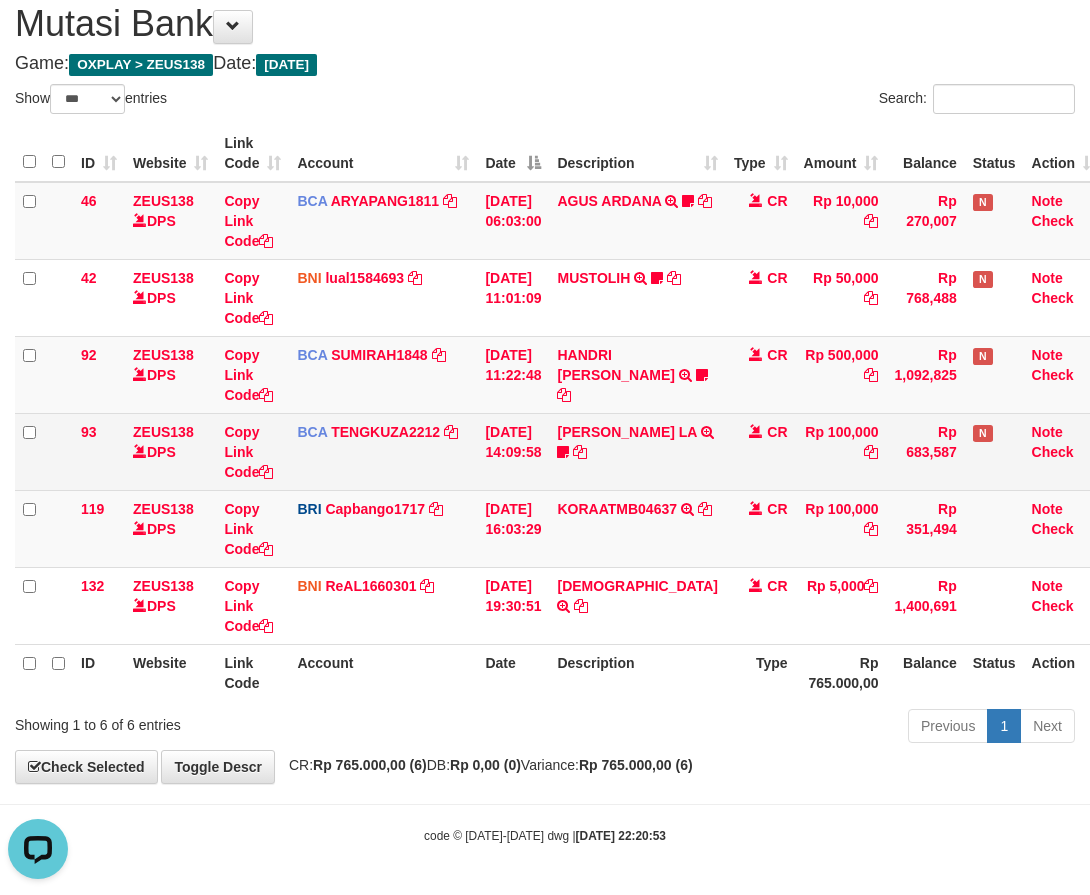 click on "[PERSON_NAME] LA            TRSF E-BANKING CR 1107/FTSCY/WS95031
100000.00[PERSON_NAME] LA    gacormania16A" at bounding box center (637, 451) 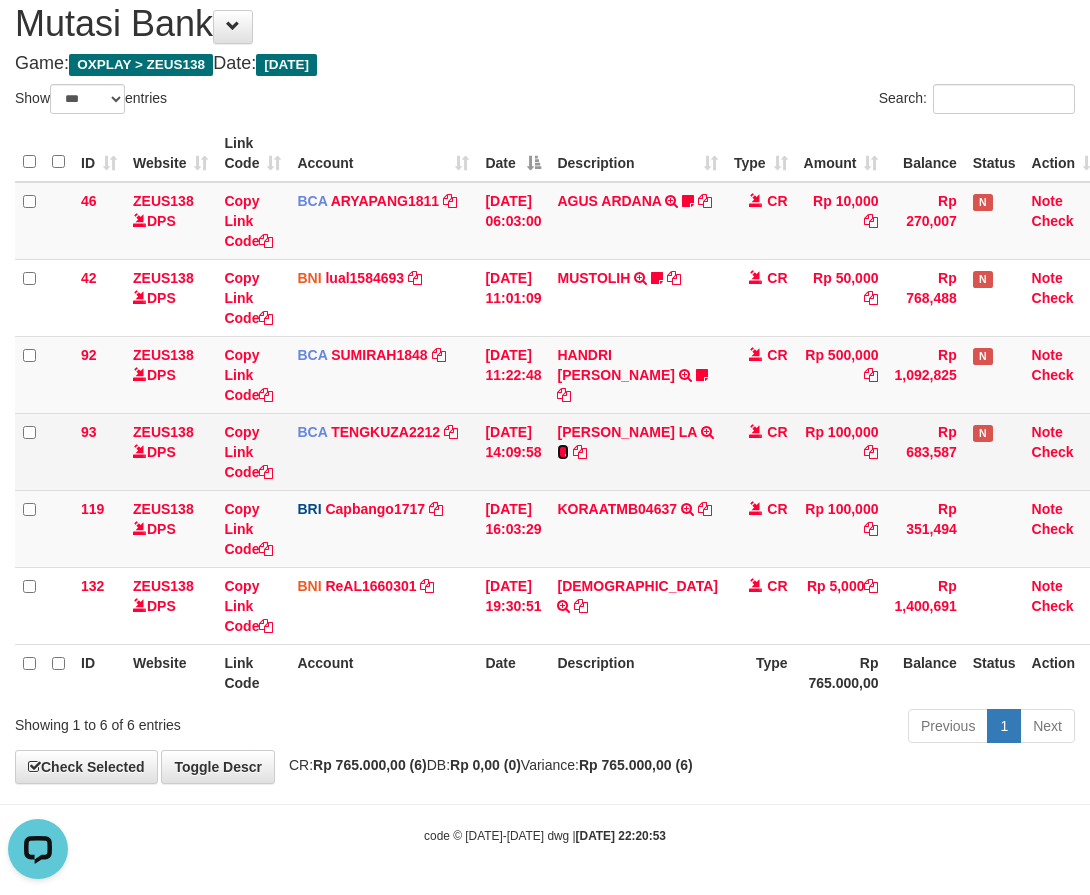 click at bounding box center [563, 452] 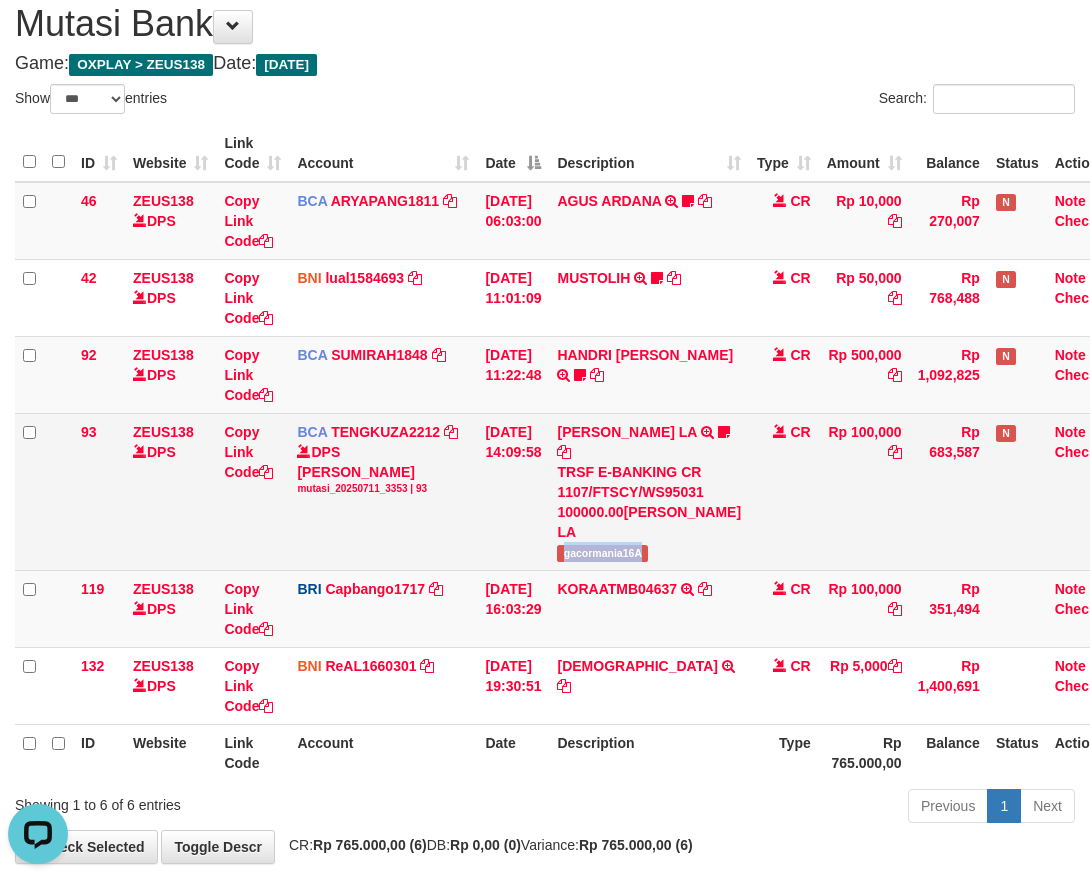 drag, startPoint x: 568, startPoint y: 553, endPoint x: 655, endPoint y: 560, distance: 87.28116 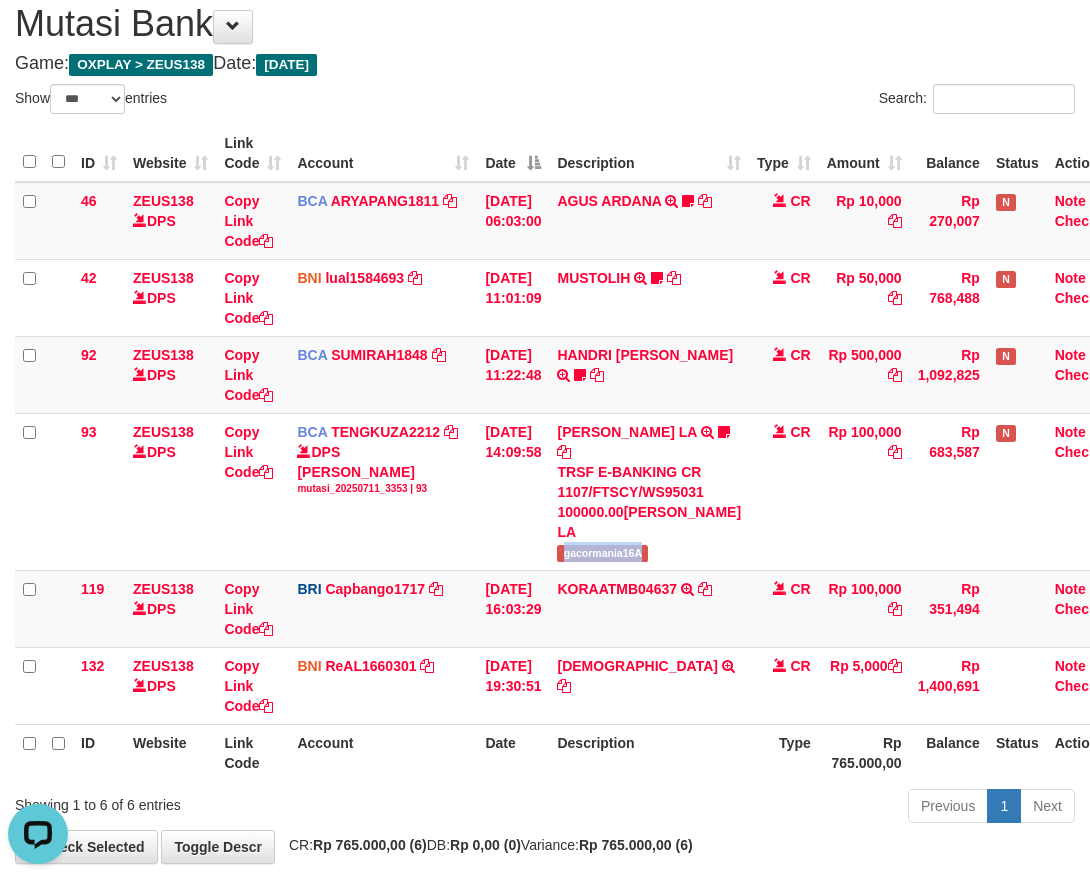 copy on "gacormania16A" 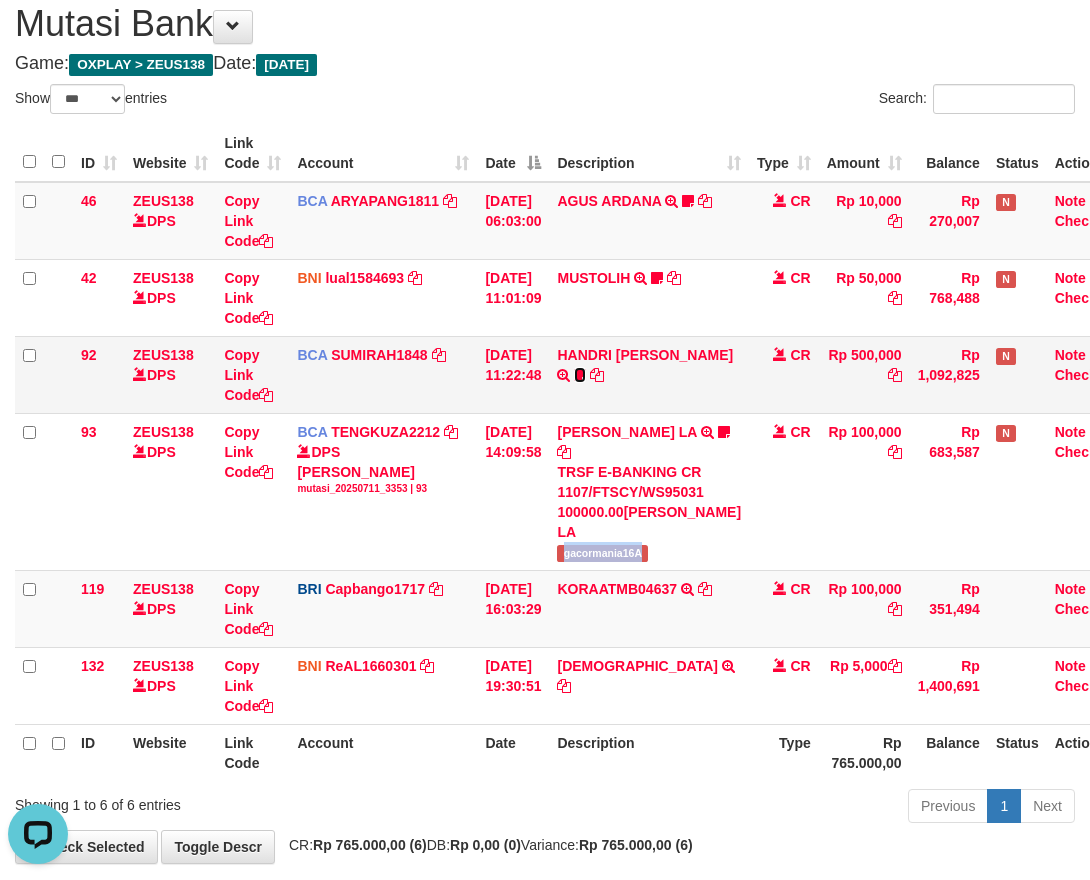 click at bounding box center [580, 375] 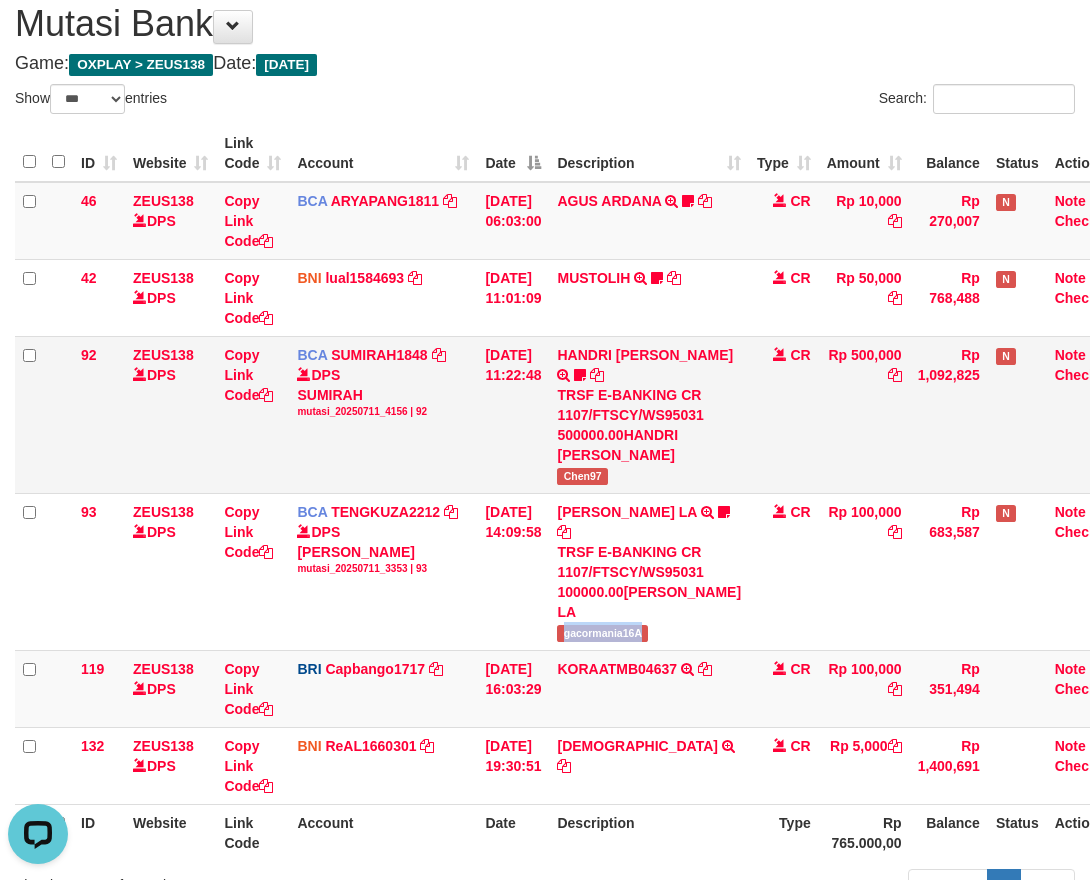 click on "92
ZEUS138    DPS
Copy Link Code
BCA
SUMIRAH1848
DPS
SUMIRAH
mutasi_20250711_4156 | 92
mutasi_20250711_4156 | 92
11/07/2025 11:22:48
HANDRI YANTO SALIM            TRSF E-BANKING CR 1107/FTSCY/WS95031
500000.00HANDRI YANTO SALIM    Chen97
CR
Rp 500,000
Rp 1,092,825
N
Note
Check" at bounding box center [571, 414] 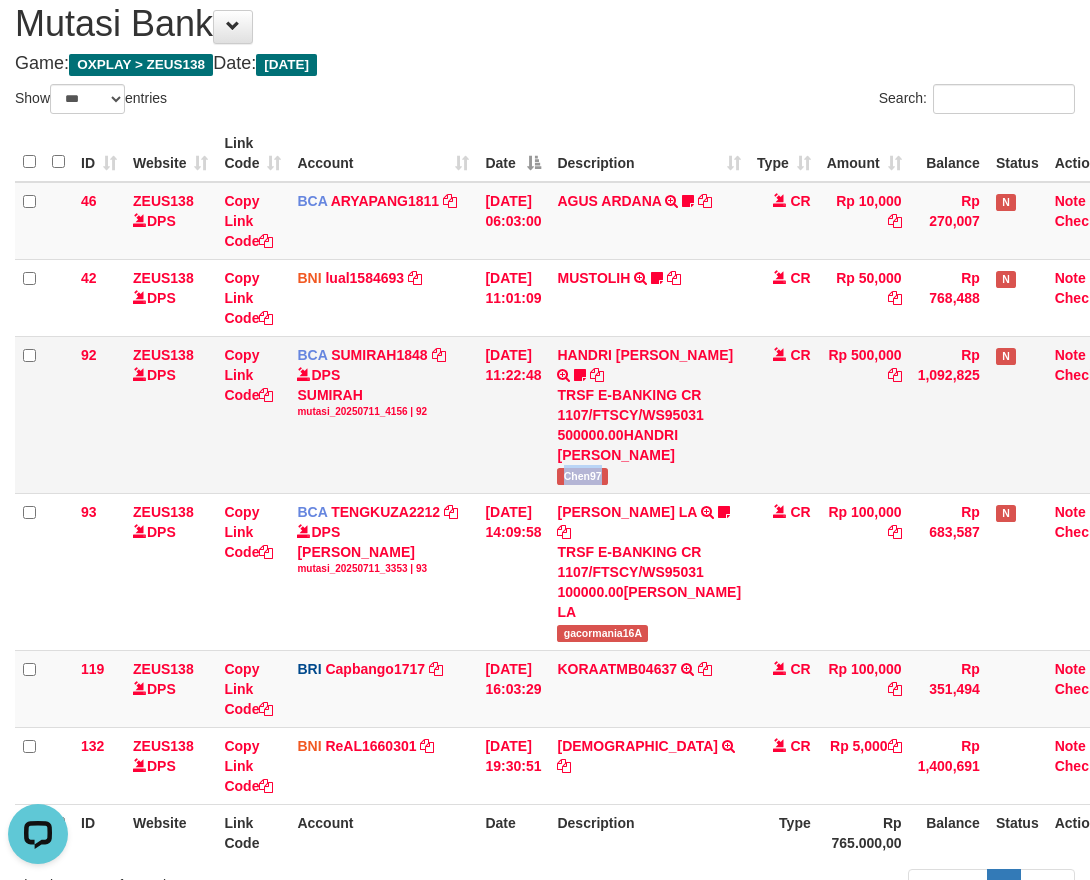 click on "HANDRI YANTO SALIM            TRSF E-BANKING CR 1107/FTSCY/WS95031
500000.00HANDRI YANTO SALIM    Chen97" at bounding box center (649, 414) 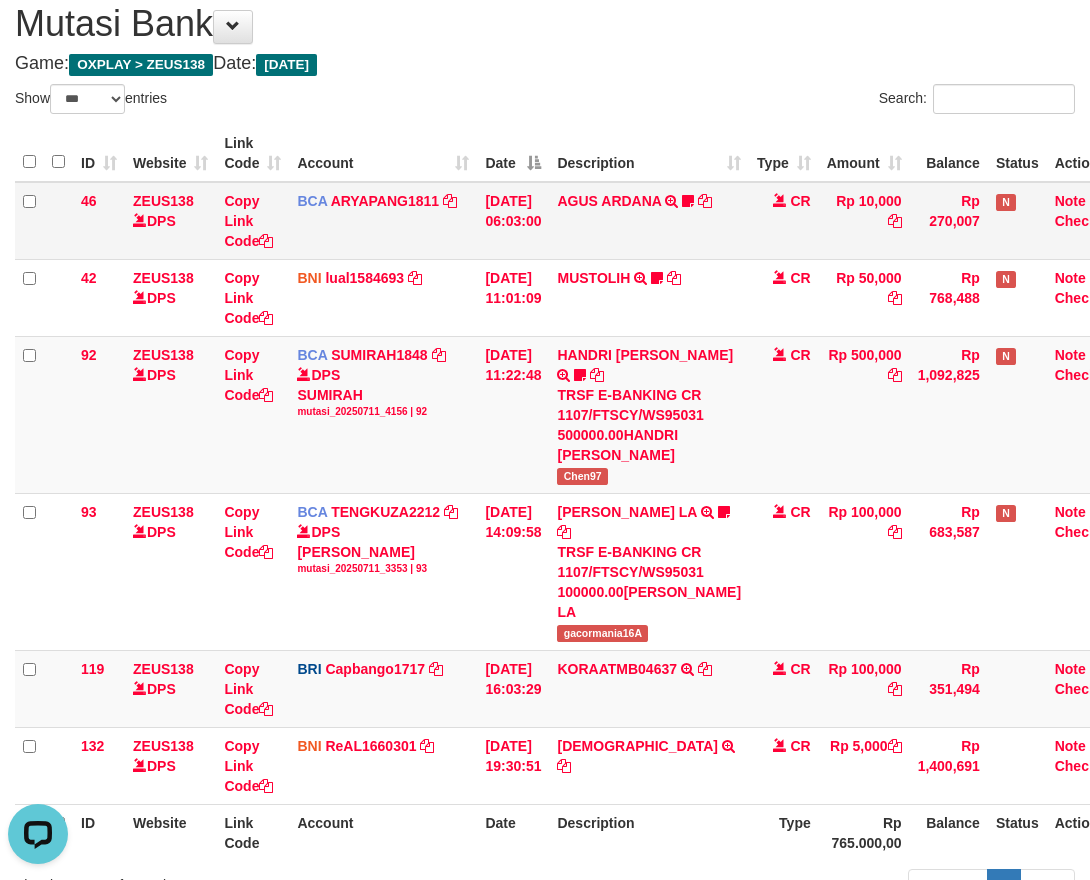 click on "AGUS ARDANA            TRSF E-BANKING CR 1107/FTSCY/WS95051
10000.002025071158167087 TRFDN-AGUS ARDANA ESPAY DEBIT INDONE    Aguslike
tunggu bukti tranfer" at bounding box center (649, 221) 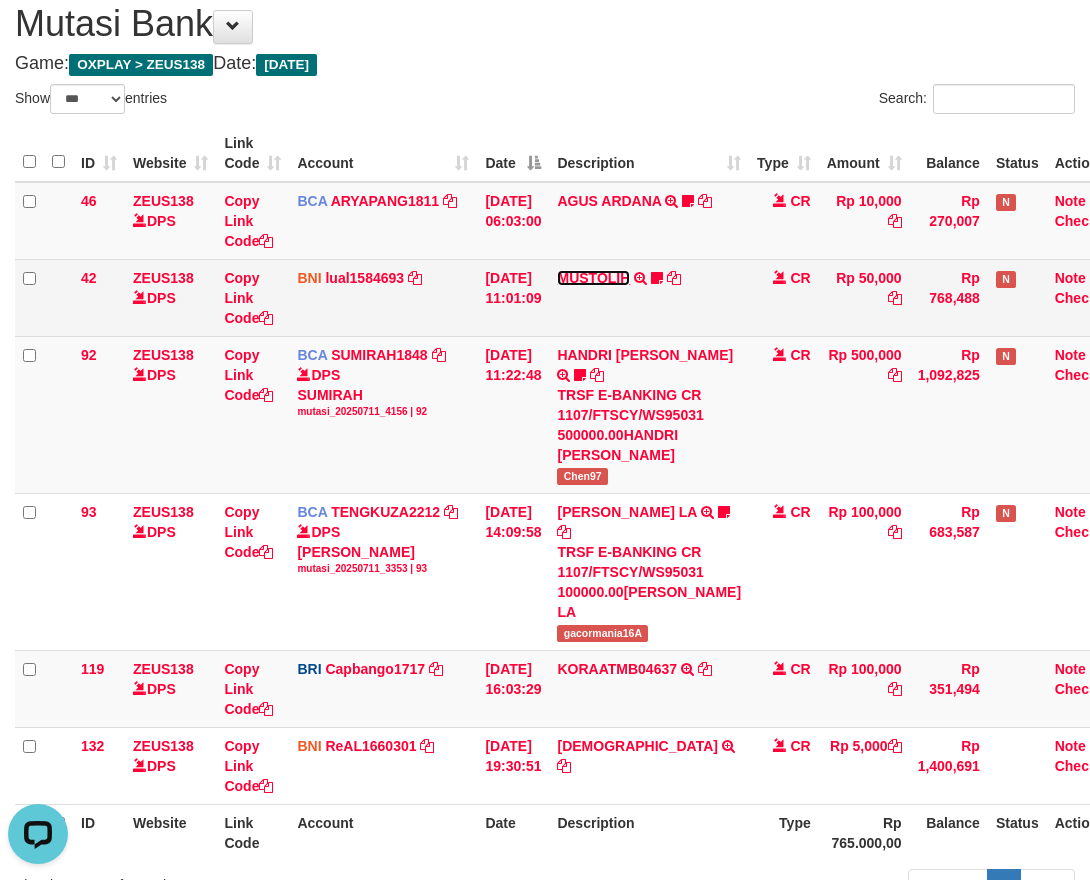 click on "MUSTOLIH" at bounding box center [593, 278] 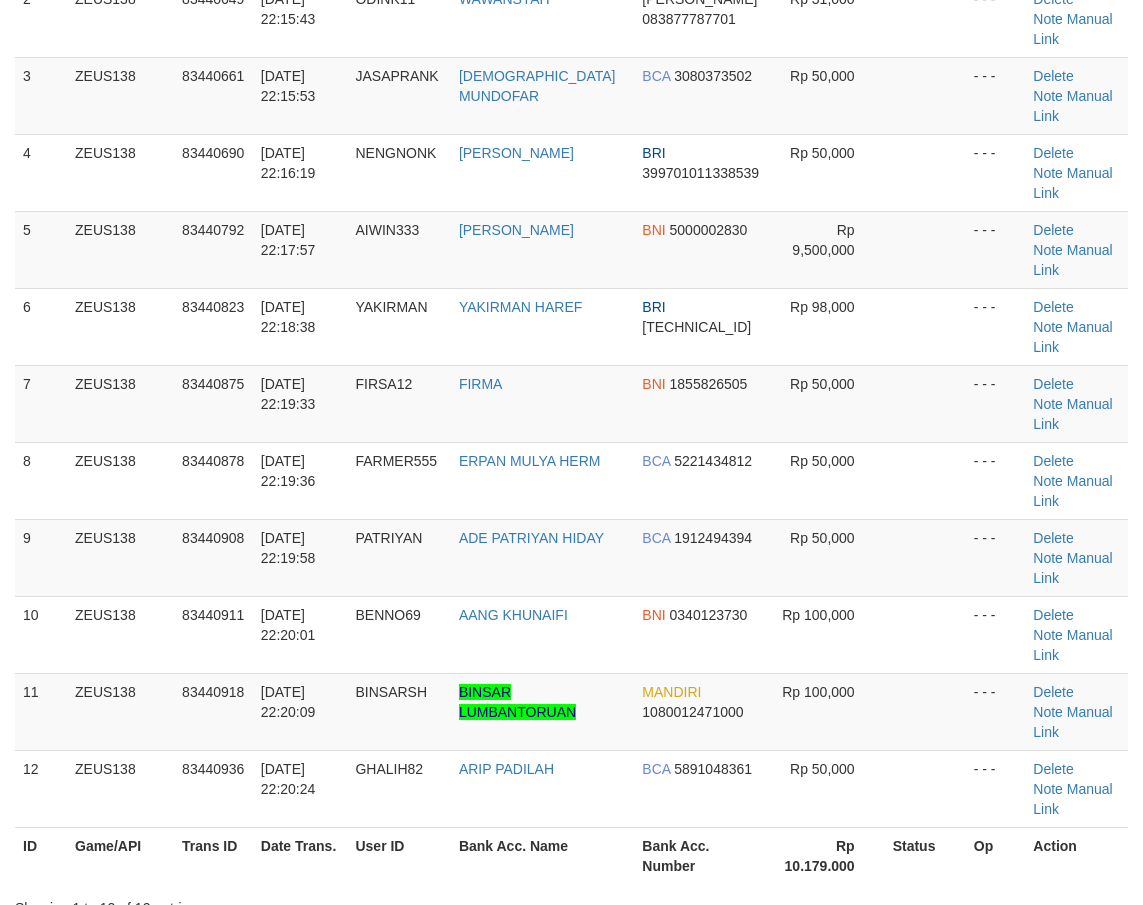 scroll, scrollTop: 272, scrollLeft: 0, axis: vertical 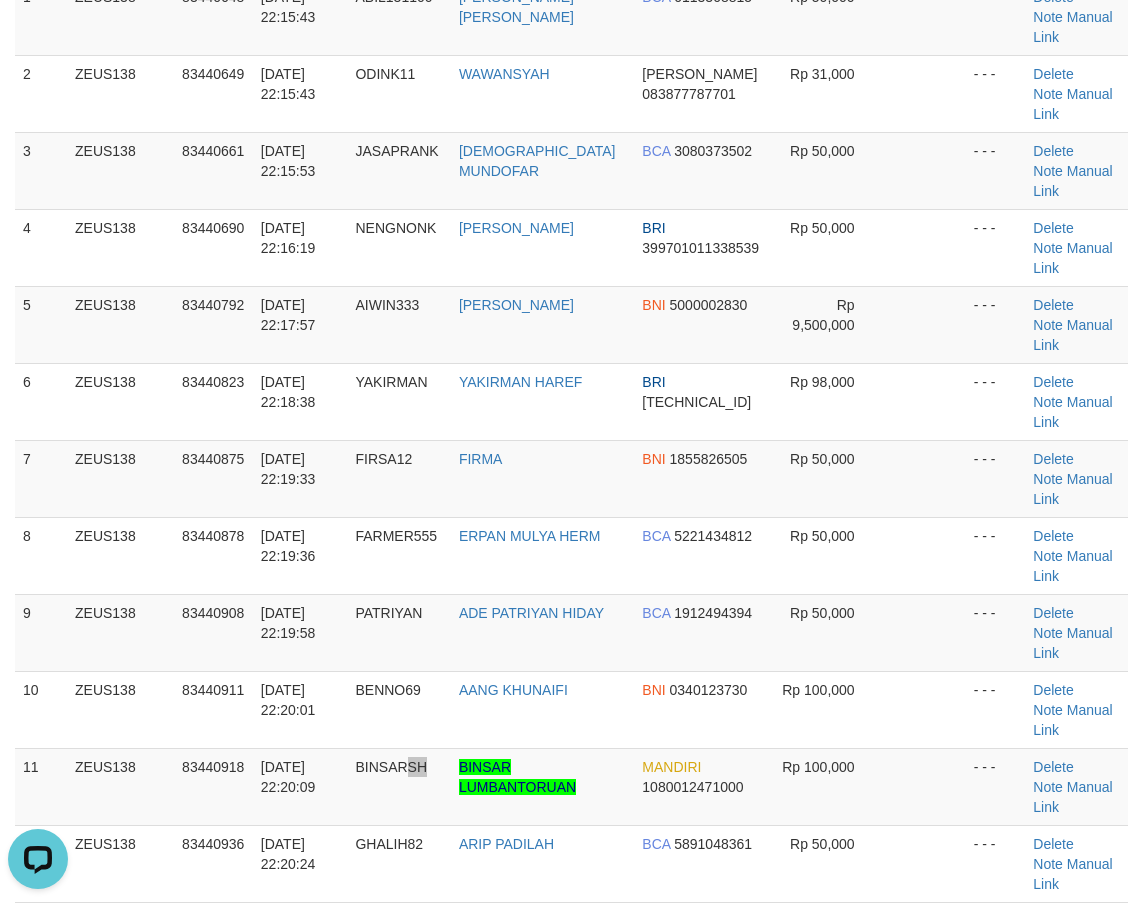 drag, startPoint x: 461, startPoint y: 554, endPoint x: 0, endPoint y: 456, distance: 471.3014 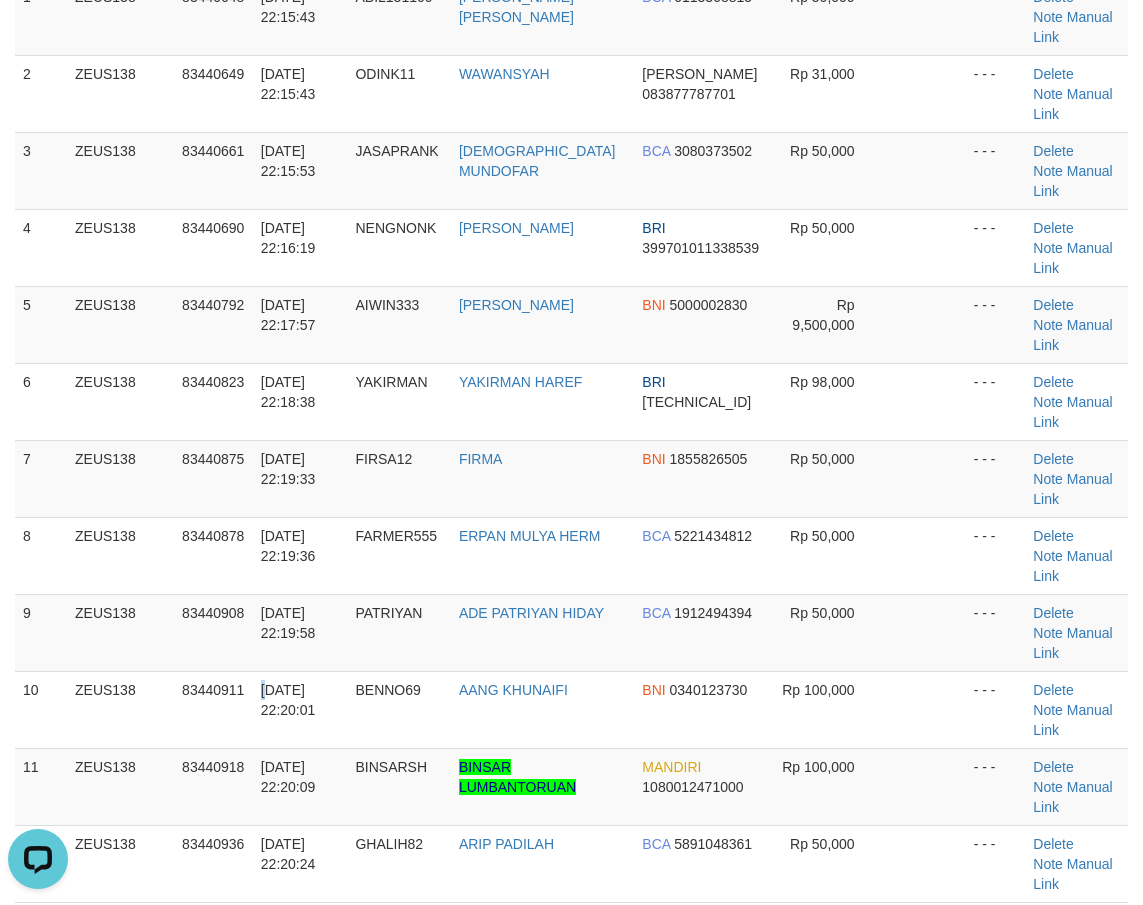 drag, startPoint x: 279, startPoint y: 493, endPoint x: 2, endPoint y: 433, distance: 283.4237 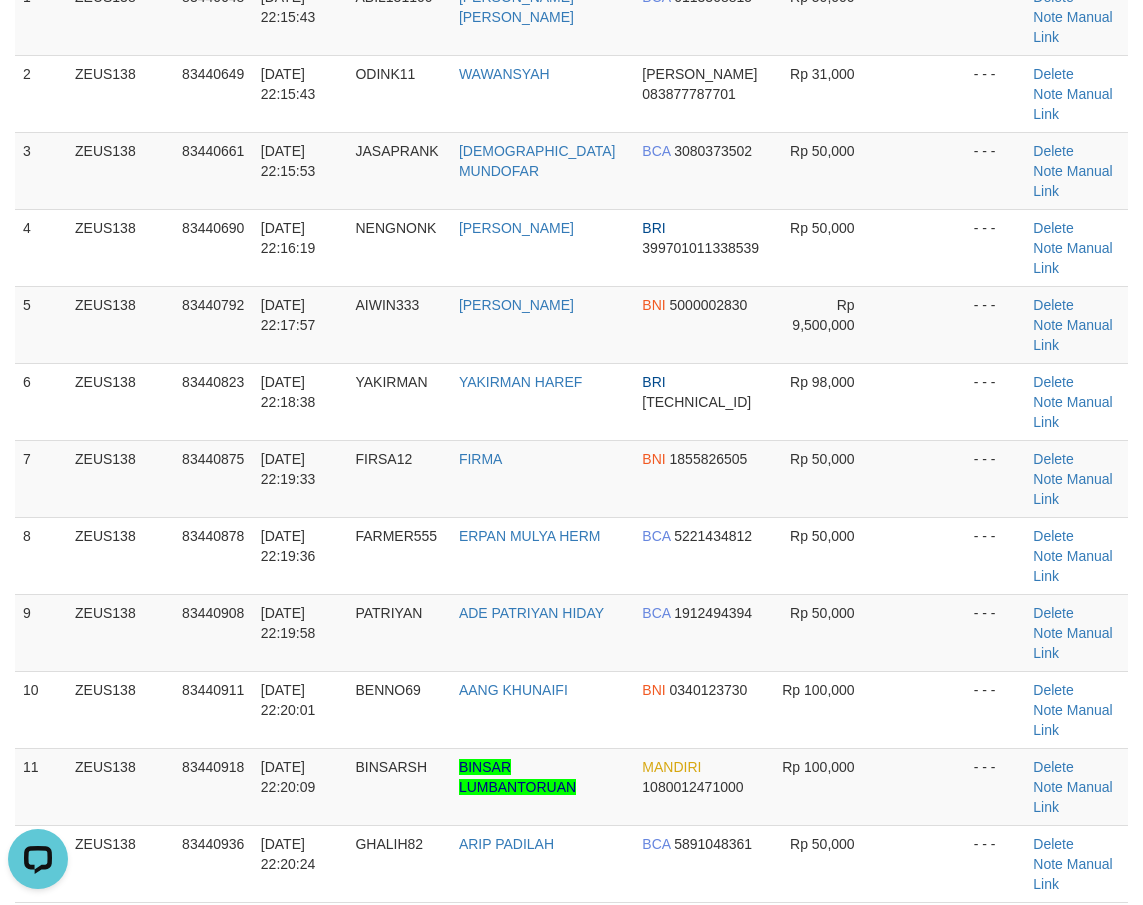 drag, startPoint x: 117, startPoint y: 437, endPoint x: 2, endPoint y: 416, distance: 116.901665 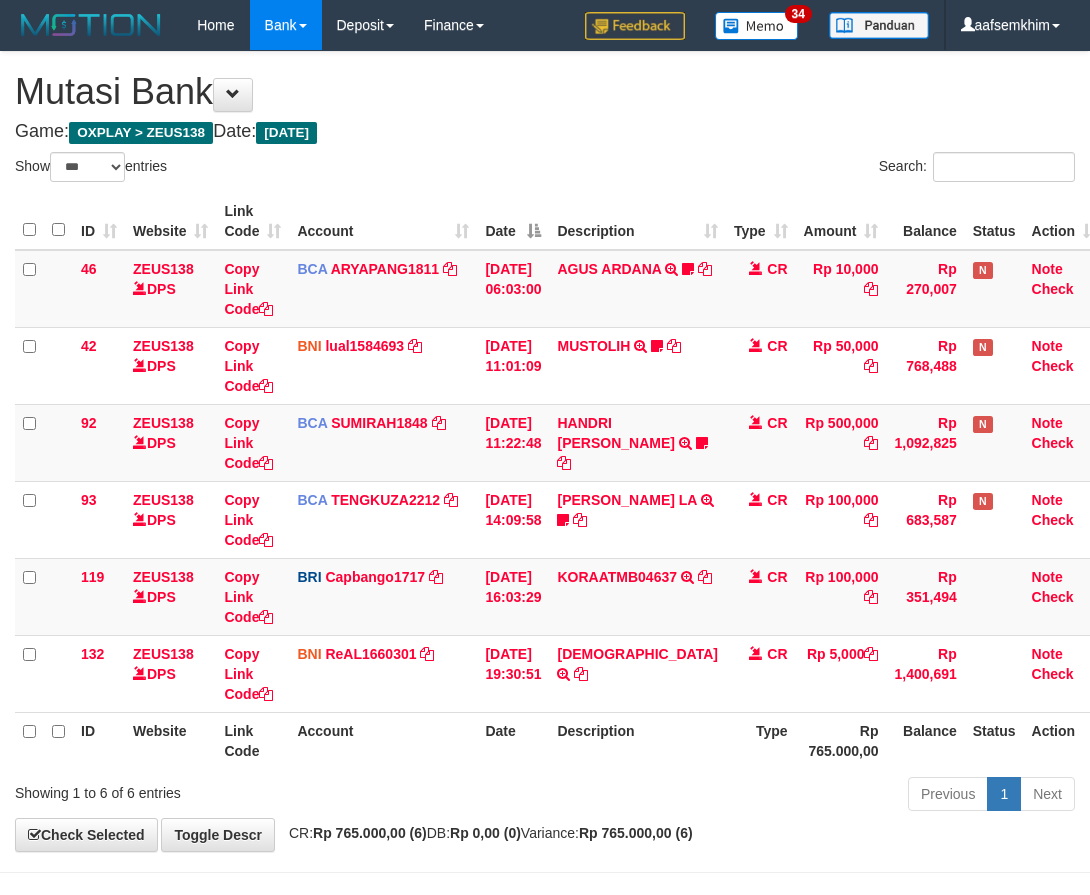 select on "***" 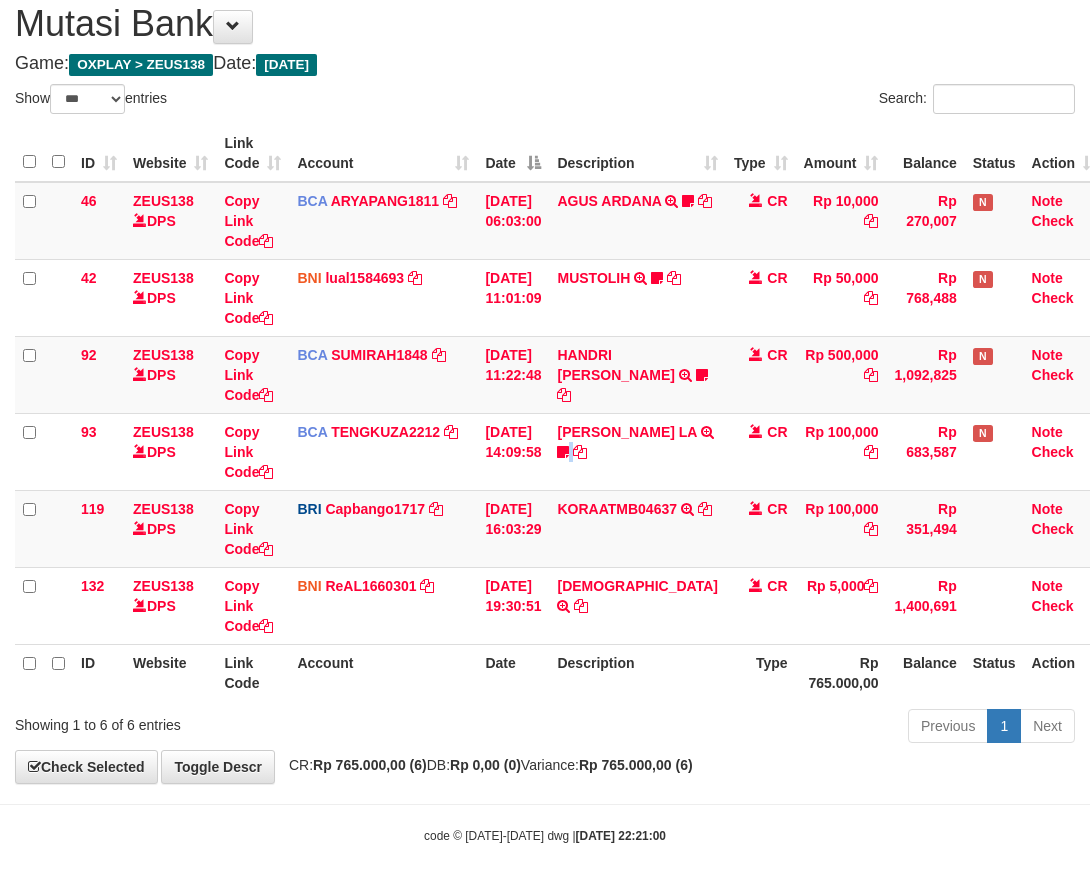drag, startPoint x: 520, startPoint y: 130, endPoint x: 544, endPoint y: 152, distance: 32.55764 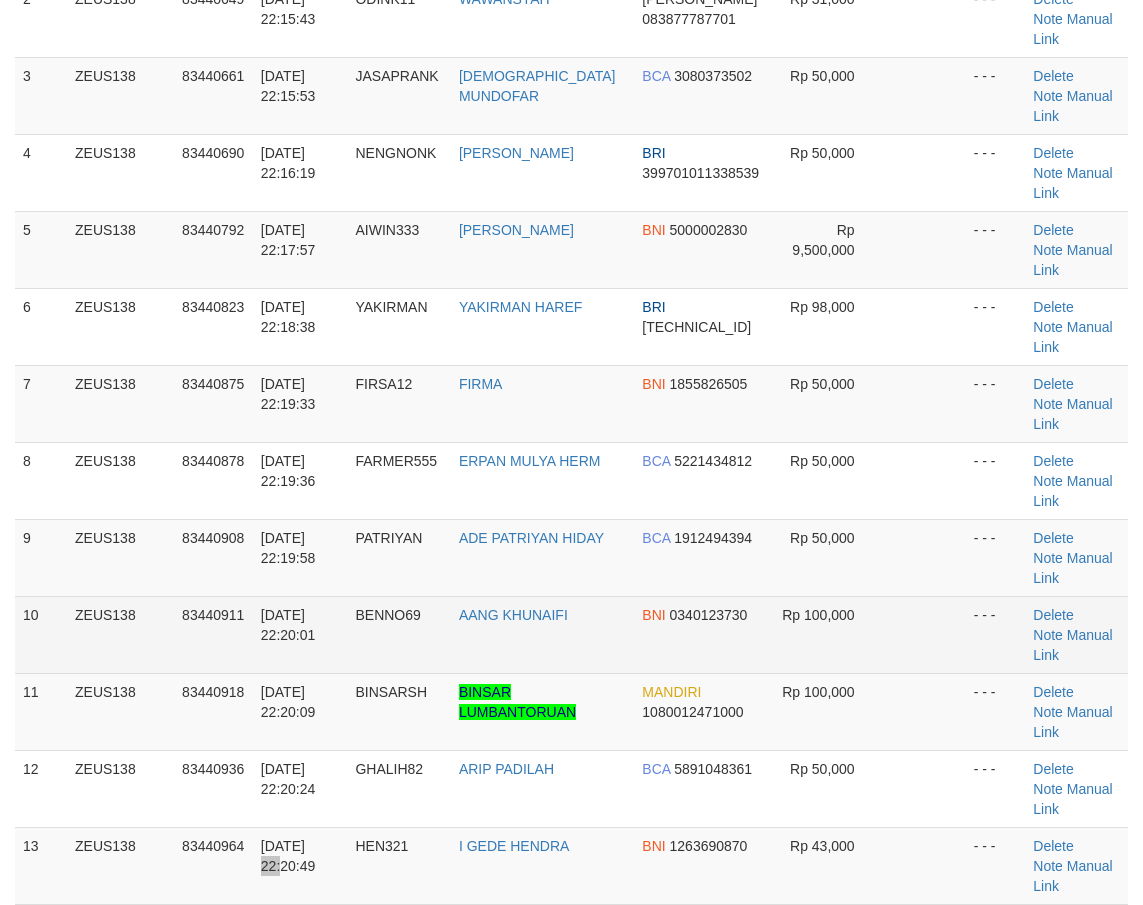 scroll, scrollTop: 272, scrollLeft: 0, axis: vertical 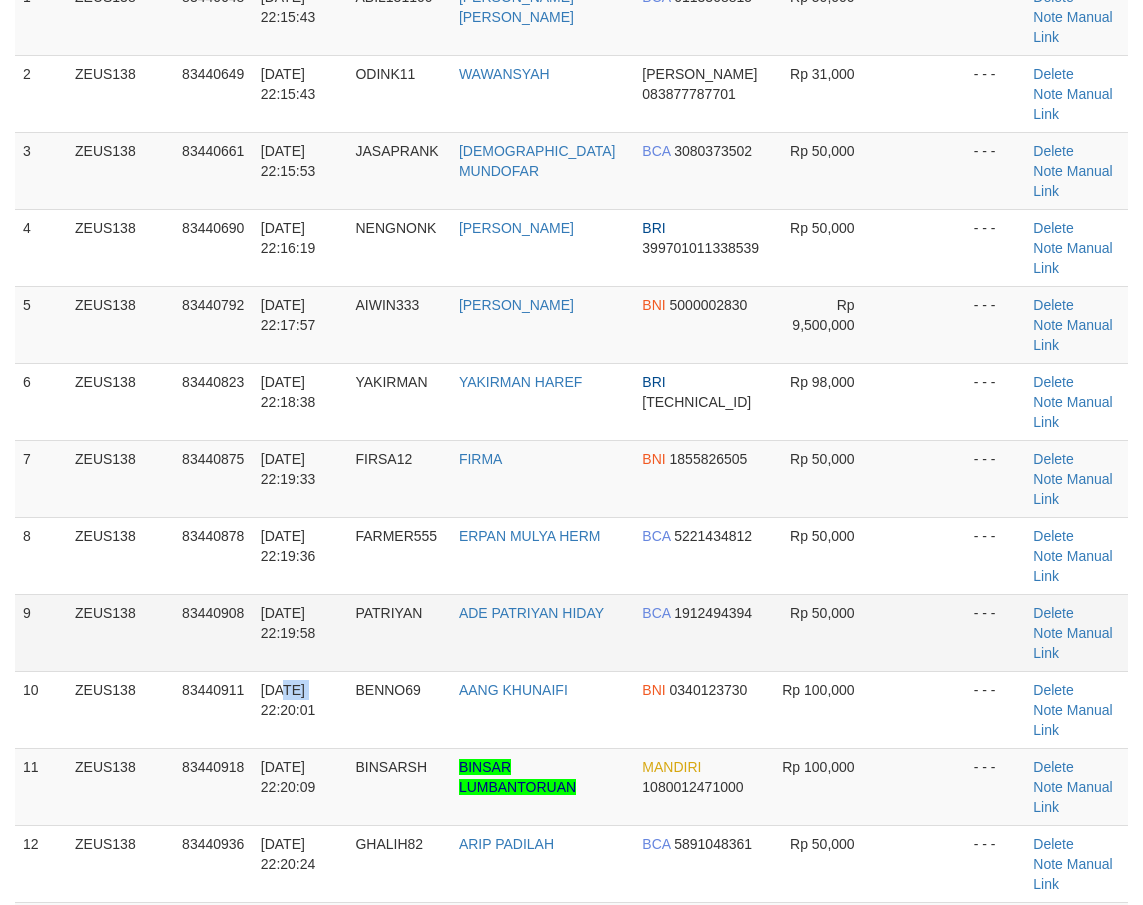 drag, startPoint x: 305, startPoint y: 498, endPoint x: 102, endPoint y: 445, distance: 209.80467 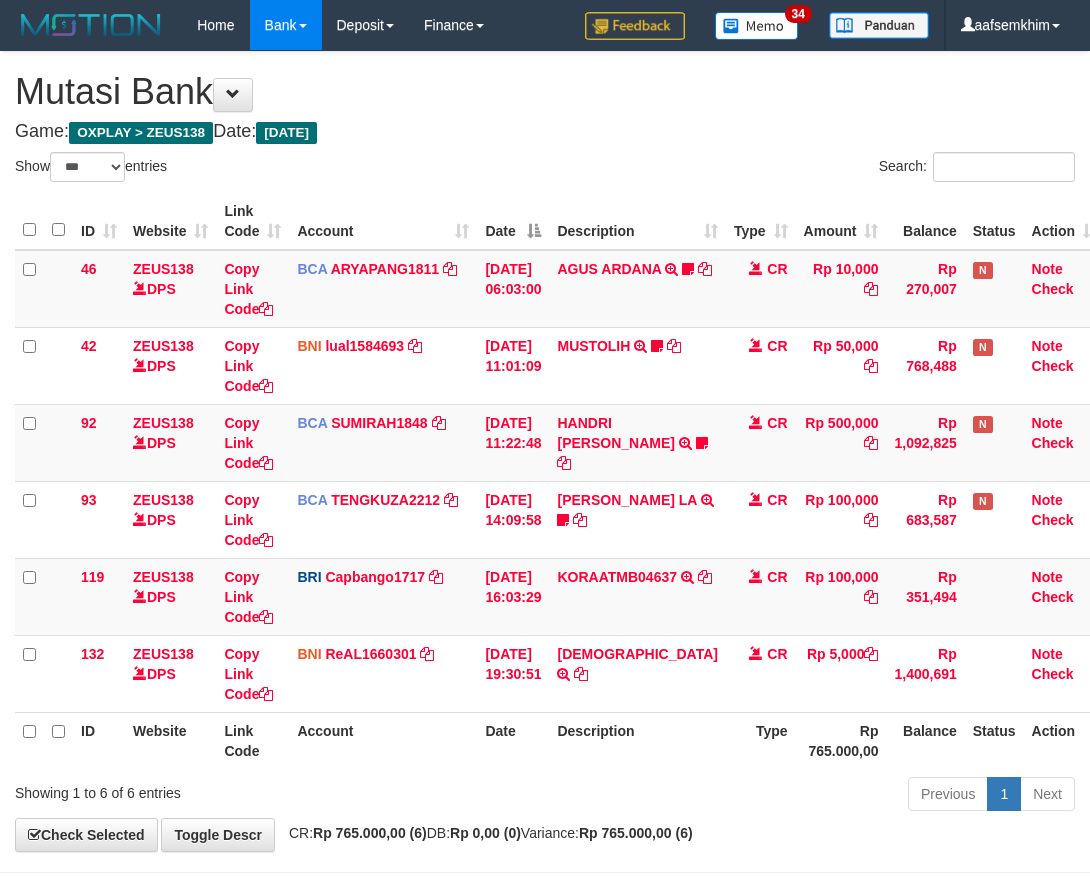 select on "***" 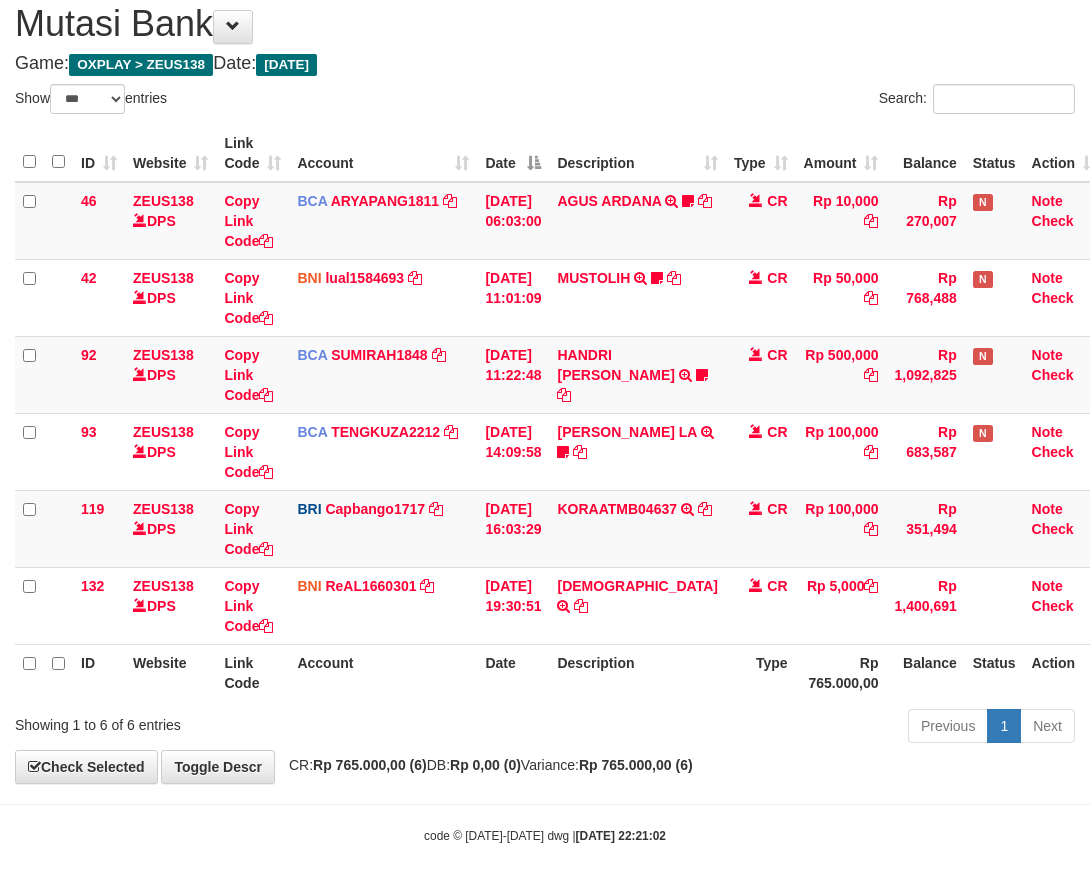 click on "CR" at bounding box center (761, 451) 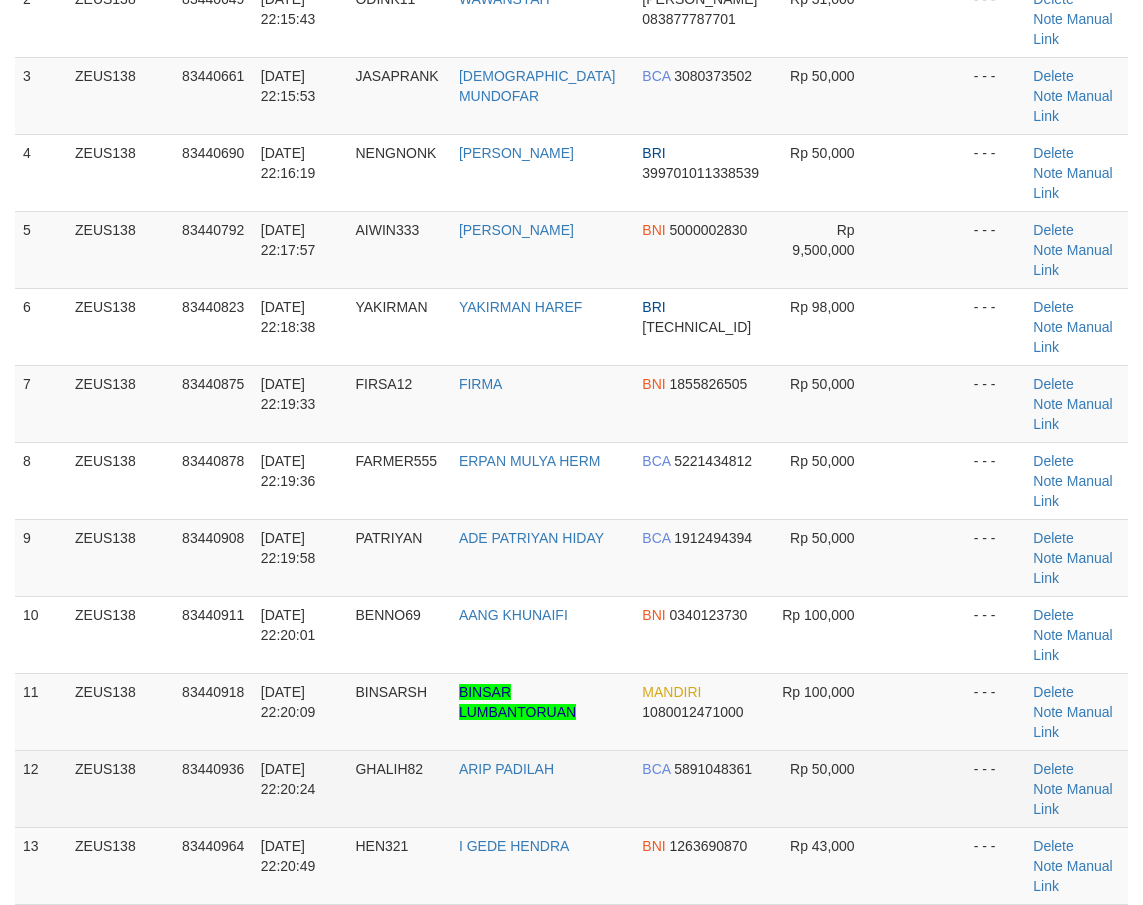 drag, startPoint x: 599, startPoint y: 511, endPoint x: 502, endPoint y: 530, distance: 98.84331 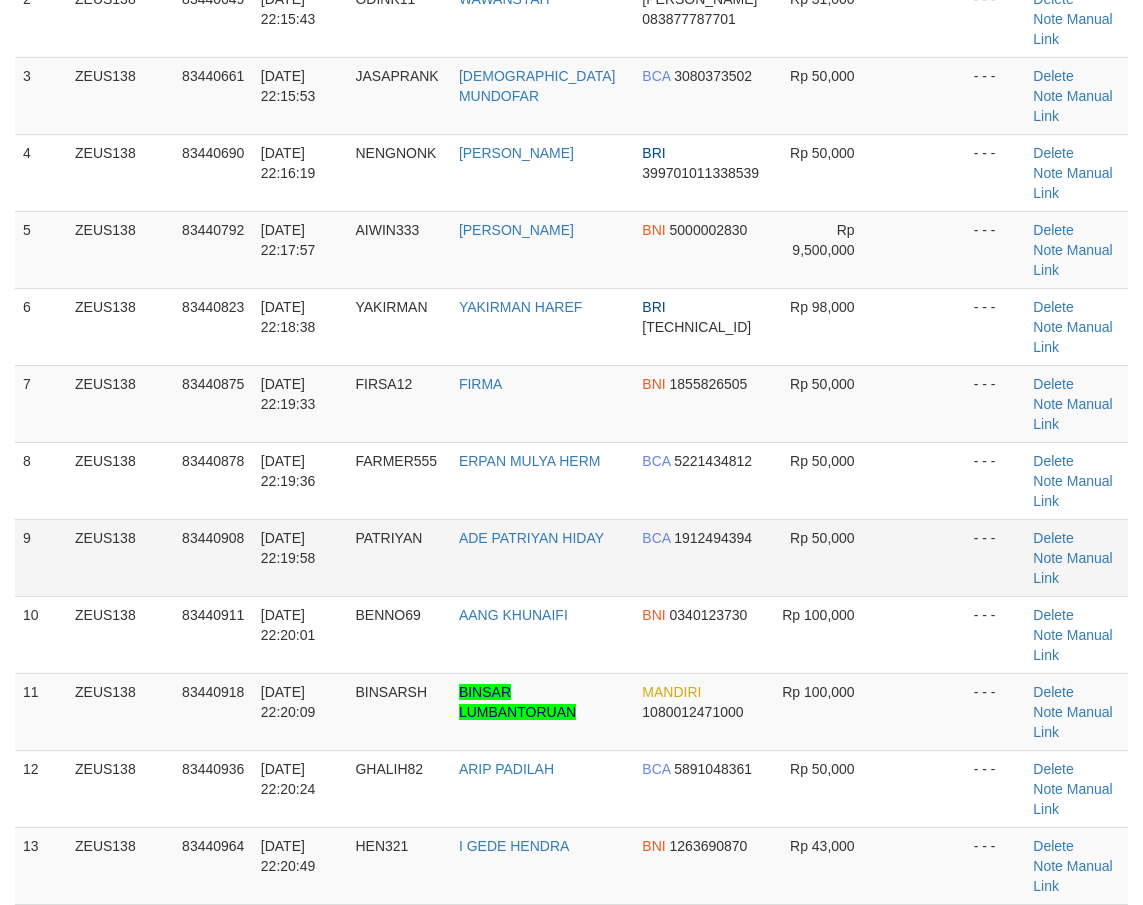 click on "[DATE] 22:19:58" at bounding box center [300, 557] 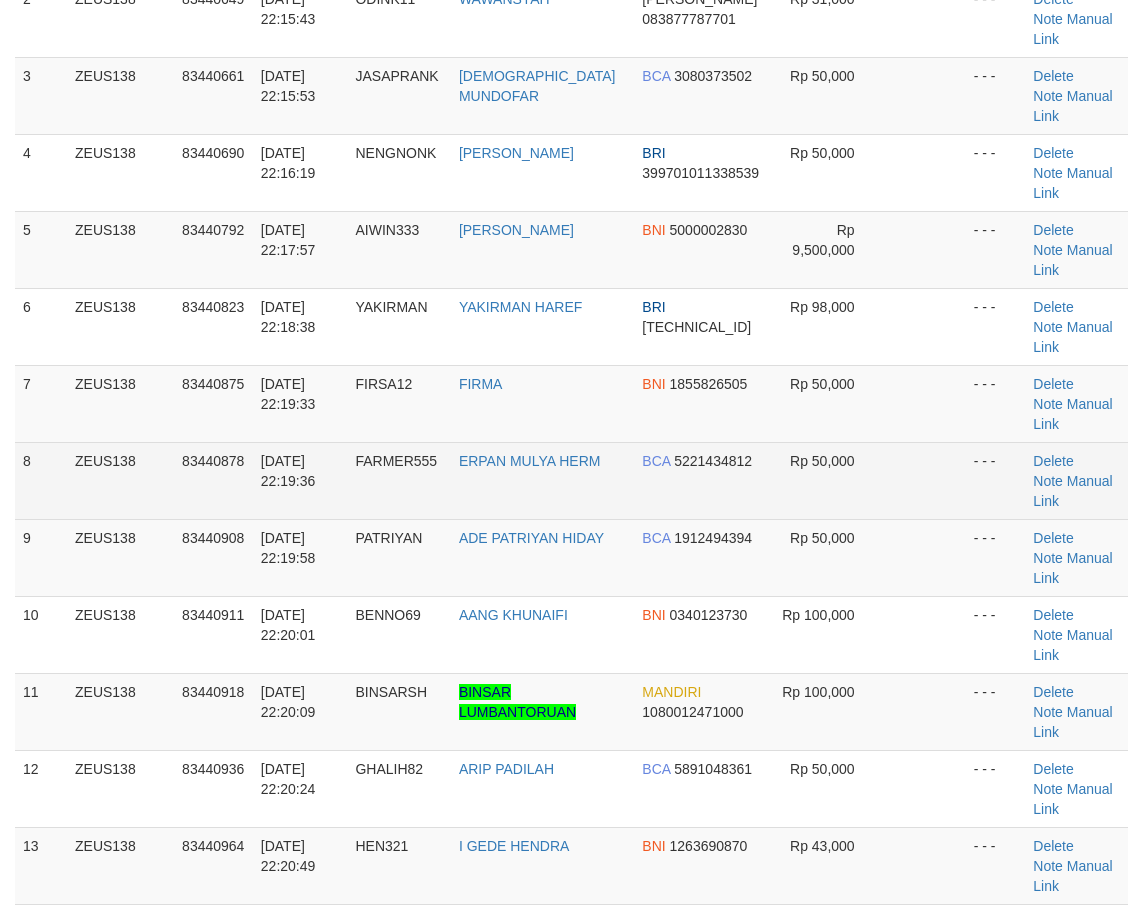 scroll, scrollTop: 272, scrollLeft: 0, axis: vertical 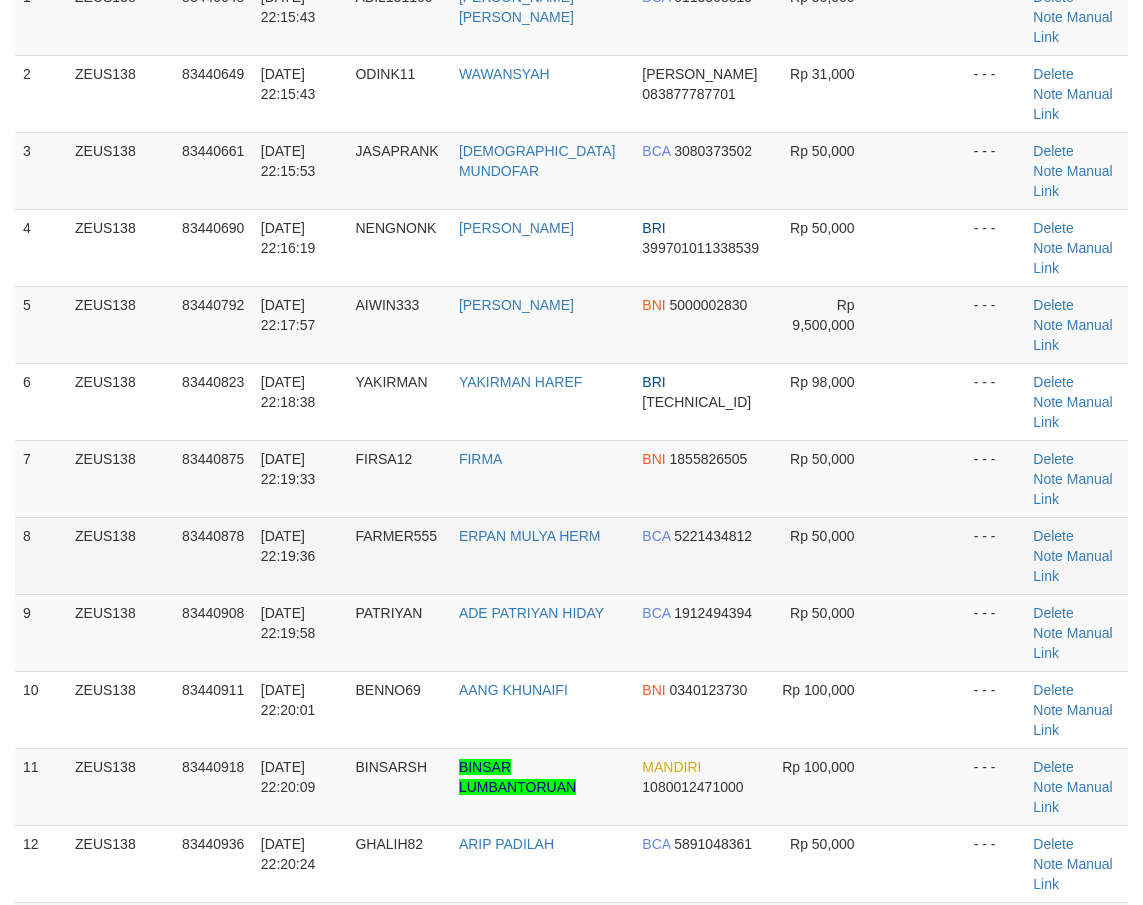 click on "11/07/2025 22:19:36" at bounding box center (300, 555) 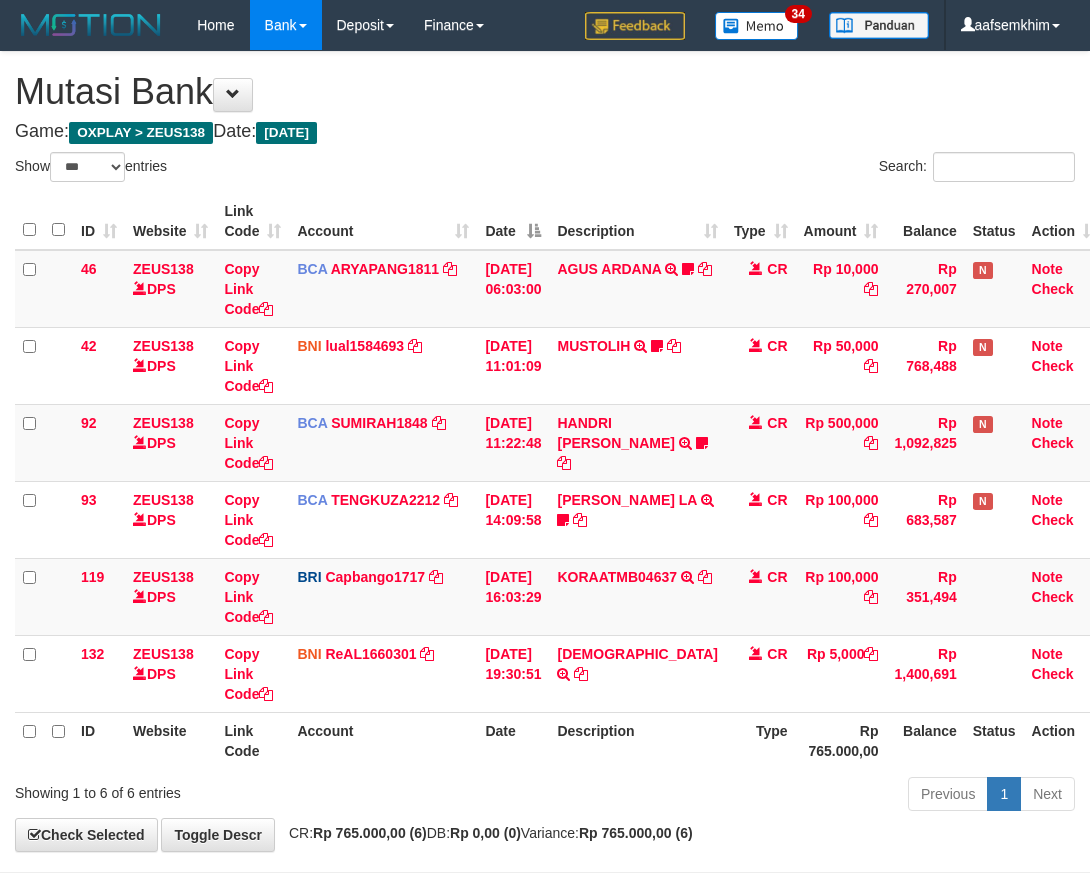 select on "***" 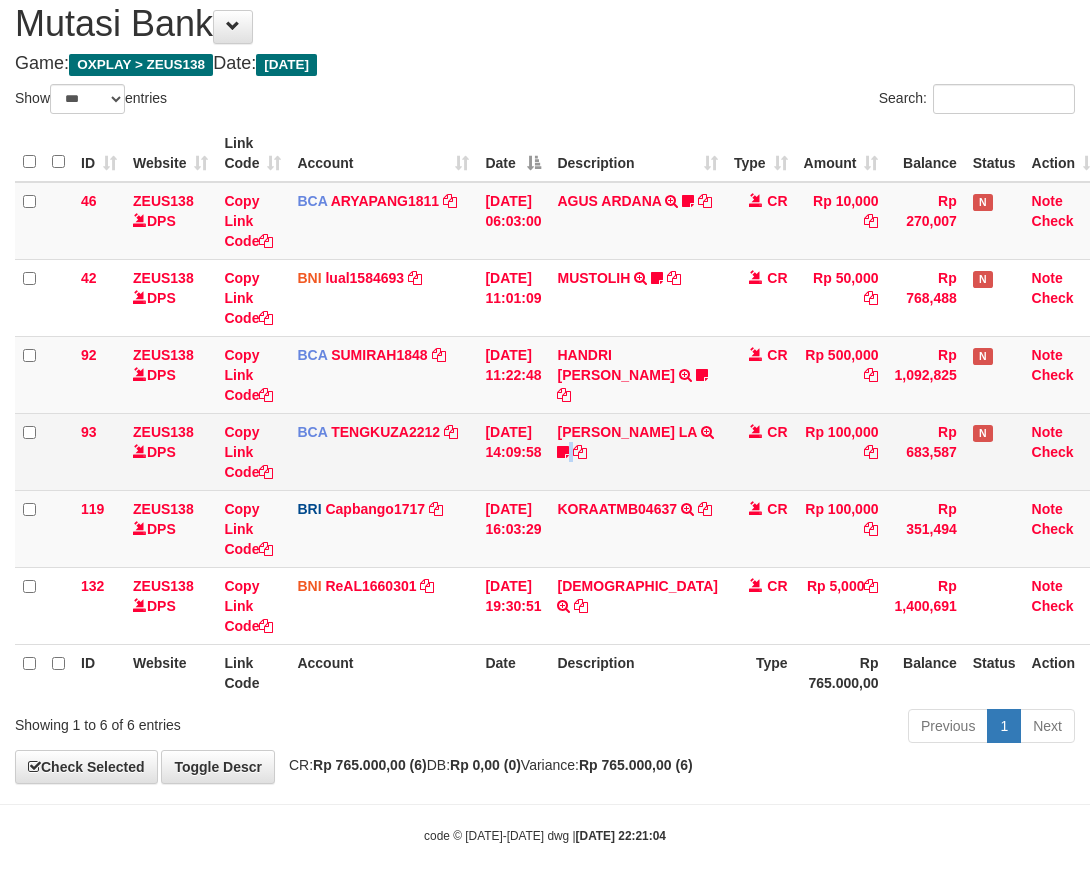 click on "93
ZEUS138    DPS
Copy Link Code
BCA
TENGKUZA2212
DPS
TENGKU ZAKI
mutasi_20250711_3353 | 93
mutasi_20250711_3353 | 93
11/07/2025 14:09:58
DICKSON JOURDAN LA            TRSF E-BANKING CR 1107/FTSCY/WS95031
100000.00DICKSON JOURDAN LA    gacormania16A
CR
Rp 100,000
Rp 683,587
N
Note
Check" at bounding box center (560, 451) 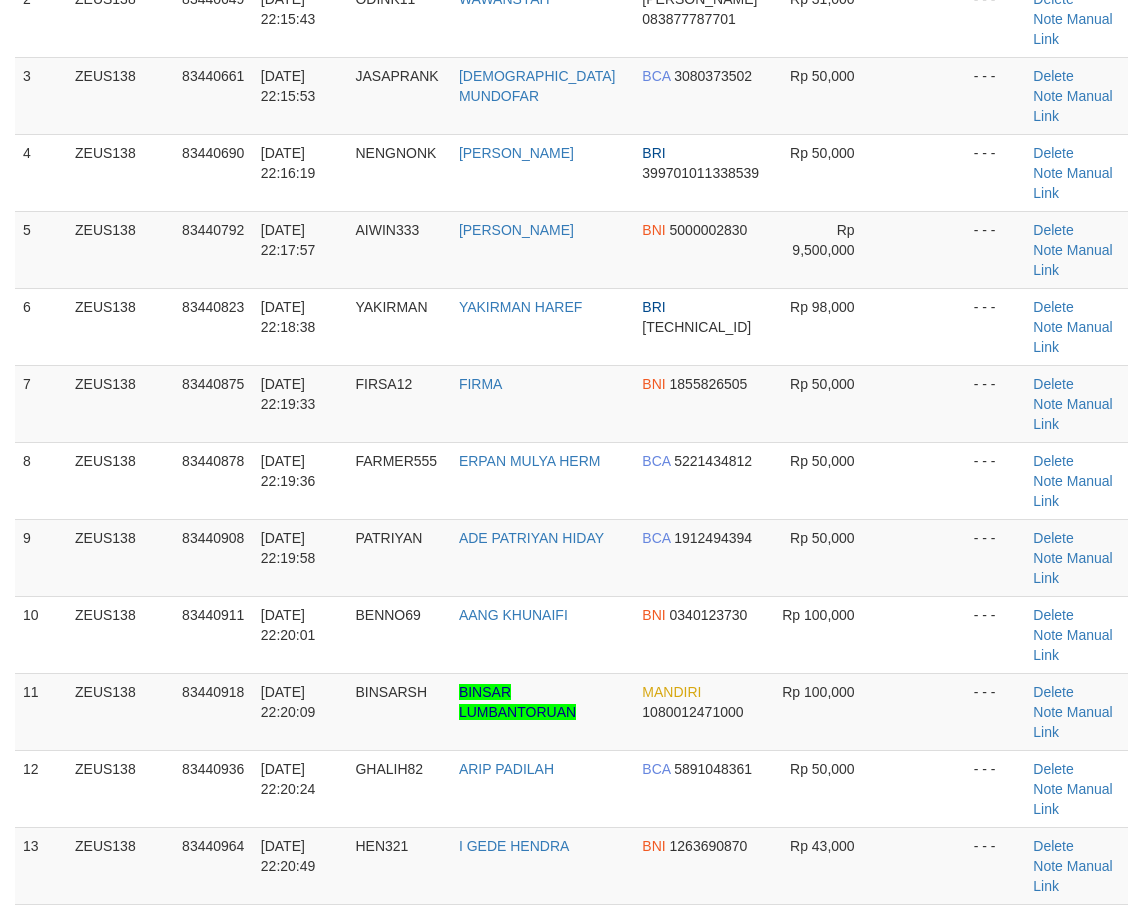 scroll, scrollTop: 272, scrollLeft: 0, axis: vertical 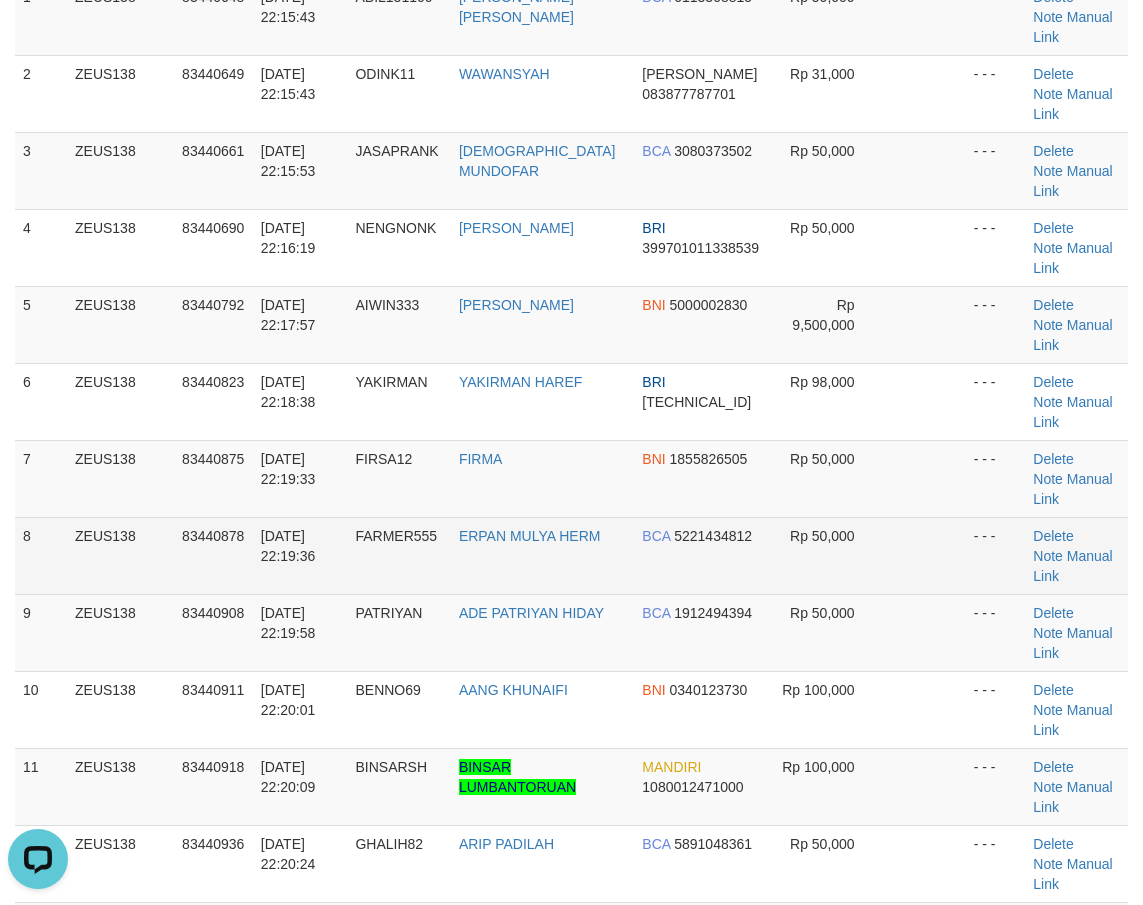 click on "ZEUS138" at bounding box center (120, 555) 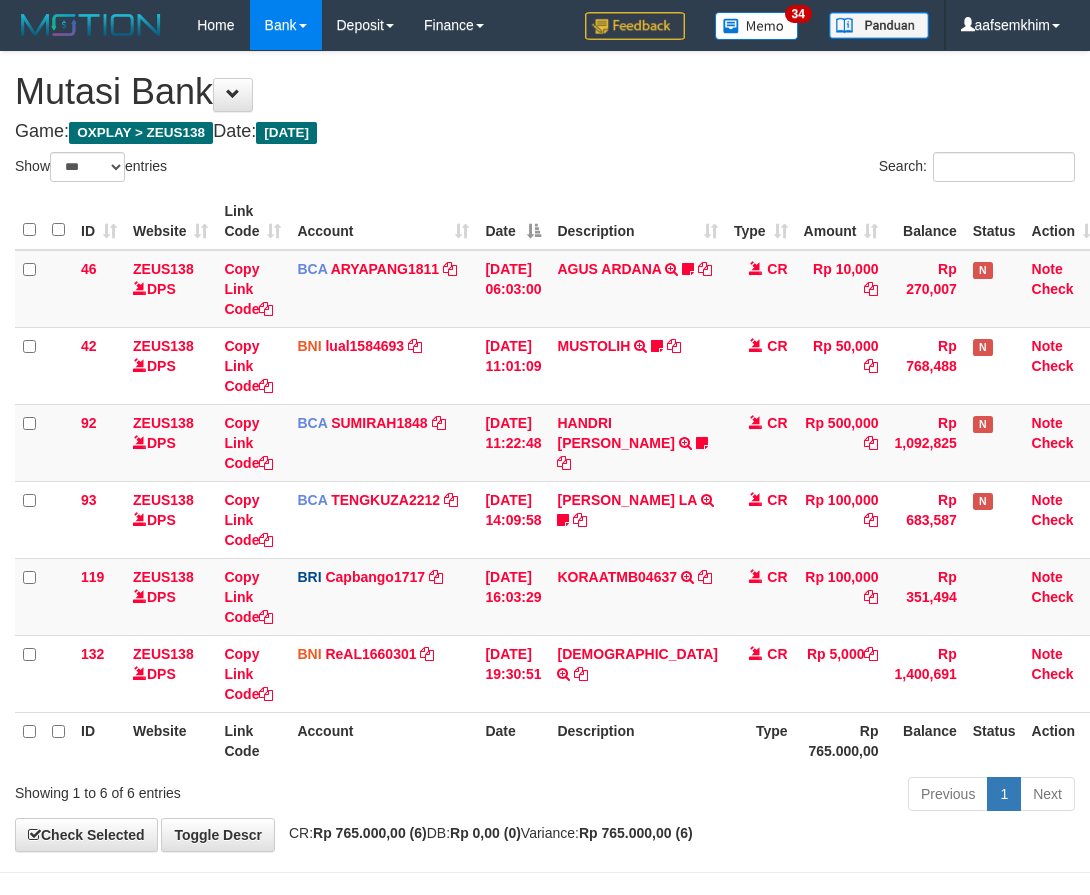 select on "***" 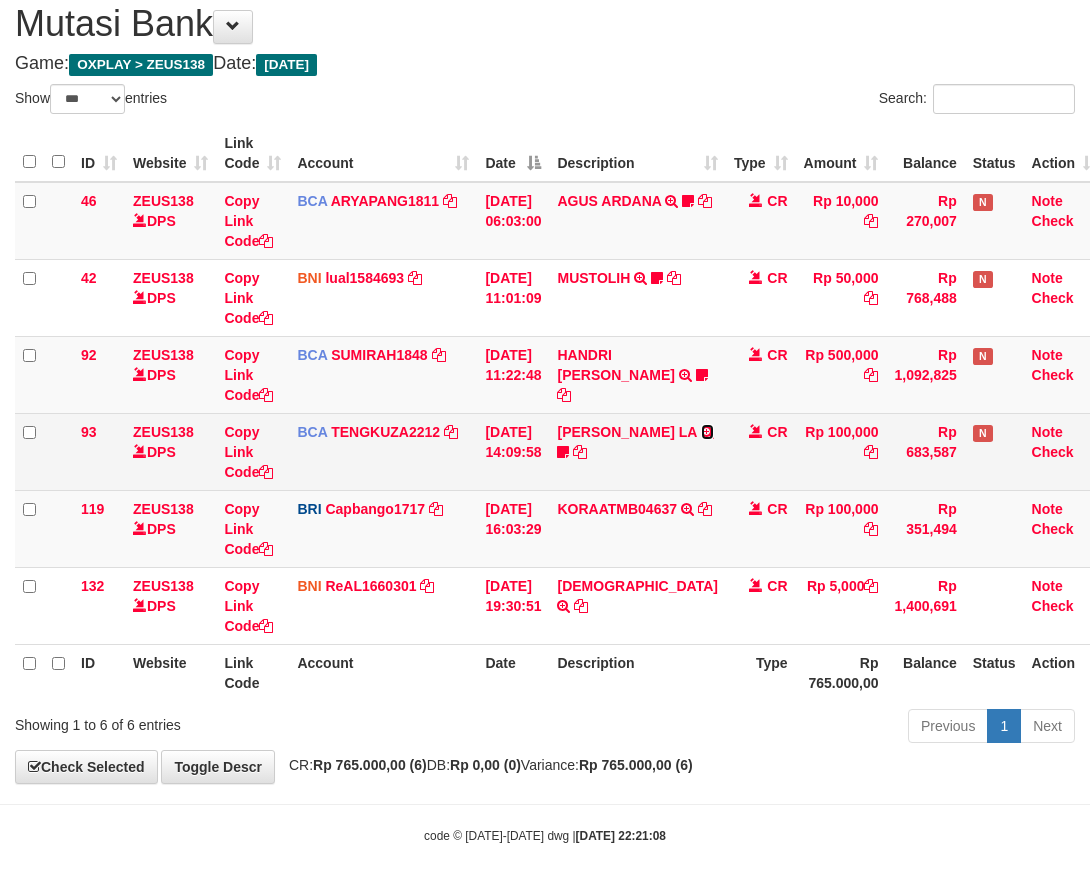 click at bounding box center (707, 432) 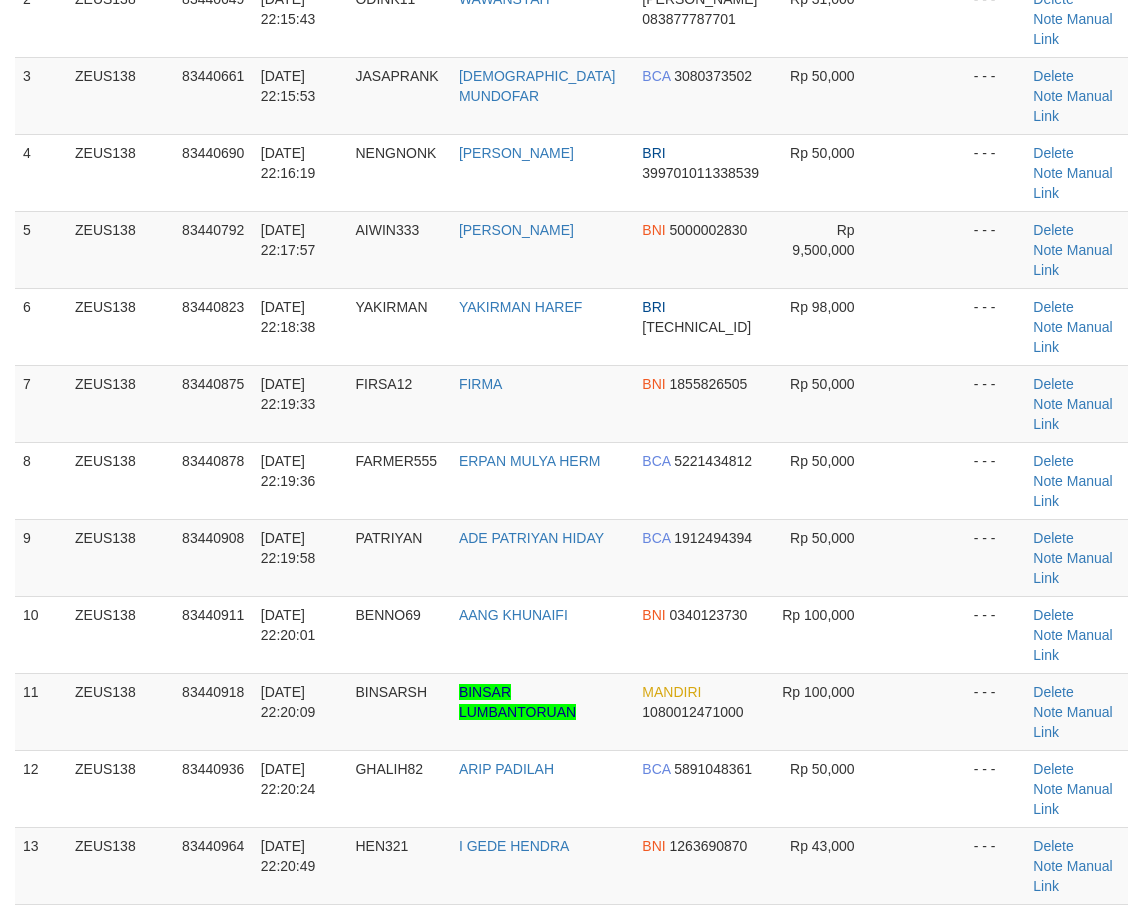 scroll, scrollTop: 272, scrollLeft: 0, axis: vertical 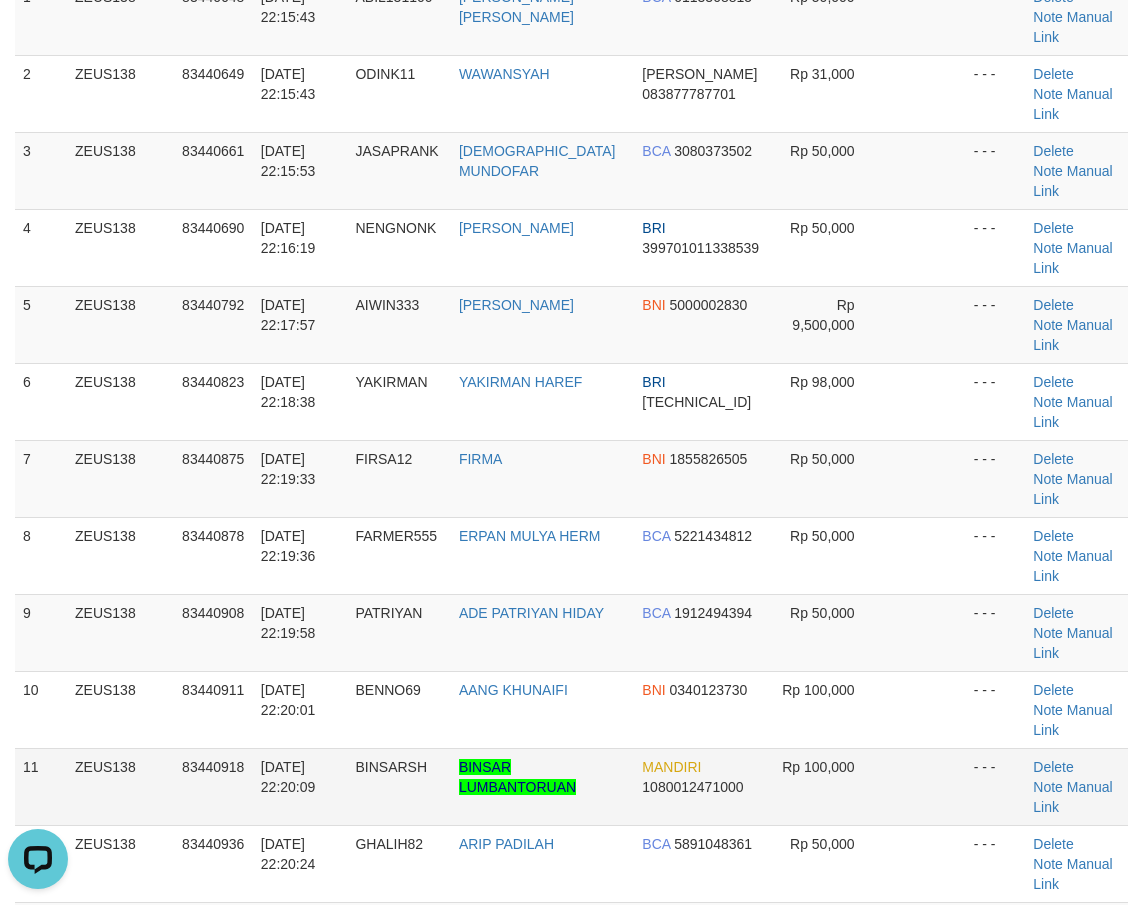 drag, startPoint x: 237, startPoint y: 551, endPoint x: 221, endPoint y: 552, distance: 16.03122 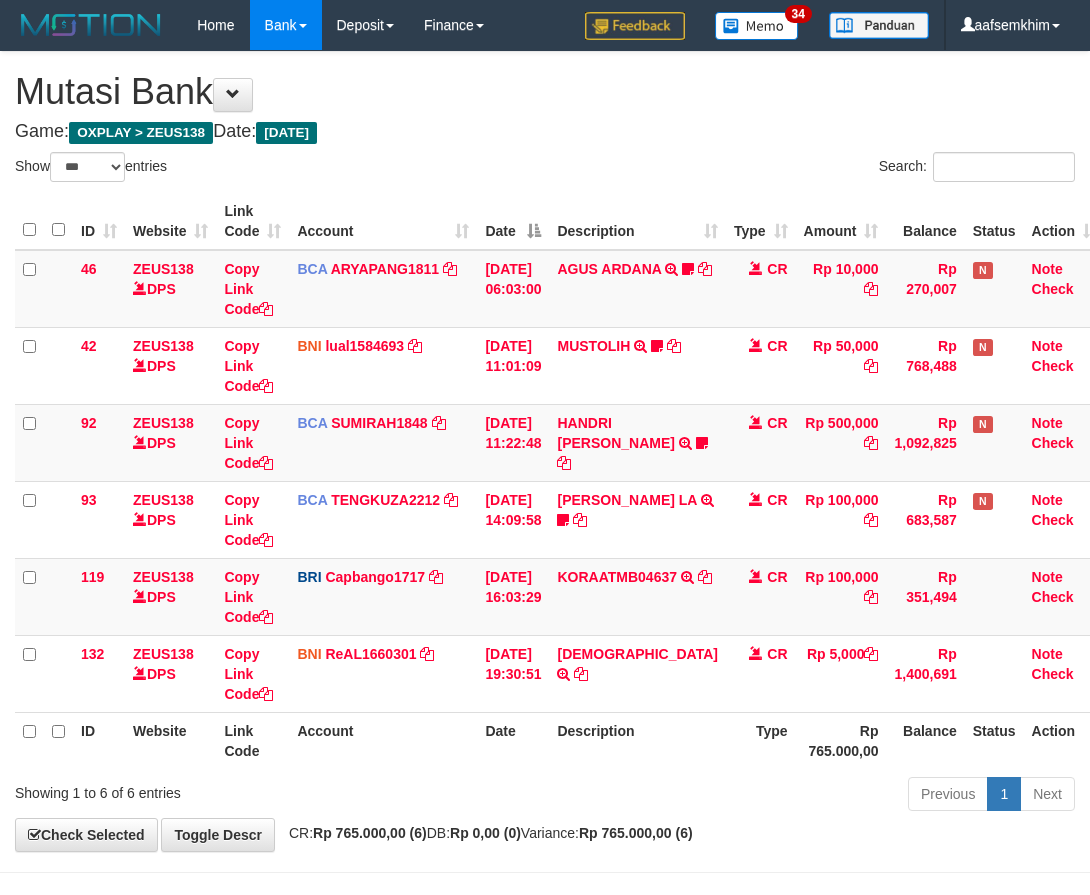 select on "***" 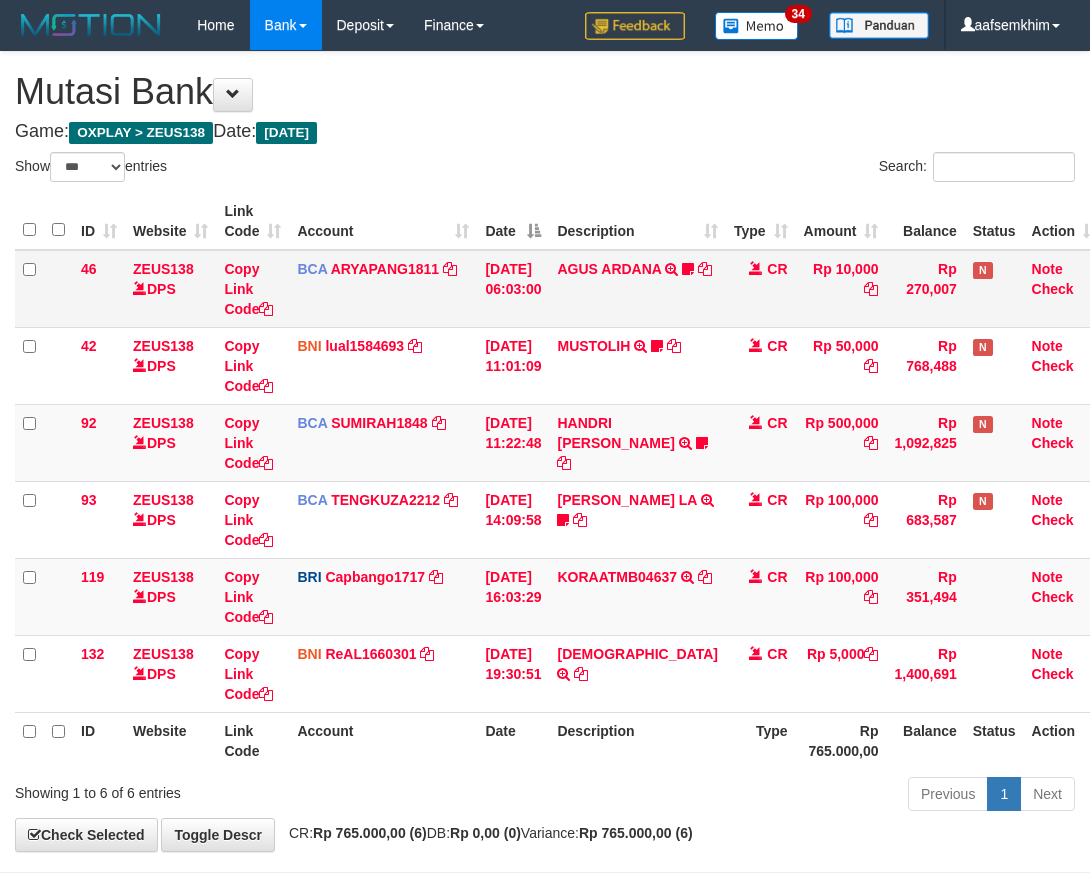 scroll, scrollTop: 68, scrollLeft: 0, axis: vertical 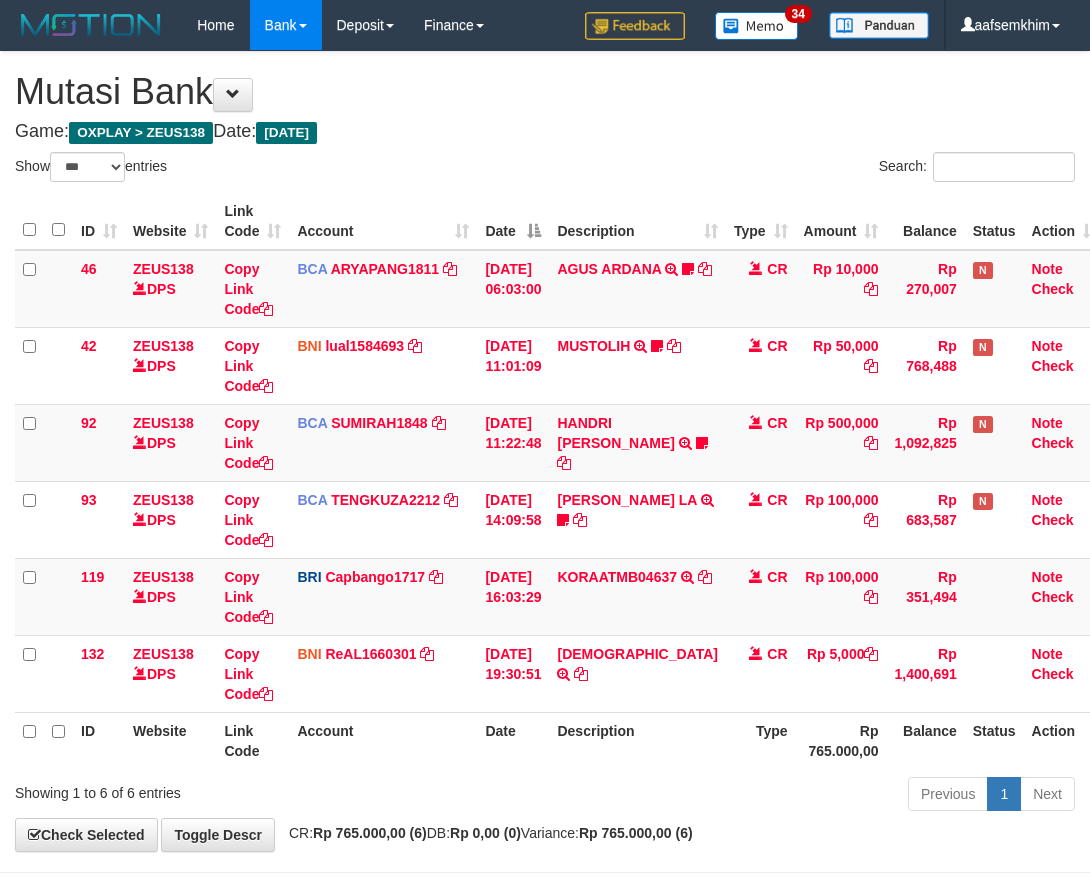 select on "***" 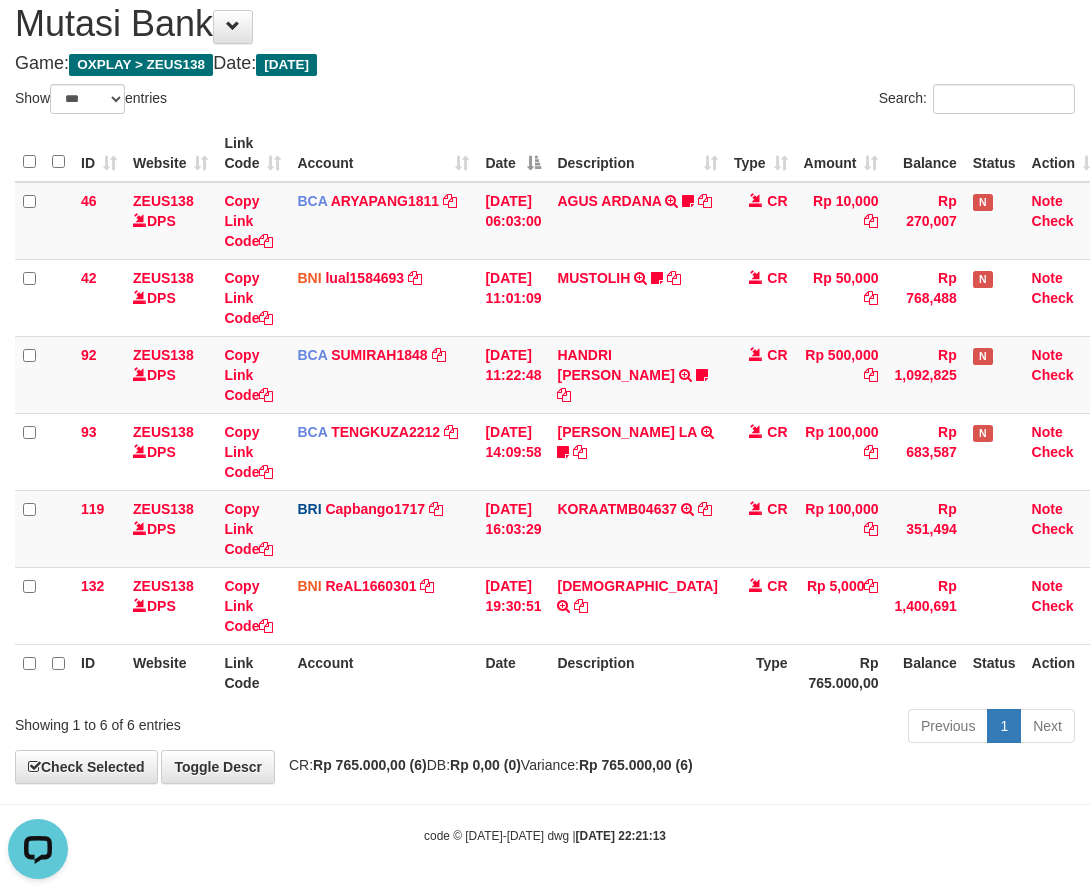 scroll, scrollTop: 0, scrollLeft: 0, axis: both 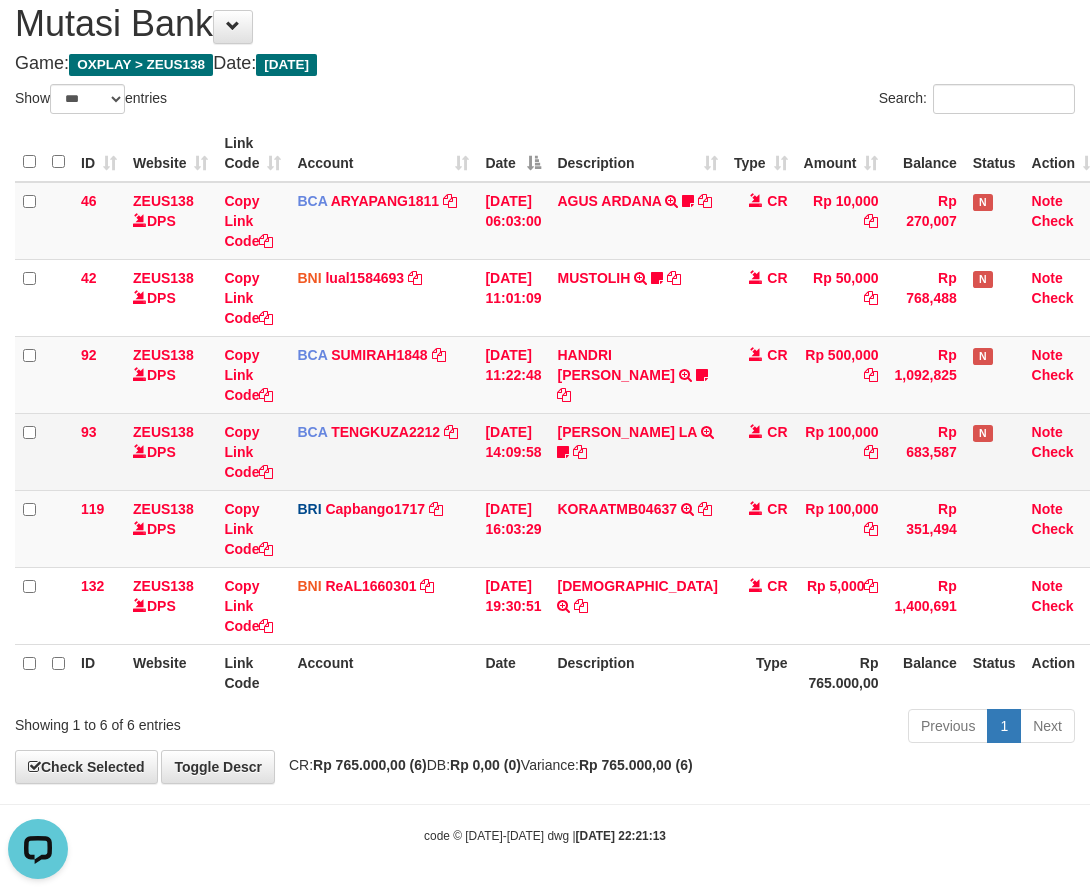 click on "BCA
TENGKUZA2212
DPS
TENGKU ZAKI
mutasi_20250711_3353 | 93
mutasi_20250711_3353 | 93" at bounding box center (383, 451) 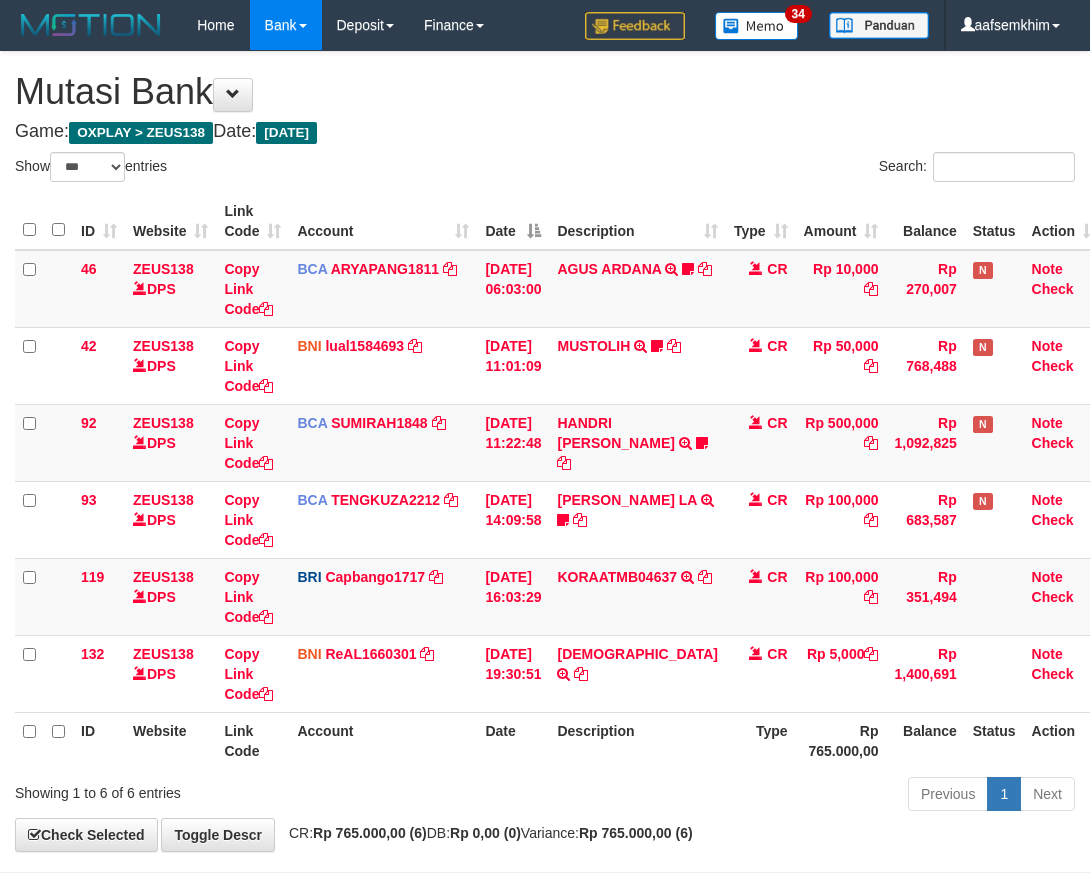 select on "***" 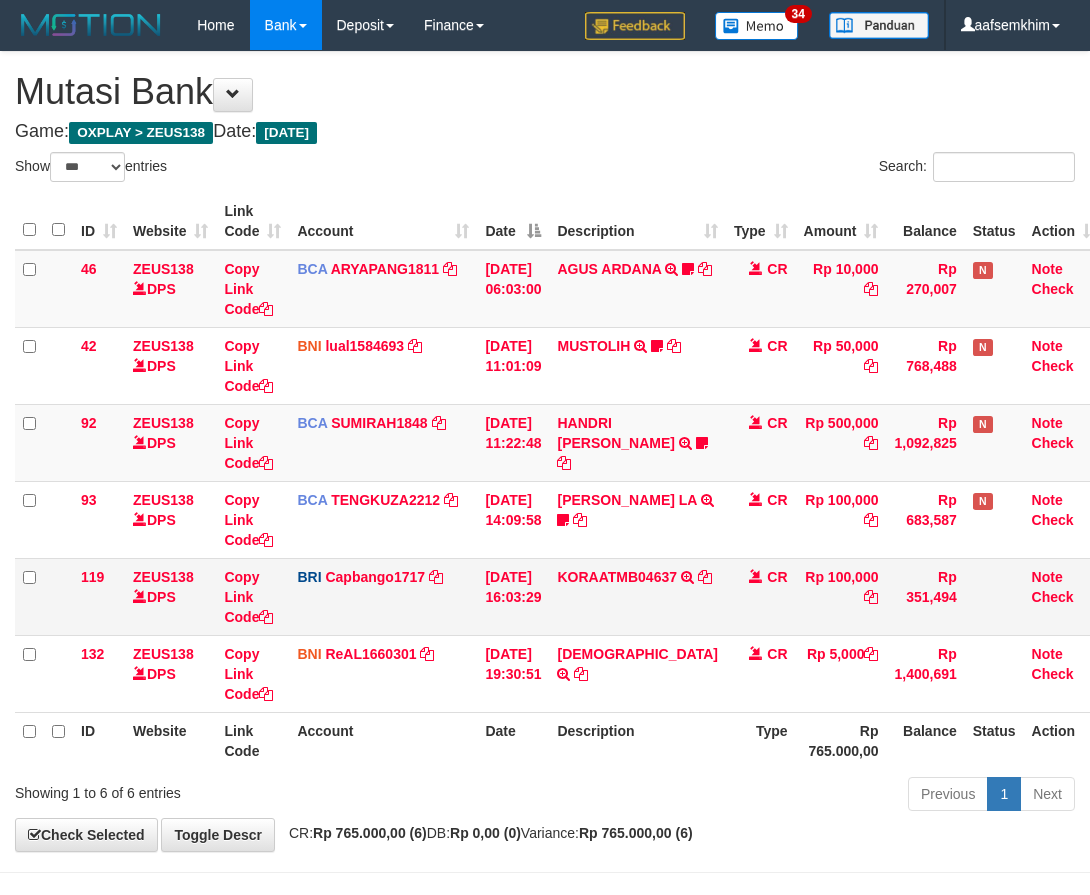scroll, scrollTop: 68, scrollLeft: 0, axis: vertical 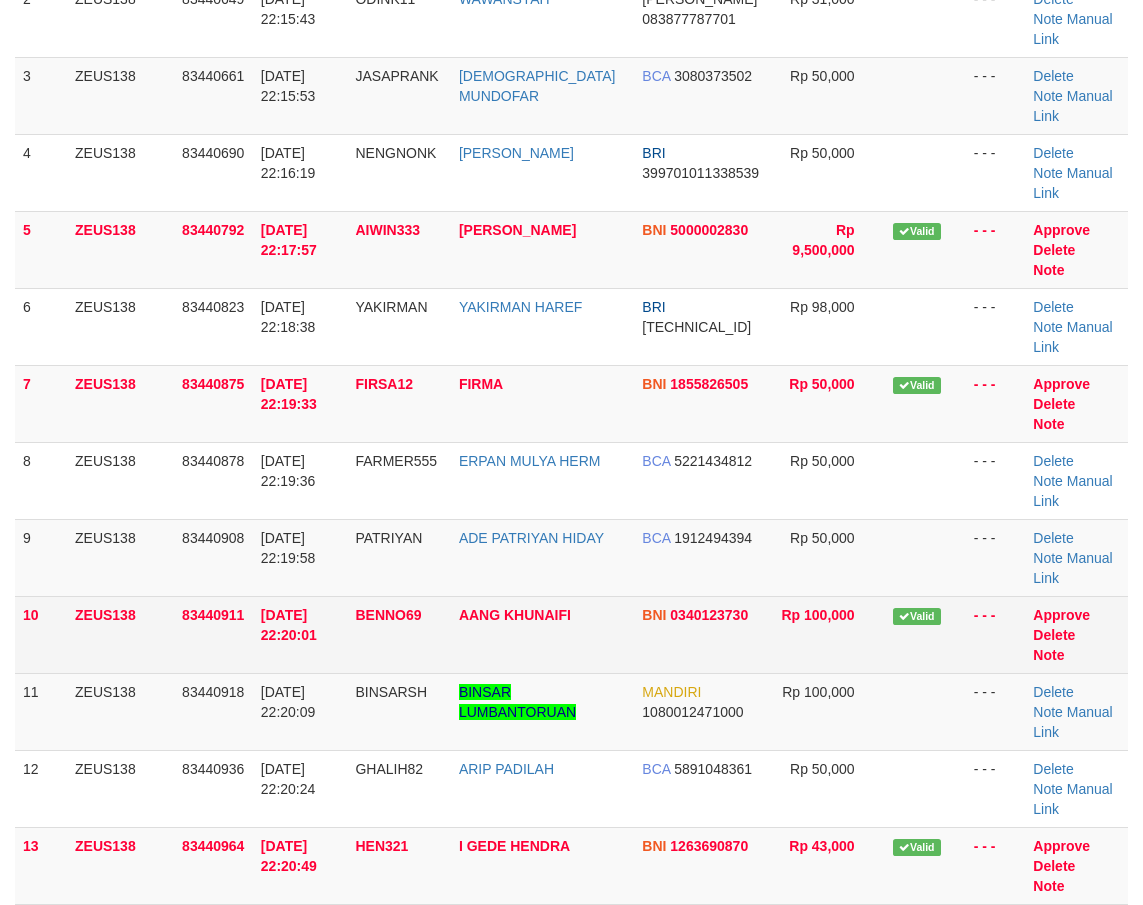 click on "83440911" at bounding box center (213, 634) 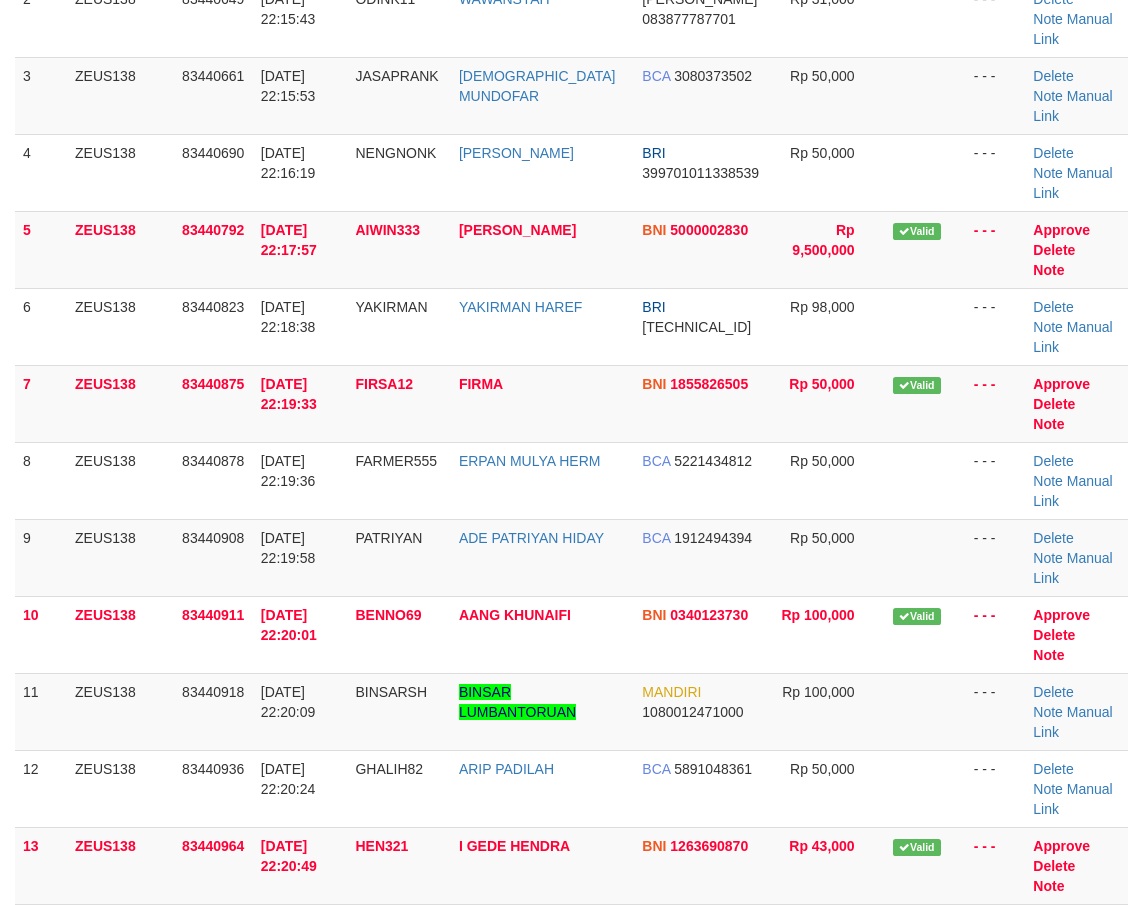scroll, scrollTop: 272, scrollLeft: 0, axis: vertical 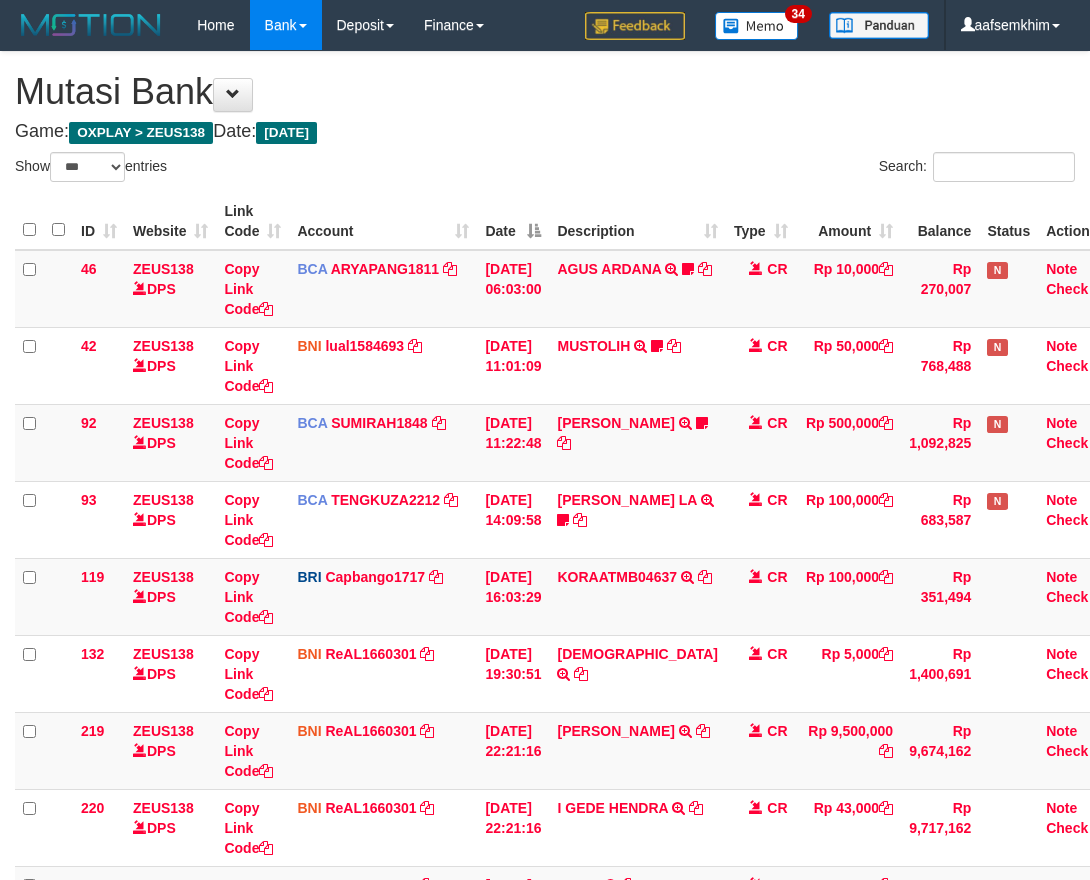 select on "***" 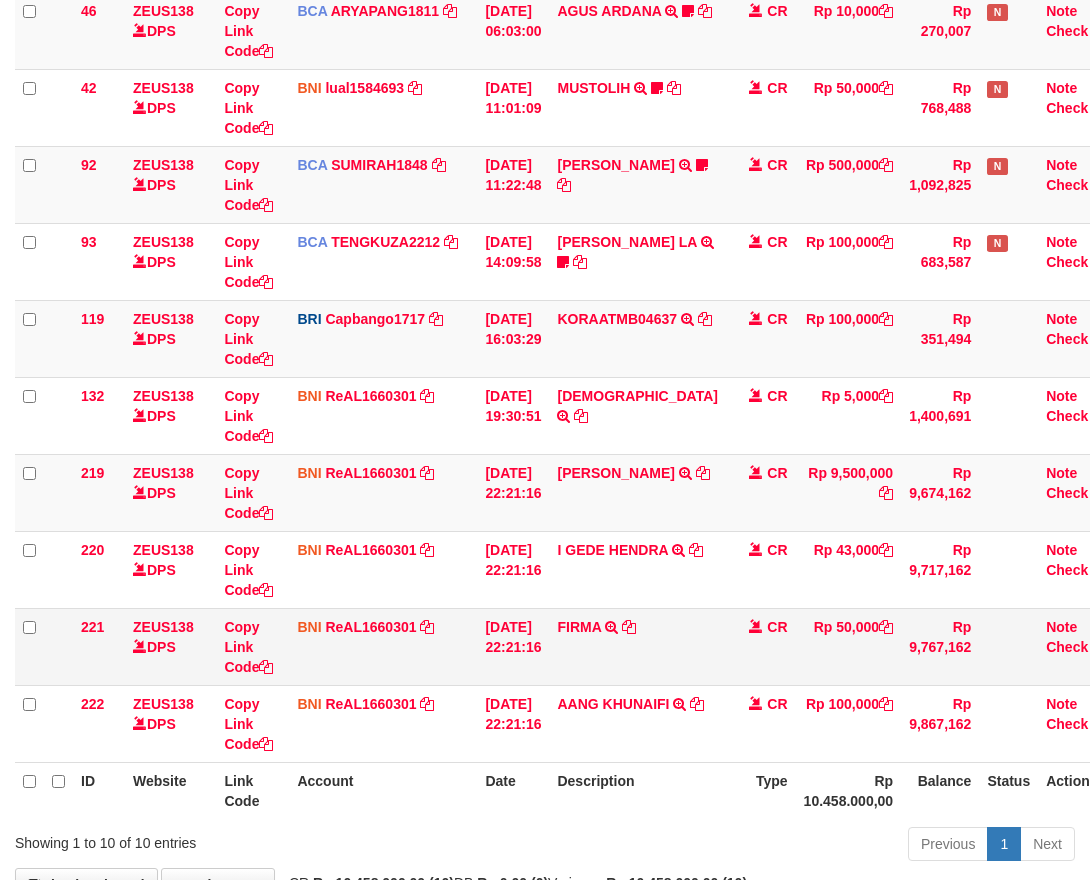 scroll, scrollTop: 391, scrollLeft: 0, axis: vertical 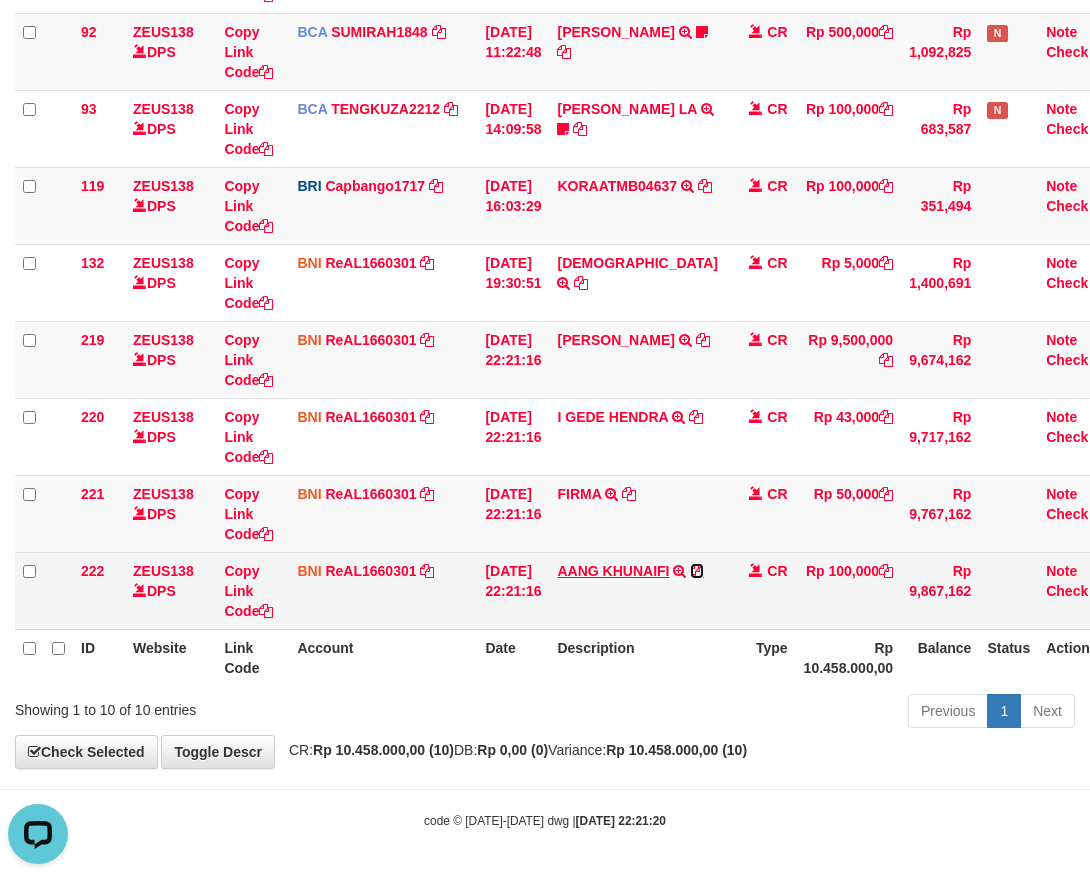 drag, startPoint x: 599, startPoint y: 590, endPoint x: 616, endPoint y: 576, distance: 22.022715 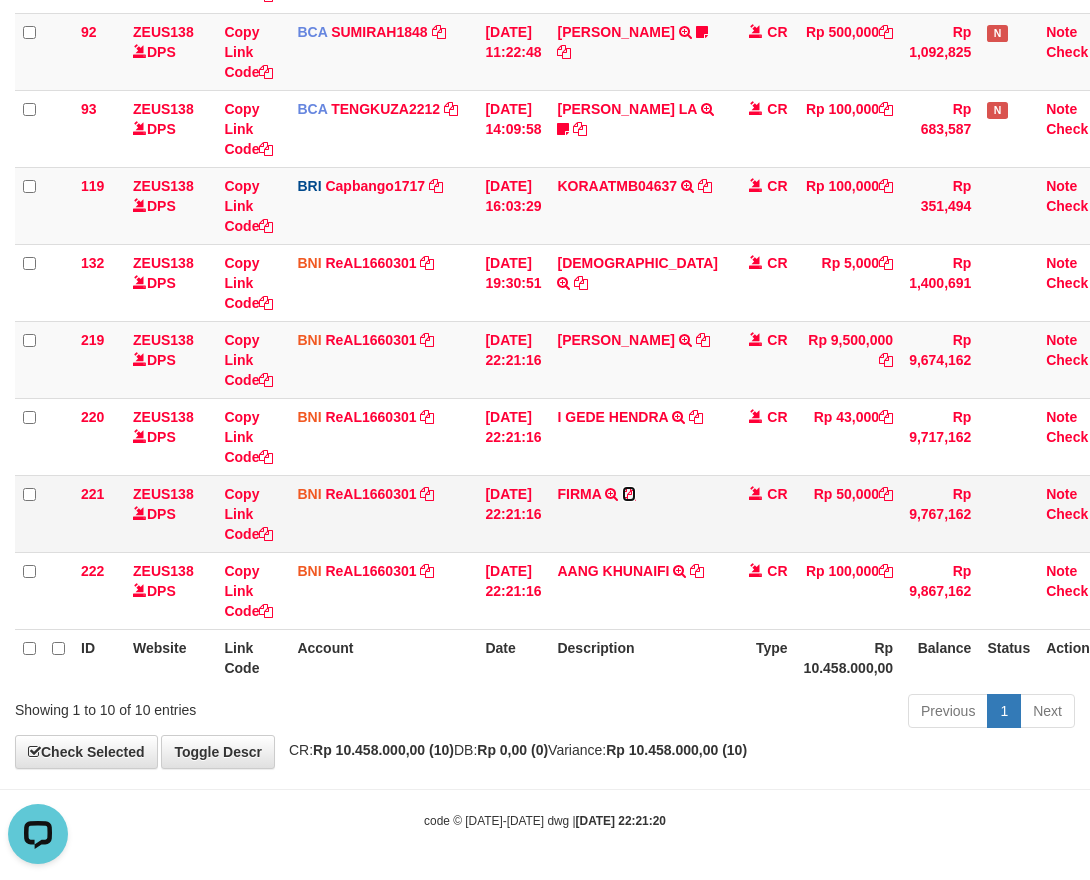 drag, startPoint x: 640, startPoint y: 496, endPoint x: 841, endPoint y: 515, distance: 201.89601 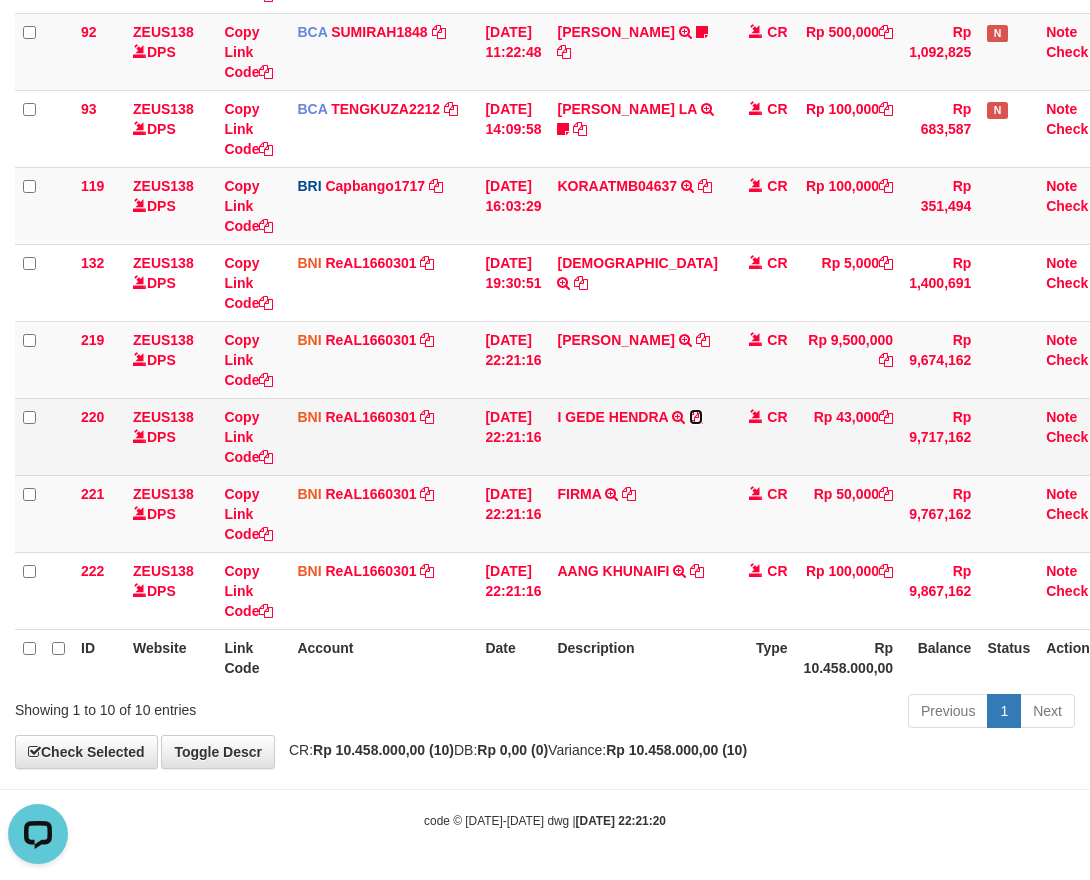click at bounding box center (696, 417) 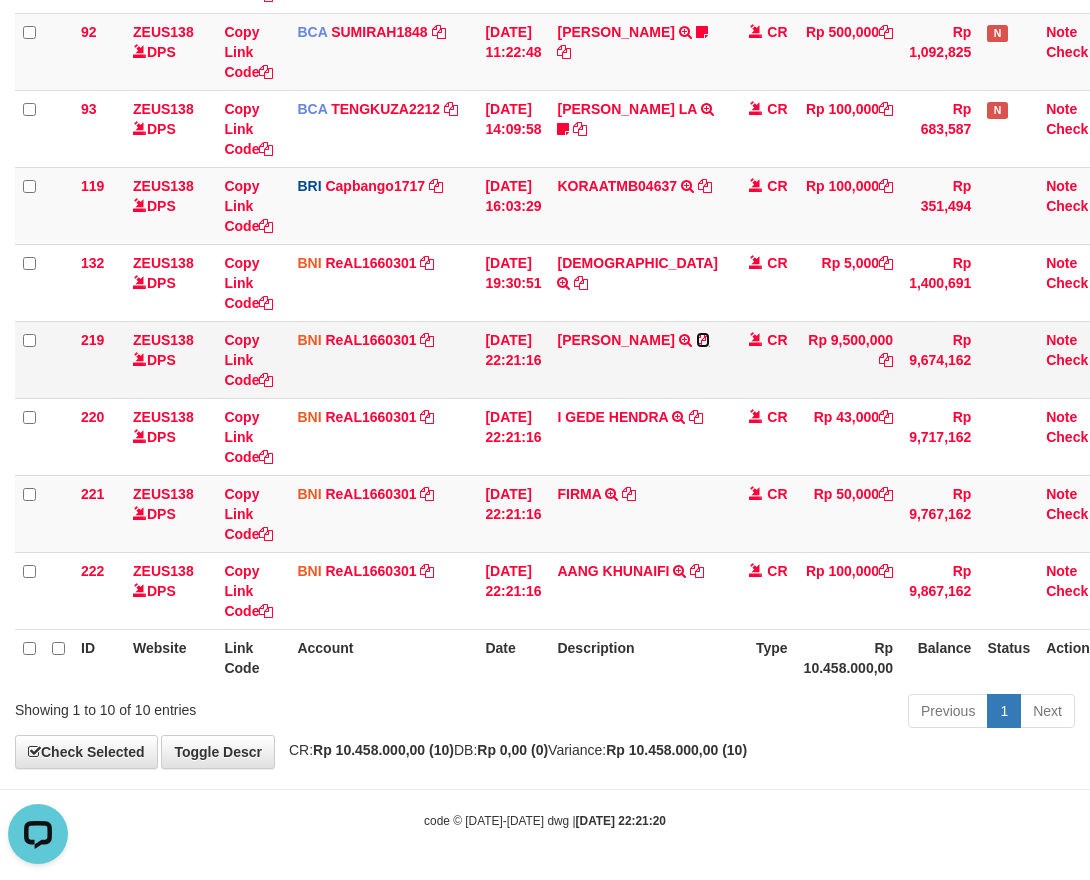 drag, startPoint x: 583, startPoint y: 357, endPoint x: 632, endPoint y: 358, distance: 49.010204 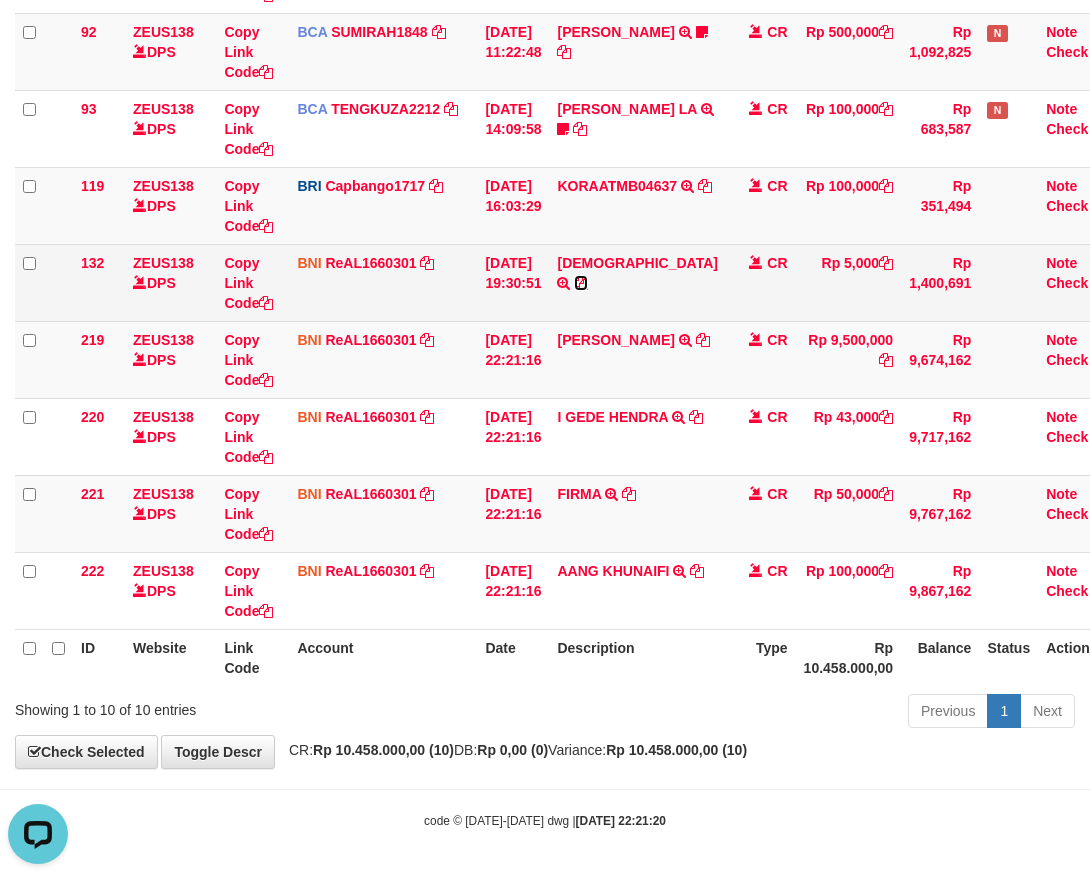 click at bounding box center (581, 283) 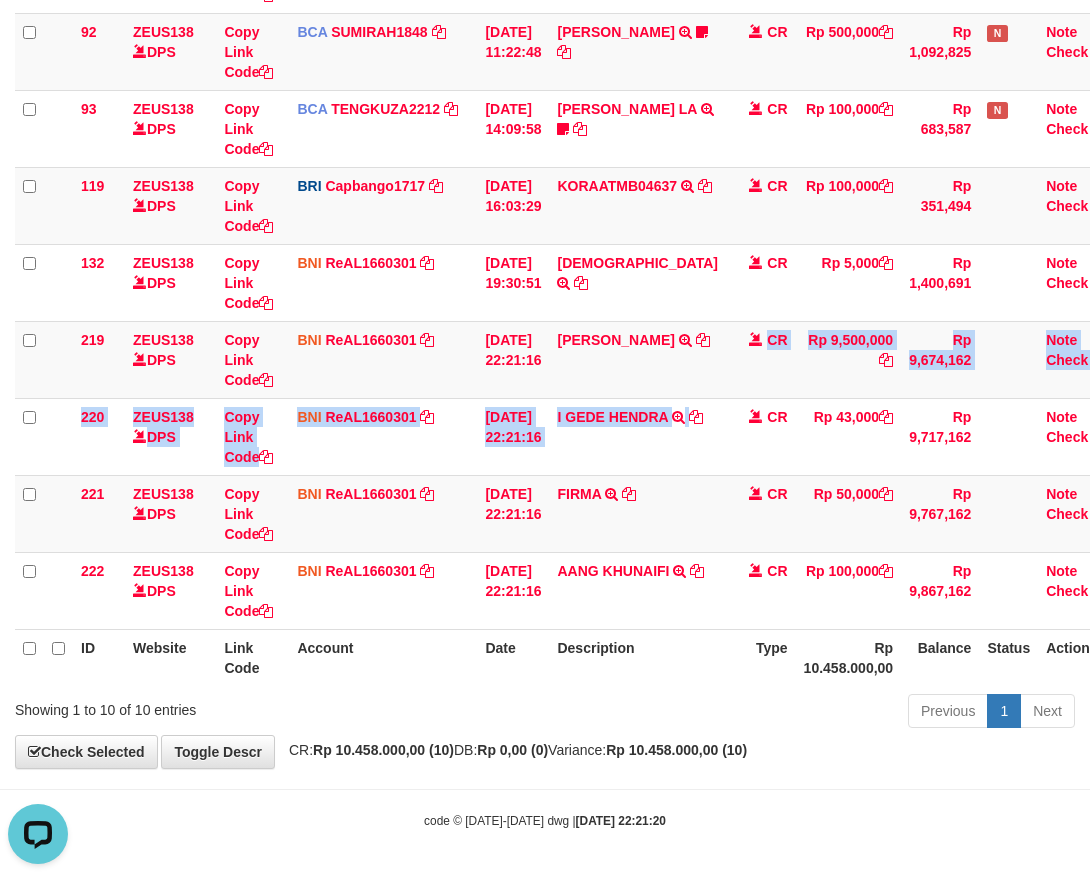 drag, startPoint x: 674, startPoint y: 401, endPoint x: 1096, endPoint y: 369, distance: 423.21152 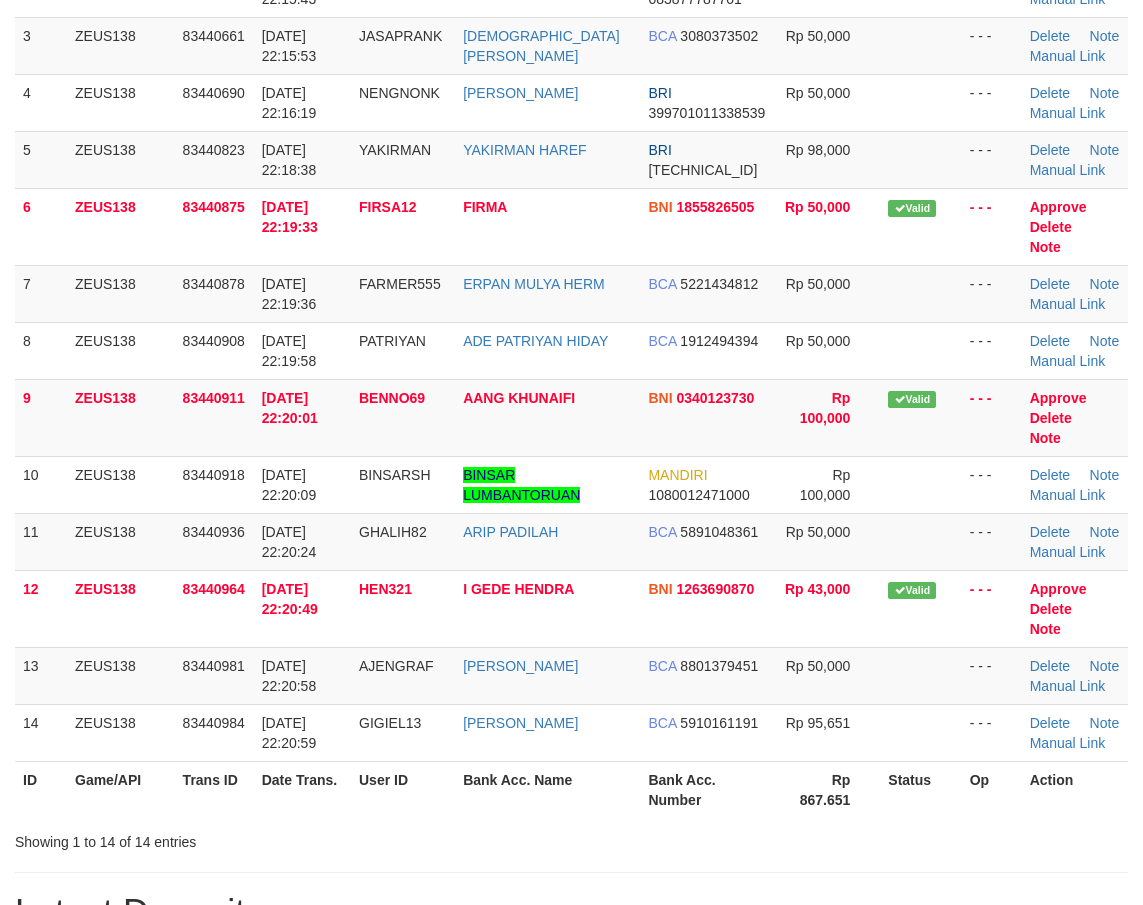 scroll, scrollTop: 272, scrollLeft: 0, axis: vertical 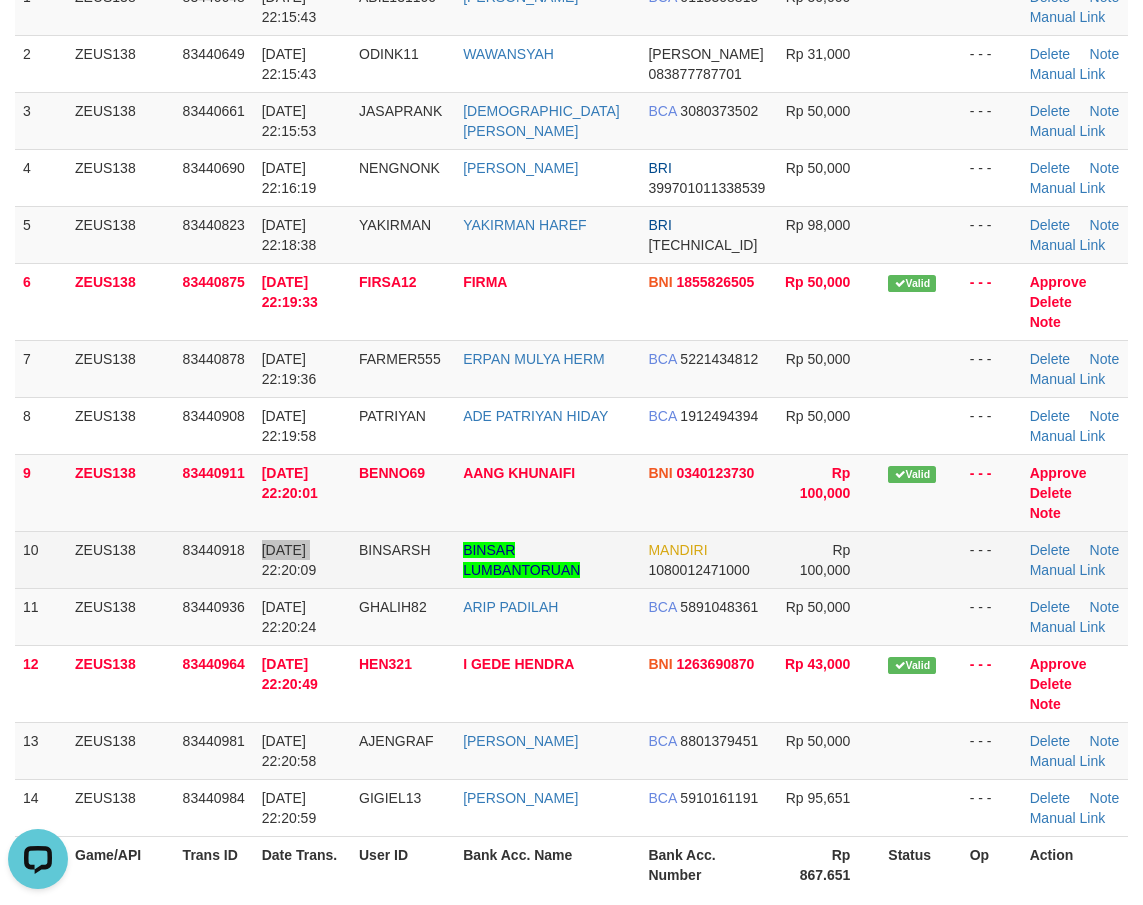 click on "11/07/2025 22:20:09" at bounding box center (302, 559) 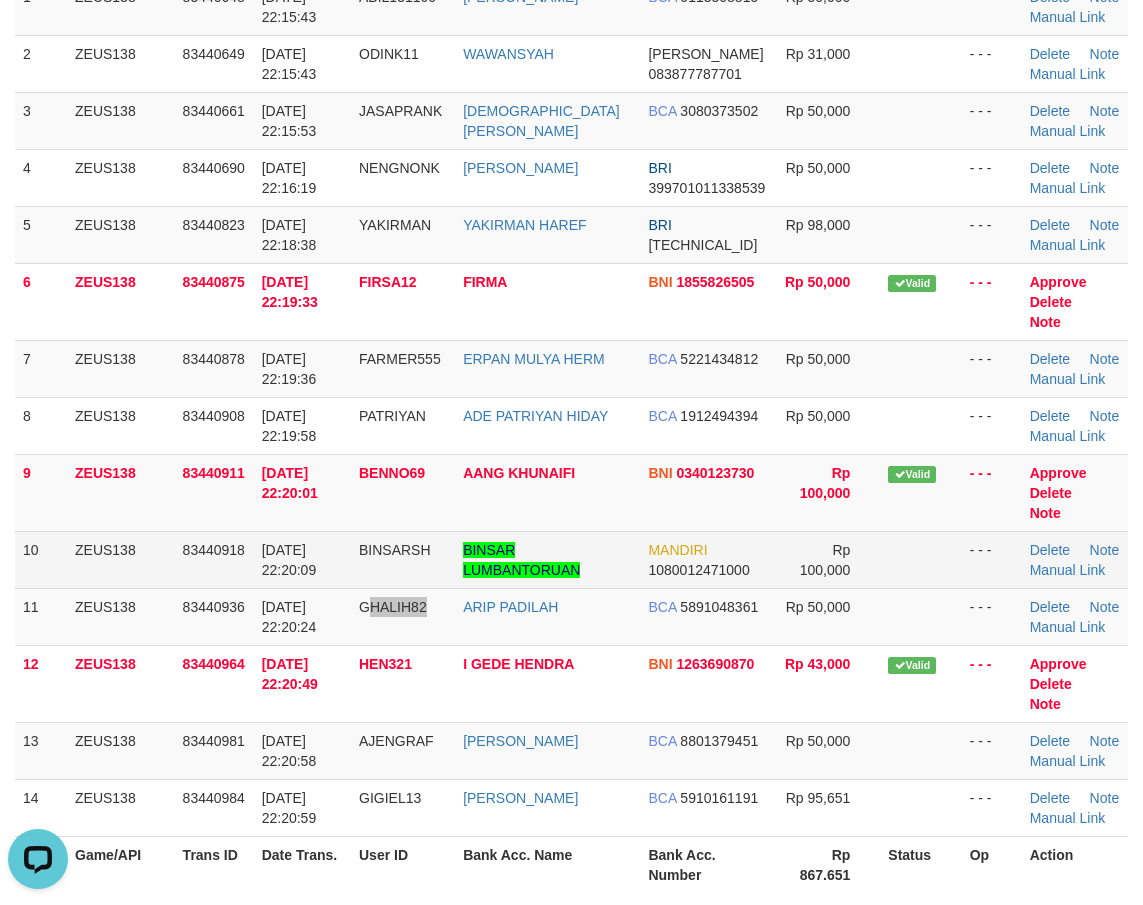 drag, startPoint x: 377, startPoint y: 561, endPoint x: 132, endPoint y: 497, distance: 253.22125 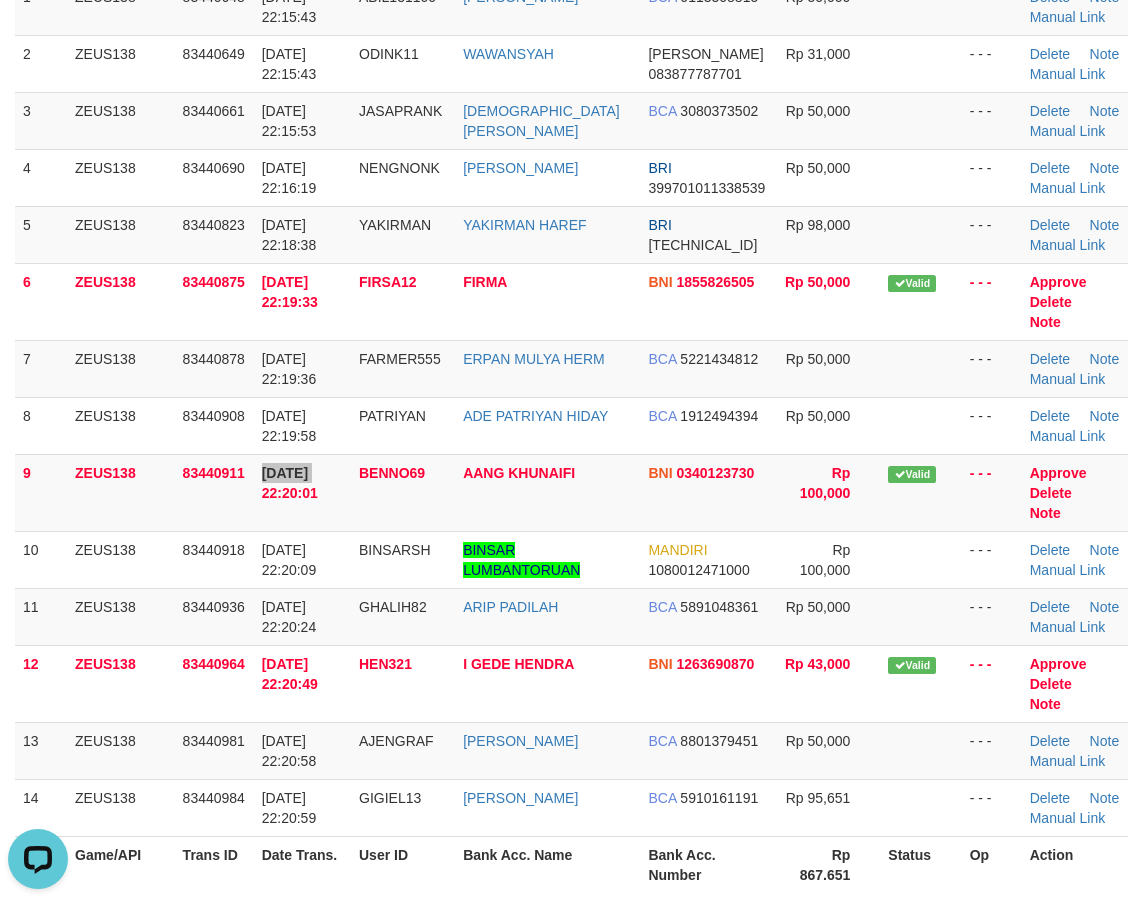 drag, startPoint x: 304, startPoint y: 455, endPoint x: 2, endPoint y: 419, distance: 304.13812 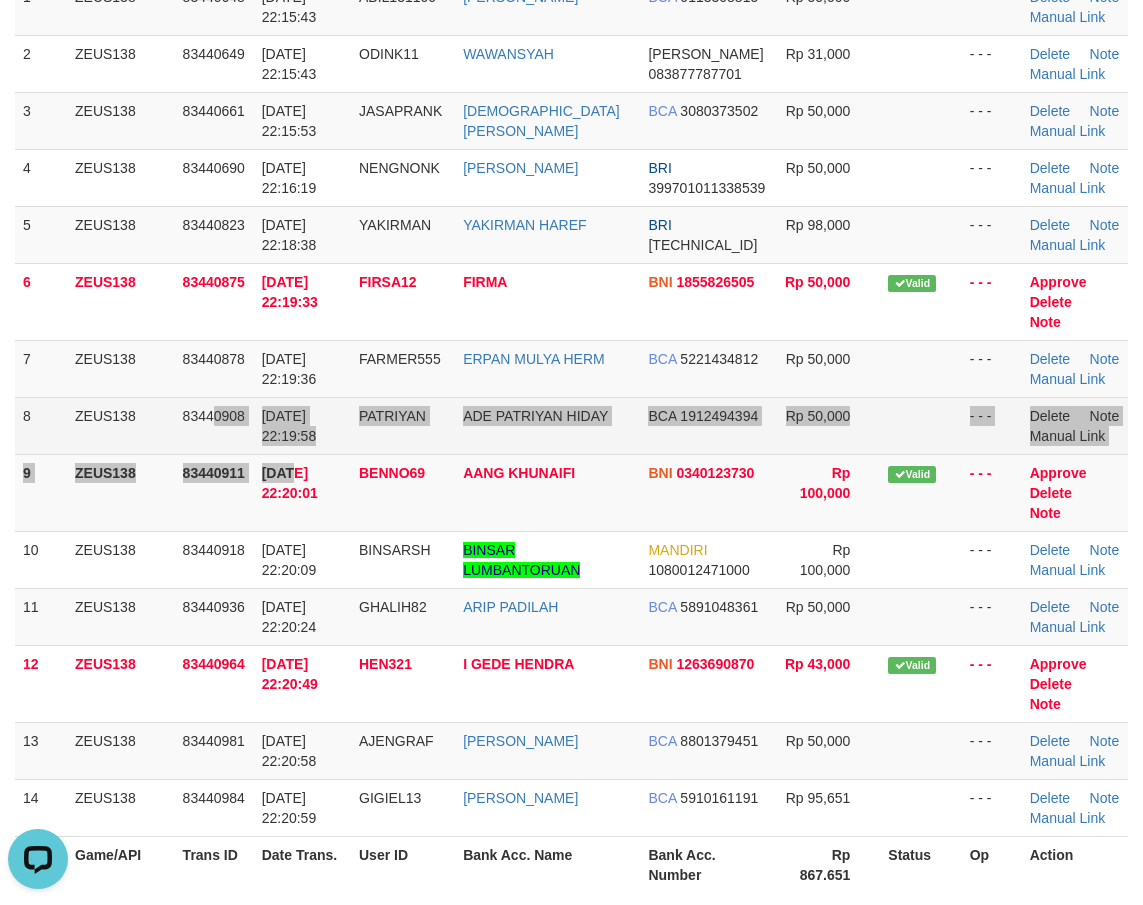 drag, startPoint x: 216, startPoint y: 433, endPoint x: 61, endPoint y: 399, distance: 158.68523 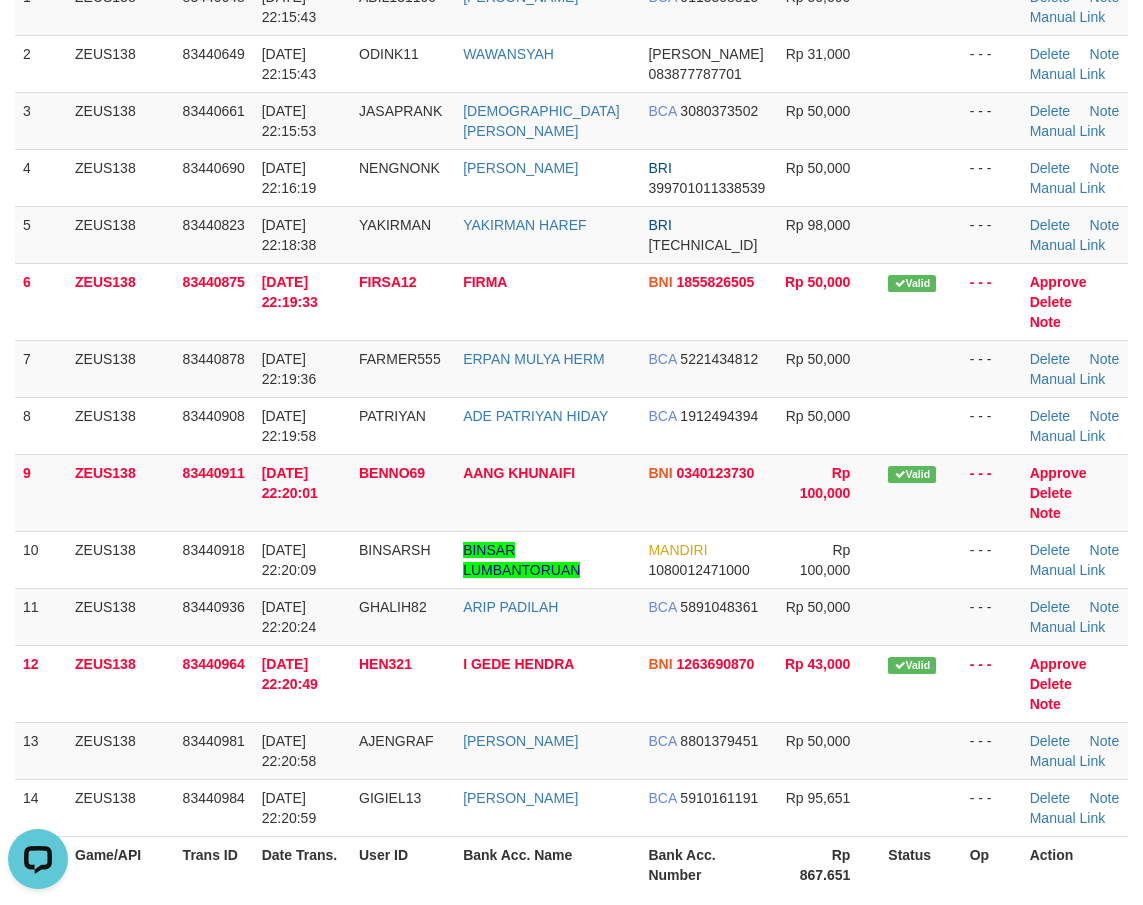 scroll, scrollTop: 894, scrollLeft: 0, axis: vertical 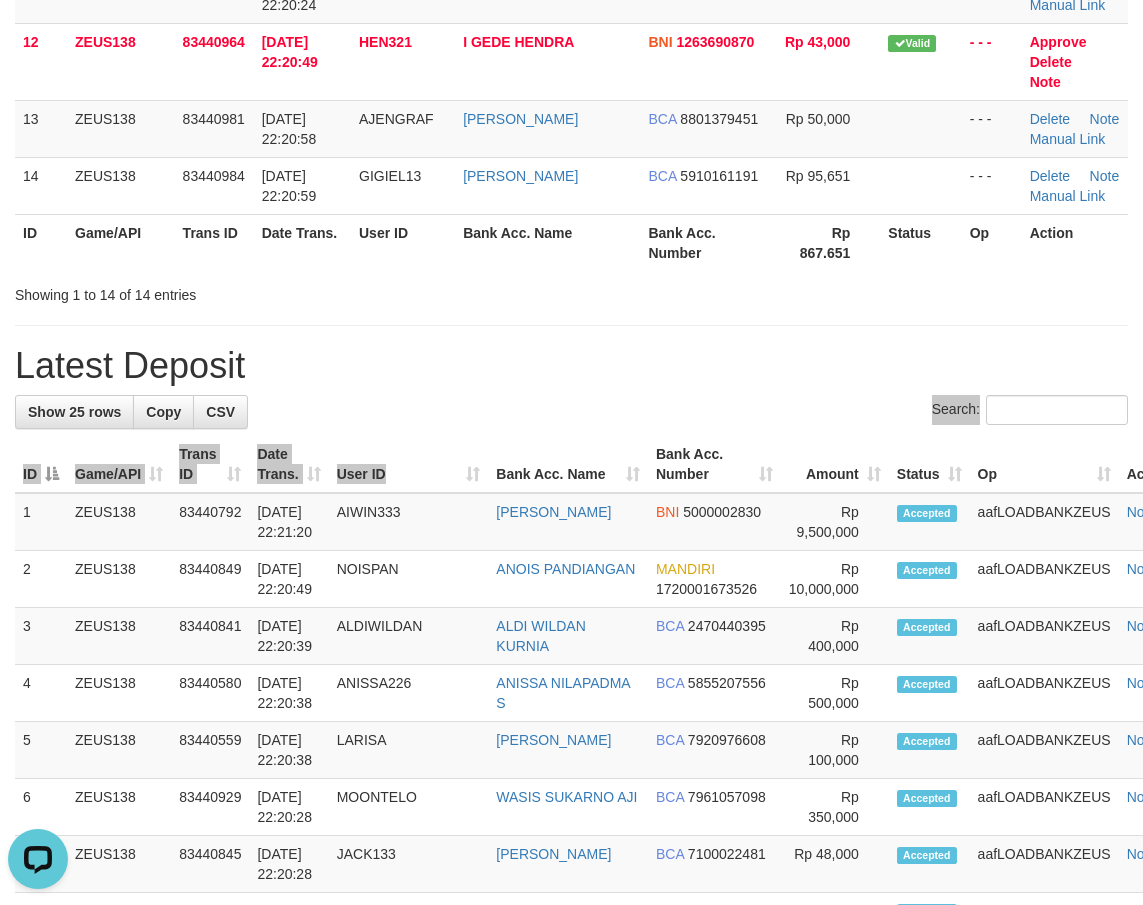 drag, startPoint x: 426, startPoint y: 369, endPoint x: 275, endPoint y: 361, distance: 151.21178 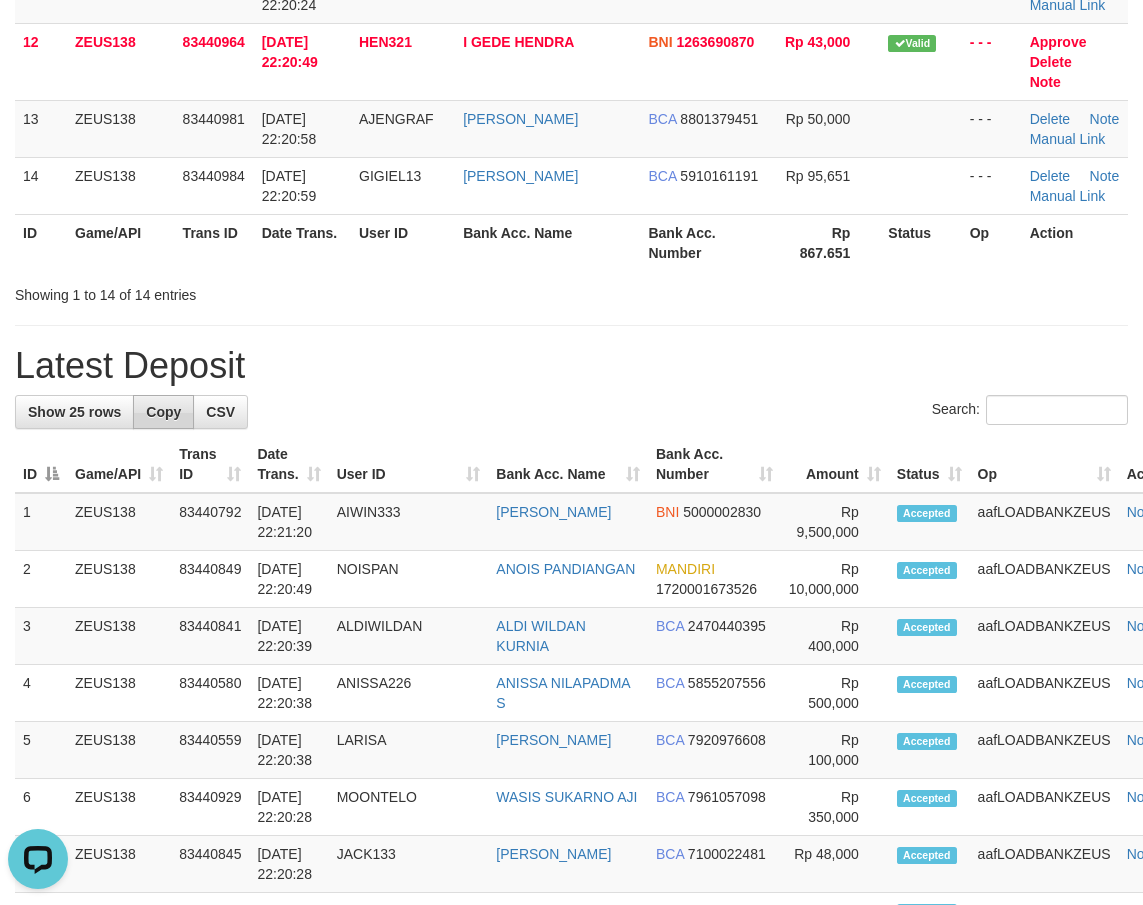drag, startPoint x: 580, startPoint y: 355, endPoint x: 148, endPoint y: 345, distance: 432.11572 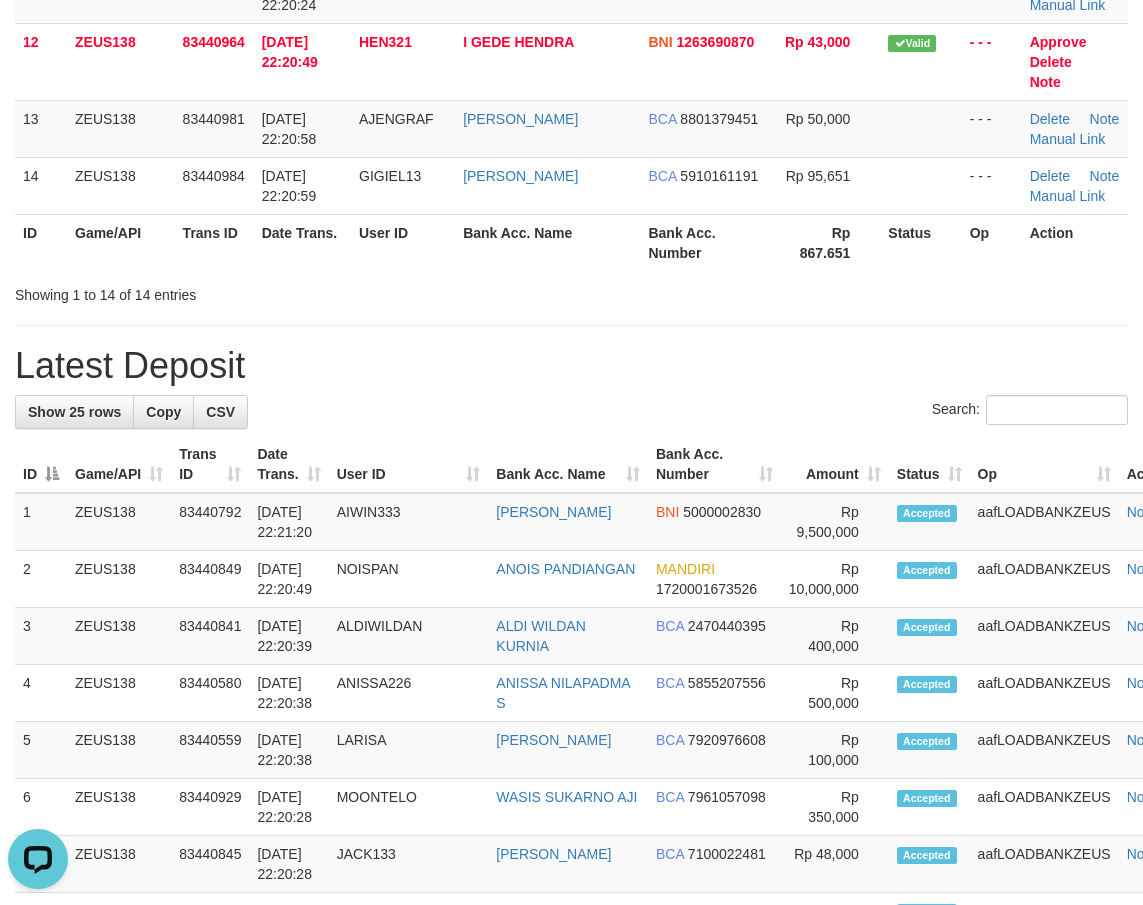drag, startPoint x: 460, startPoint y: 258, endPoint x: 373, endPoint y: 228, distance: 92.02717 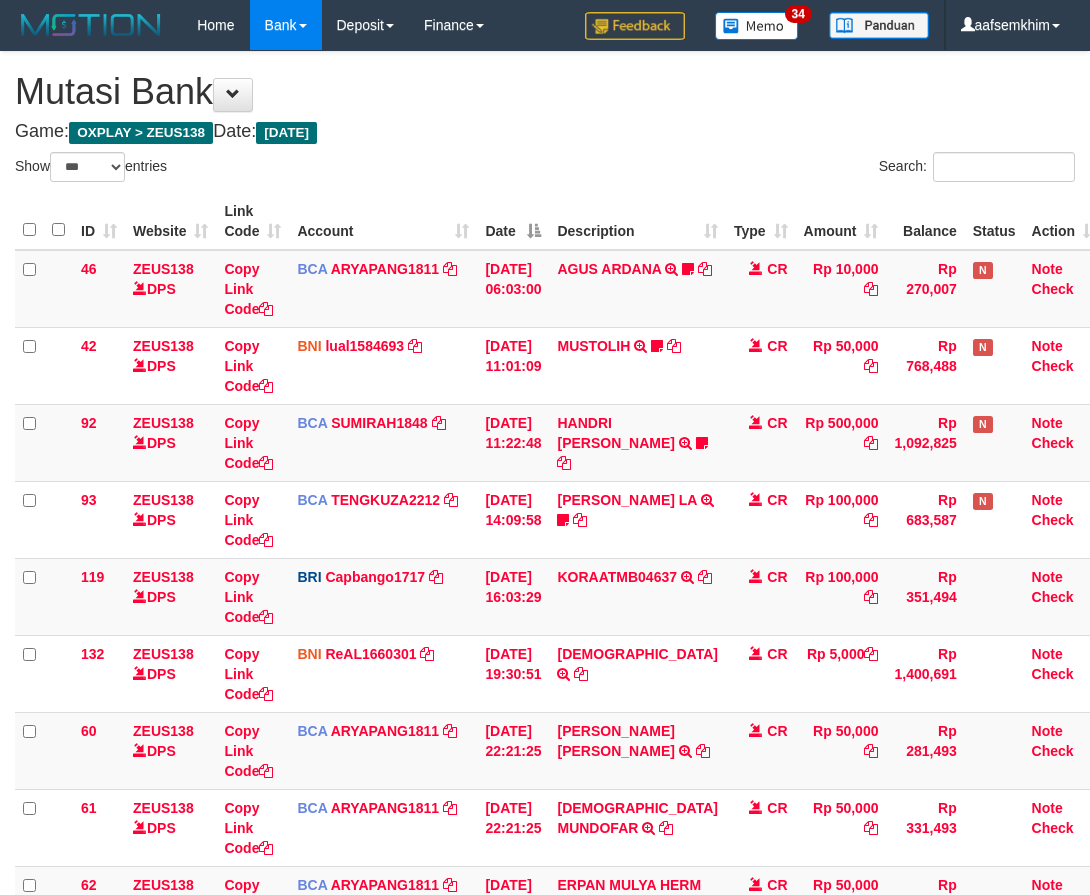 select on "***" 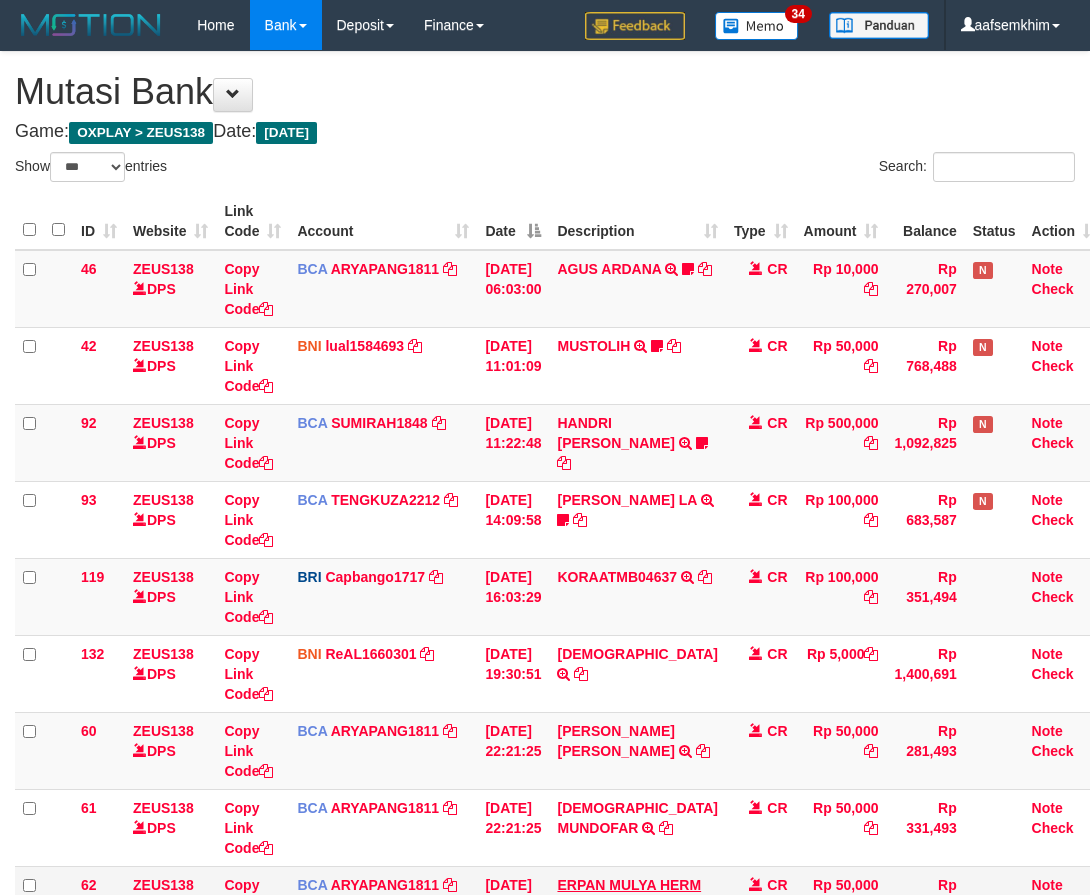 scroll, scrollTop: 299, scrollLeft: 0, axis: vertical 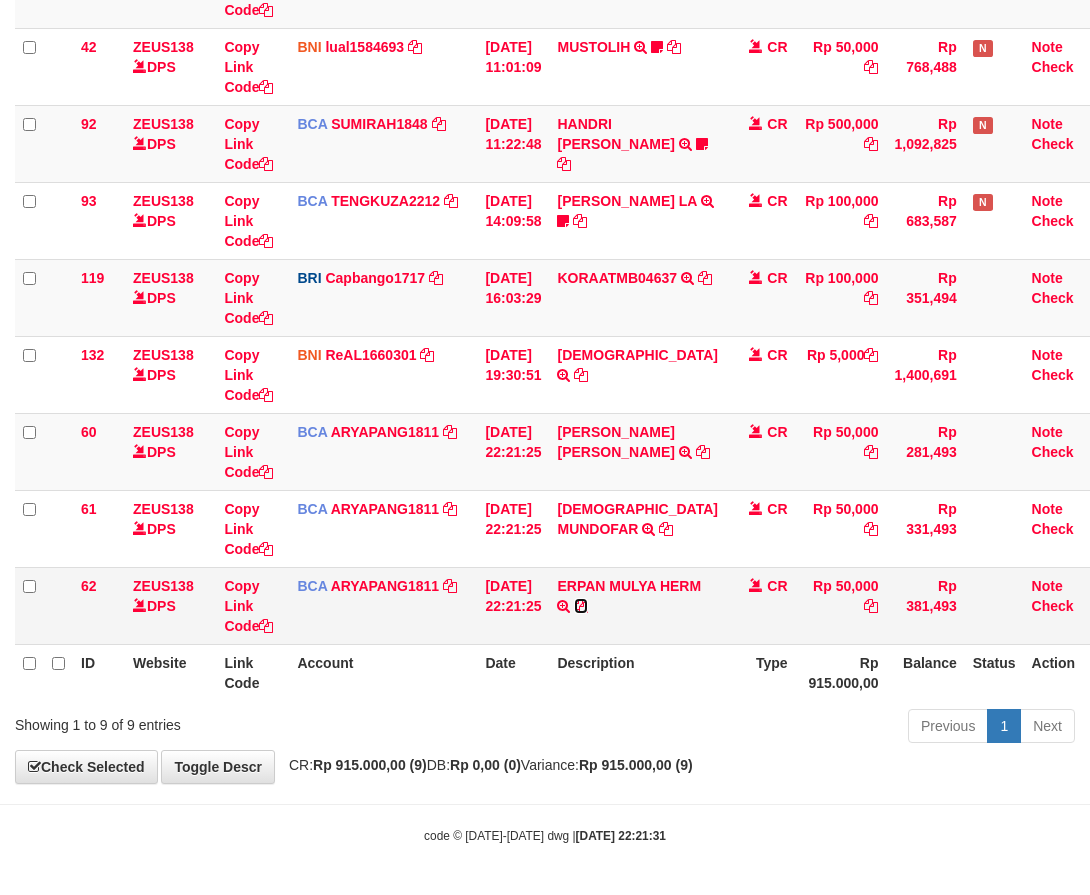 click at bounding box center [581, 606] 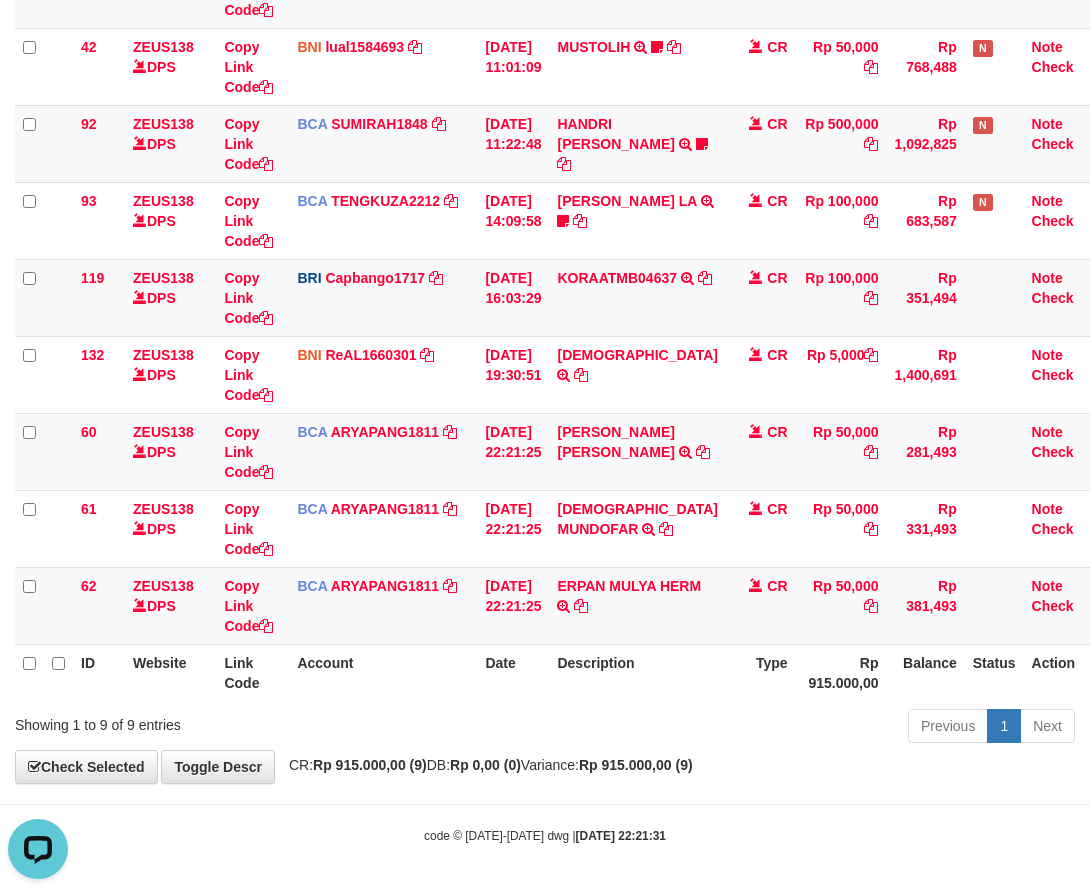 scroll, scrollTop: 0, scrollLeft: 0, axis: both 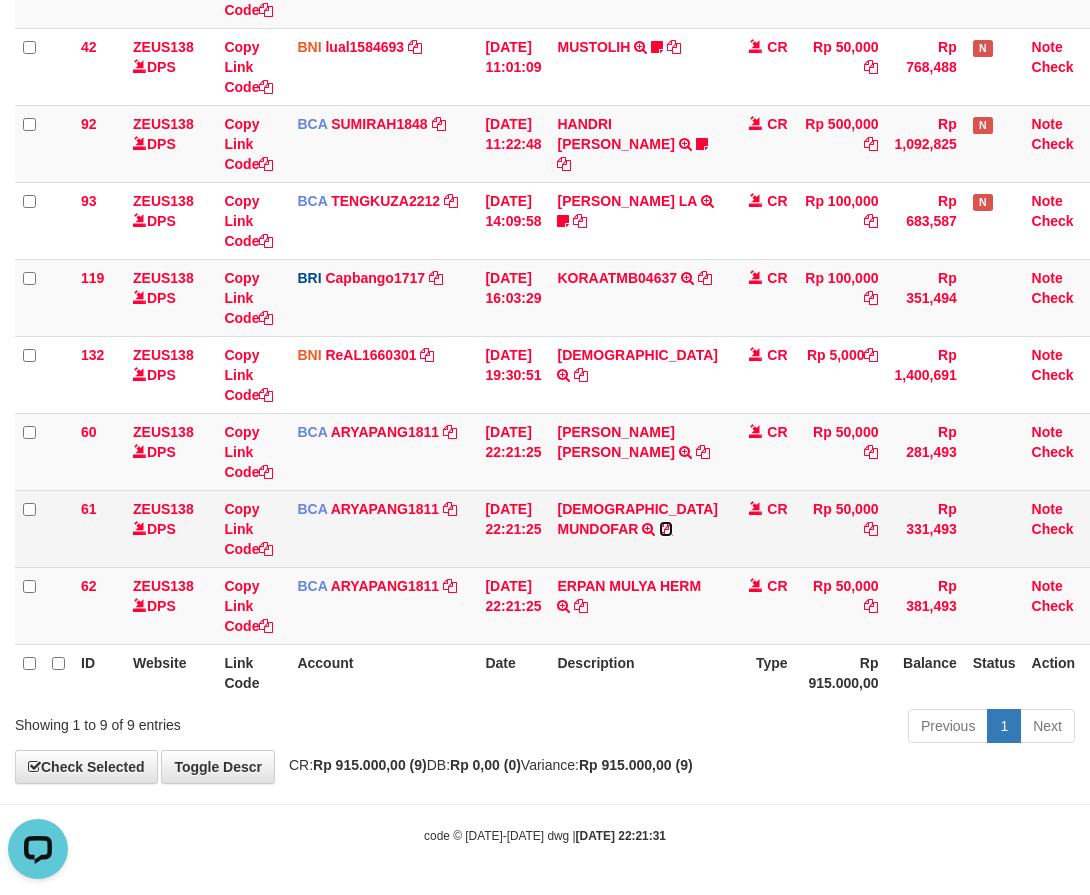 click at bounding box center (666, 529) 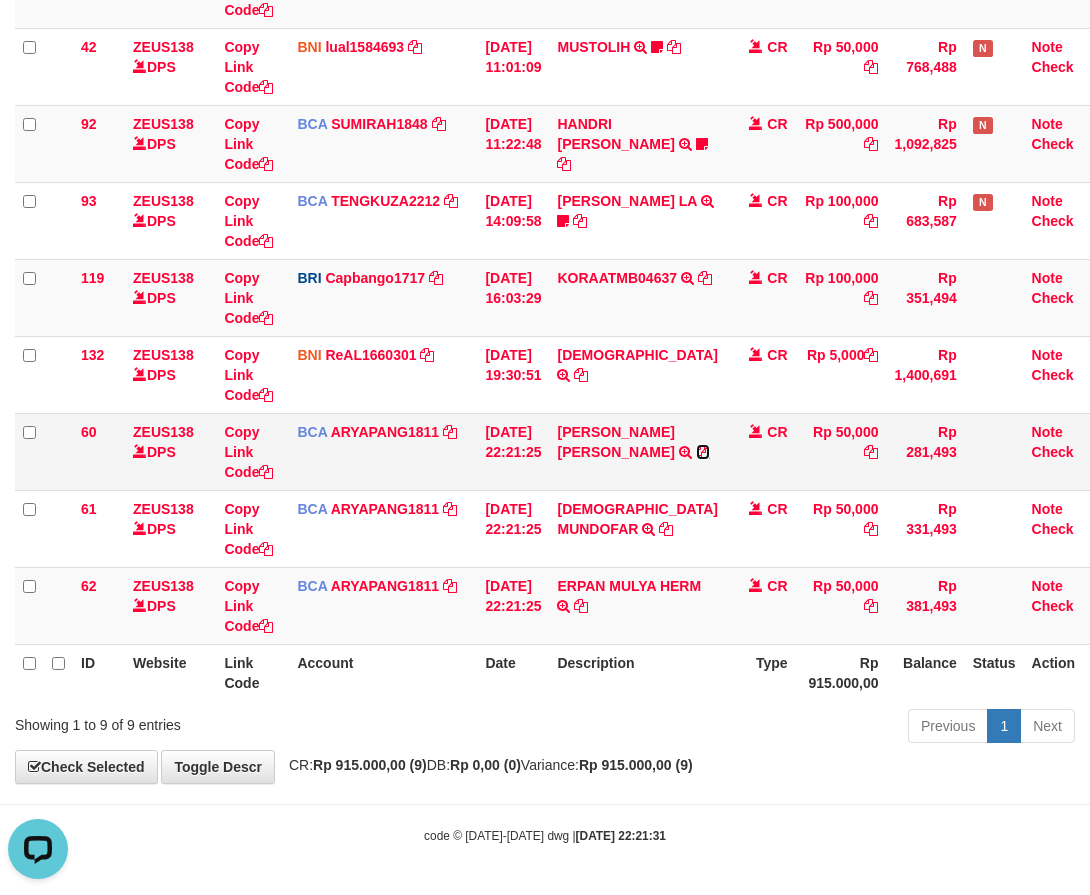 drag, startPoint x: 646, startPoint y: 452, endPoint x: 902, endPoint y: 394, distance: 262.4881 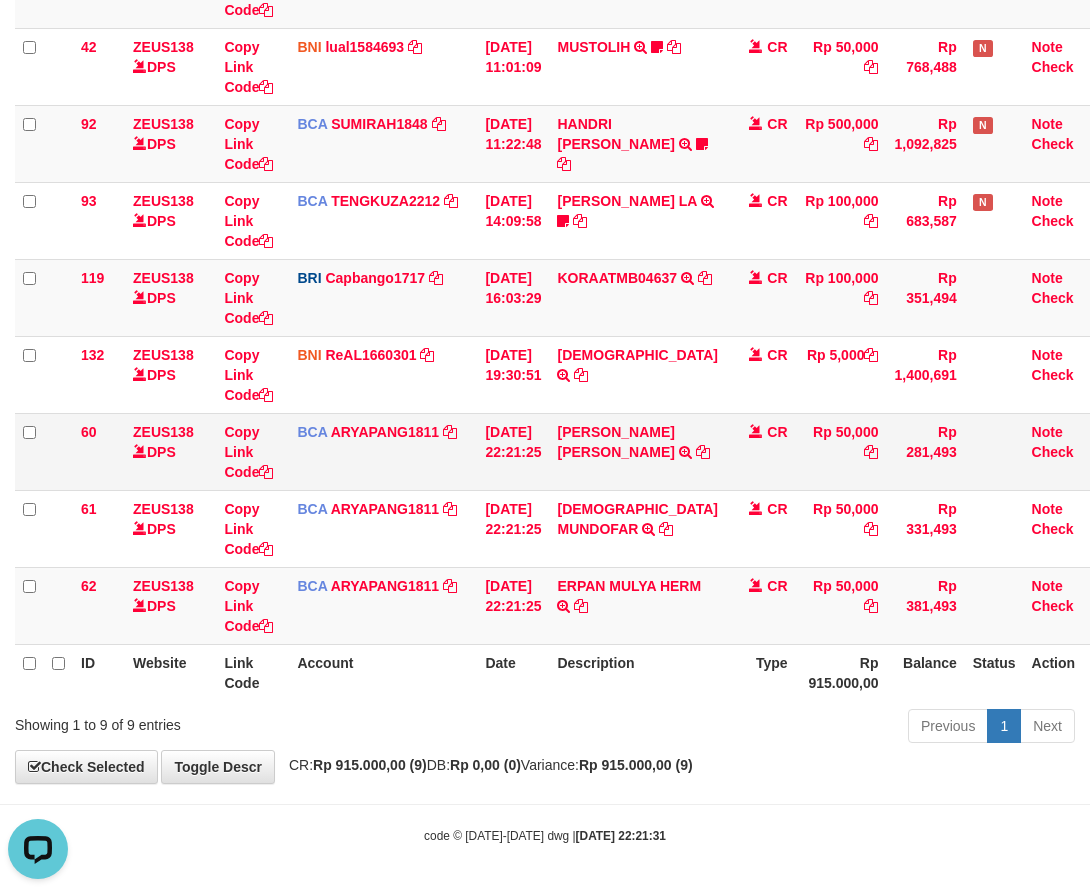 click on "AHMAD RIFQI NABILA         TRSF E-BANKING CR 1107/FTSCY/WS95031
50000.00AHMAD RIFQI NABILA" at bounding box center (637, 451) 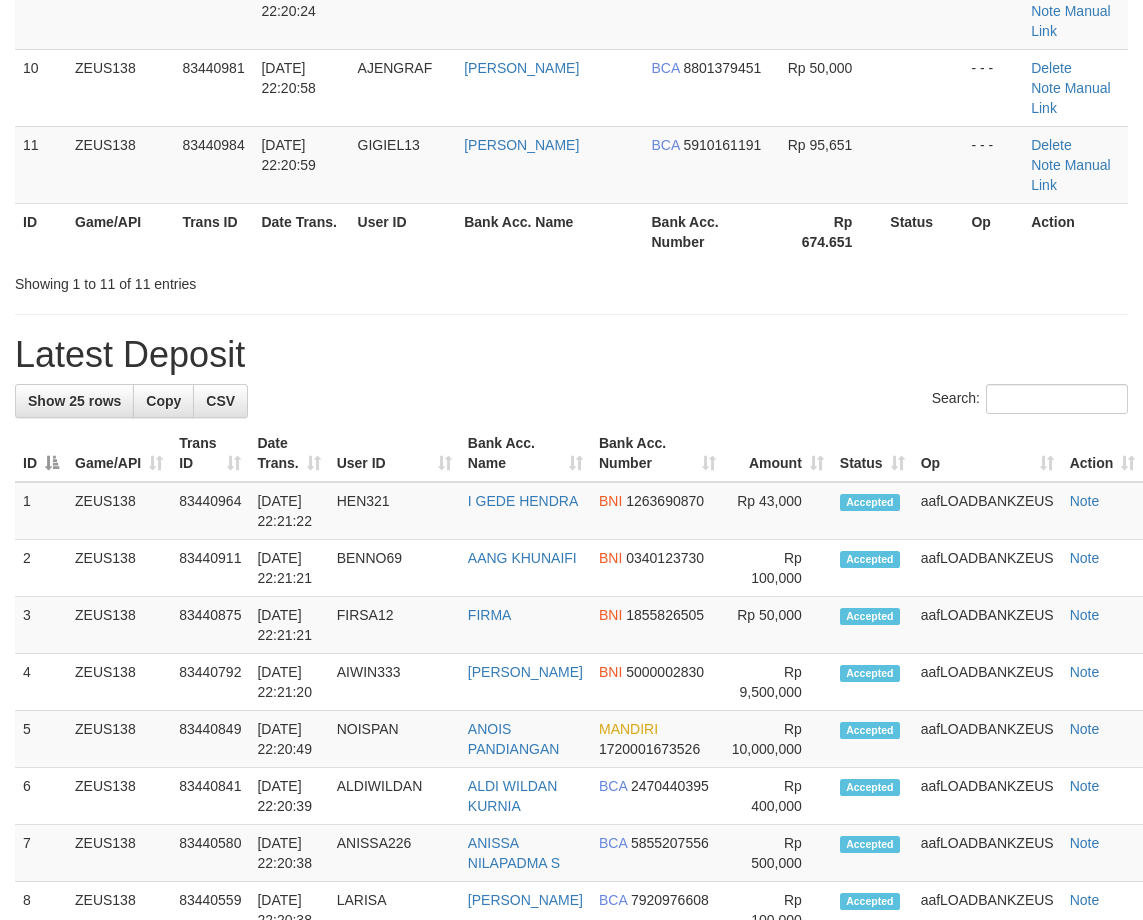 click on "Date Trans." at bounding box center (288, 453) 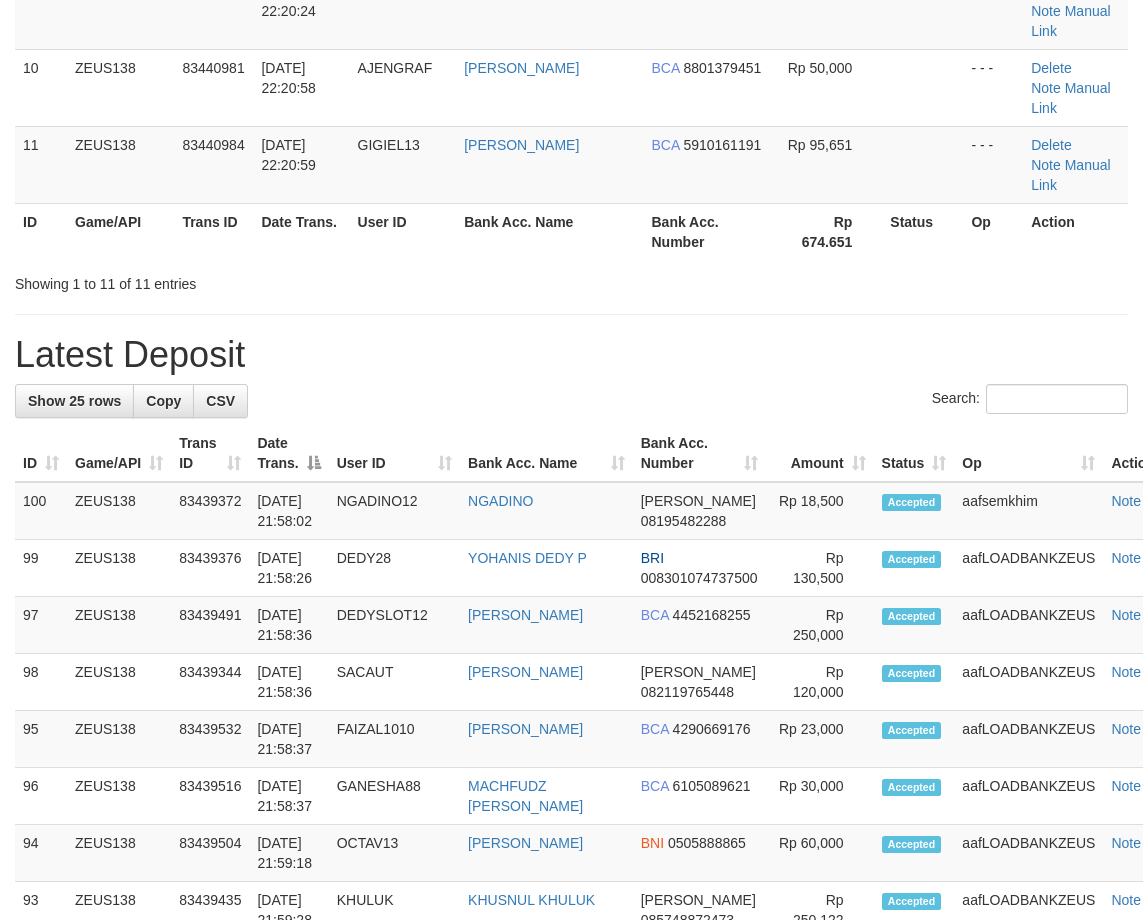 scroll, scrollTop: 94, scrollLeft: 0, axis: vertical 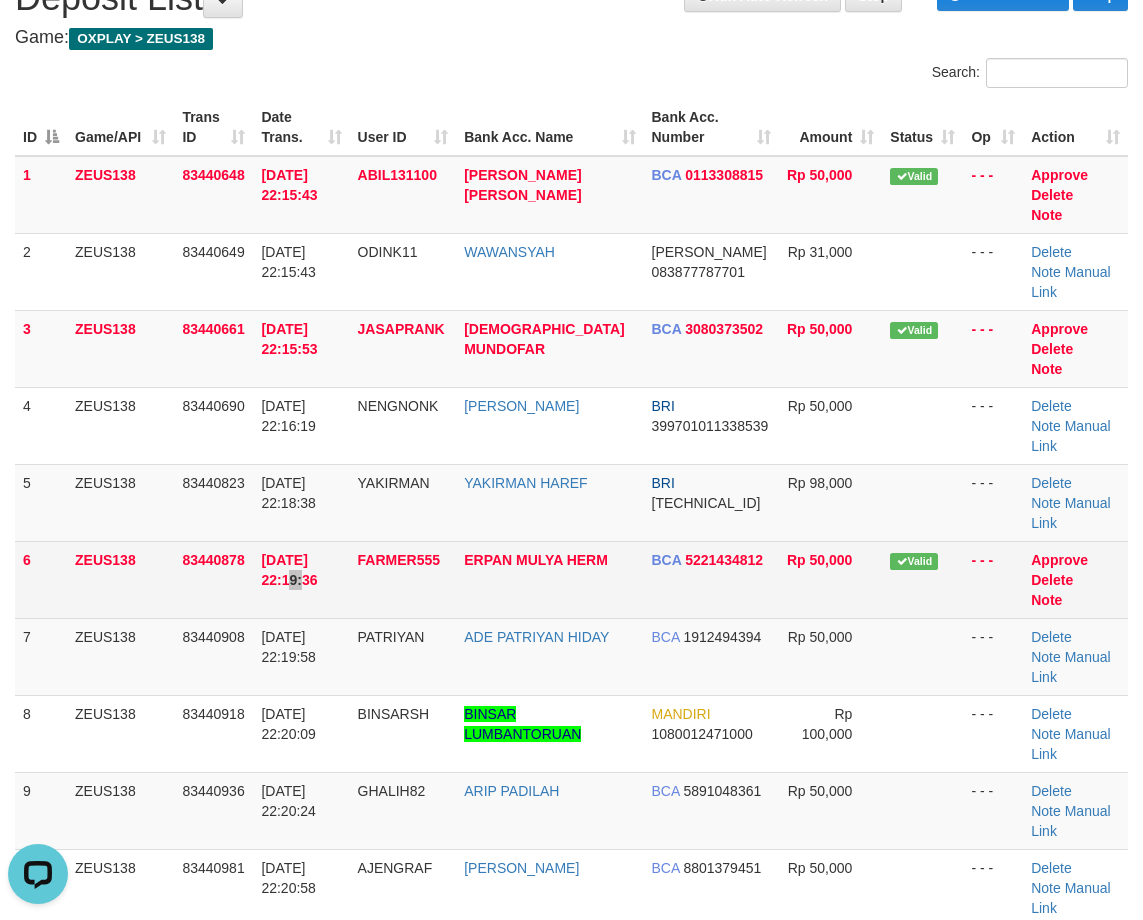 drag, startPoint x: 277, startPoint y: 477, endPoint x: 228, endPoint y: 480, distance: 49.09175 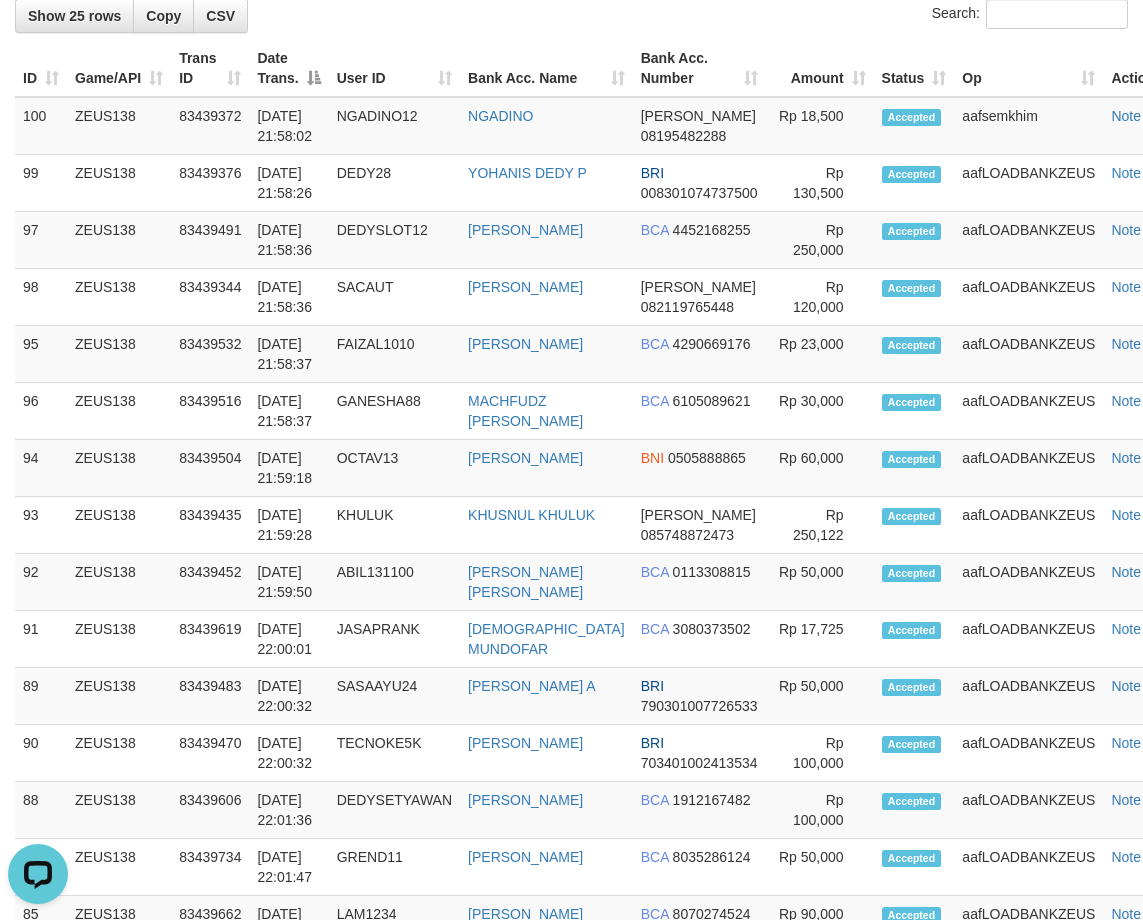 scroll, scrollTop: 0, scrollLeft: 0, axis: both 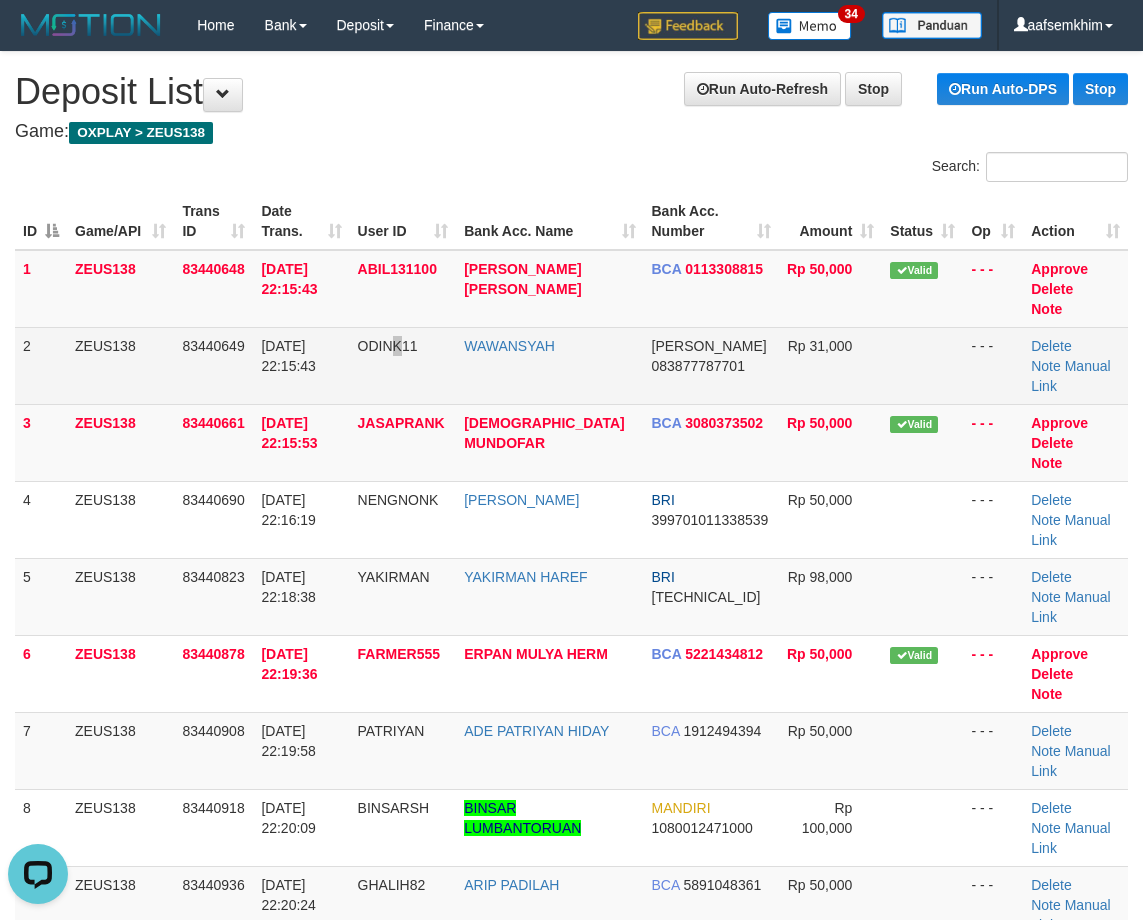 click on "ODINK11" at bounding box center (403, 365) 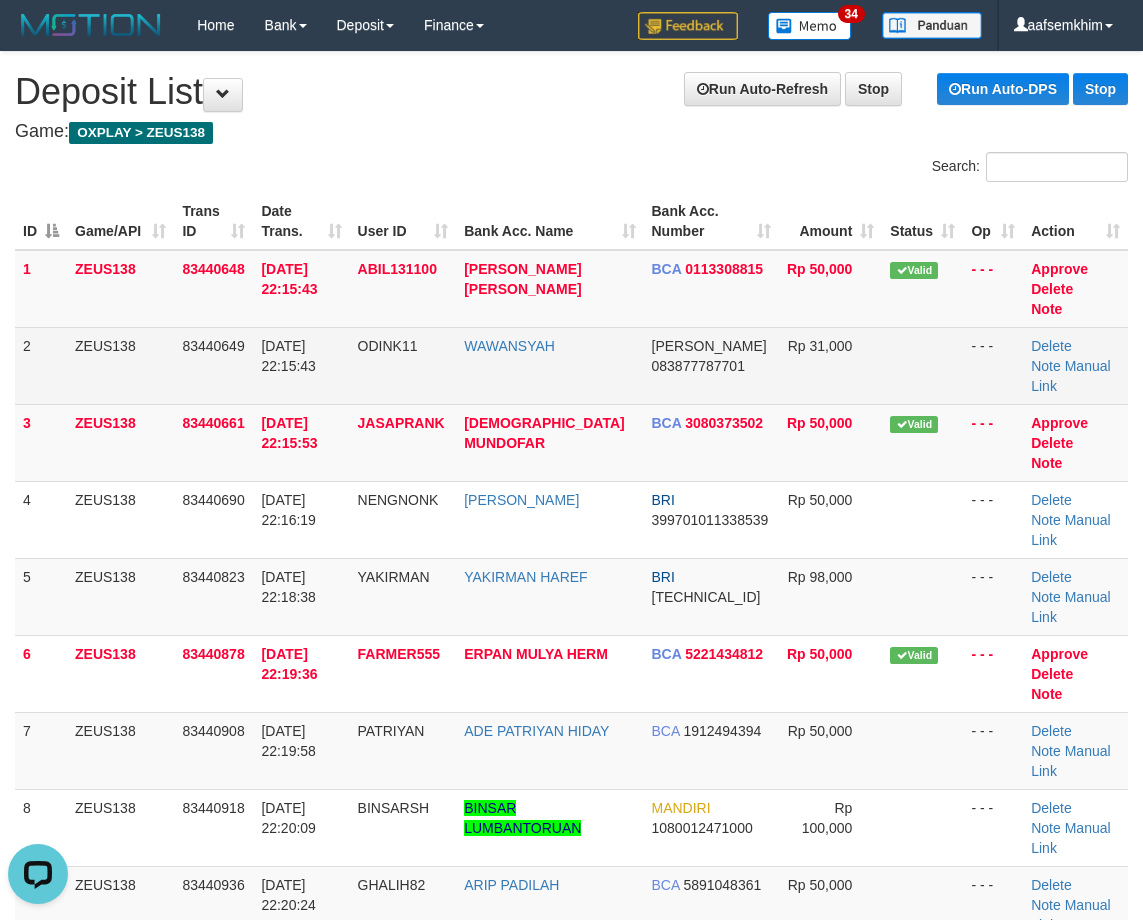 scroll, scrollTop: 1222, scrollLeft: 0, axis: vertical 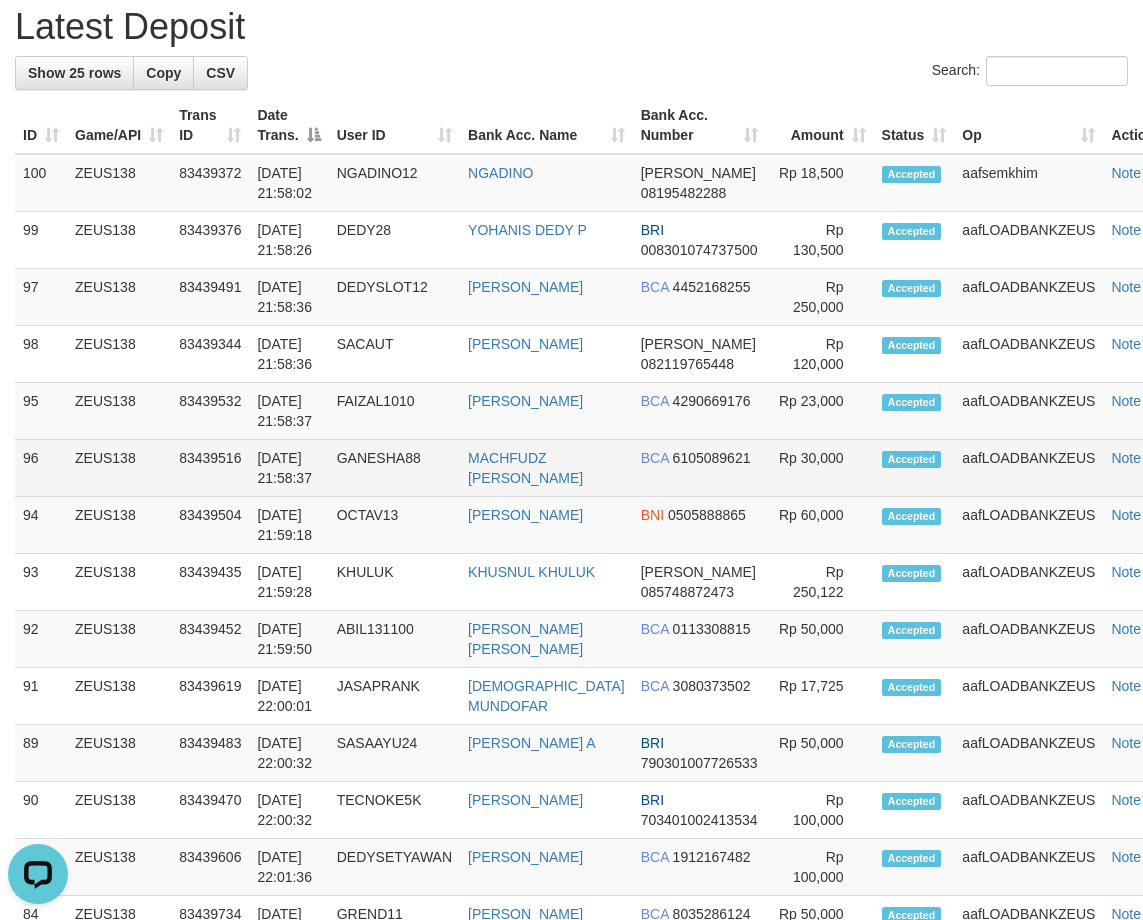 click on "GANESHA88" at bounding box center (394, 468) 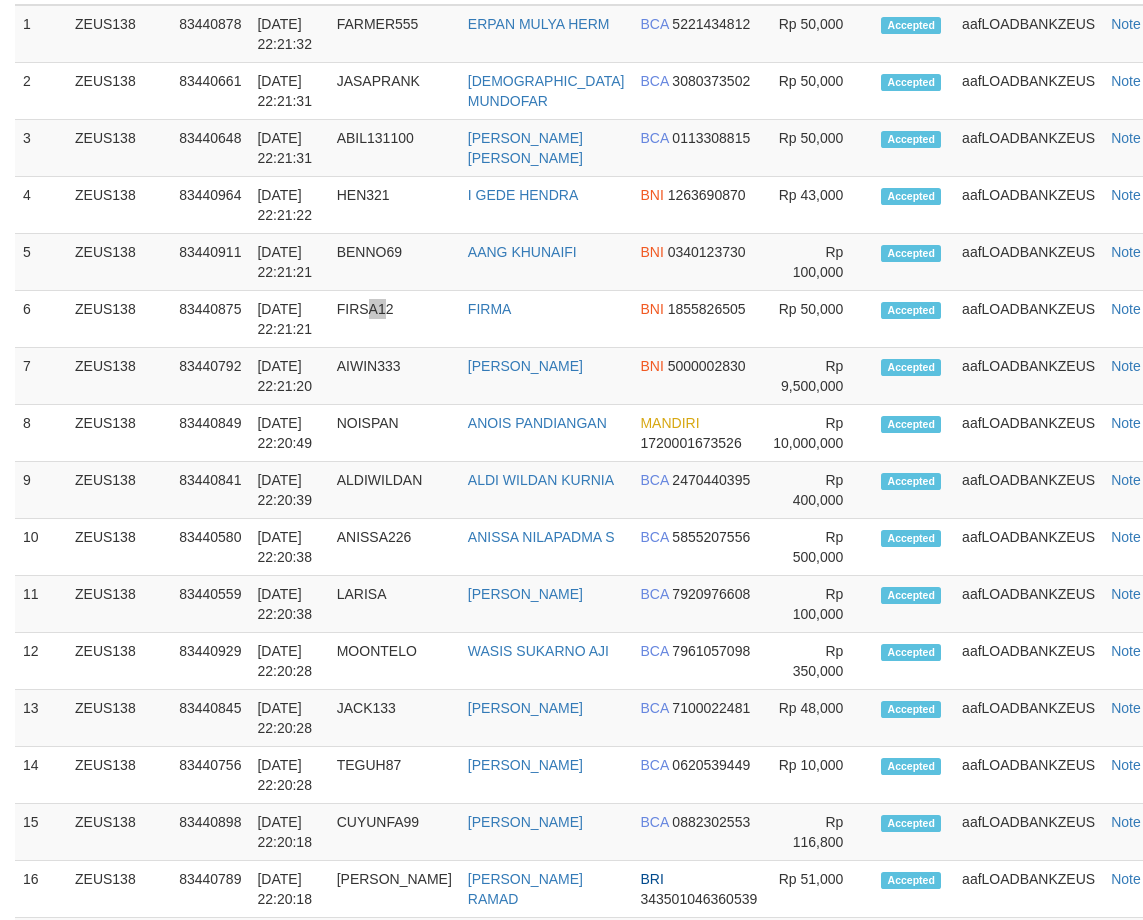 scroll, scrollTop: 1222, scrollLeft: 0, axis: vertical 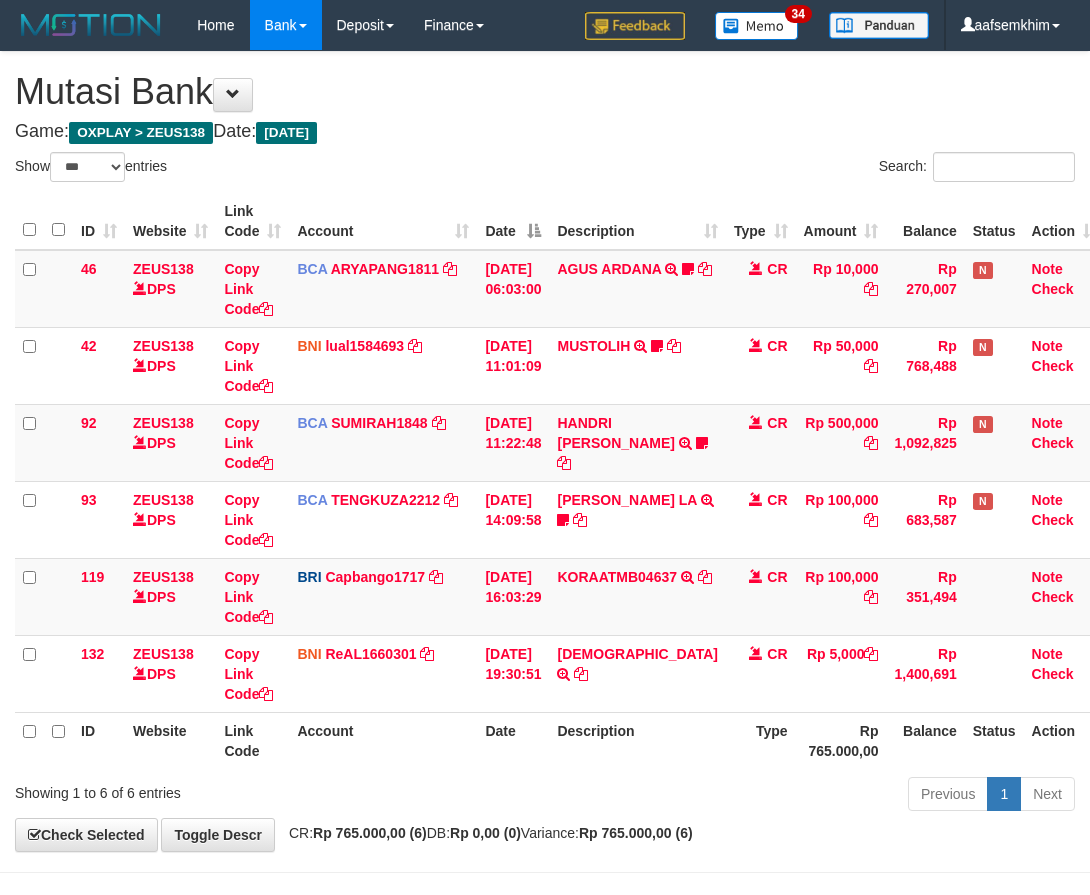 select on "***" 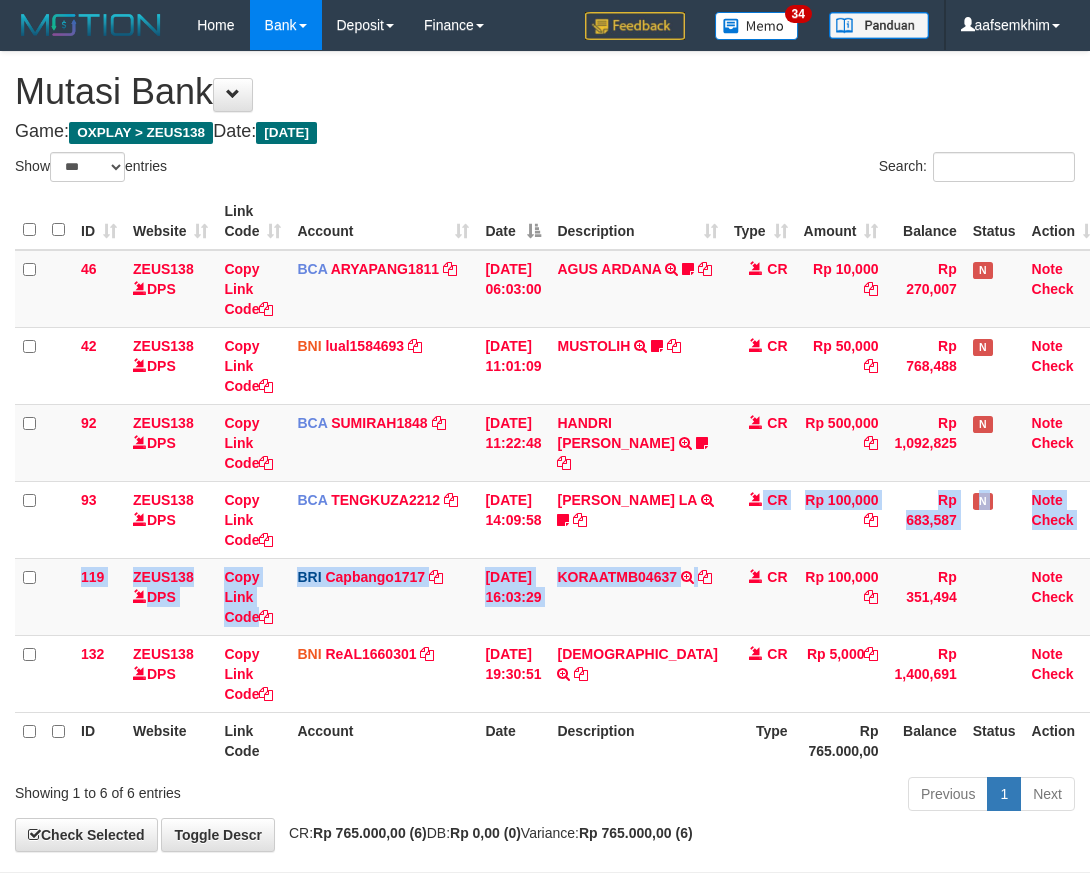 scroll, scrollTop: 68, scrollLeft: 0, axis: vertical 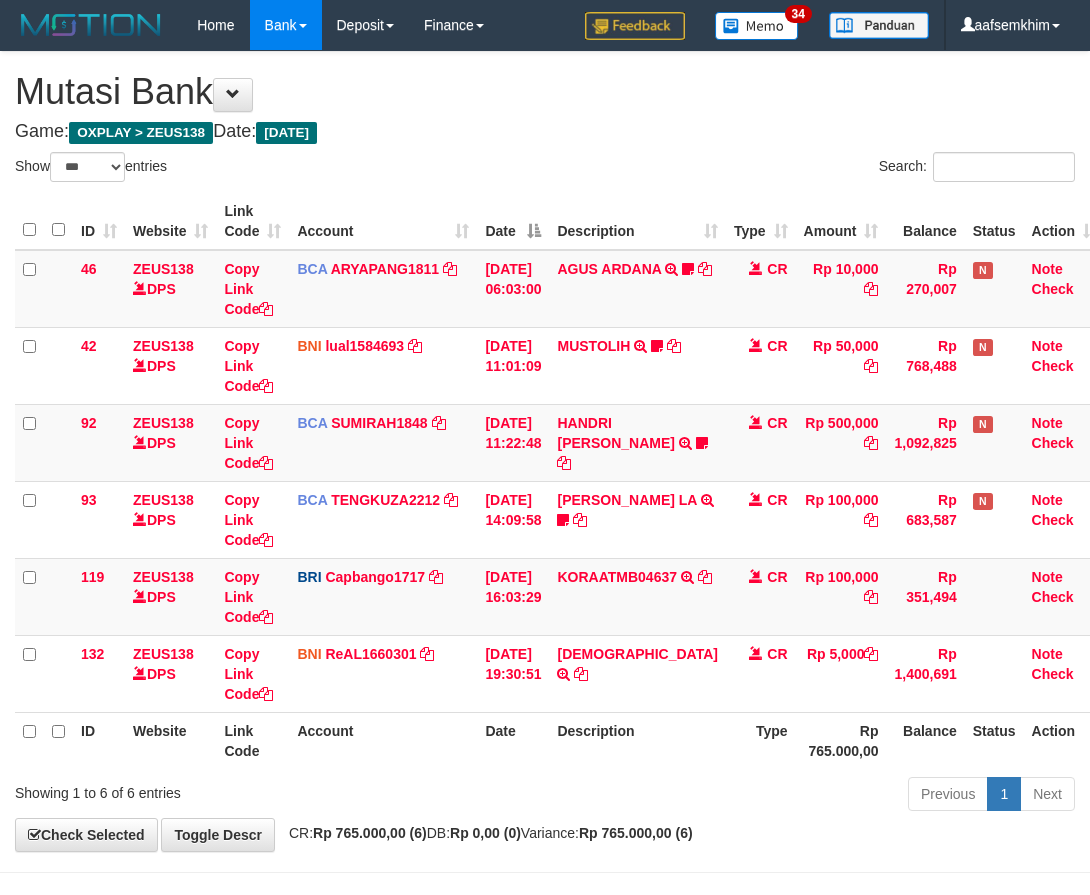 select on "***" 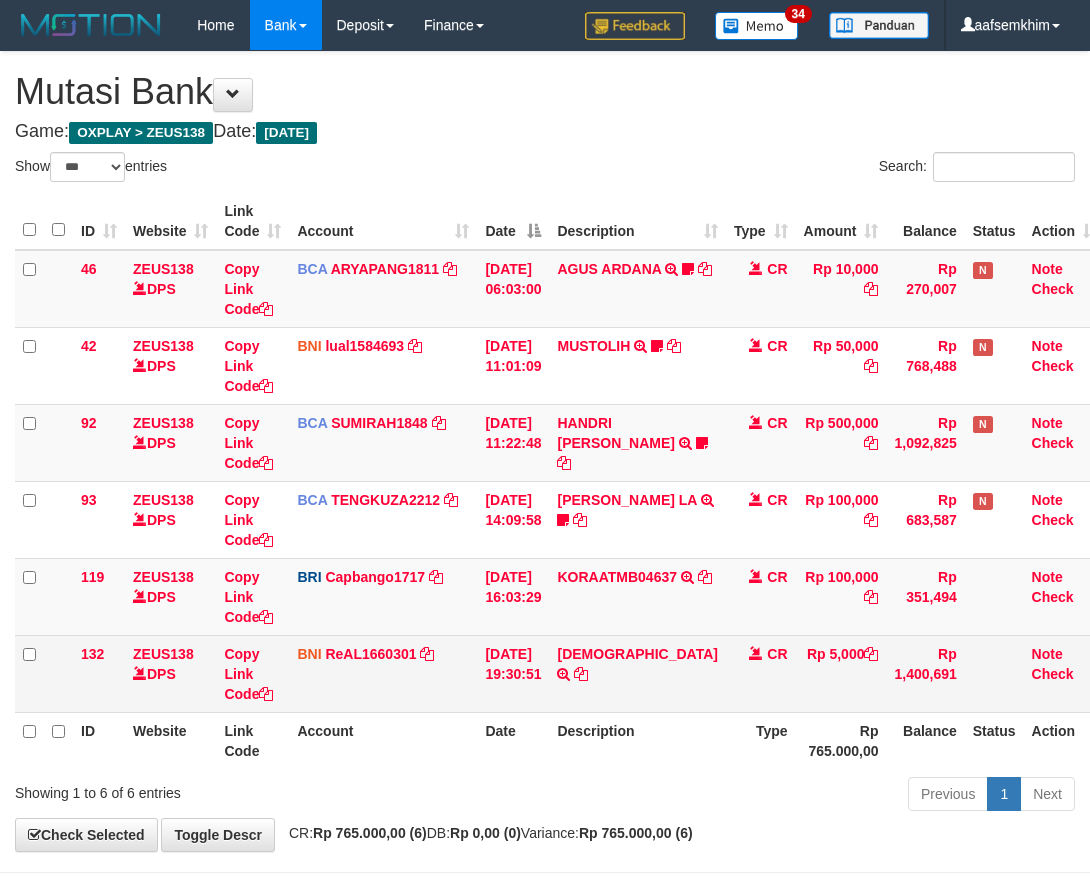 scroll, scrollTop: 68, scrollLeft: 0, axis: vertical 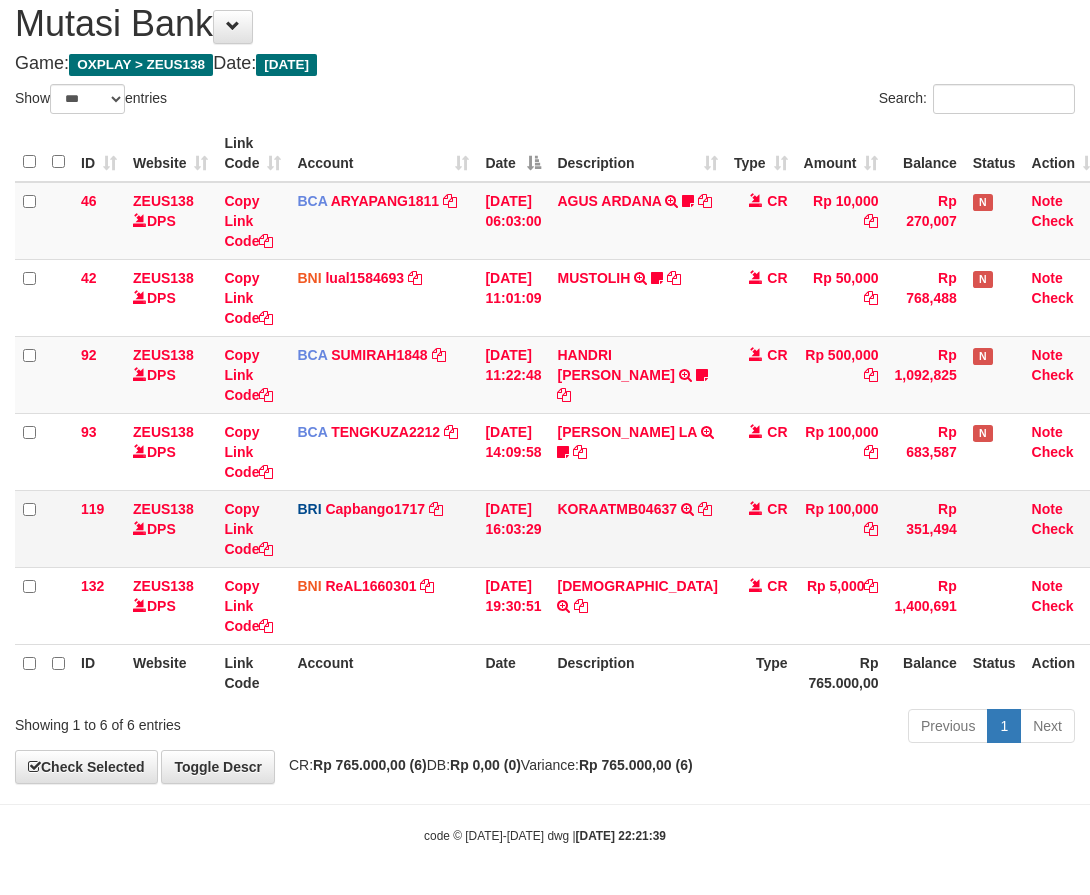 drag, startPoint x: 633, startPoint y: 563, endPoint x: 652, endPoint y: 560, distance: 19.235384 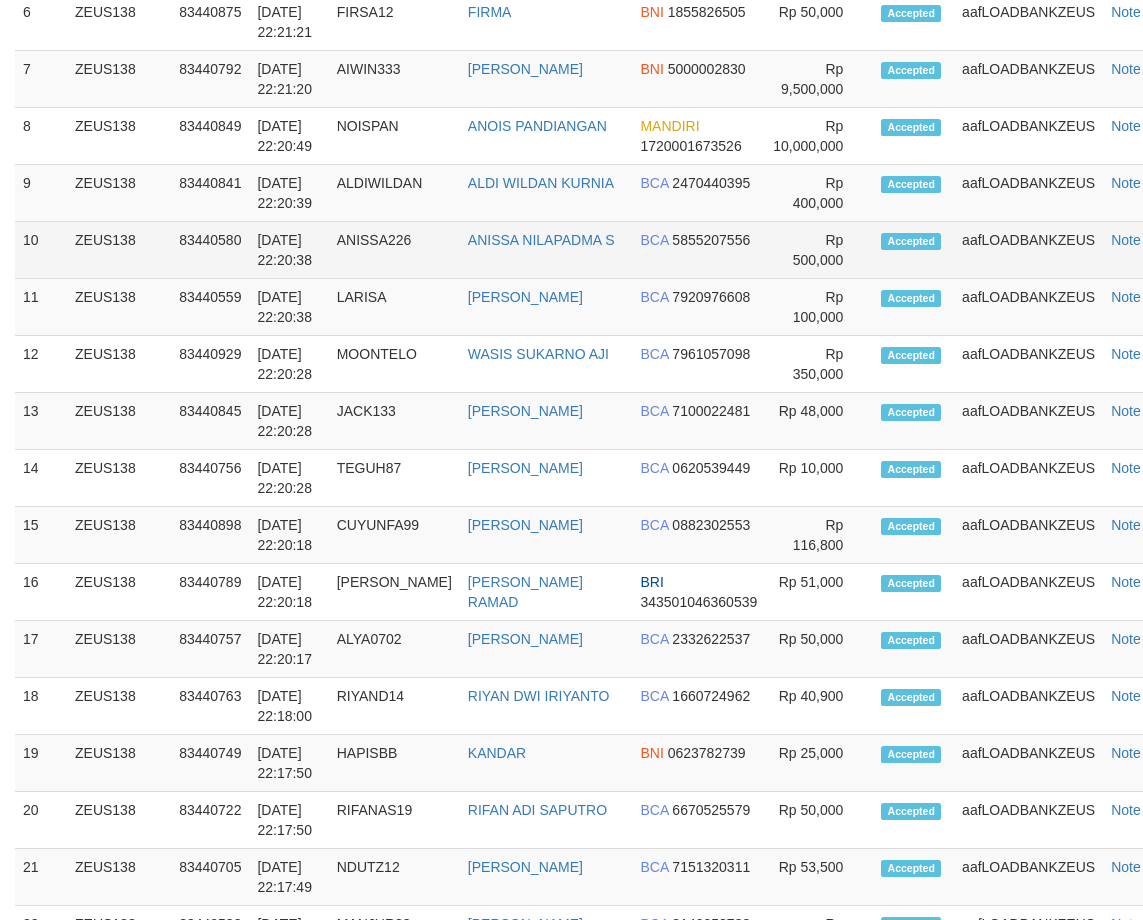 scroll, scrollTop: 1222, scrollLeft: 0, axis: vertical 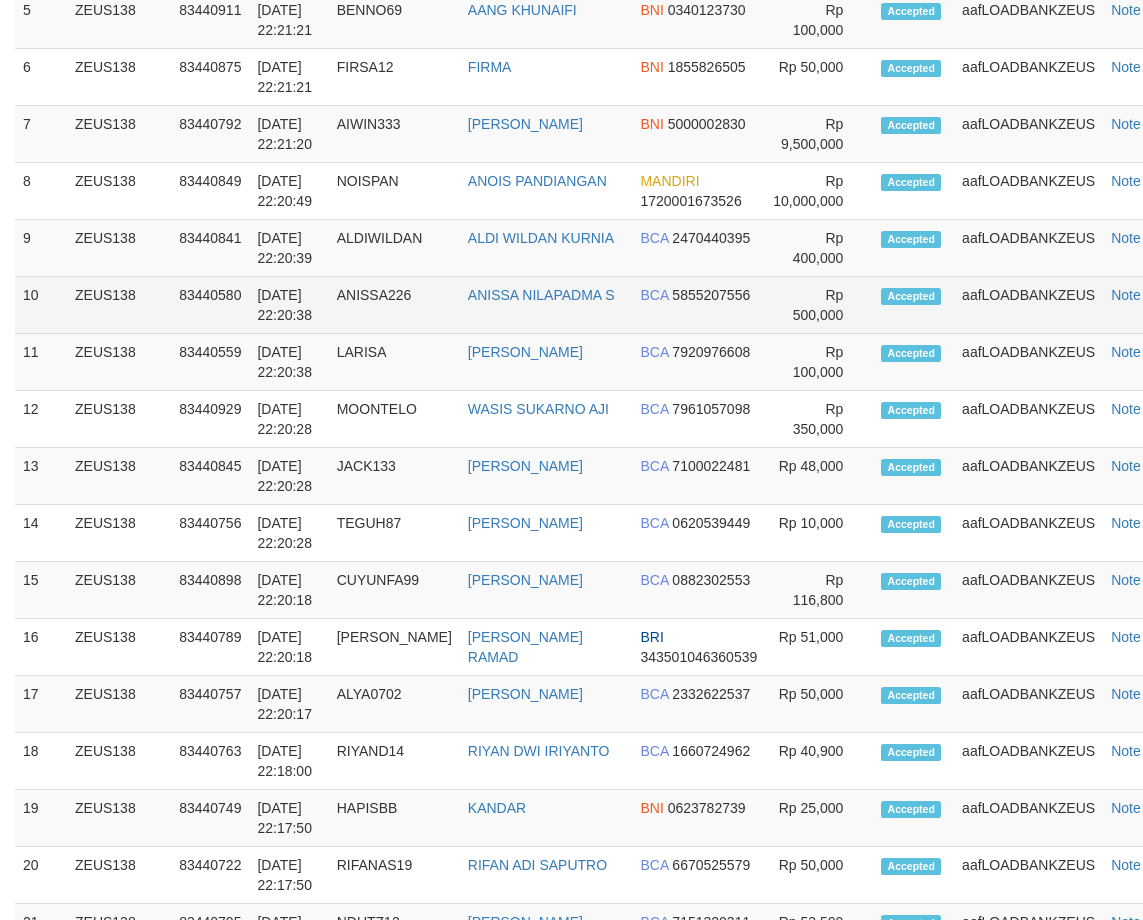 click on "ZEUS138" at bounding box center [119, 305] 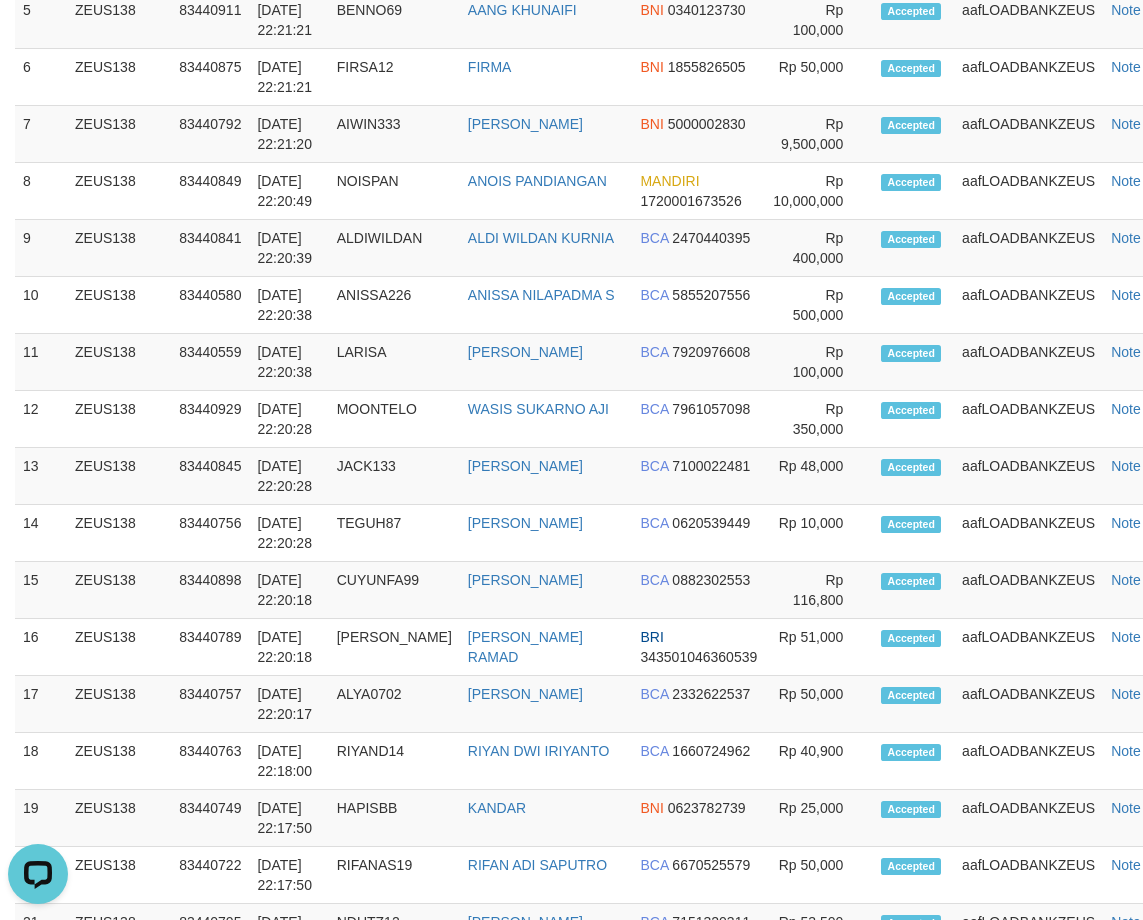scroll, scrollTop: 0, scrollLeft: 0, axis: both 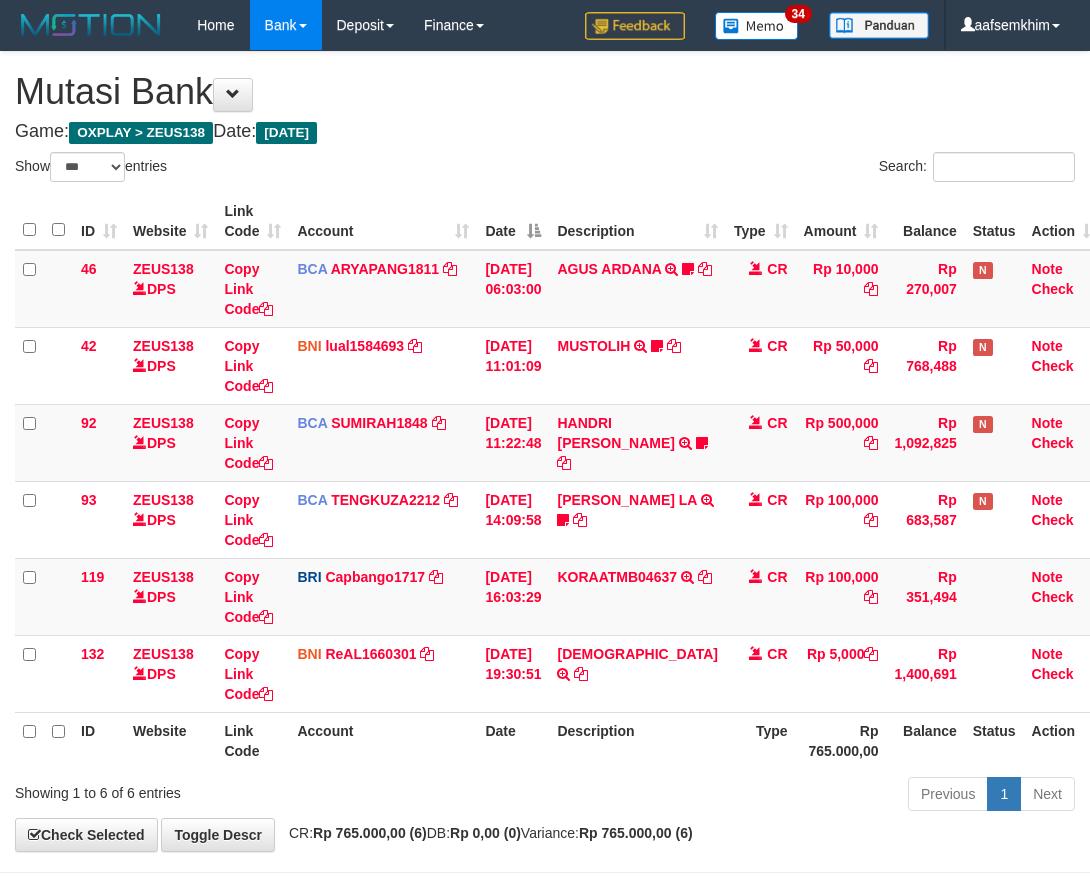 select on "***" 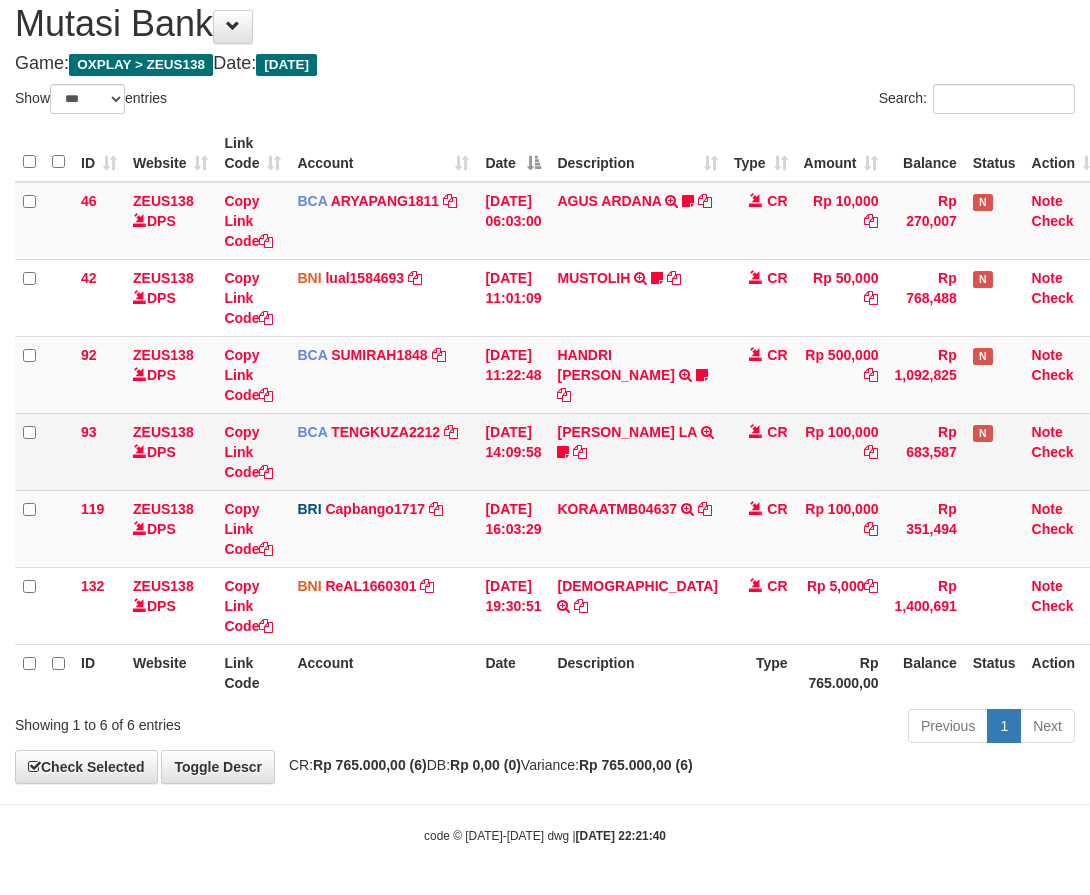 click on "CR" at bounding box center (761, 451) 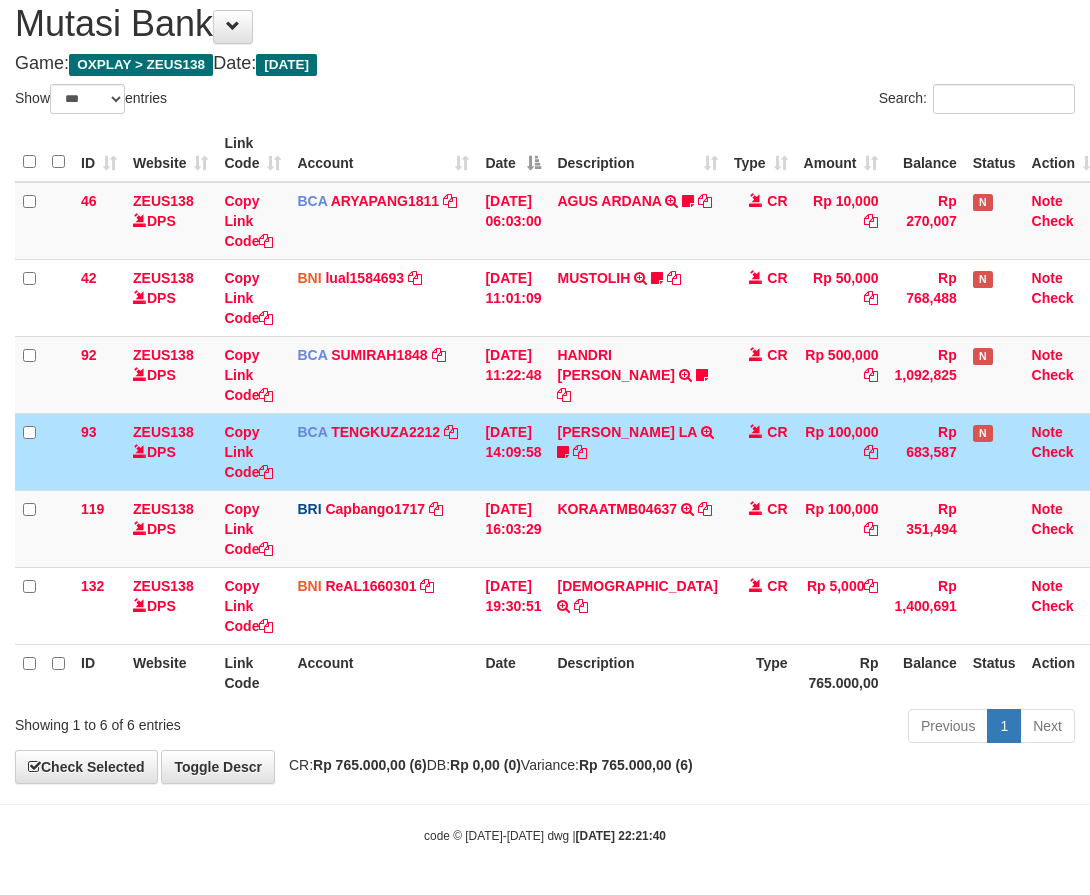 click on "CR" at bounding box center (761, 451) 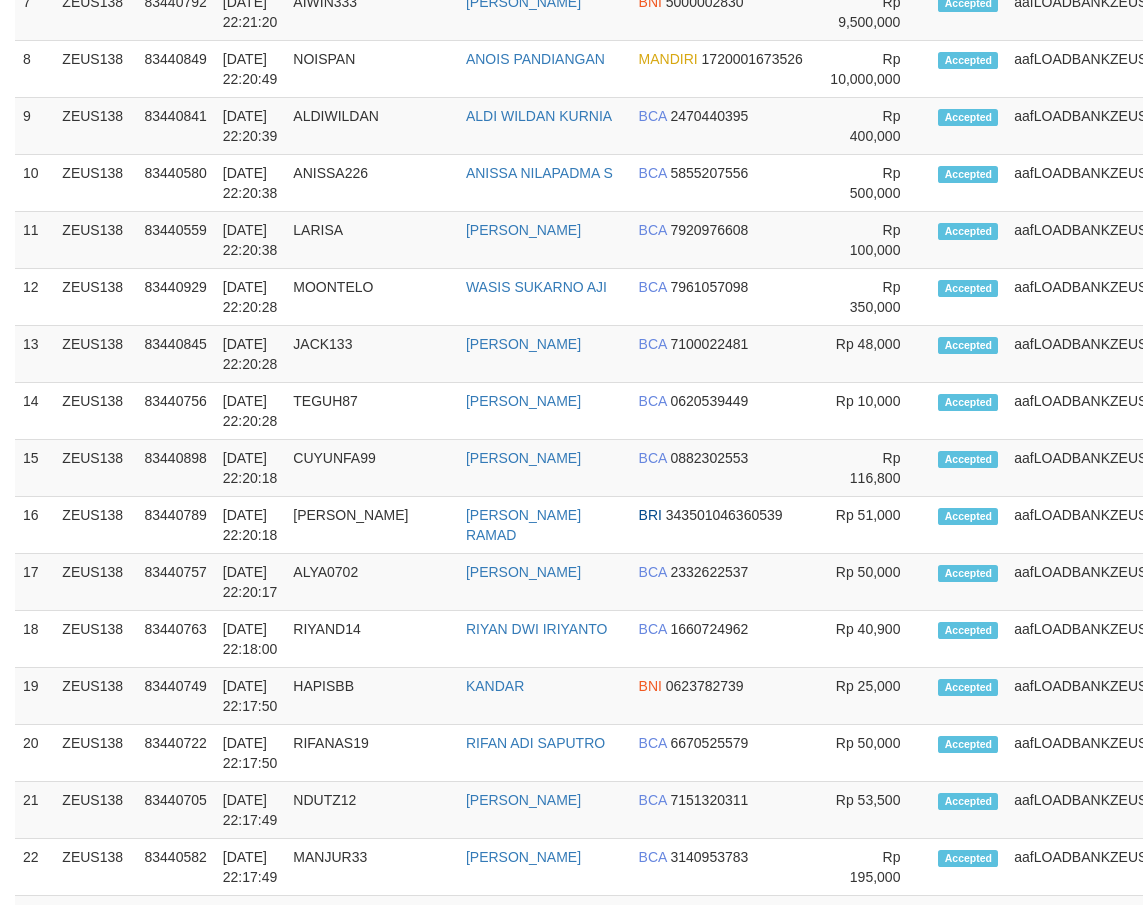 click on "[DATE] 22:20:28" at bounding box center (250, 297) 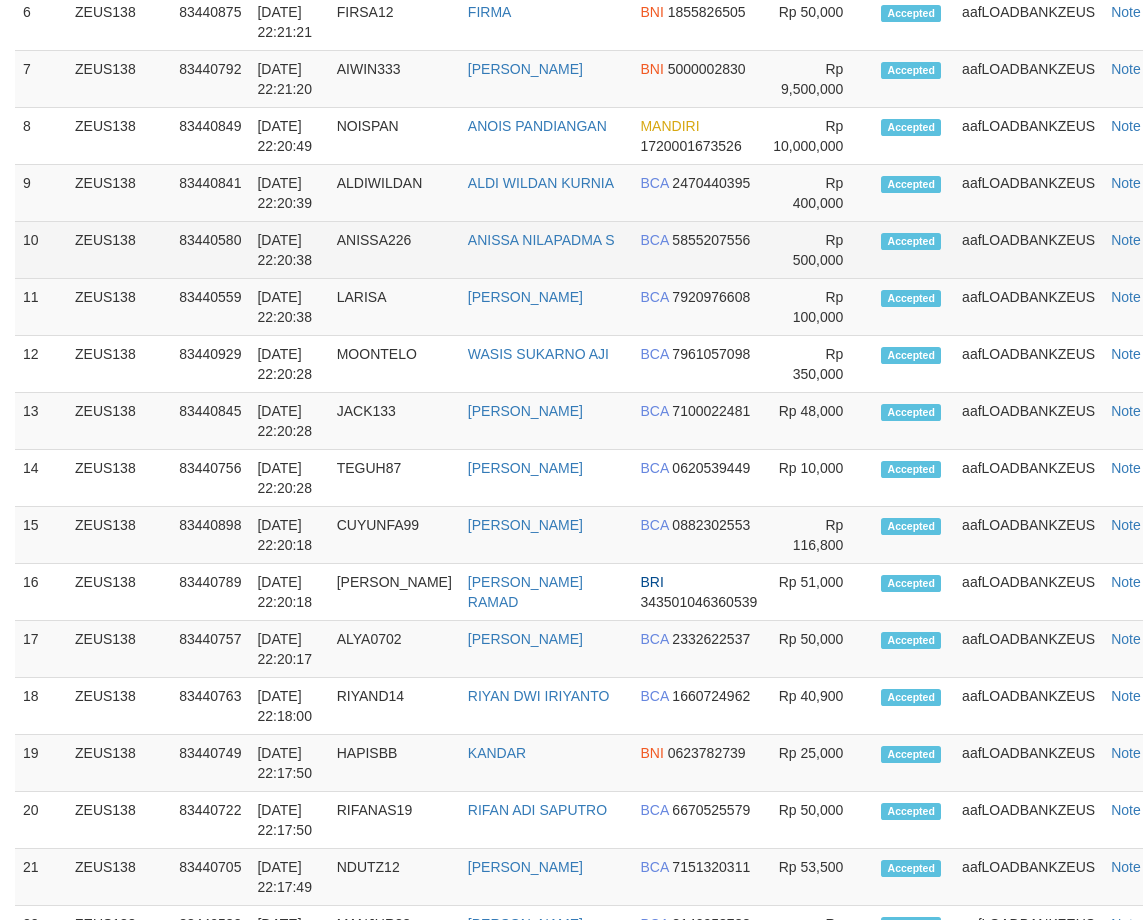 scroll, scrollTop: 1222, scrollLeft: 0, axis: vertical 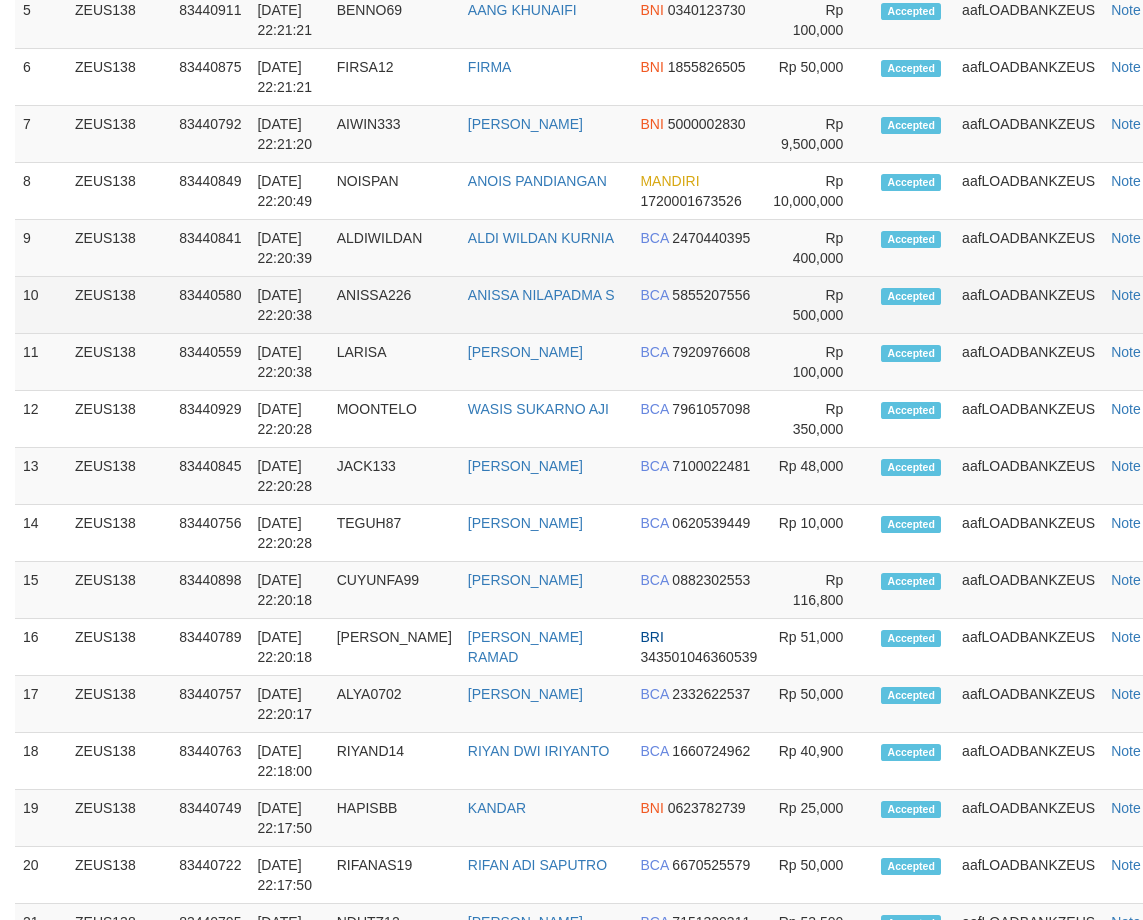 click on "ANISSA226" at bounding box center (394, 305) 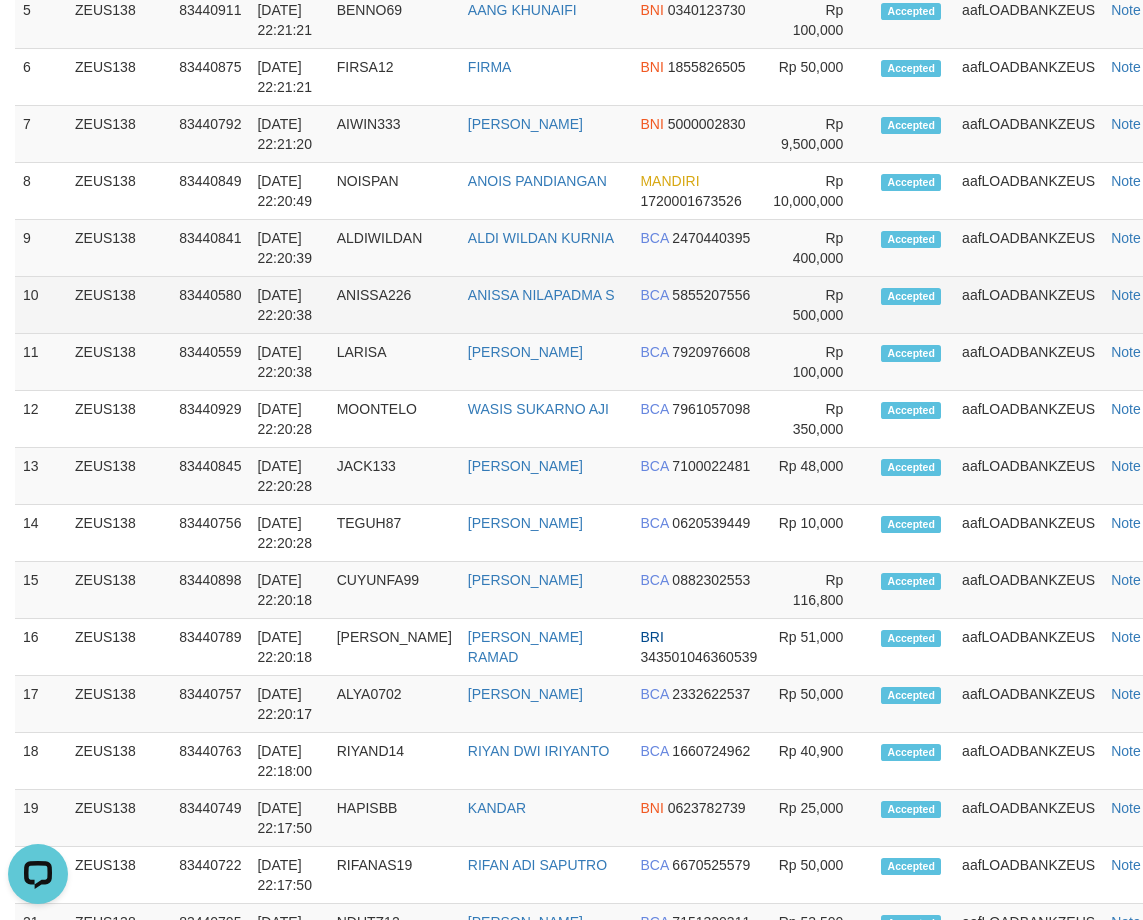 scroll, scrollTop: 0, scrollLeft: 0, axis: both 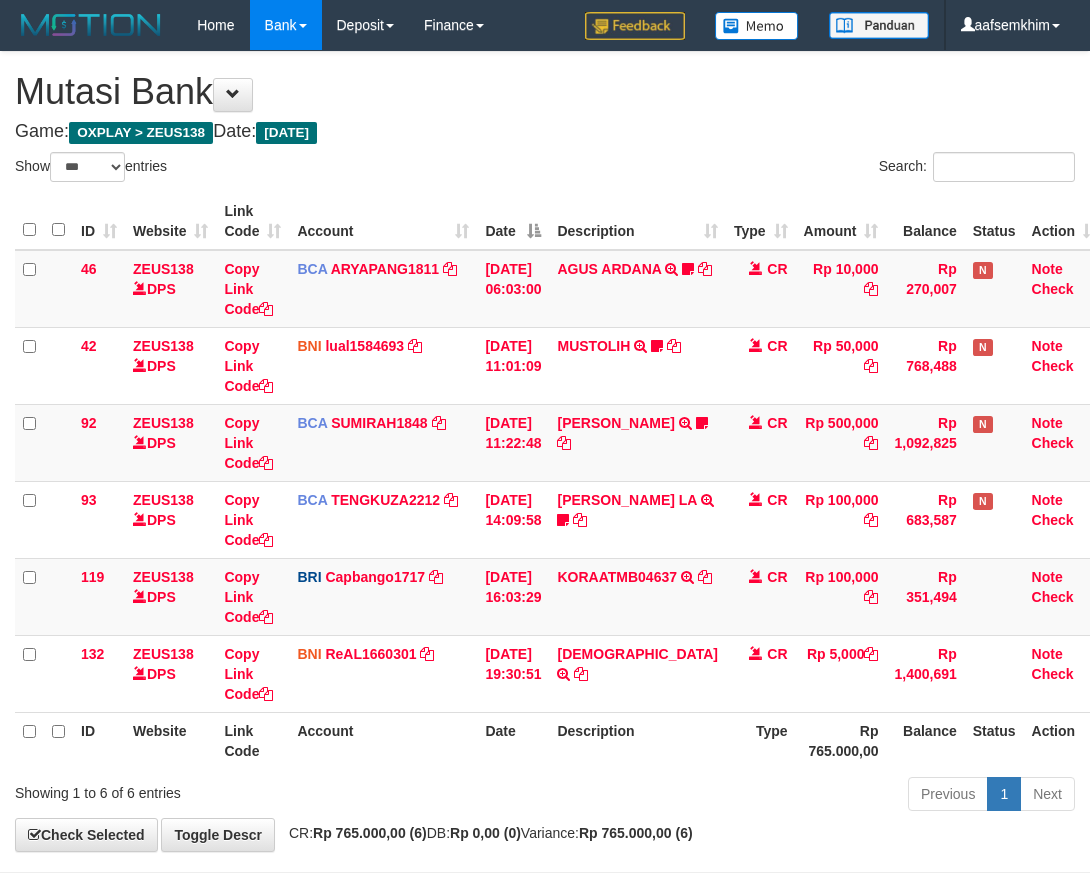 select on "***" 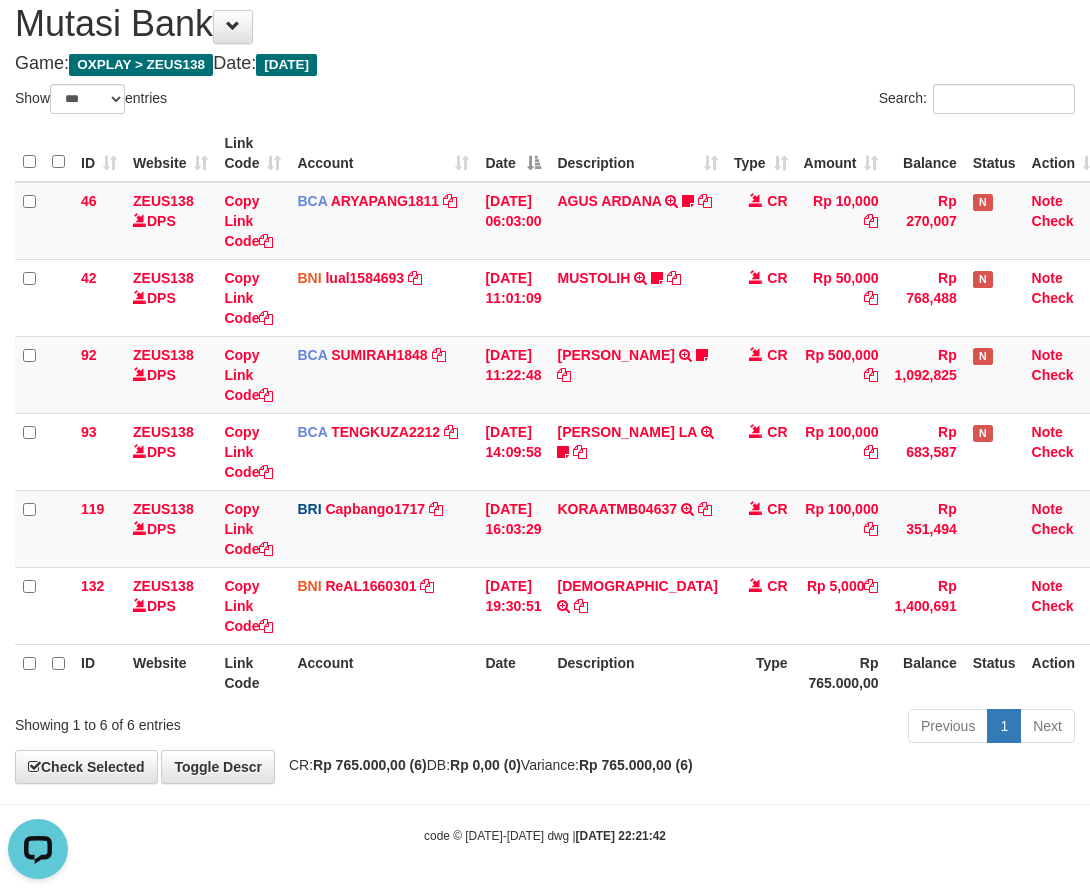 scroll, scrollTop: 0, scrollLeft: 0, axis: both 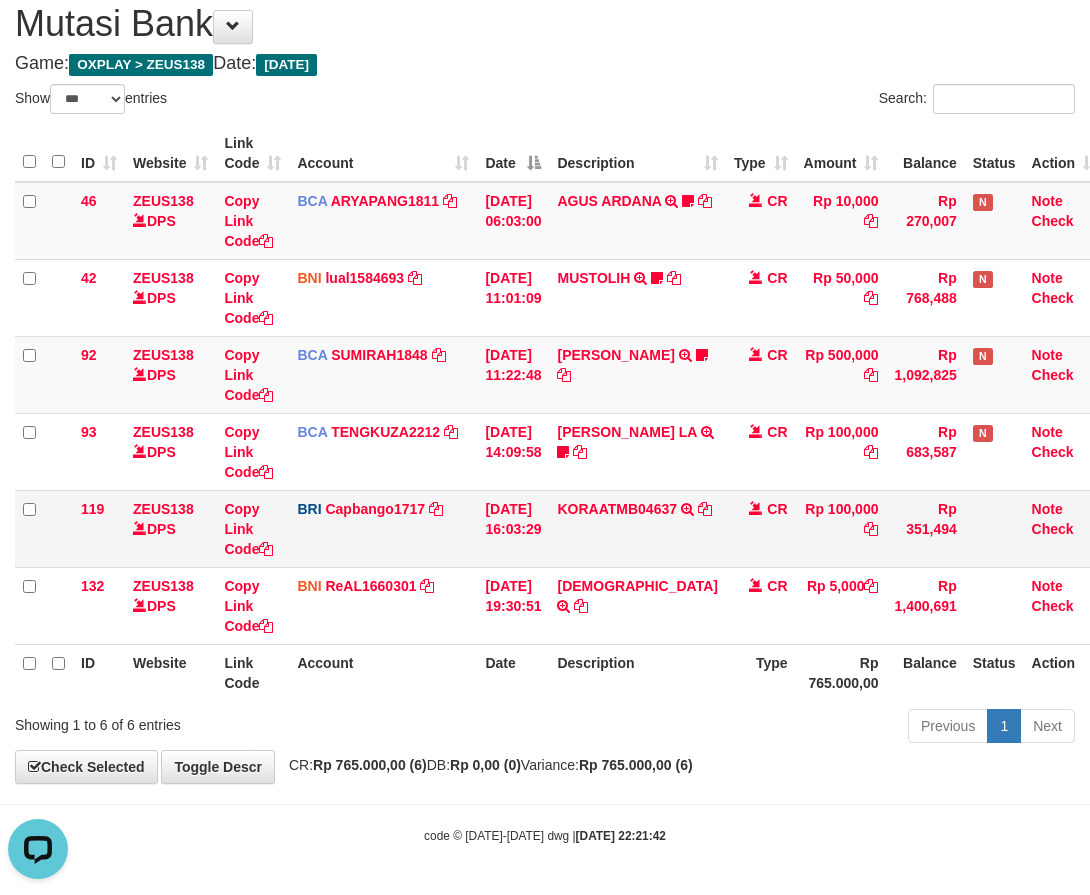 drag, startPoint x: 850, startPoint y: 580, endPoint x: 857, endPoint y: 563, distance: 18.384777 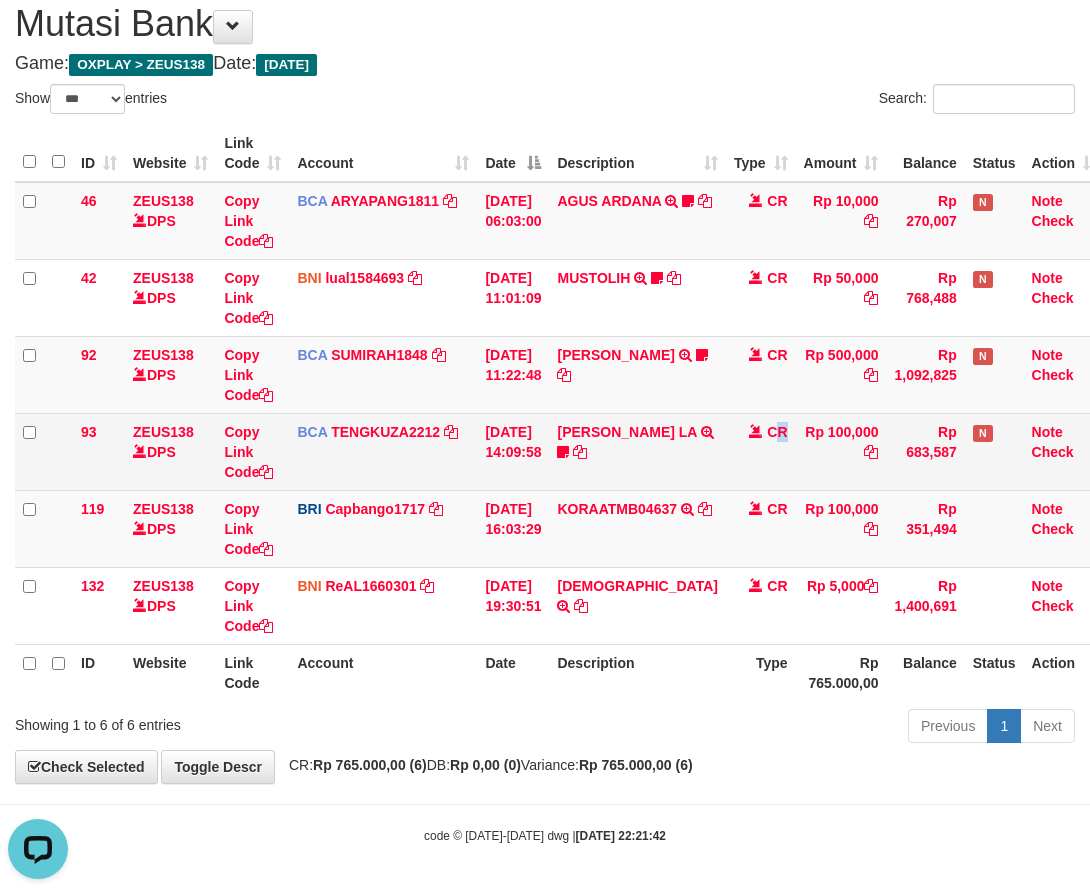 click on "CR" at bounding box center [761, 451] 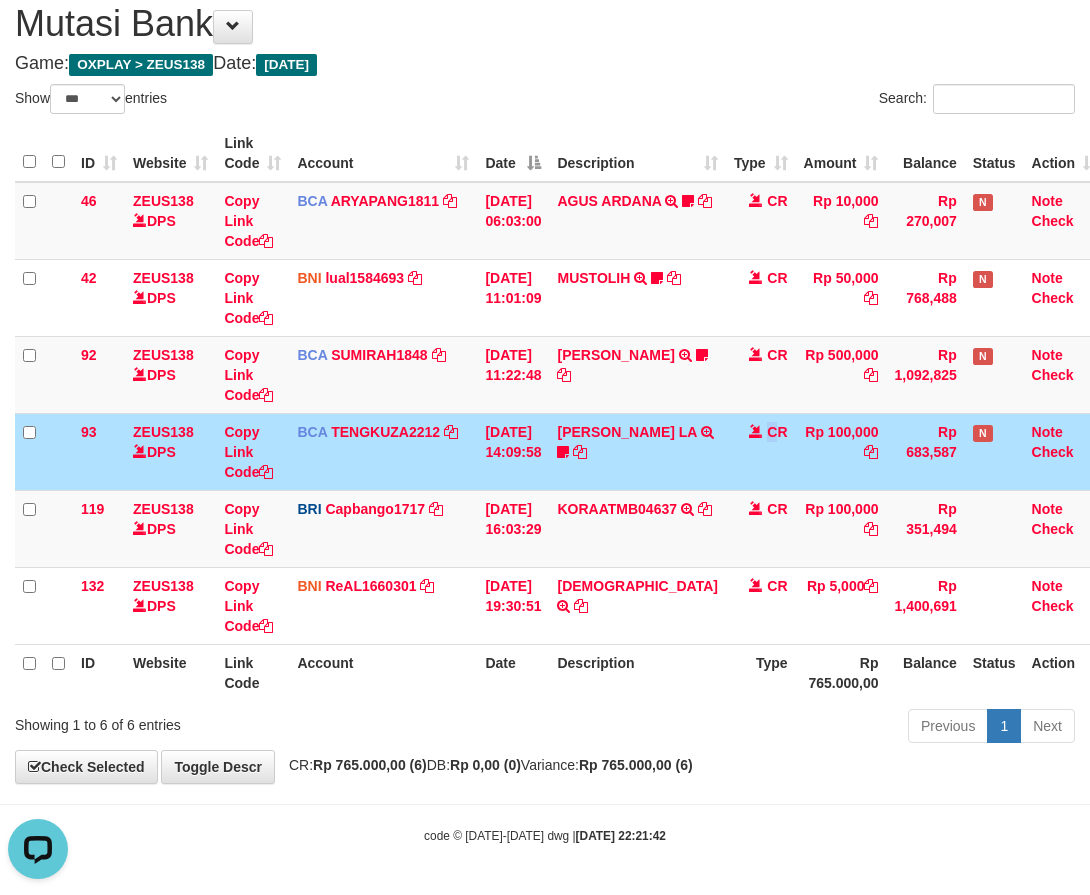 click on "CR" at bounding box center (761, 451) 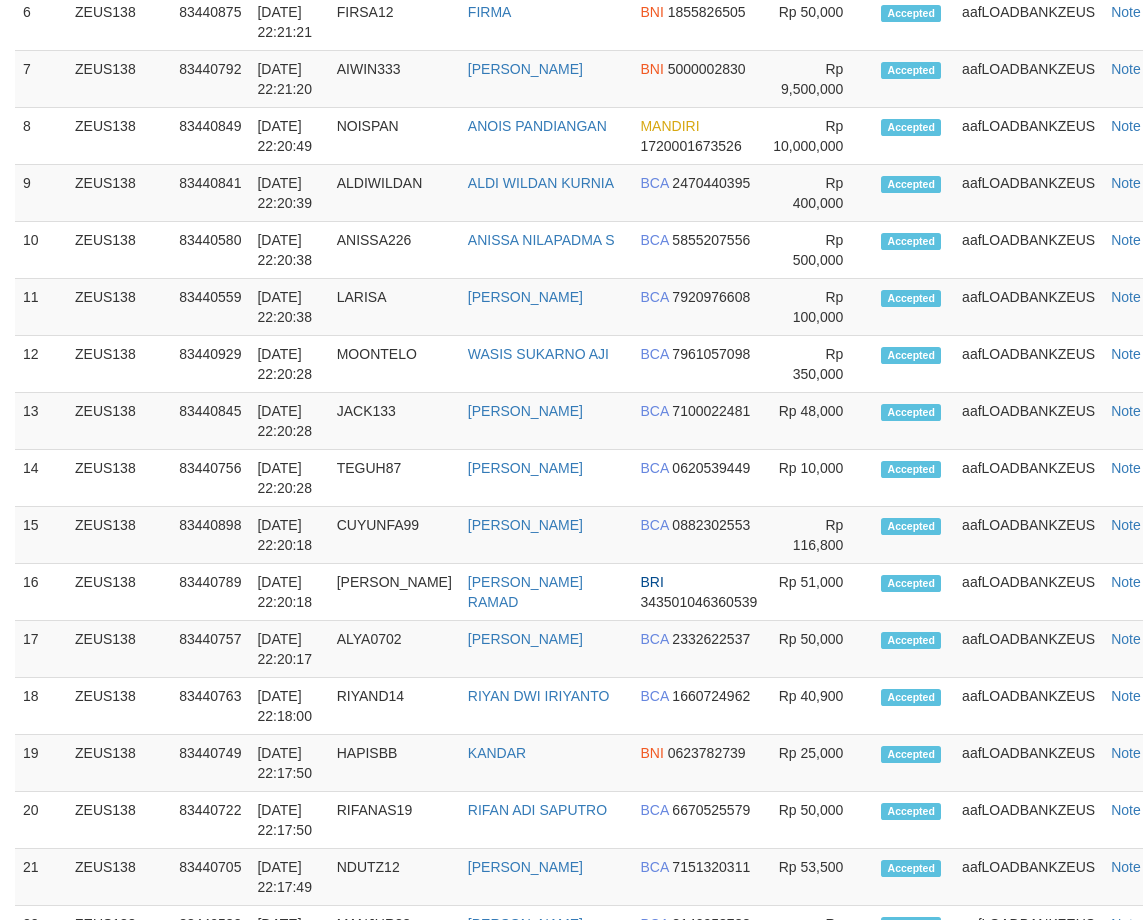 scroll, scrollTop: 1222, scrollLeft: 0, axis: vertical 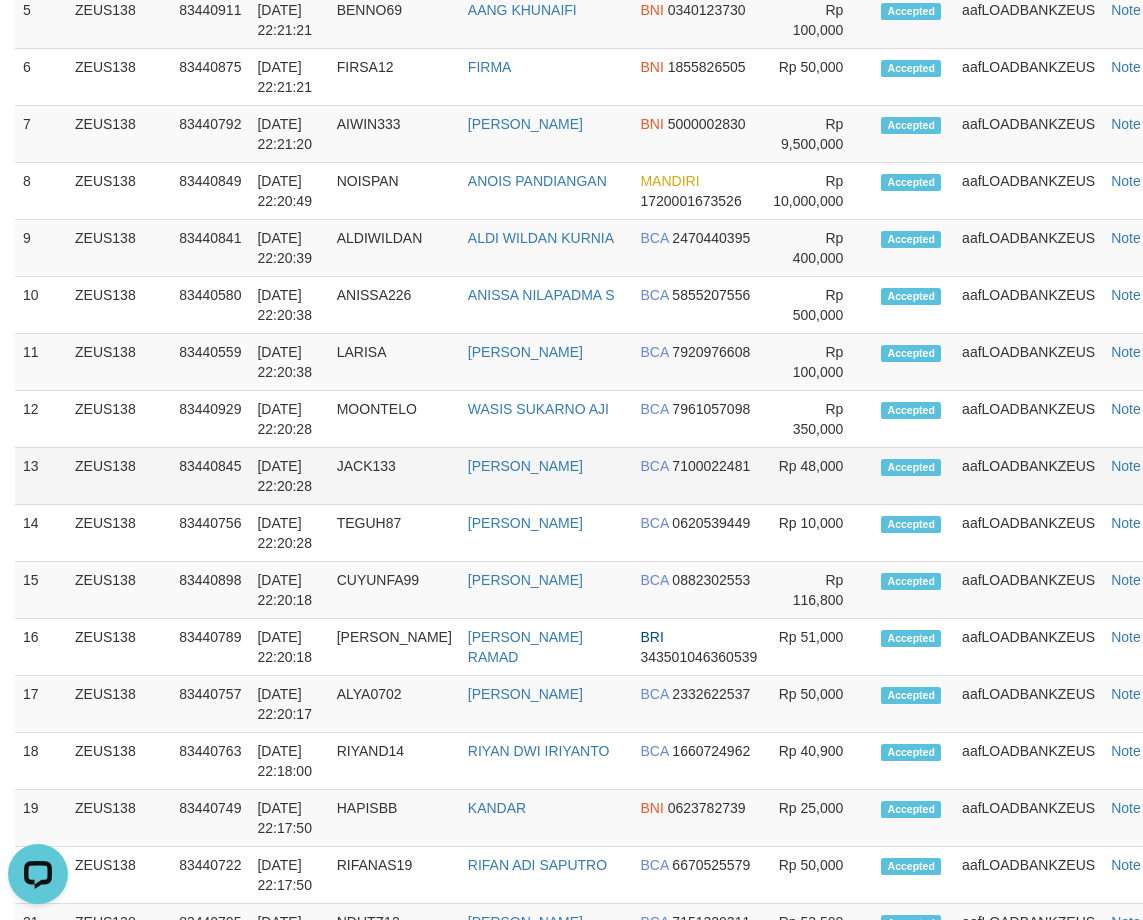 click on "13
ZEUS138
83440845
11/07/2025 22:20:28
JACK133
IBNU MAULANA AZIS
BCA
7100022481
Rp 48,000
Accepted
aafLOADBANKZEUS
Note" at bounding box center [600, 476] 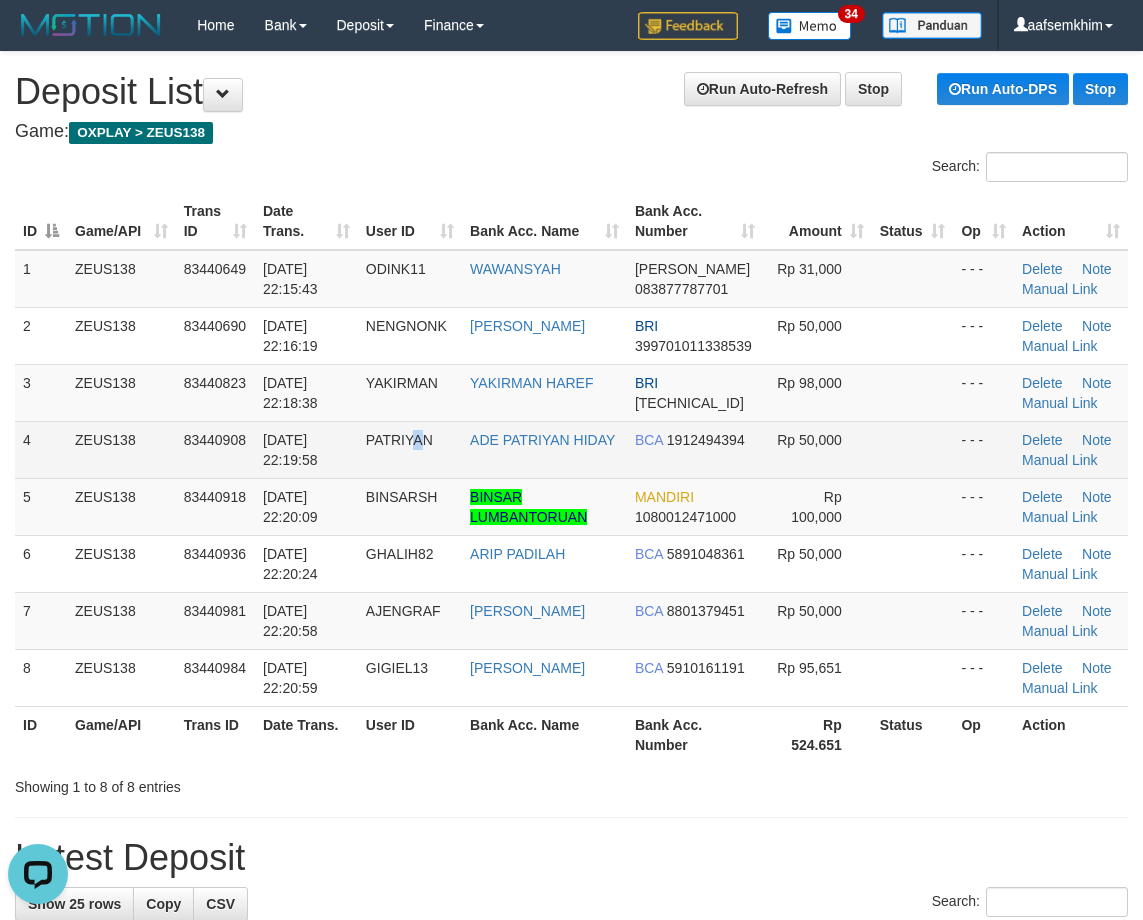click on "PATRIYAN" at bounding box center (399, 440) 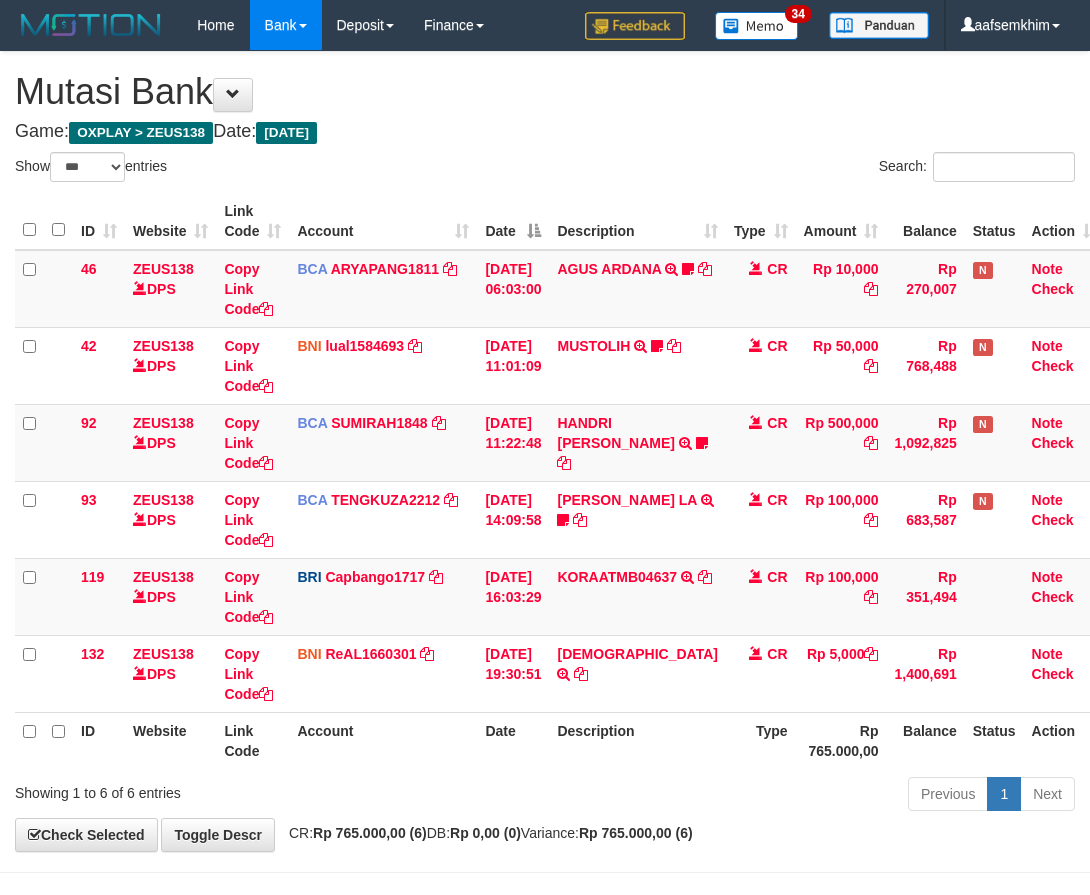 select on "***" 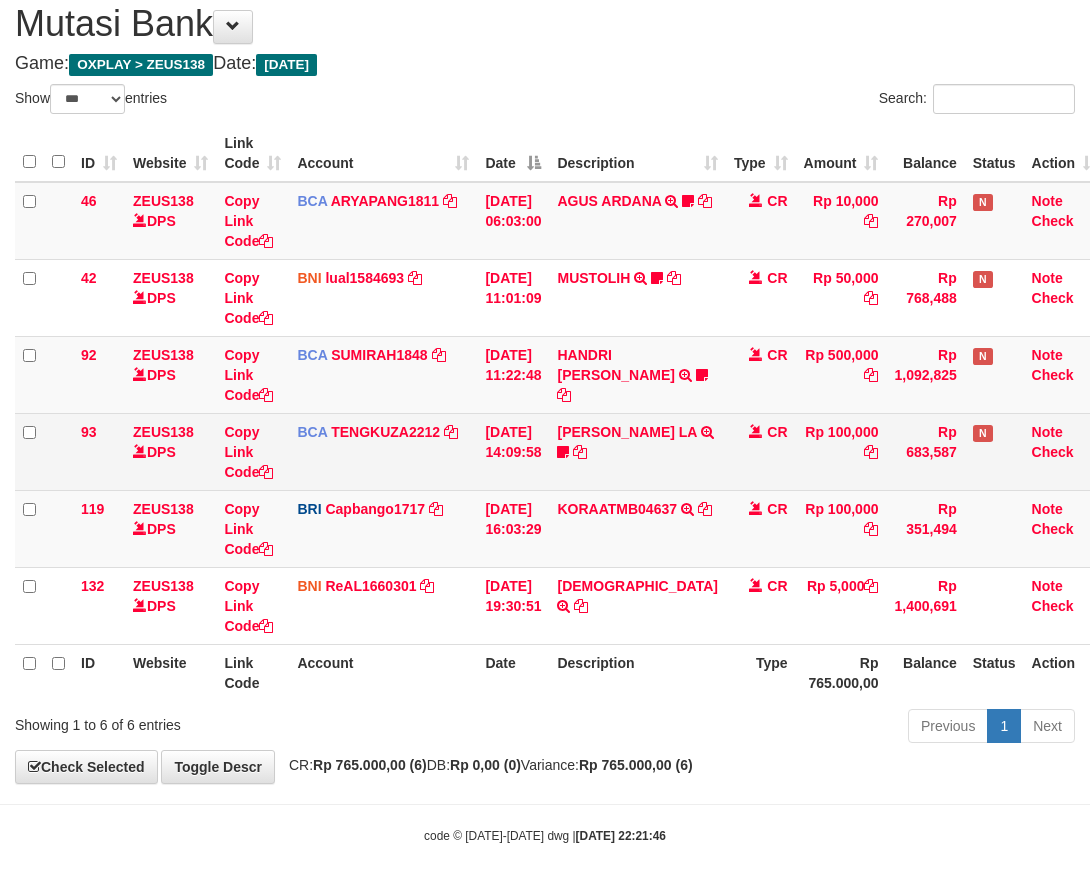 click on "CR" at bounding box center [761, 451] 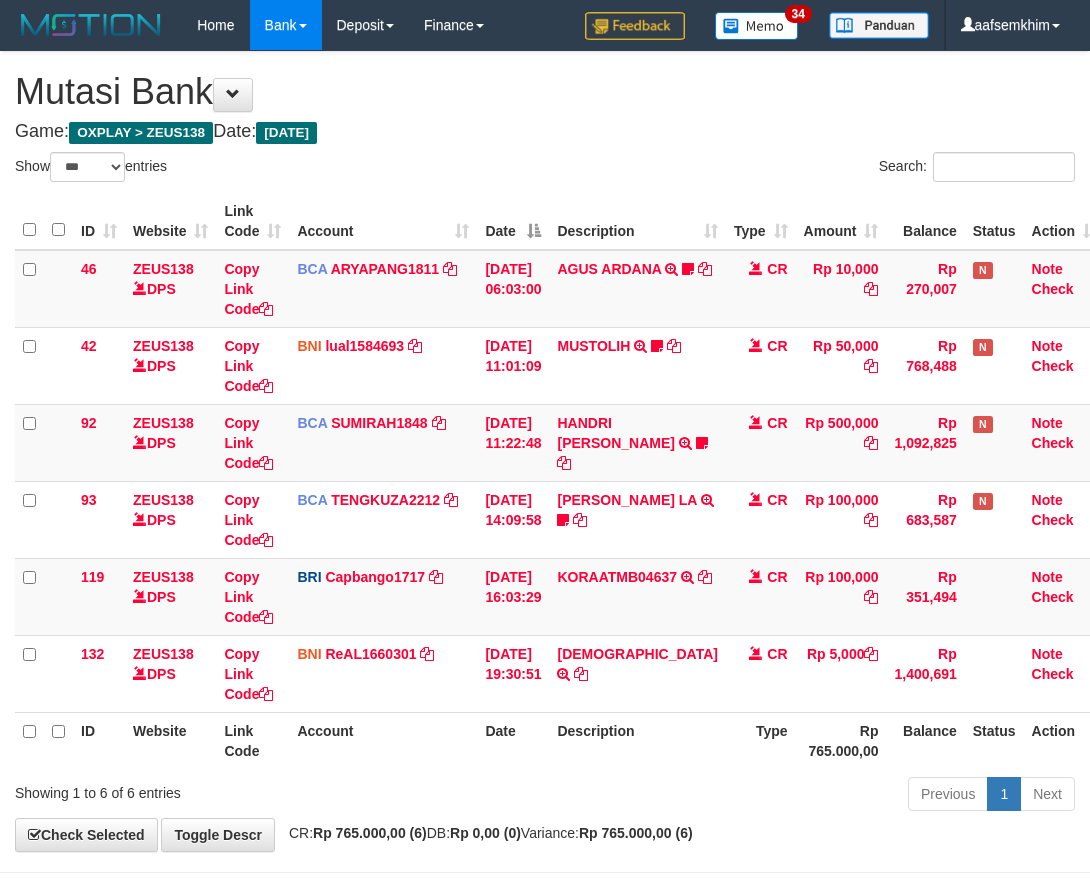 select on "***" 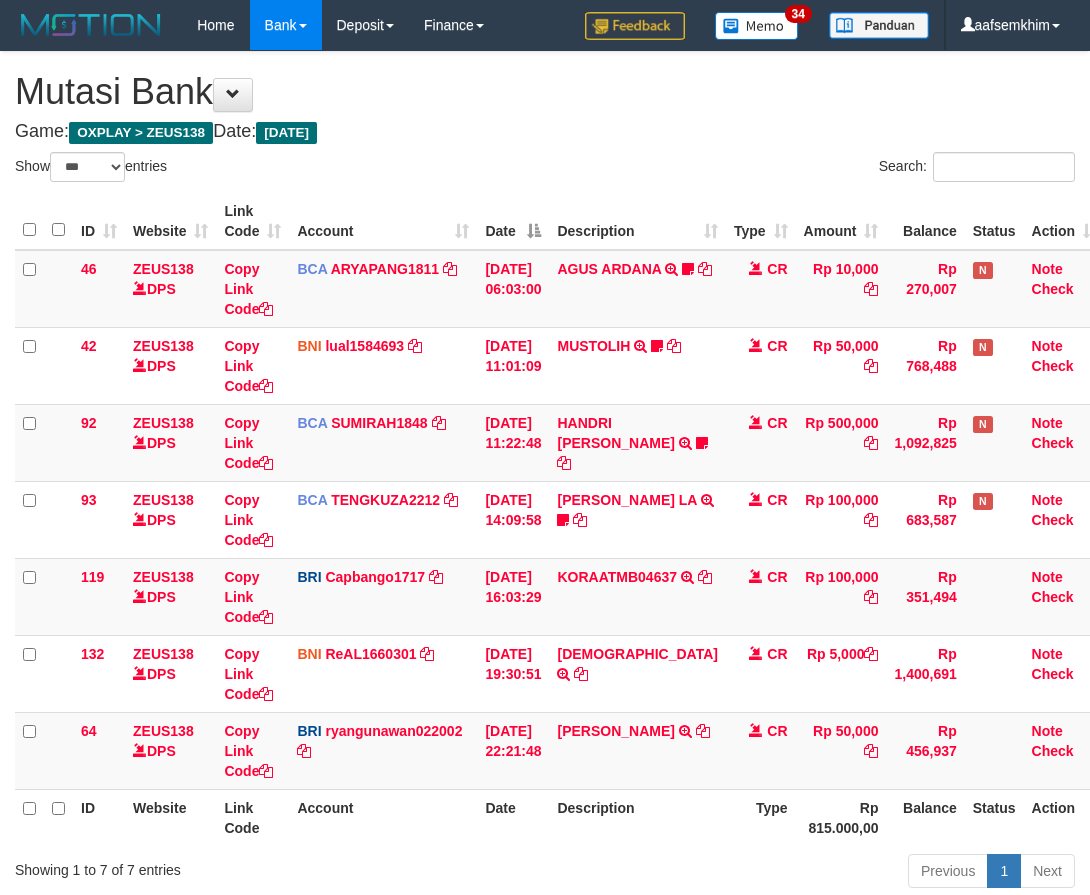 select on "***" 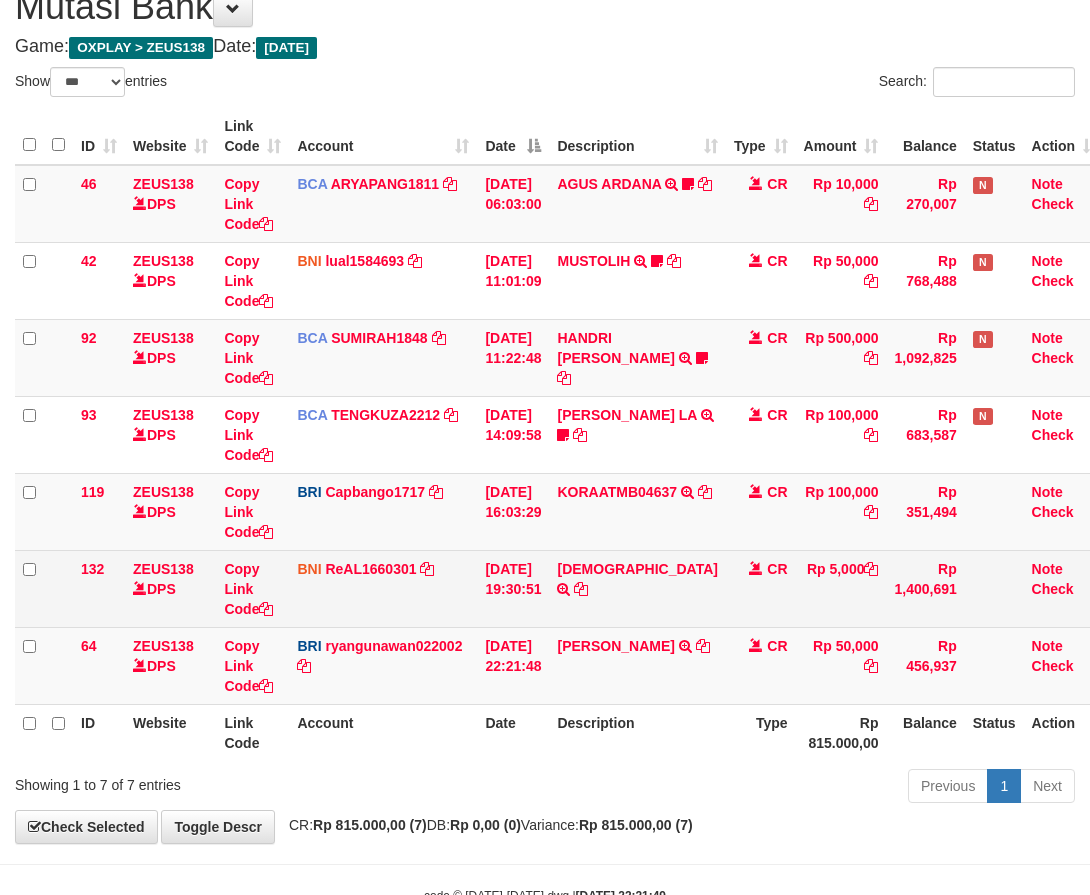 scroll, scrollTop: 68, scrollLeft: 0, axis: vertical 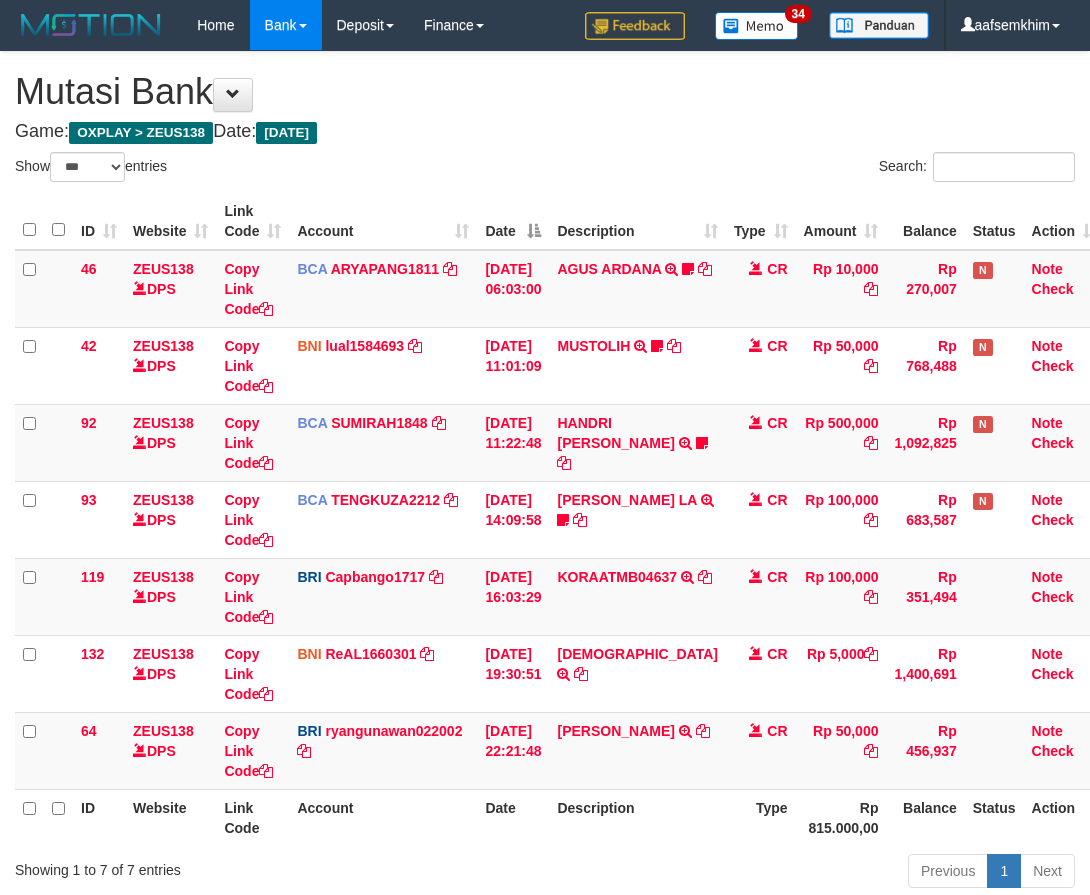 select on "***" 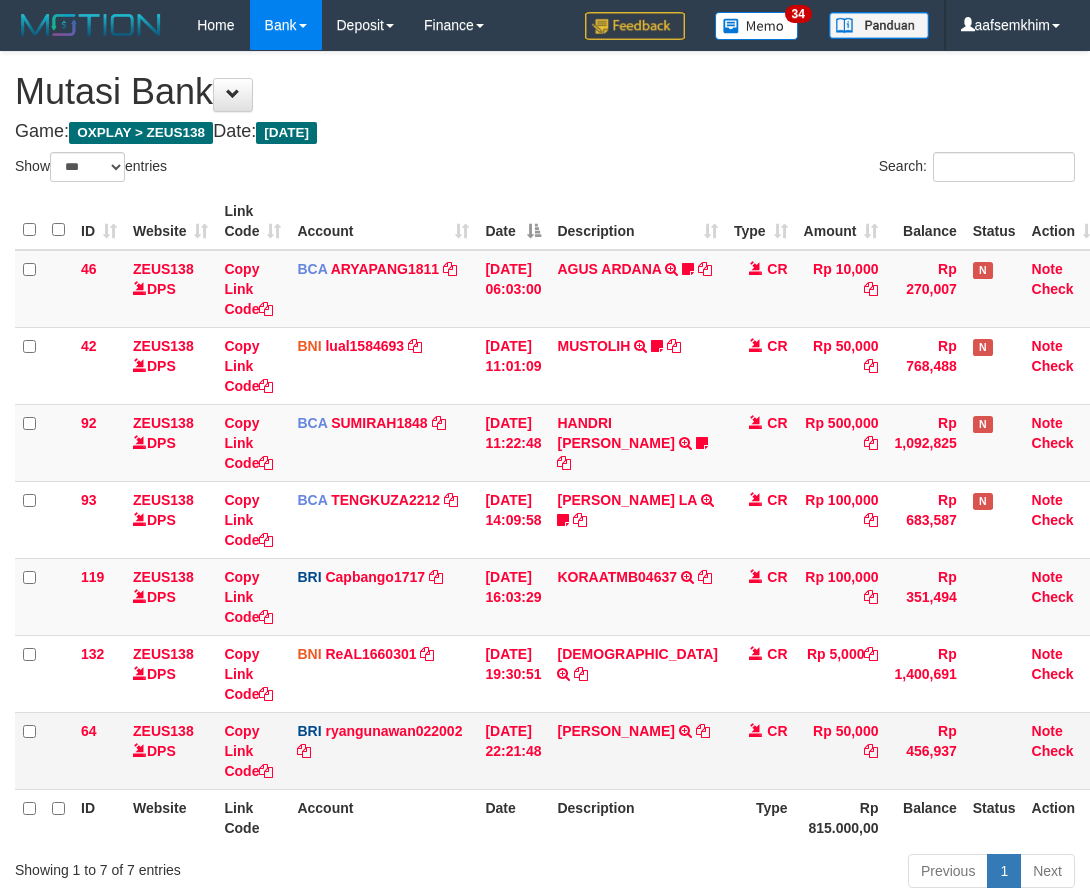 scroll, scrollTop: 68, scrollLeft: 0, axis: vertical 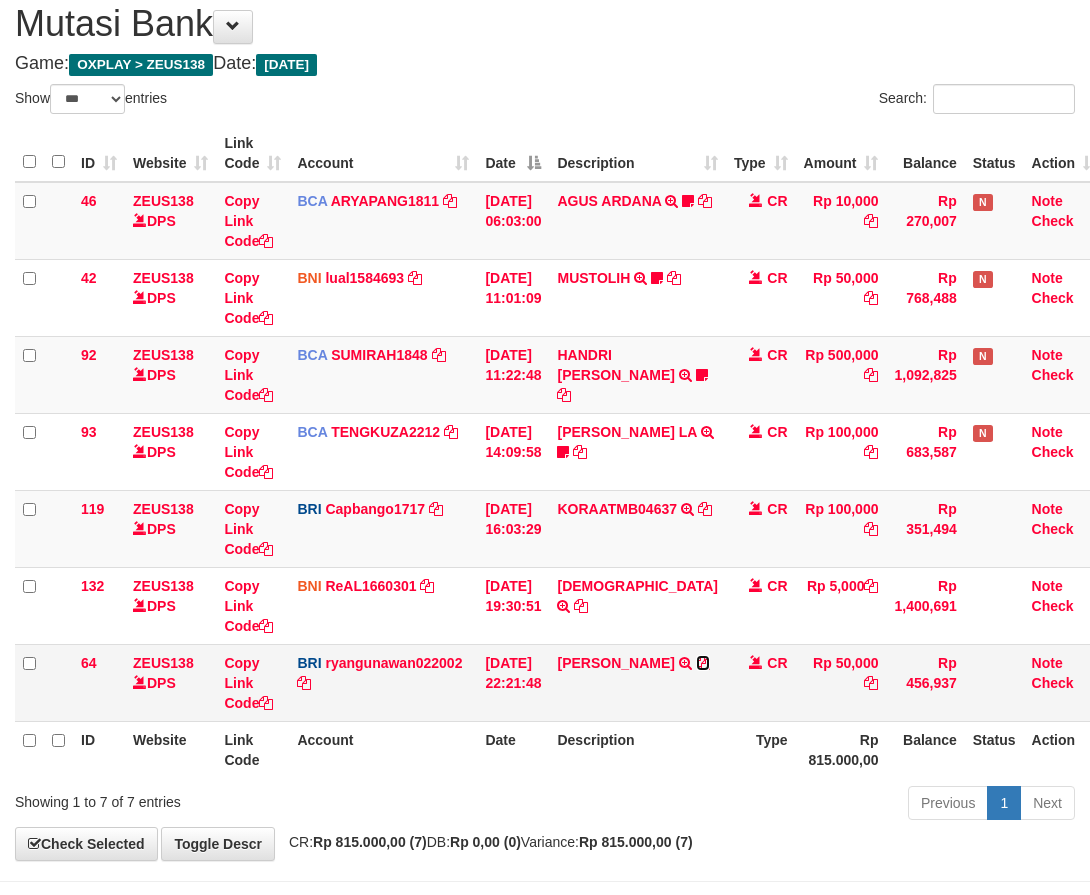 click at bounding box center [703, 663] 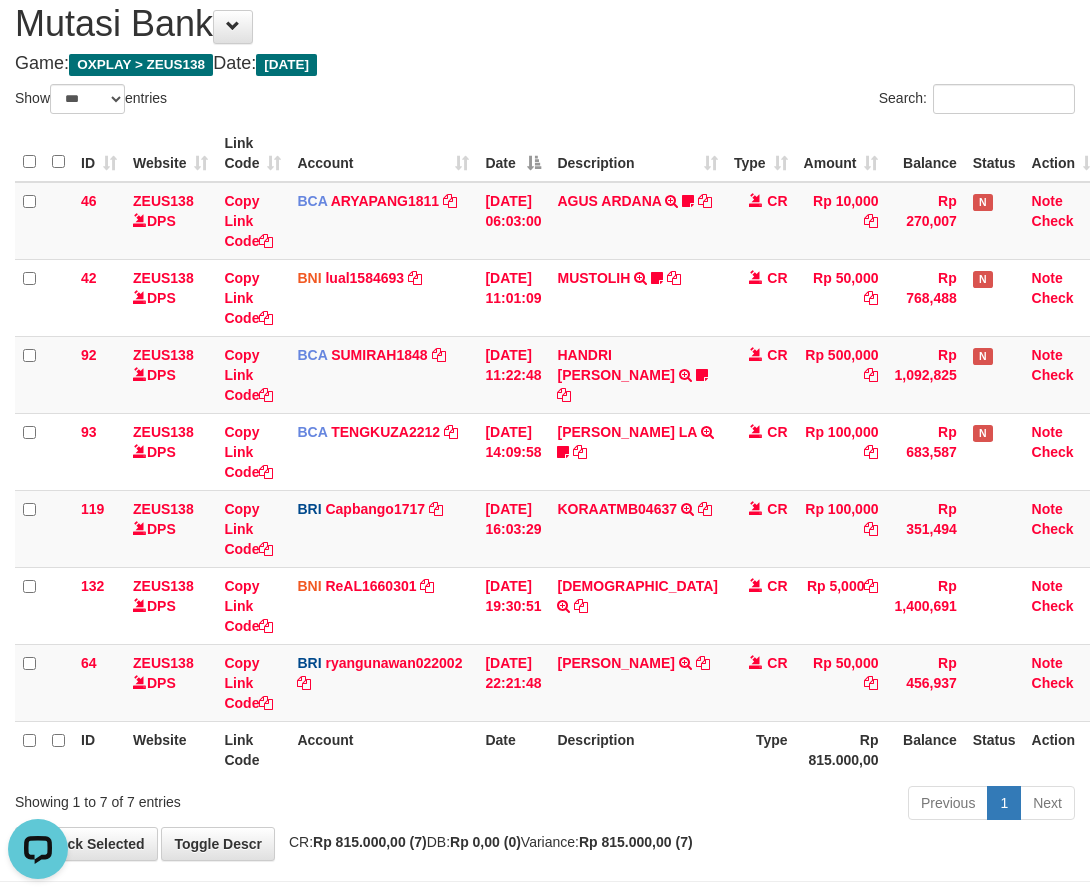 scroll, scrollTop: 0, scrollLeft: 0, axis: both 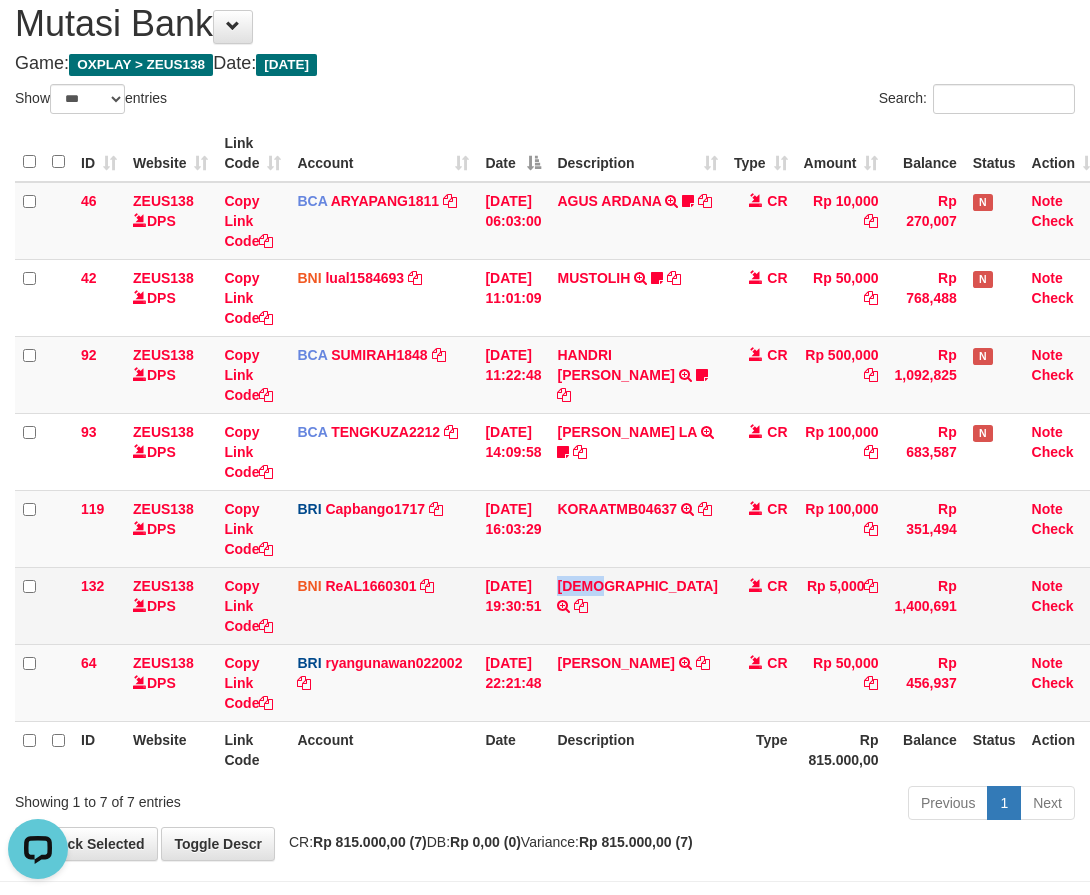 drag, startPoint x: 560, startPoint y: 580, endPoint x: 624, endPoint y: 599, distance: 66.760765 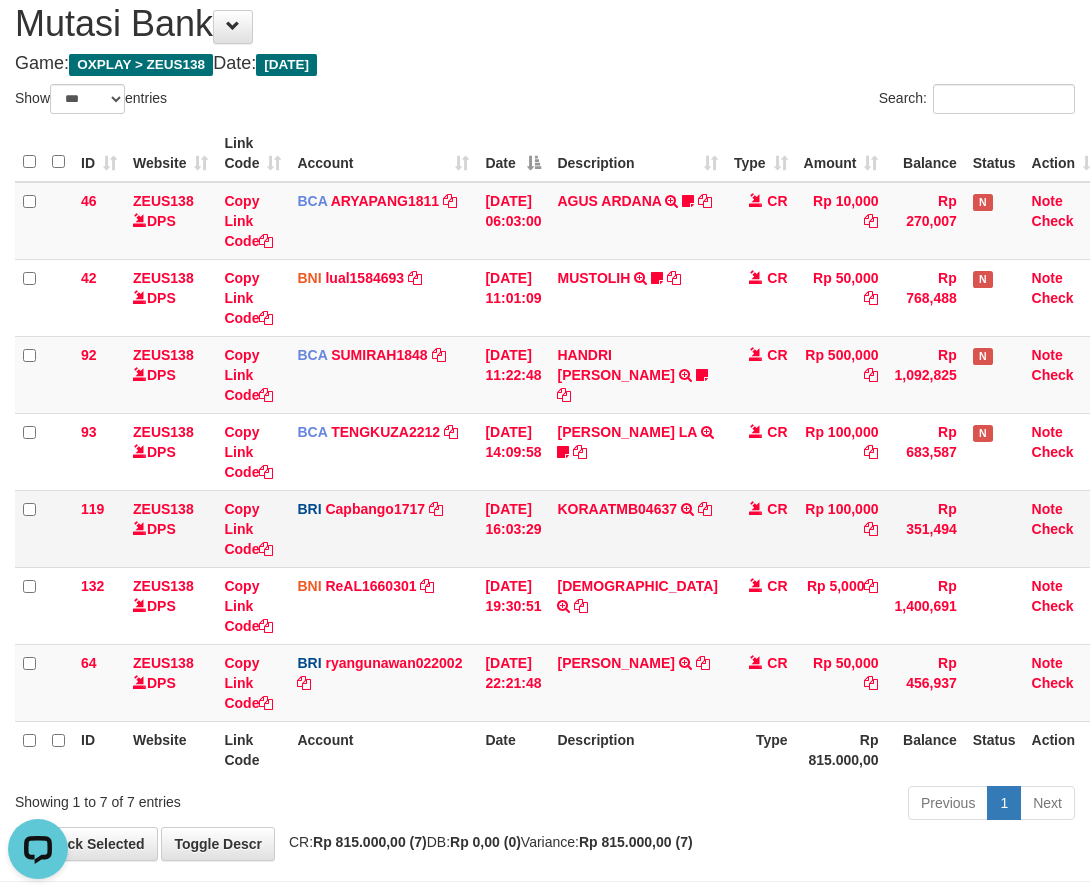 click on "CR" at bounding box center (761, 528) 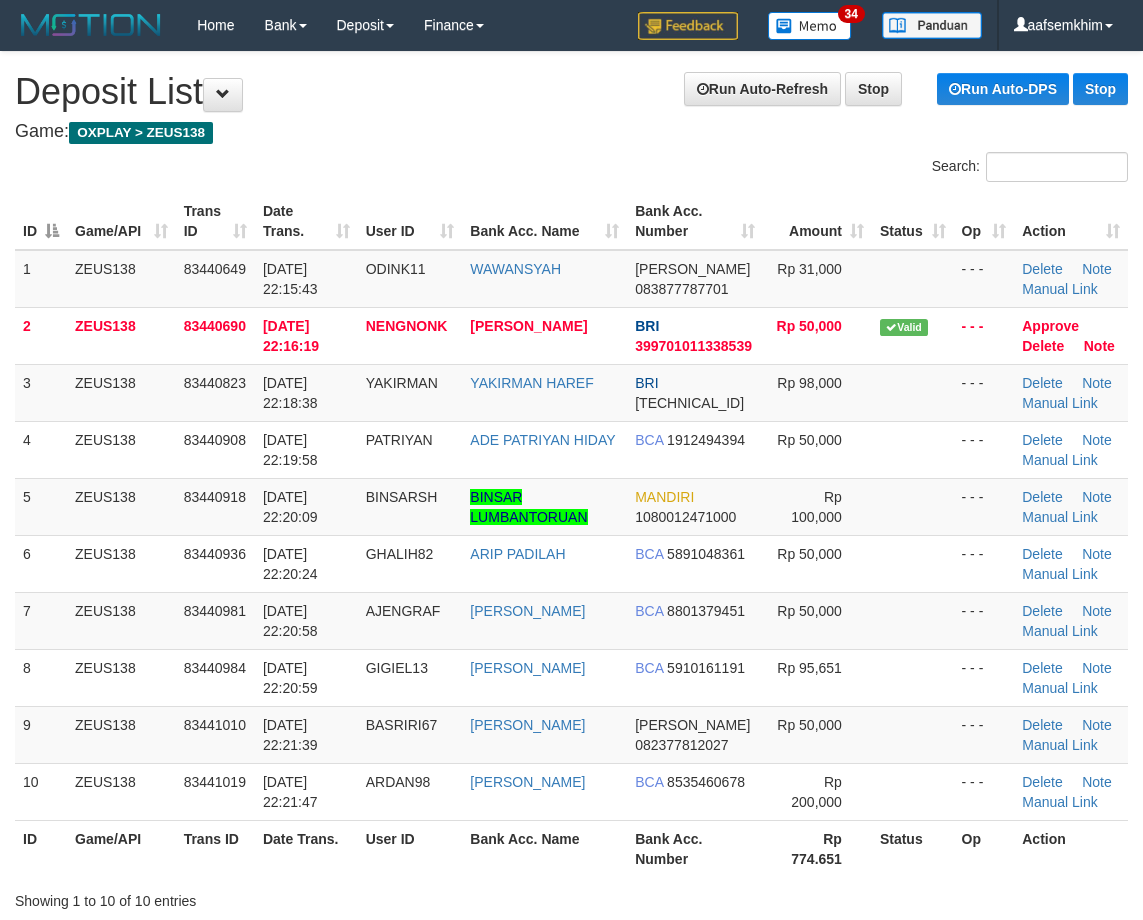scroll, scrollTop: 0, scrollLeft: 0, axis: both 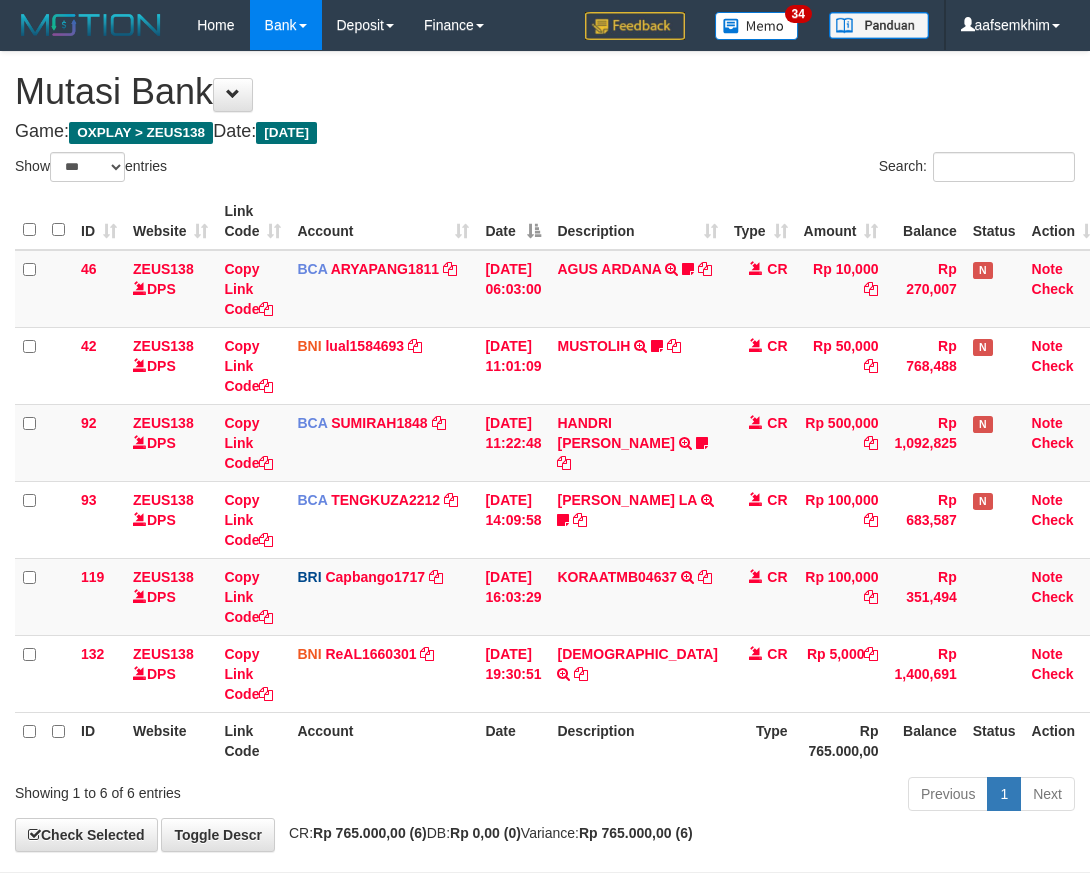 select on "***" 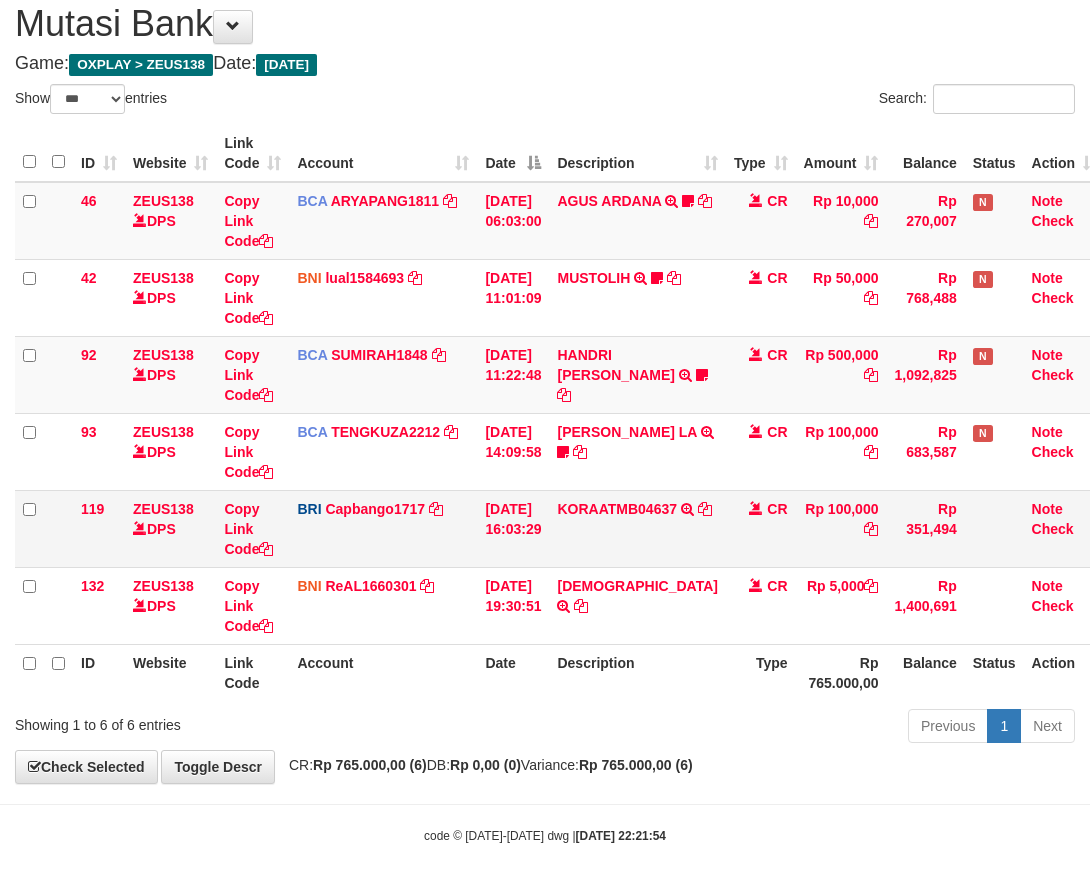 click on "Rp 100,000" at bounding box center (841, 528) 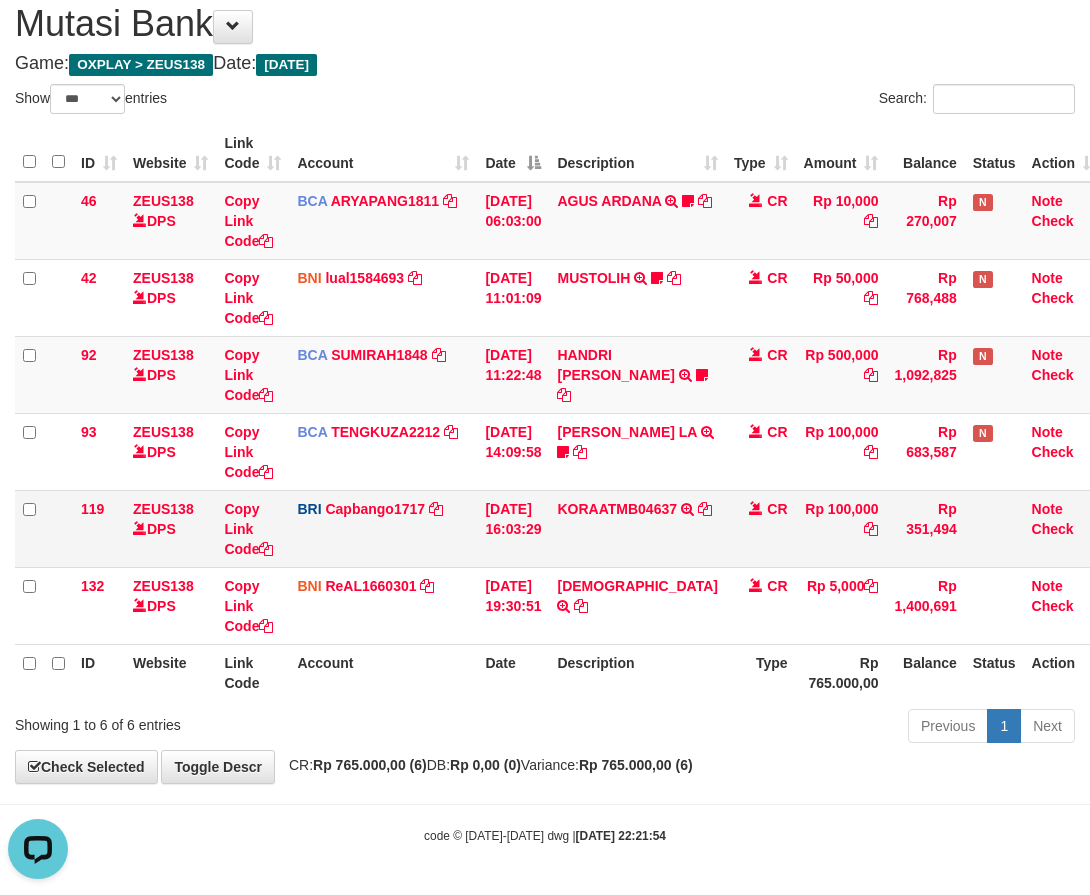 scroll, scrollTop: 0, scrollLeft: 0, axis: both 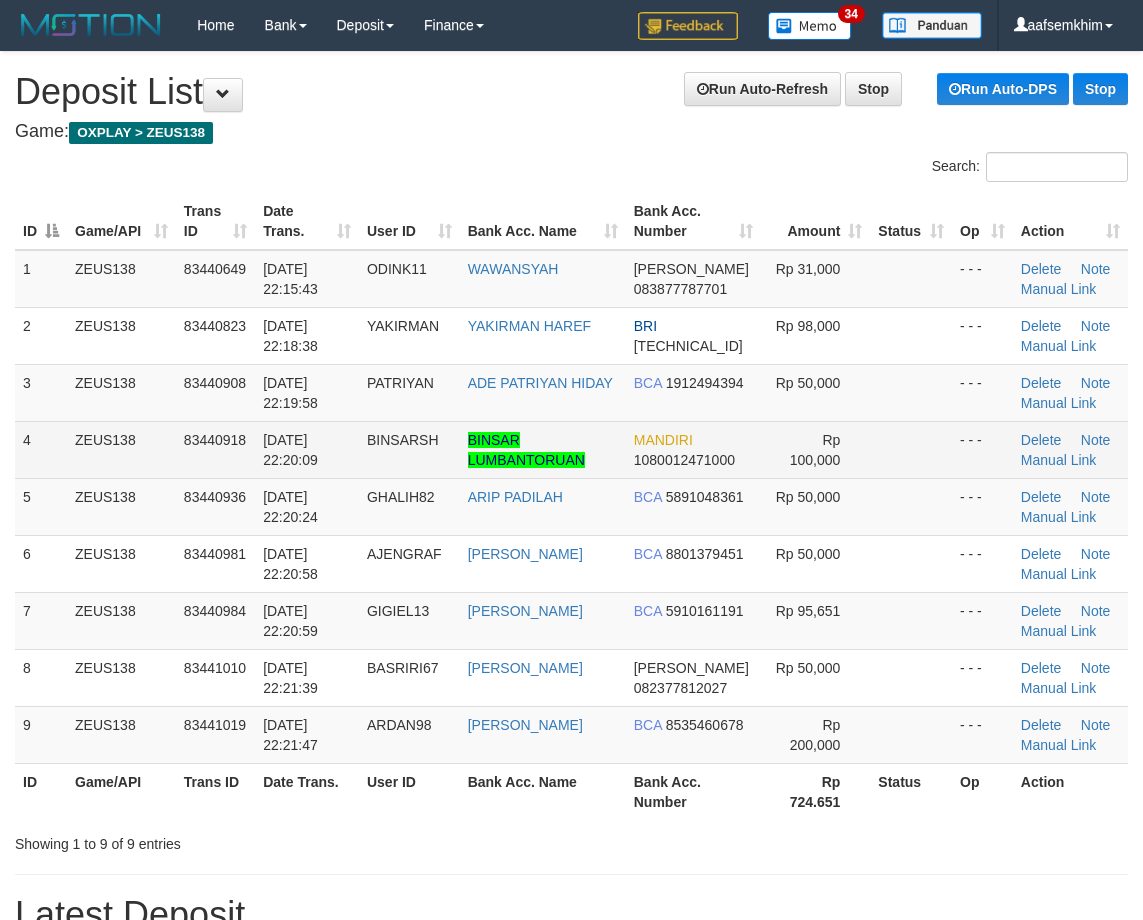 click on "11/07/2025 22:20:09" at bounding box center (307, 449) 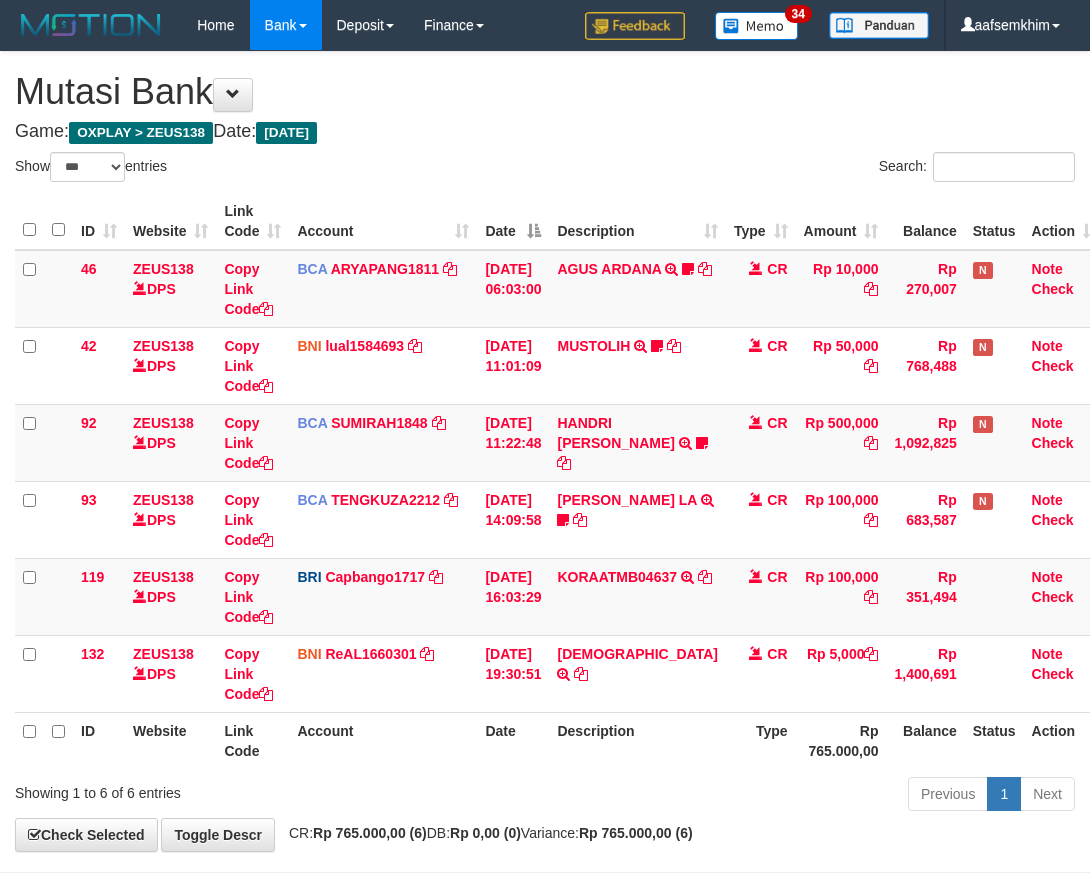 select on "***" 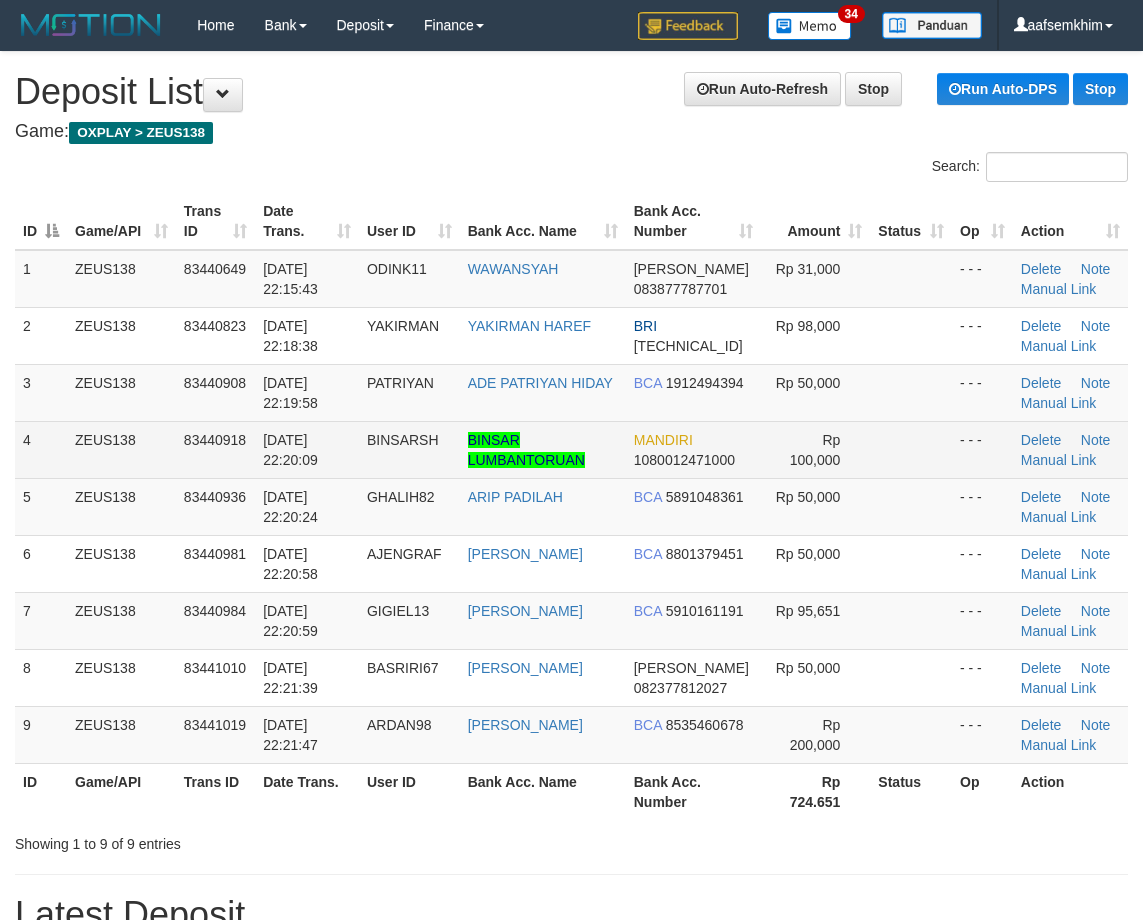 scroll, scrollTop: 0, scrollLeft: 0, axis: both 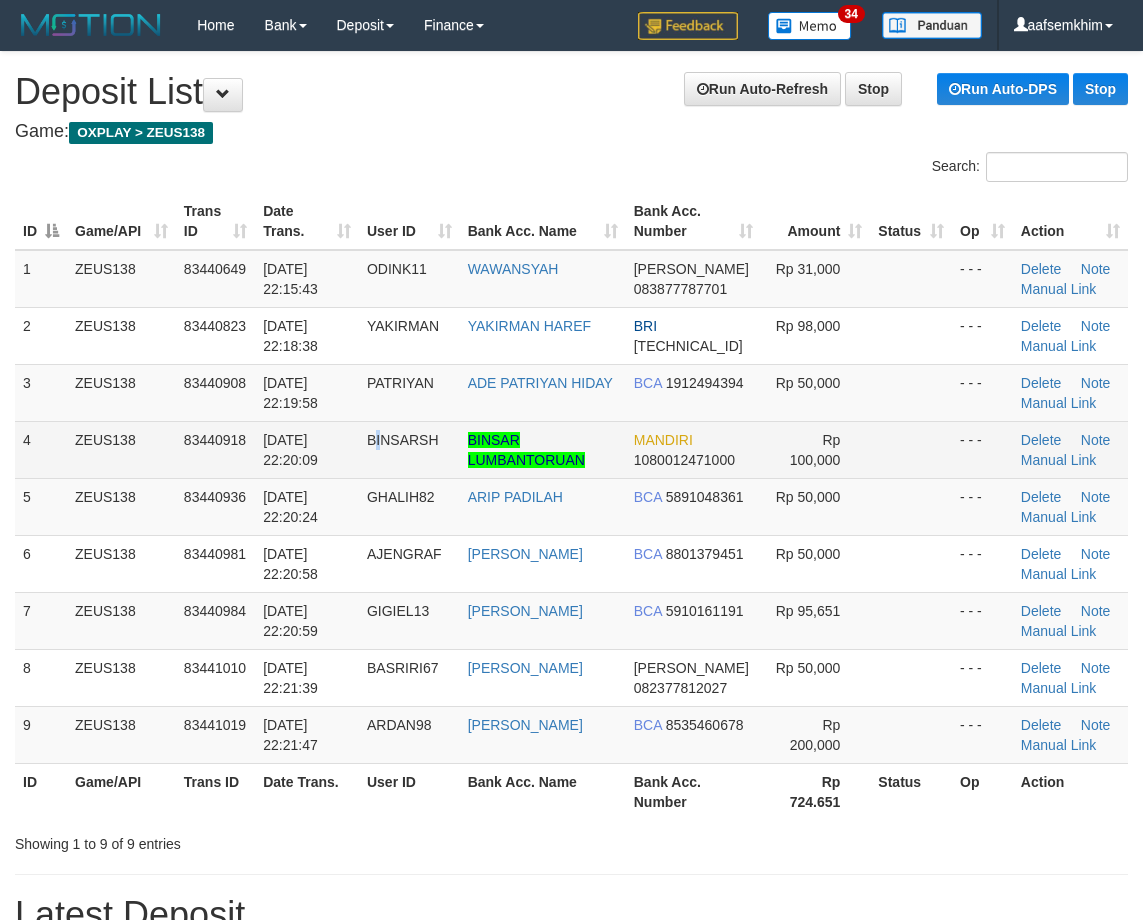 click on "BINSARSH" at bounding box center (409, 449) 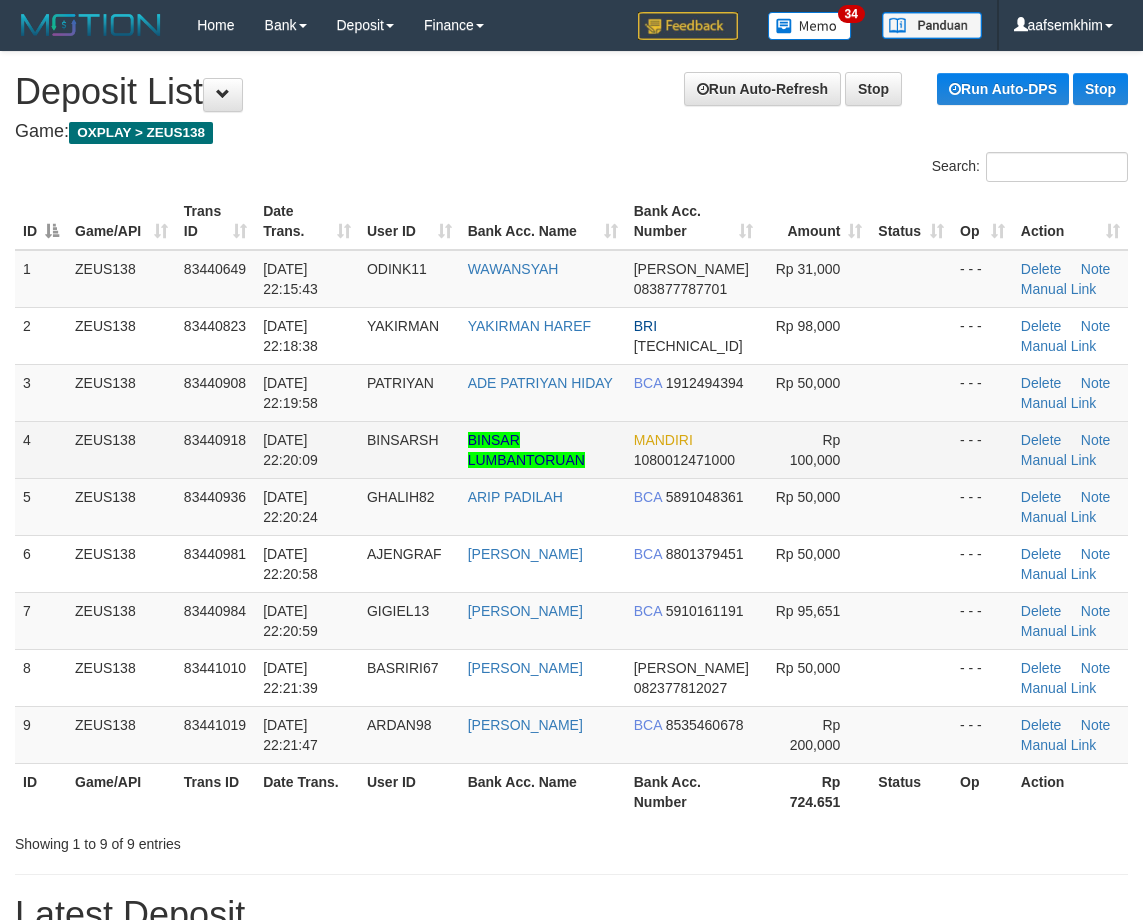 click on "11/07/2025 22:20:09" at bounding box center [307, 449] 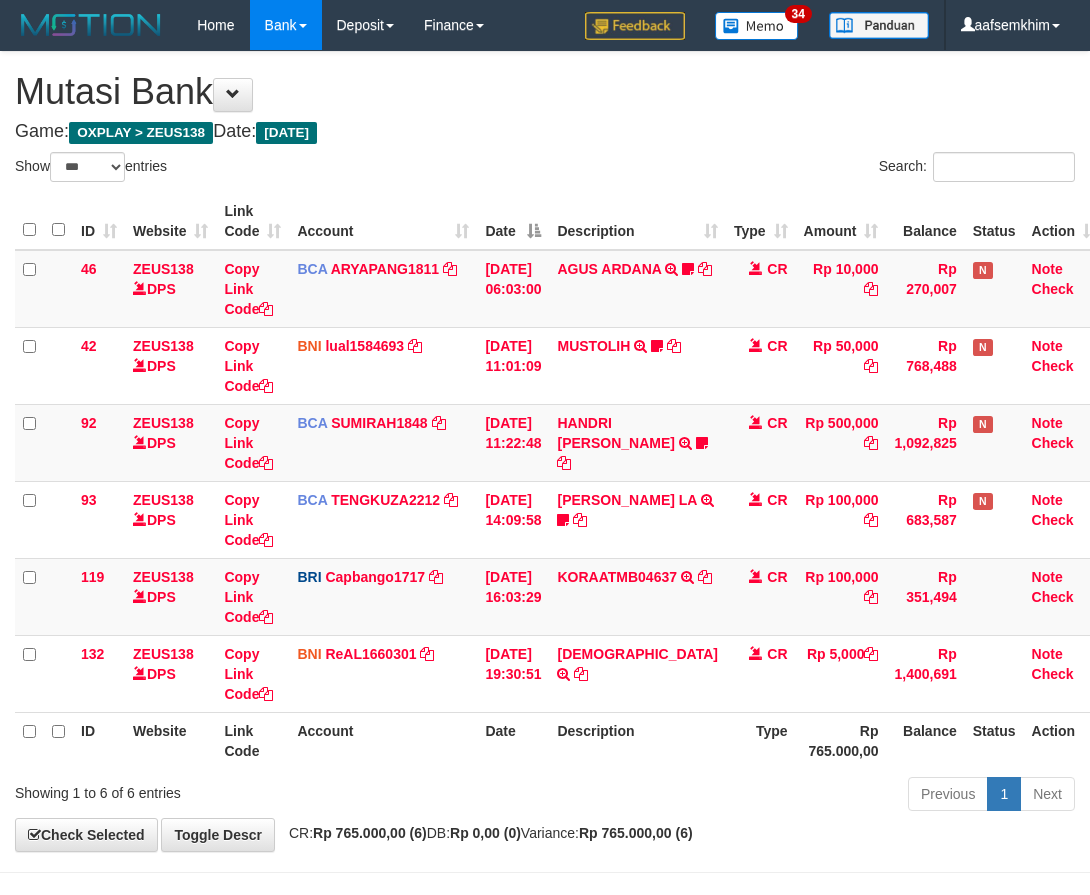 select on "***" 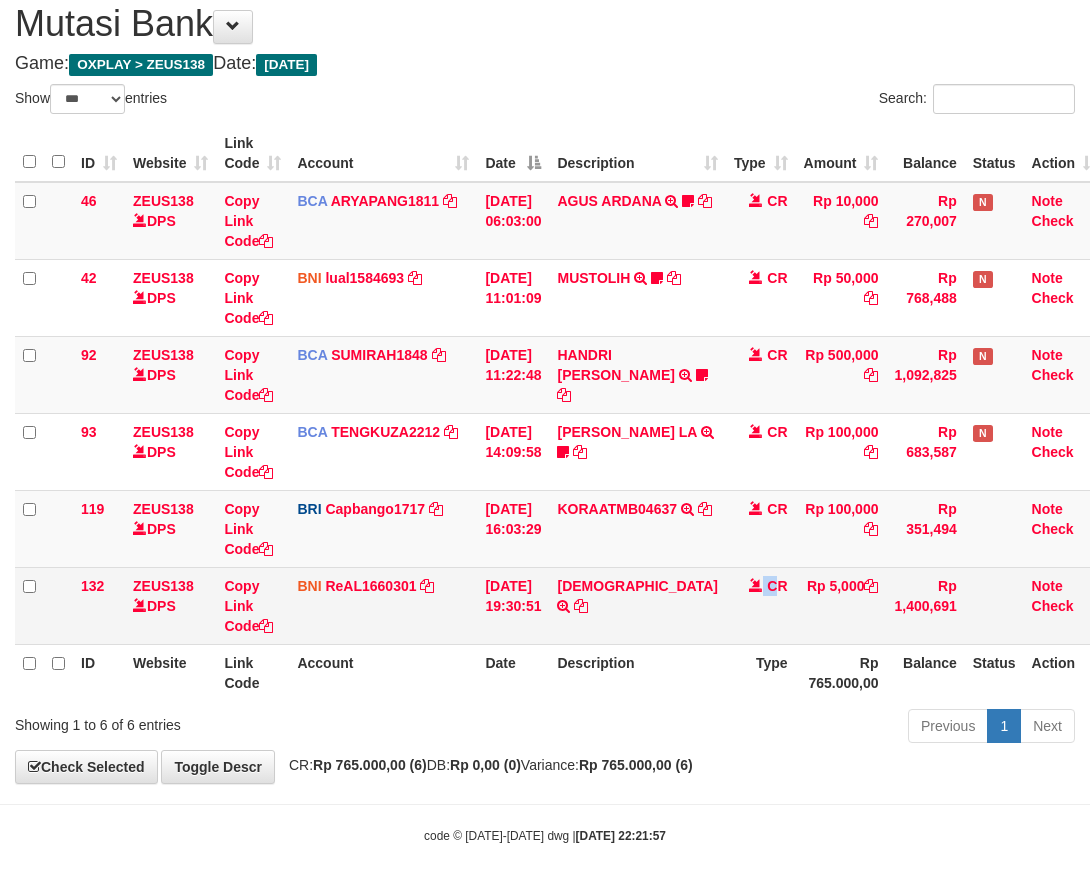 drag, startPoint x: 739, startPoint y: 580, endPoint x: 753, endPoint y: 577, distance: 14.3178215 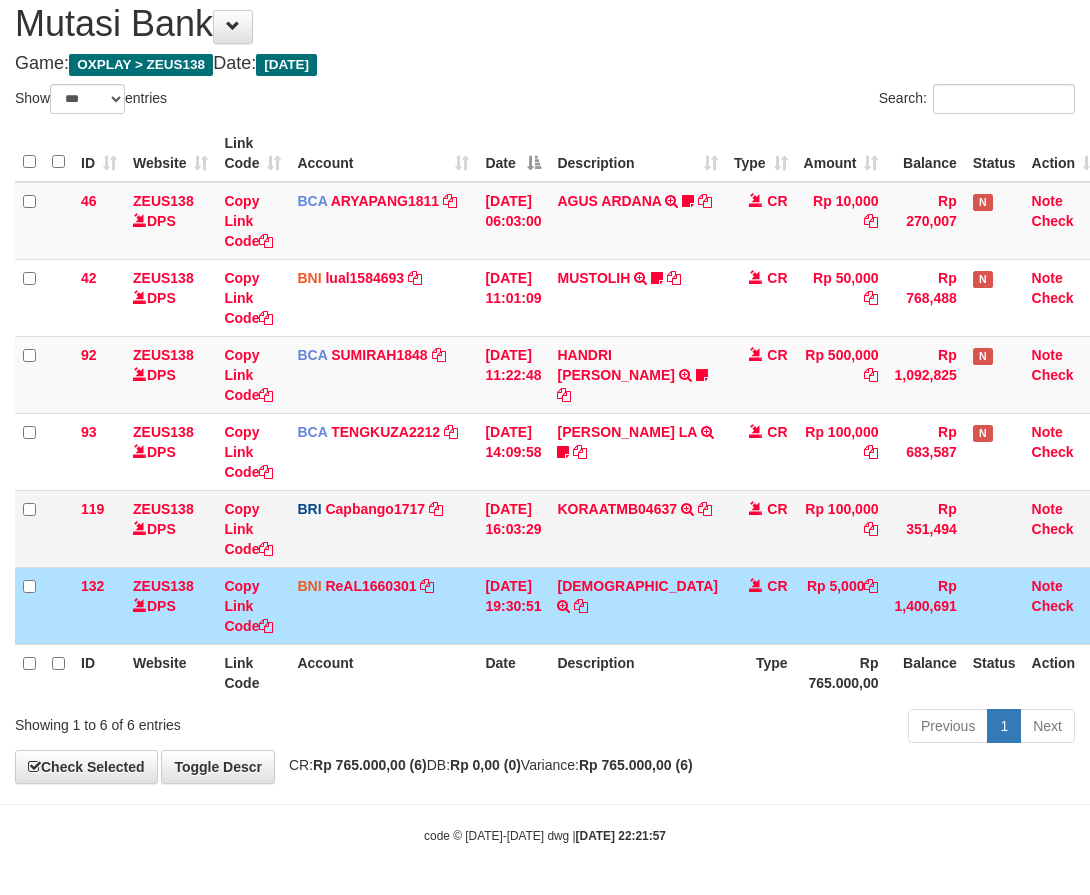 click on "CR" at bounding box center (761, 528) 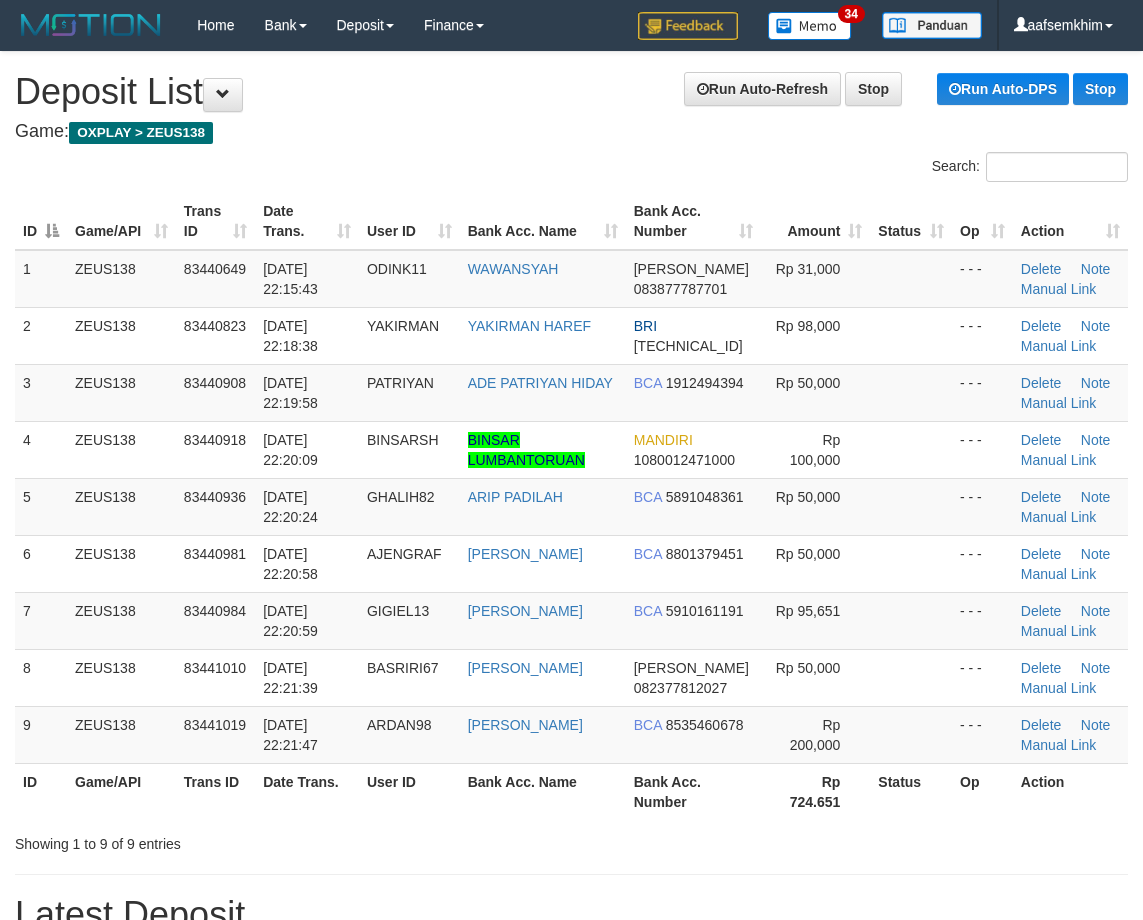 scroll, scrollTop: 0, scrollLeft: 0, axis: both 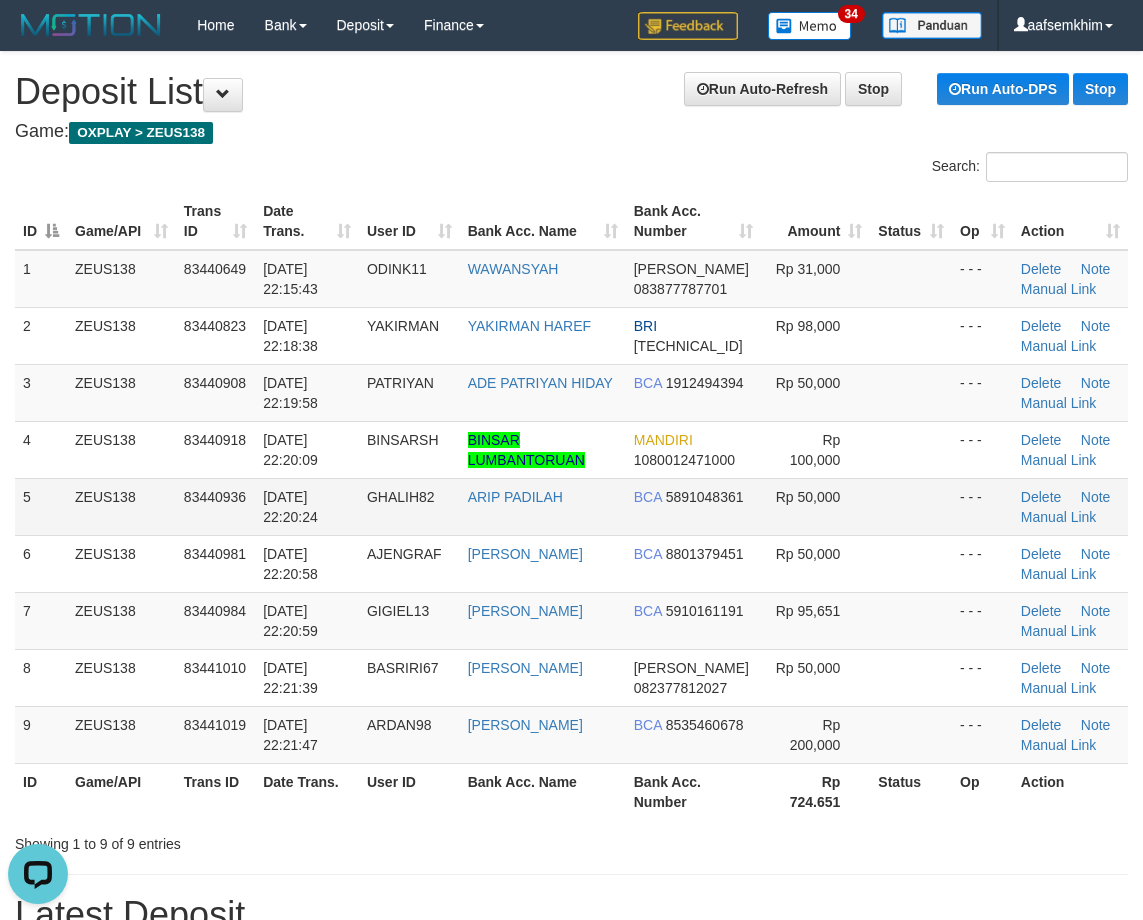 click on "83440936" at bounding box center [215, 506] 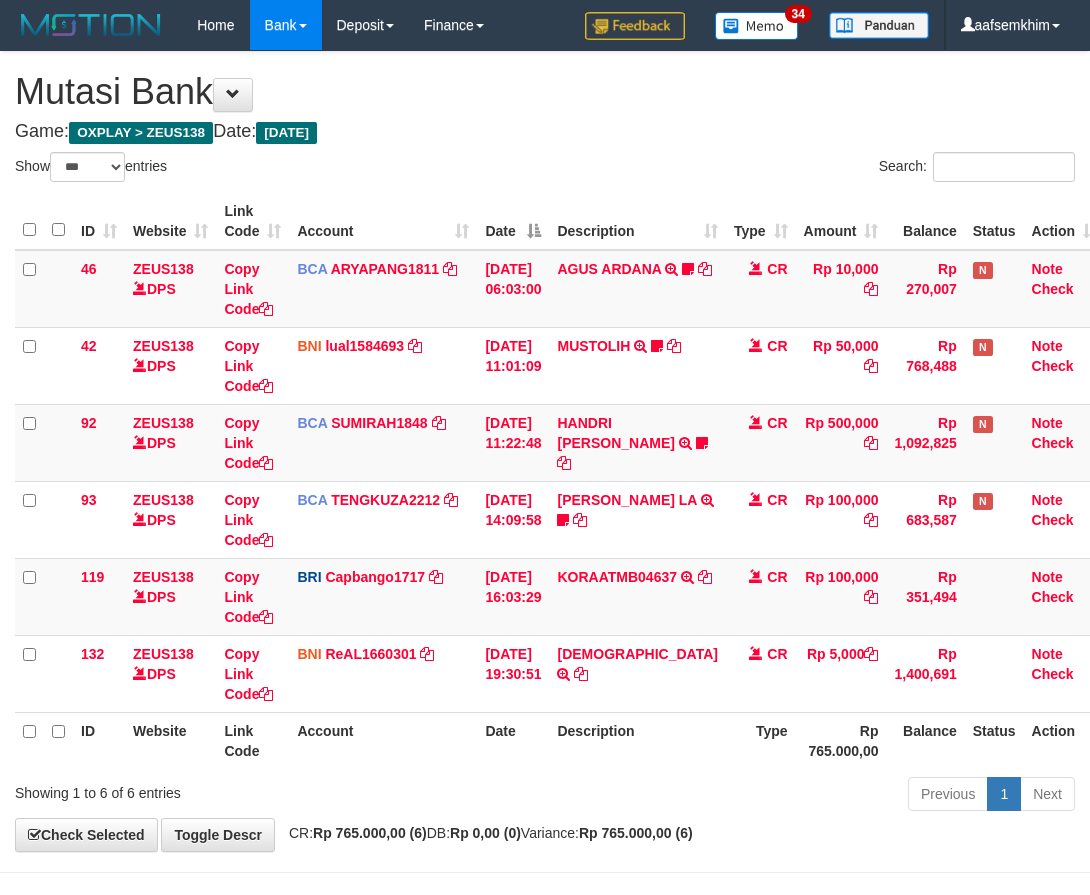 select on "***" 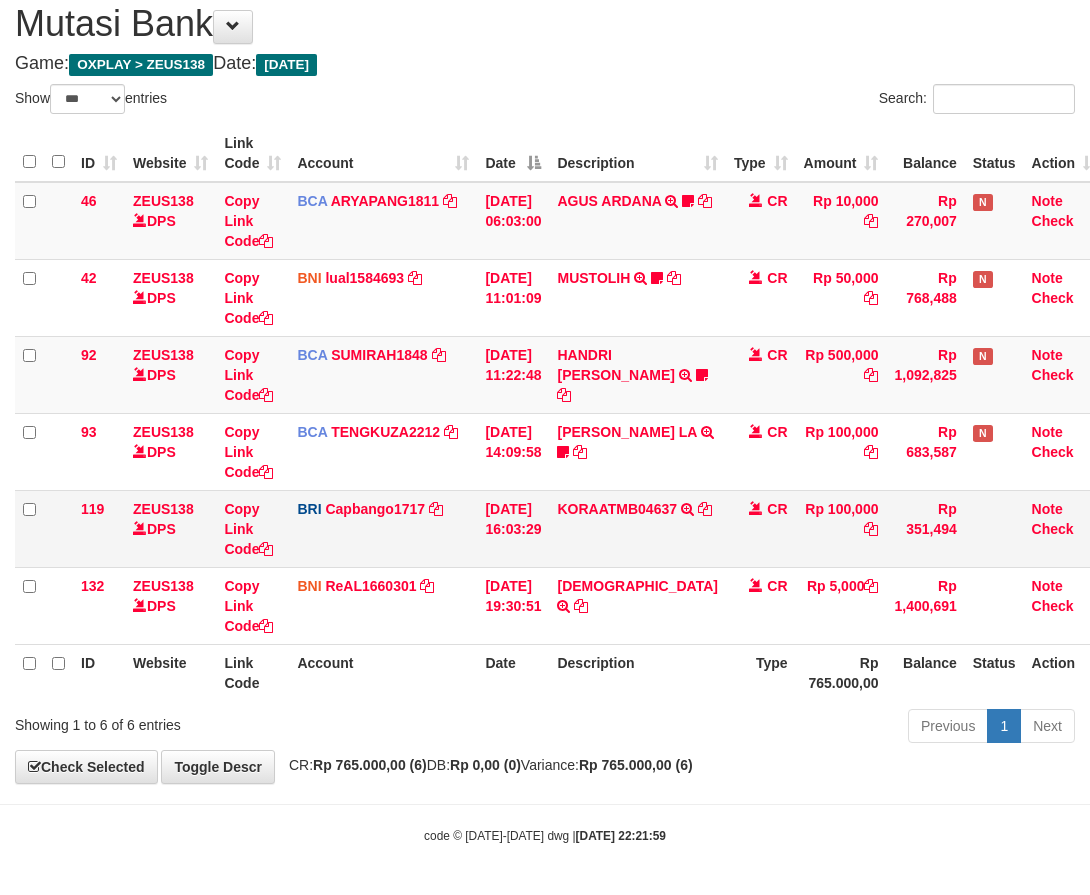 click on "CR" at bounding box center (761, 528) 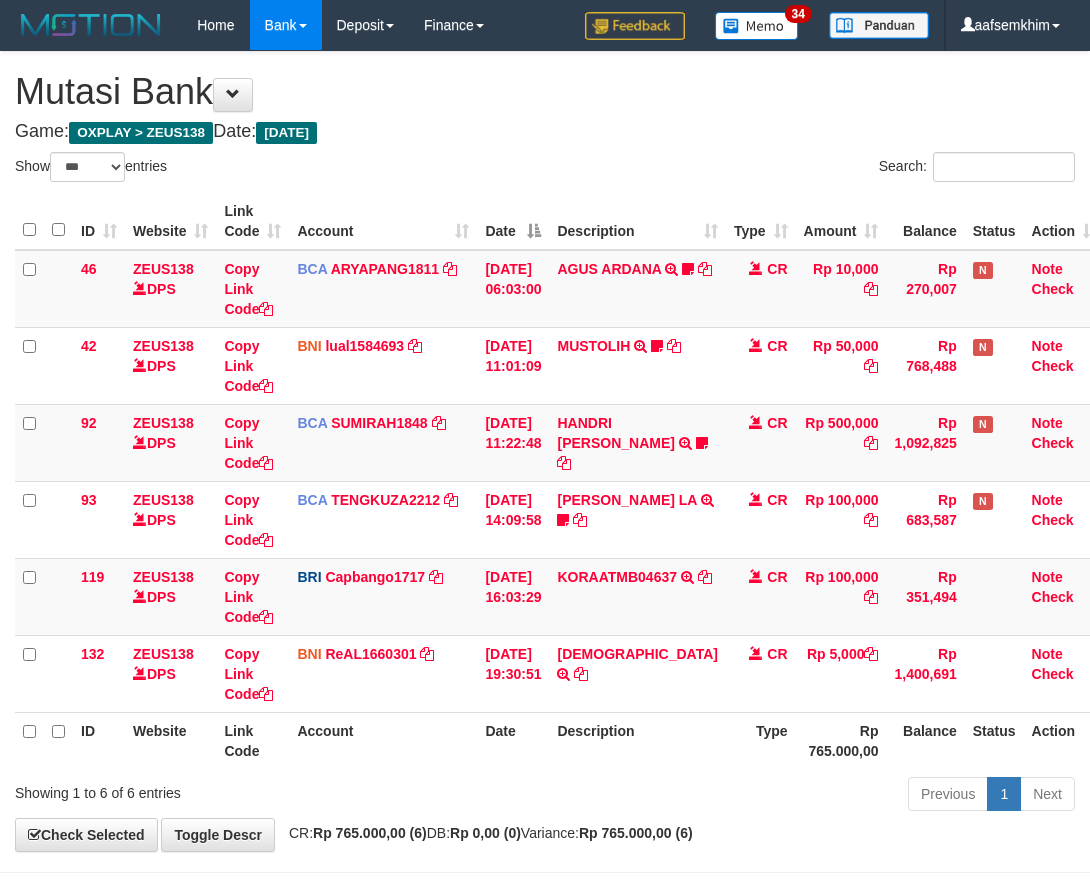 select on "***" 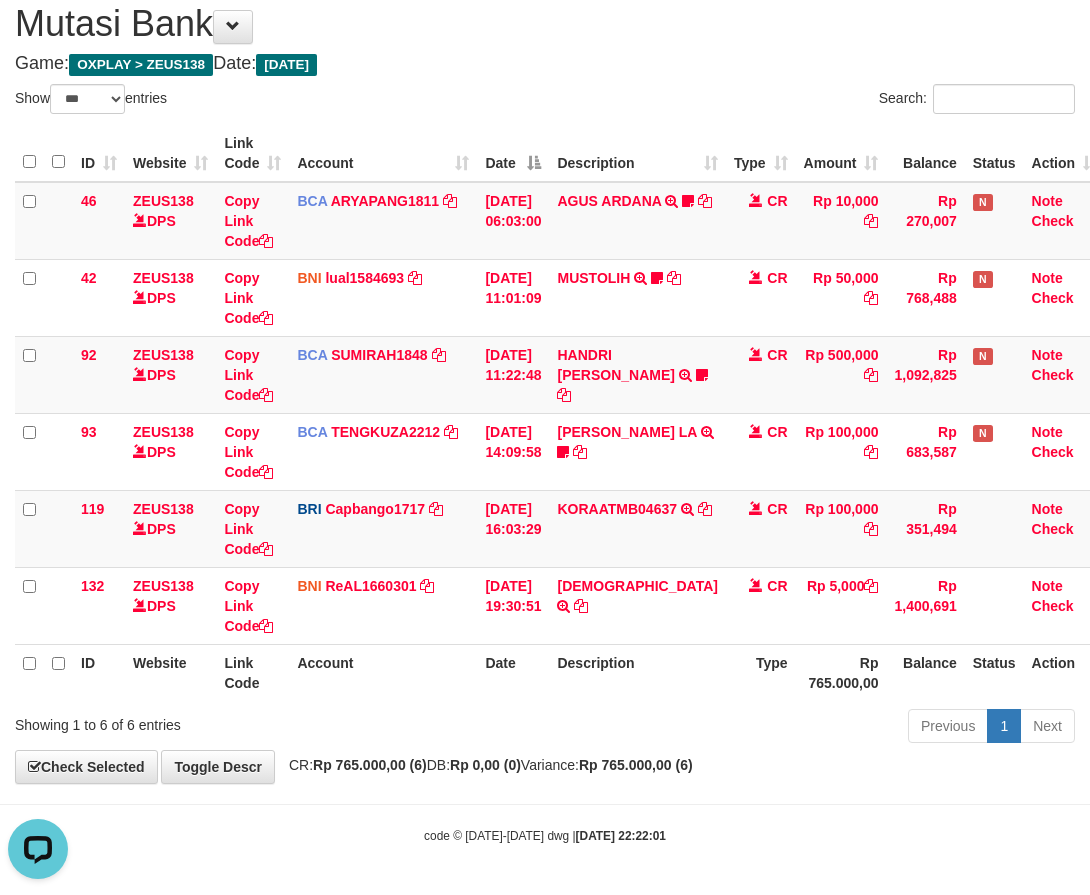 scroll, scrollTop: 0, scrollLeft: 0, axis: both 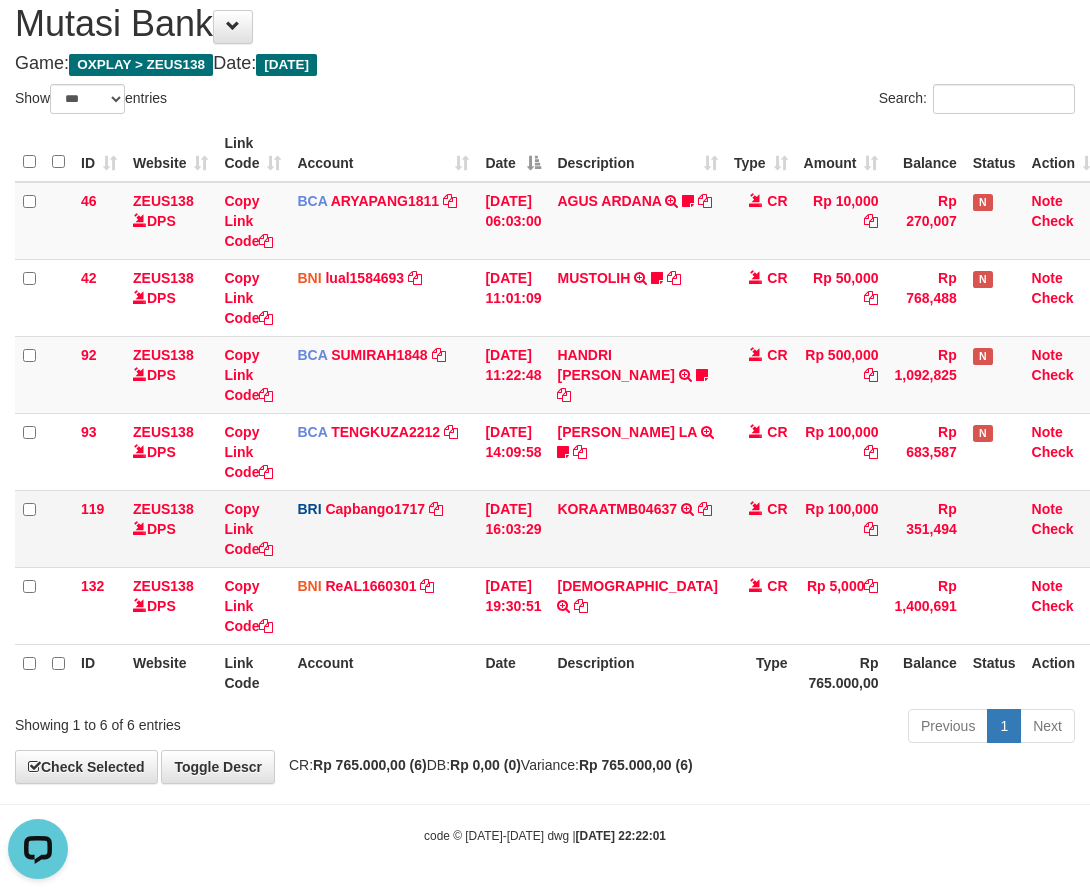 click on "Rp 100,000" at bounding box center (841, 528) 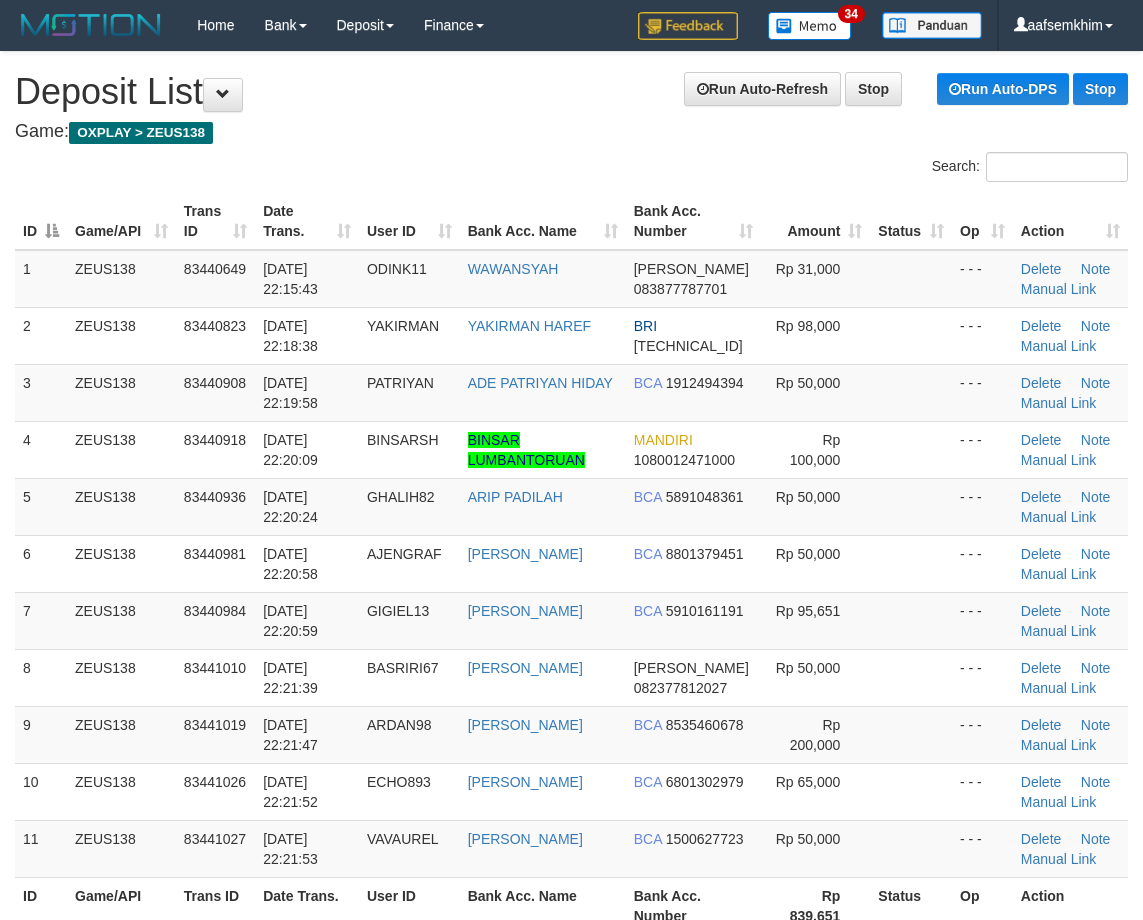 scroll, scrollTop: 0, scrollLeft: 0, axis: both 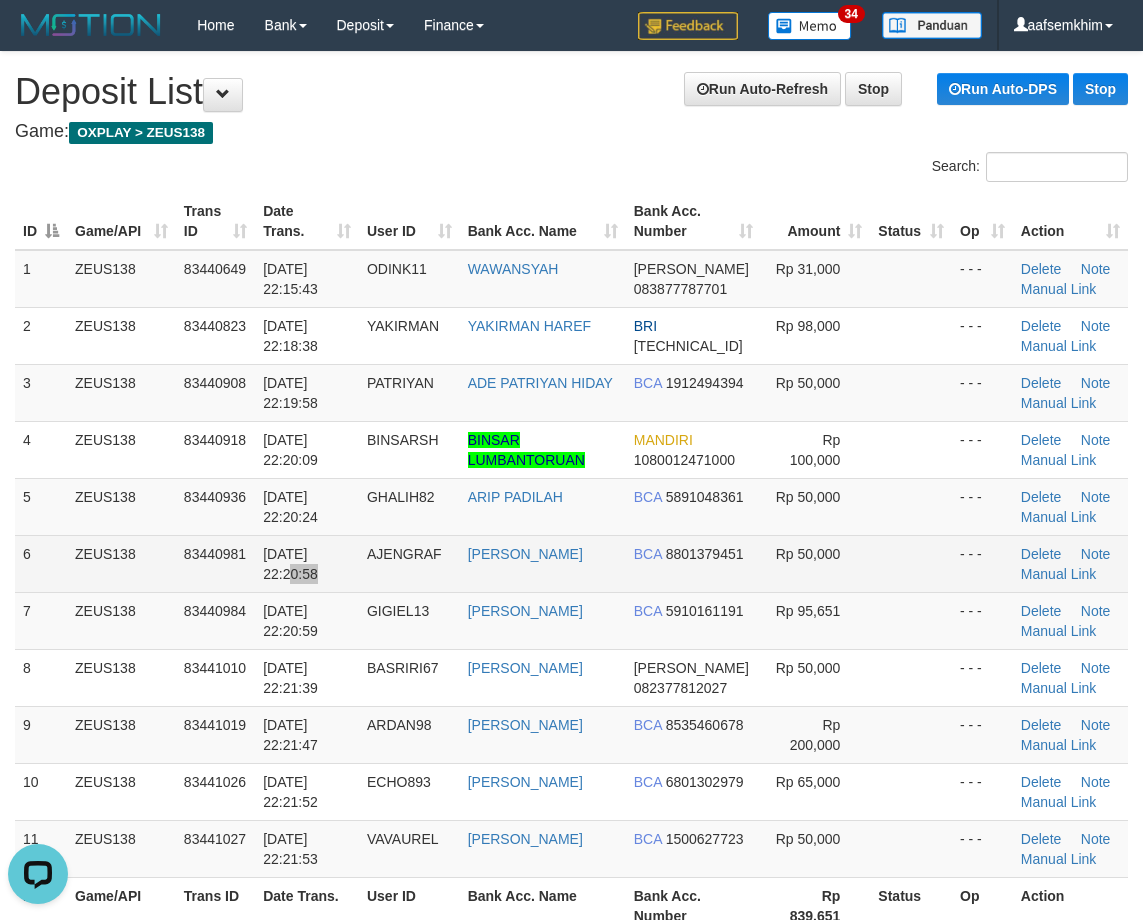 click on "11/07/2025 22:20:58" at bounding box center (307, 563) 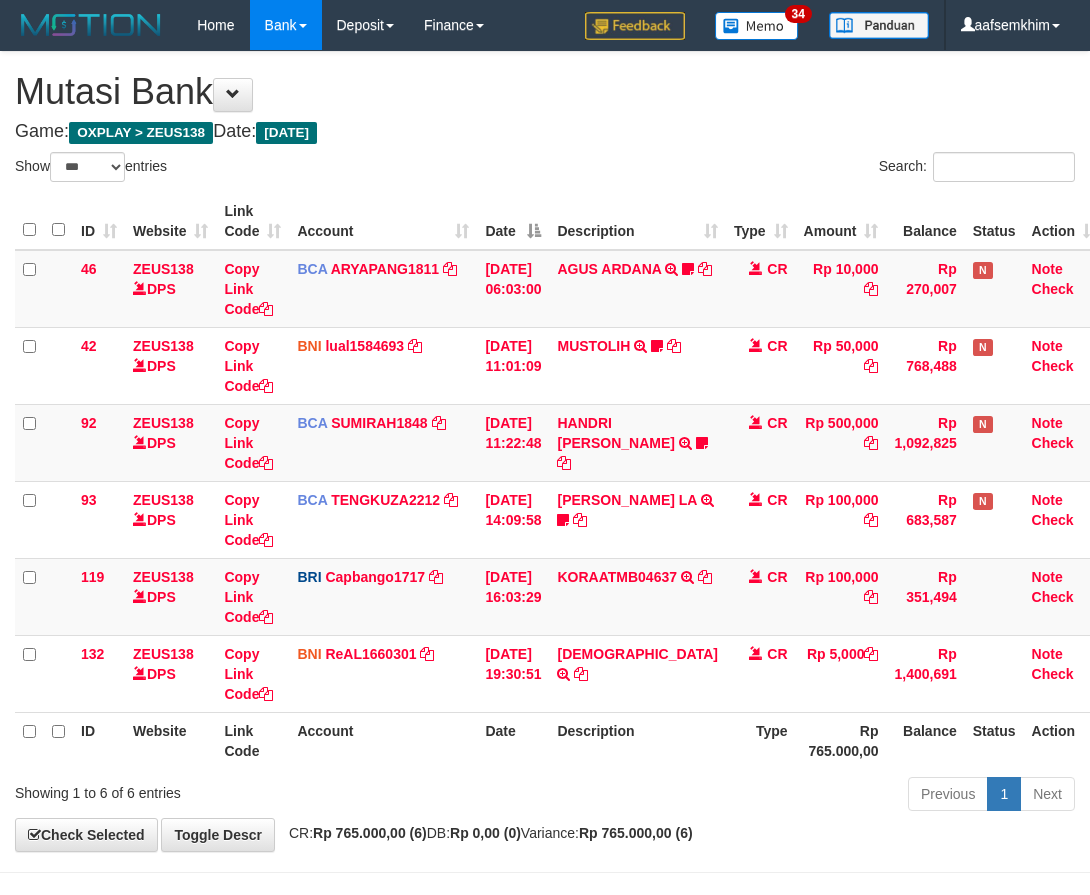select on "***" 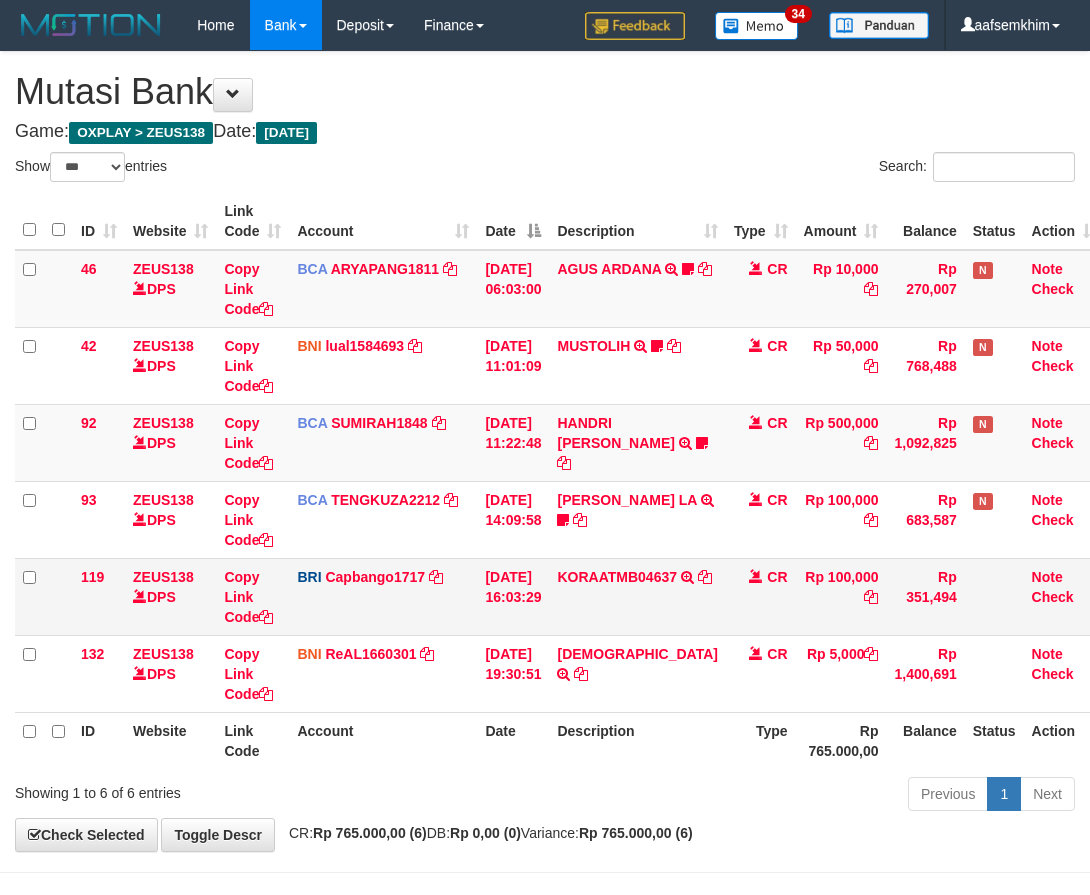 scroll, scrollTop: 68, scrollLeft: 0, axis: vertical 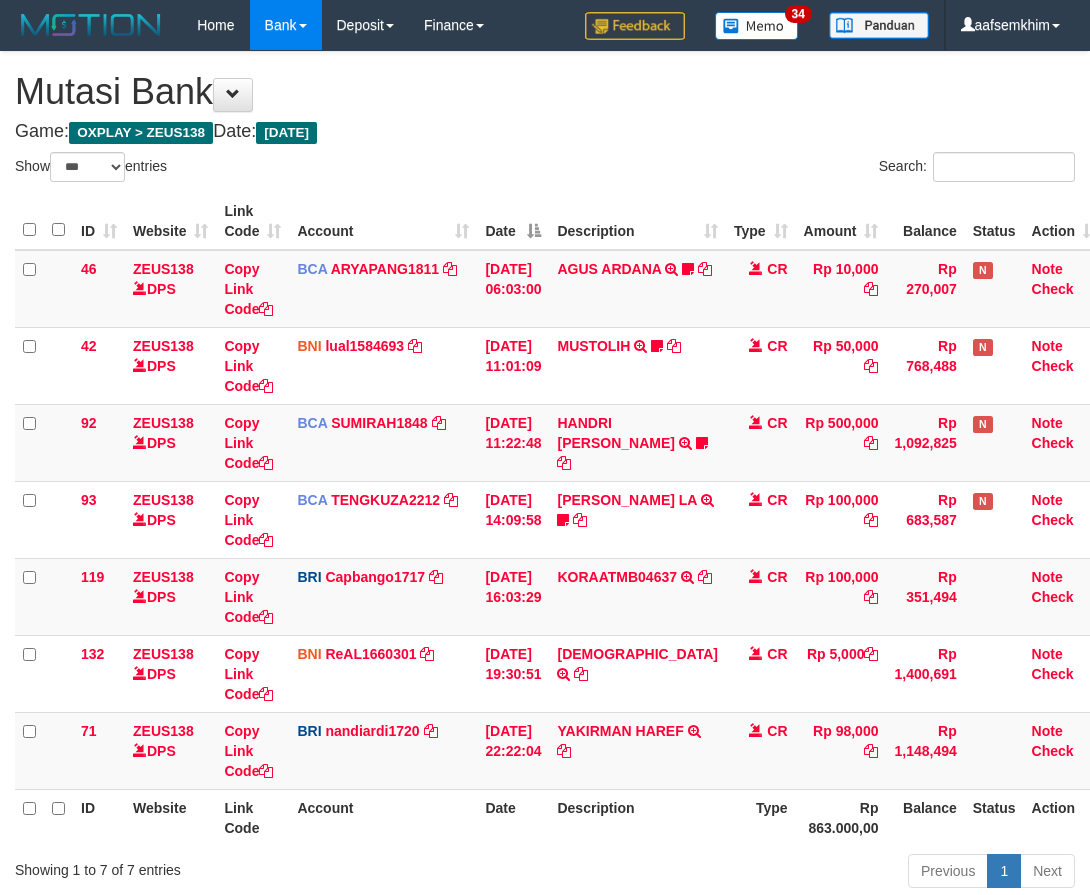 select on "***" 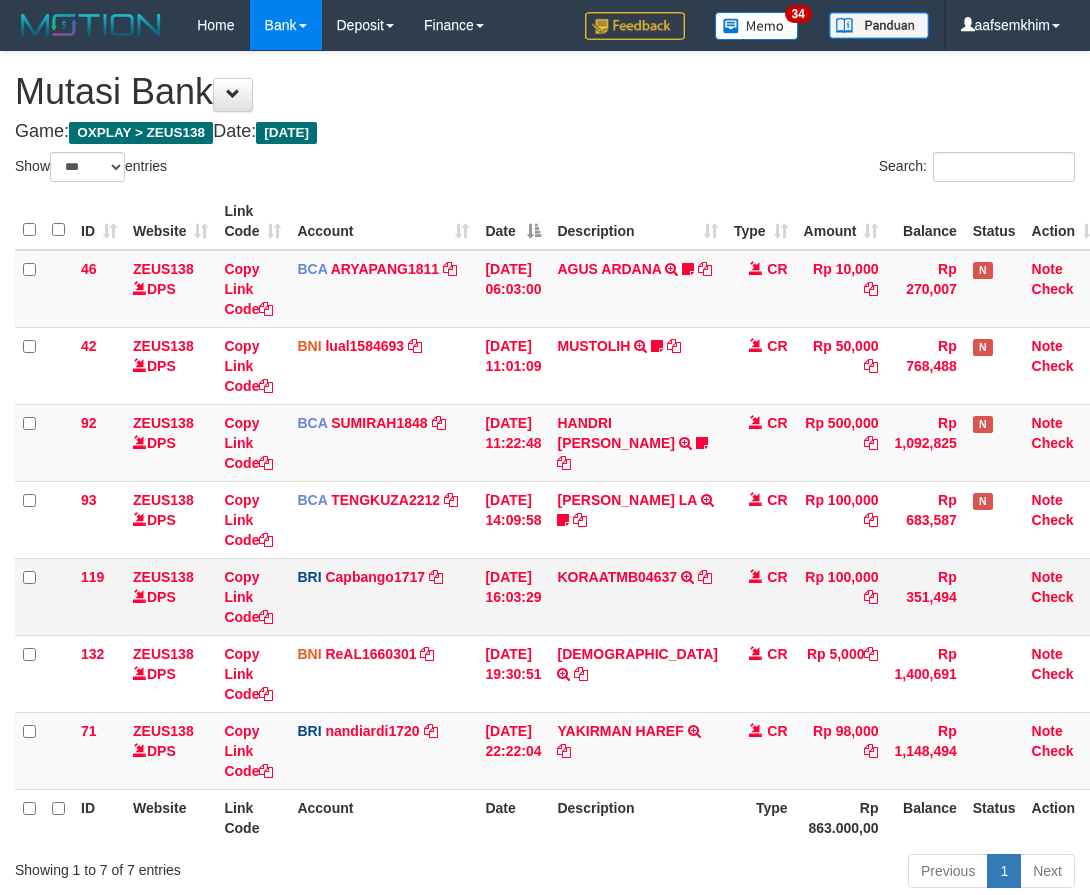 scroll, scrollTop: 68, scrollLeft: 0, axis: vertical 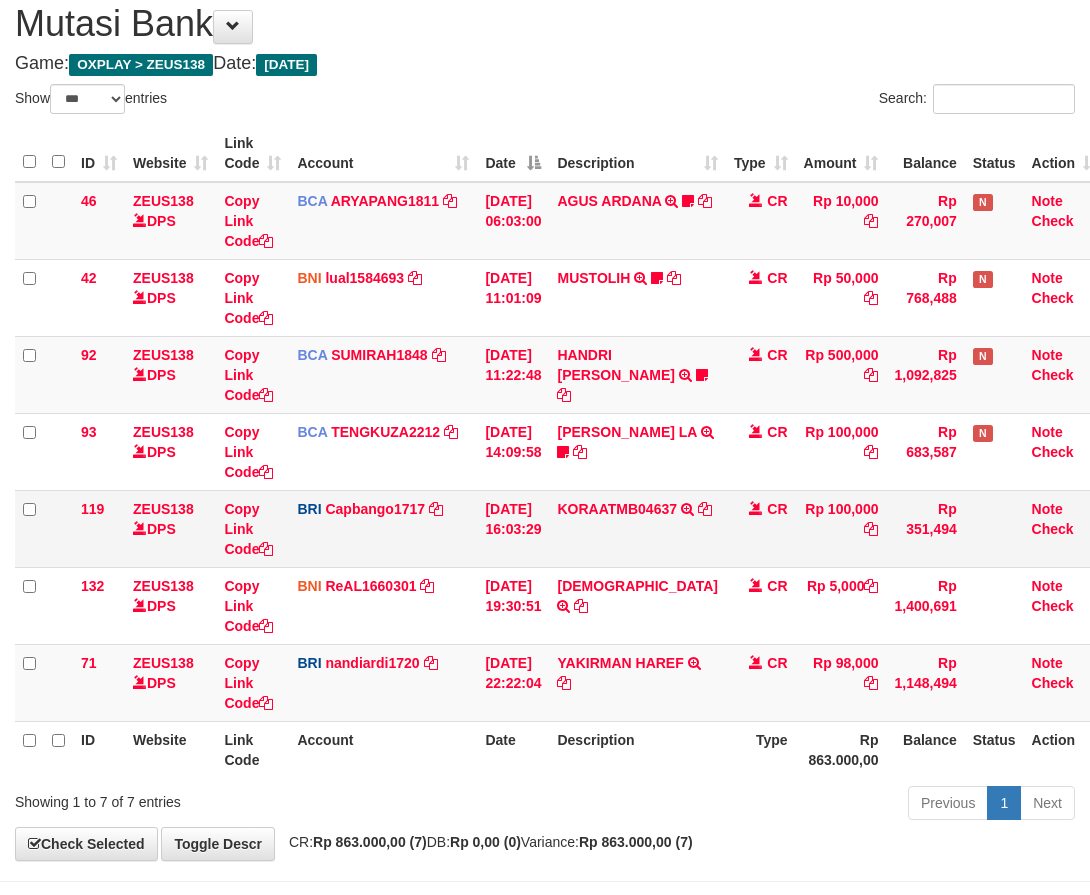 click on "CR" at bounding box center [761, 528] 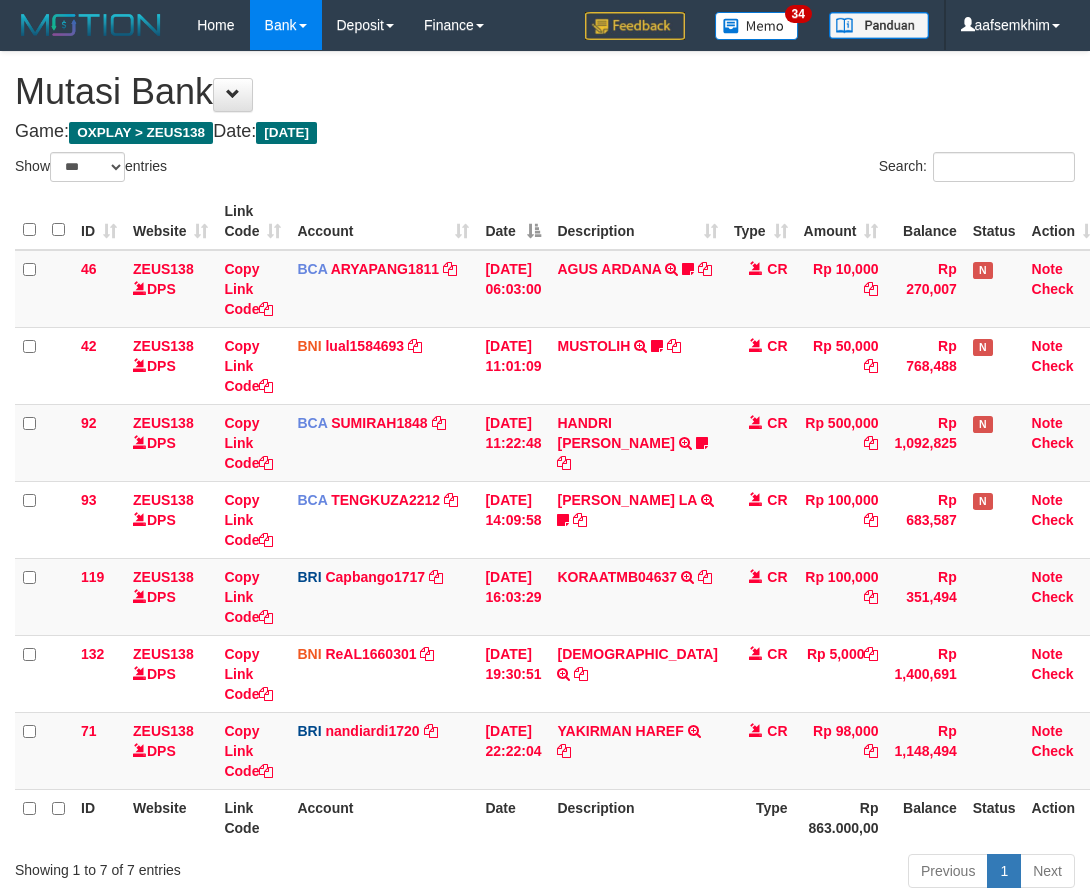select on "***" 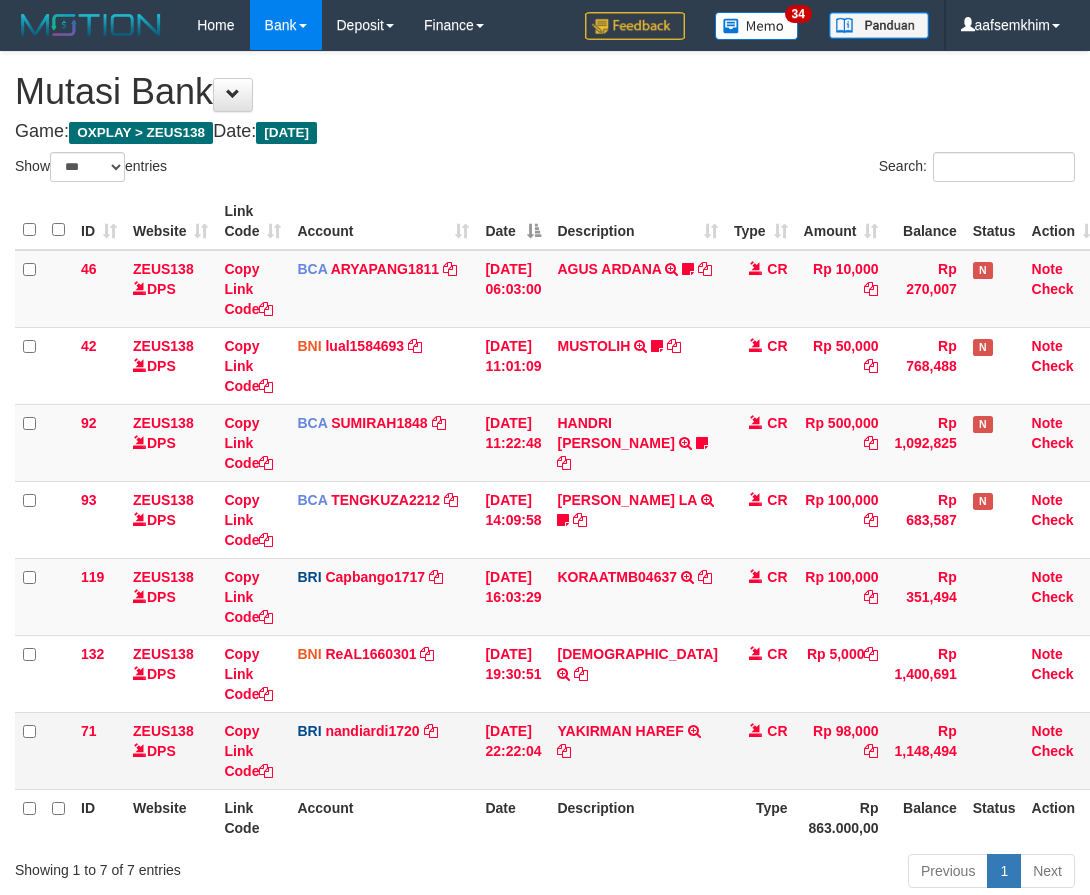 scroll, scrollTop: 68, scrollLeft: 0, axis: vertical 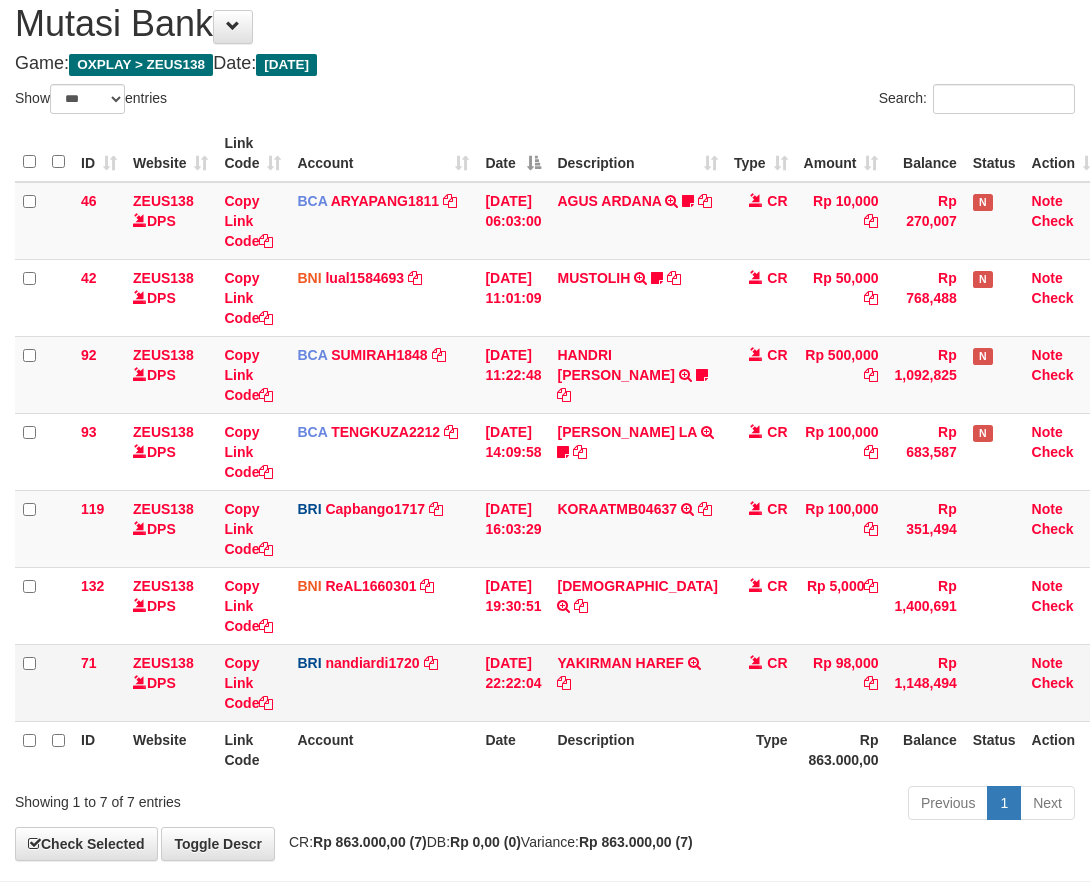 click on "YAKIRMAN HAREF         TRANSFER NBMB YAKIRMAN HAREF TO NANDI ARDIANSYAH" at bounding box center [637, 682] 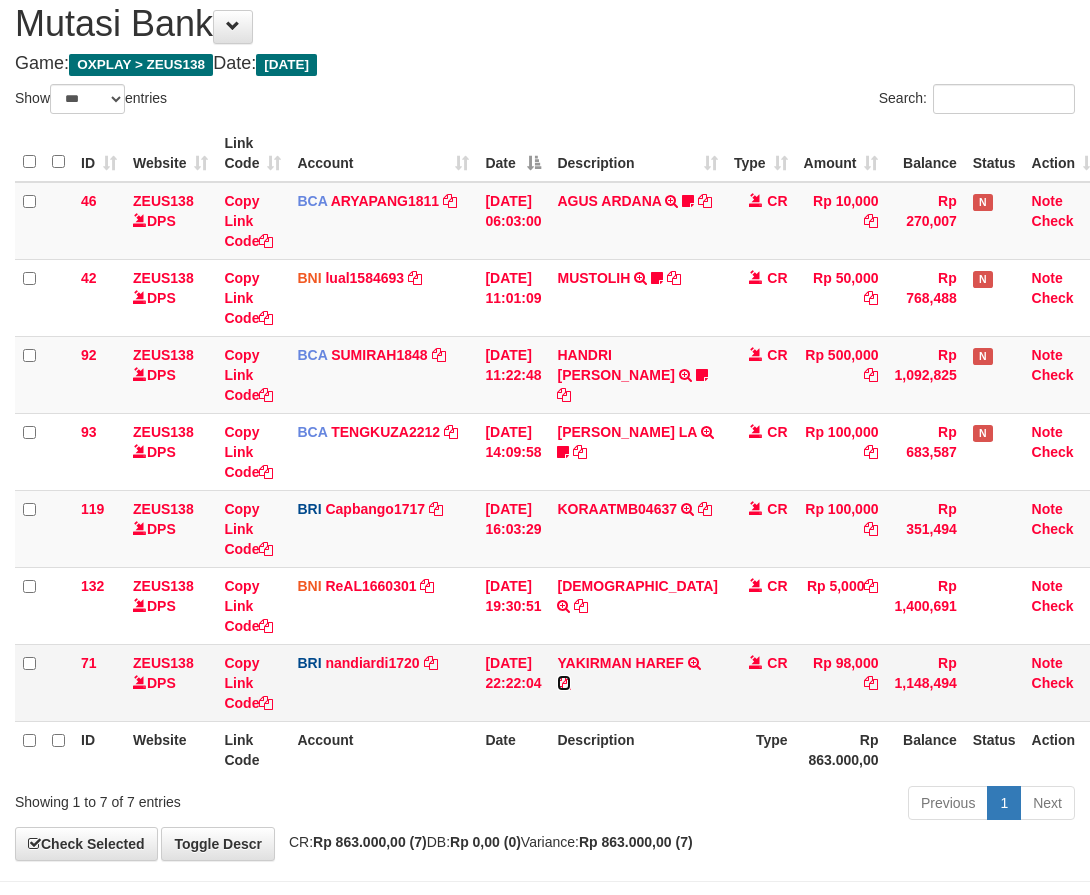 click at bounding box center (564, 683) 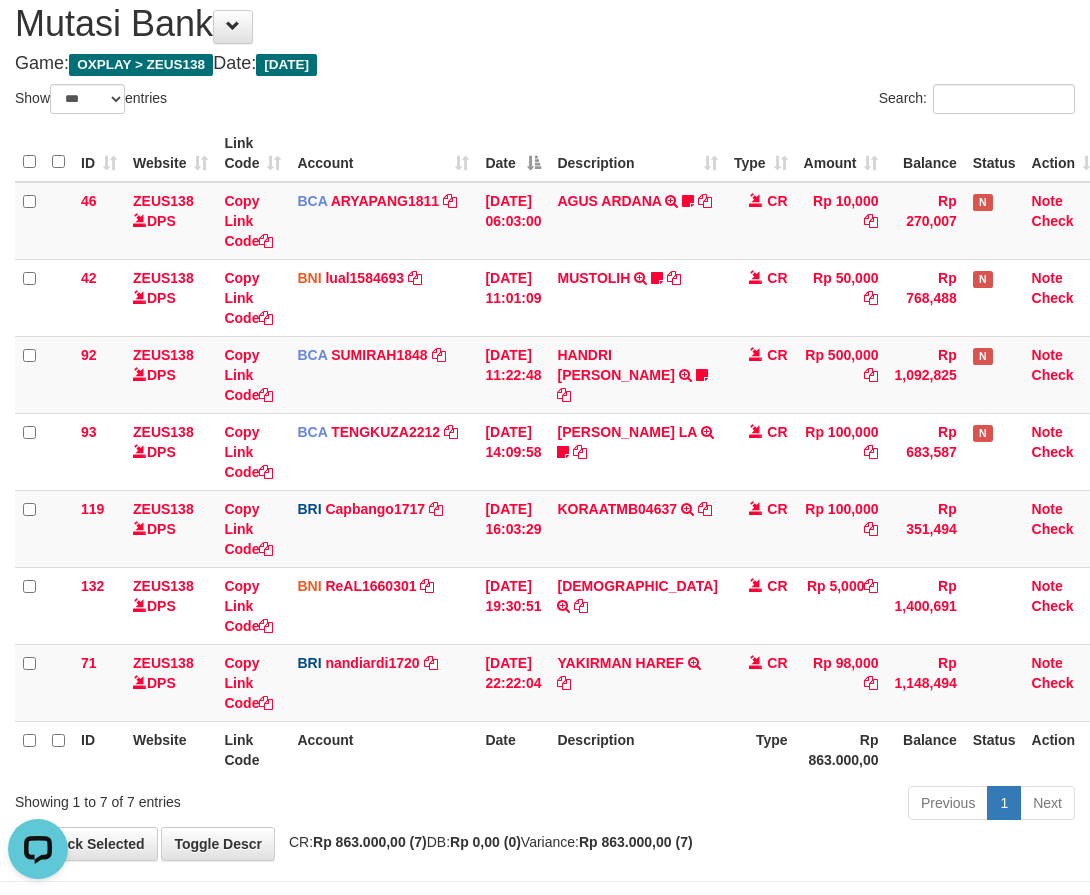 scroll, scrollTop: 0, scrollLeft: 0, axis: both 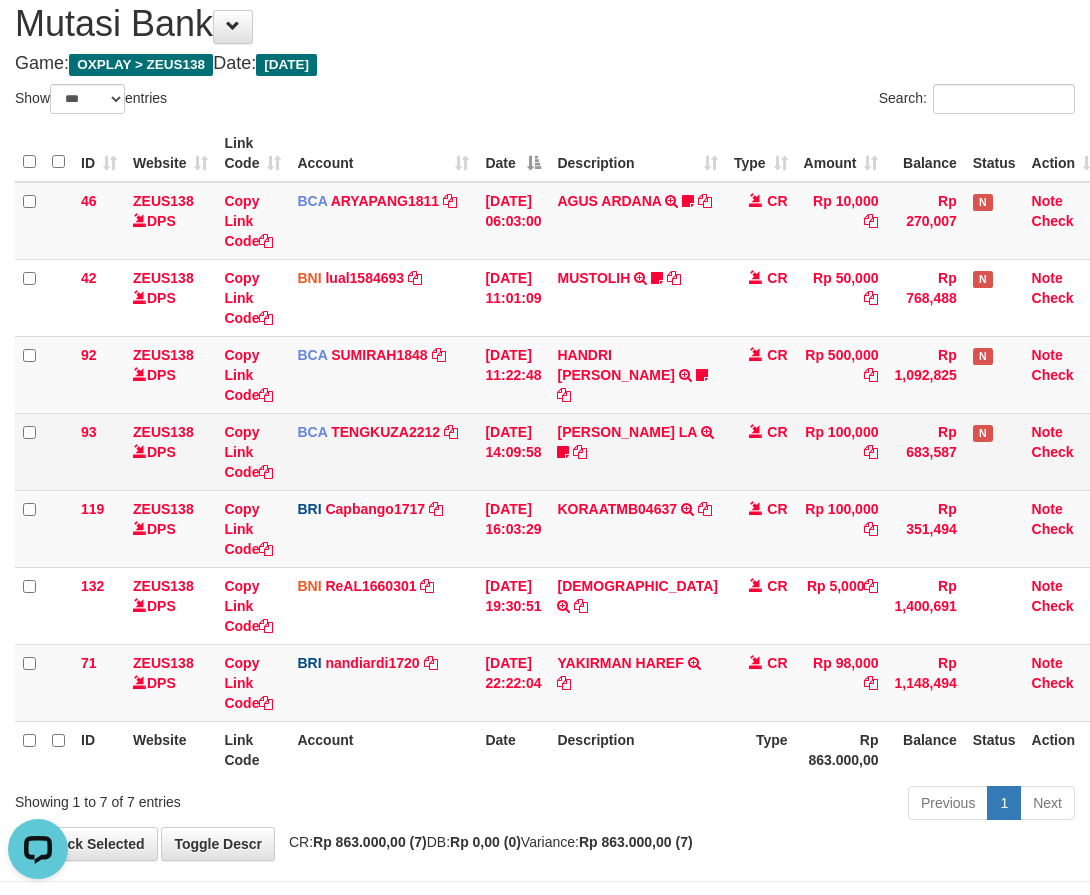 click on "Rp 100,000" at bounding box center [841, 451] 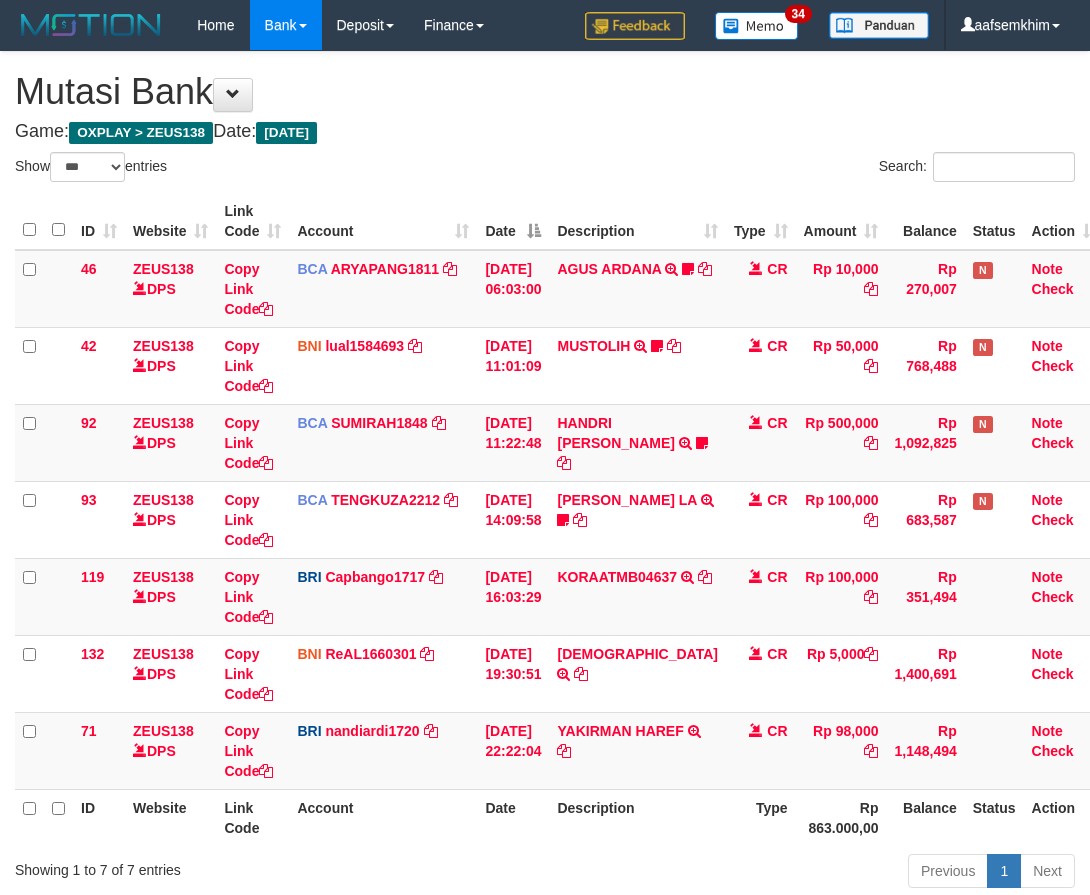 select on "***" 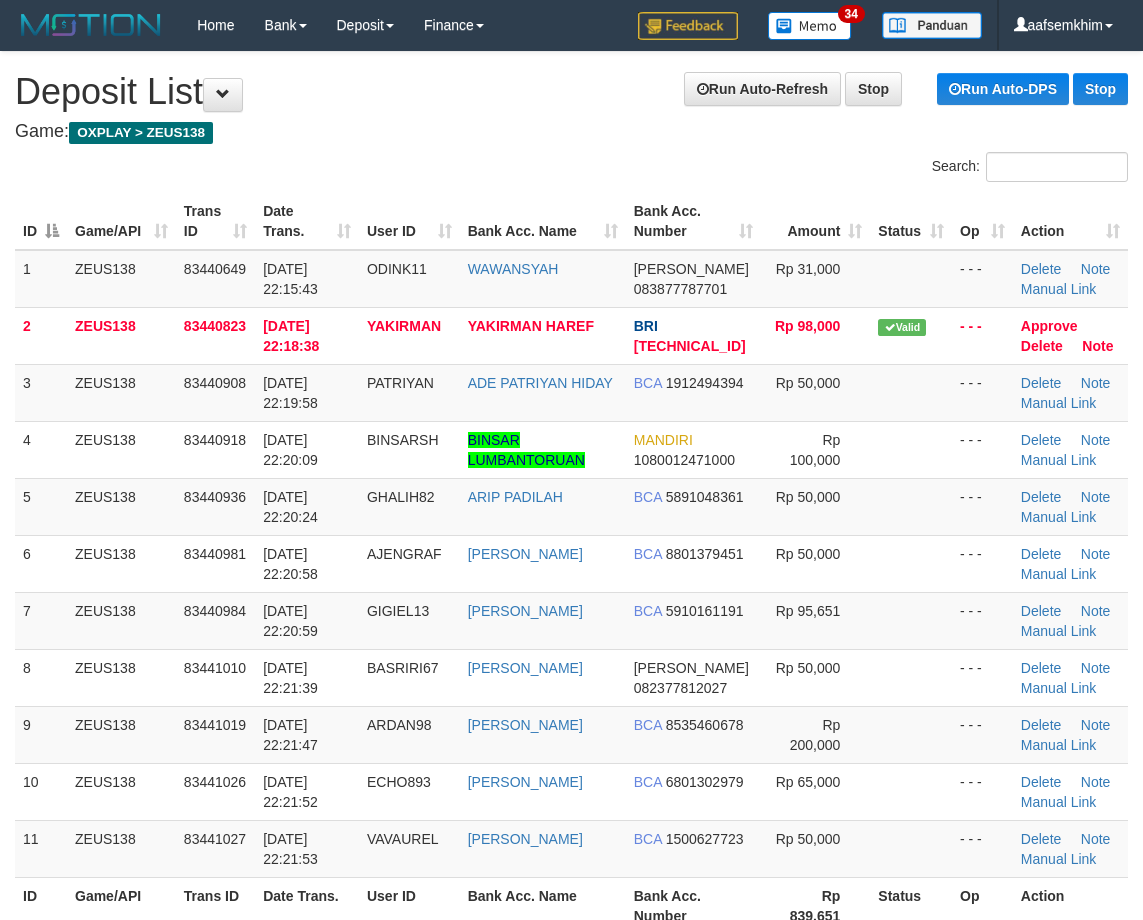 scroll, scrollTop: 0, scrollLeft: 0, axis: both 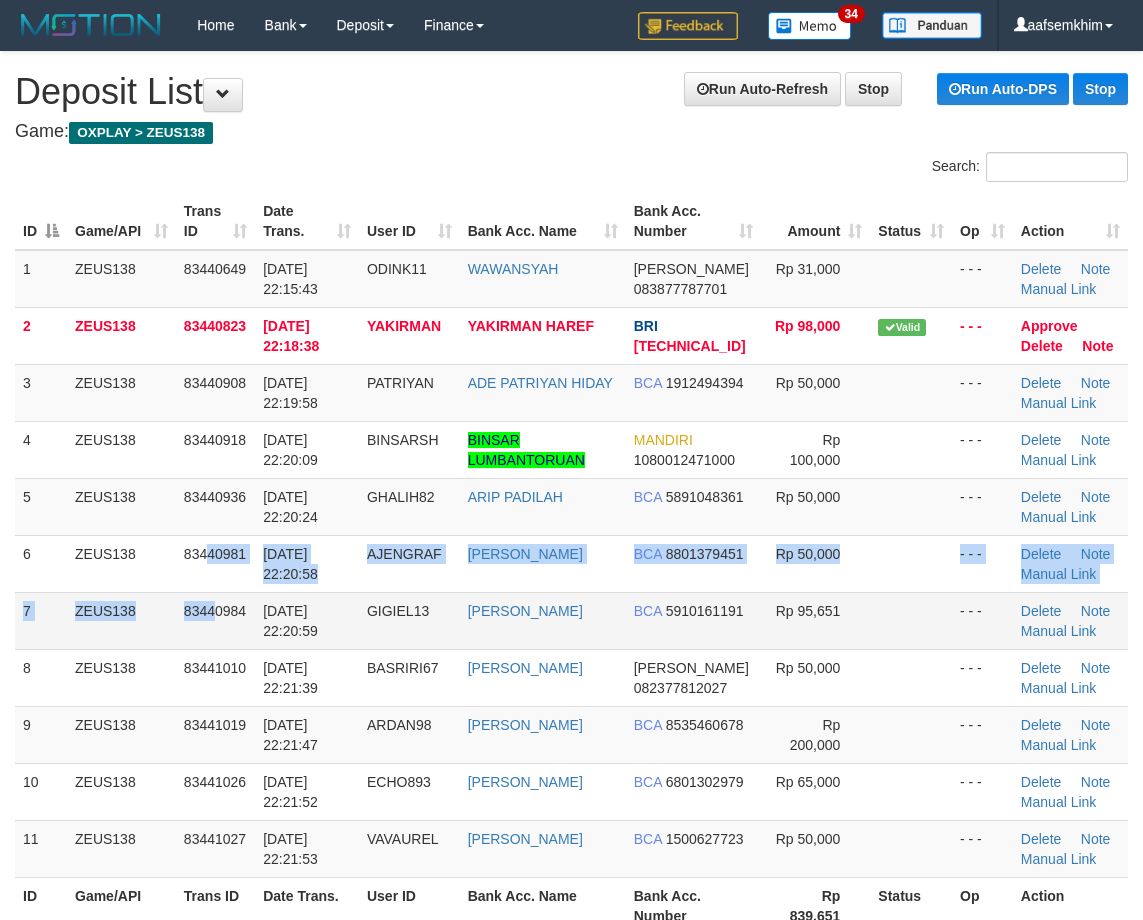 drag, startPoint x: 210, startPoint y: 591, endPoint x: 214, endPoint y: 620, distance: 29.274563 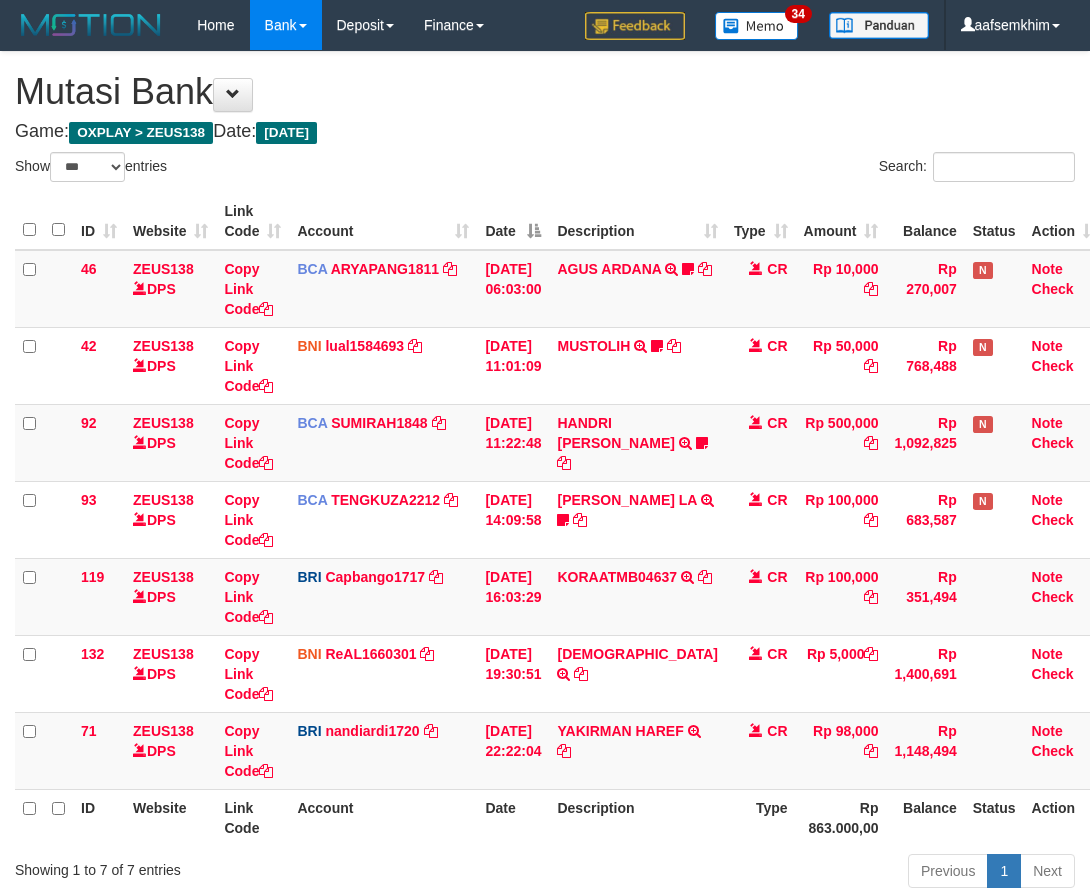 select on "***" 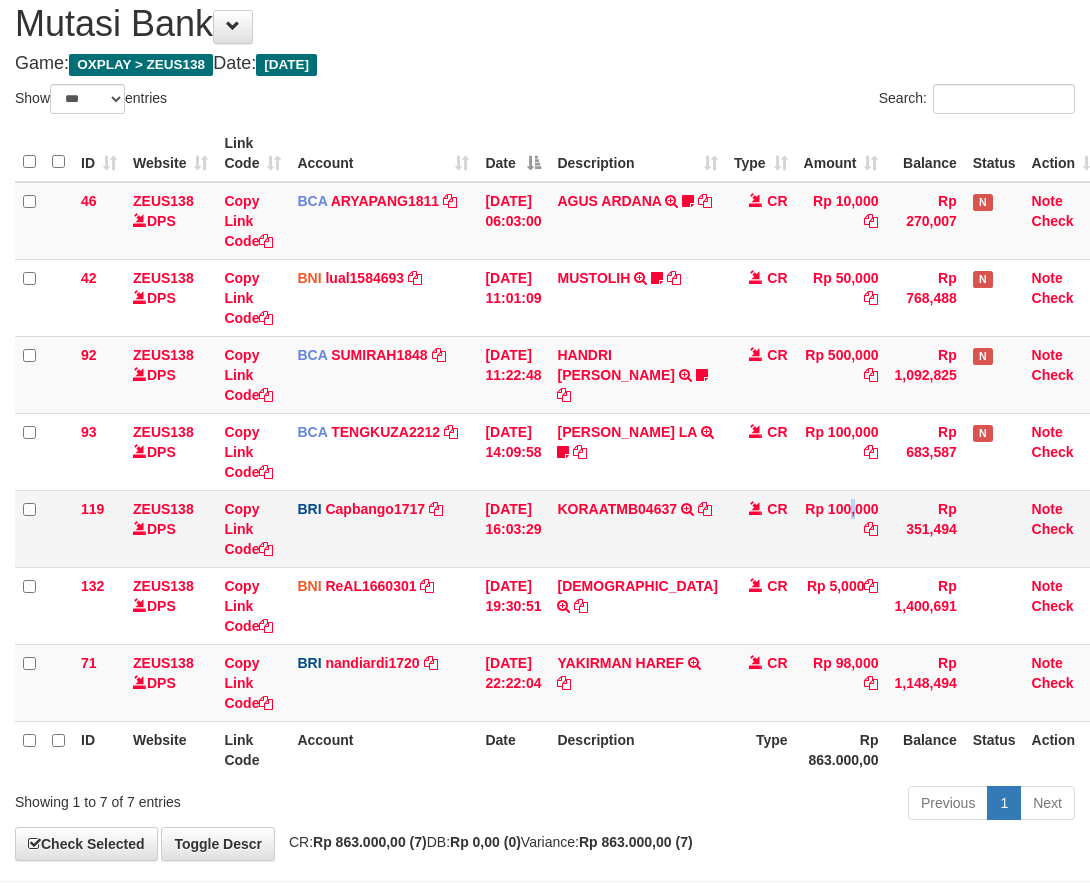 drag, startPoint x: 773, startPoint y: 511, endPoint x: 786, endPoint y: 514, distance: 13.341664 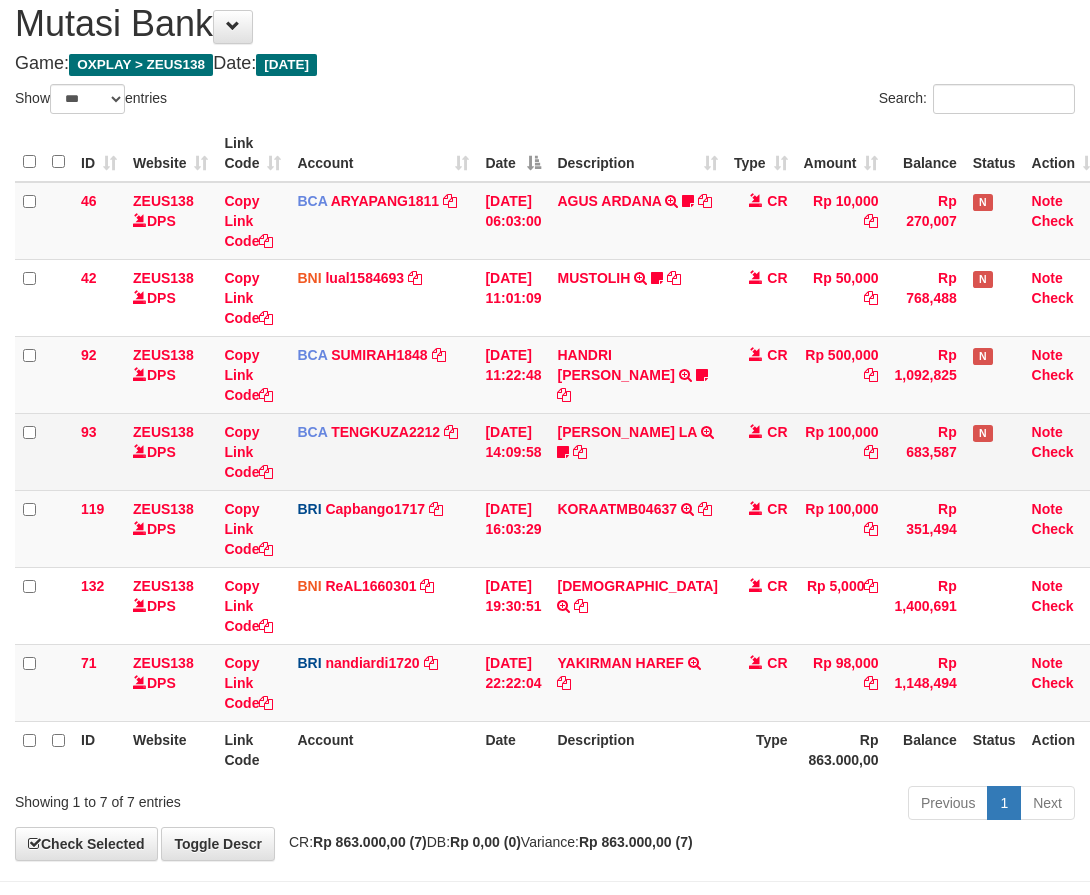 click on "[PERSON_NAME] LA            TRSF E-BANKING CR 1107/FTSCY/WS95031
100000.00[PERSON_NAME] LA    gacormania16A" at bounding box center (637, 451) 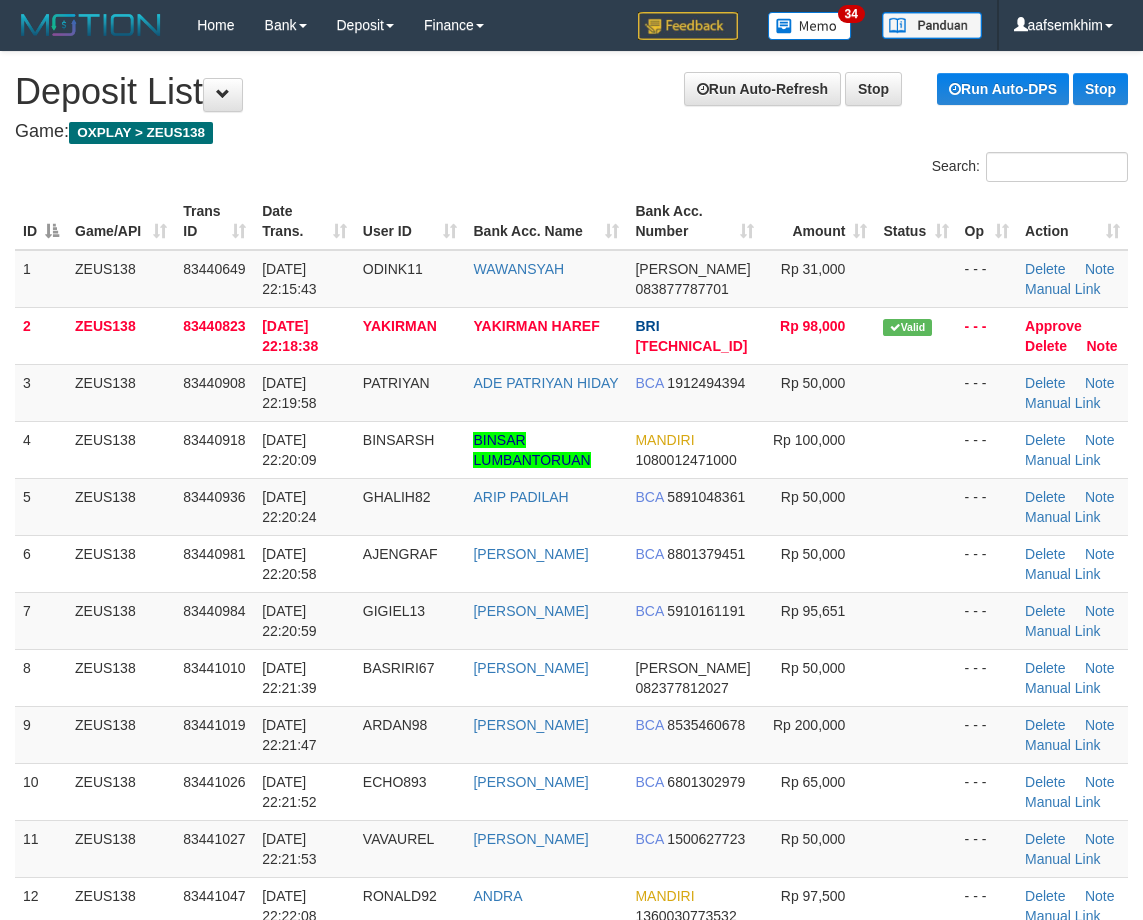 scroll, scrollTop: 0, scrollLeft: 0, axis: both 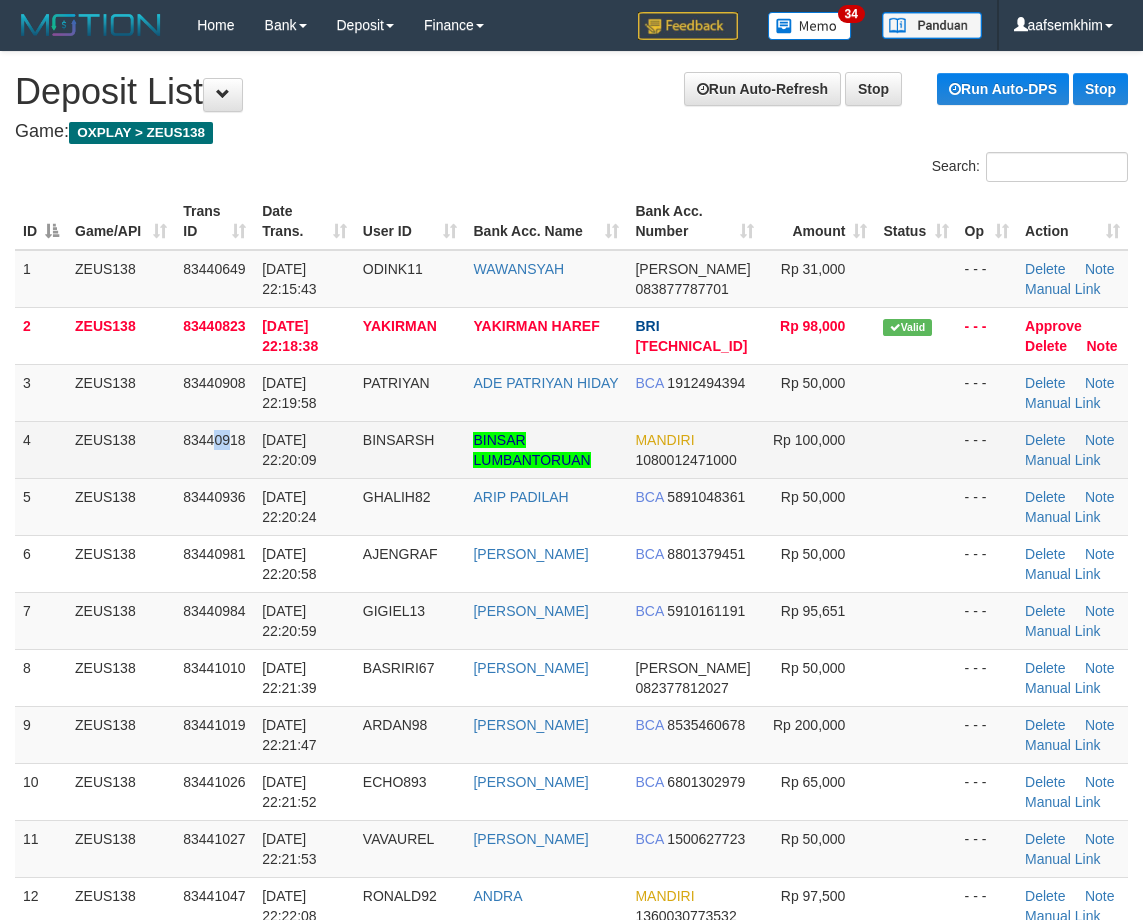 drag, startPoint x: 214, startPoint y: 435, endPoint x: 20, endPoint y: 429, distance: 194.09276 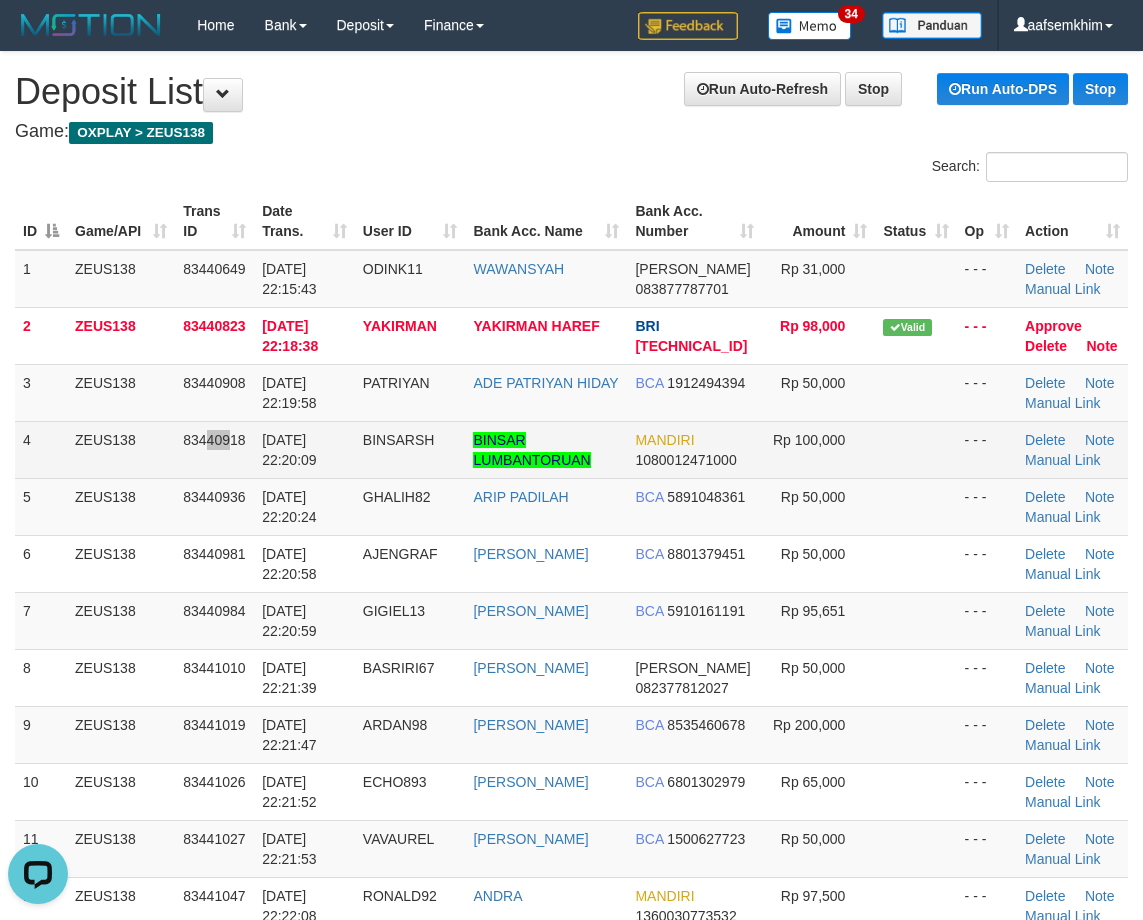 scroll, scrollTop: 0, scrollLeft: 0, axis: both 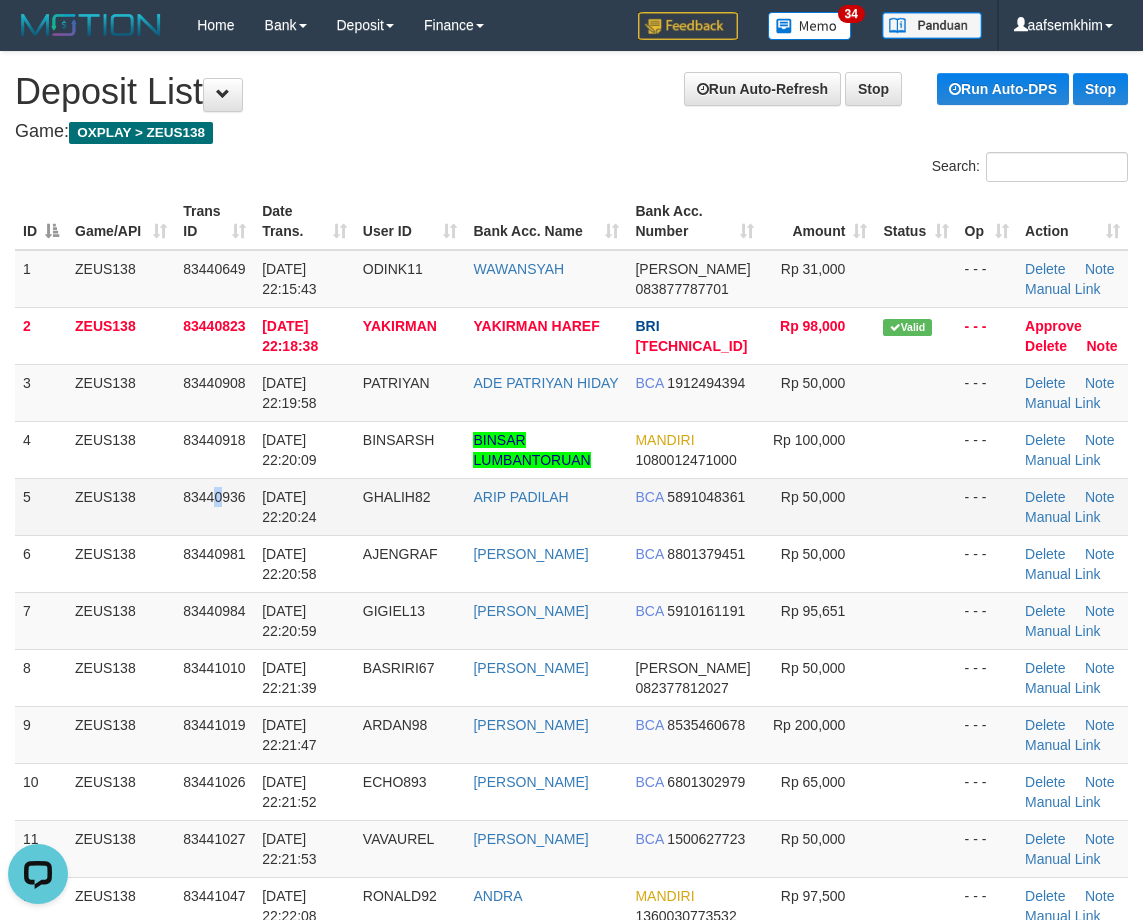 click on "83440936" at bounding box center [214, 497] 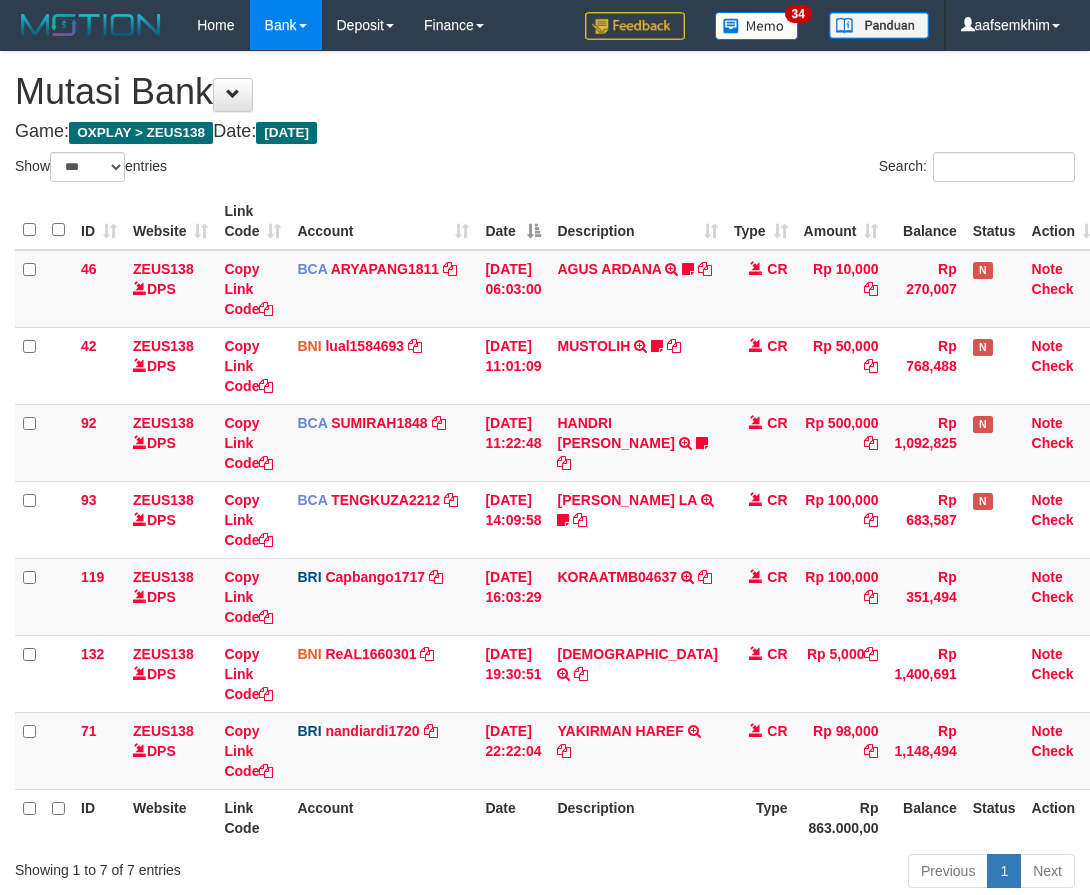 select on "***" 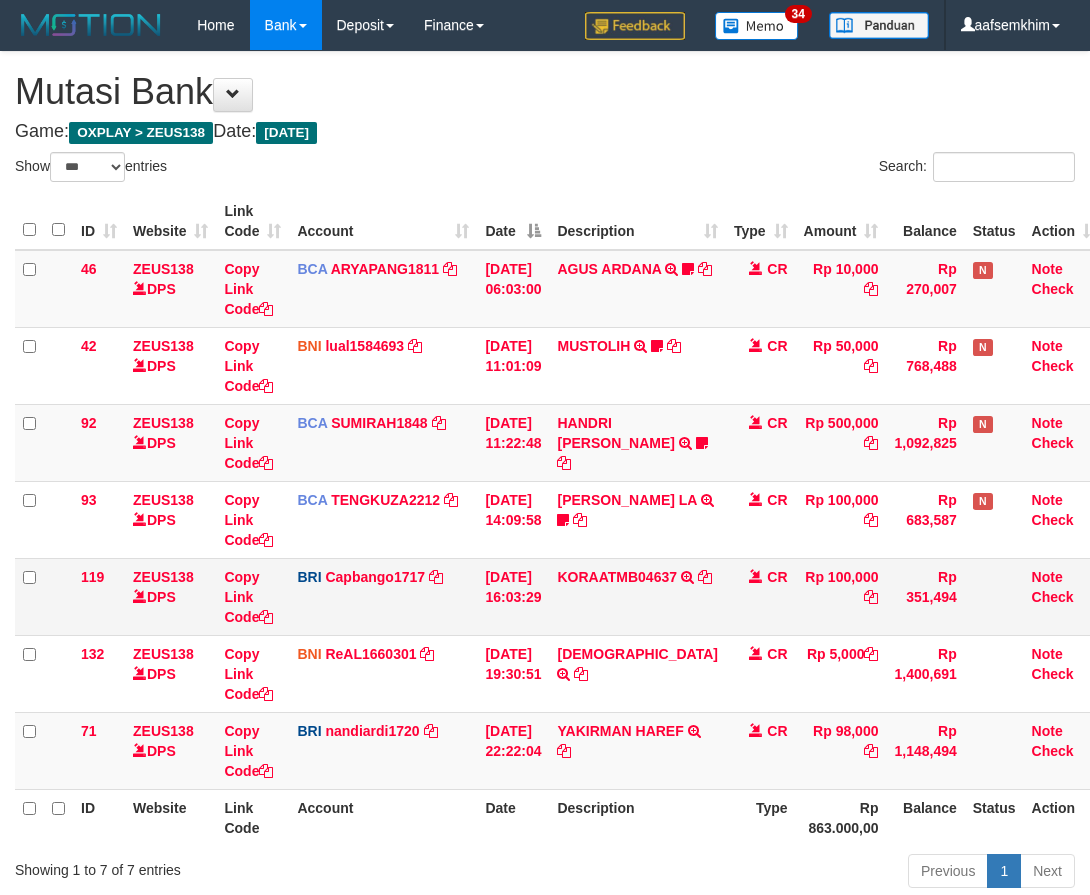 scroll, scrollTop: 68, scrollLeft: 0, axis: vertical 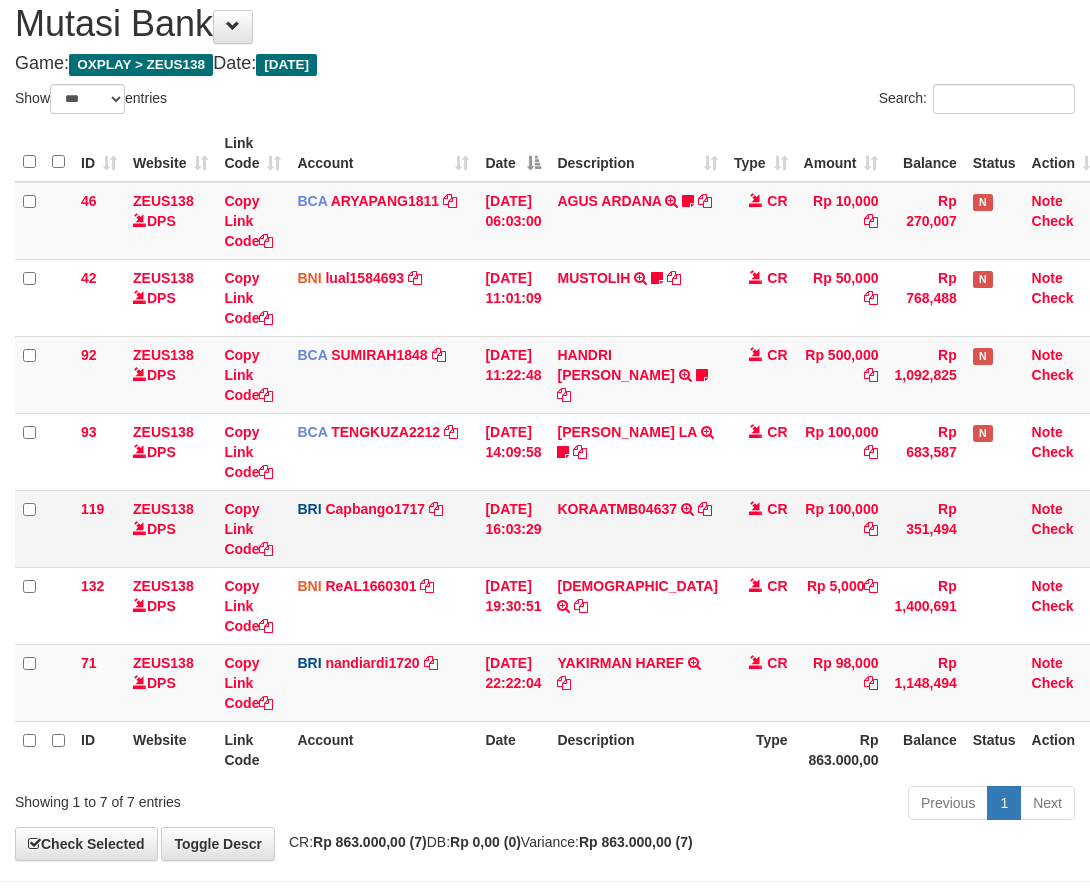 click on "CR" at bounding box center (761, 528) 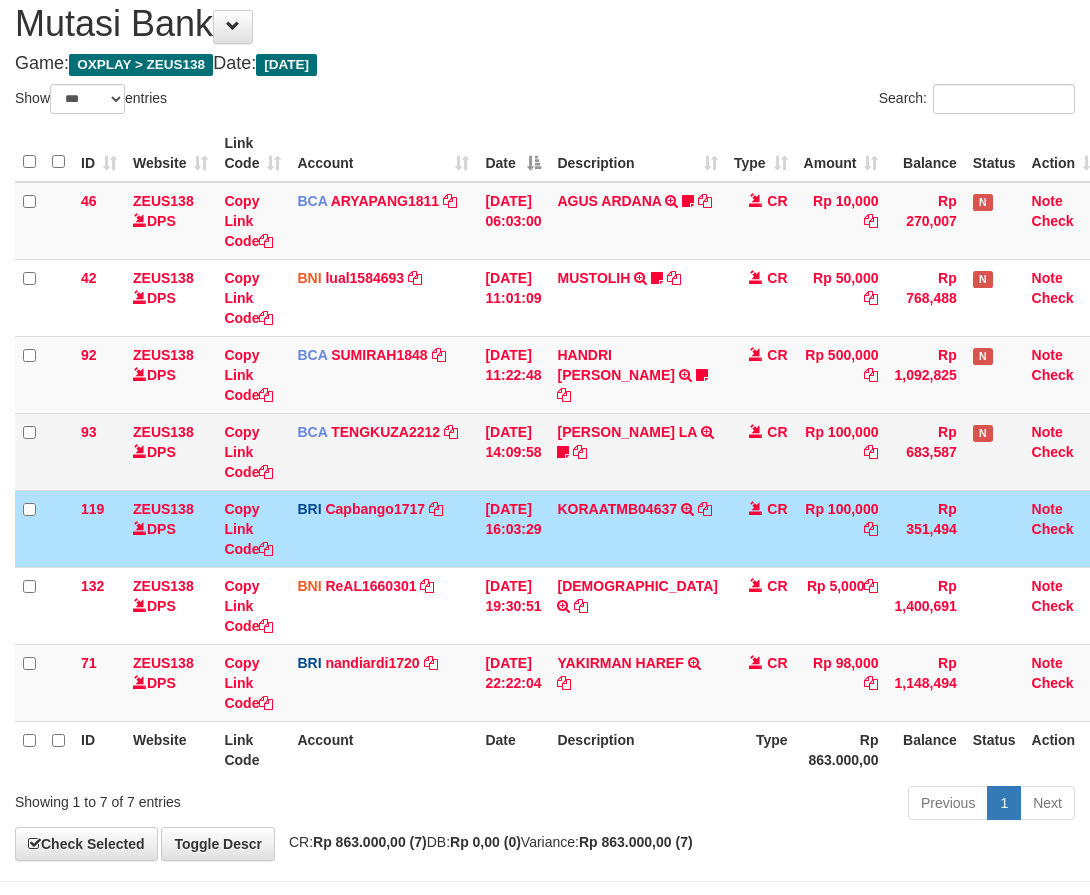 click on "DICKSON JOURDAN LA            TRSF E-BANKING CR 1107/FTSCY/WS95031
100000.00DICKSON JOURDAN LA    gacormania16A" at bounding box center [637, 451] 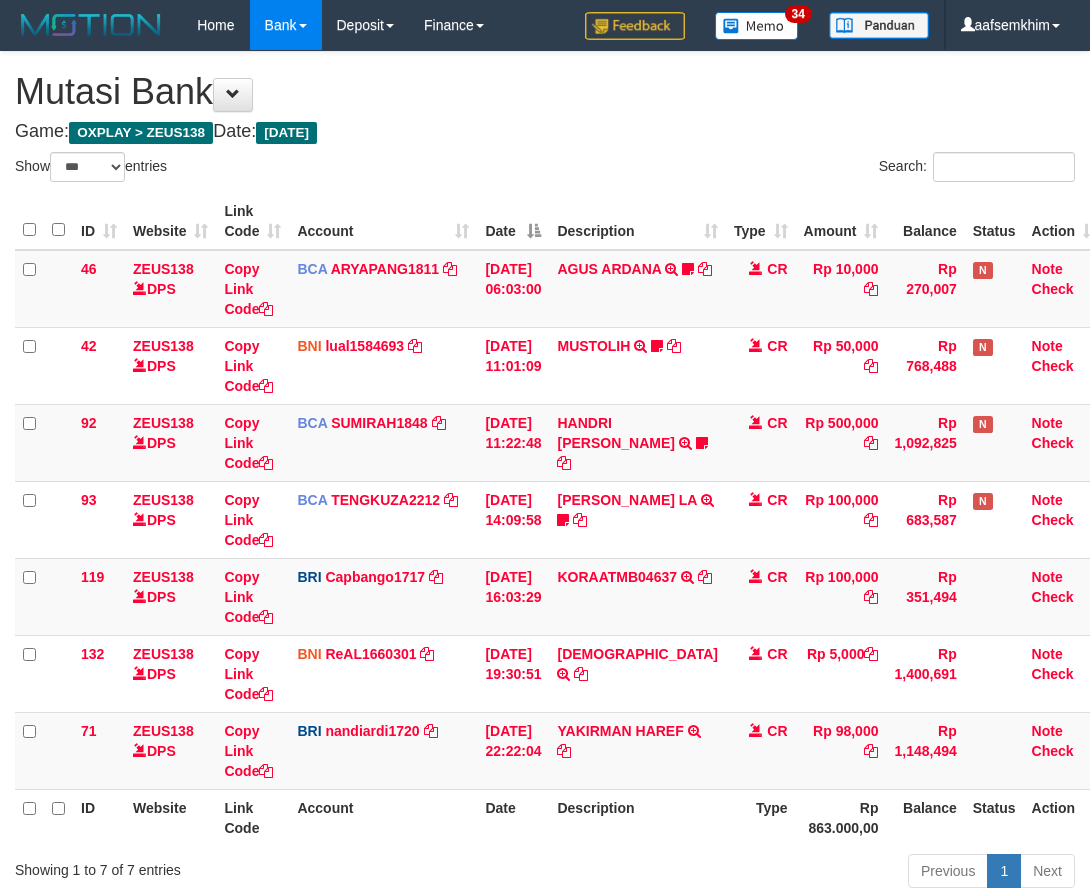 select on "***" 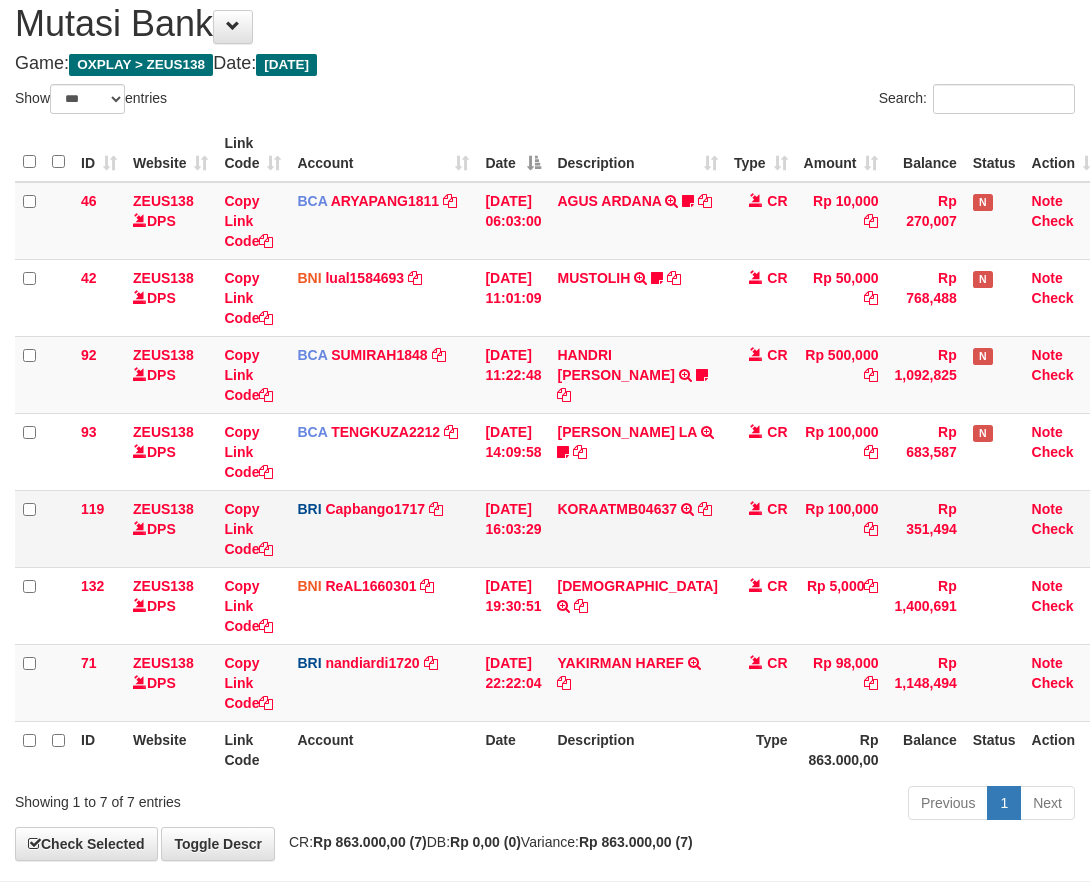 click on "KORAATMB04637         KORAATMB04:637215011156650 2:250710:61892" at bounding box center [637, 528] 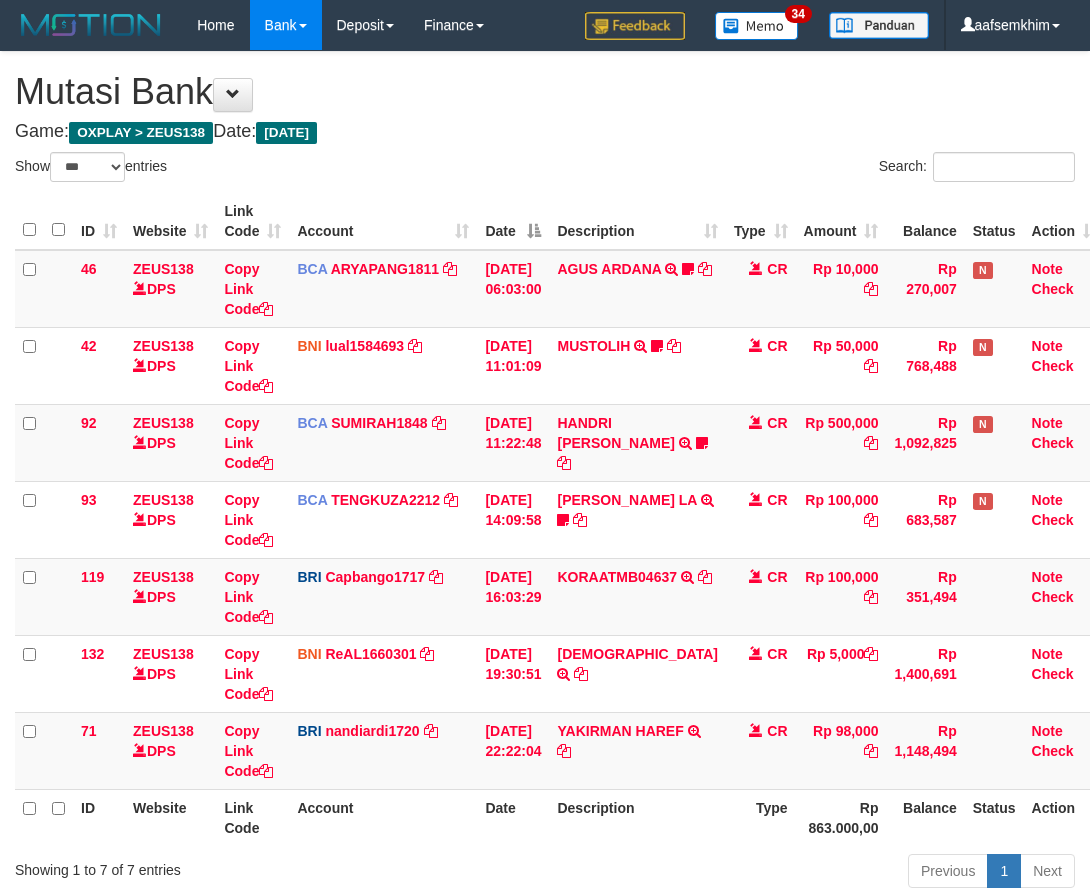 select on "***" 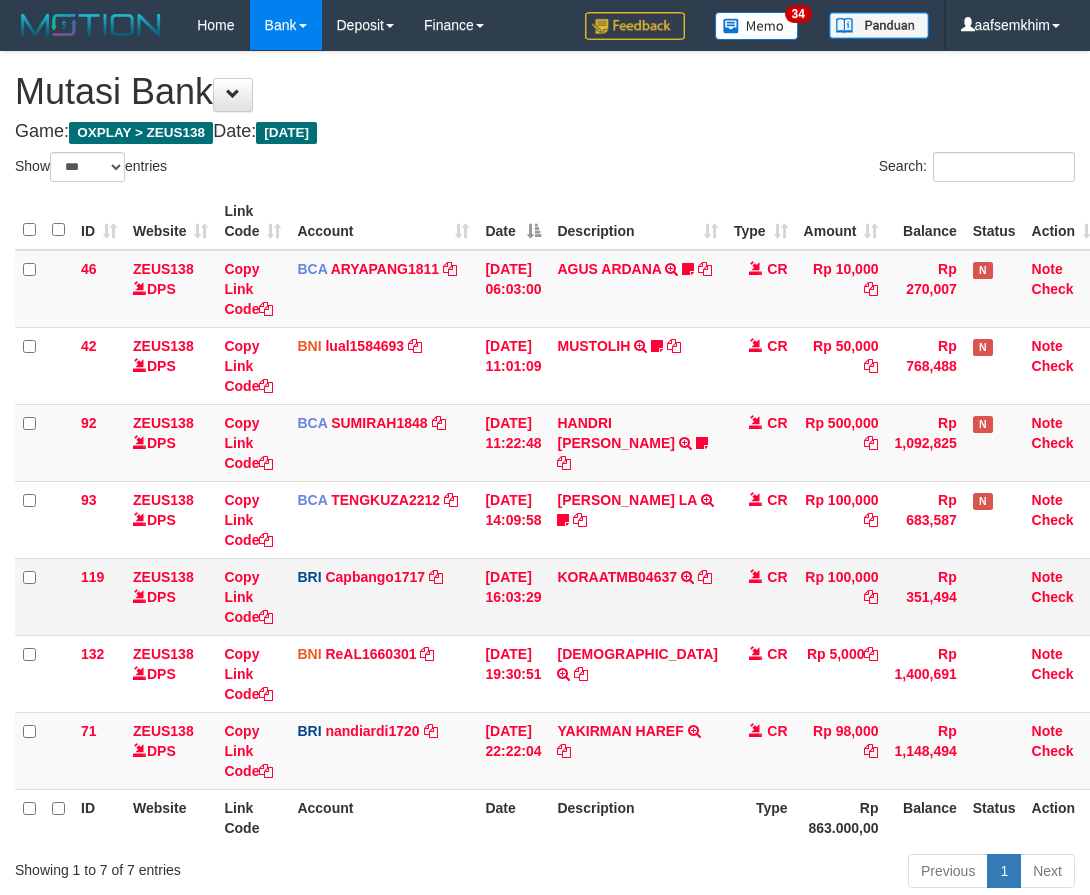scroll, scrollTop: 68, scrollLeft: 0, axis: vertical 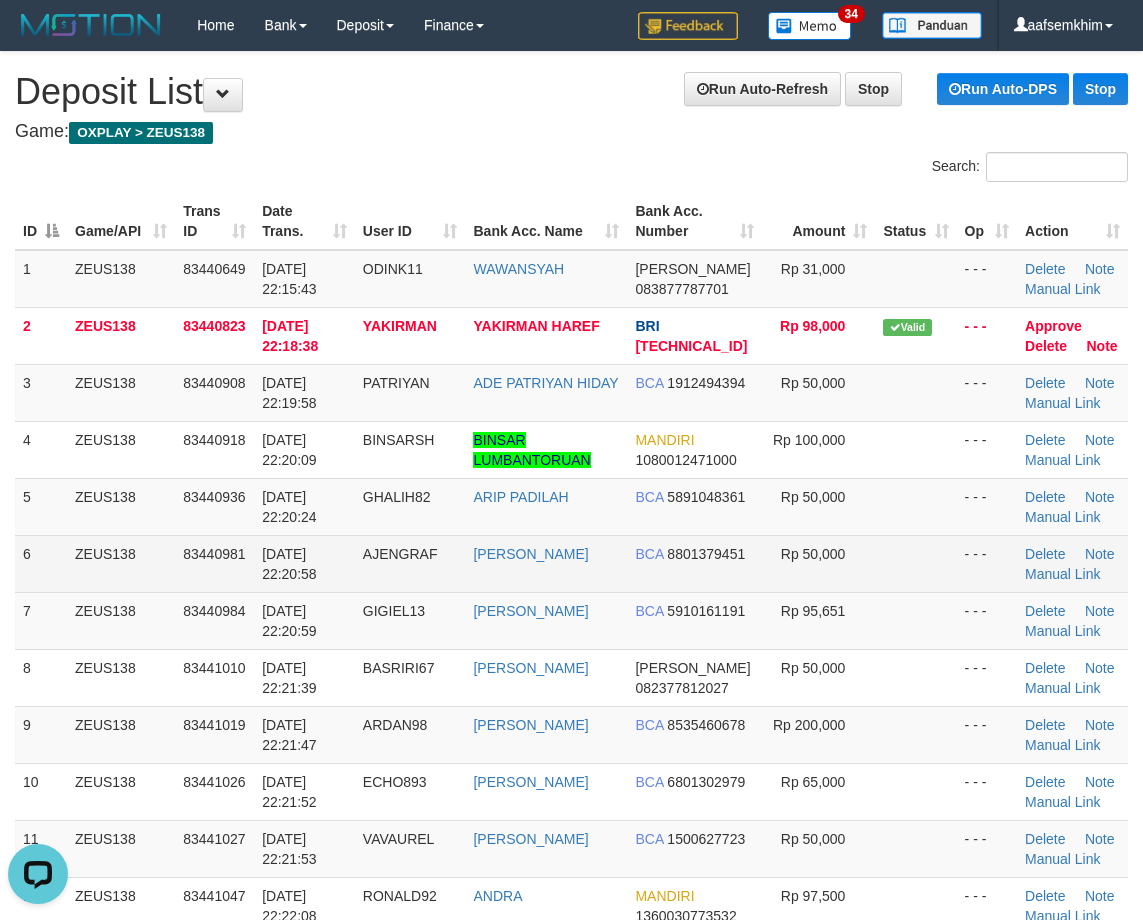 click on "1
ZEUS138
83440649
11/07/2025 22:15:43
ODINK11
WAWANSYAH
DANA
083877787701
Rp 31,000
- - -
Delete
Note
Manual Link
2
ZEUS138
83440823
11/07/2025 22:18:38
YAKIRMAN
YAKIRMAN HAREF
BRI
534201007828501
Rp 98,000
Valid
- - -
Approve
Note" at bounding box center [571, 621] 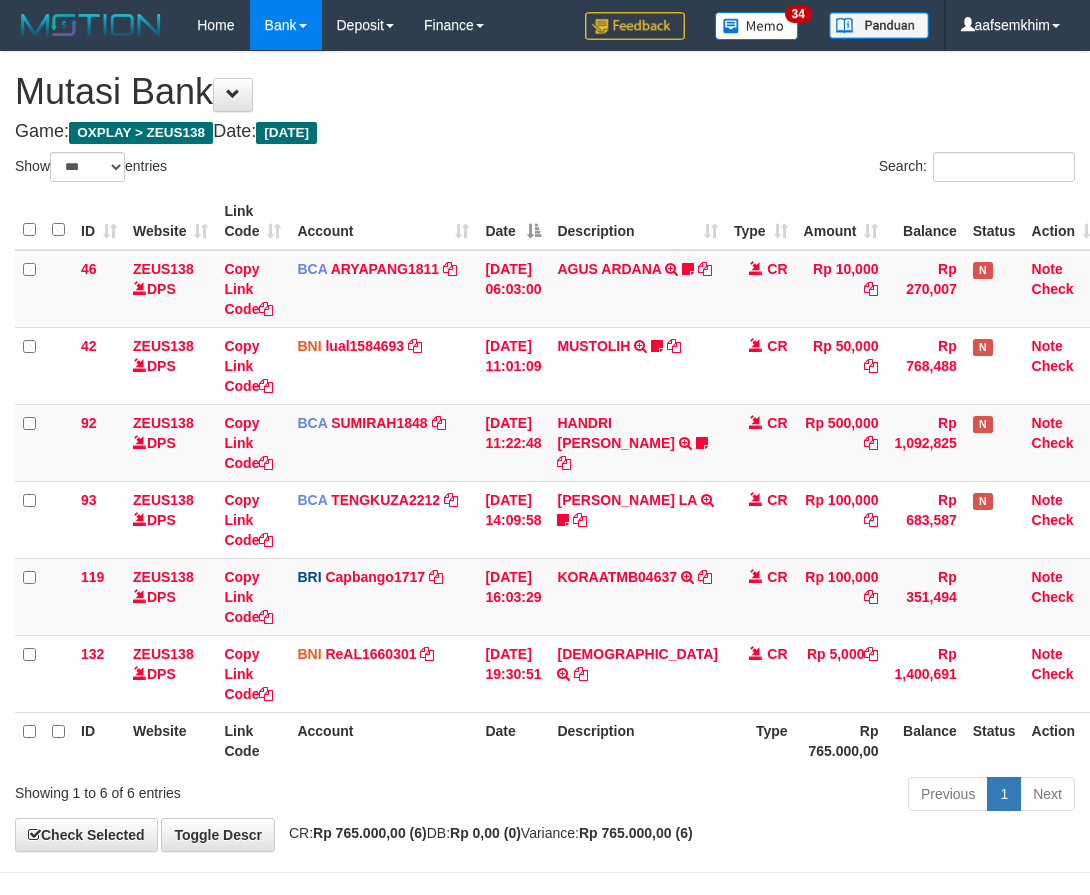 select on "***" 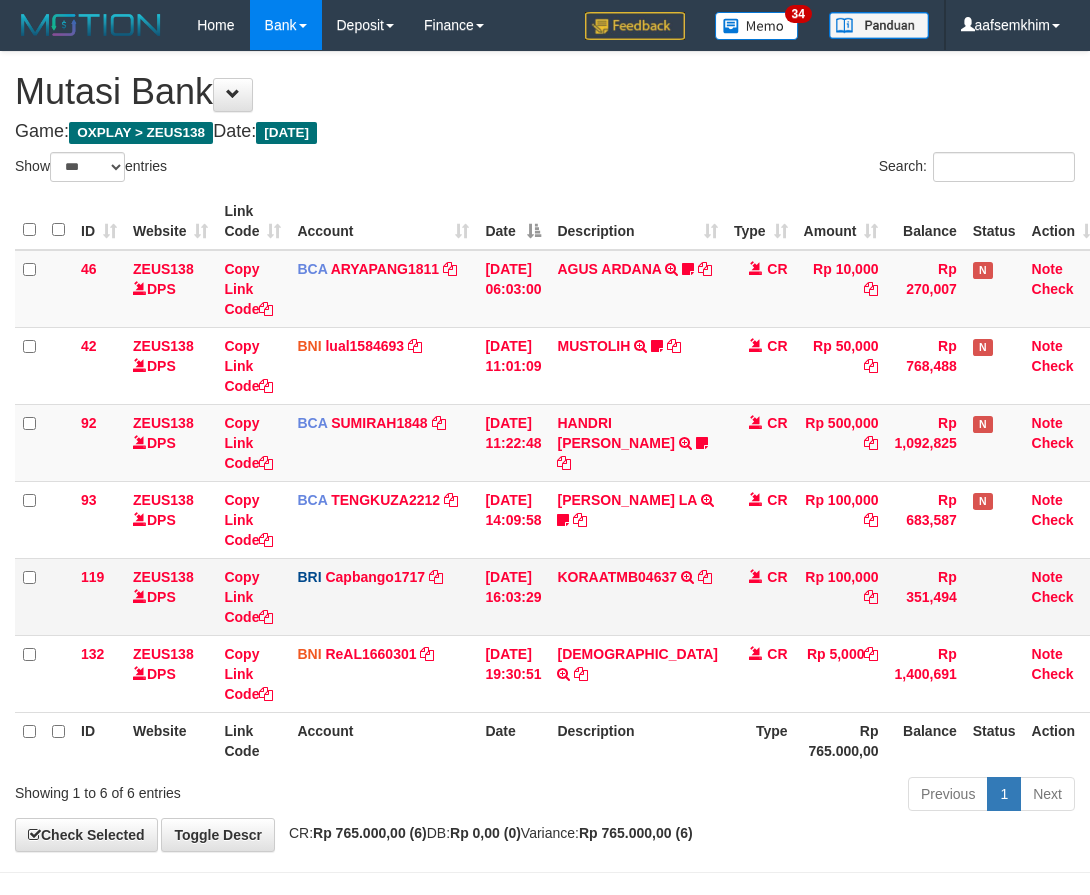 scroll, scrollTop: 68, scrollLeft: 0, axis: vertical 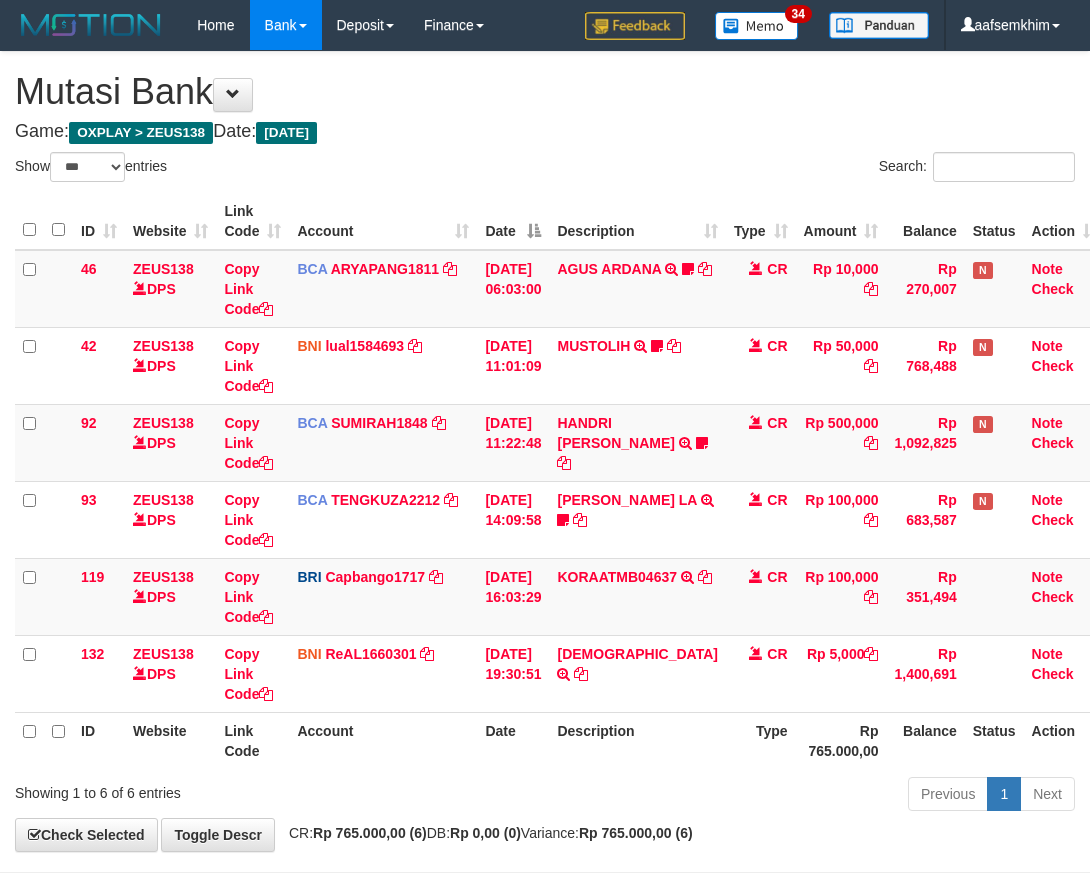 select on "***" 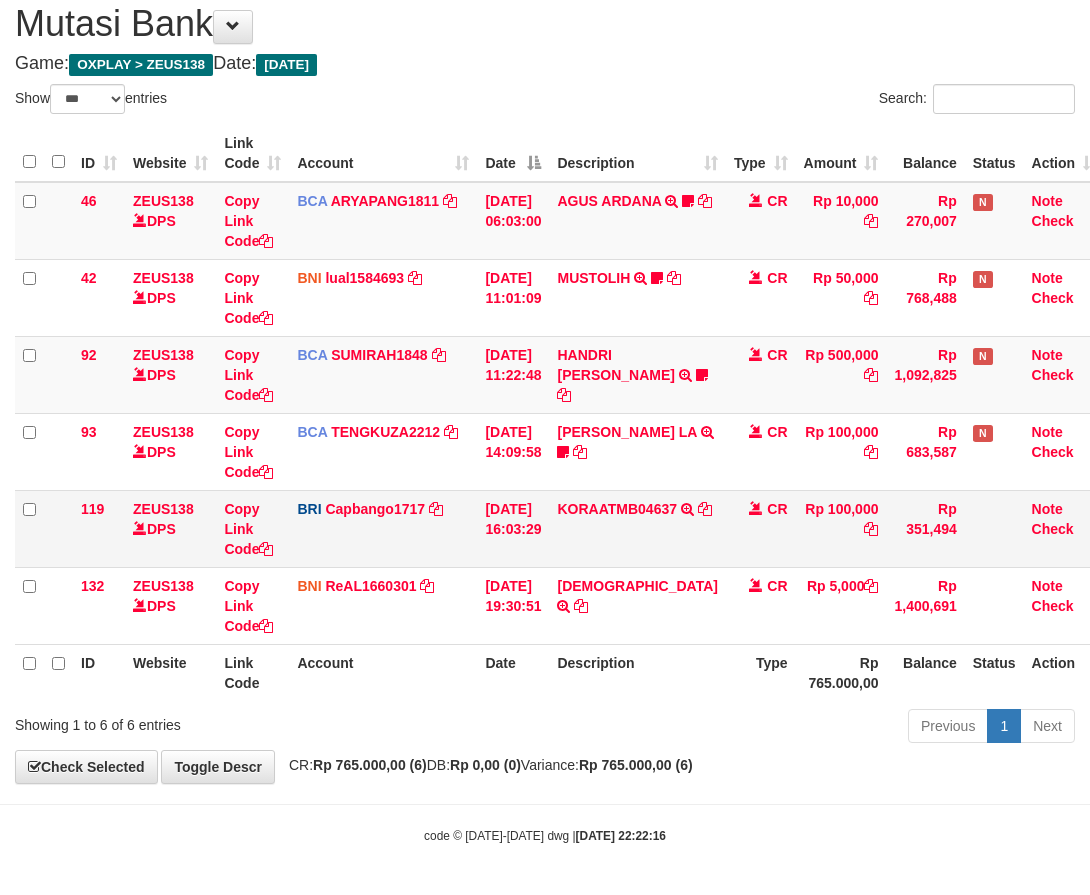 drag, startPoint x: 677, startPoint y: 534, endPoint x: 732, endPoint y: 499, distance: 65.192024 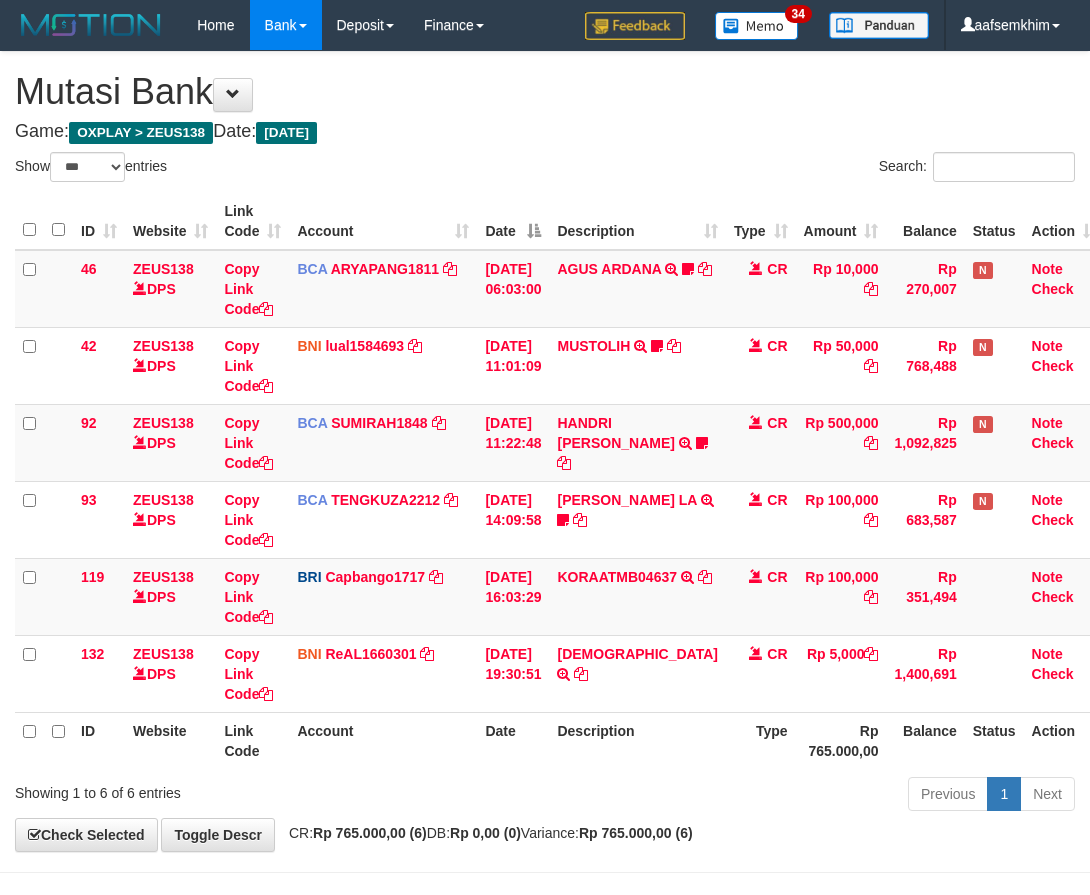 select on "***" 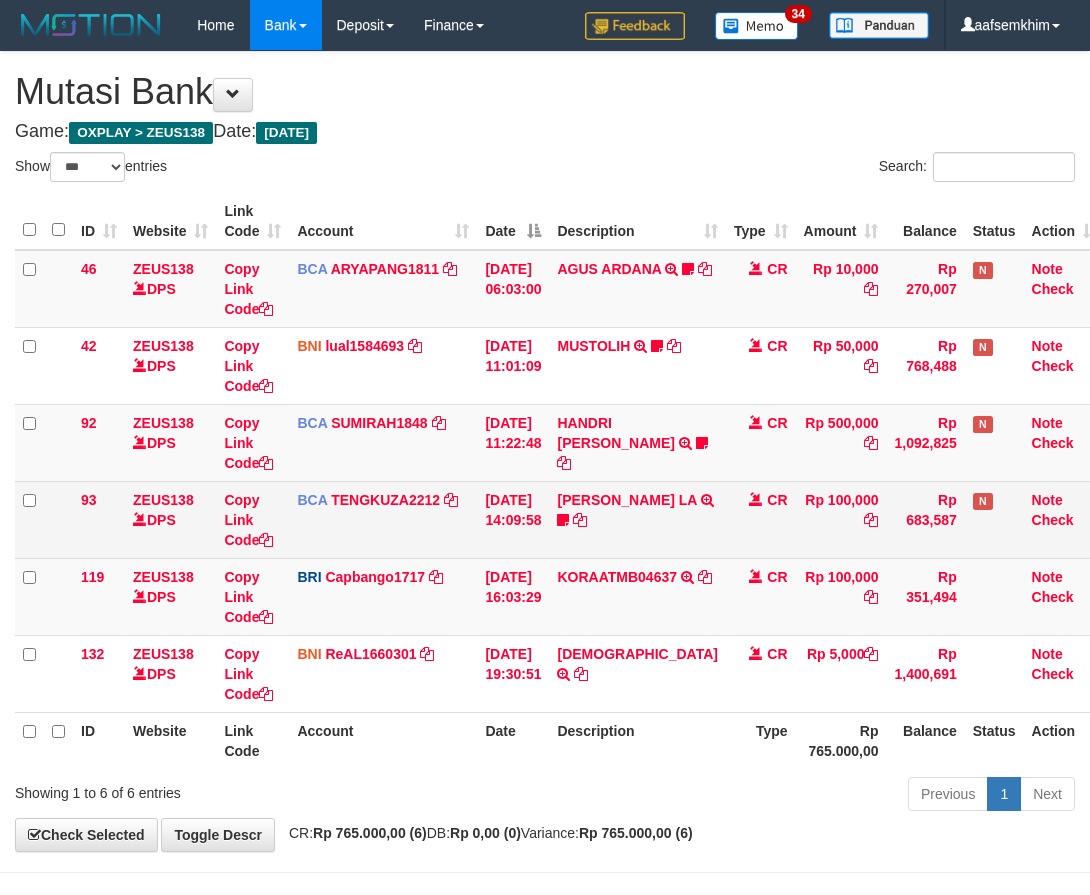 scroll, scrollTop: 68, scrollLeft: 0, axis: vertical 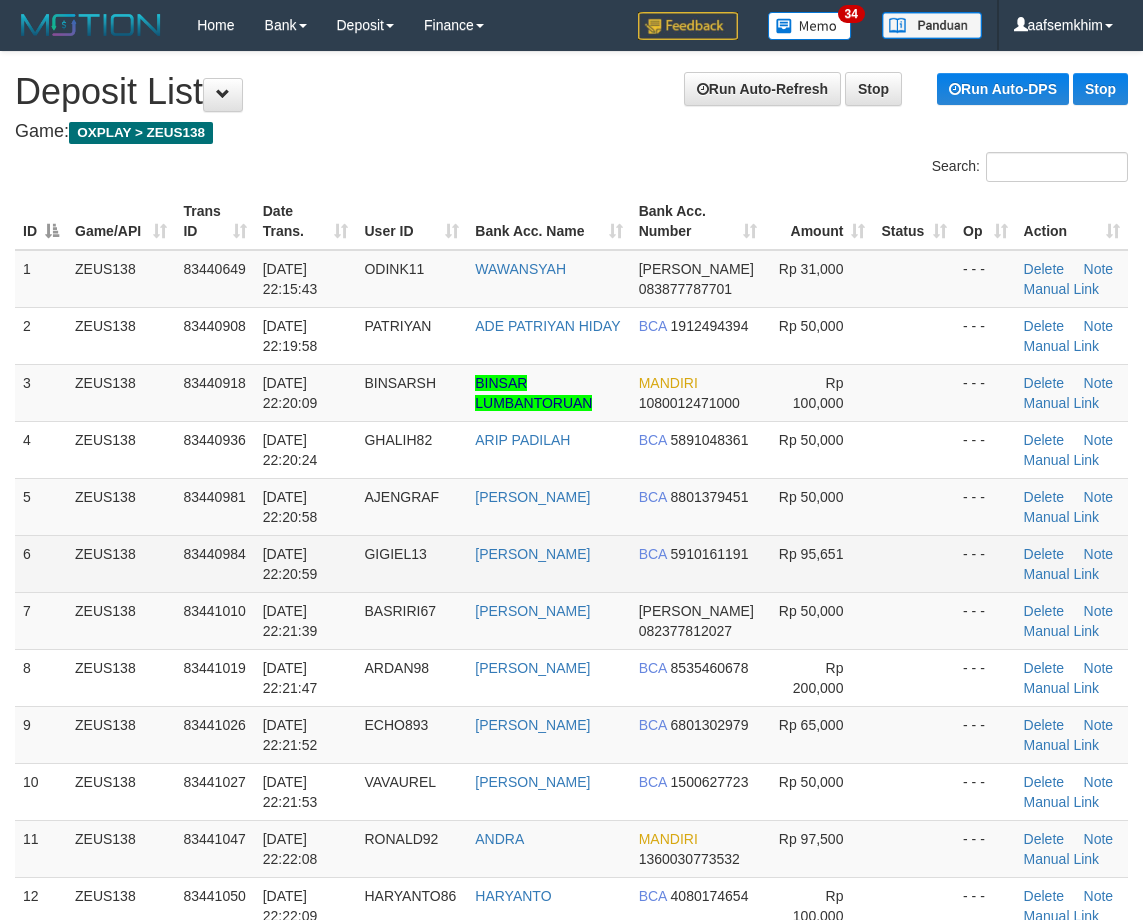 click on "GIGIEL13" at bounding box center (411, 563) 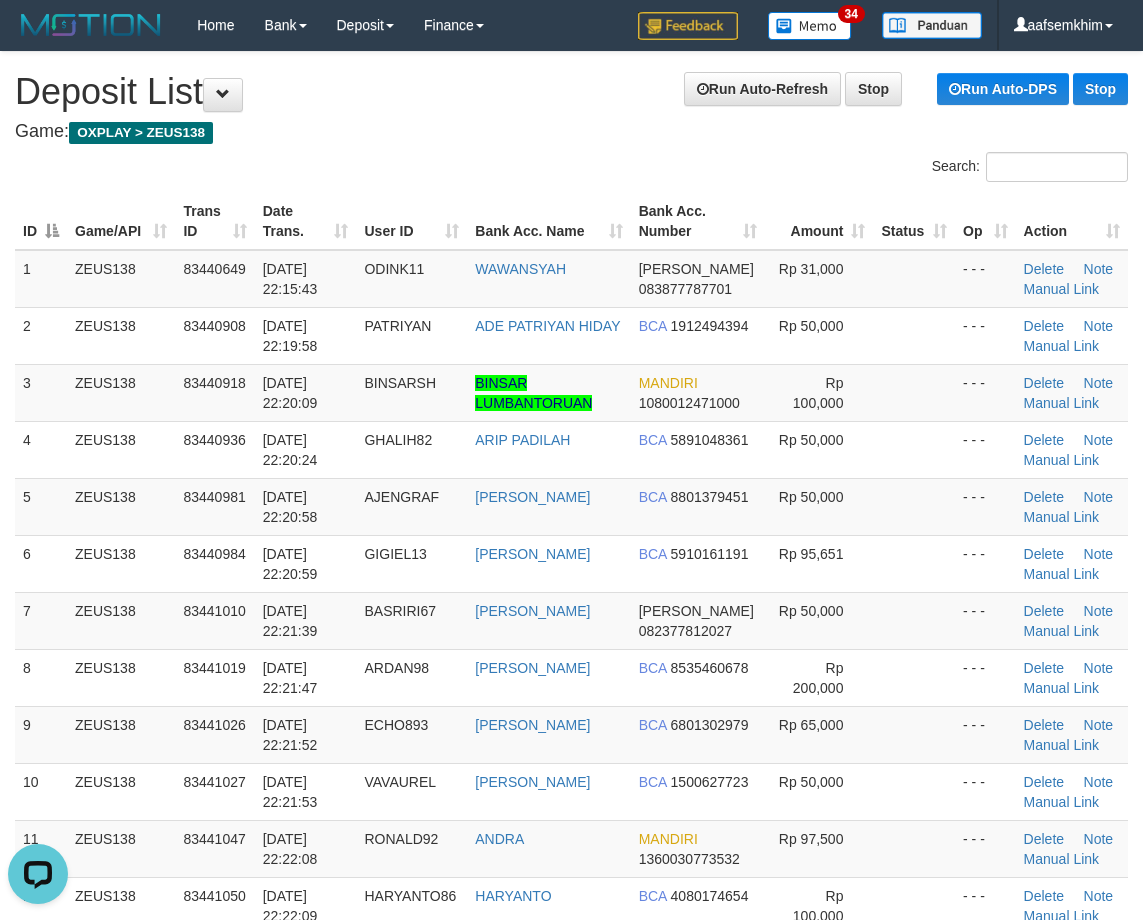 scroll, scrollTop: 0, scrollLeft: 0, axis: both 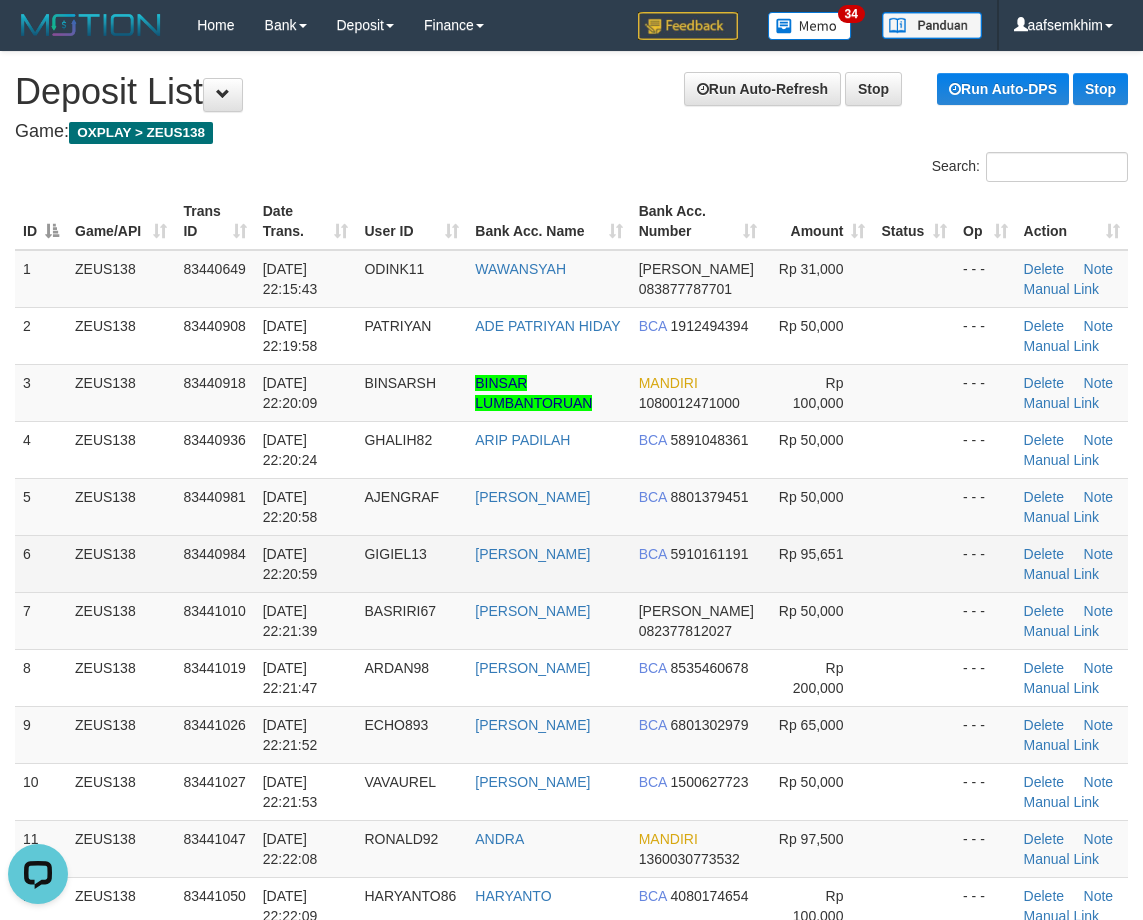 click on "ZEUS138" at bounding box center [121, 563] 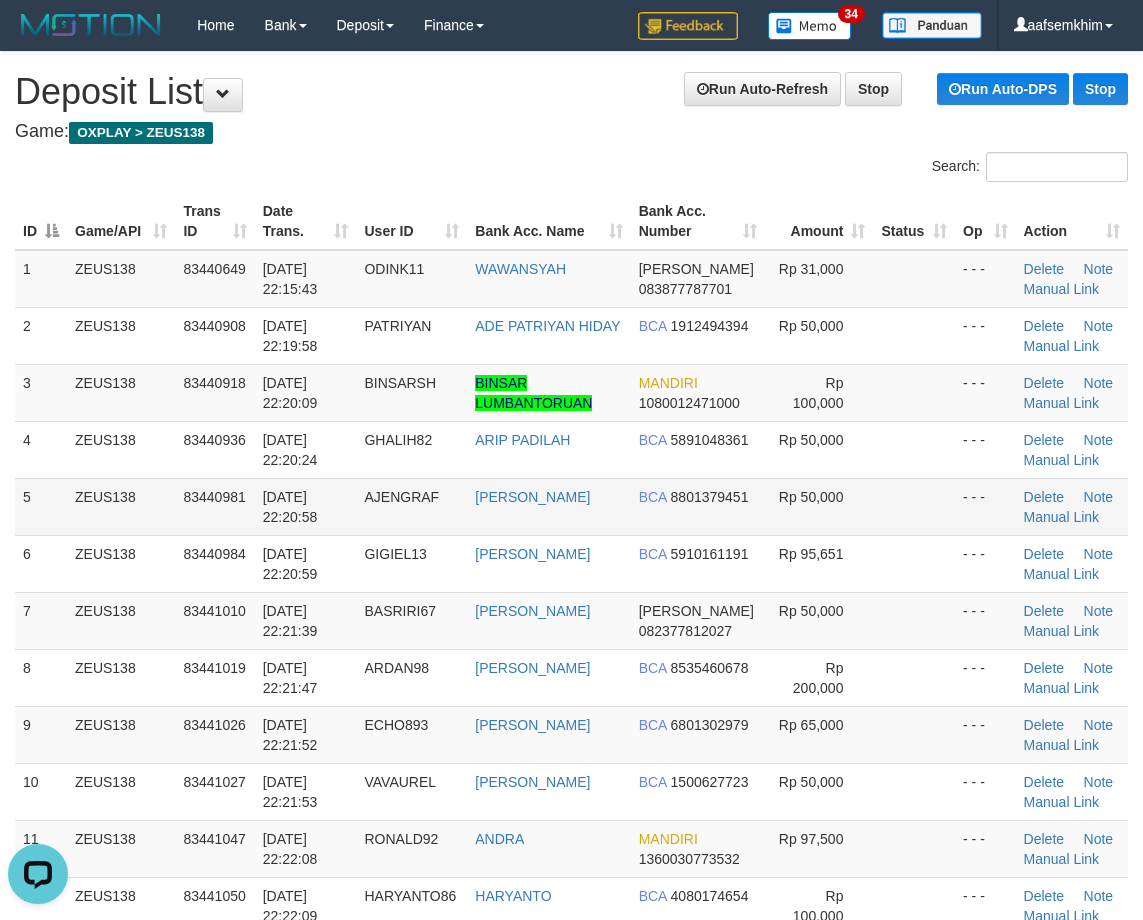 click on "5" at bounding box center [41, 506] 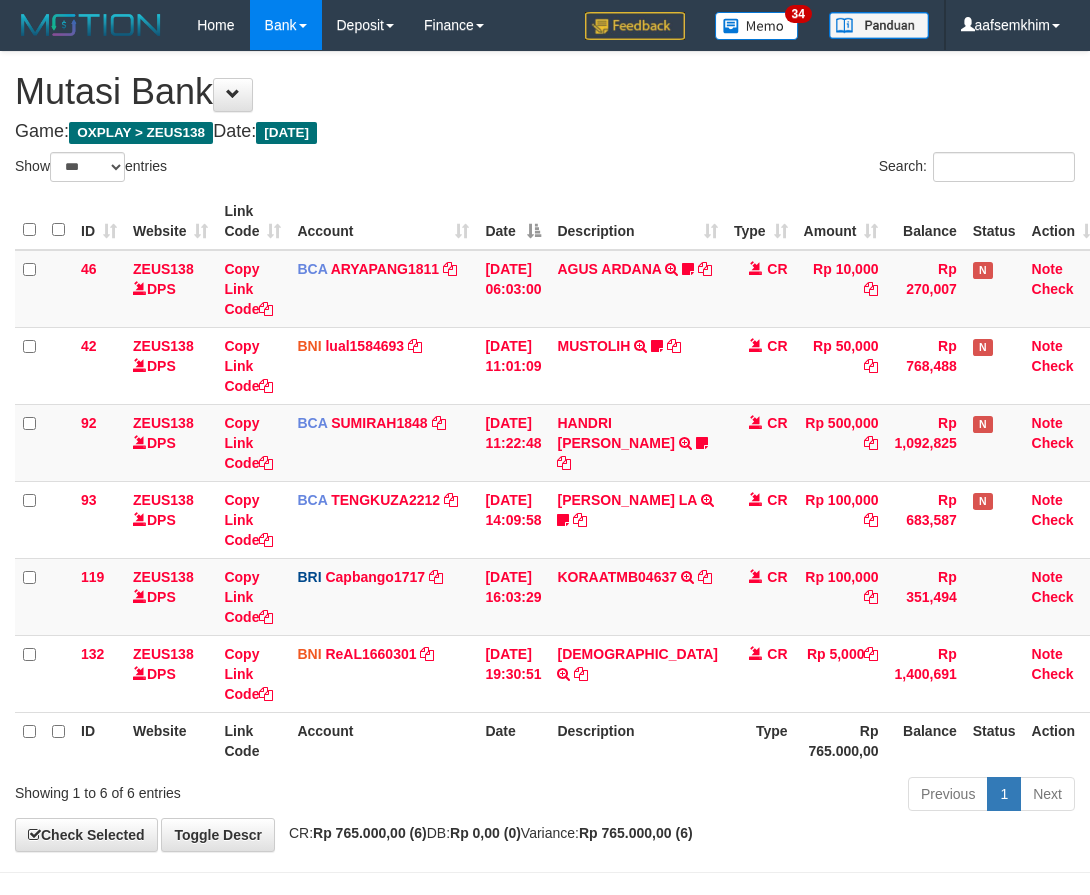 select on "***" 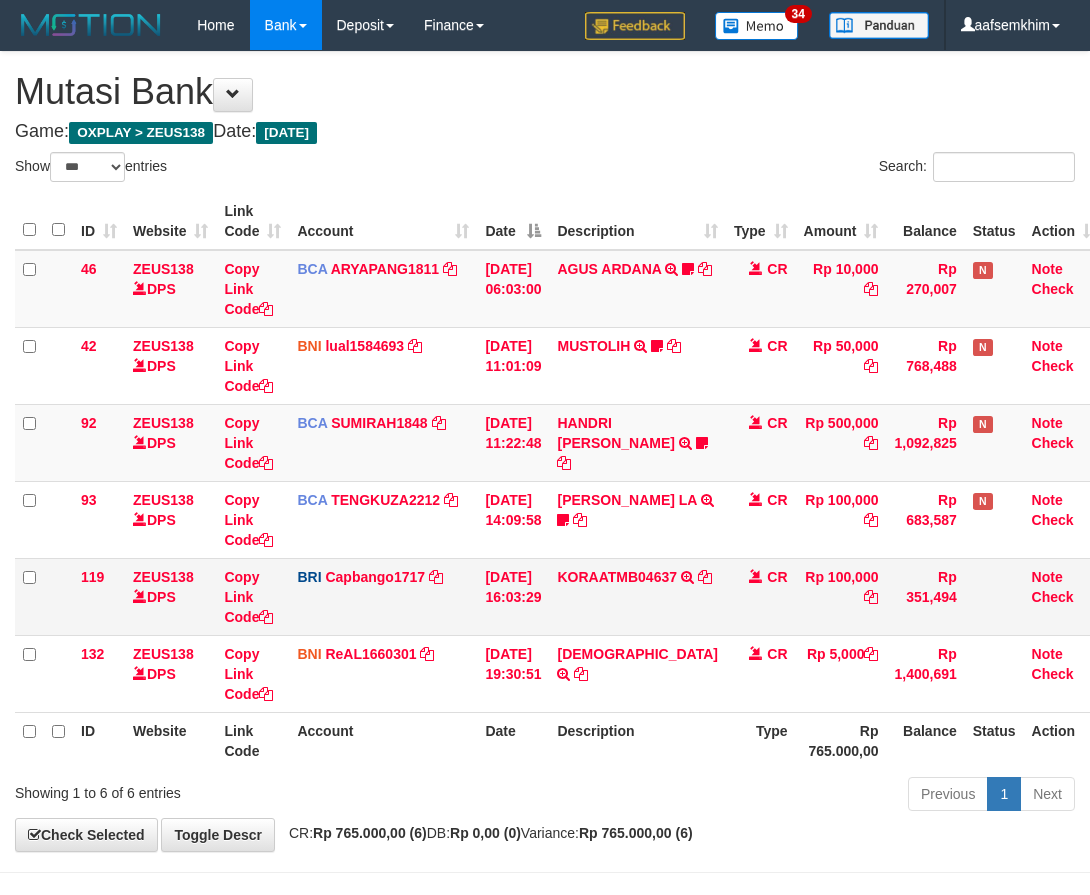 scroll, scrollTop: 68, scrollLeft: 0, axis: vertical 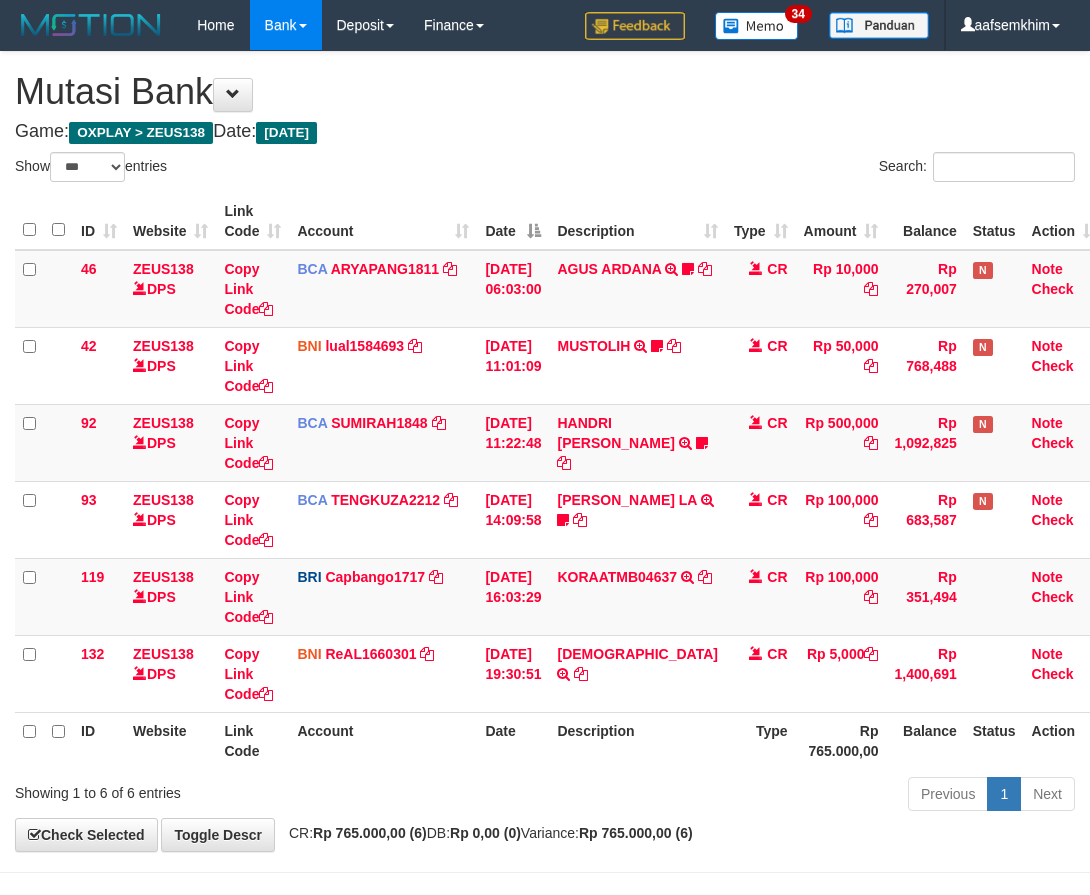 select on "***" 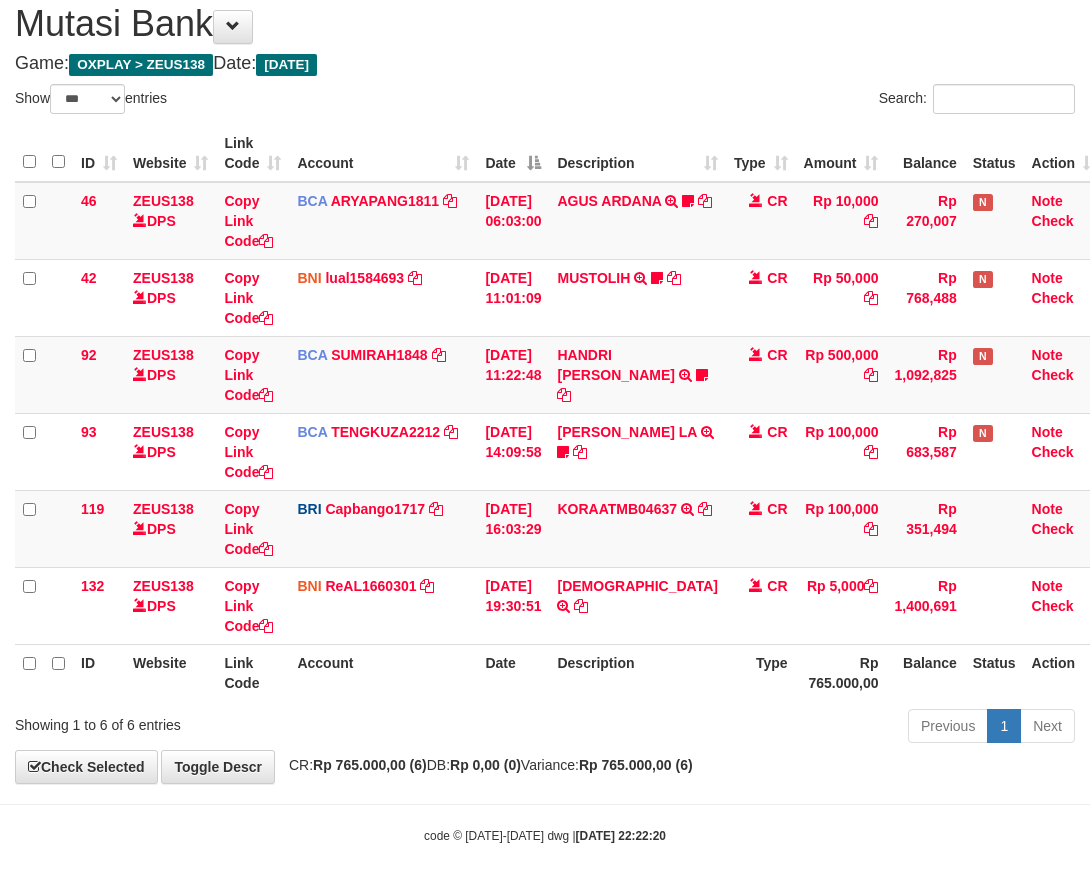 click on "Rp 100,000" at bounding box center [841, 528] 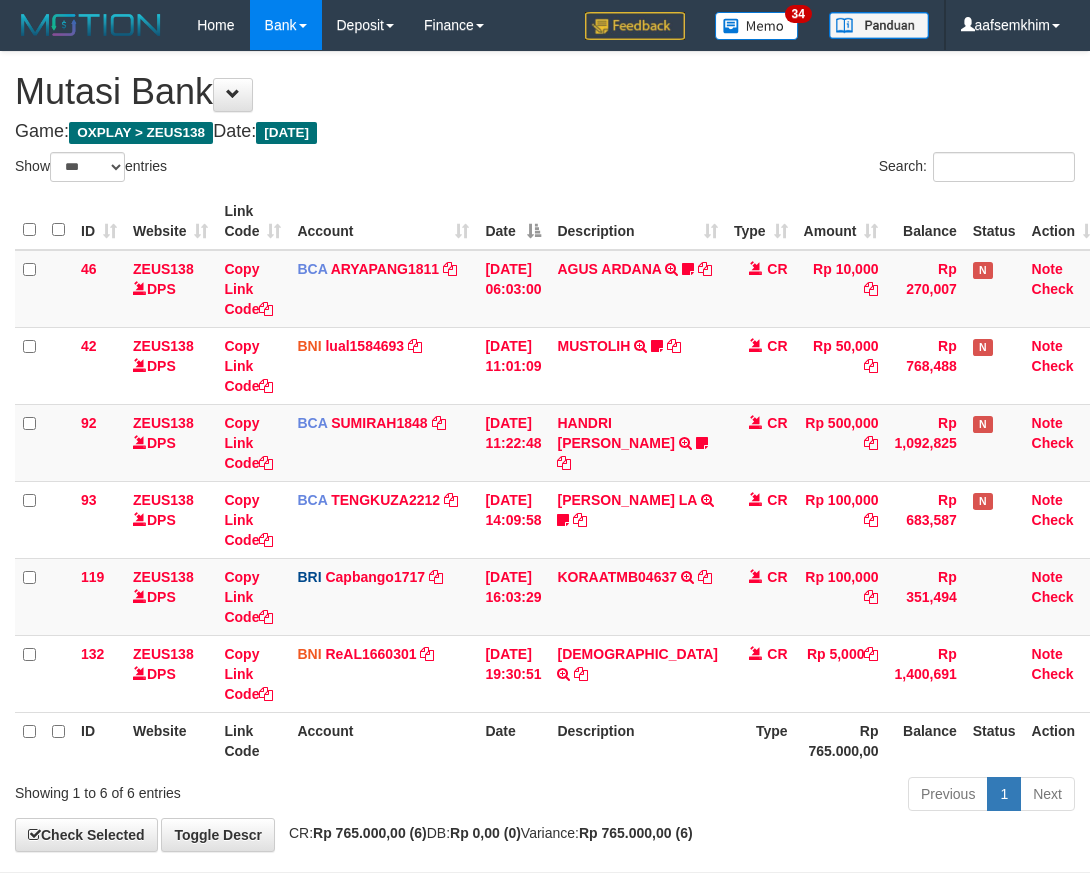 select on "***" 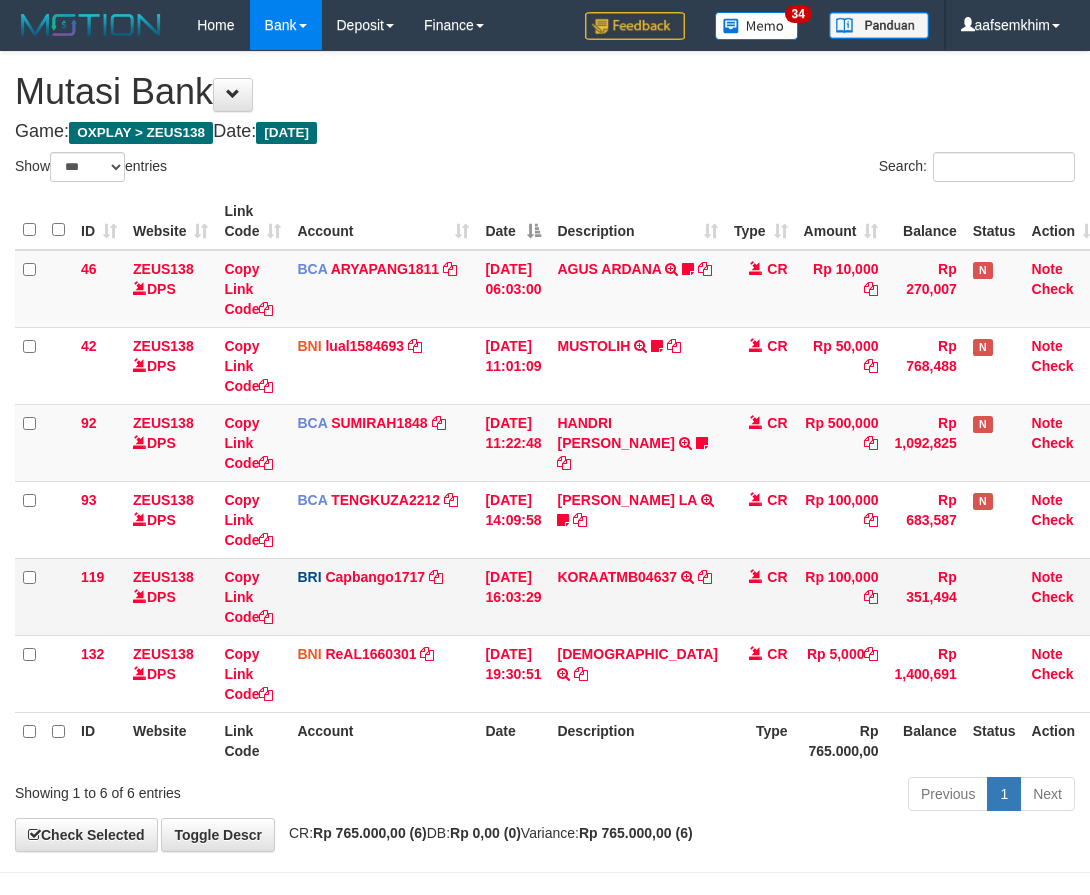 scroll, scrollTop: 68, scrollLeft: 0, axis: vertical 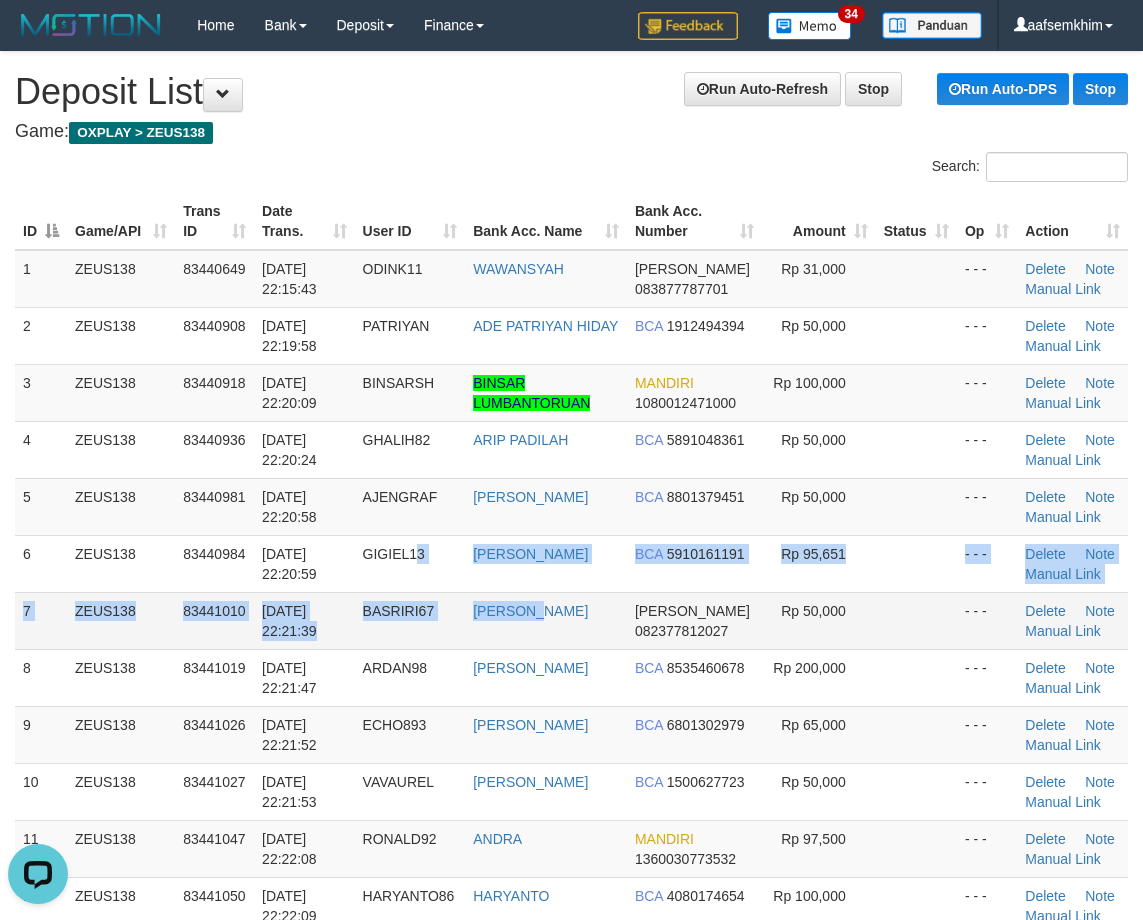 drag, startPoint x: 544, startPoint y: 636, endPoint x: 485, endPoint y: 631, distance: 59.211487 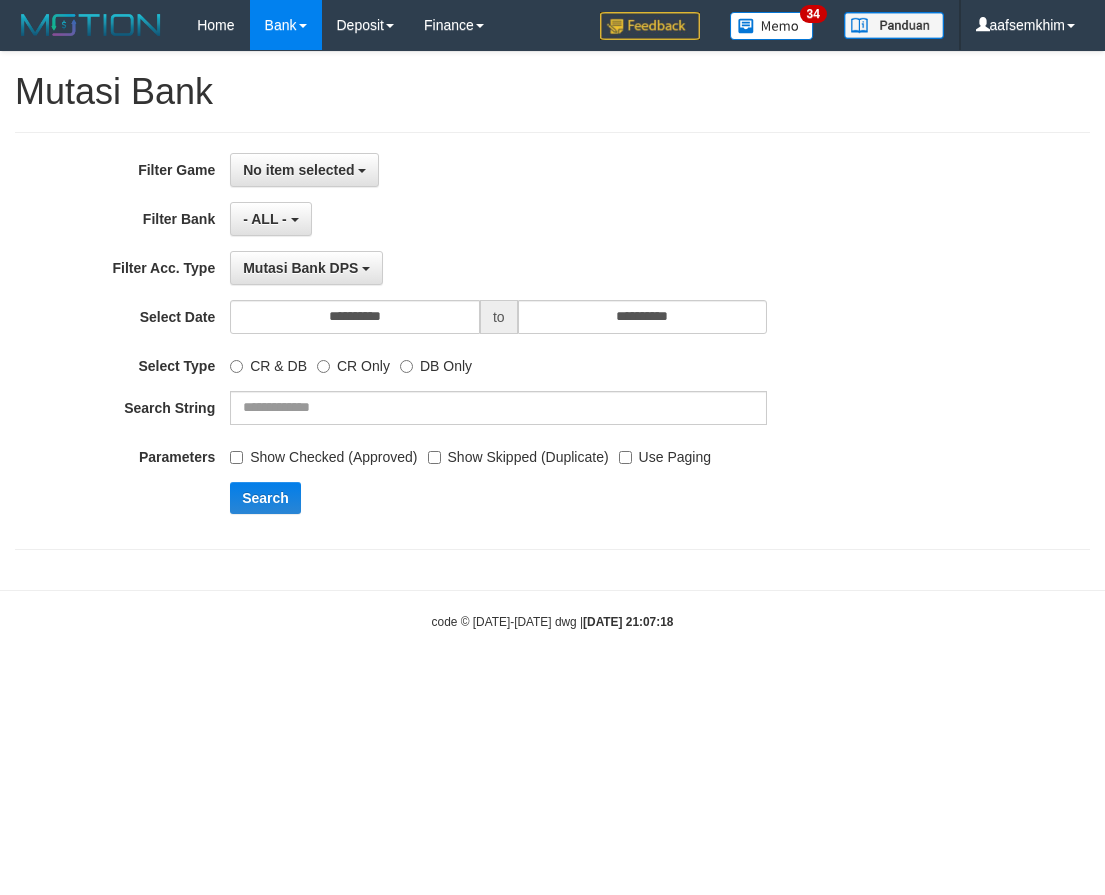 scroll, scrollTop: 0, scrollLeft: 0, axis: both 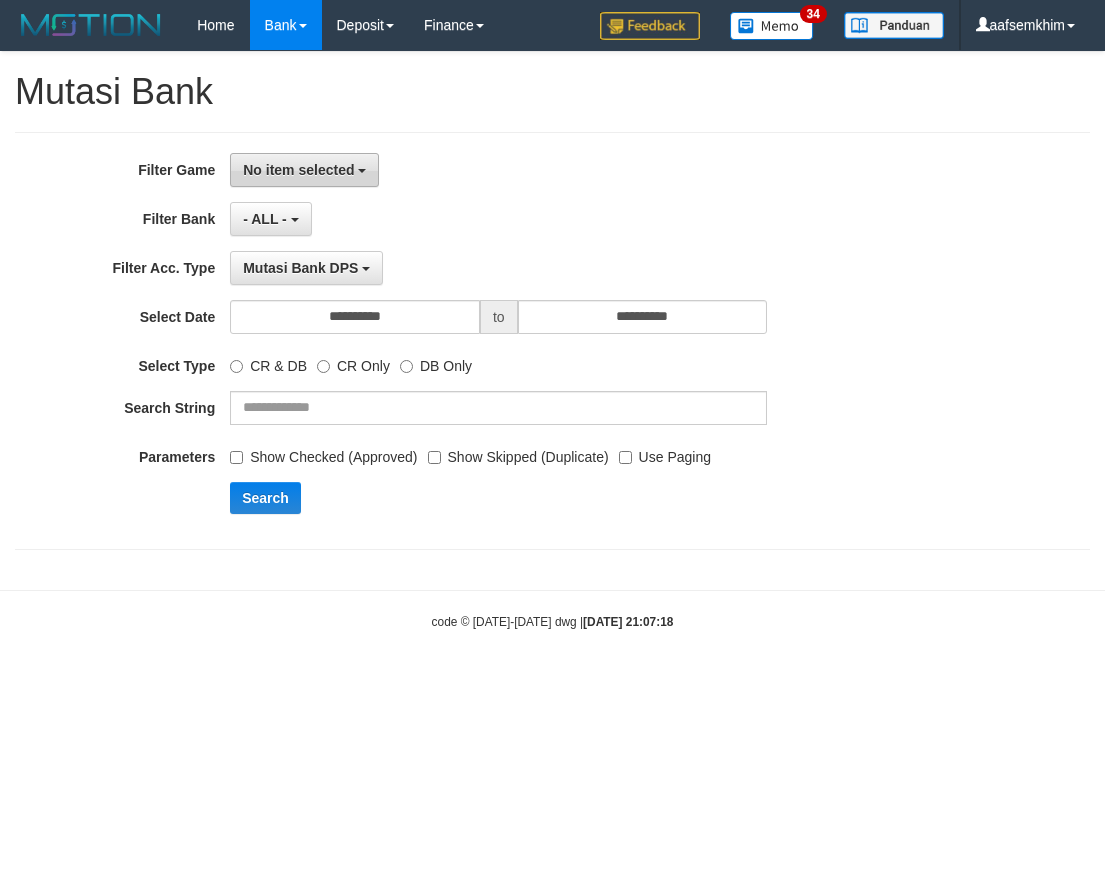 click on "No item selected" at bounding box center (298, 170) 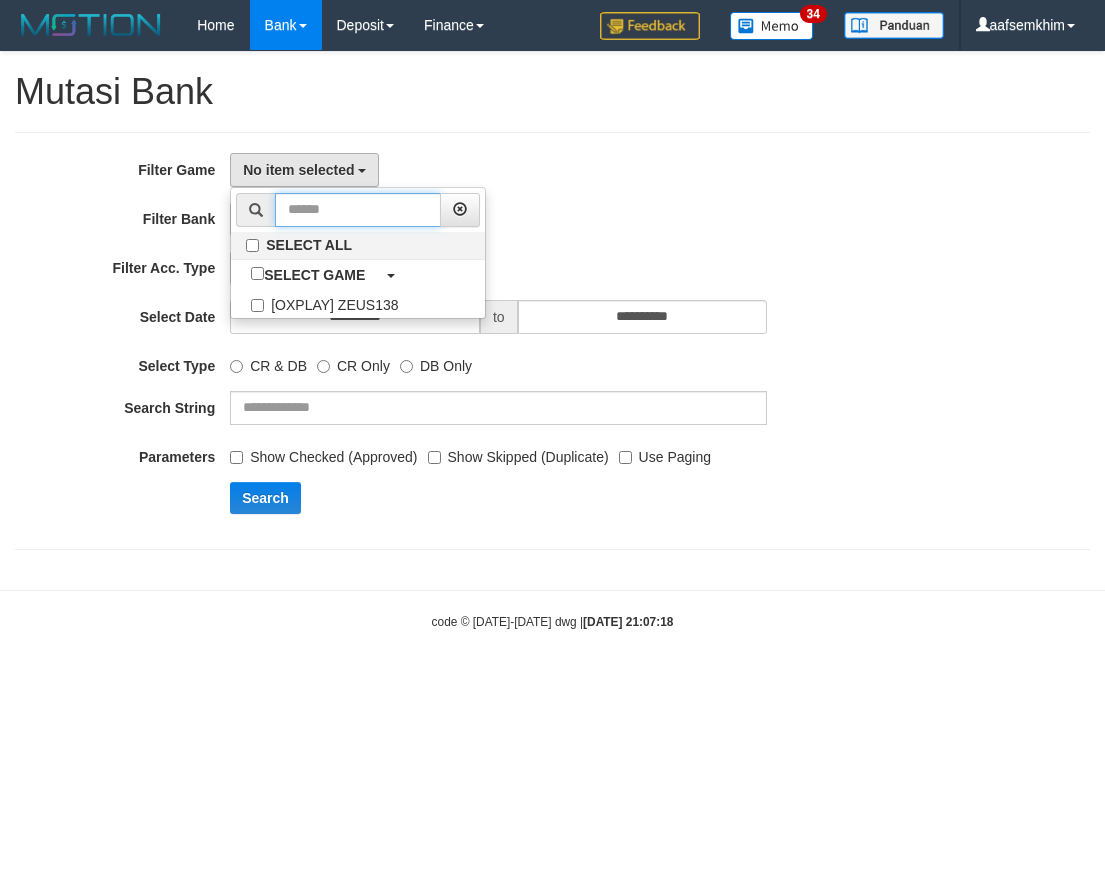 click at bounding box center (358, 210) 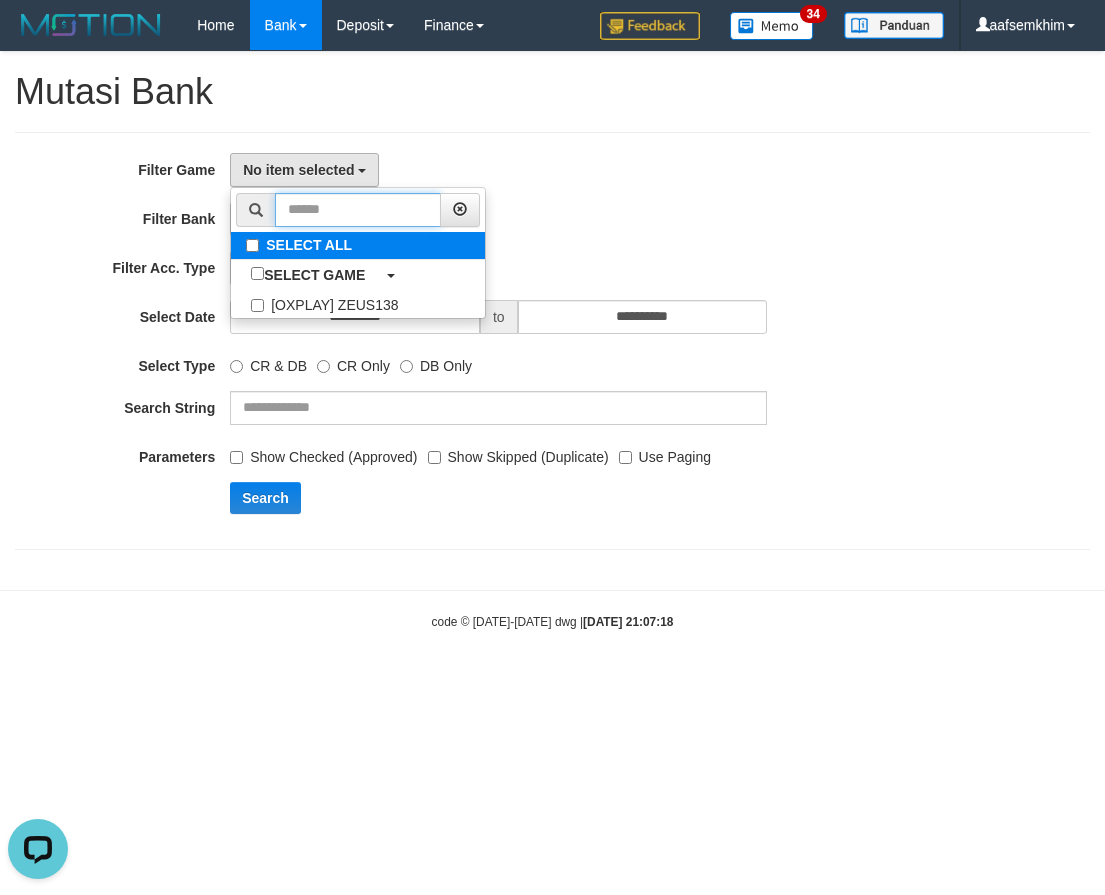 scroll, scrollTop: 0, scrollLeft: 0, axis: both 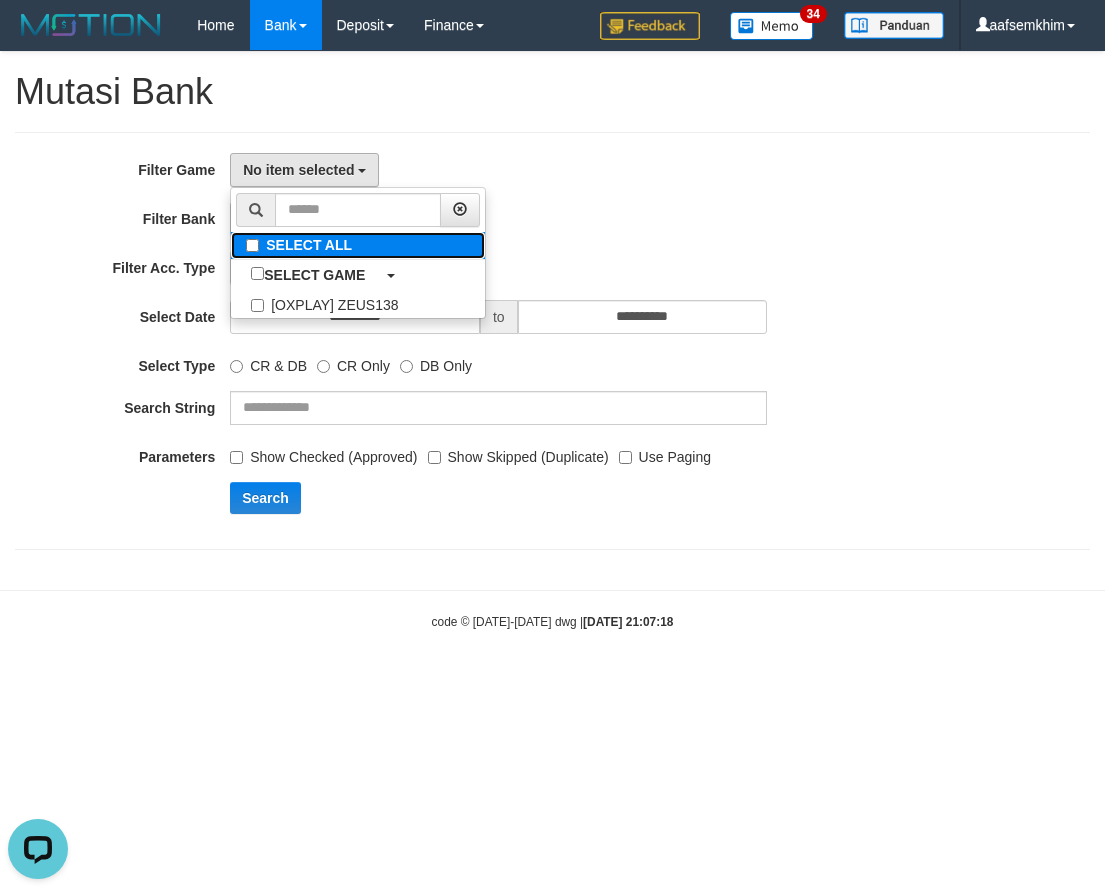click on "SELECT ALL" at bounding box center [358, 245] 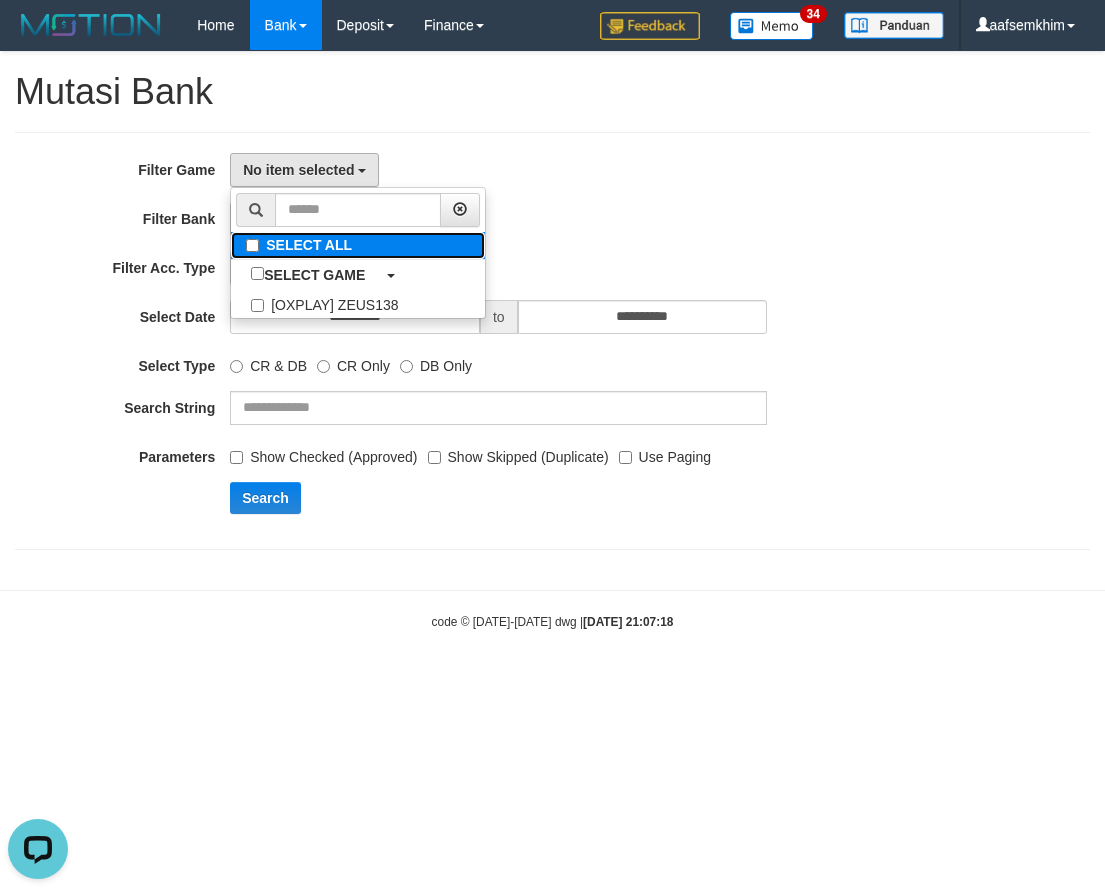 click on "SELECT ALL" at bounding box center (358, 245) 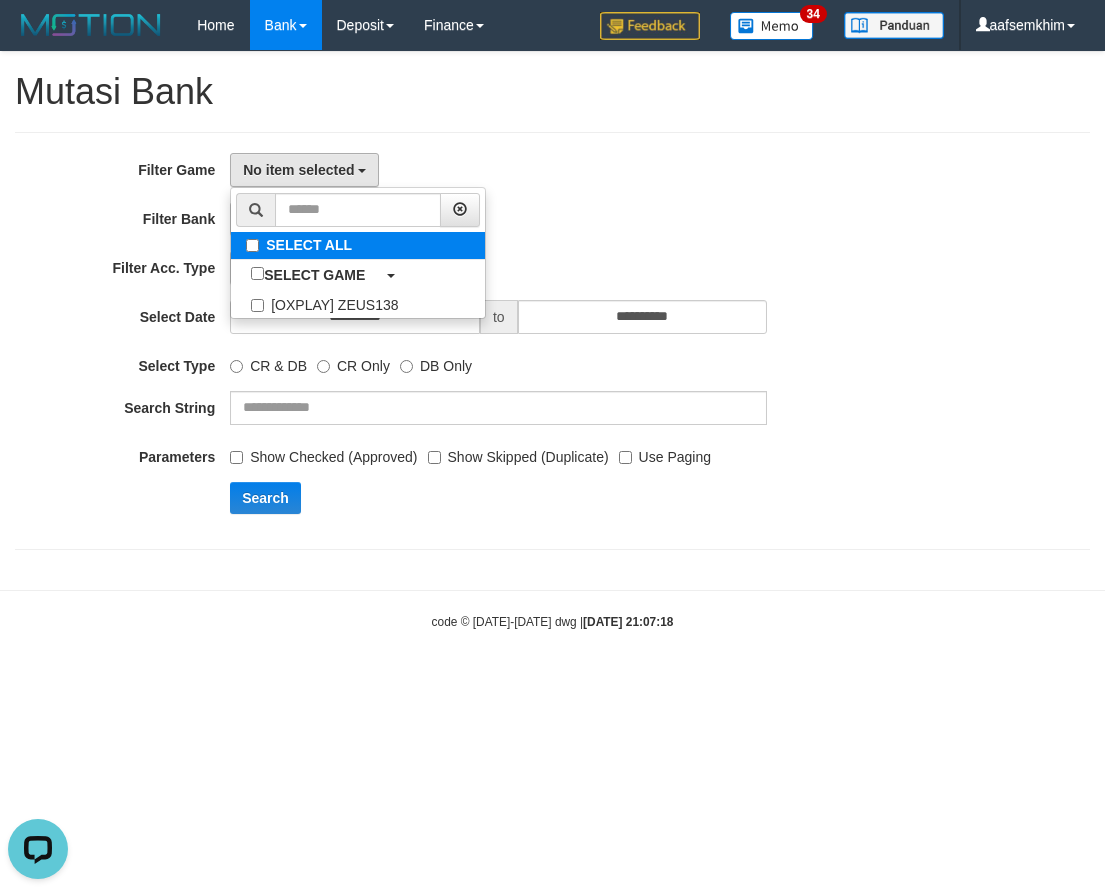 select on "***" 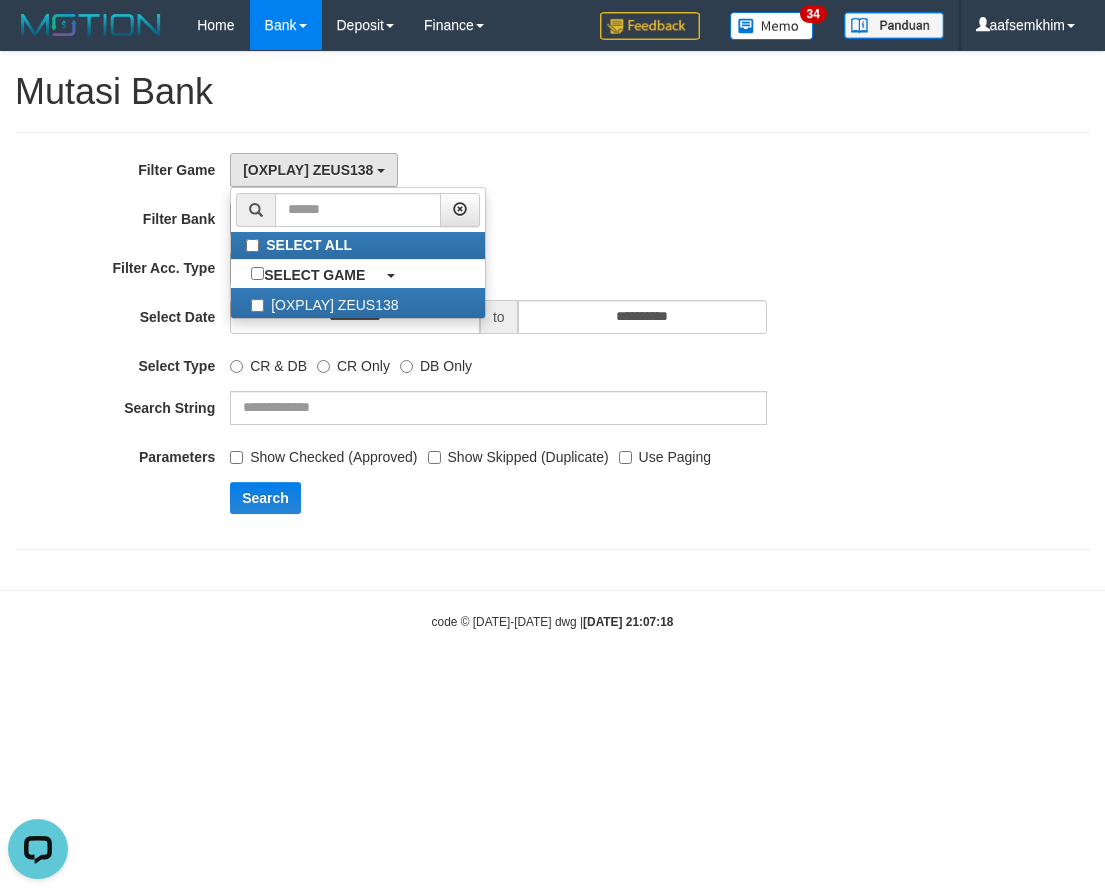 scroll, scrollTop: 18, scrollLeft: 0, axis: vertical 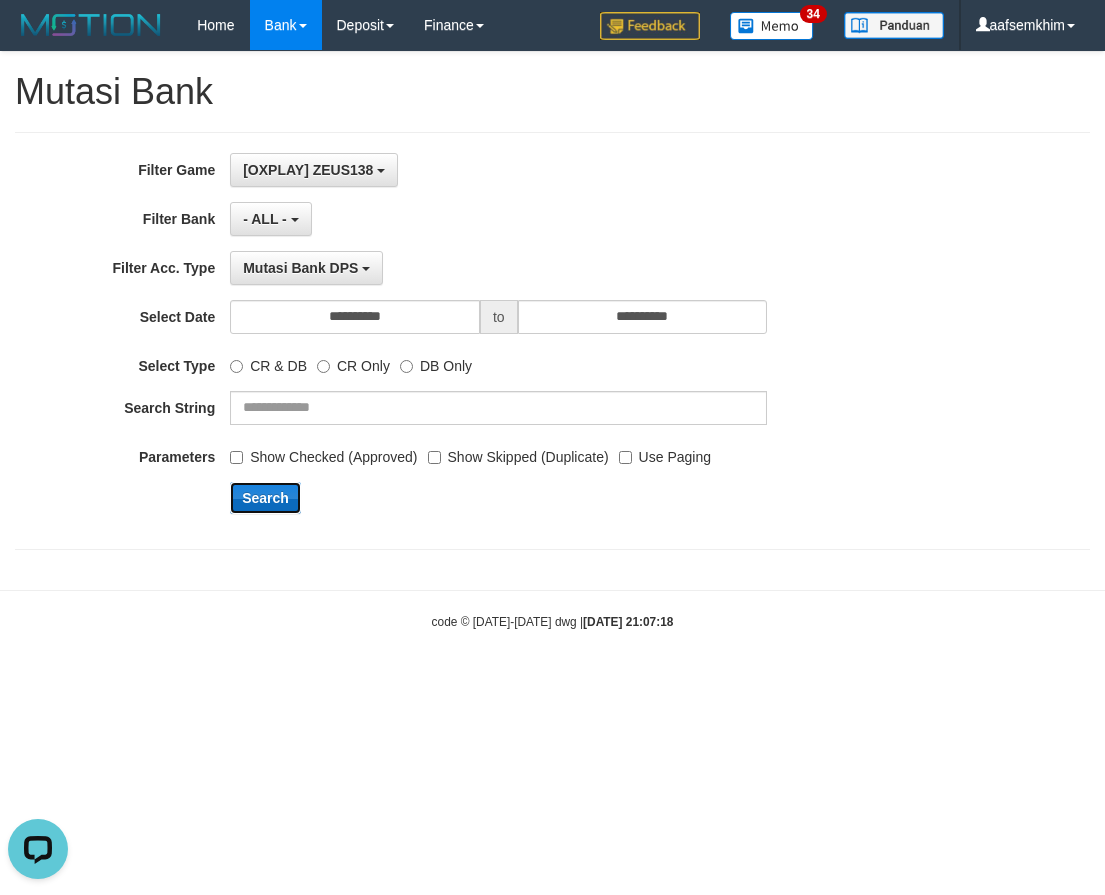 click on "Search" at bounding box center (265, 498) 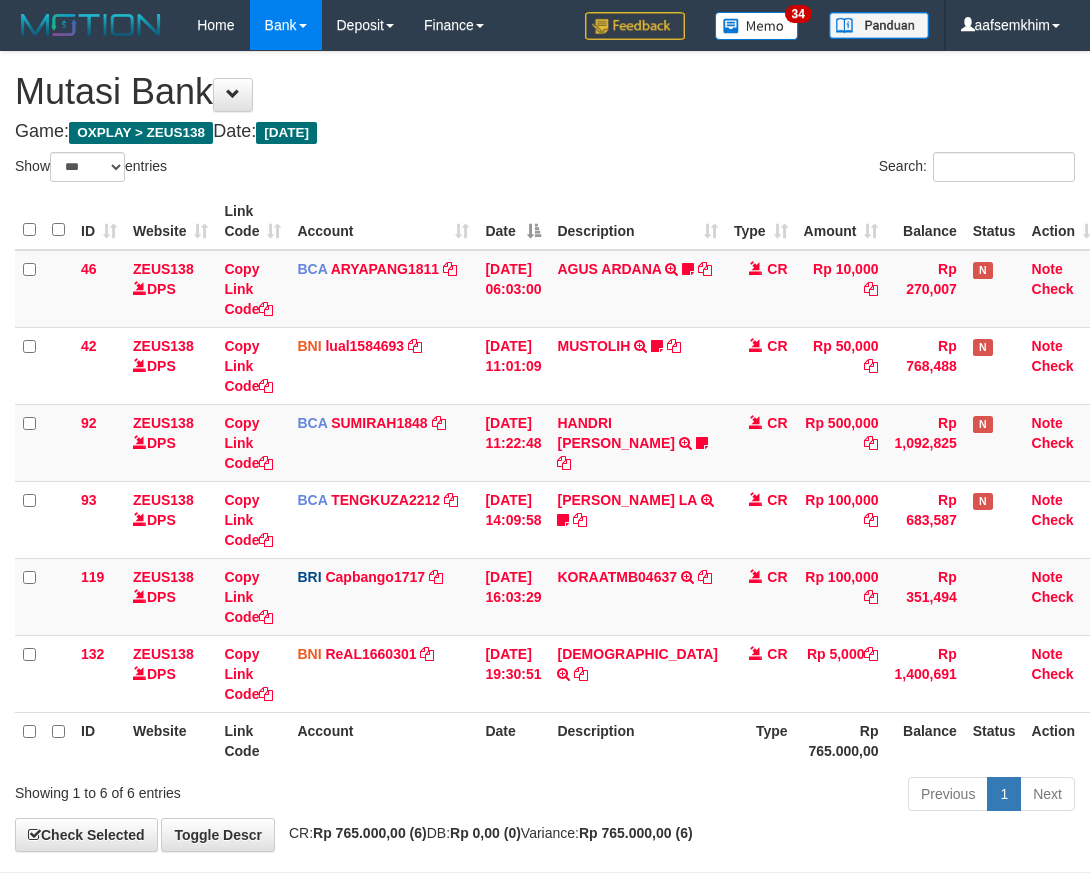 select on "***" 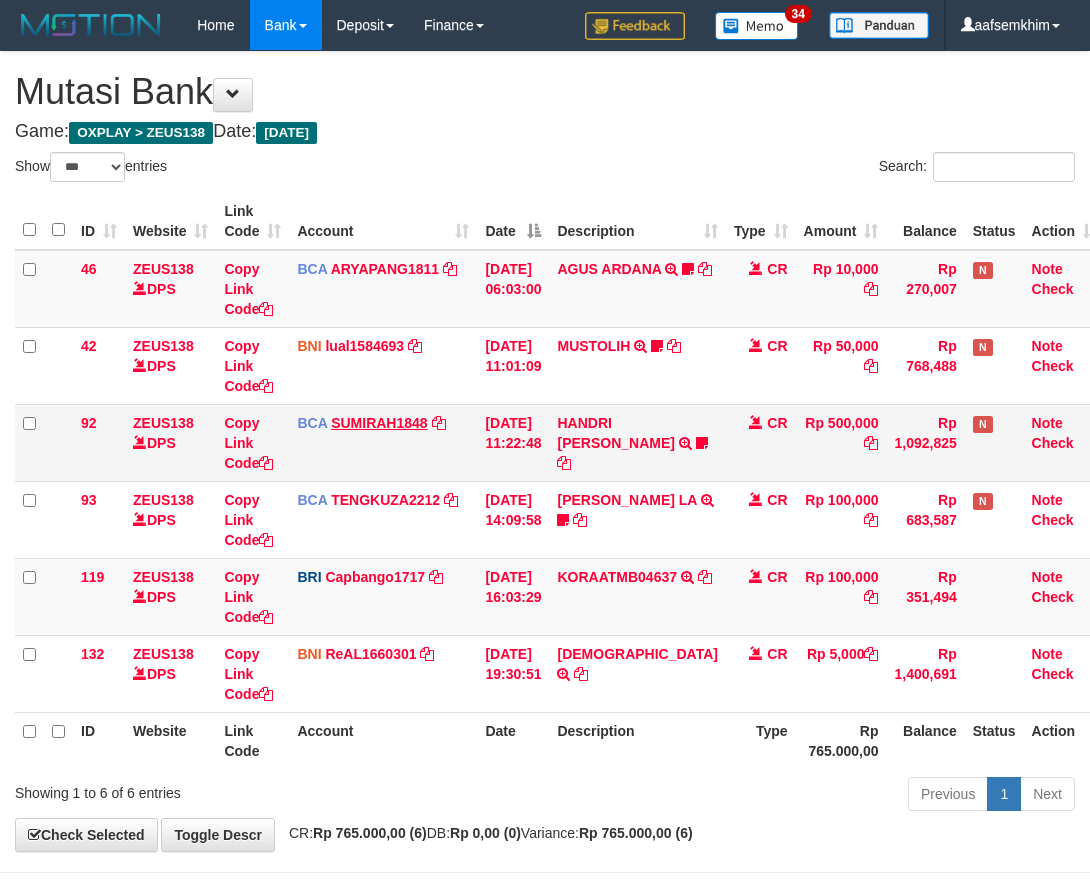 scroll, scrollTop: 0, scrollLeft: 0, axis: both 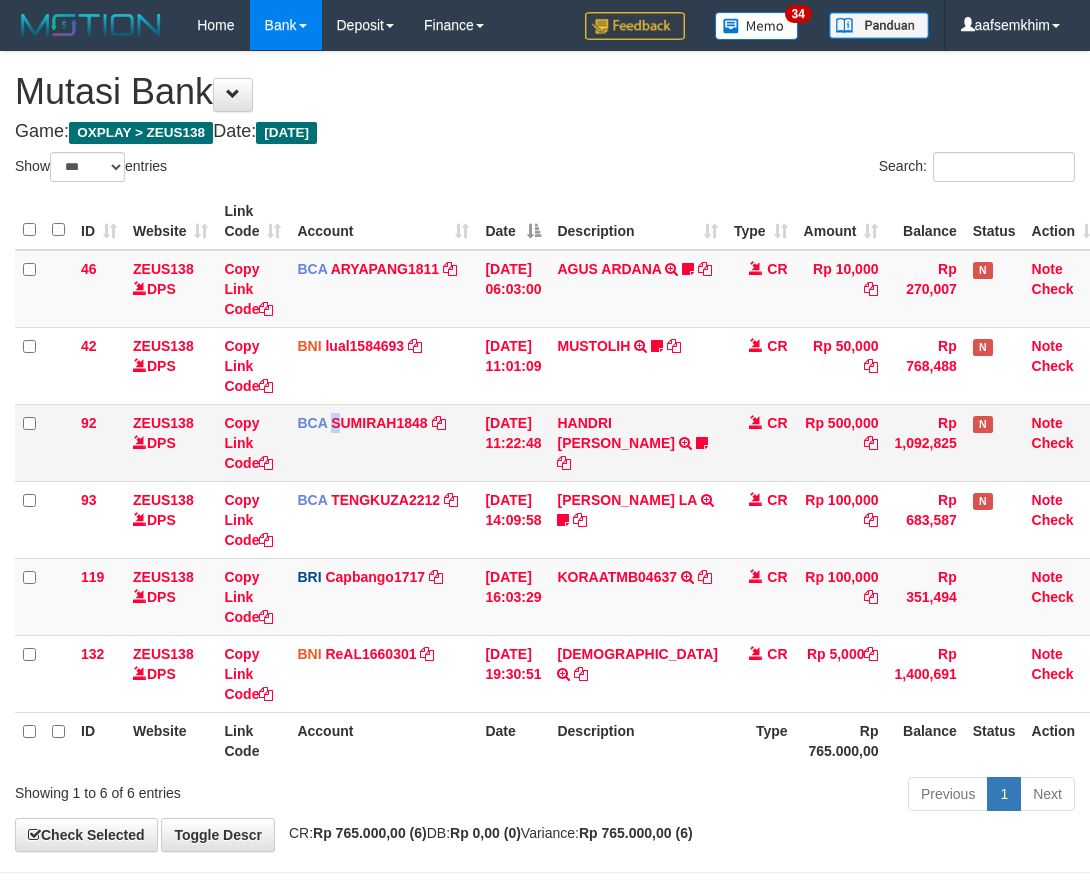 drag, startPoint x: 345, startPoint y: 426, endPoint x: 375, endPoint y: 407, distance: 35.510563 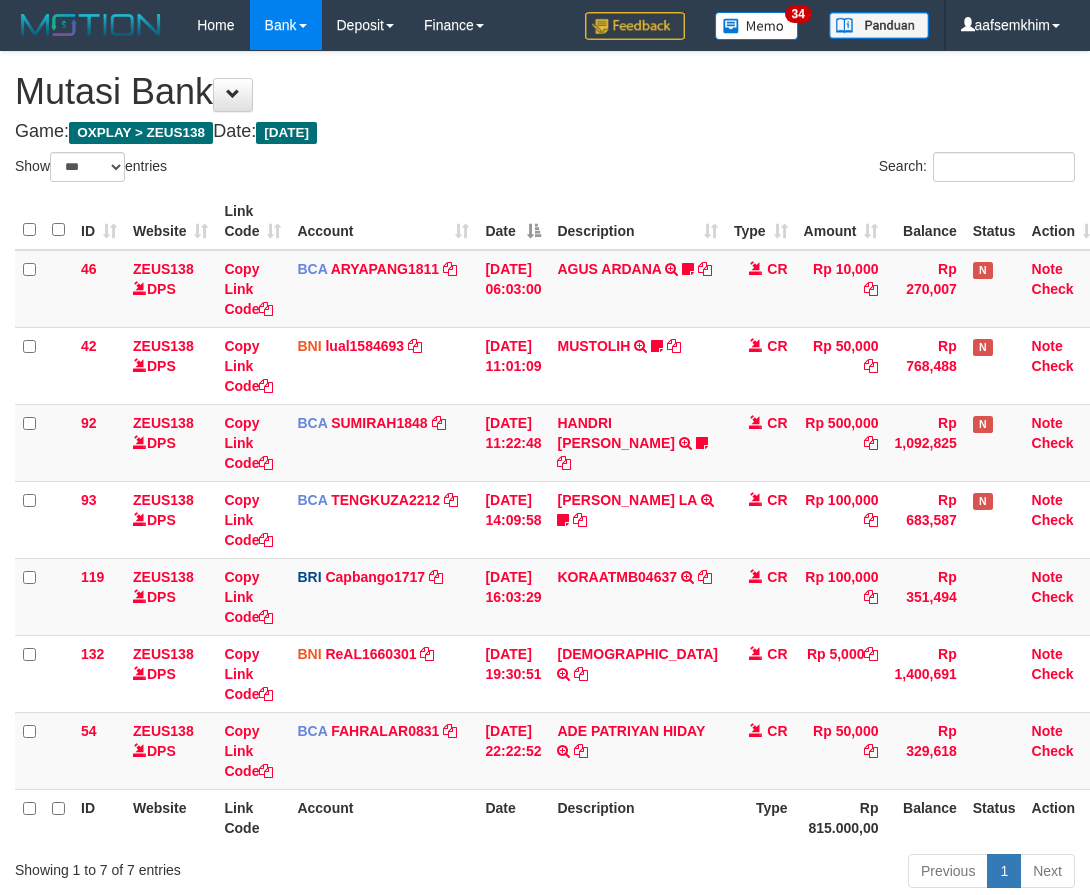 select on "***" 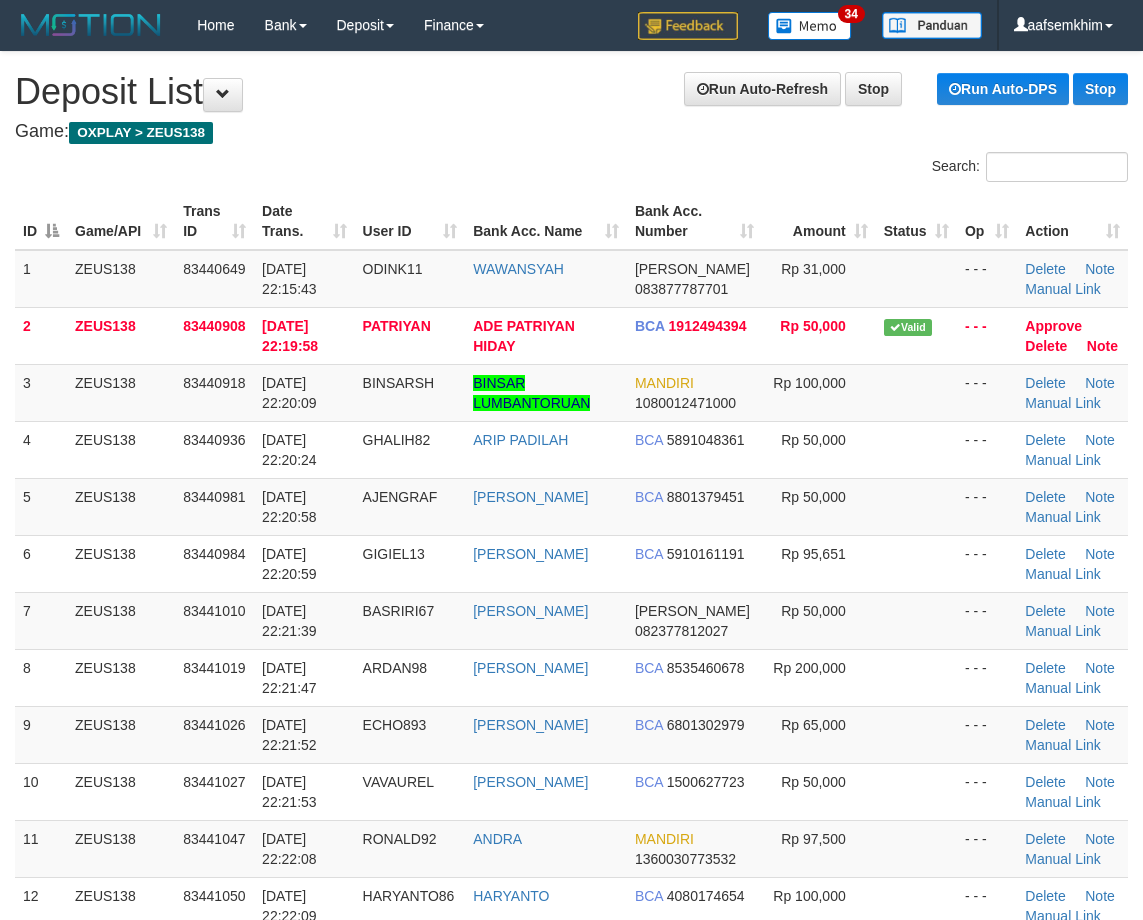 scroll, scrollTop: 0, scrollLeft: 0, axis: both 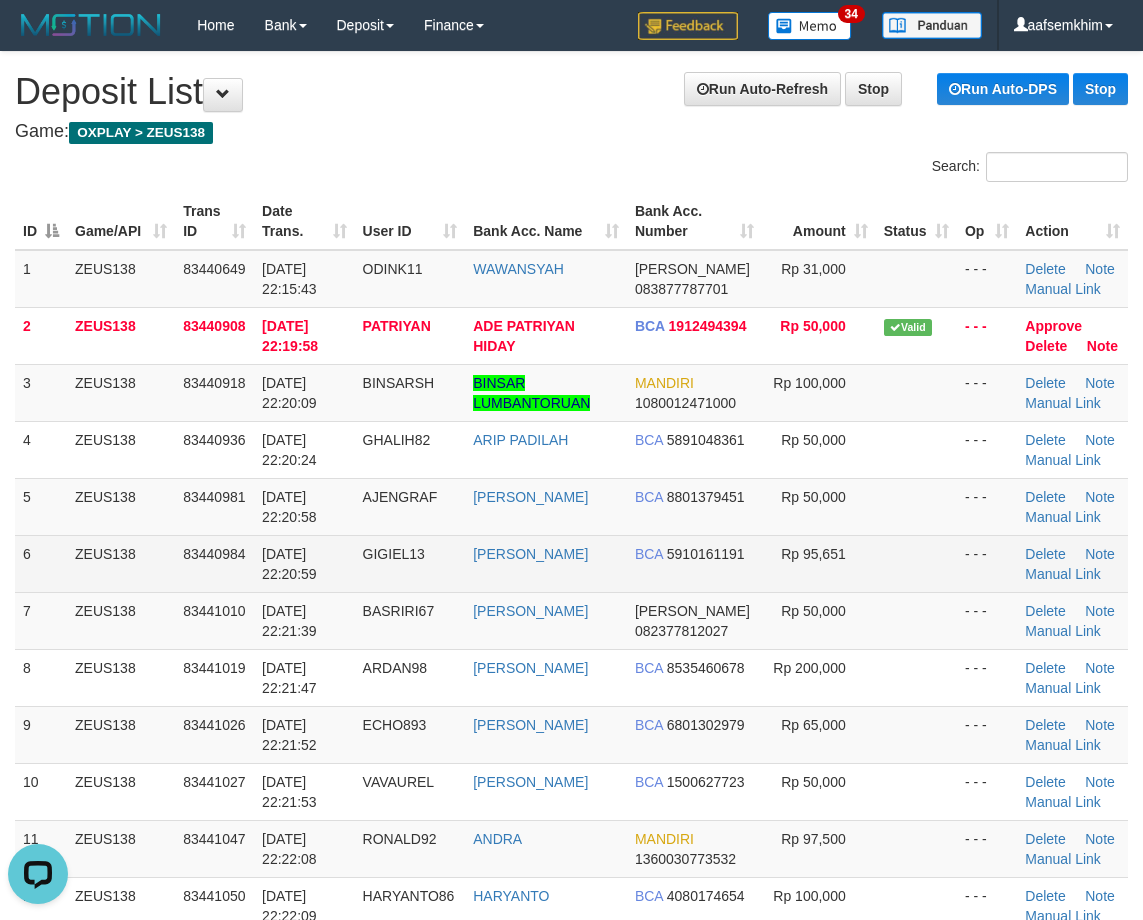 click on "6
ZEUS138
83440984
11/07/2025 22:20:59
GIGIEL13
GILANG YUFISA
BCA
5910161191
Rp 95,651
- - -
Delete
Note
Manual Link" at bounding box center [571, 563] 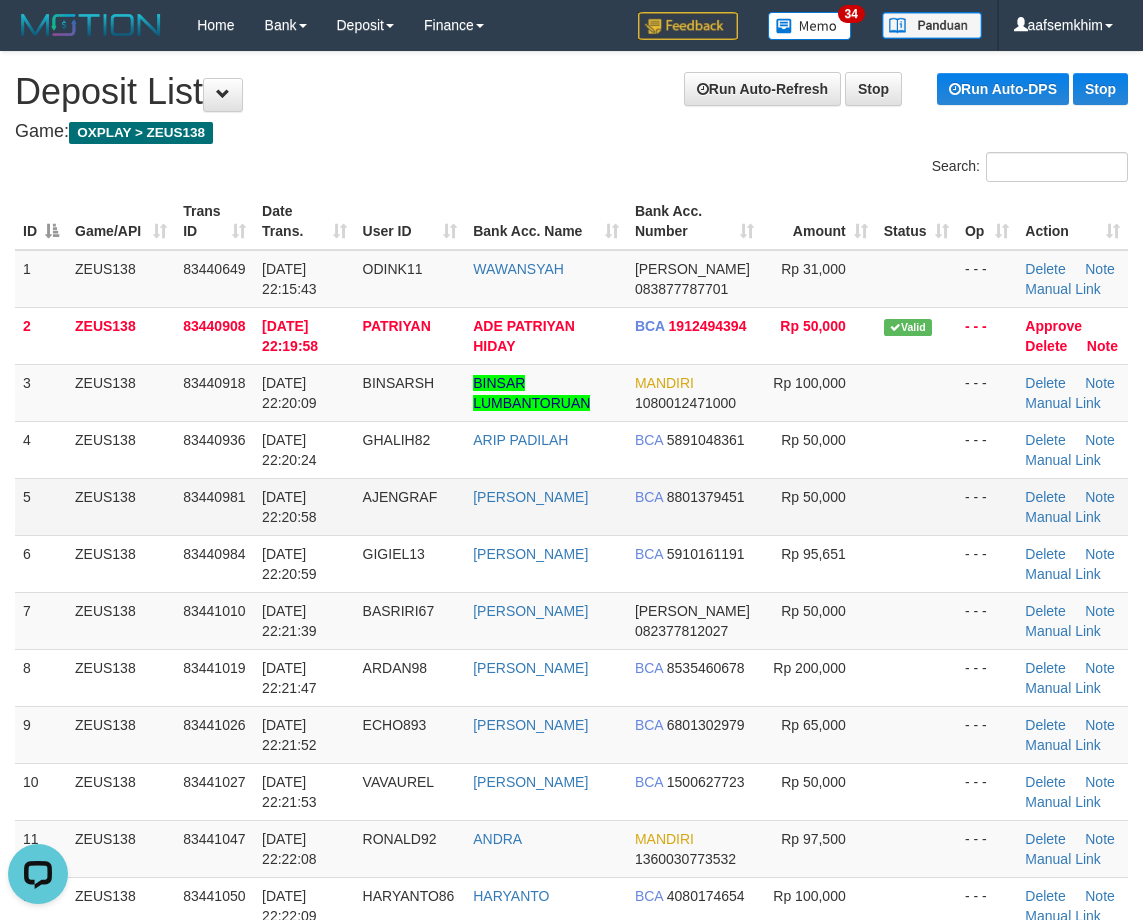 click on "83440981" at bounding box center (214, 497) 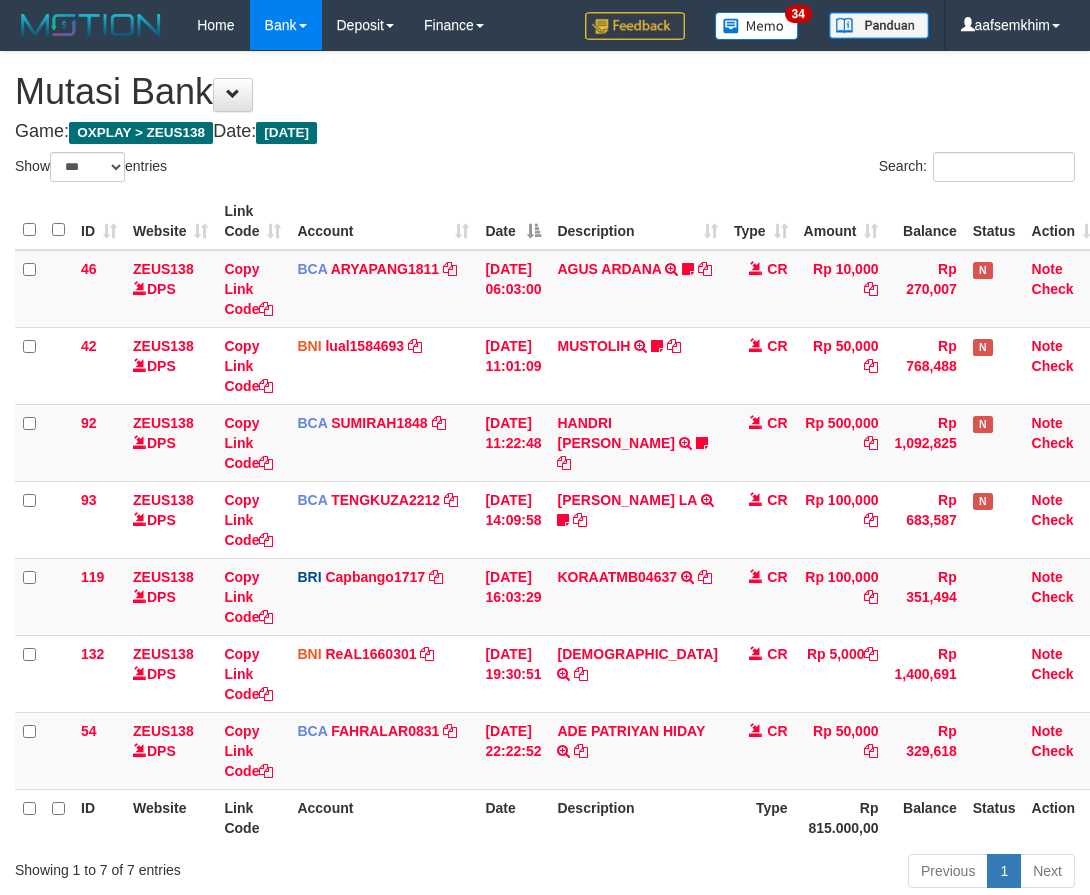 select on "***" 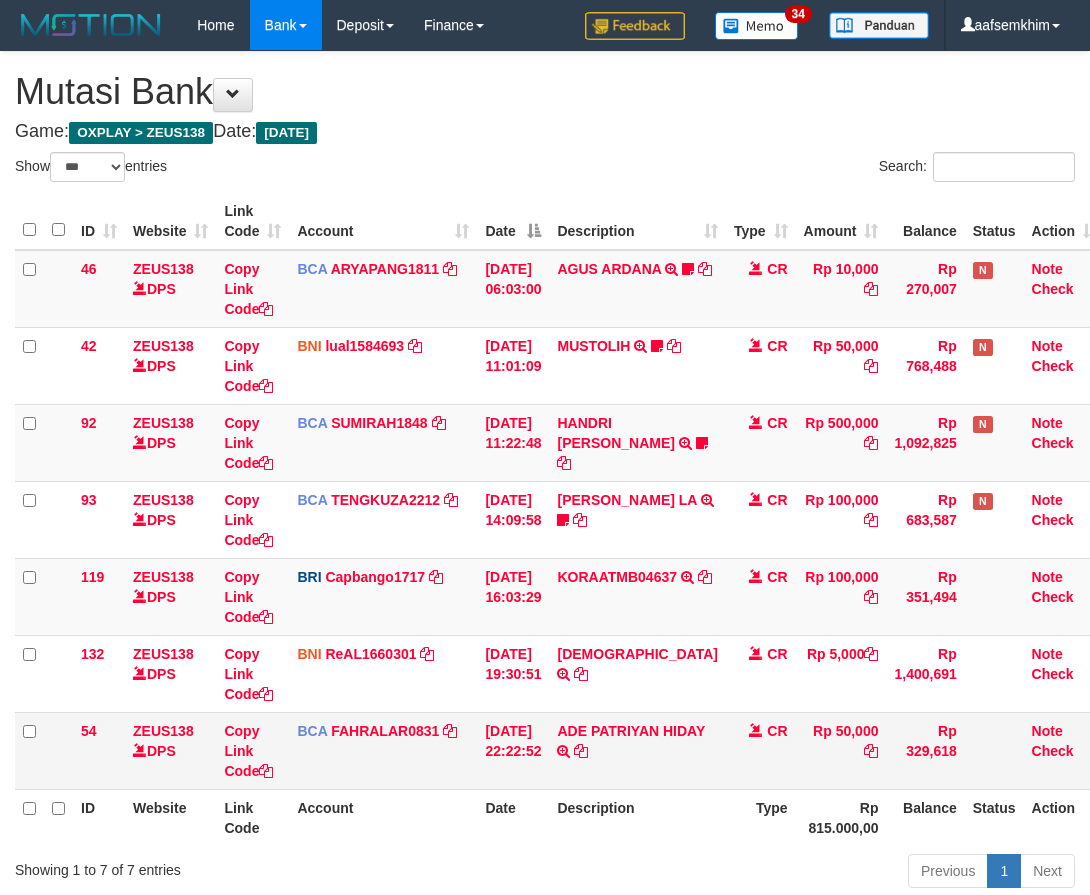 scroll, scrollTop: 0, scrollLeft: 0, axis: both 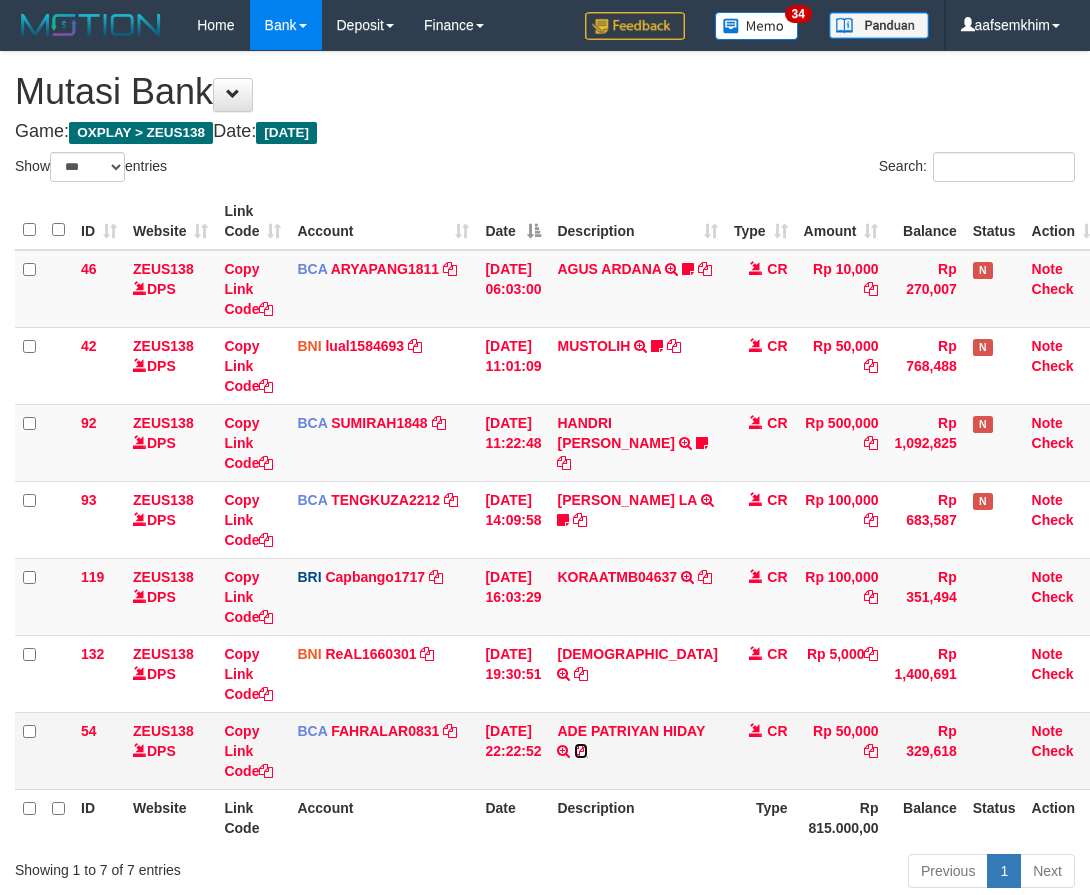 click at bounding box center [581, 751] 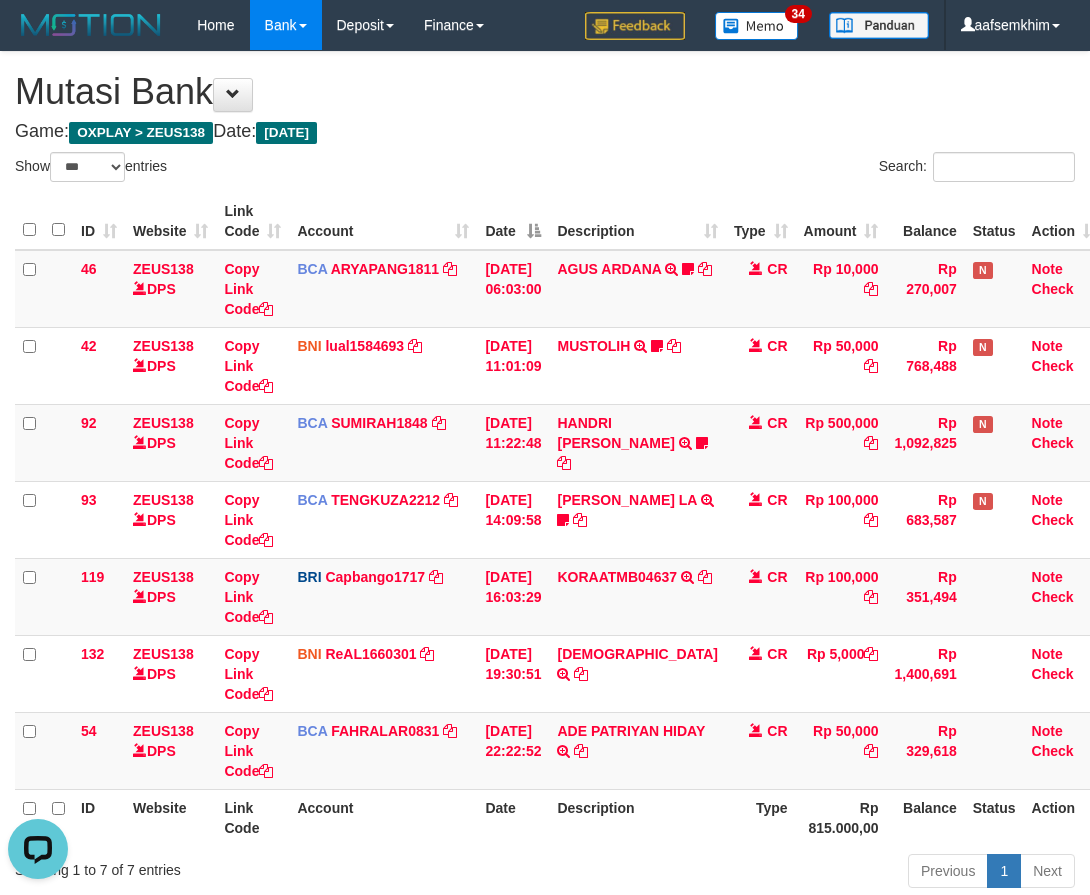 scroll, scrollTop: 0, scrollLeft: 0, axis: both 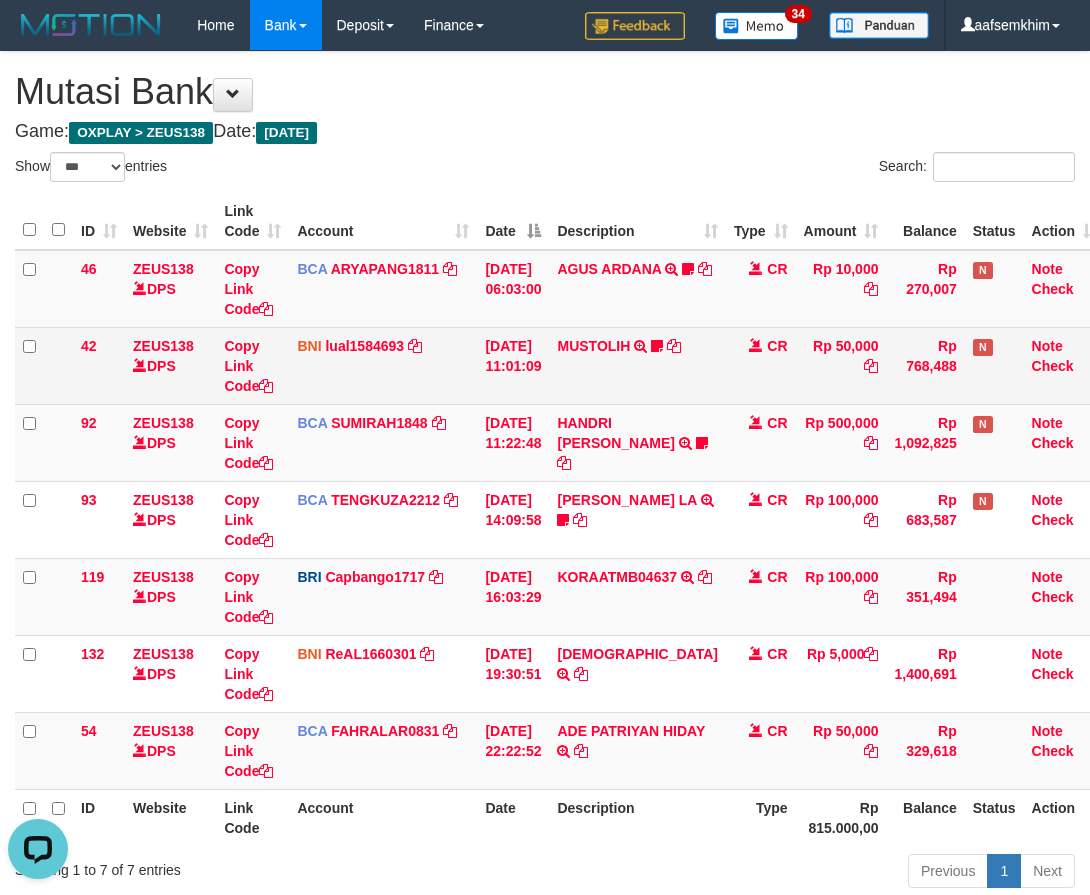 click on "MUSTOLIH            TRF/PAY/TOP-UP ECHANNEL BPK MUSTOLIH    TOLIH88EDC1X24JAM
https://prnt.sc/Q5txbB_MrIBa" at bounding box center (637, 365) 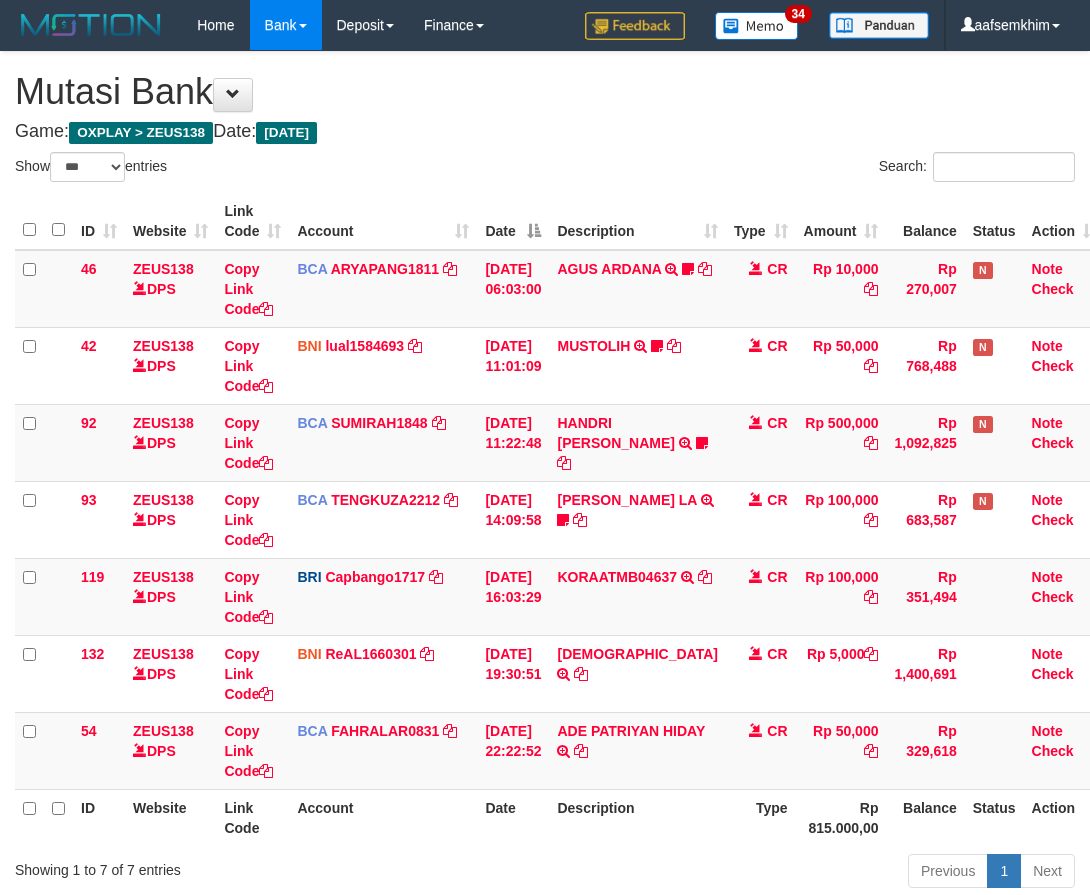 select on "***" 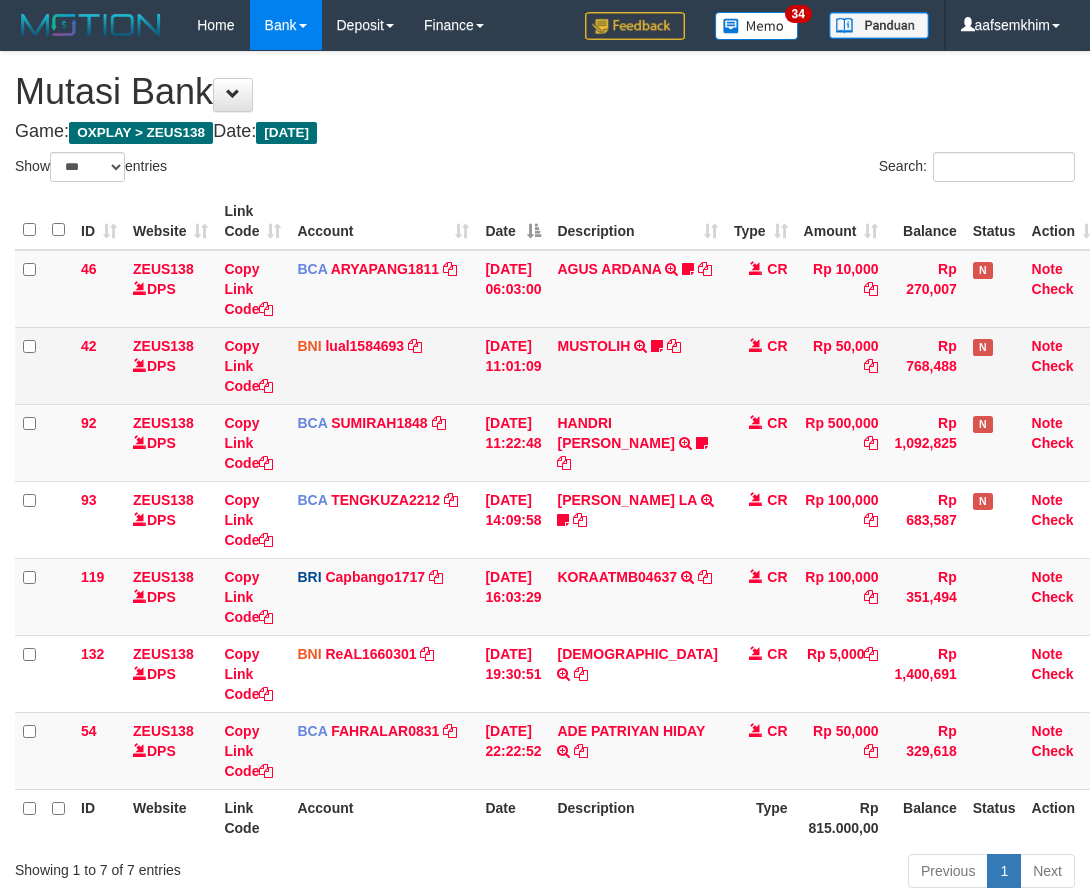 scroll, scrollTop: 0, scrollLeft: 0, axis: both 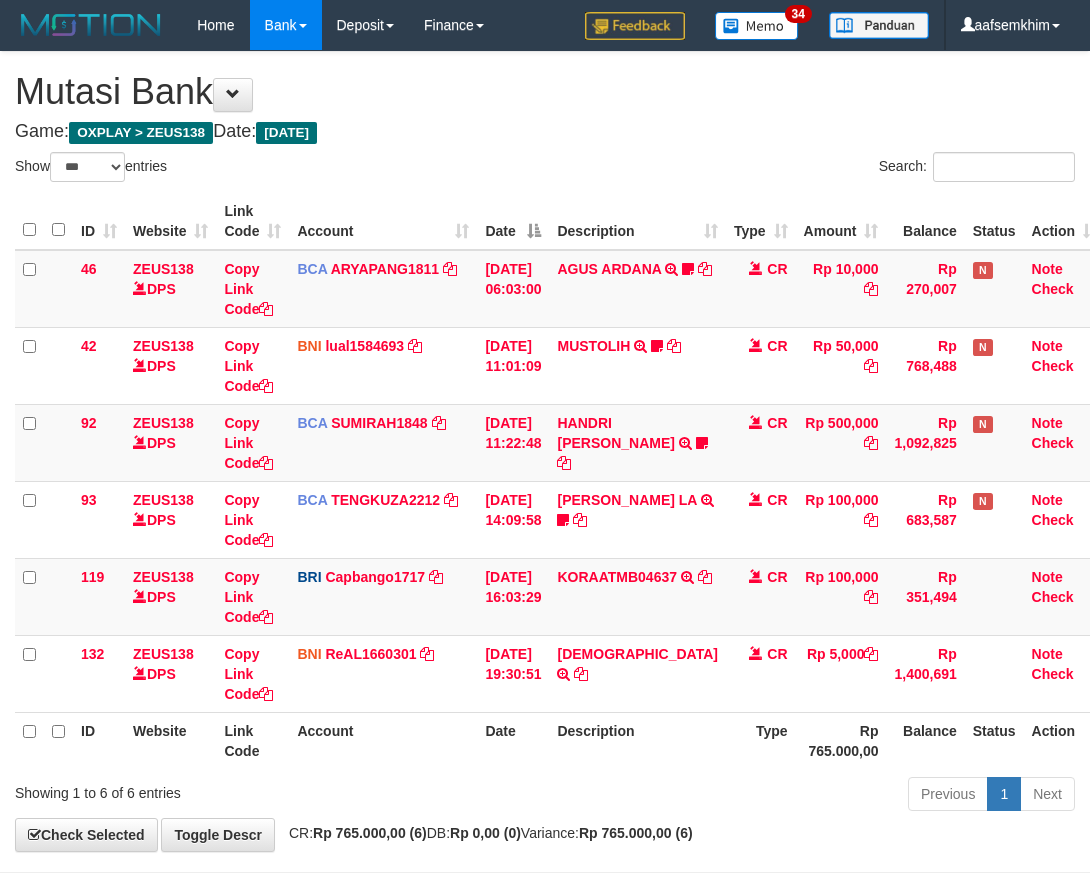 select on "***" 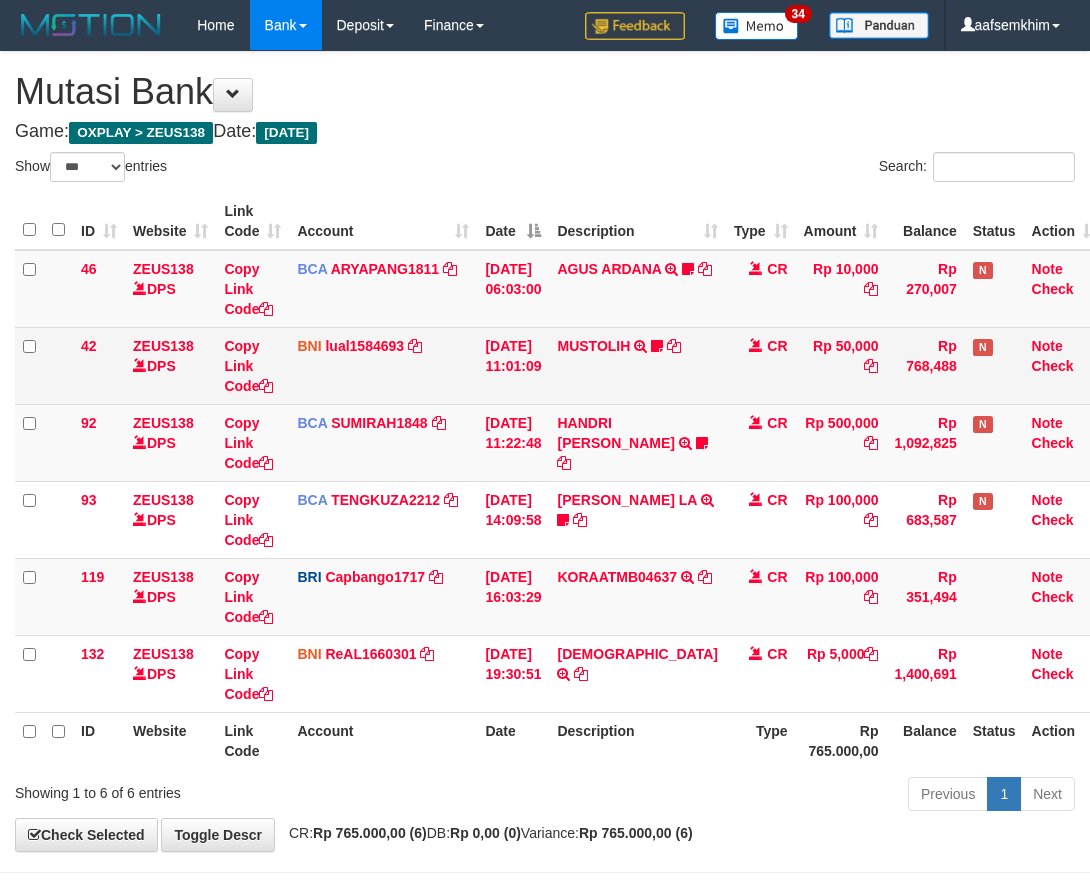 scroll, scrollTop: 0, scrollLeft: 0, axis: both 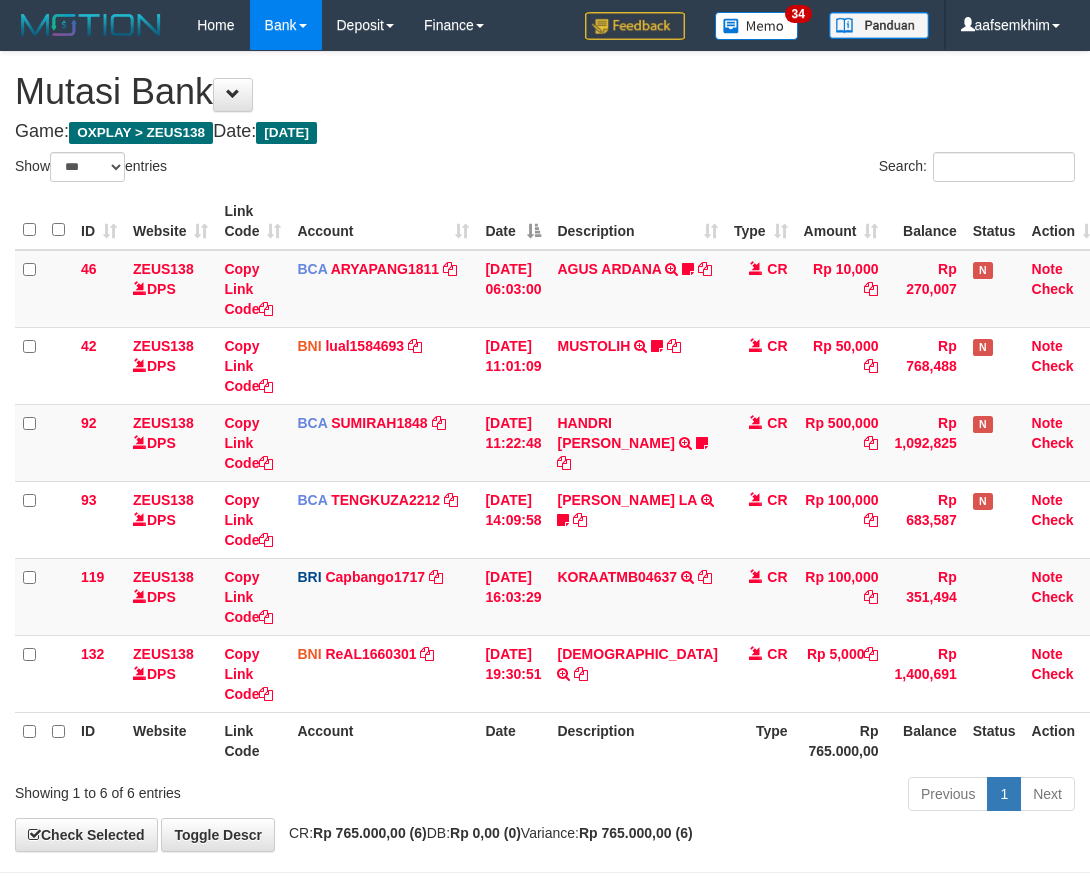 select on "***" 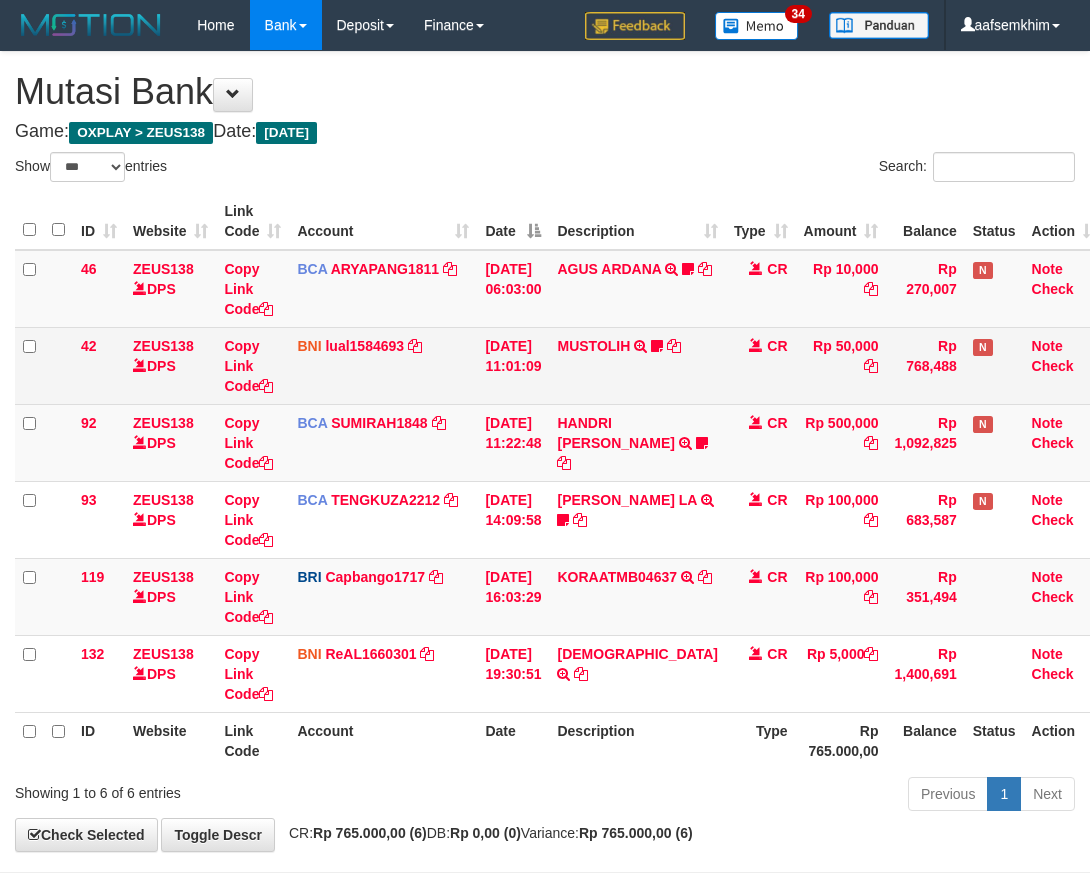 scroll, scrollTop: 0, scrollLeft: 0, axis: both 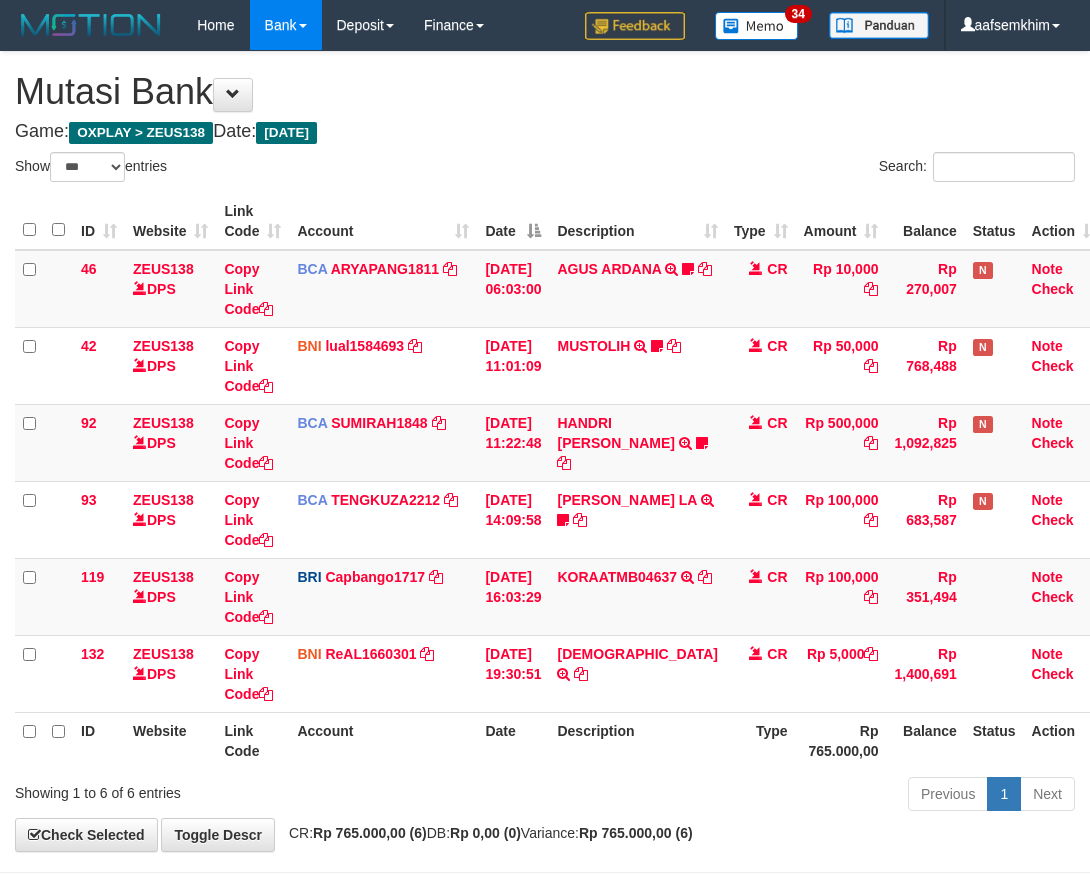 select on "***" 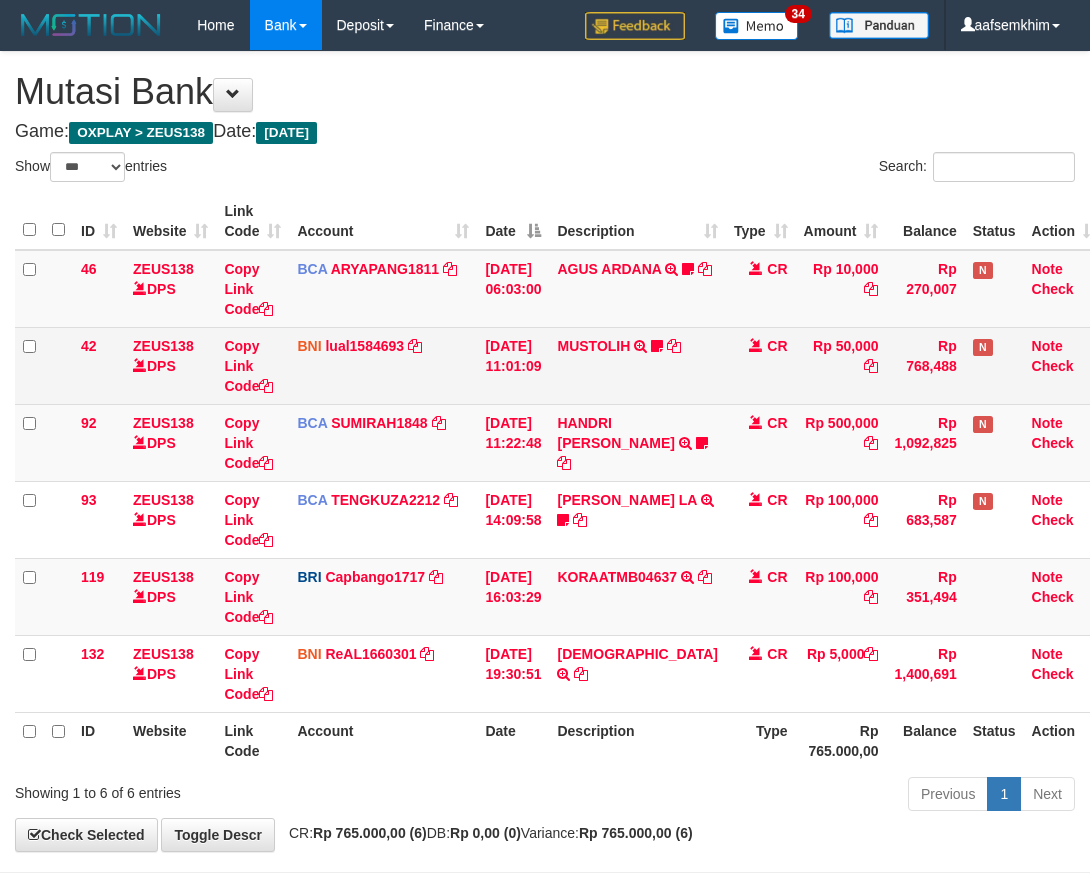 scroll, scrollTop: 0, scrollLeft: 0, axis: both 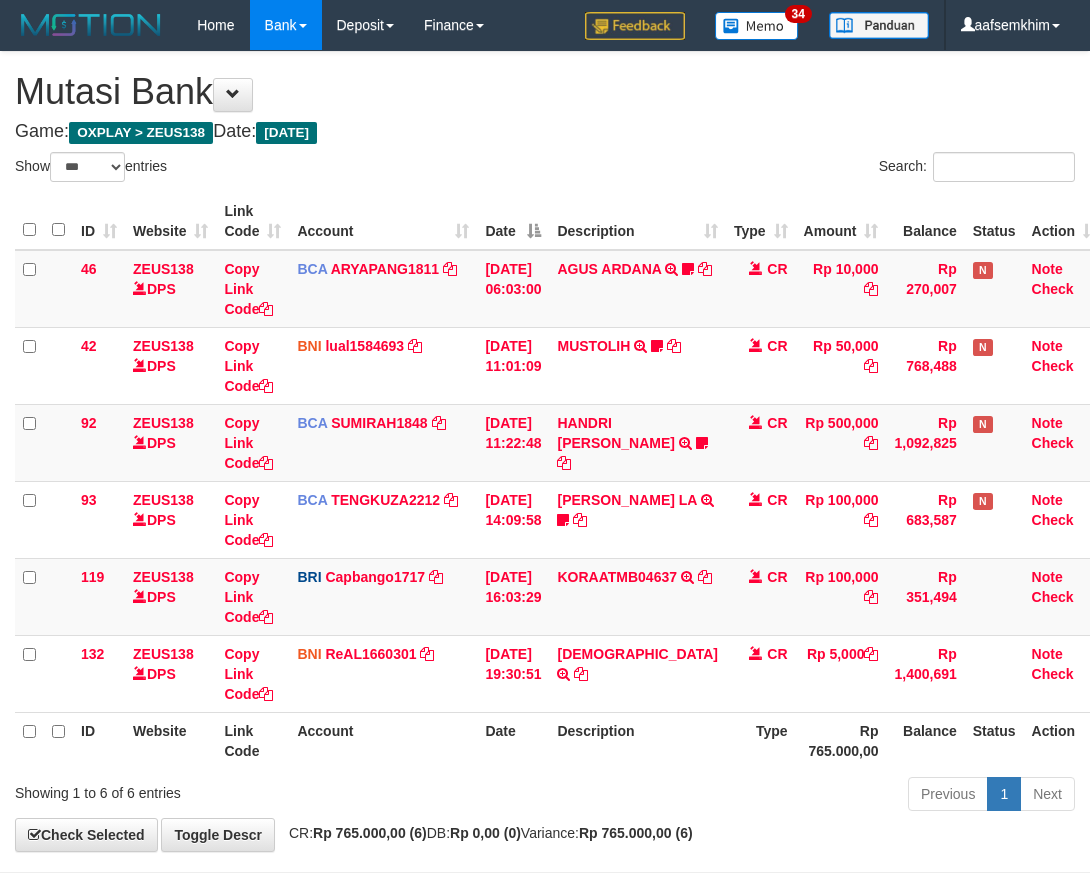 select on "***" 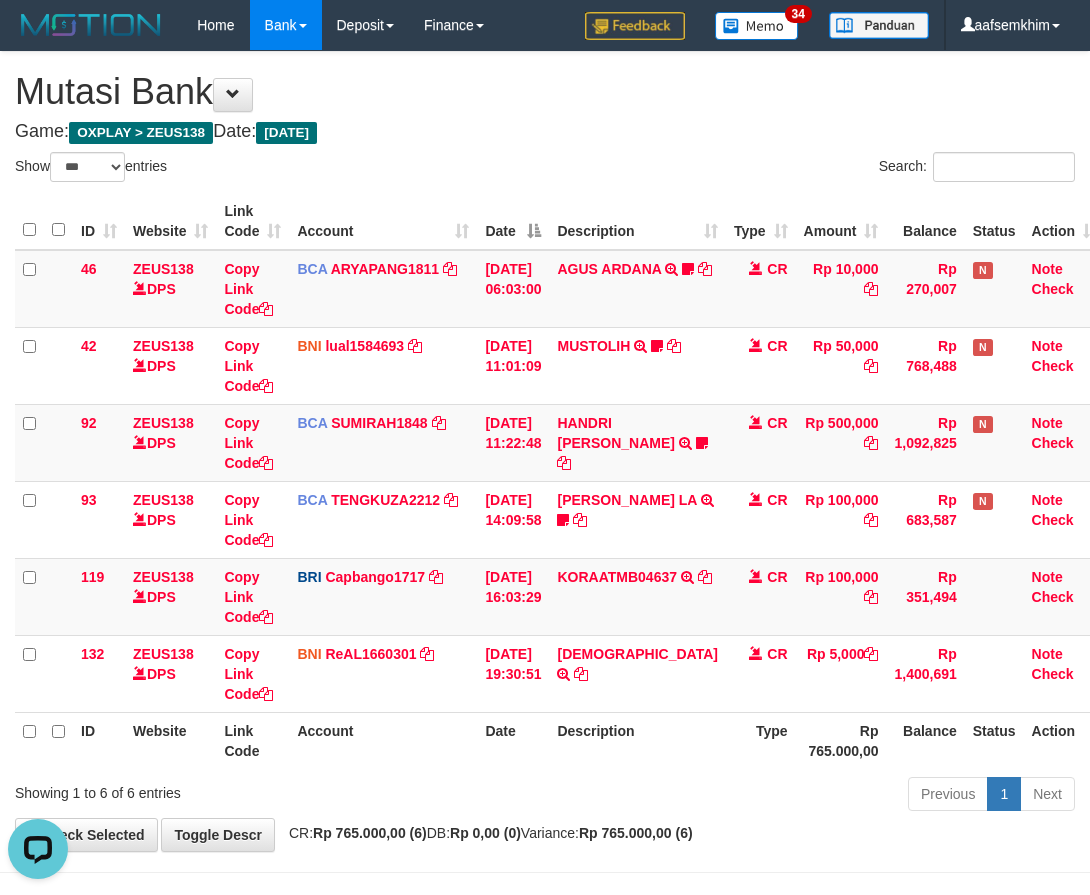 scroll, scrollTop: 0, scrollLeft: 0, axis: both 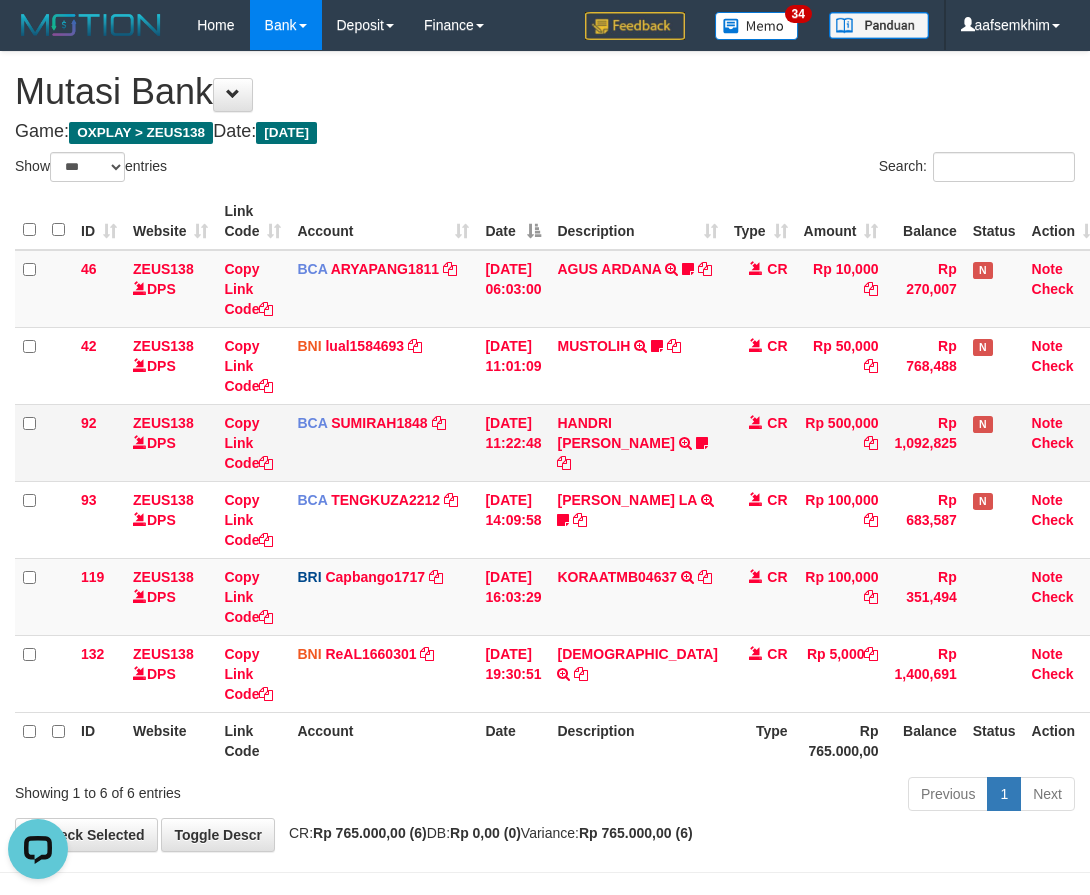 click on "BCA
SUMIRAH1848
DPS
SUMIRAH
mutasi_20250711_4156 | 92
mutasi_20250711_4156 | 92" at bounding box center (383, 442) 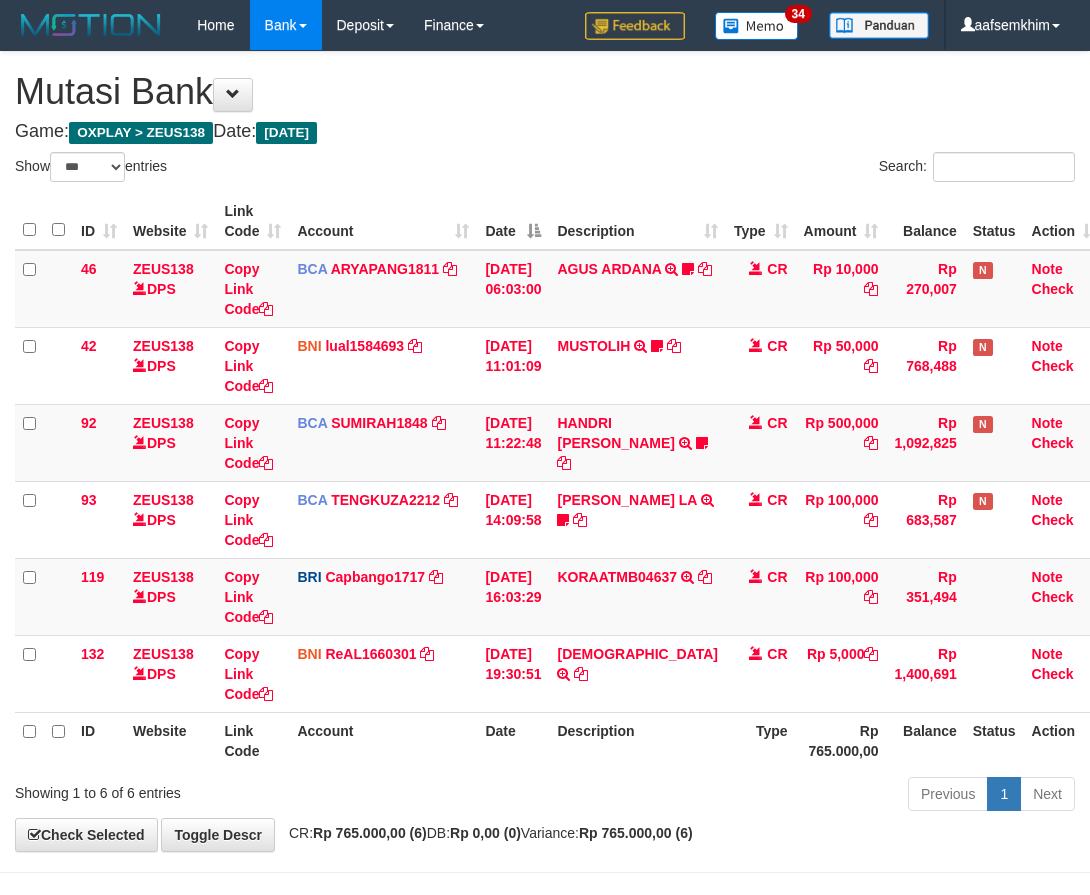 select on "***" 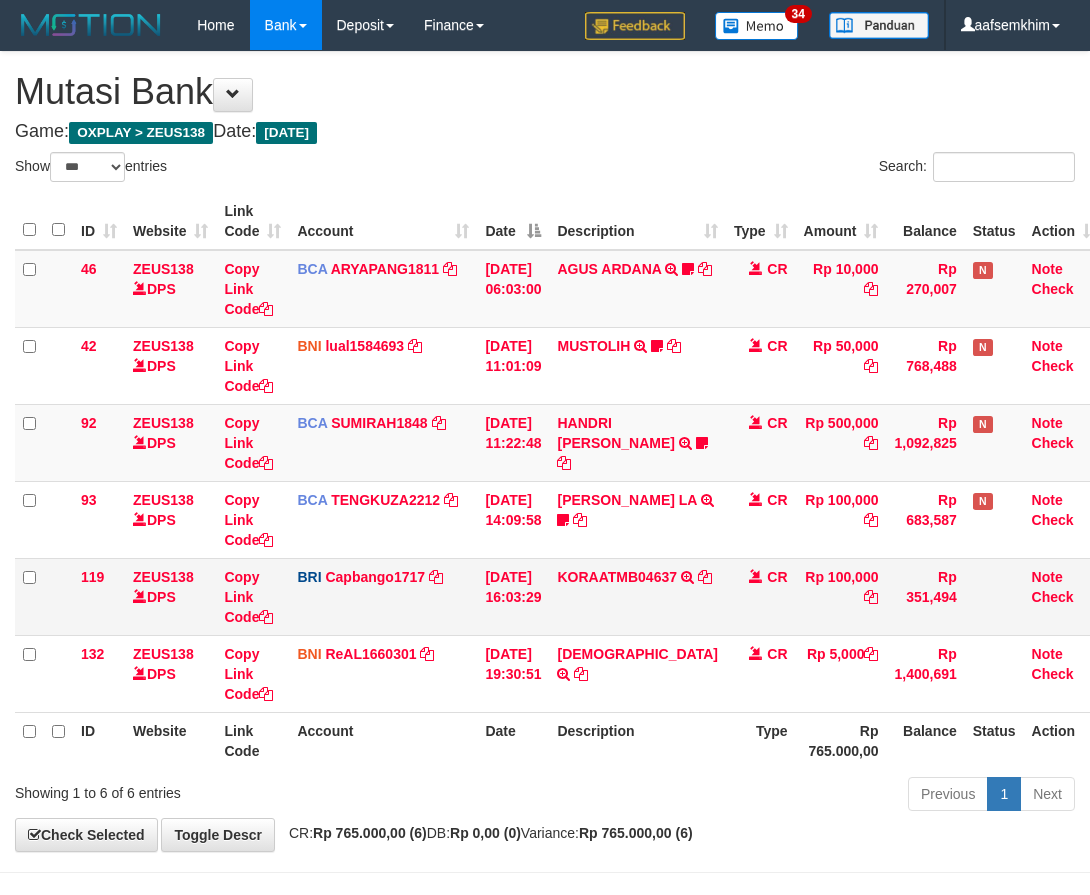 scroll, scrollTop: 0, scrollLeft: 0, axis: both 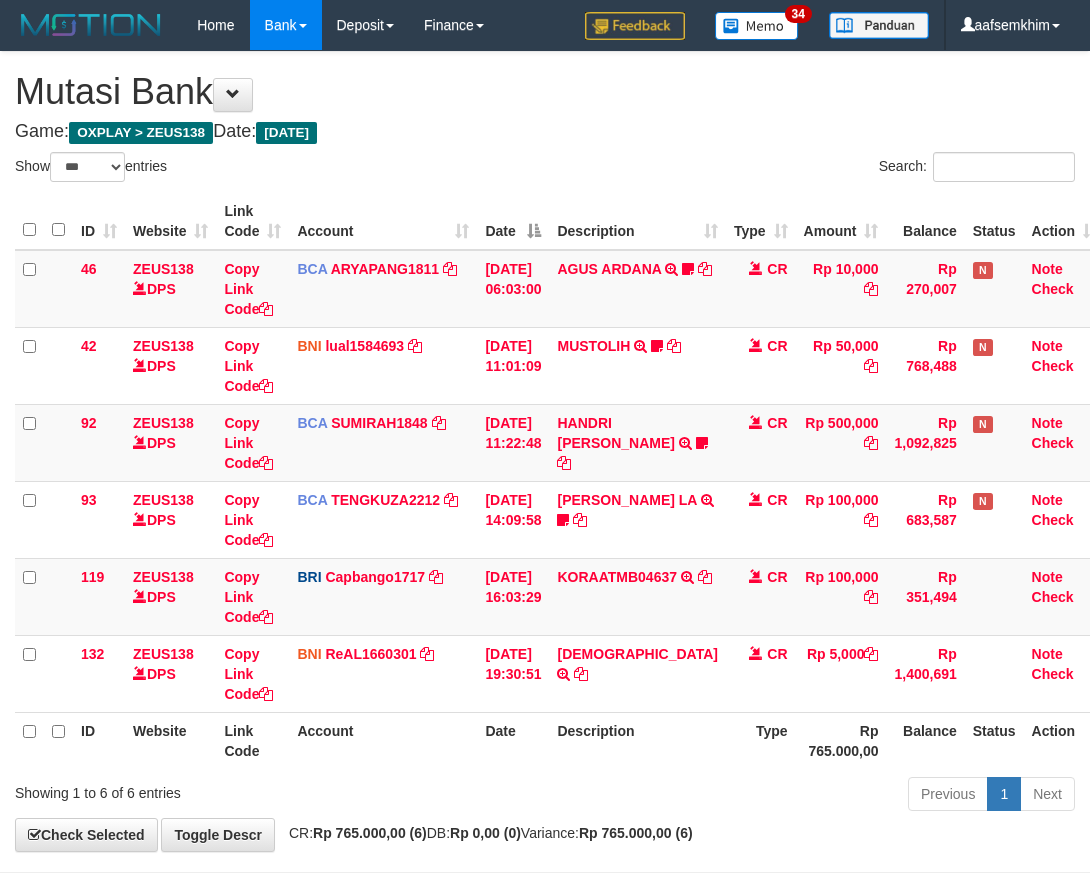 select on "***" 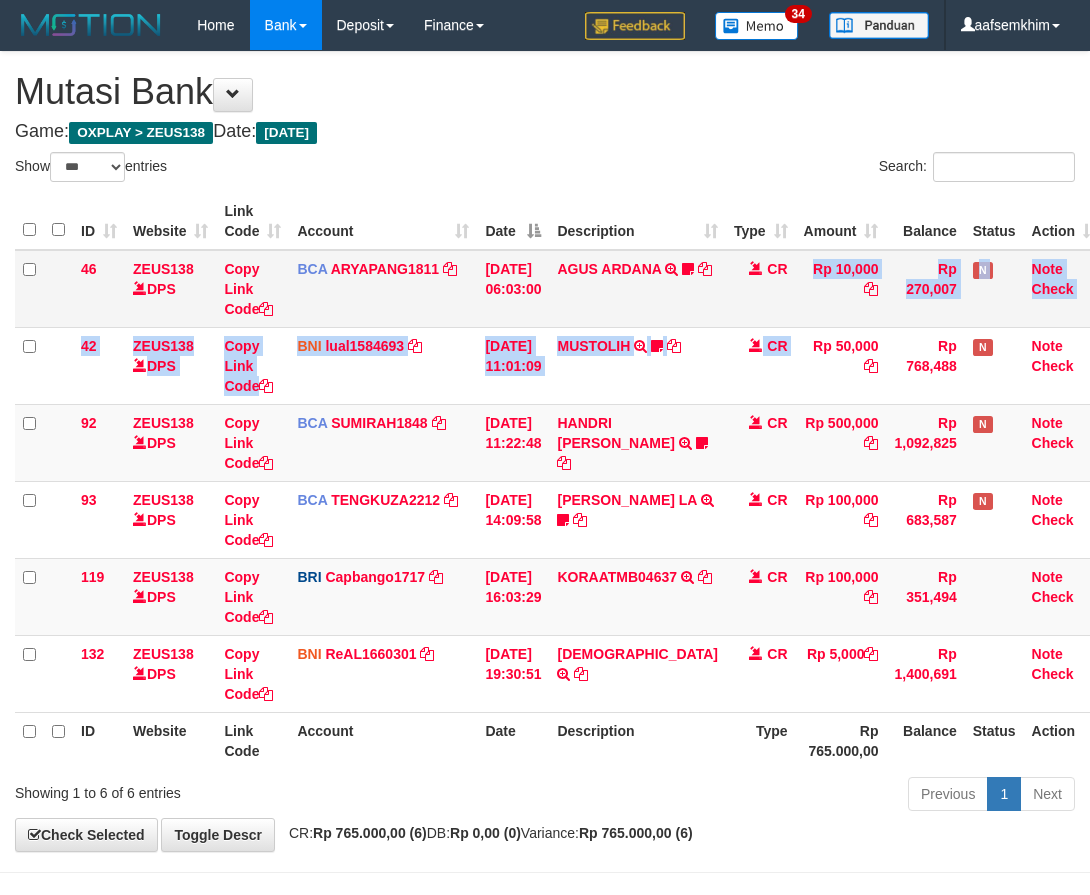 drag, startPoint x: 755, startPoint y: 327, endPoint x: 758, endPoint y: 314, distance: 13.341664 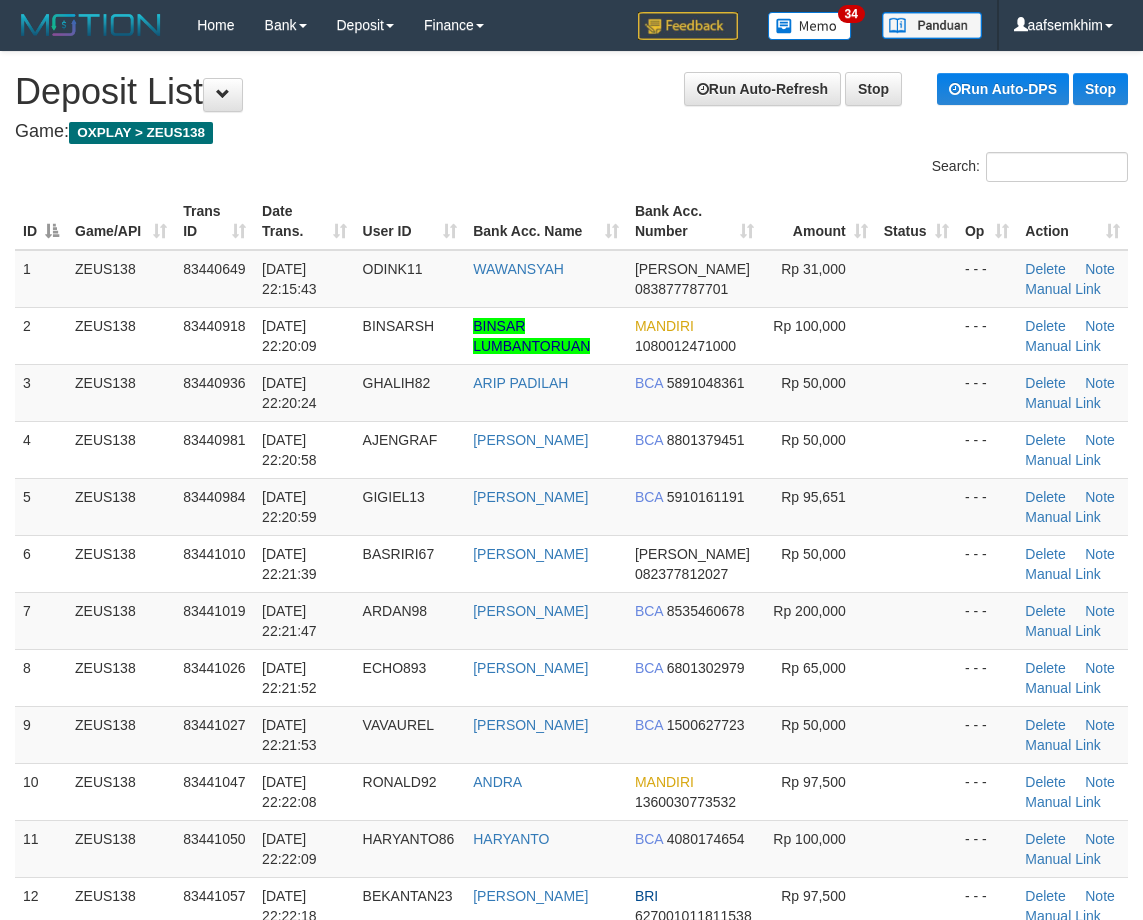 scroll, scrollTop: 0, scrollLeft: 0, axis: both 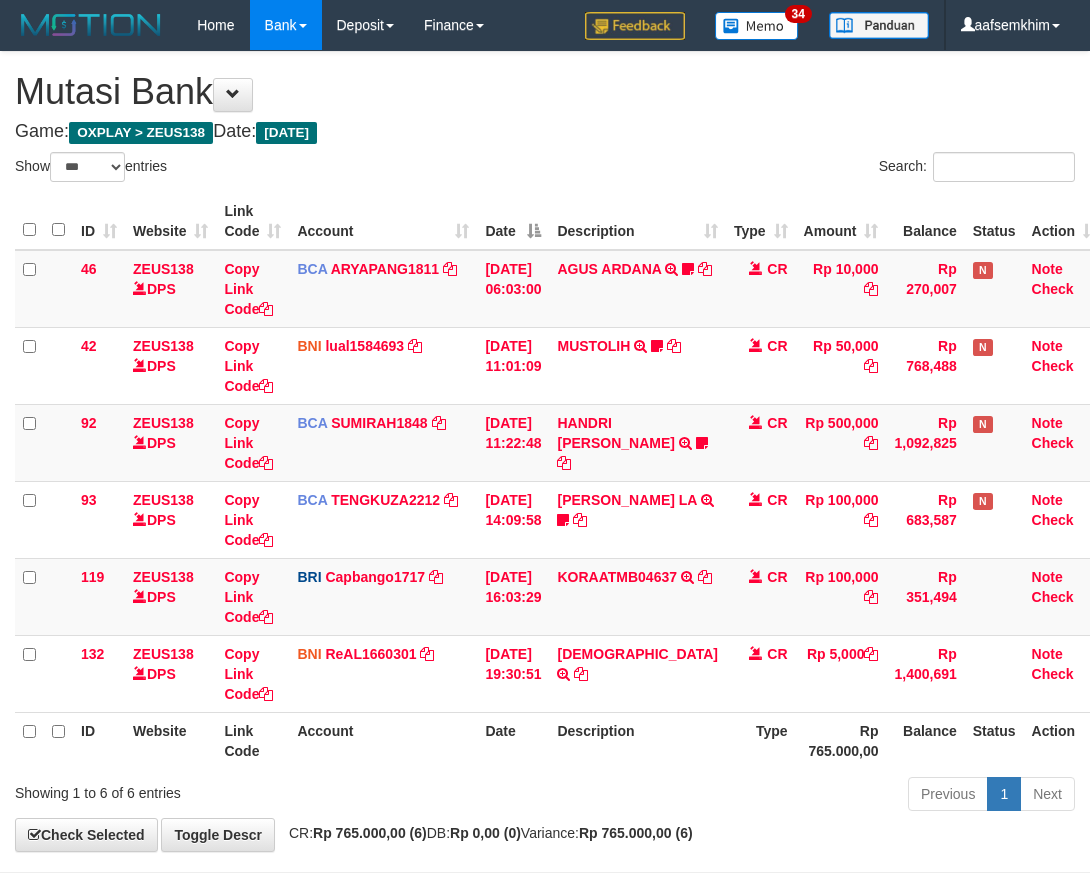 select on "***" 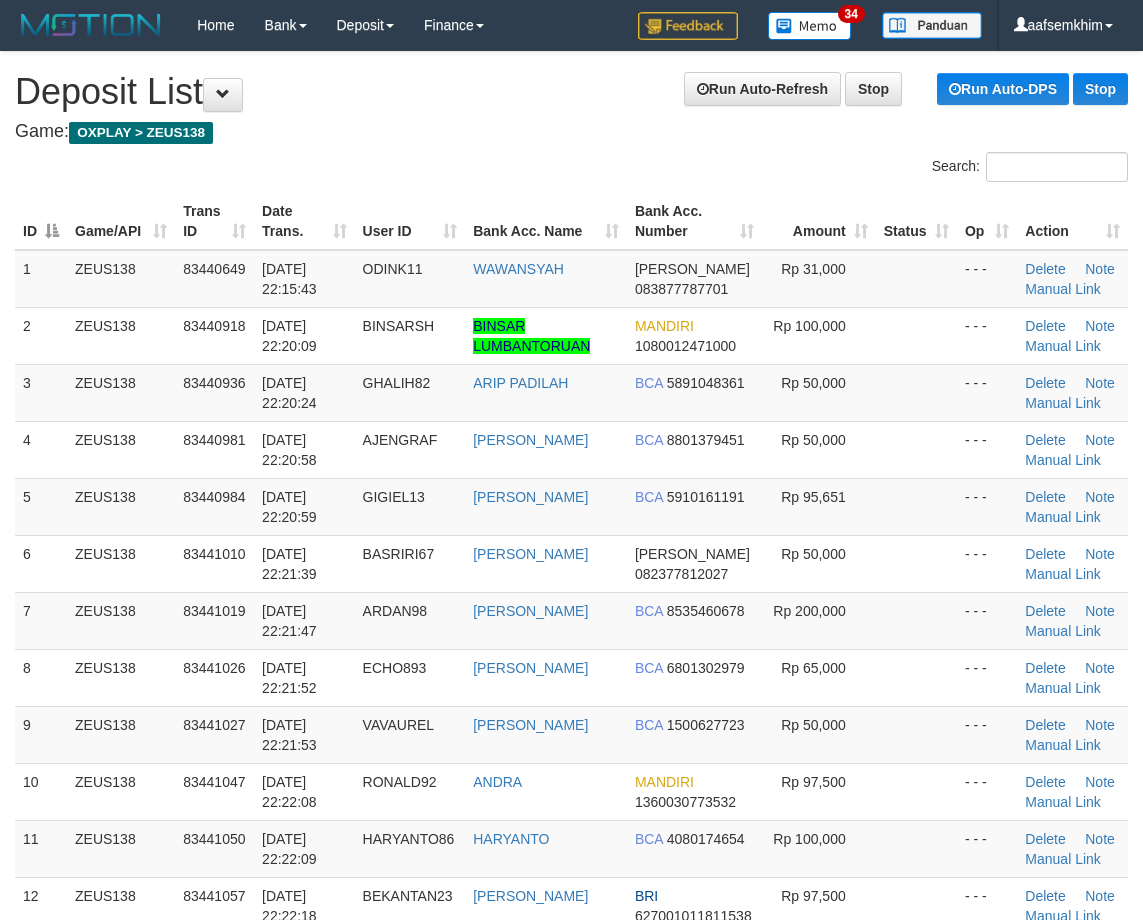 scroll, scrollTop: 0, scrollLeft: 0, axis: both 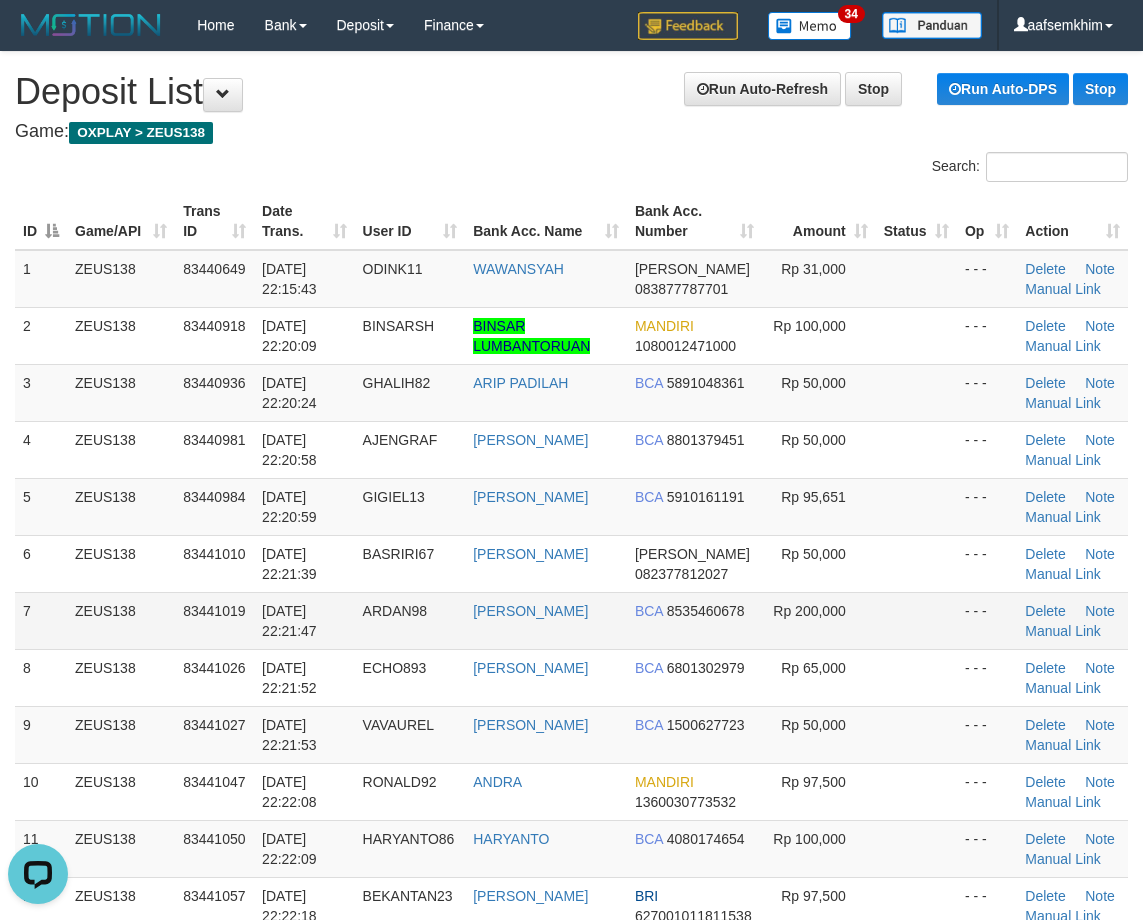click on "83441019" at bounding box center [214, 620] 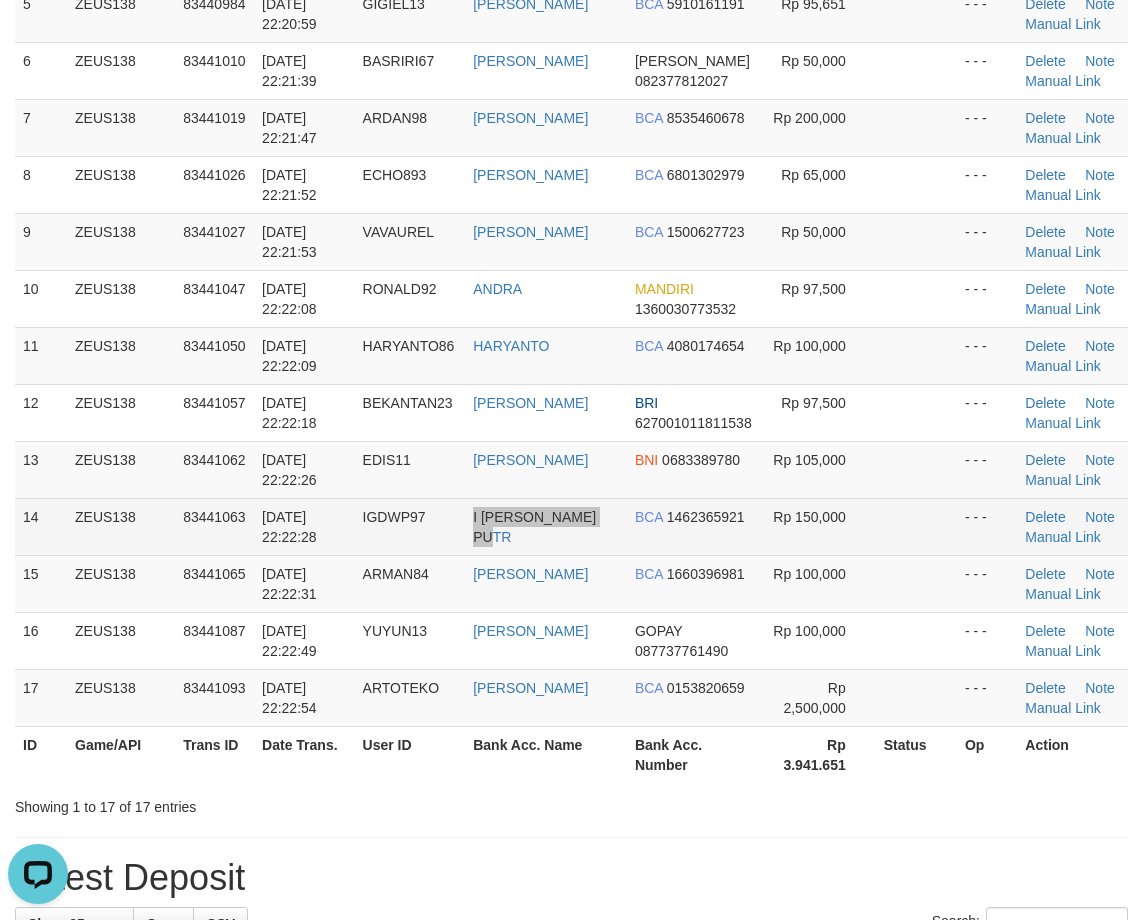 click on "14
ZEUS138
83441063
11/07/2025 22:22:28
IGDWP97
I GEDE WIBAWA PUTR
BCA
1462365921
Rp 150,000
- - -
Delete
Note
Manual Link" at bounding box center [571, 526] 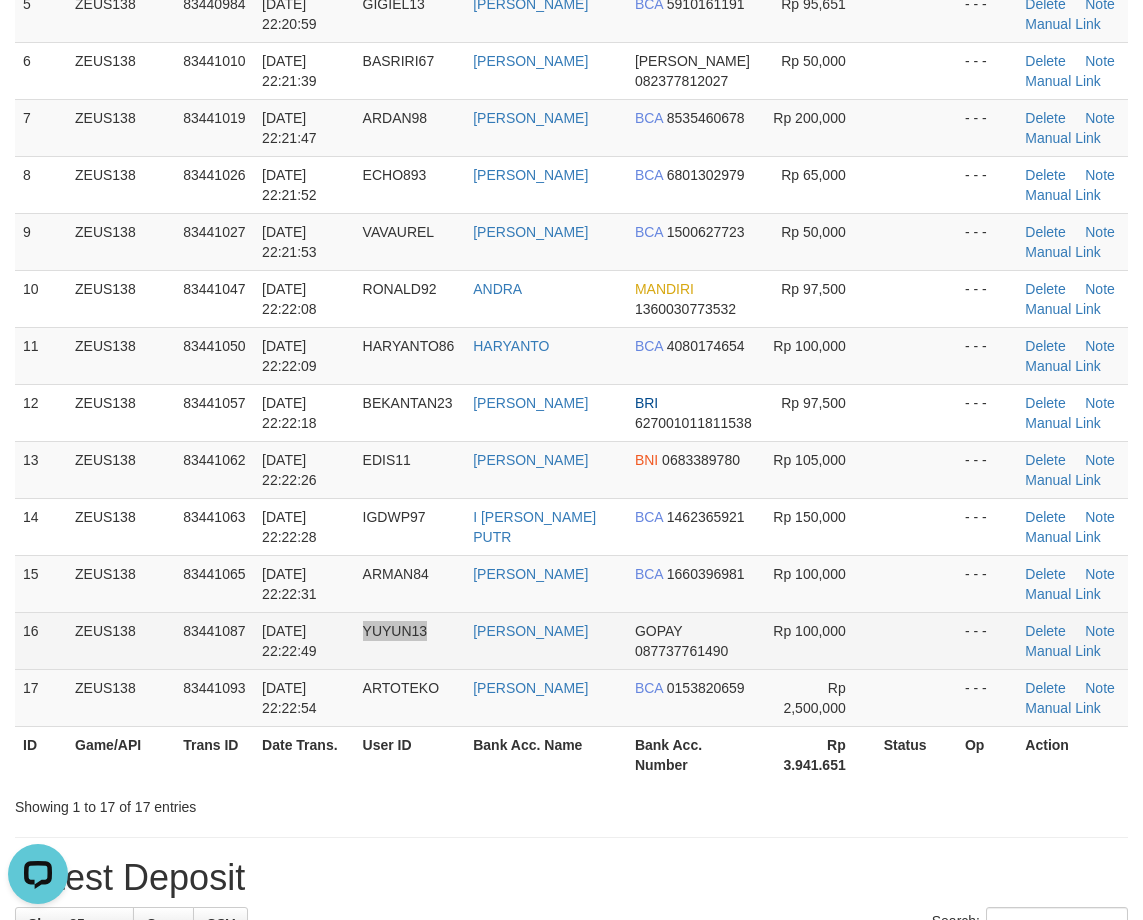 click on "YUYUN13" at bounding box center (410, 640) 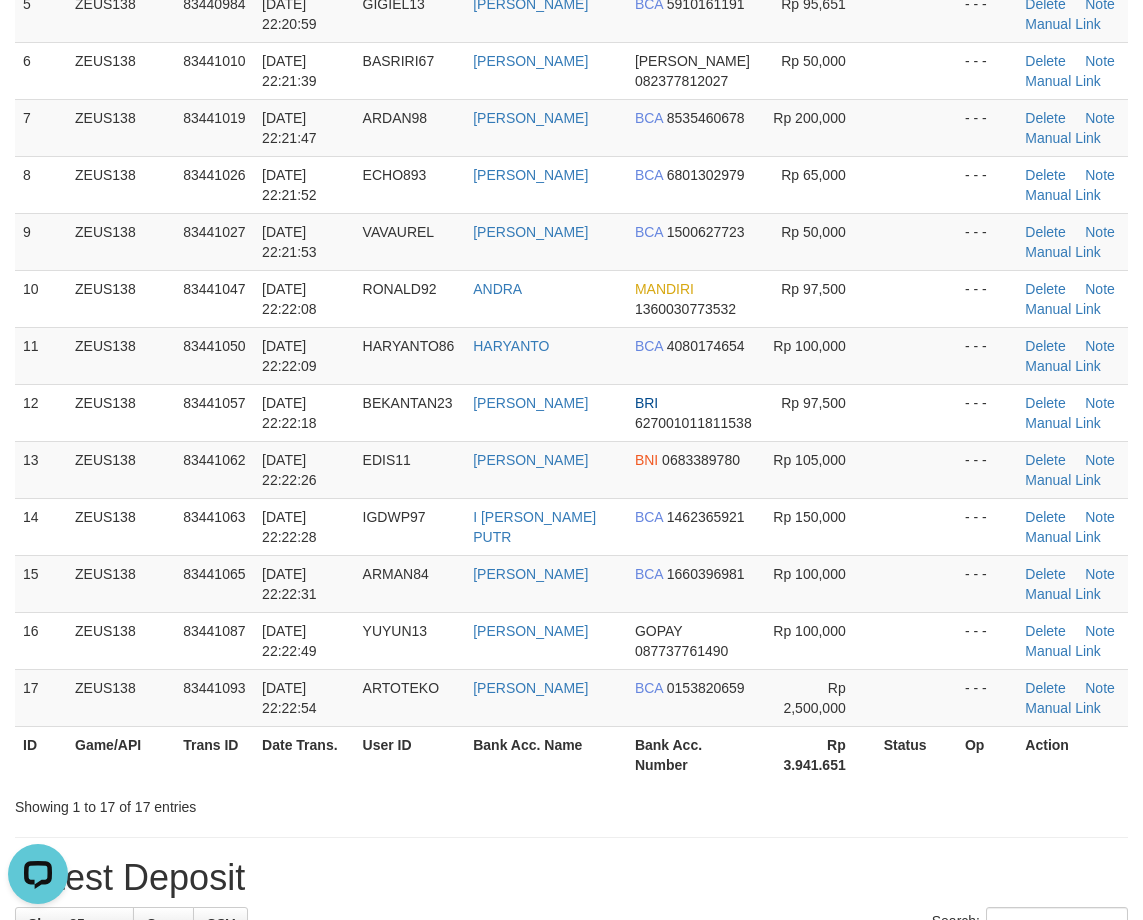 scroll, scrollTop: 0, scrollLeft: 0, axis: both 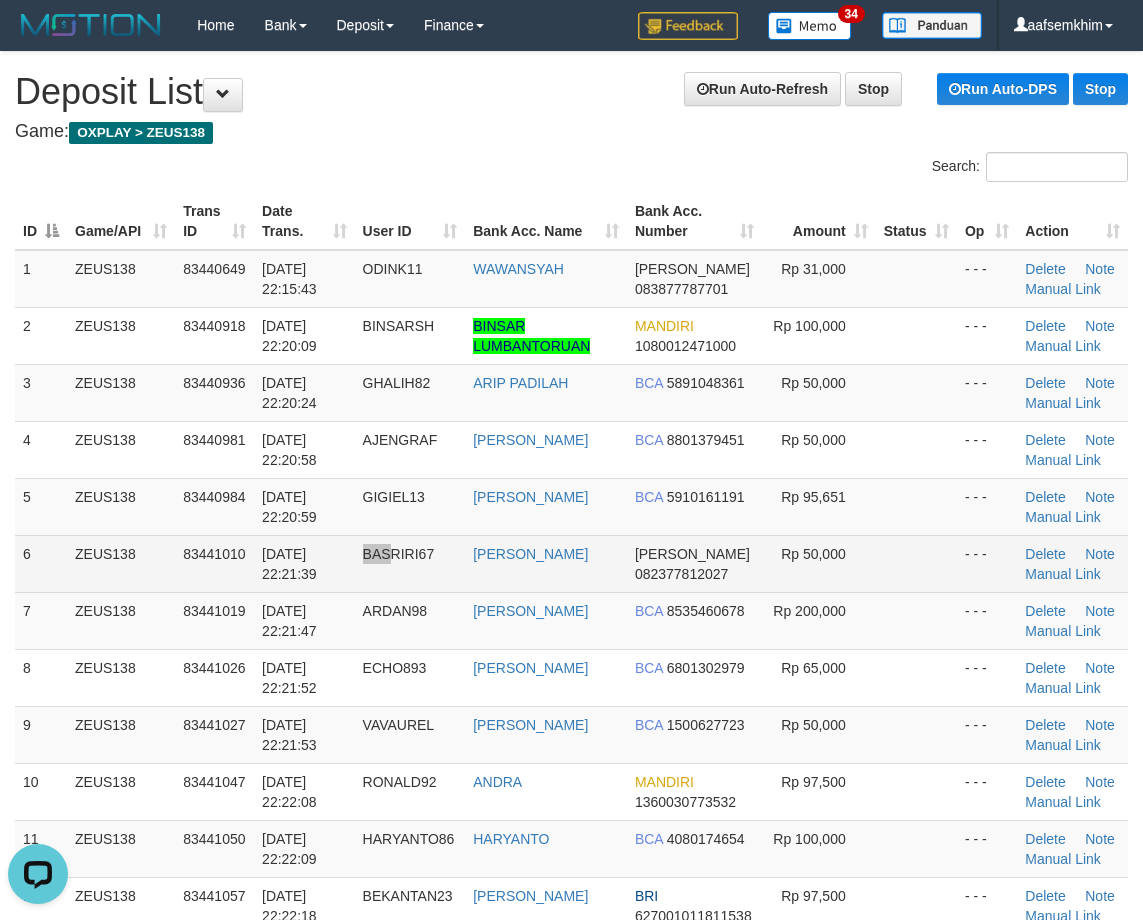 click on "6
ZEUS138
83441010
11/07/2025 22:21:39
BASRIRI67
HASAN BASRI
DANA
082377812027
Rp 50,000
- - -
Delete
Note
Manual Link" at bounding box center (571, 563) 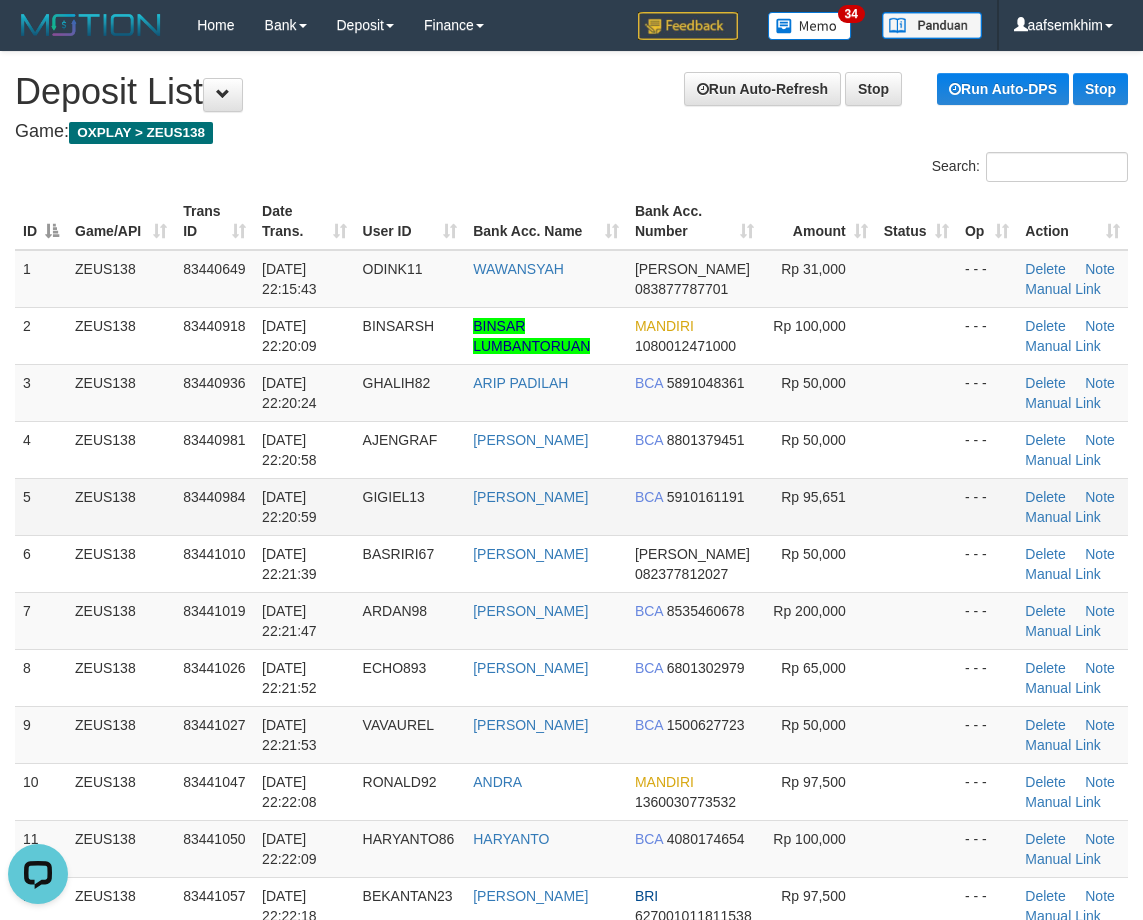 click on "11/07/2025 22:20:59" at bounding box center [289, 507] 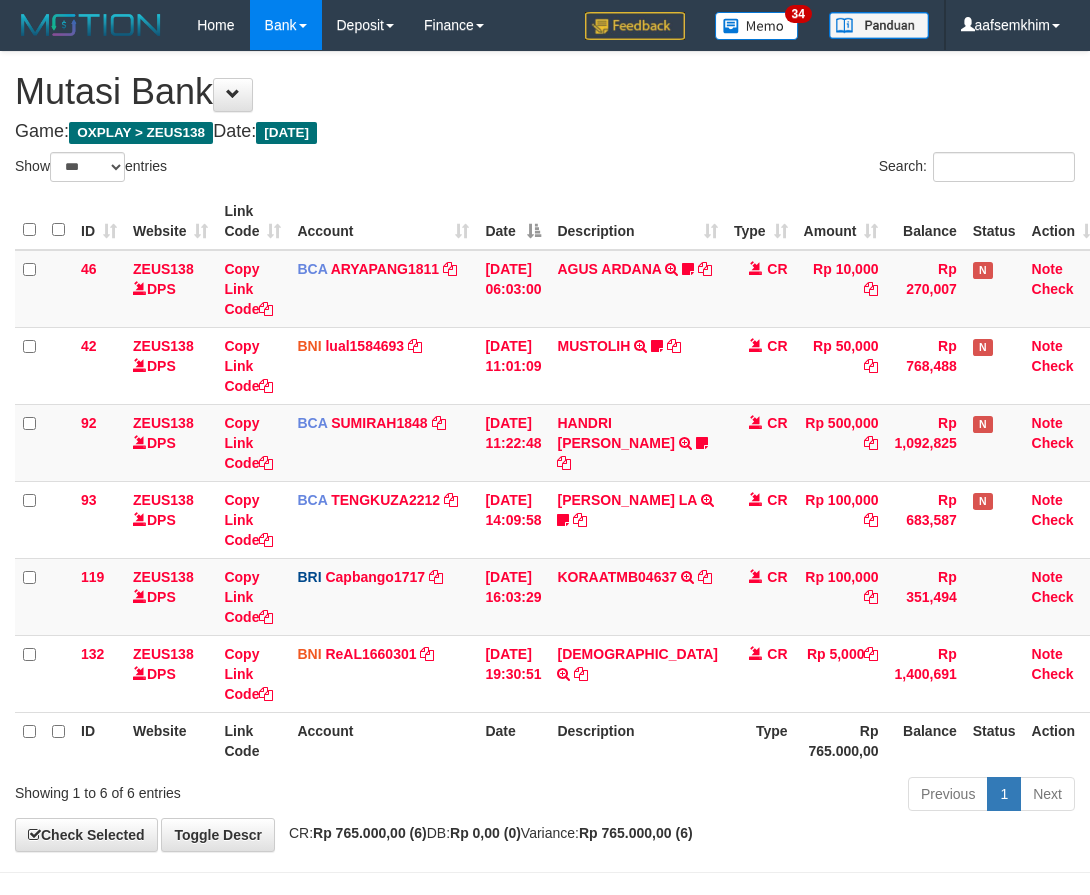 select on "***" 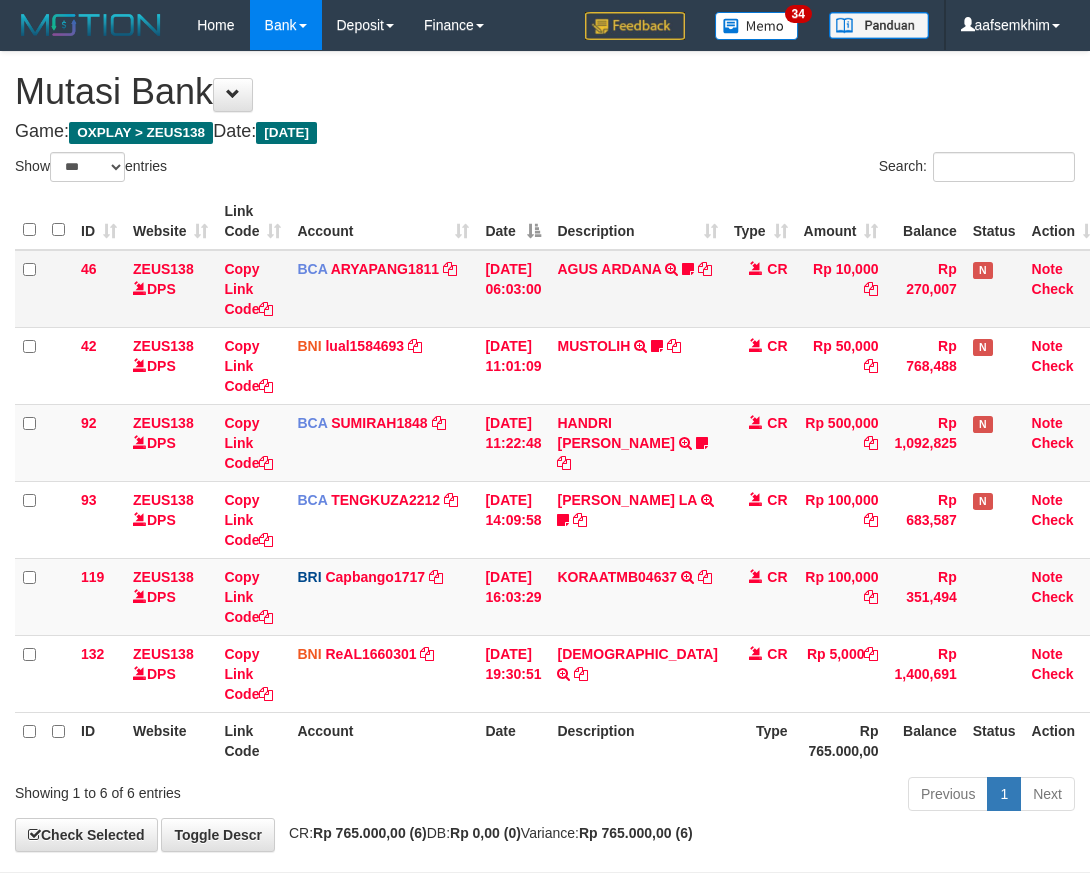 scroll, scrollTop: 0, scrollLeft: 0, axis: both 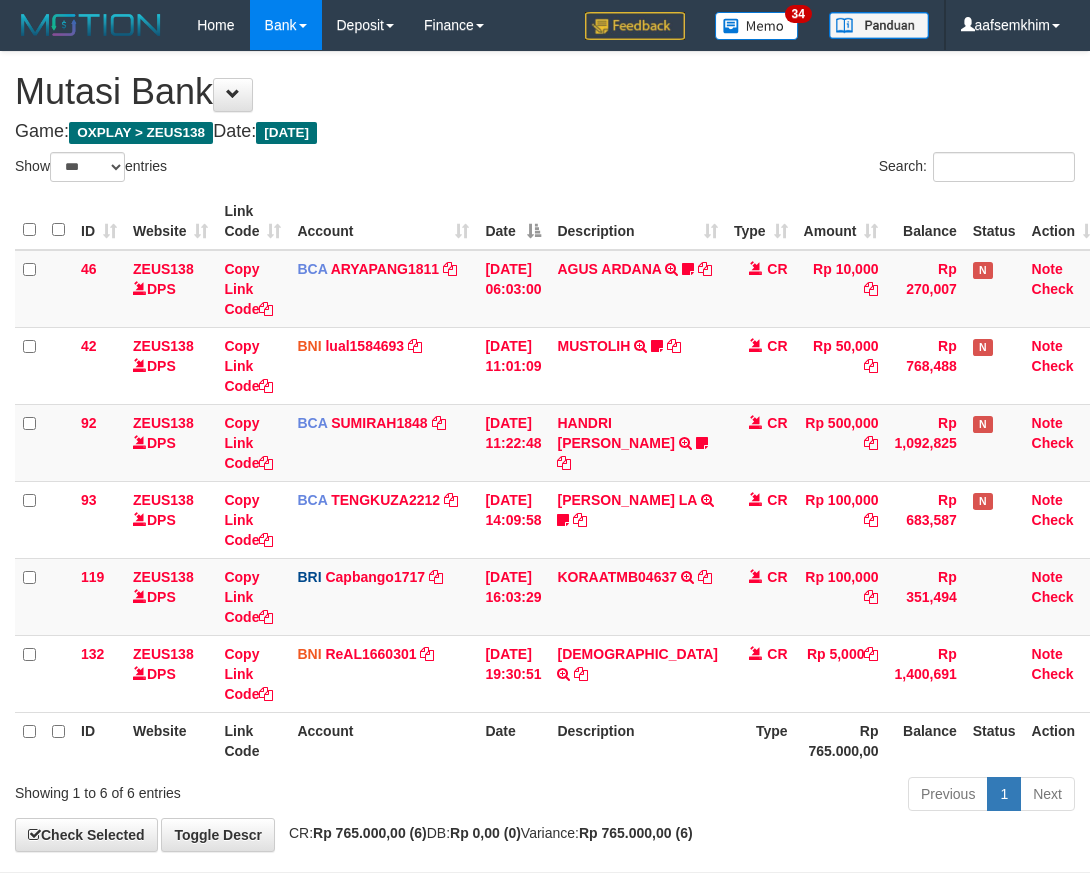 select on "***" 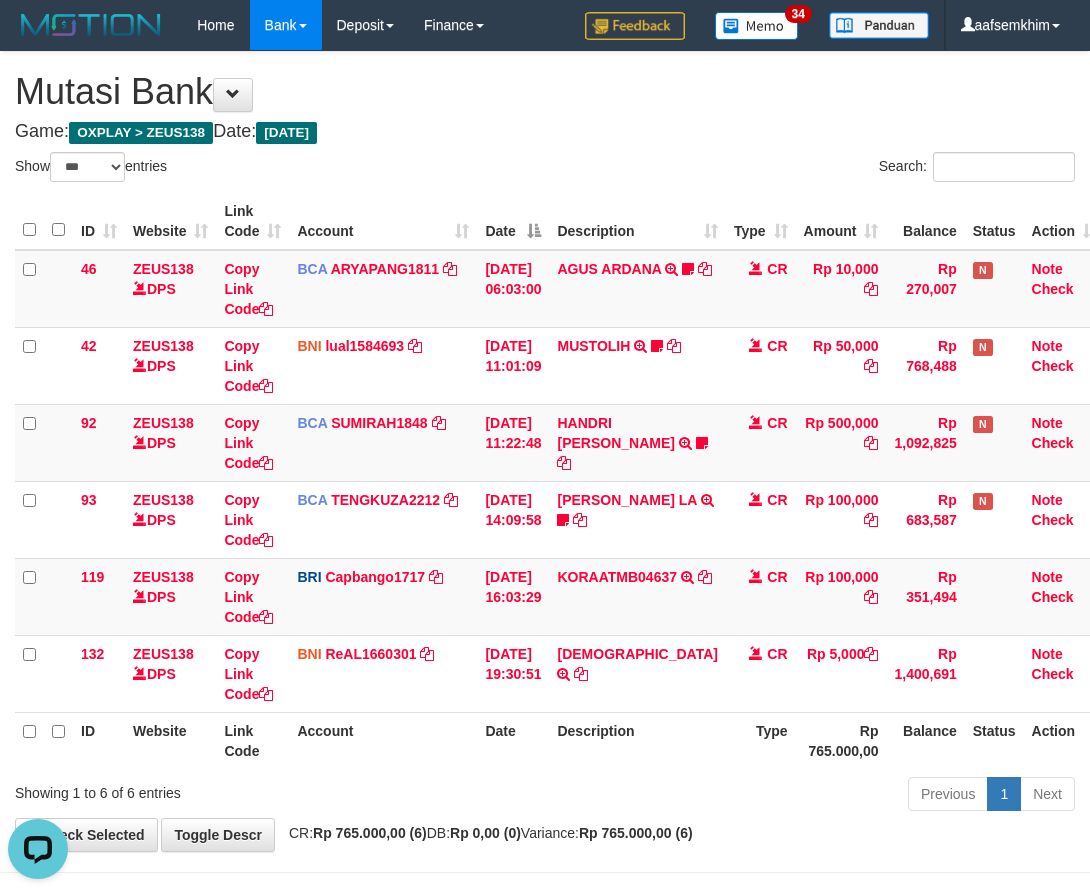 scroll, scrollTop: 0, scrollLeft: 0, axis: both 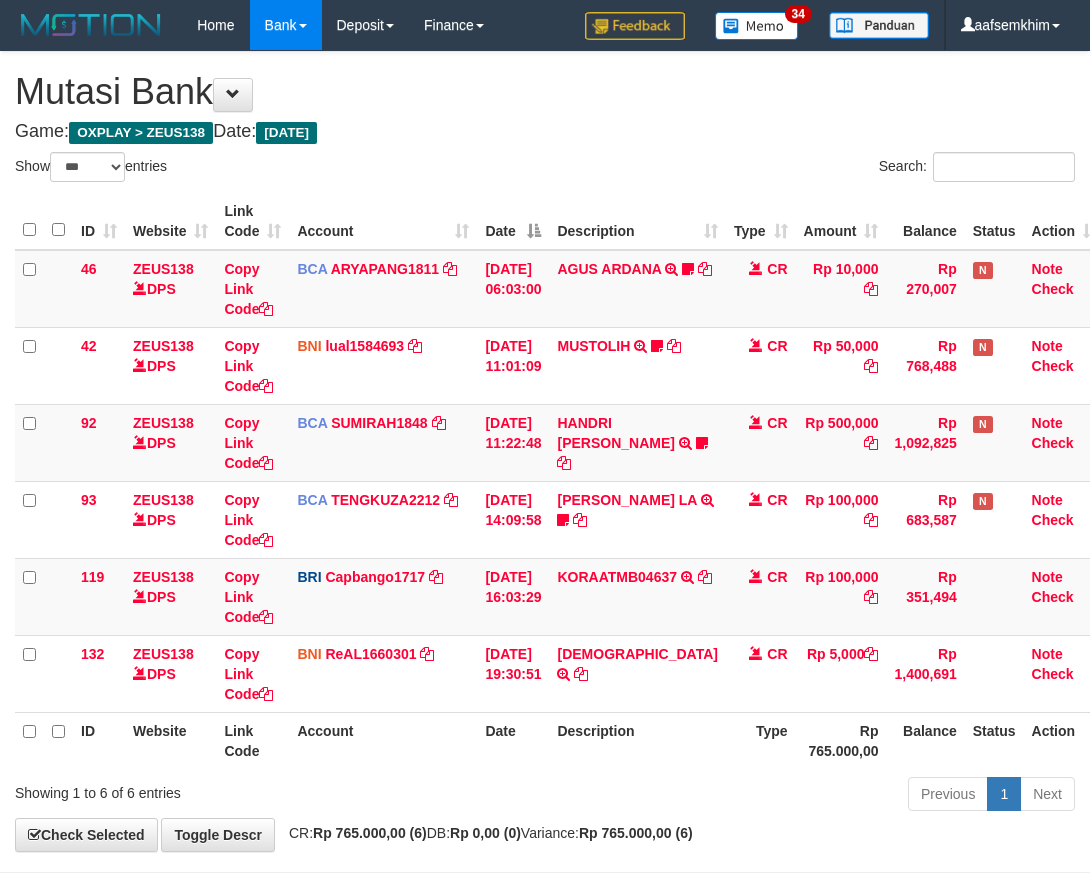 select on "***" 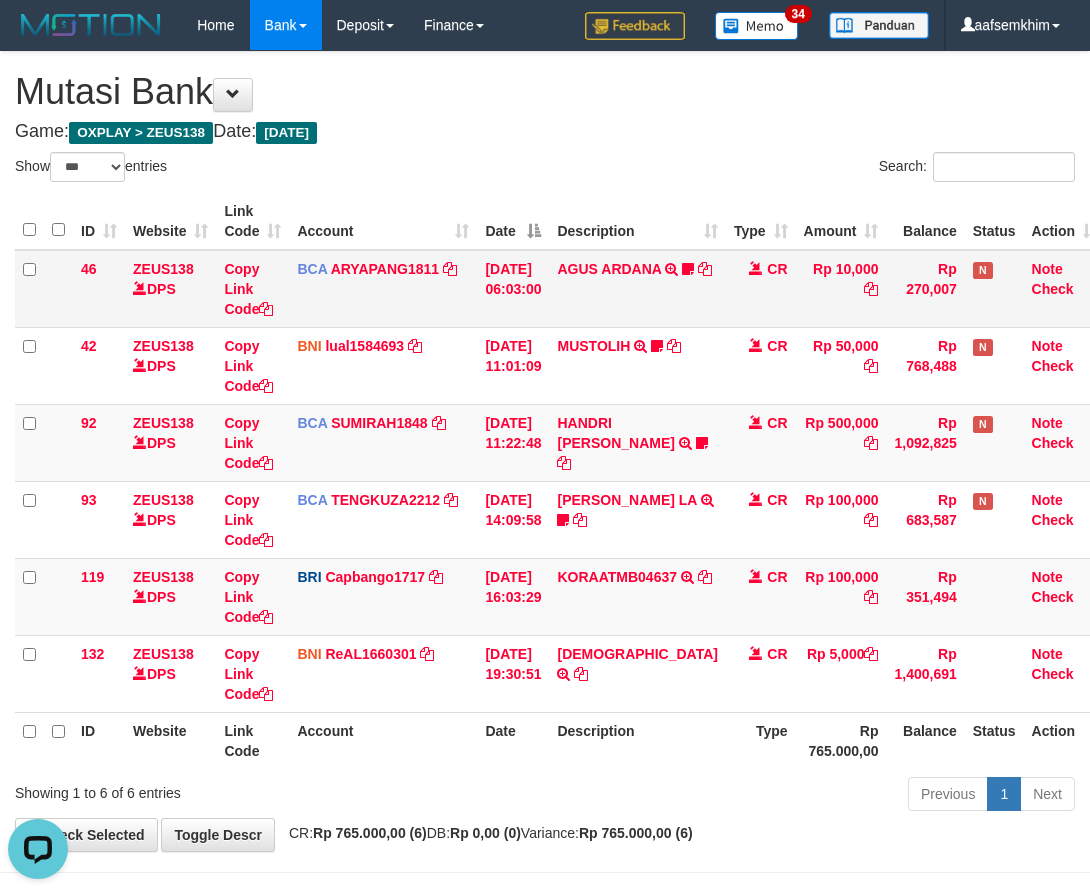 scroll, scrollTop: 0, scrollLeft: 0, axis: both 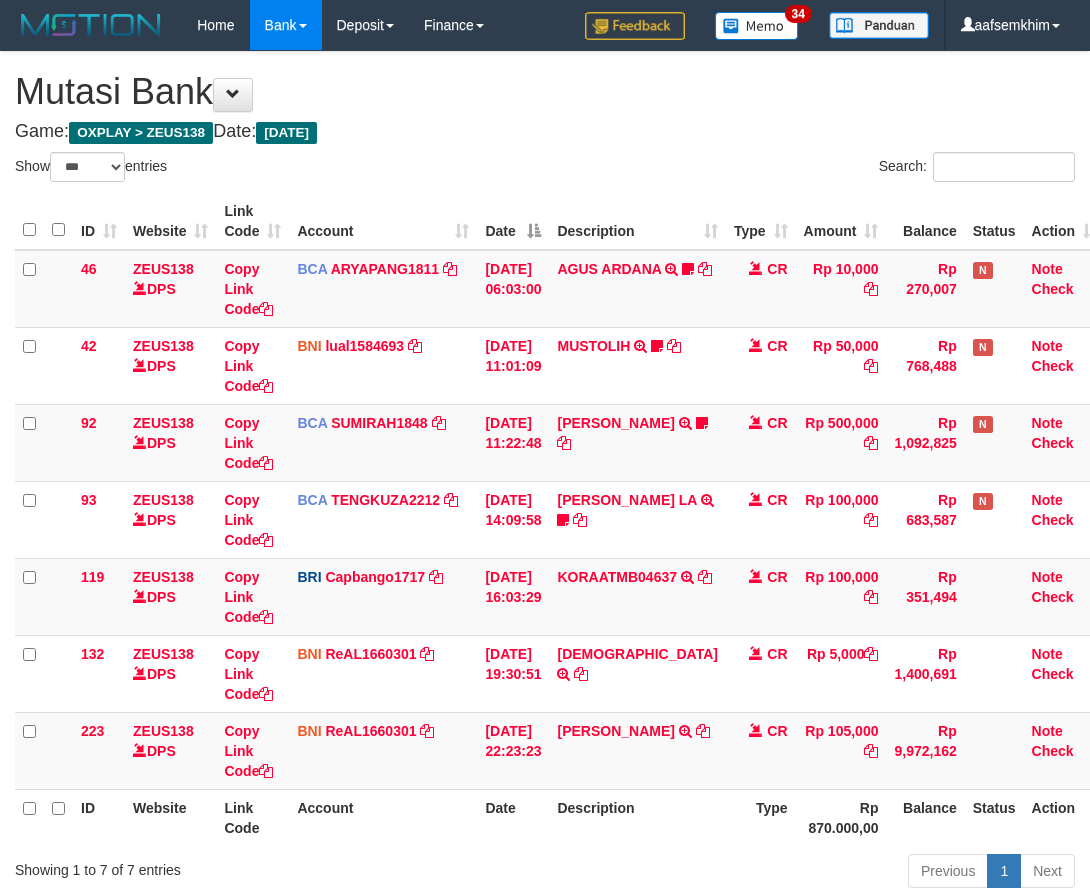 select on "***" 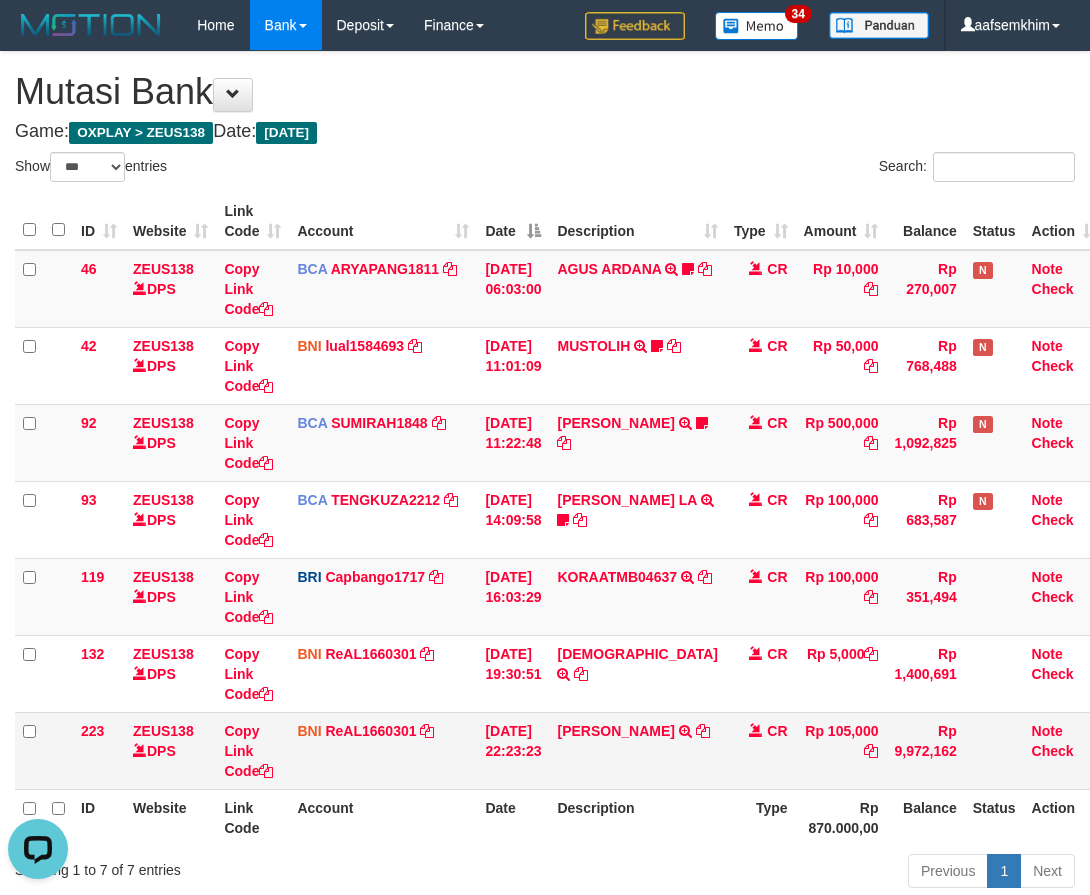 scroll, scrollTop: 0, scrollLeft: 0, axis: both 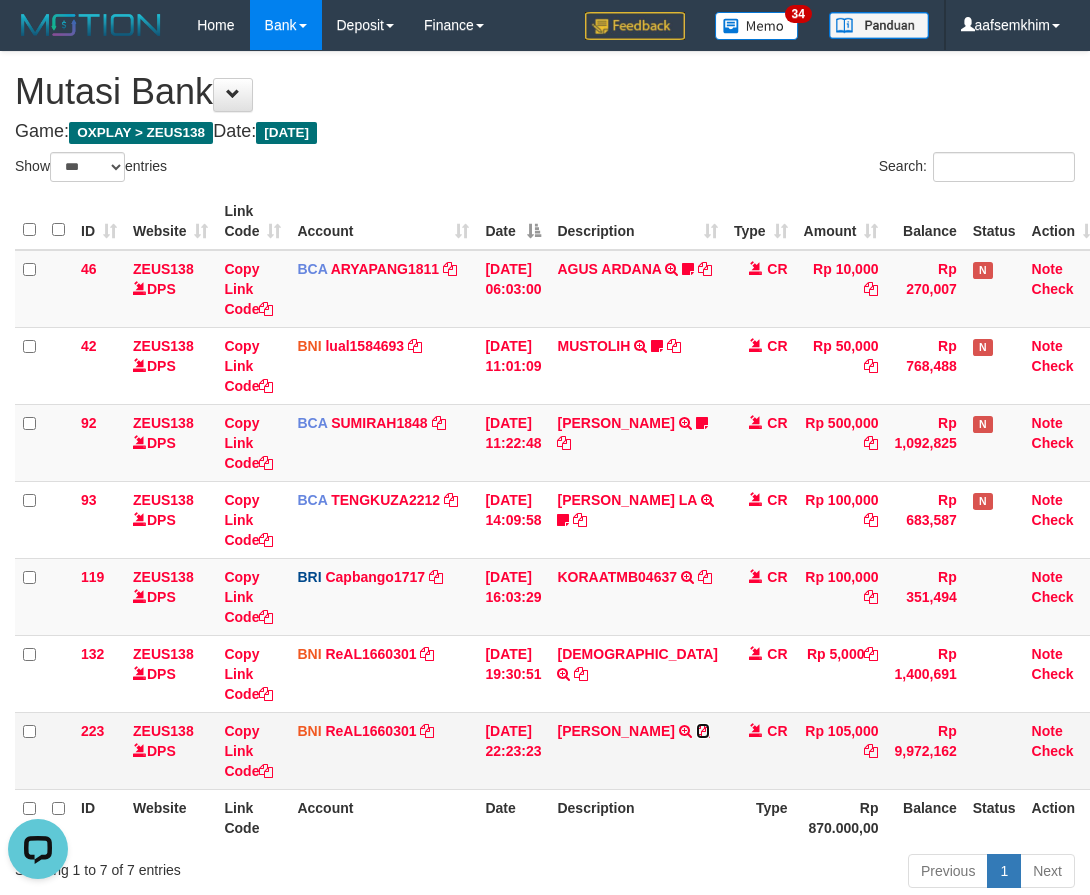 click at bounding box center (703, 731) 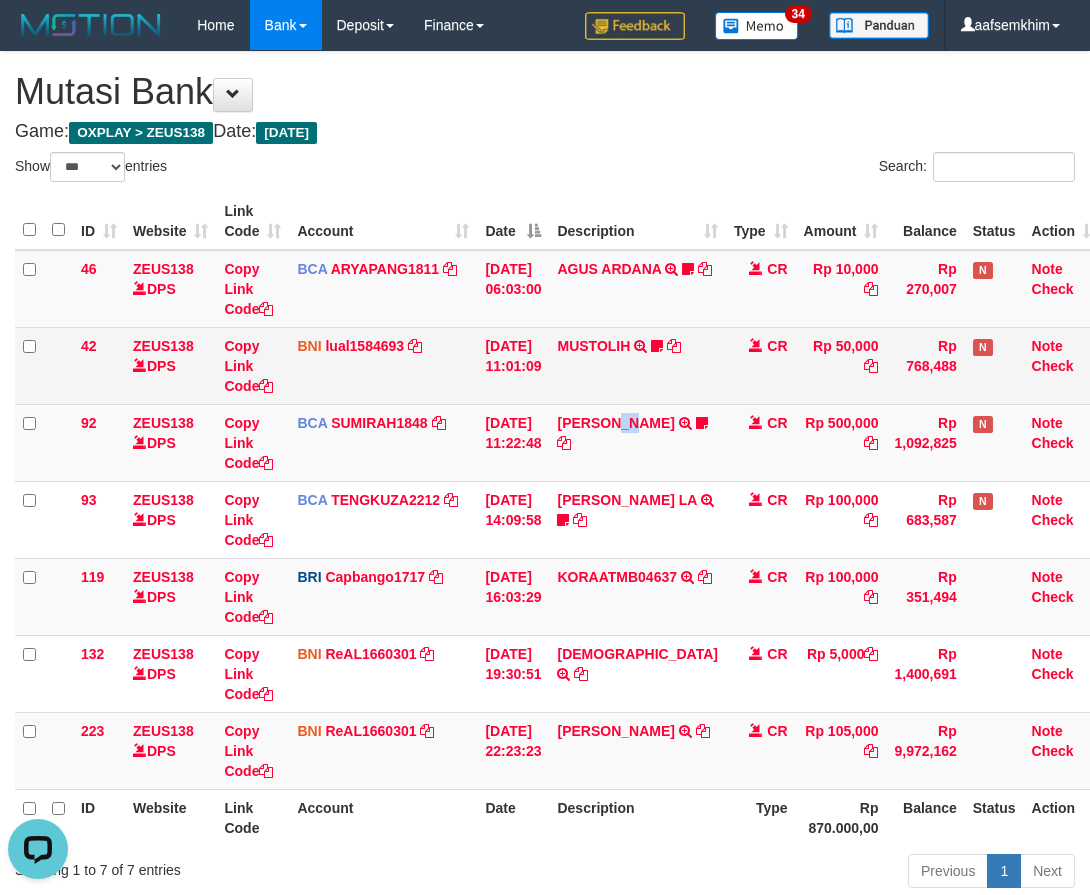 click on "46
ZEUS138    DPS
Copy Link Code
BCA
ARYAPANG1811
DPS
ARYA PANGESTU
mutasi_20250711_2620 | 46
mutasi_20250711_2620 | 46
11/07/2025 06:03:00
AGUS ARDANA            TRSF E-BANKING CR 1107/FTSCY/WS95051
10000.002025071158167087 TRFDN-AGUS ARDANA ESPAY DEBIT INDONE    Aguslike
tunggu bukti tranfer
CR
Rp 10,000
Rp 270,007
N
Note
Check
42
ZEUS138    DPS
Copy Link Code
BNI
lual1584693
DPS
LUCKY ALAMSYAH" at bounding box center [560, 520] 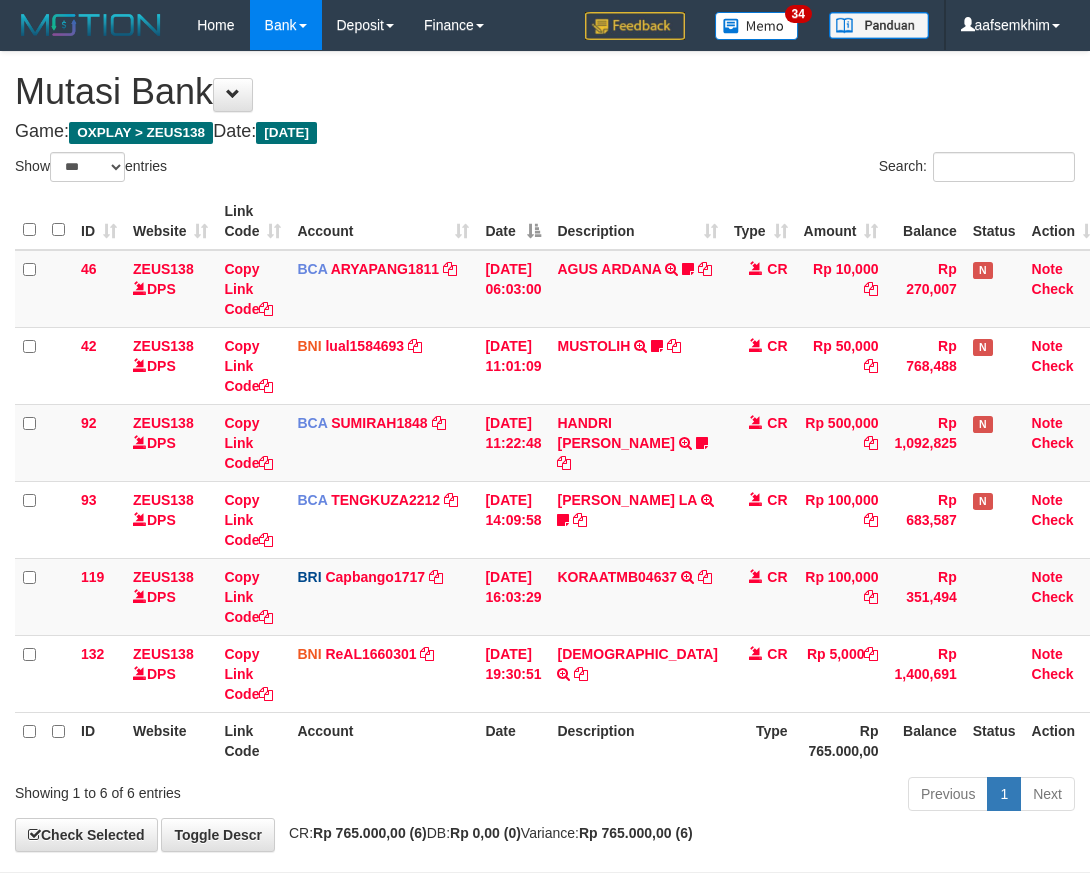 select on "***" 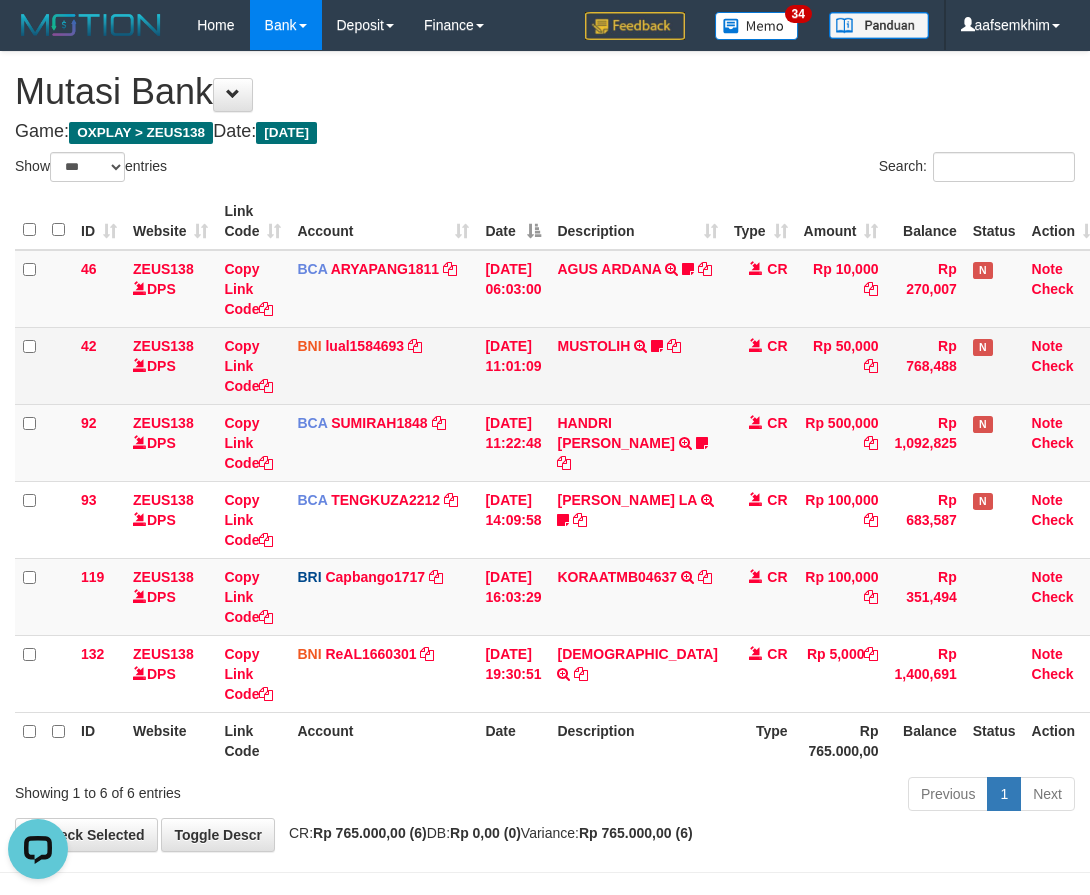 scroll, scrollTop: 0, scrollLeft: 0, axis: both 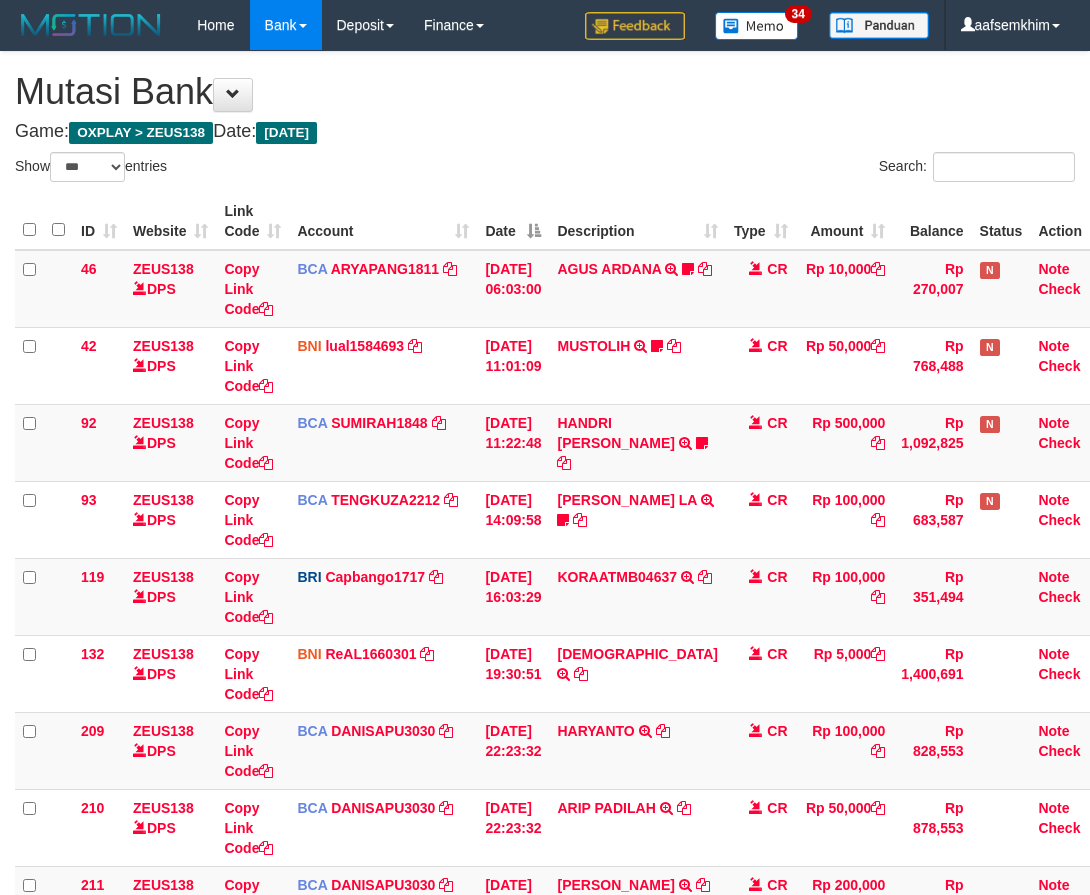 select on "***" 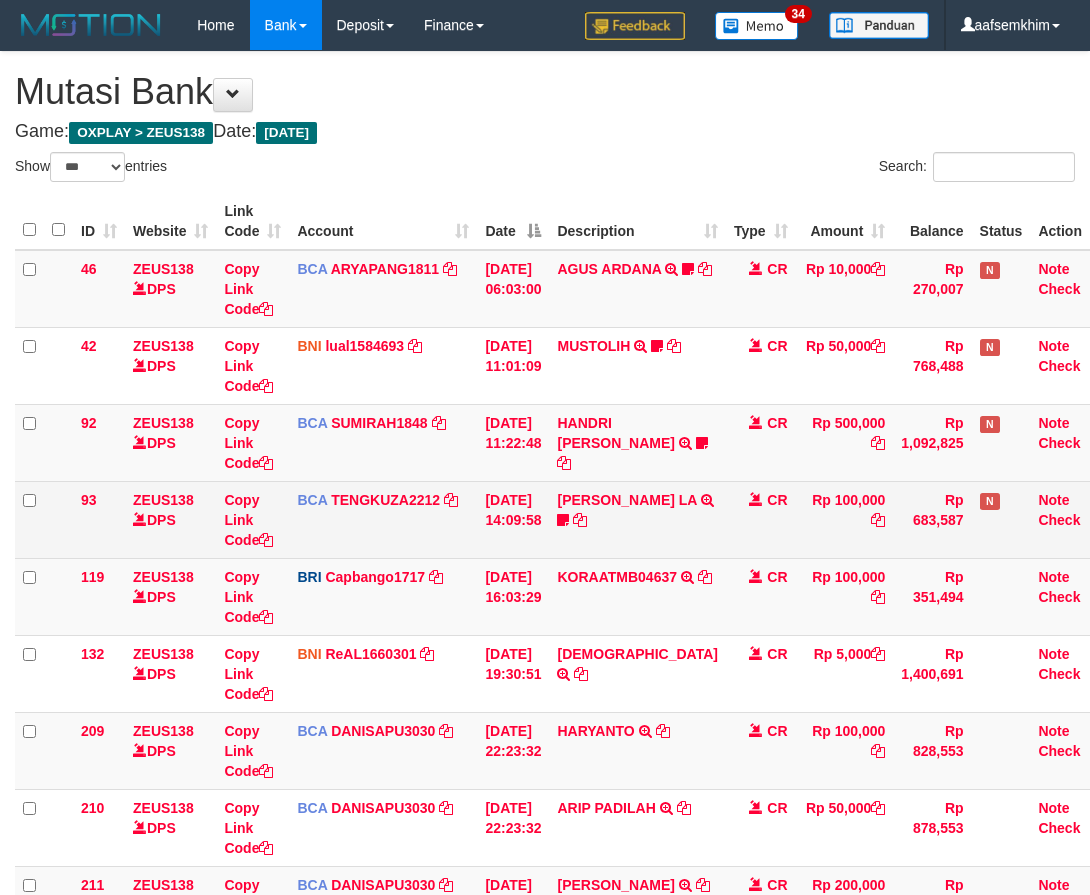 scroll, scrollTop: 0, scrollLeft: 0, axis: both 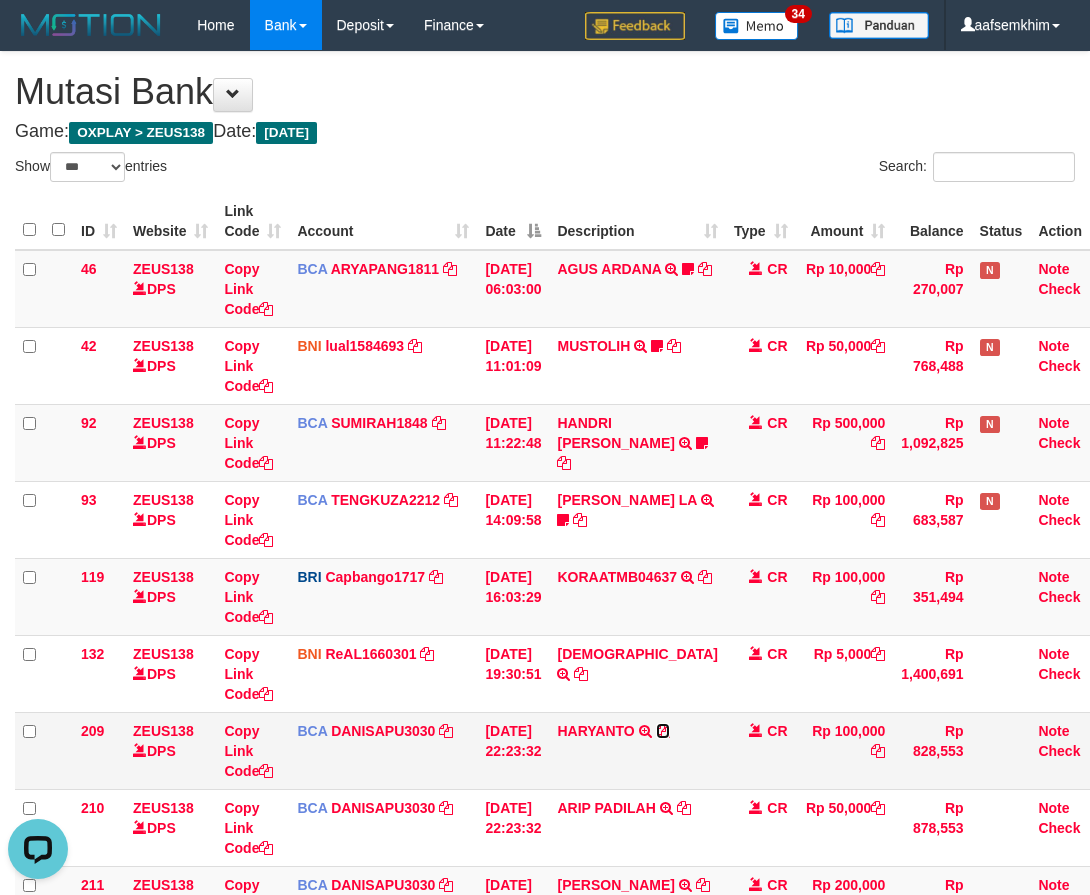 click at bounding box center [663, 731] 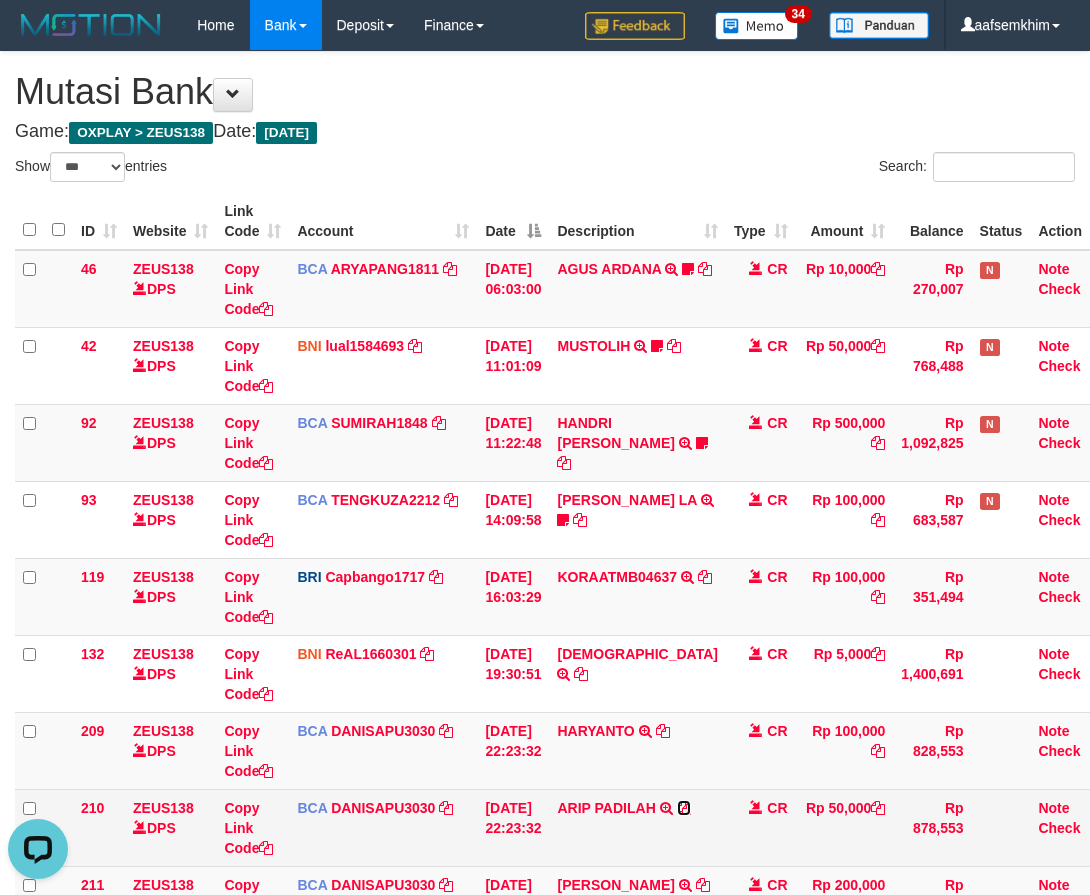 click at bounding box center [684, 808] 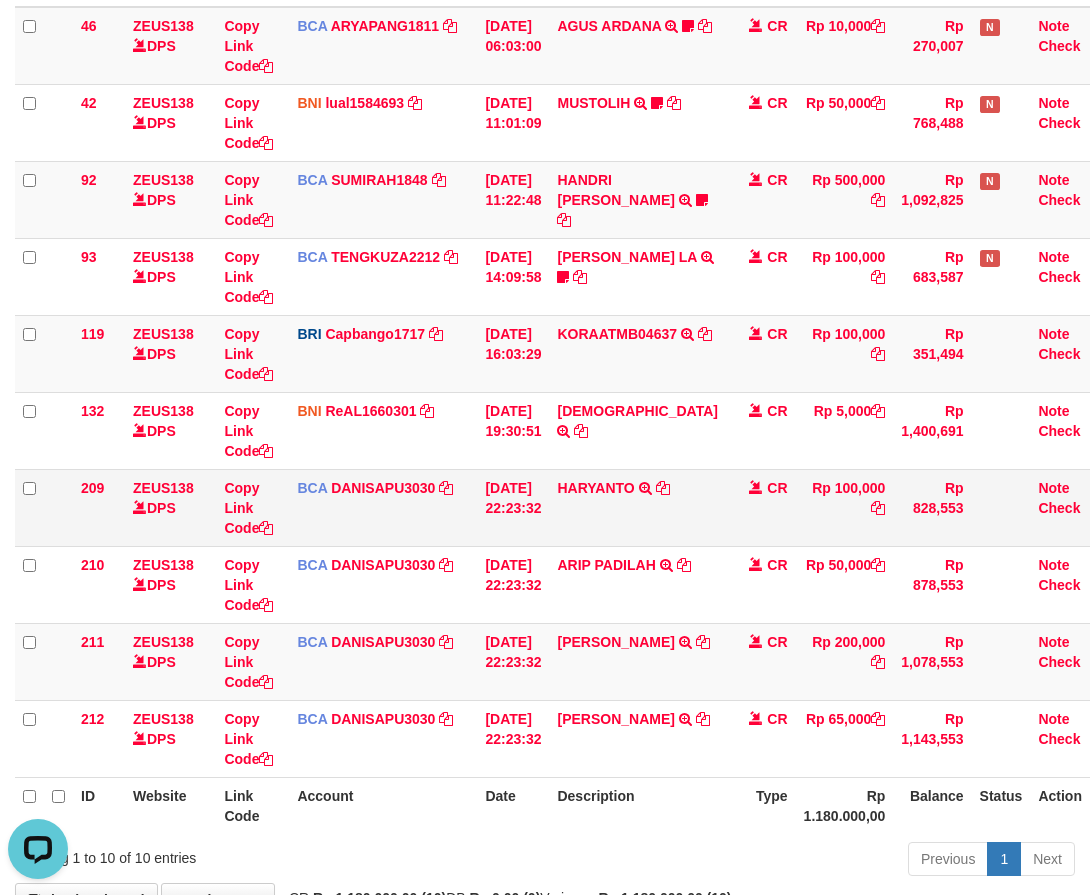 scroll, scrollTop: 376, scrollLeft: 0, axis: vertical 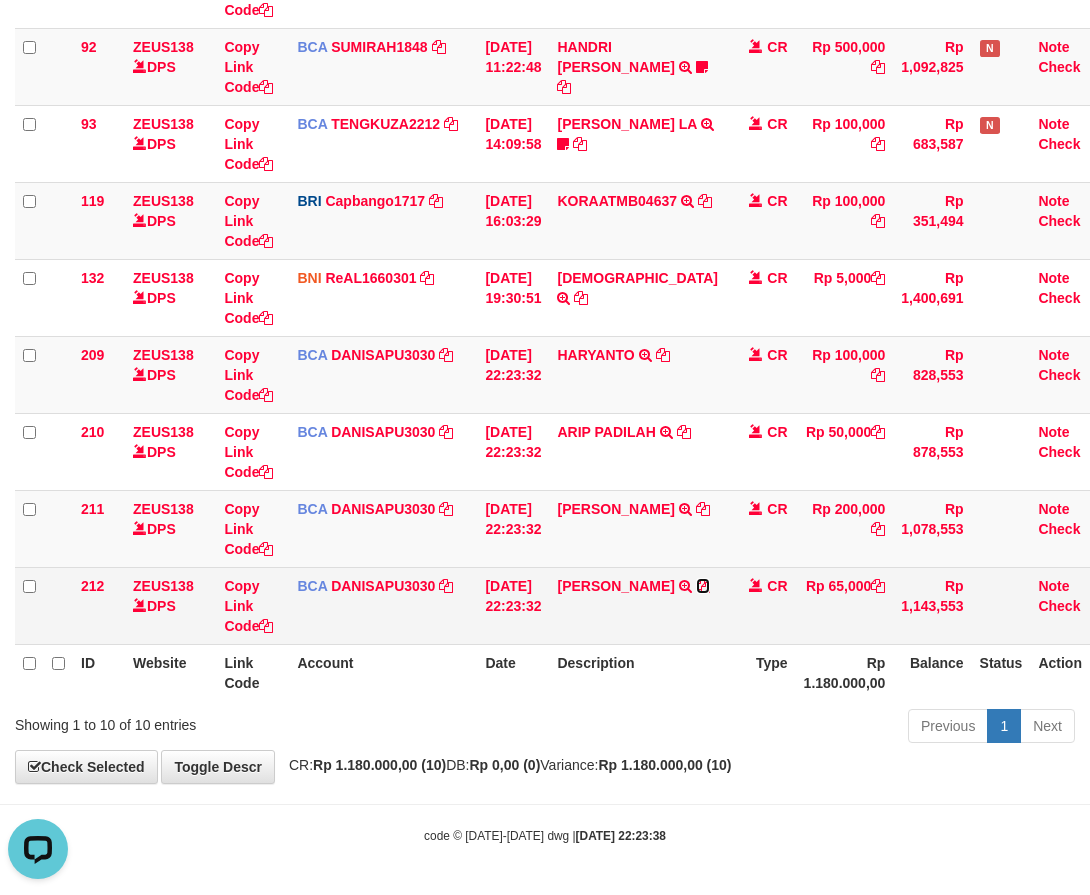 click at bounding box center [703, 586] 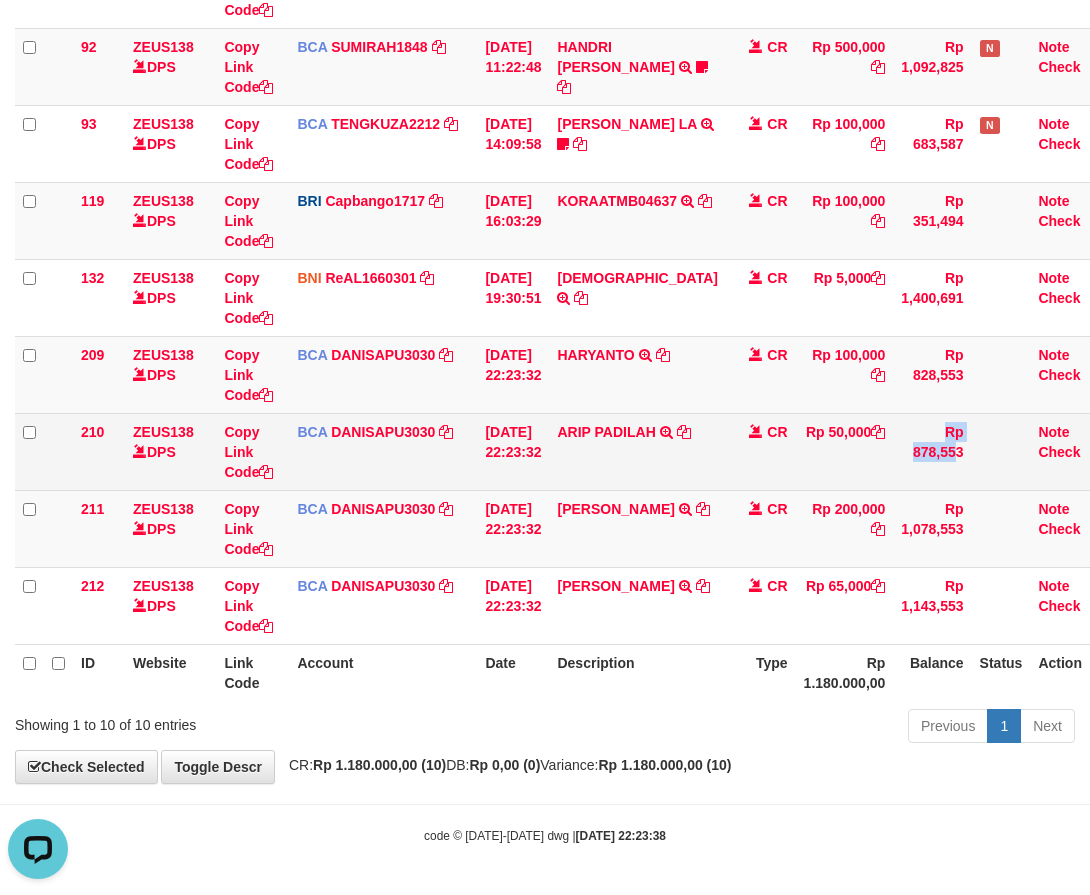 drag, startPoint x: 878, startPoint y: 450, endPoint x: 856, endPoint y: 455, distance: 22.561028 